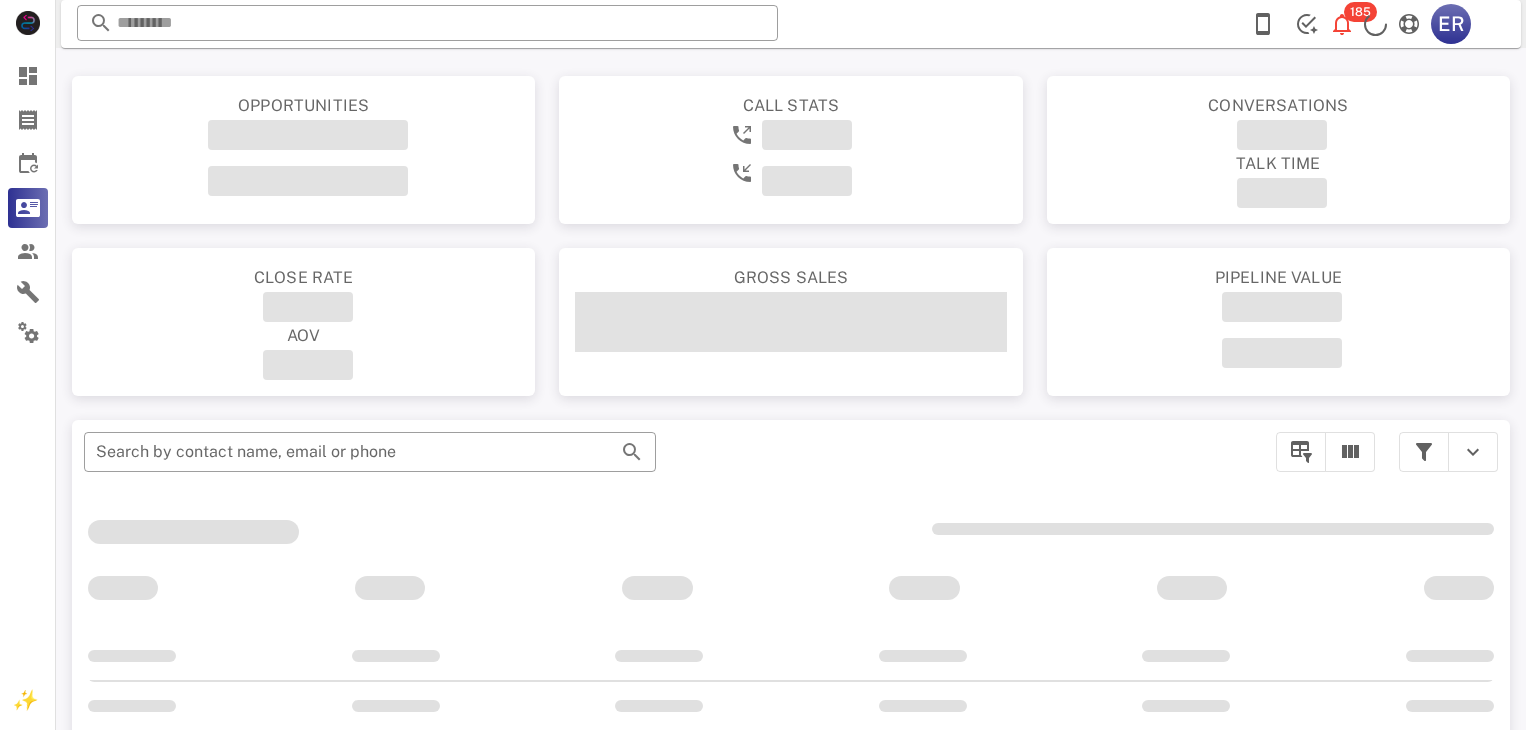 scroll, scrollTop: 0, scrollLeft: 0, axis: both 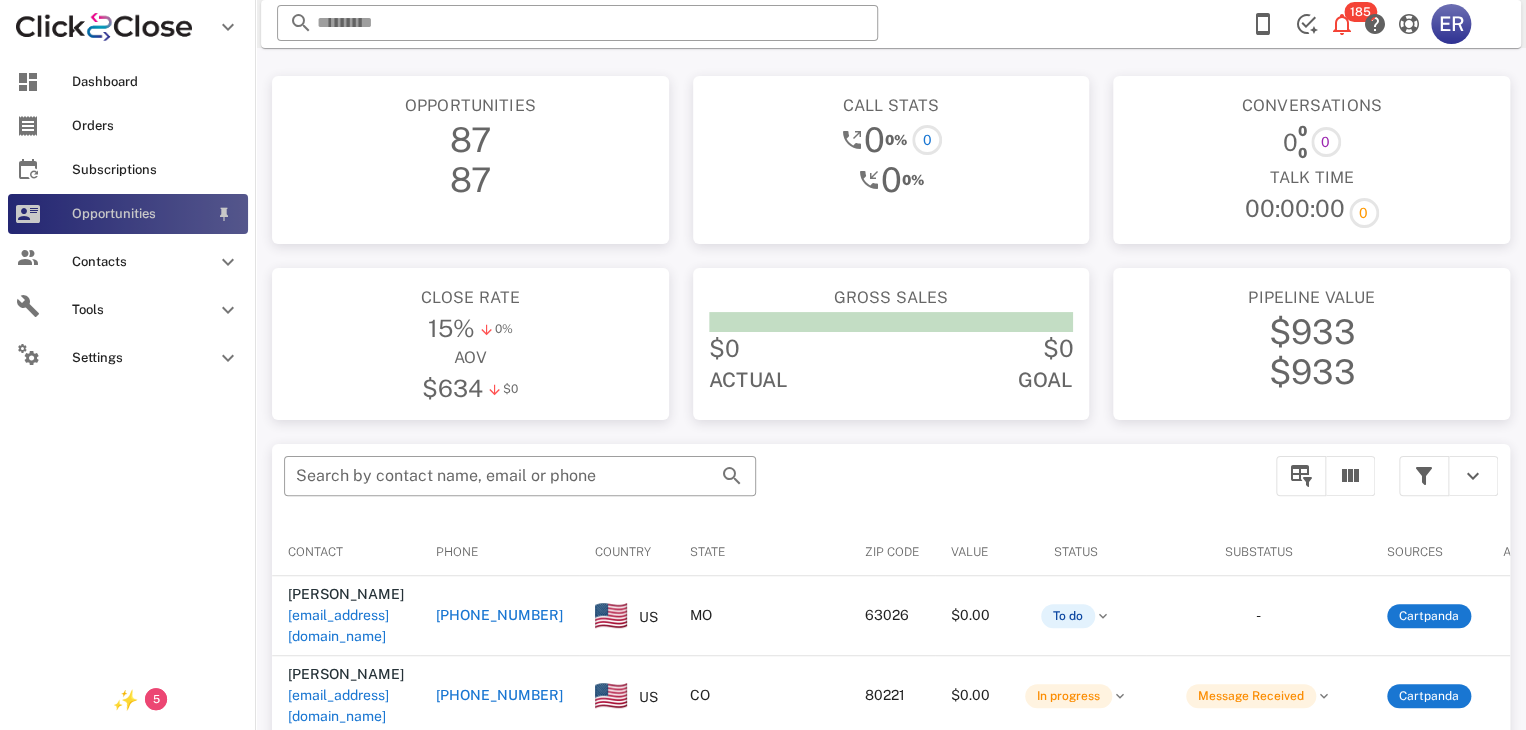 click at bounding box center [28, 214] 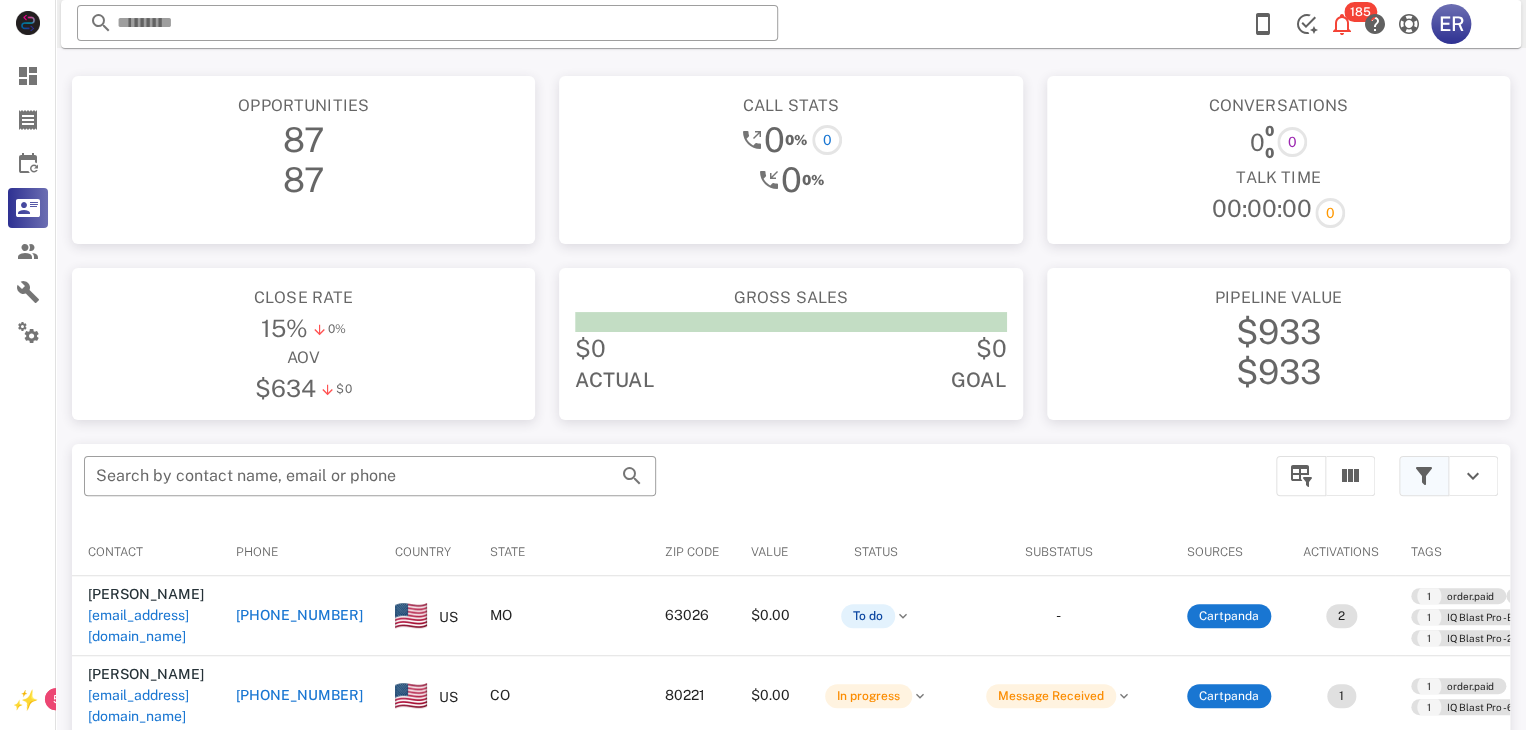 click at bounding box center (1424, 476) 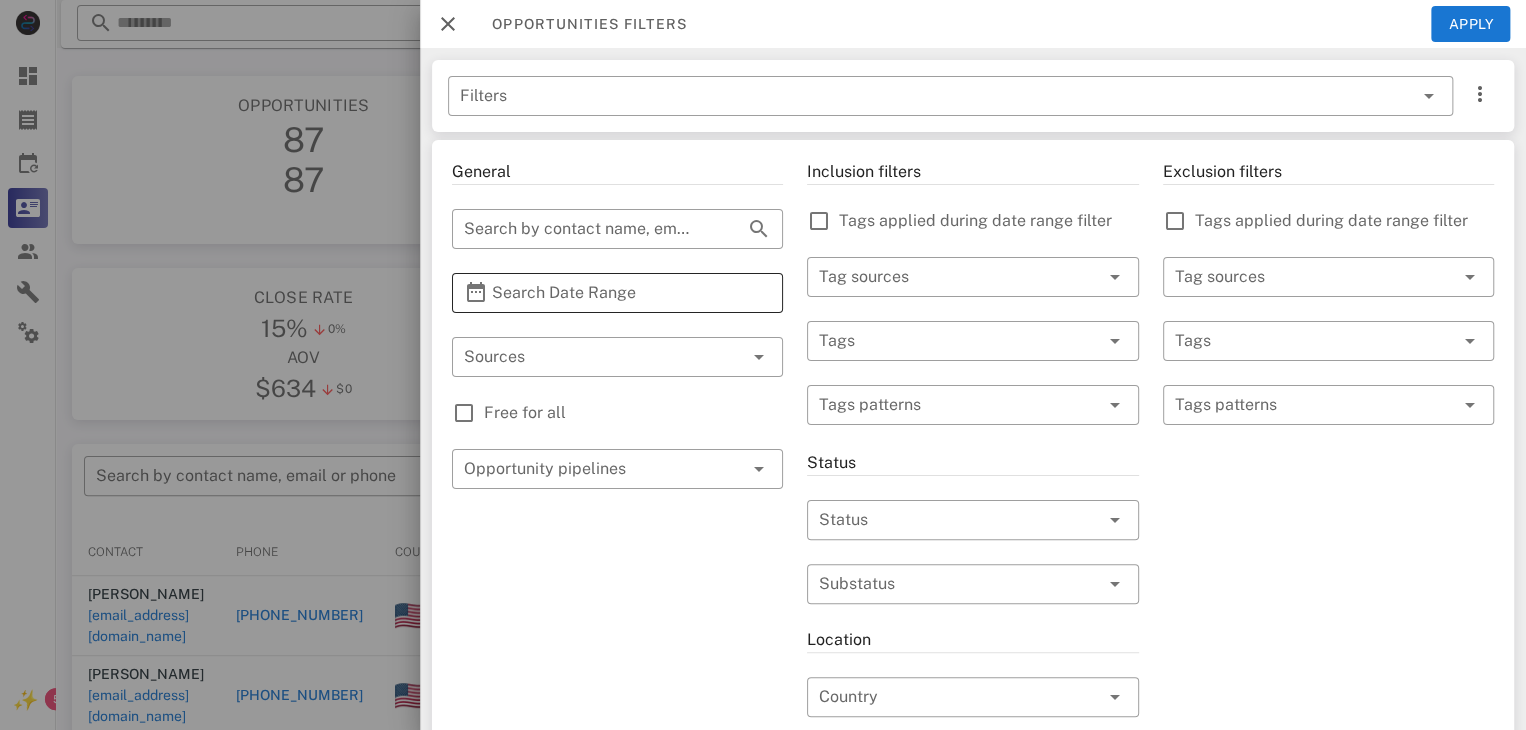 click on "Search Date Range" at bounding box center [617, 293] 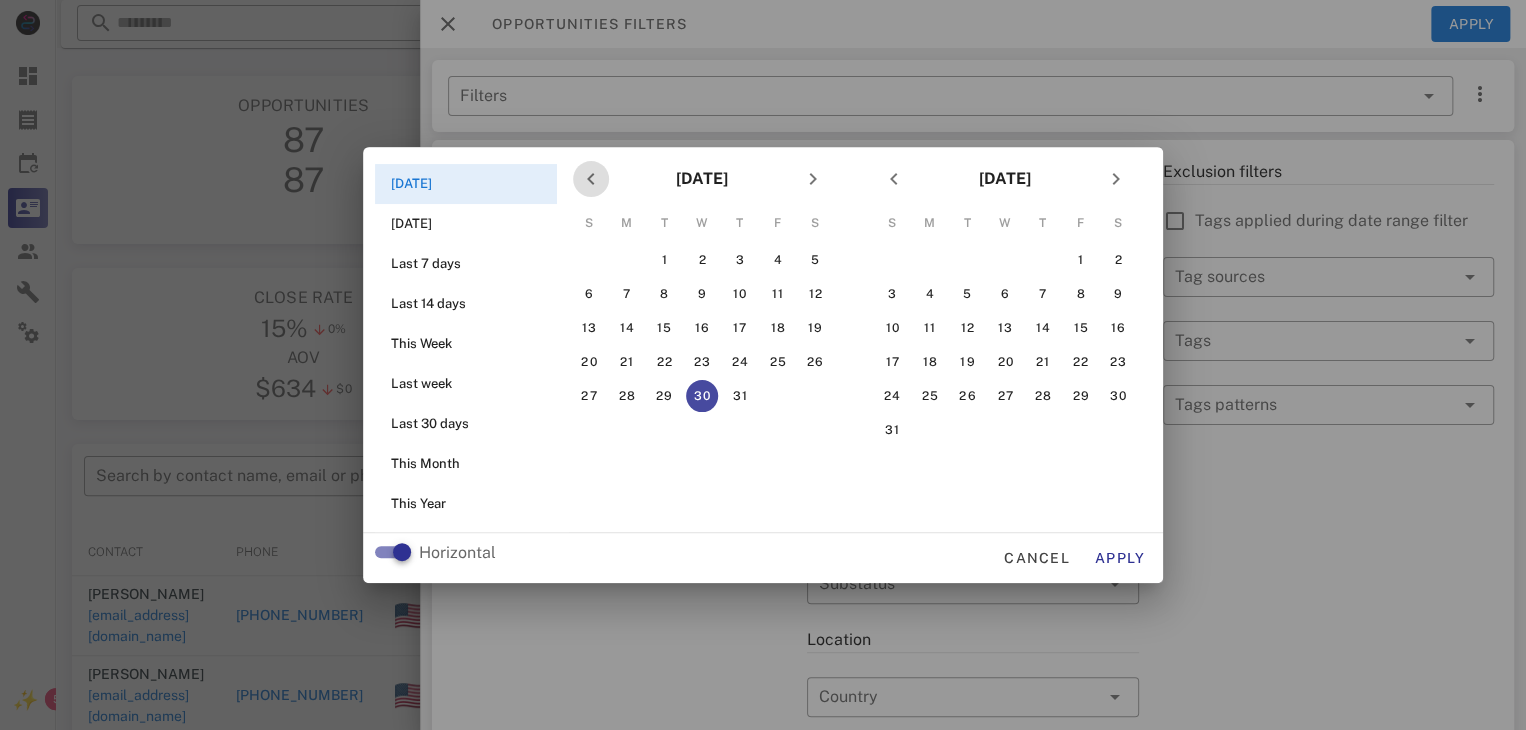 click at bounding box center (591, 179) 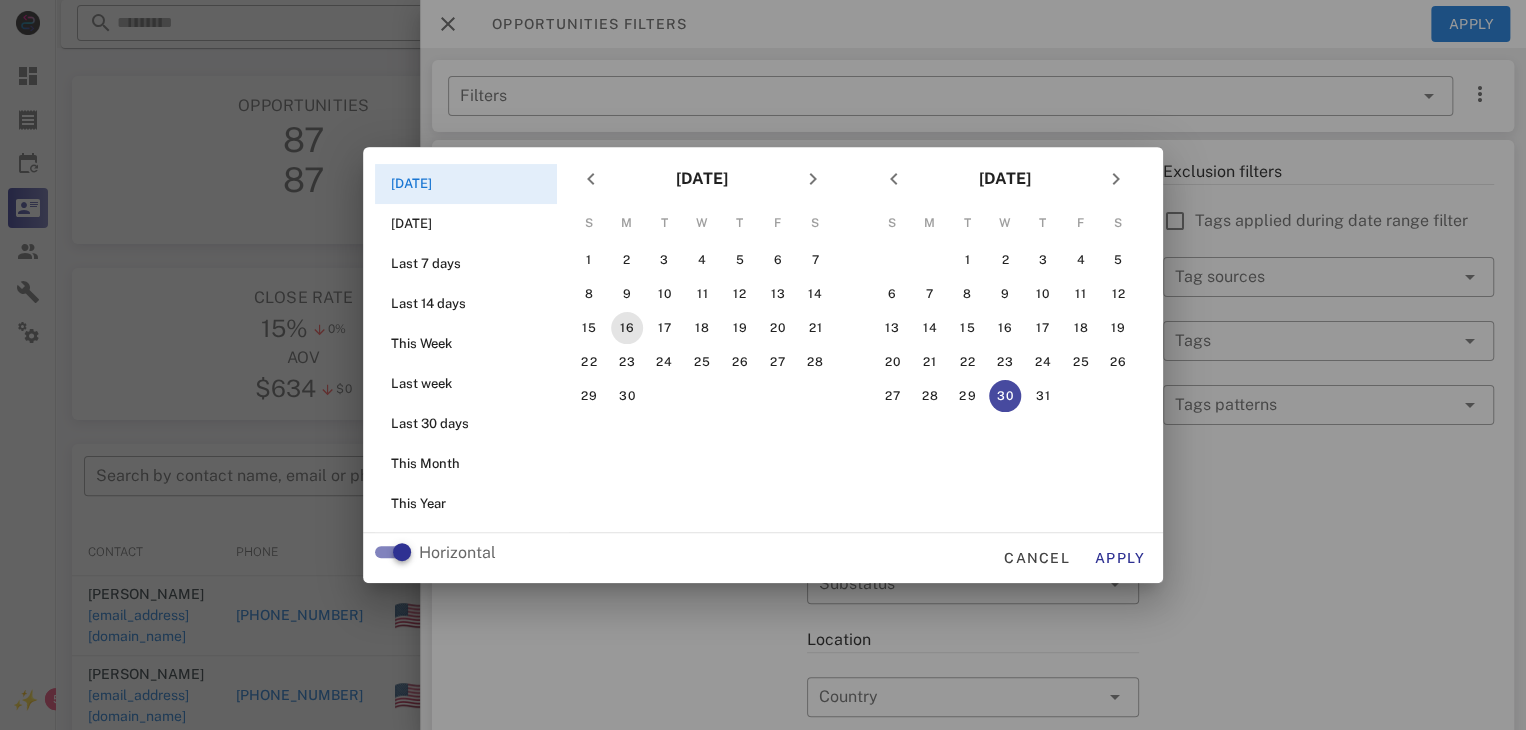 click on "16" at bounding box center [627, 328] 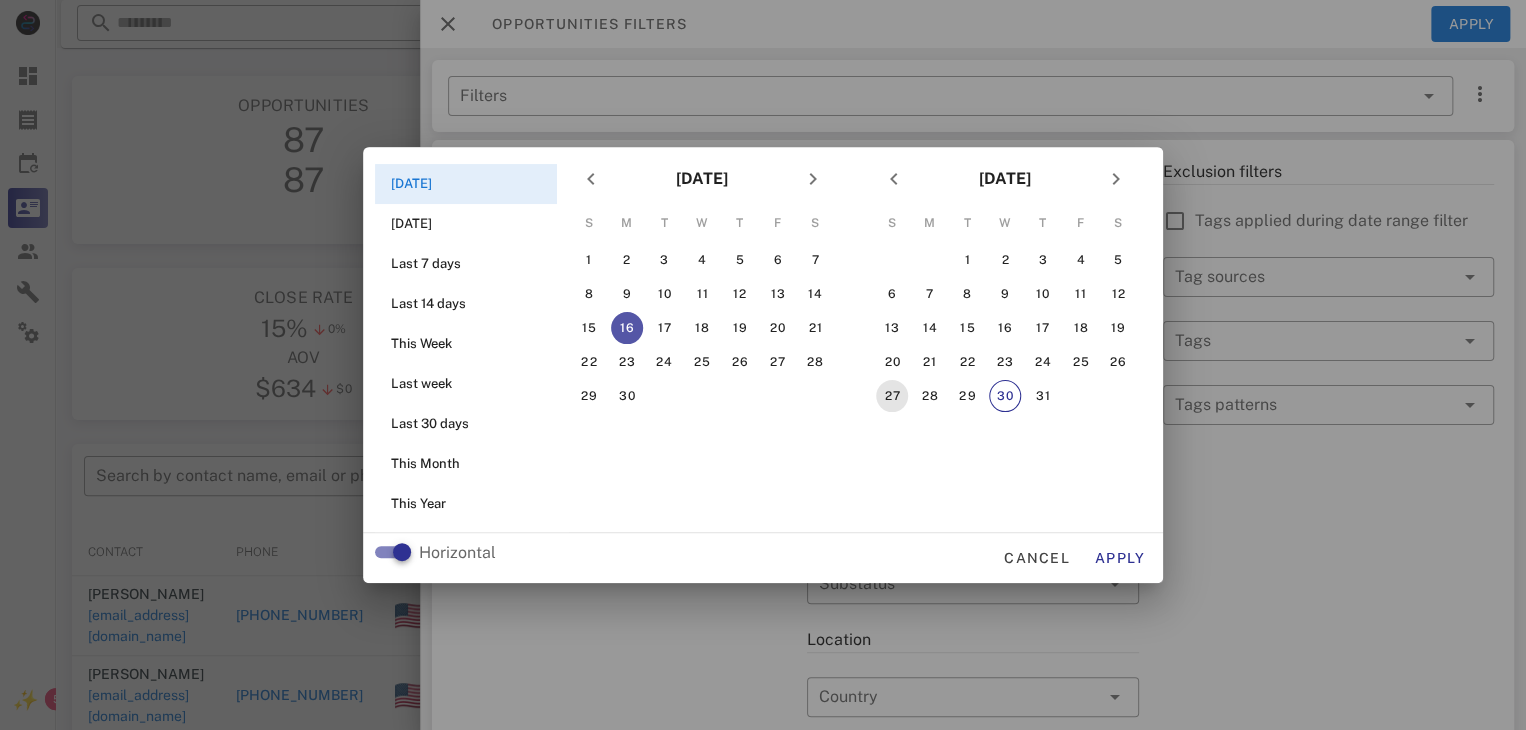 click on "27" at bounding box center (892, 396) 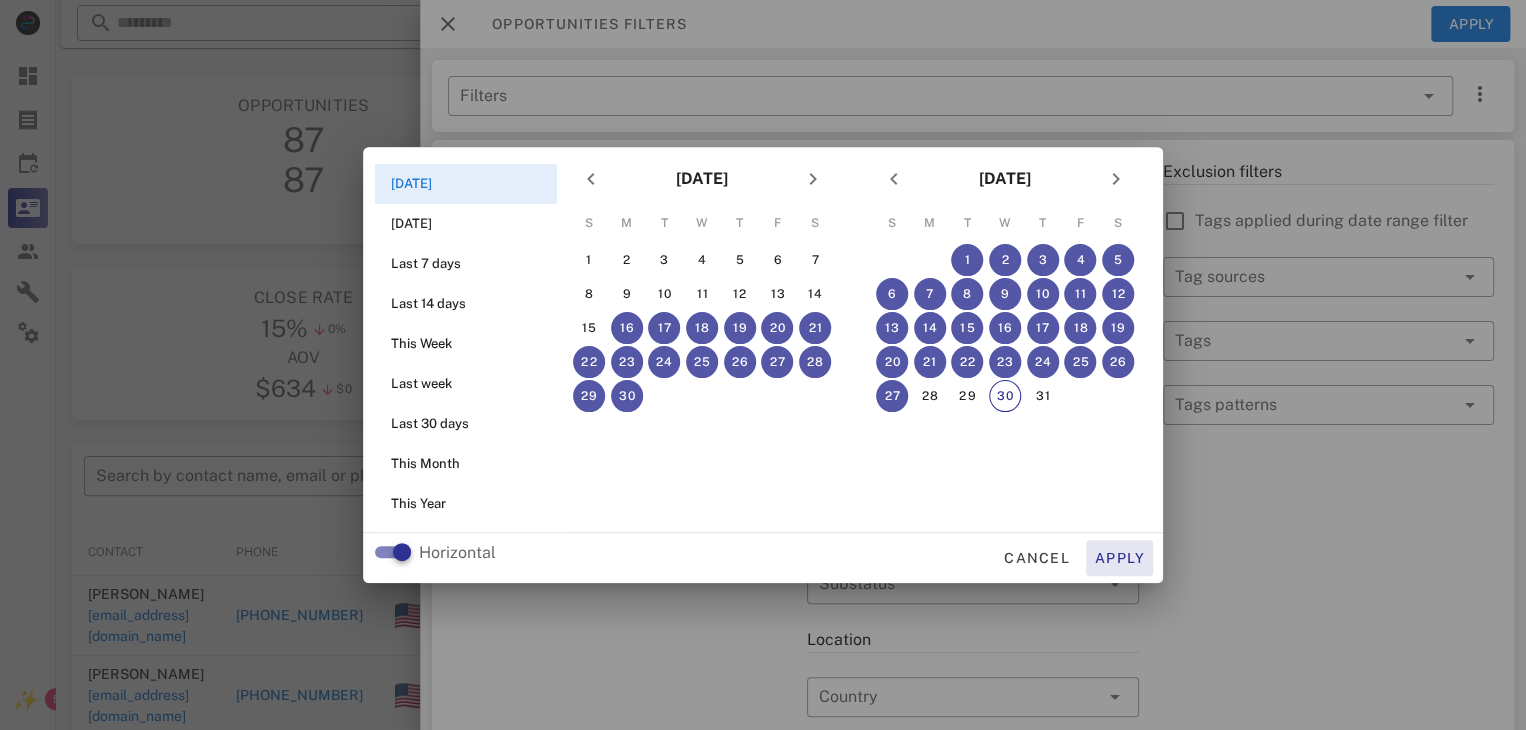 click on "Apply" at bounding box center (1120, 558) 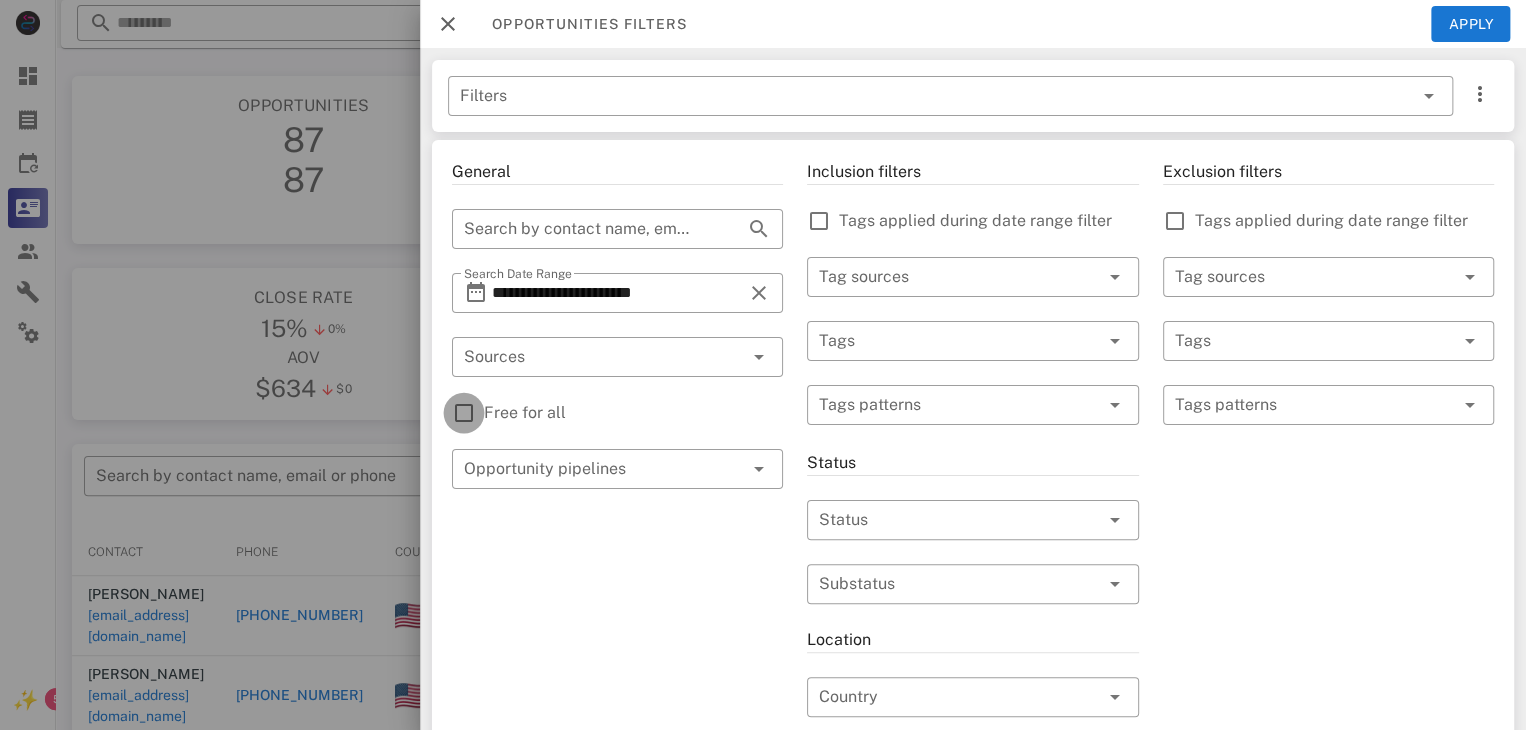 click at bounding box center [464, 413] 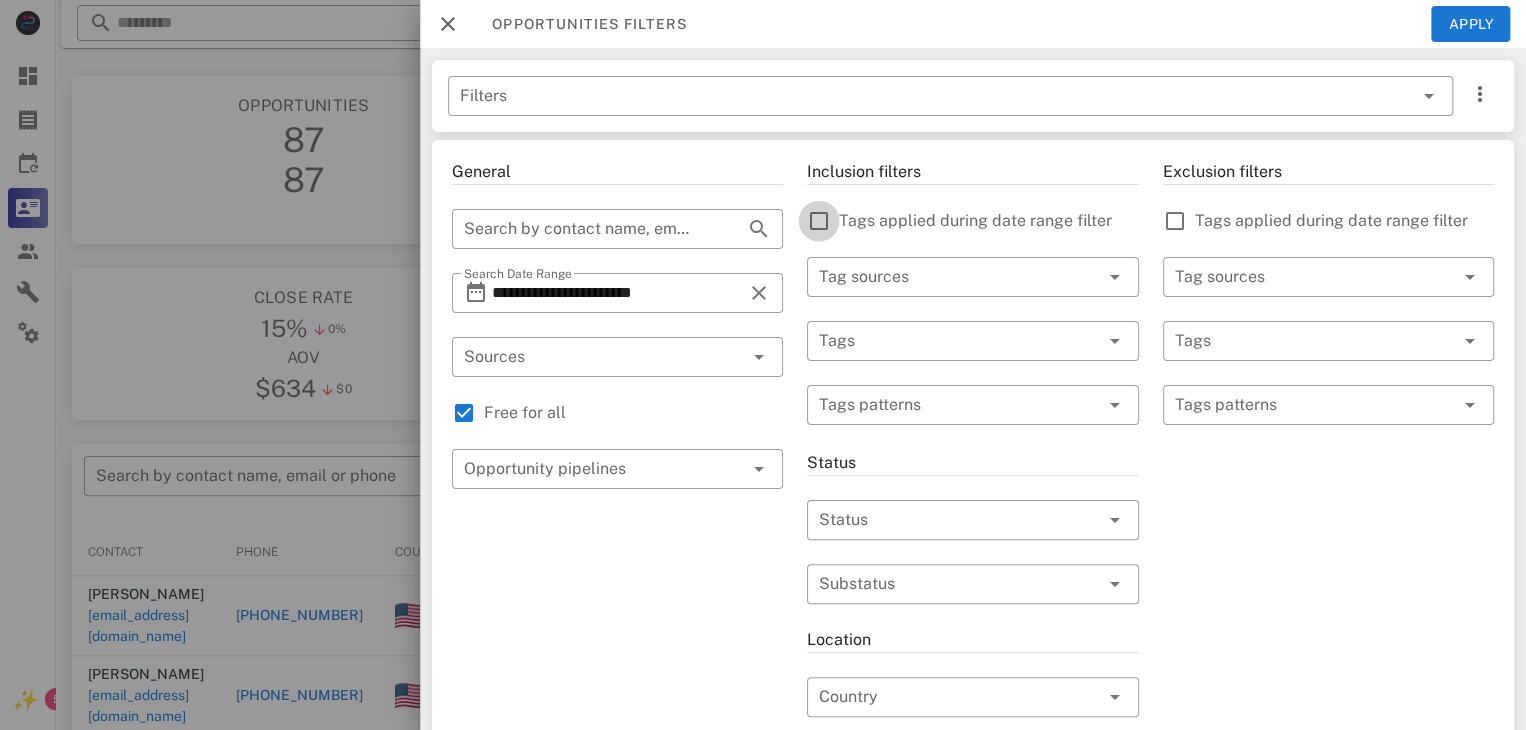 click at bounding box center (819, 221) 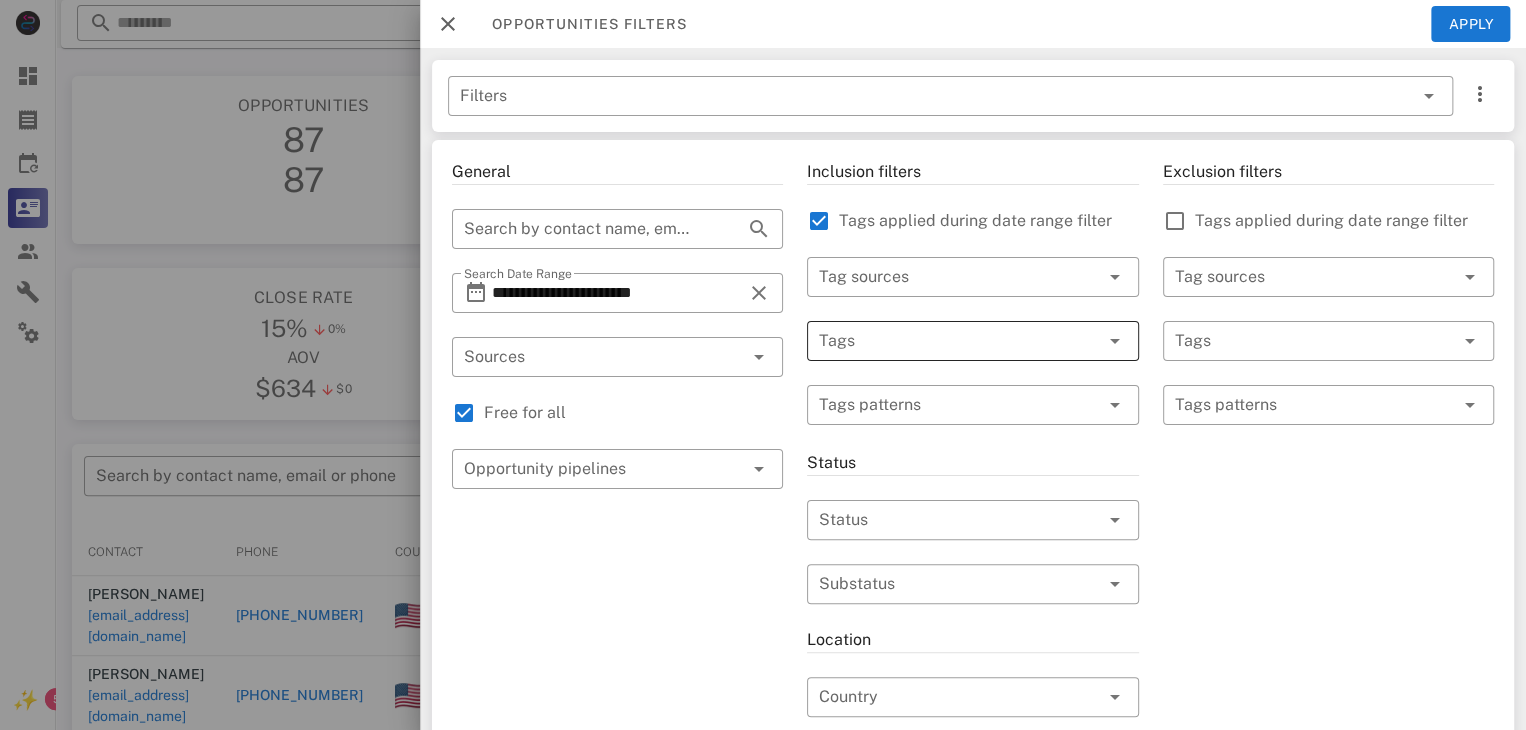 click at bounding box center [944, 341] 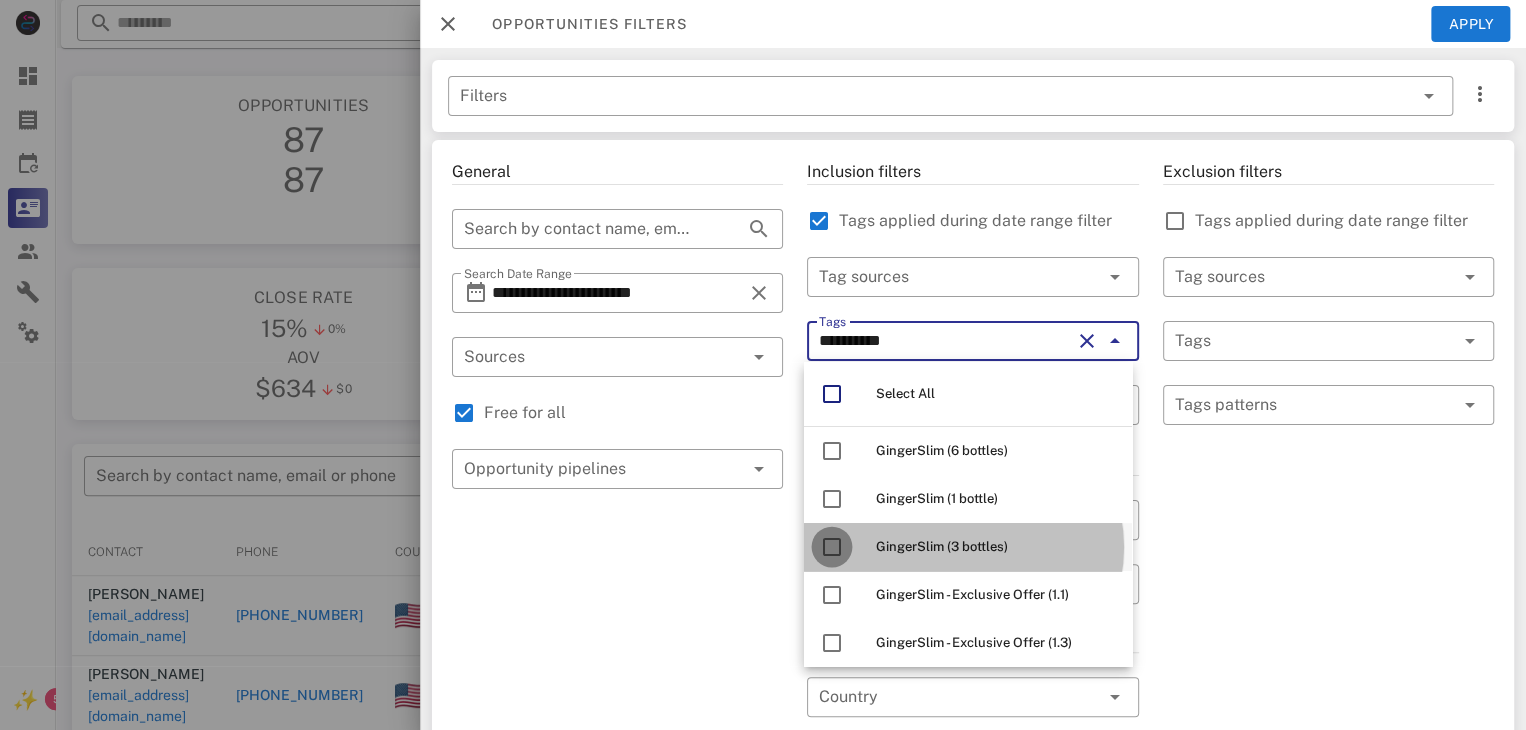 click at bounding box center [832, 547] 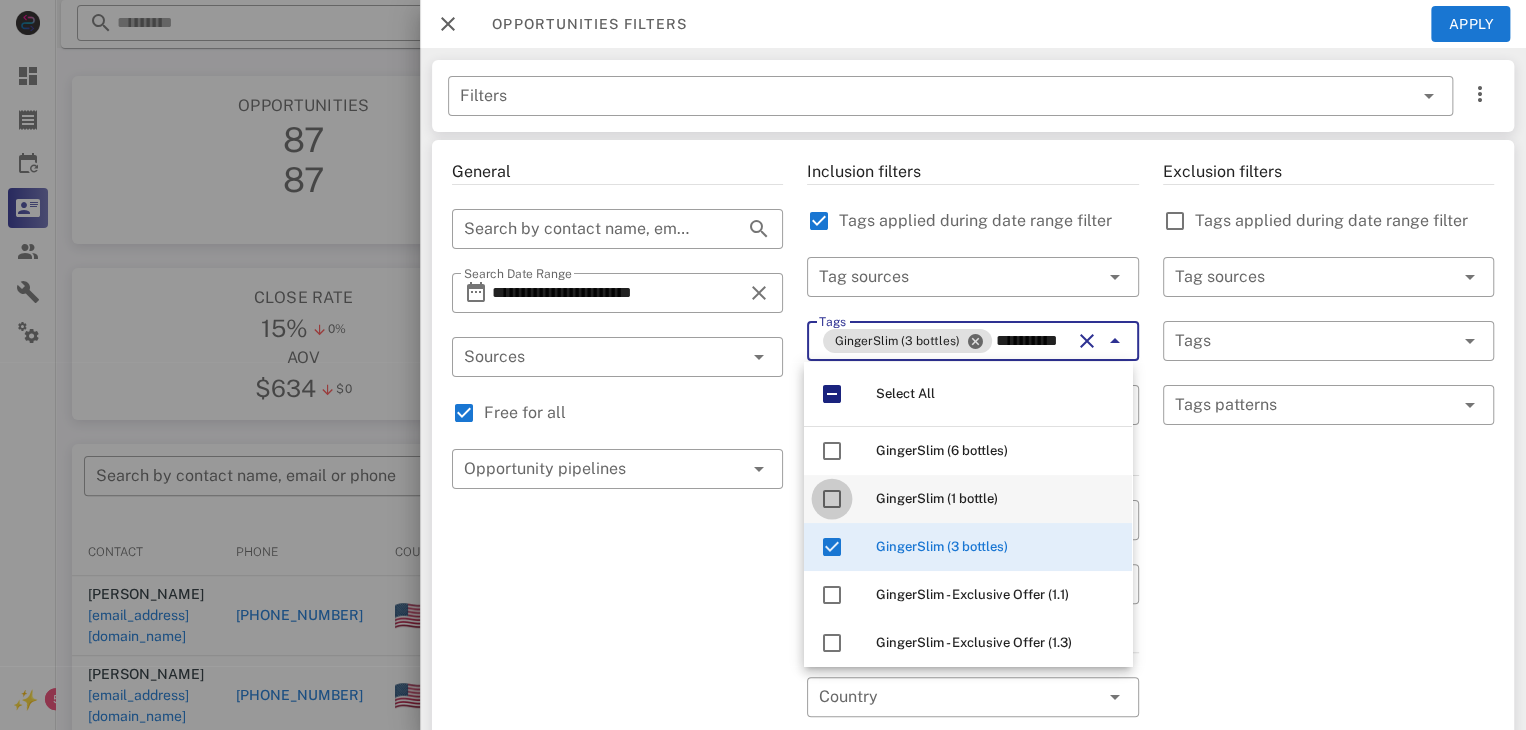 click at bounding box center [832, 499] 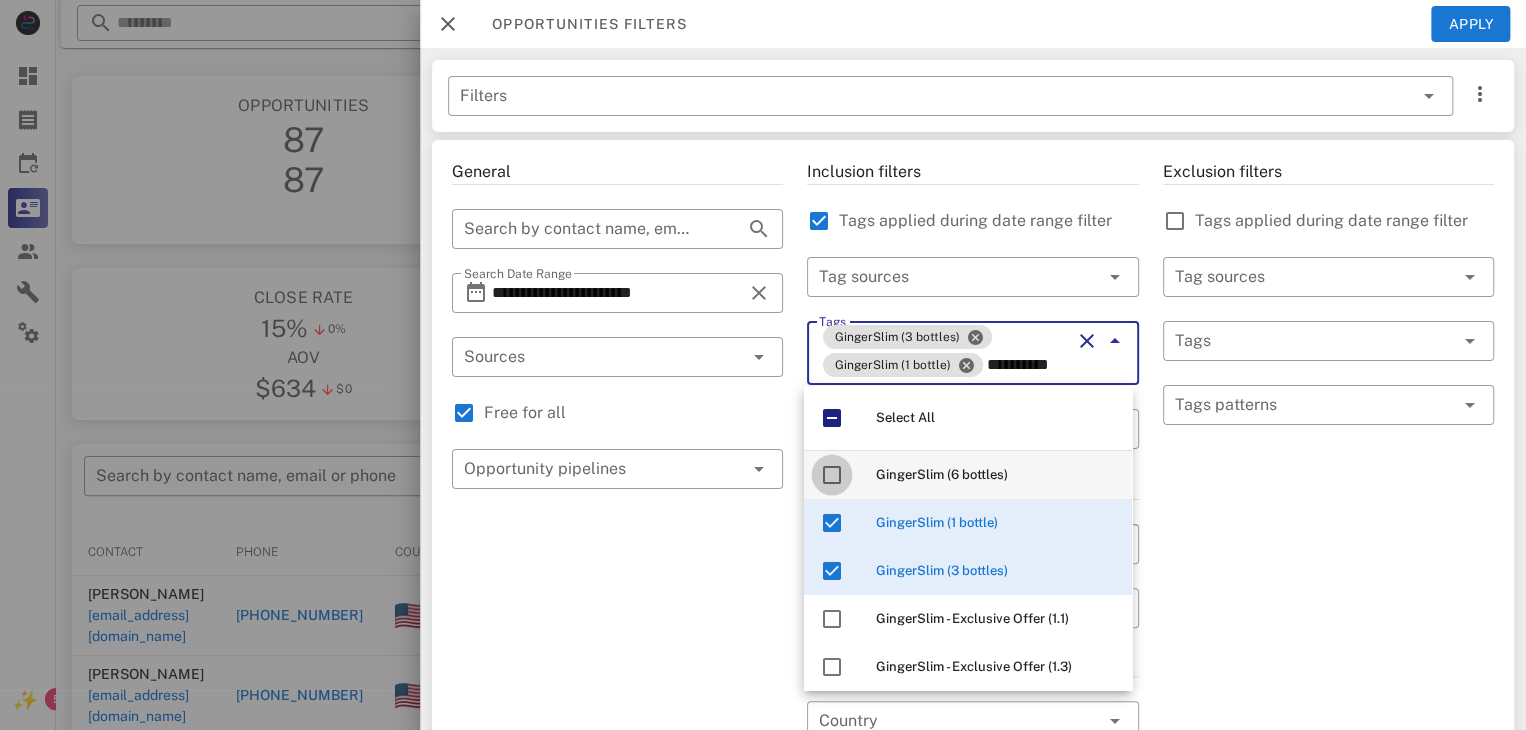 click at bounding box center [832, 475] 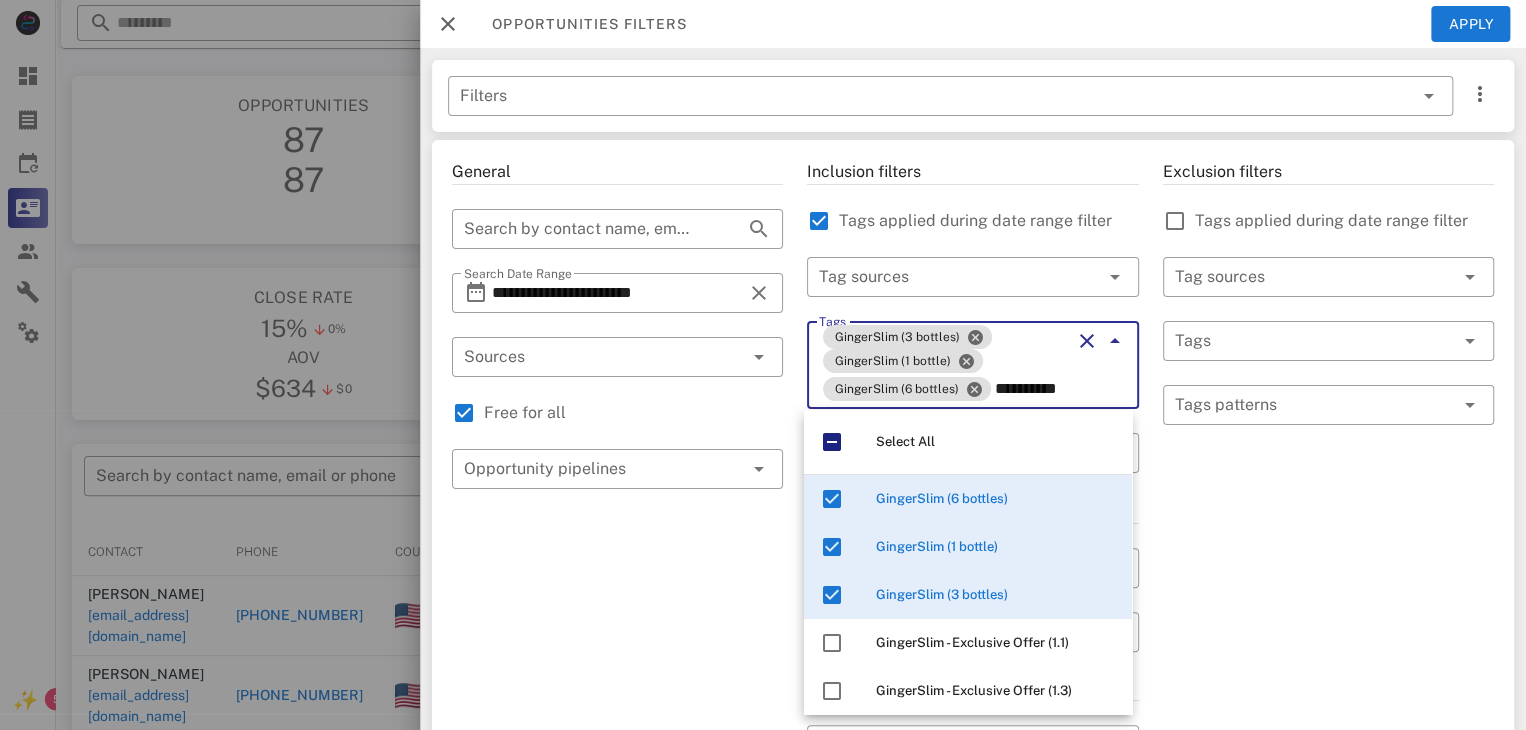 click on "**********" at bounding box center [972, 365] 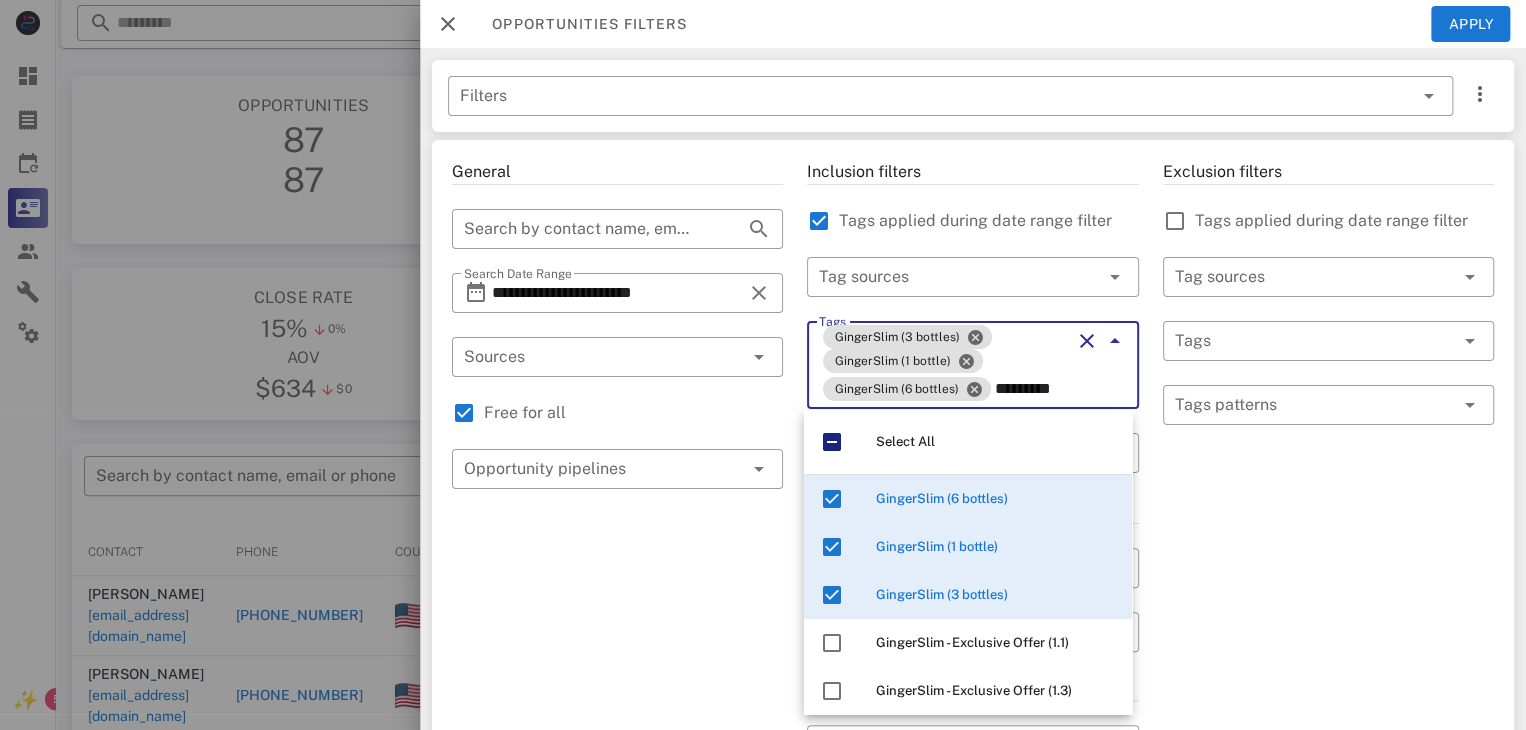 scroll, scrollTop: 0, scrollLeft: 0, axis: both 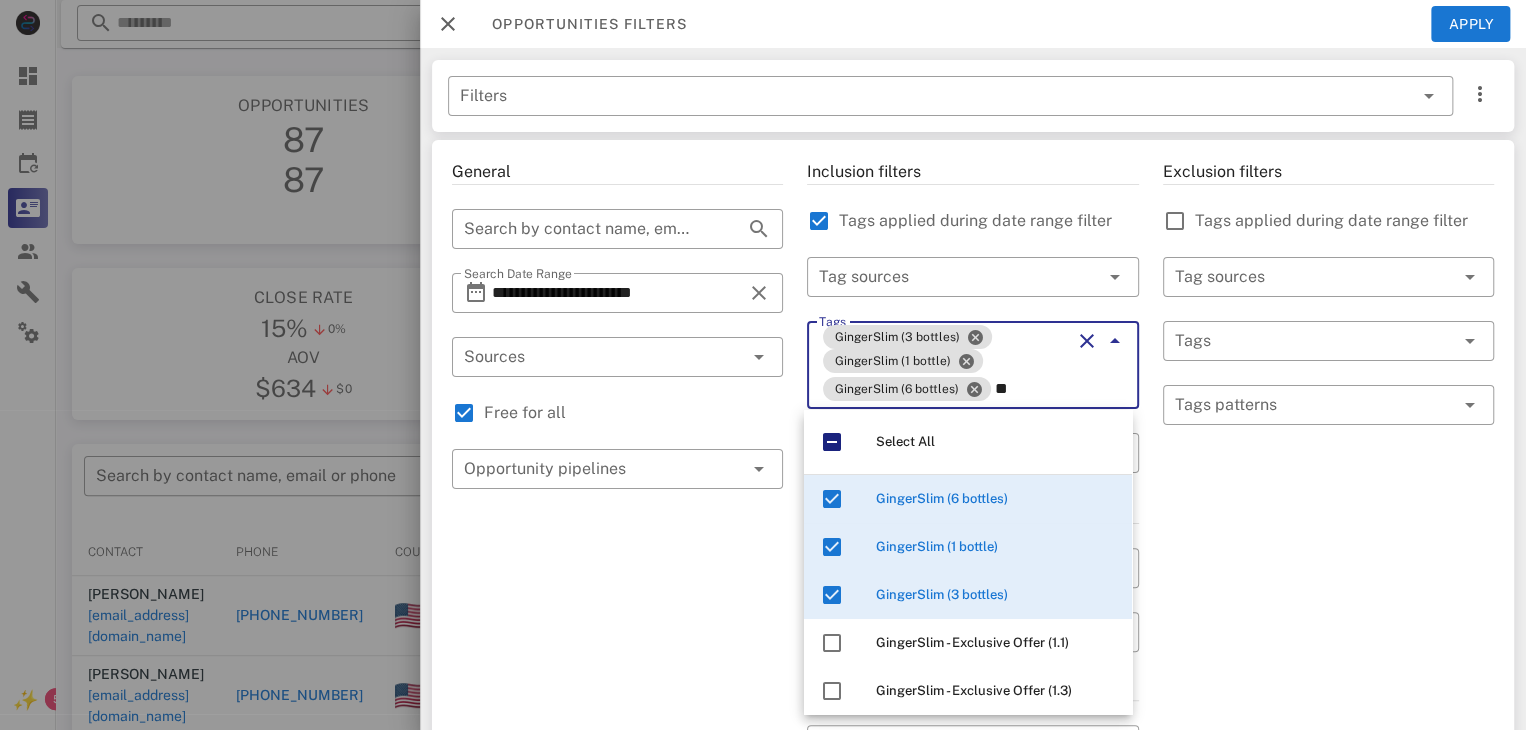 type on "*" 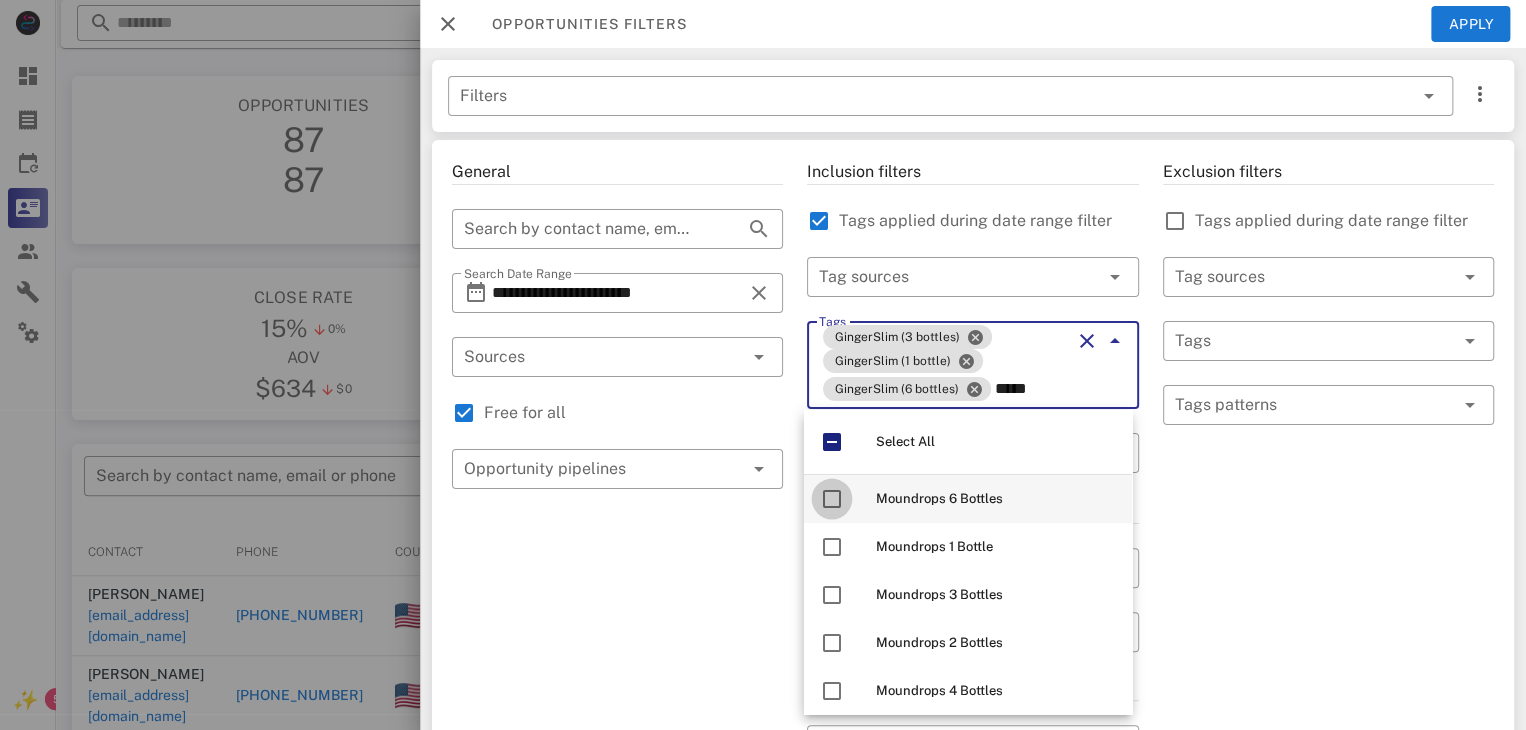 click at bounding box center [832, 499] 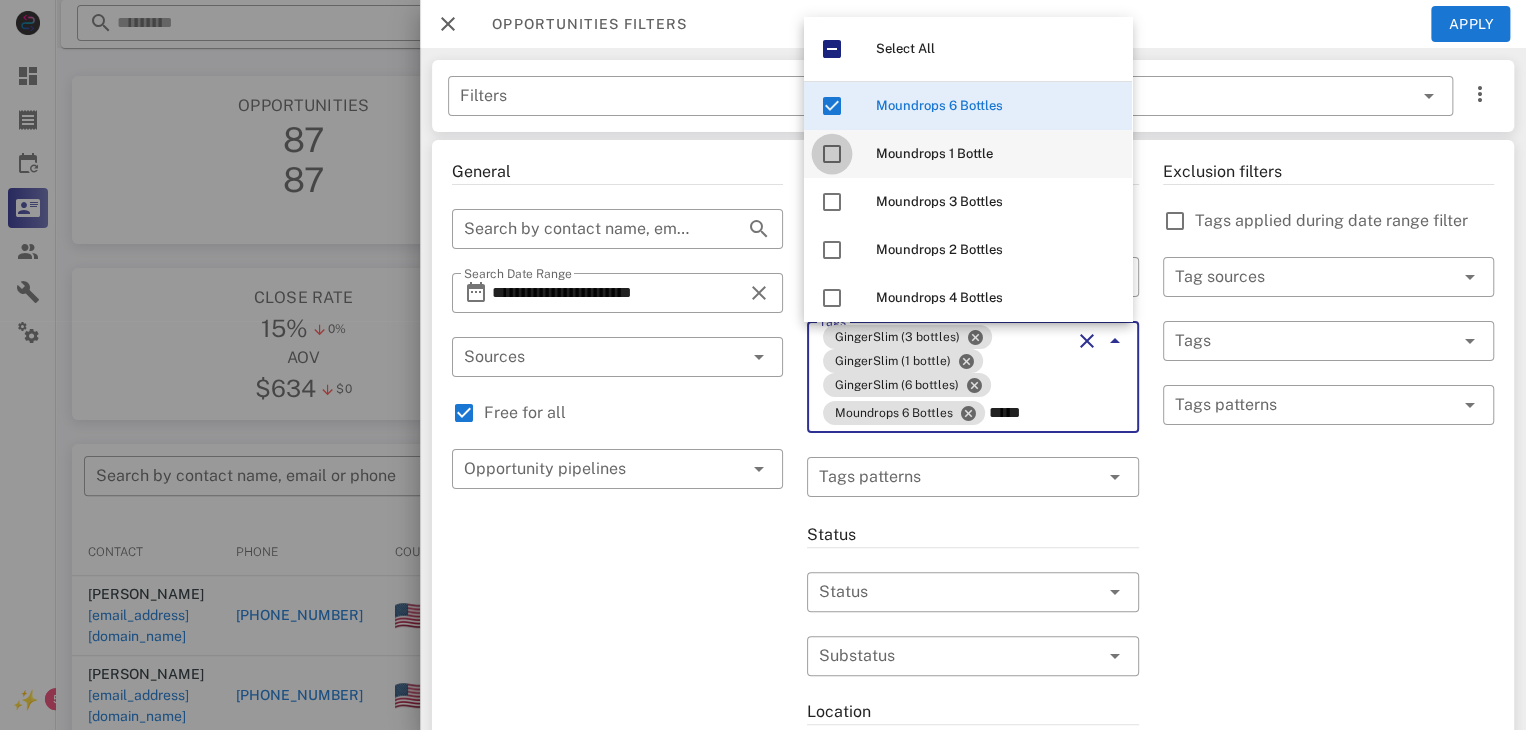 click at bounding box center (832, 154) 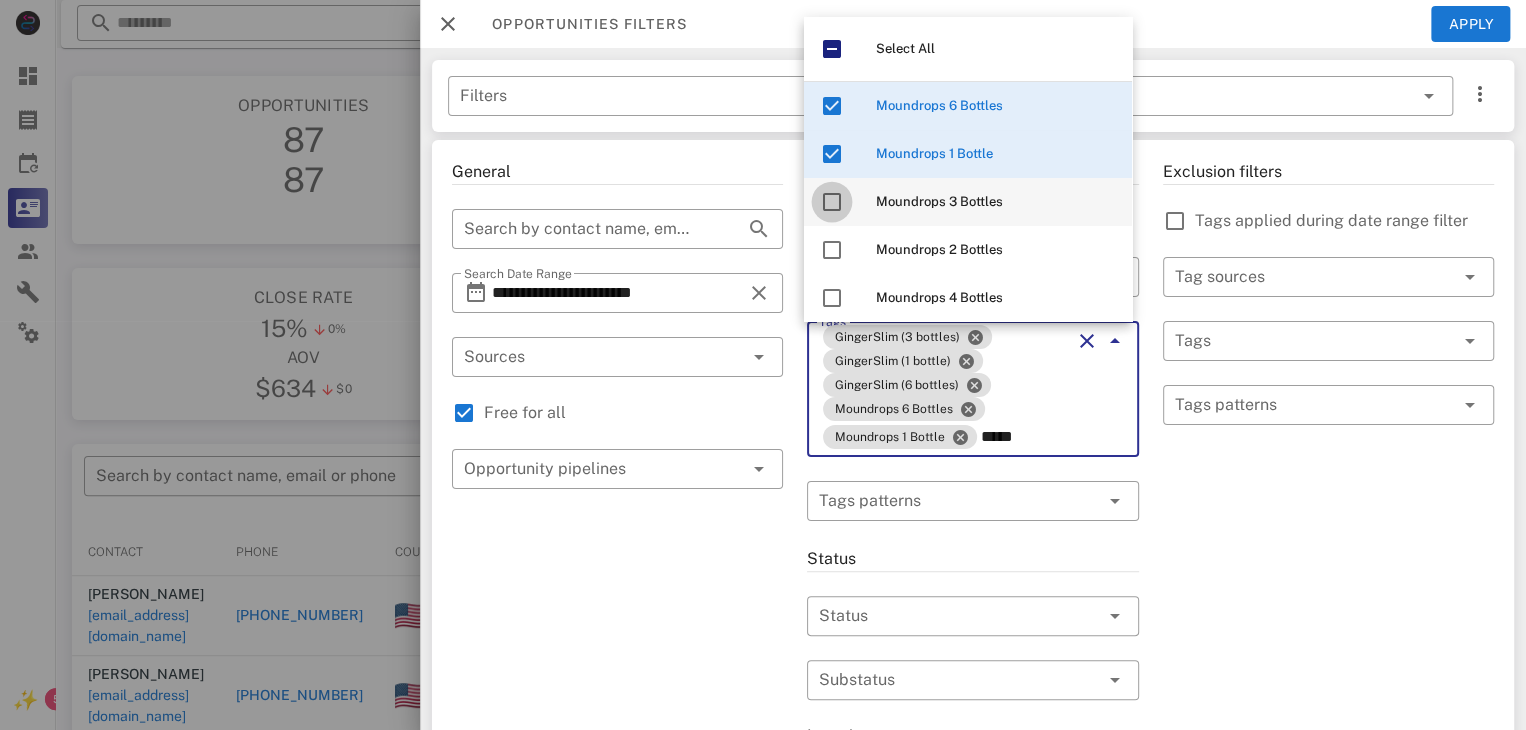 click at bounding box center (832, 202) 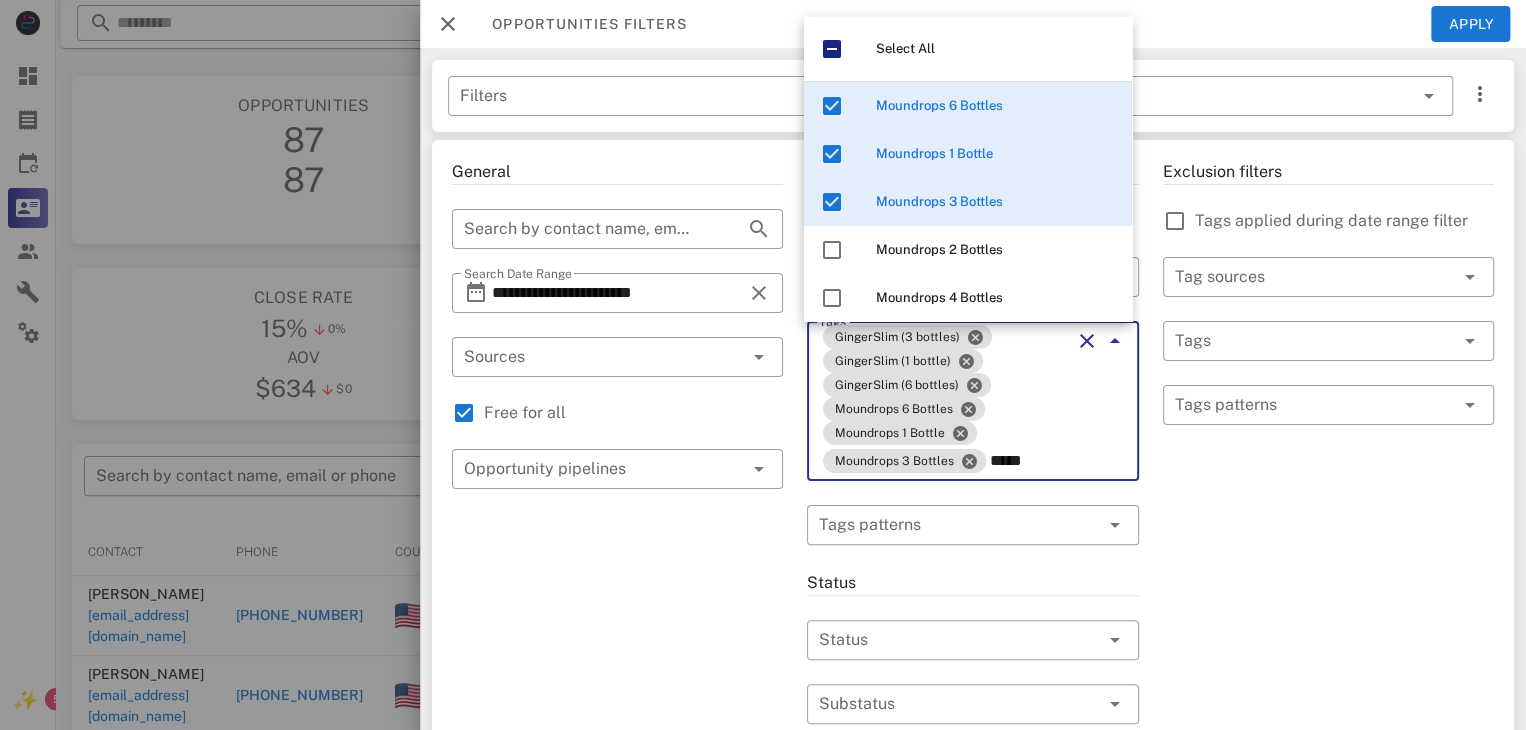 click on "*****" at bounding box center (1030, 461) 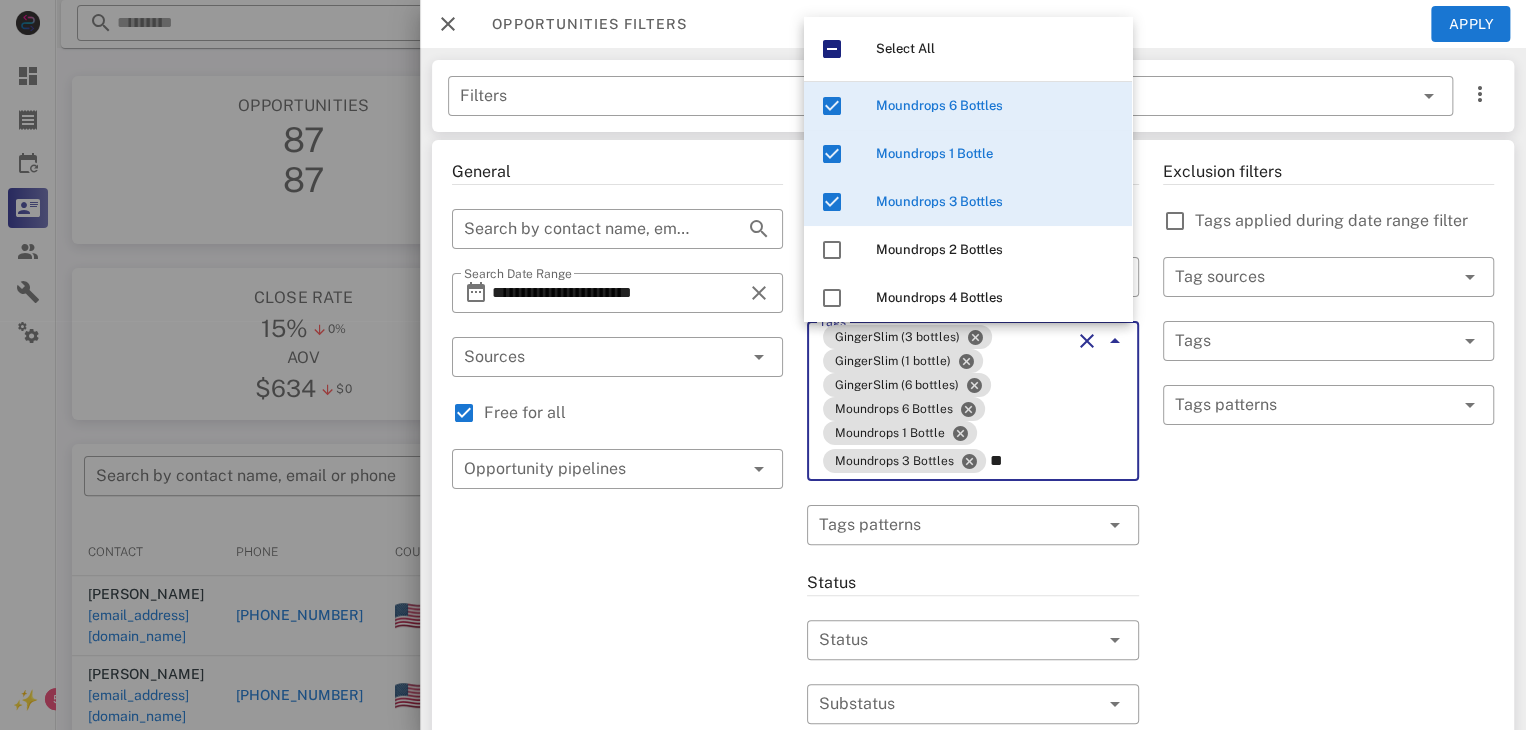type on "*" 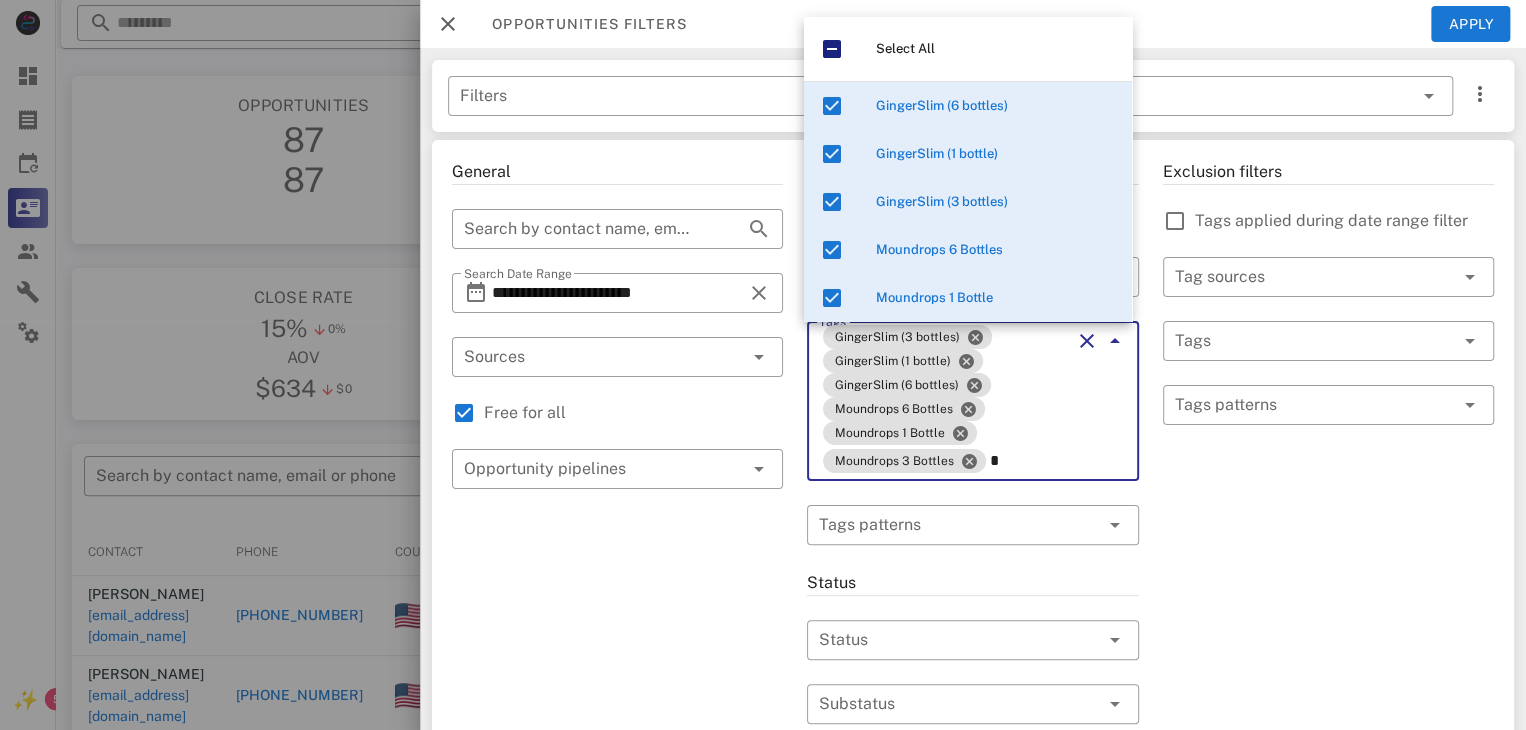 type 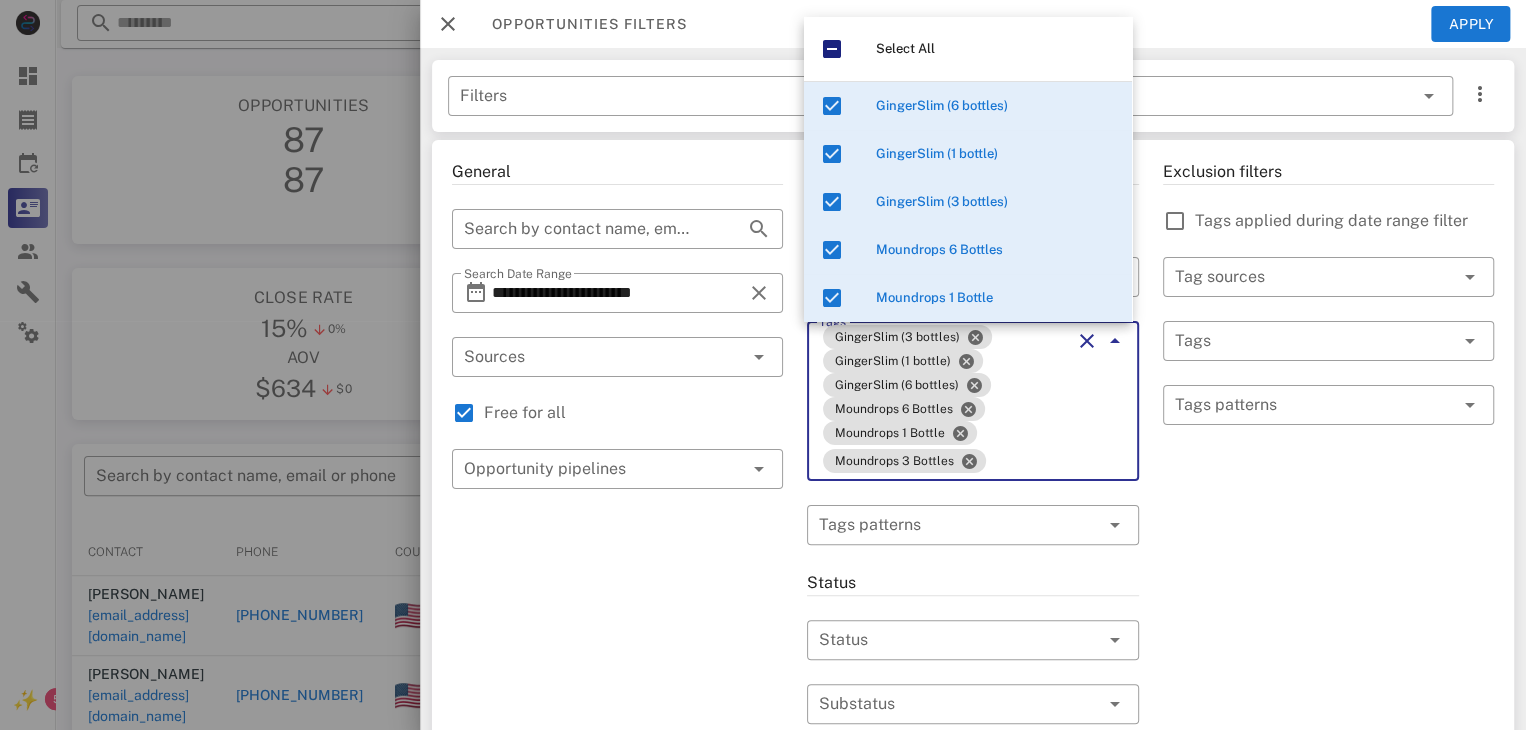 click on "GingerSlim (3 bottles) GingerSlim (1 bottle) GingerSlim (6 bottles) Moundrops 6 Bottles Moundrops 1 Bottle Moundrops 3 Bottles" at bounding box center [944, 401] 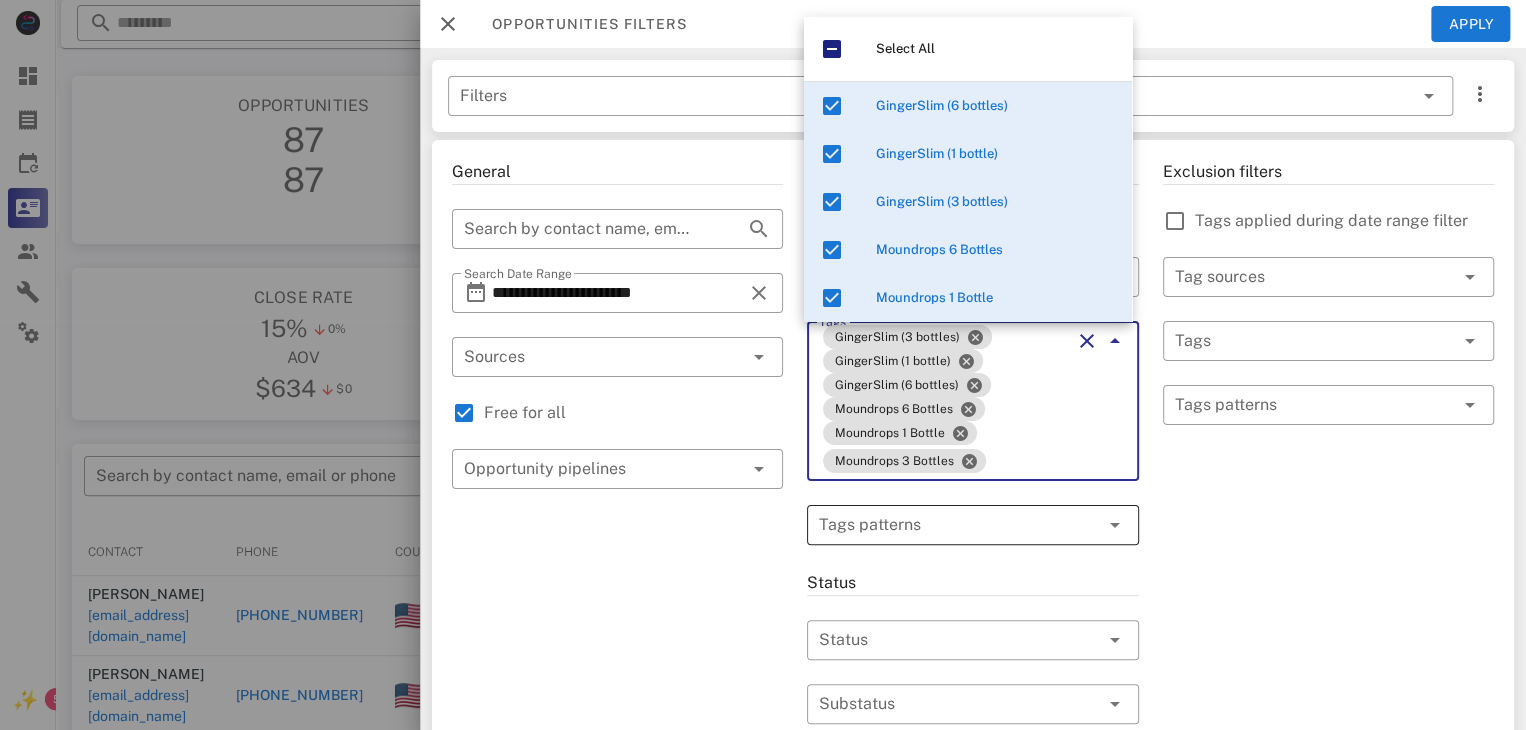 click at bounding box center (958, 525) 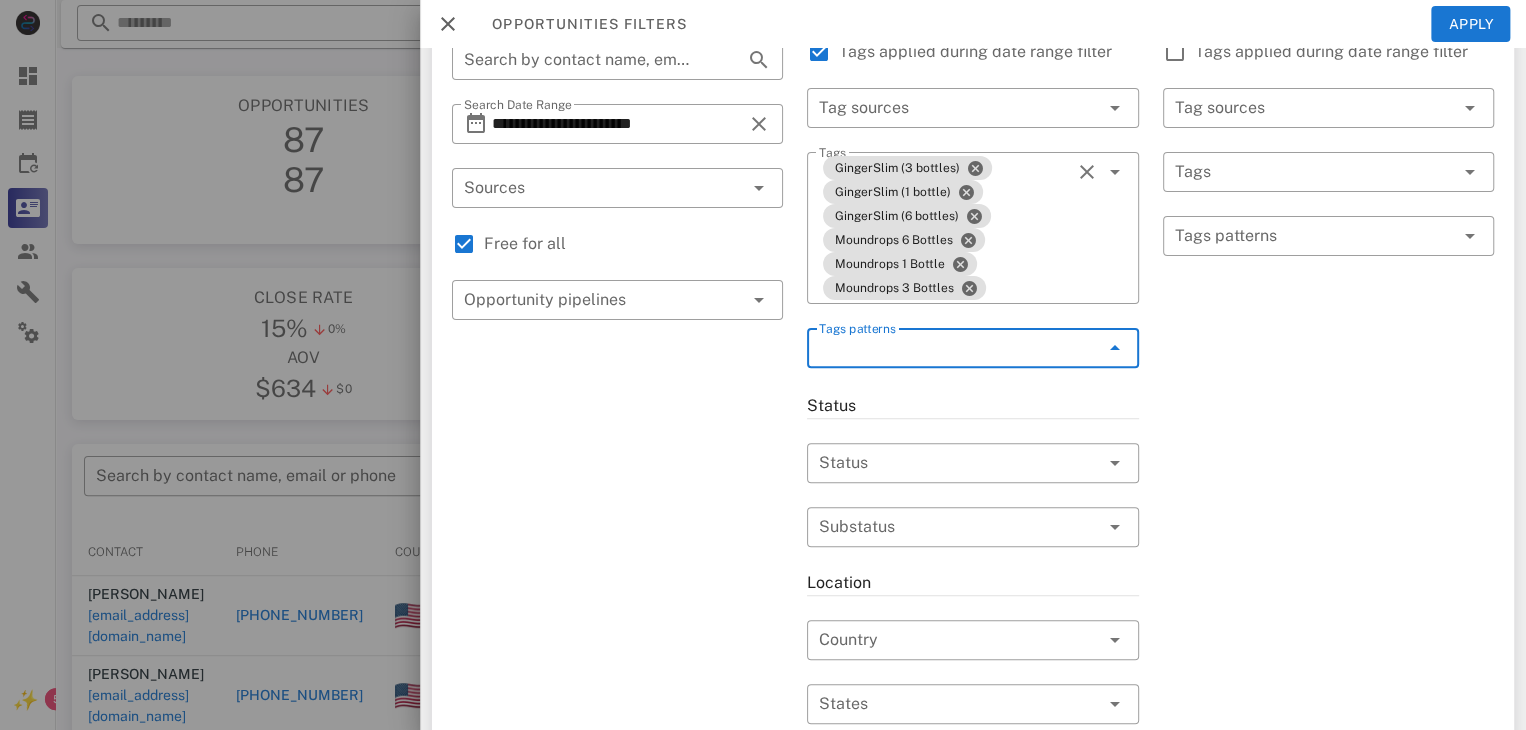 scroll, scrollTop: 0, scrollLeft: 0, axis: both 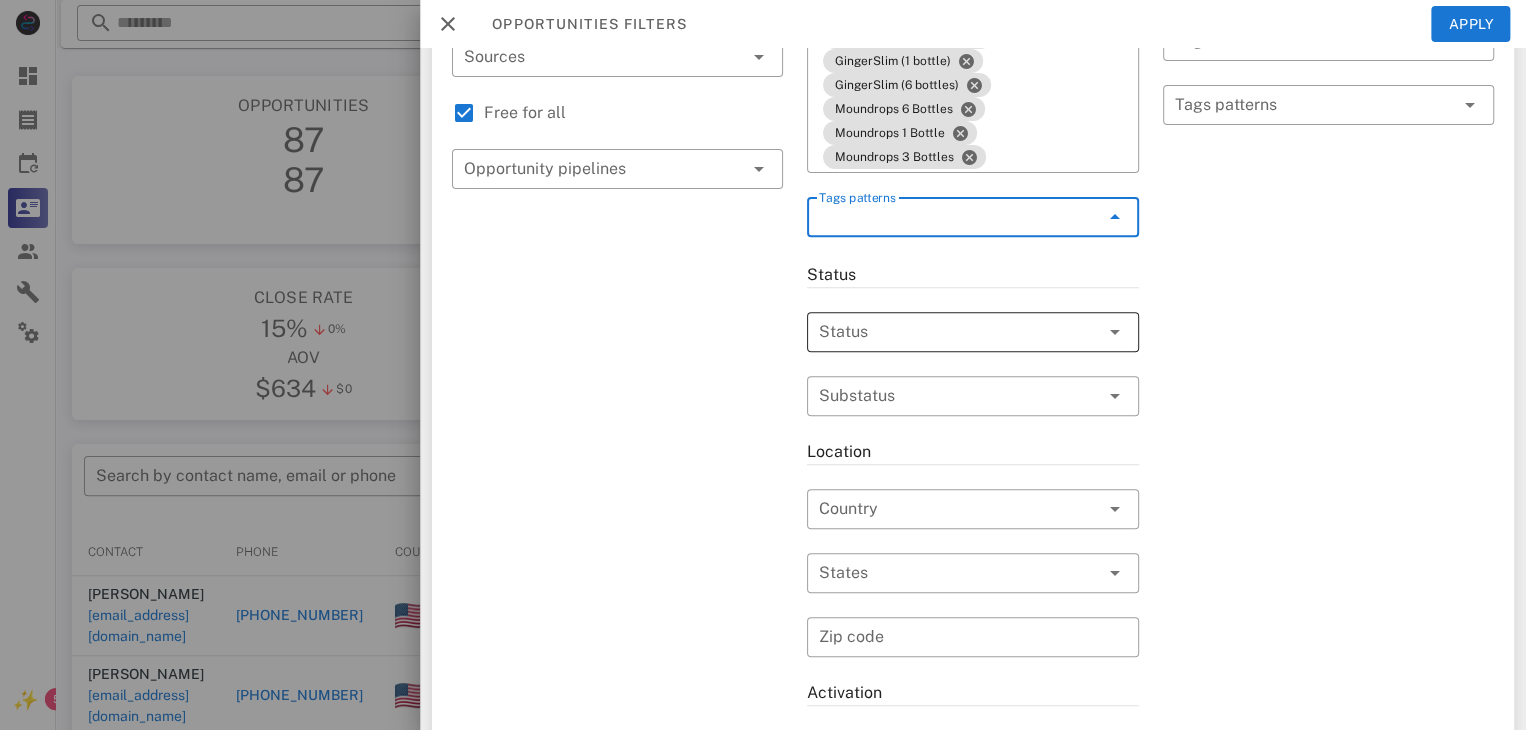 click at bounding box center [944, 332] 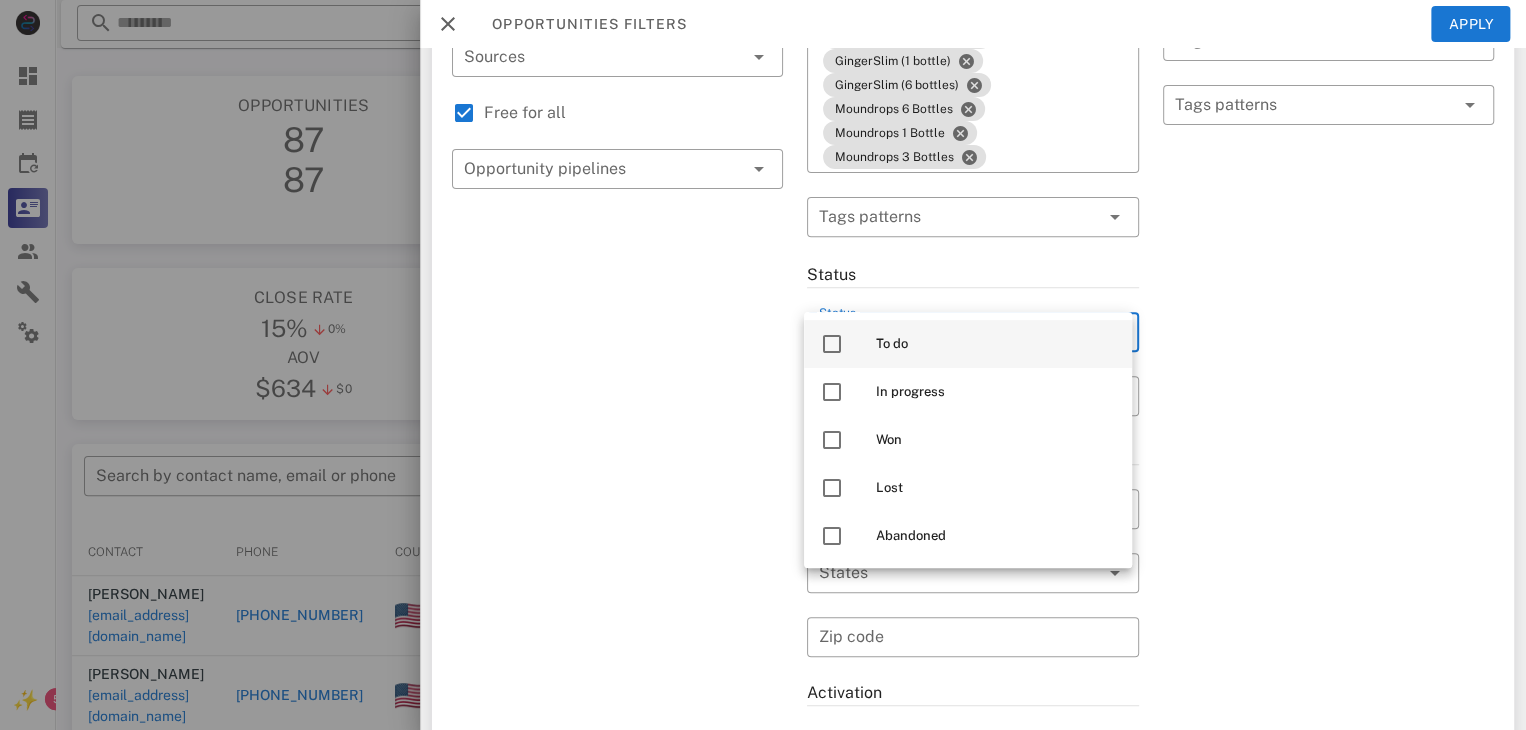 click on "To do" at bounding box center (996, 344) 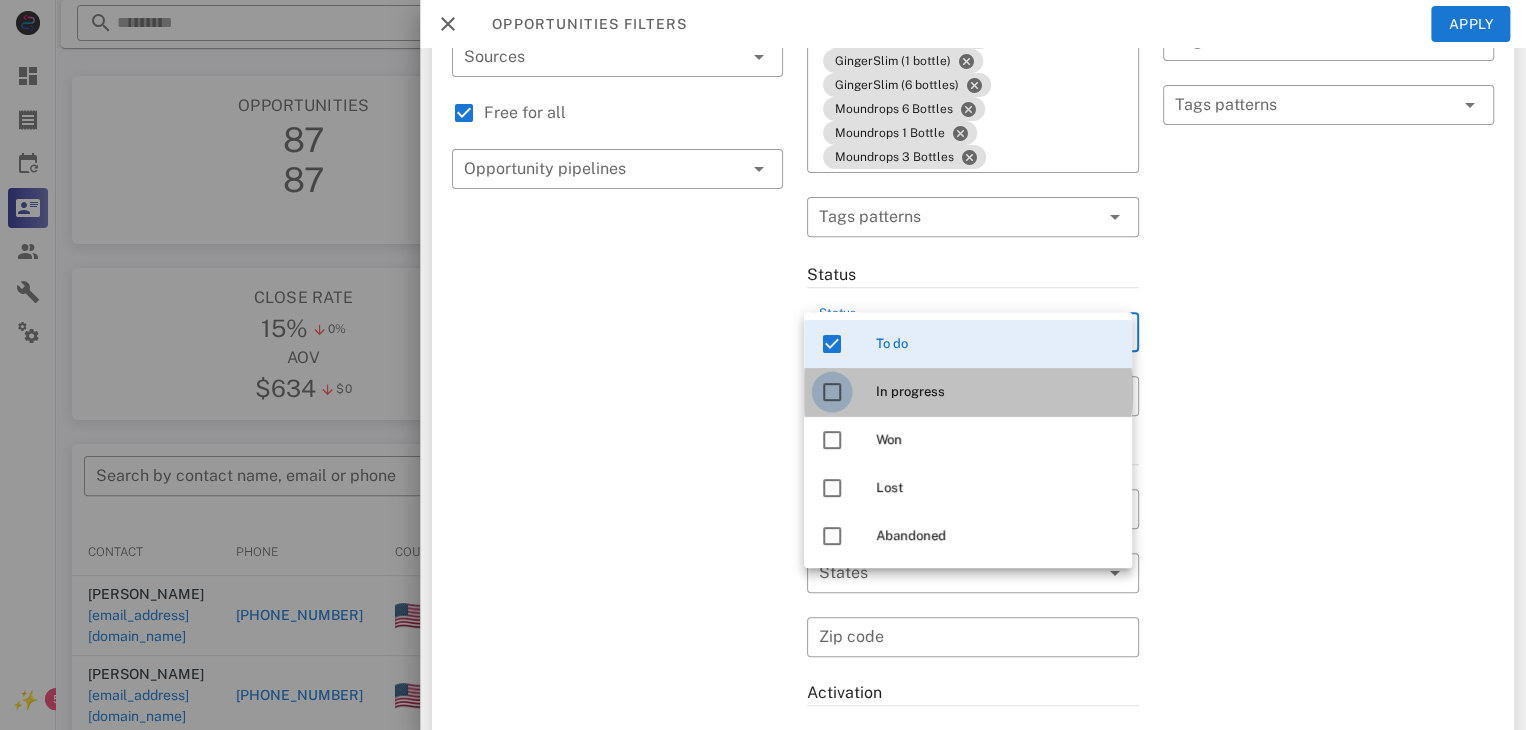 click at bounding box center [832, 392] 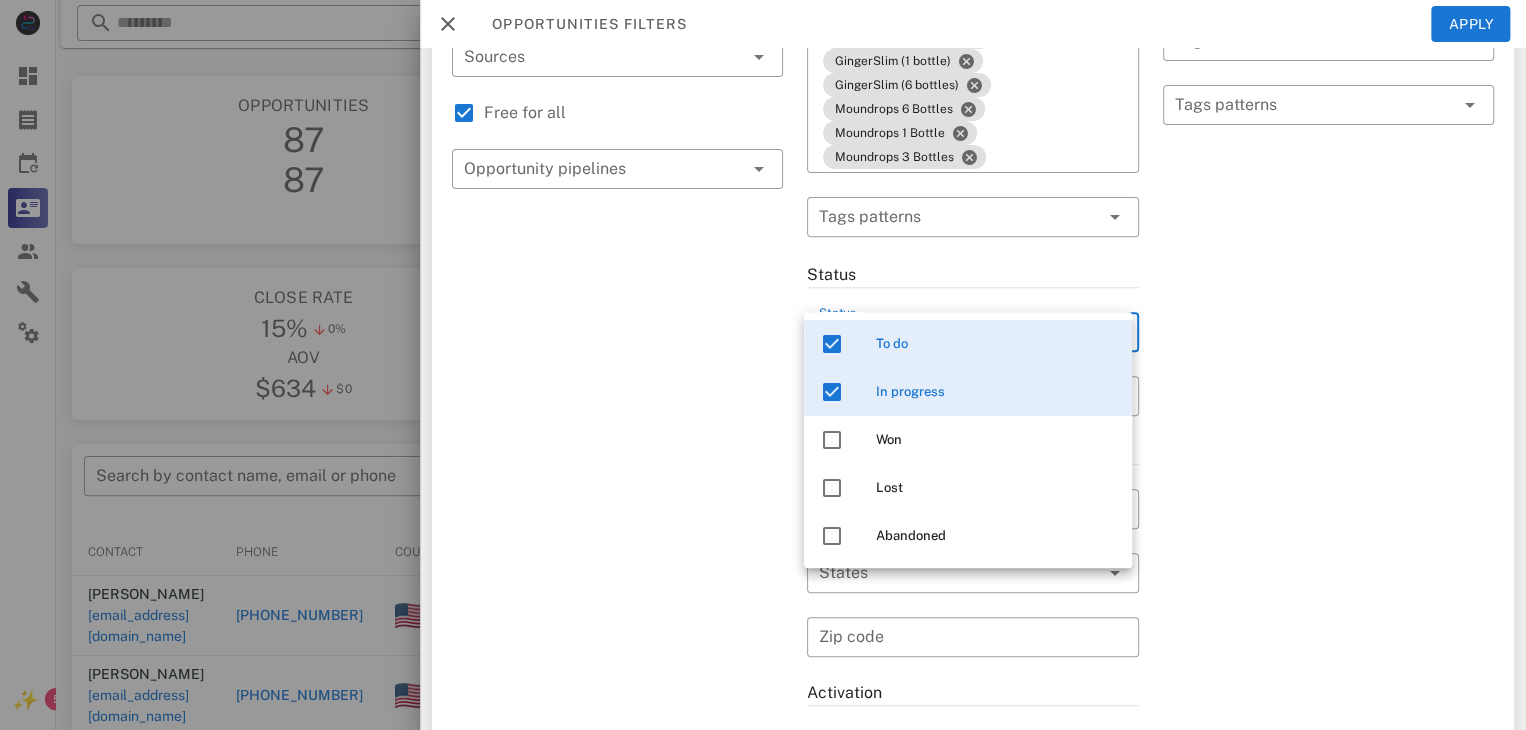 click on "Exclusion filters Tags applied during date range filter ​ Tag sources ​ Tags ​ Tags patterns" at bounding box center [1328, 465] 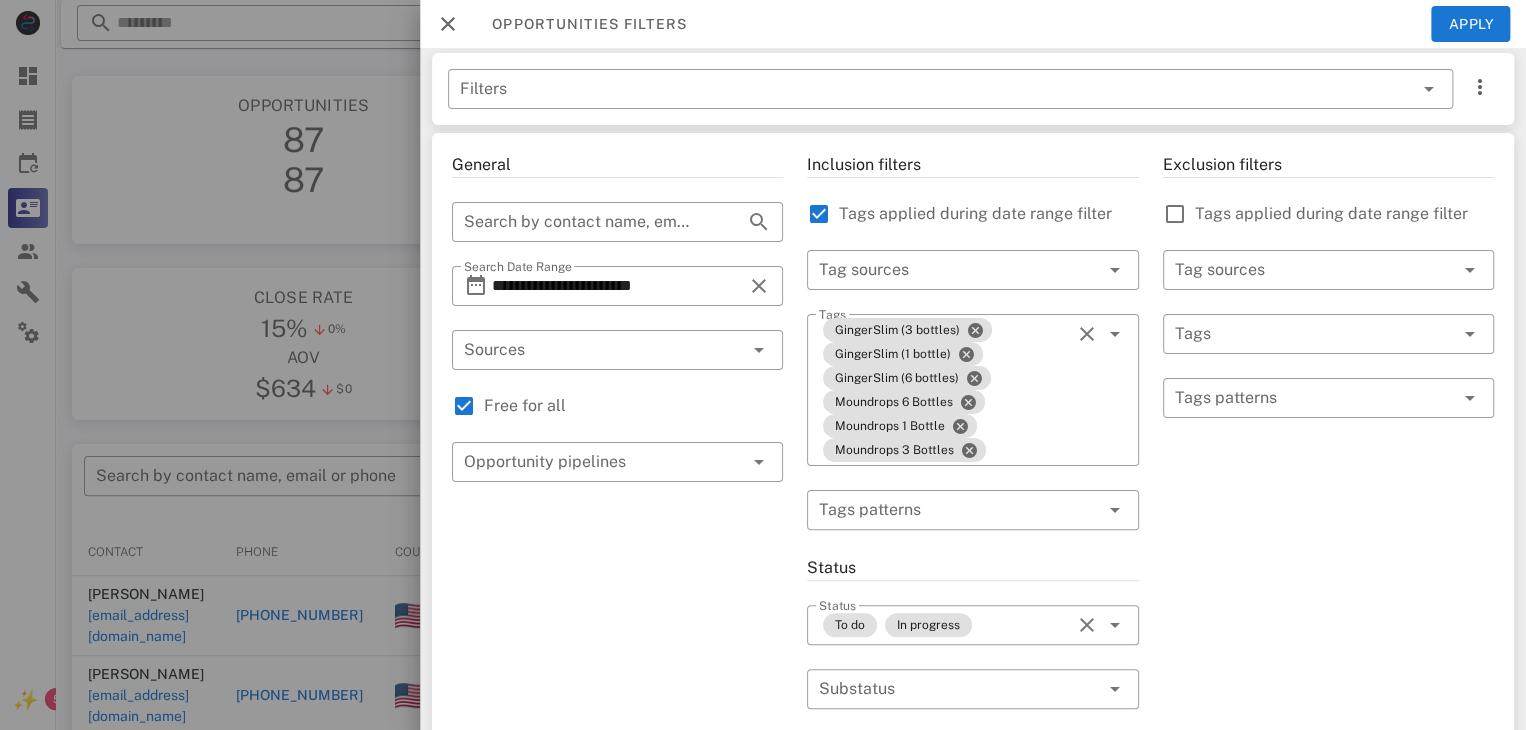 scroll, scrollTop: 0, scrollLeft: 0, axis: both 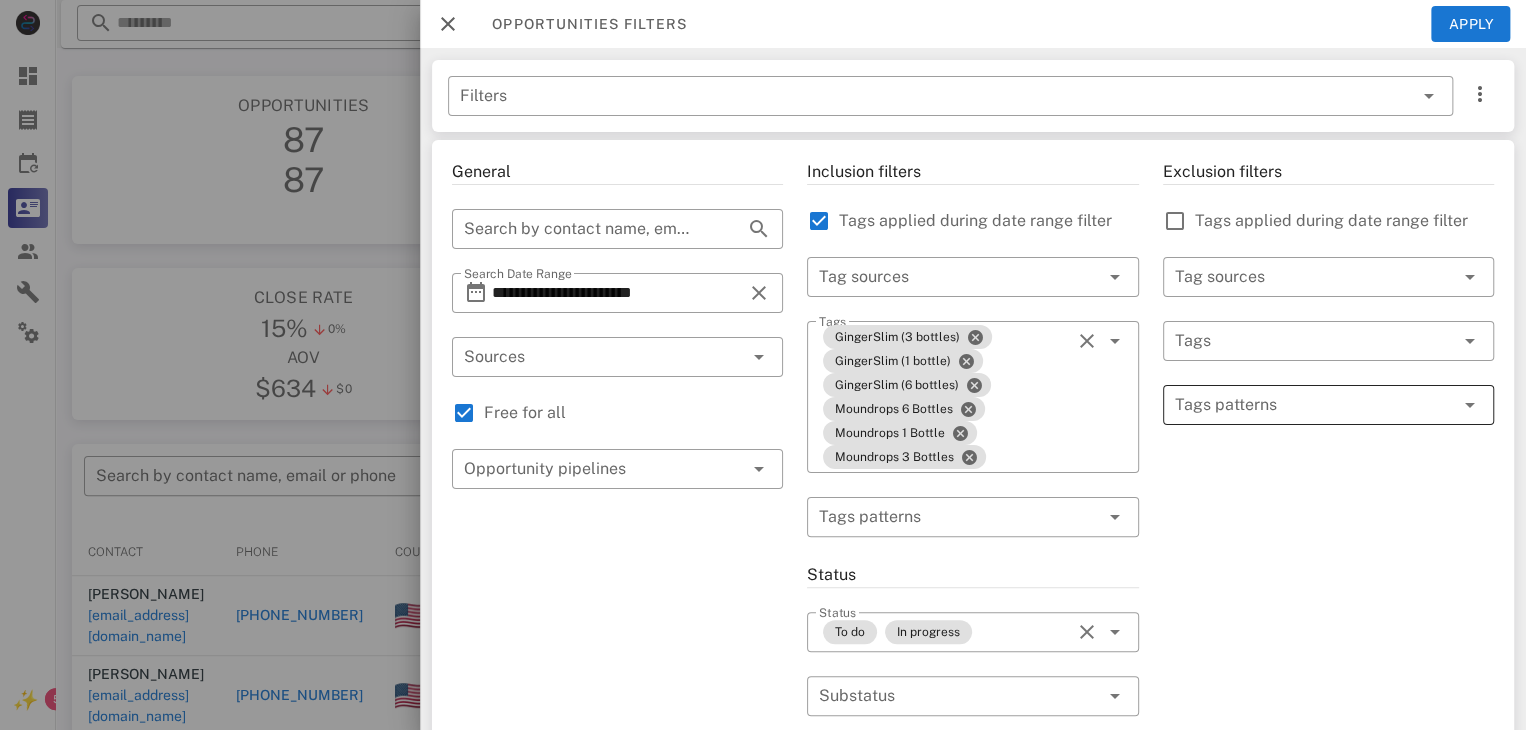 click at bounding box center [1314, 405] 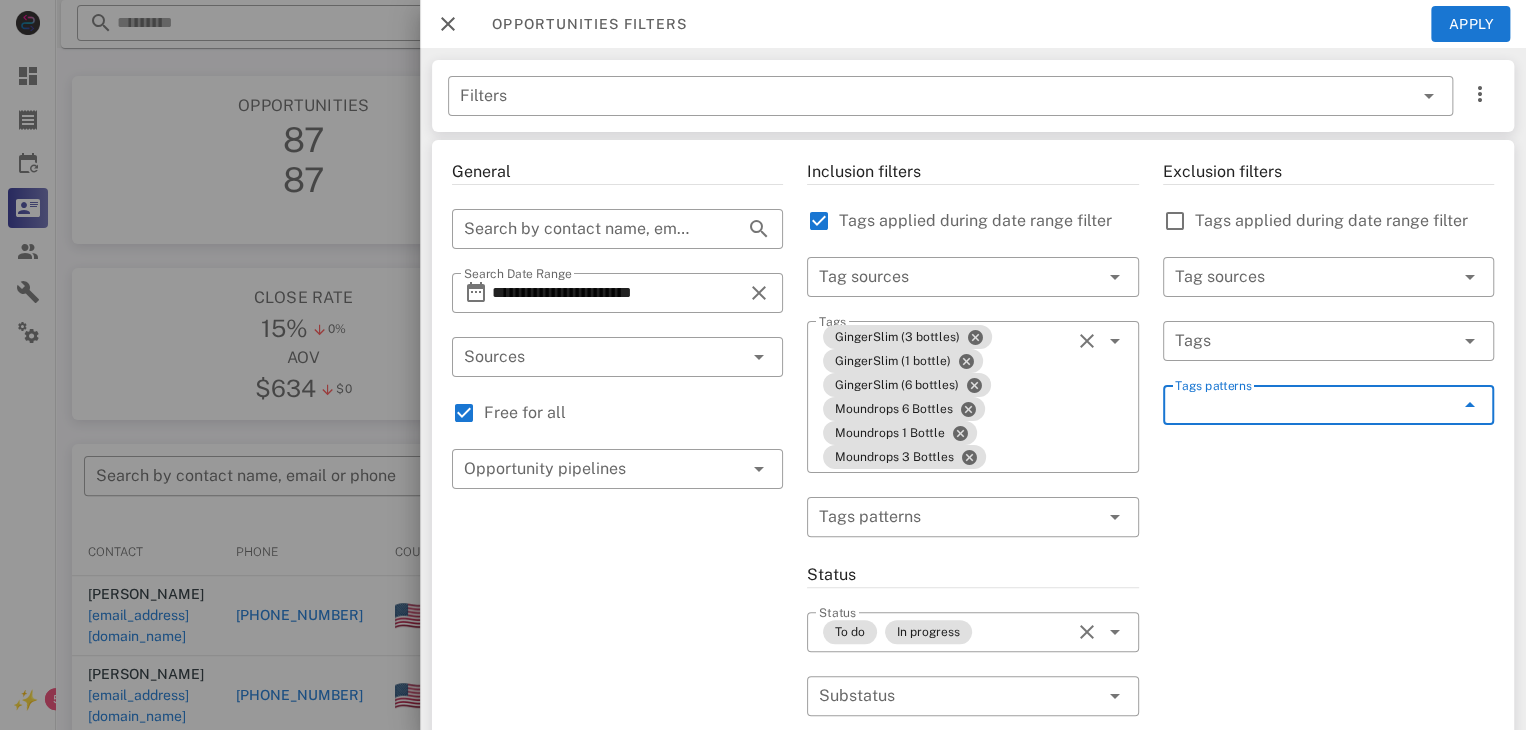click at bounding box center (1470, 405) 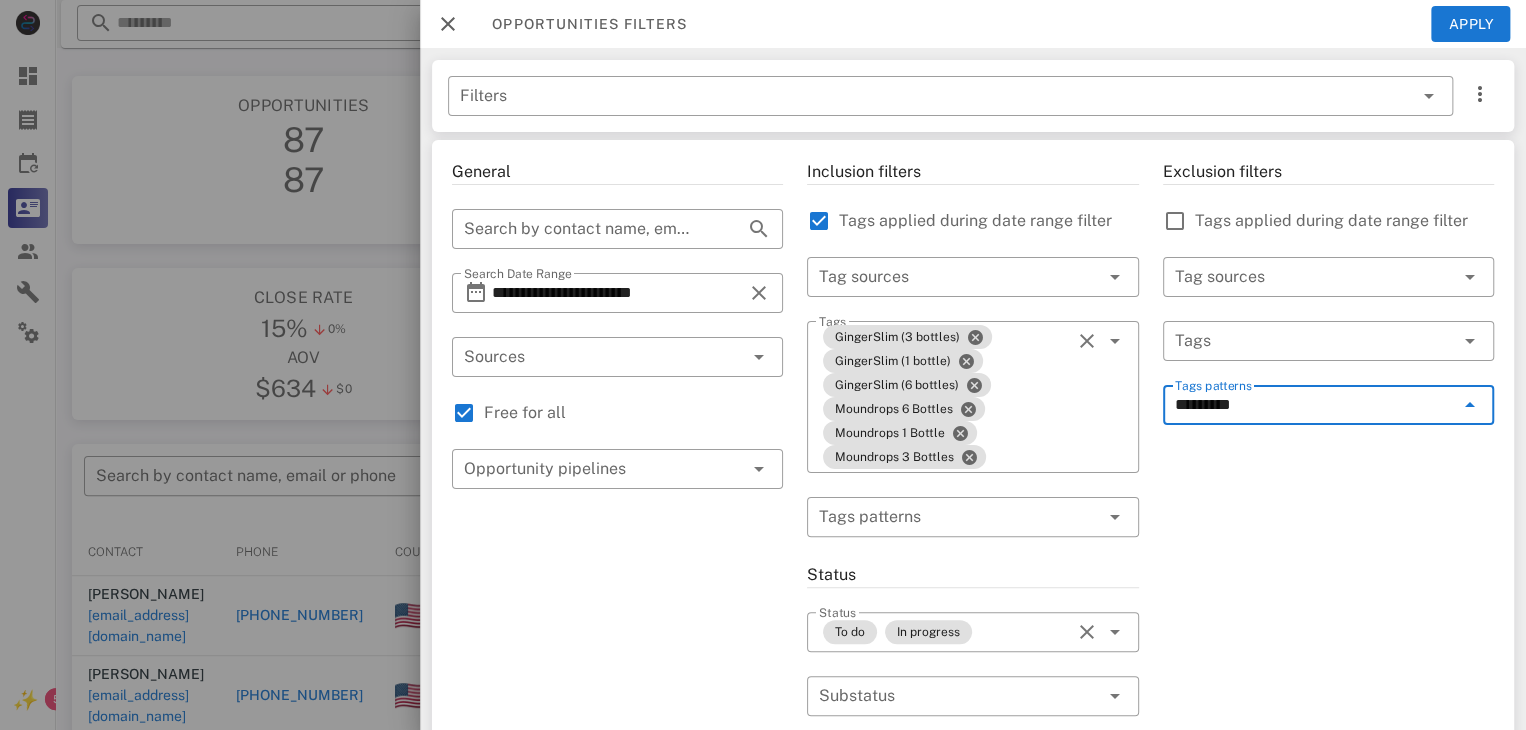 type on "********" 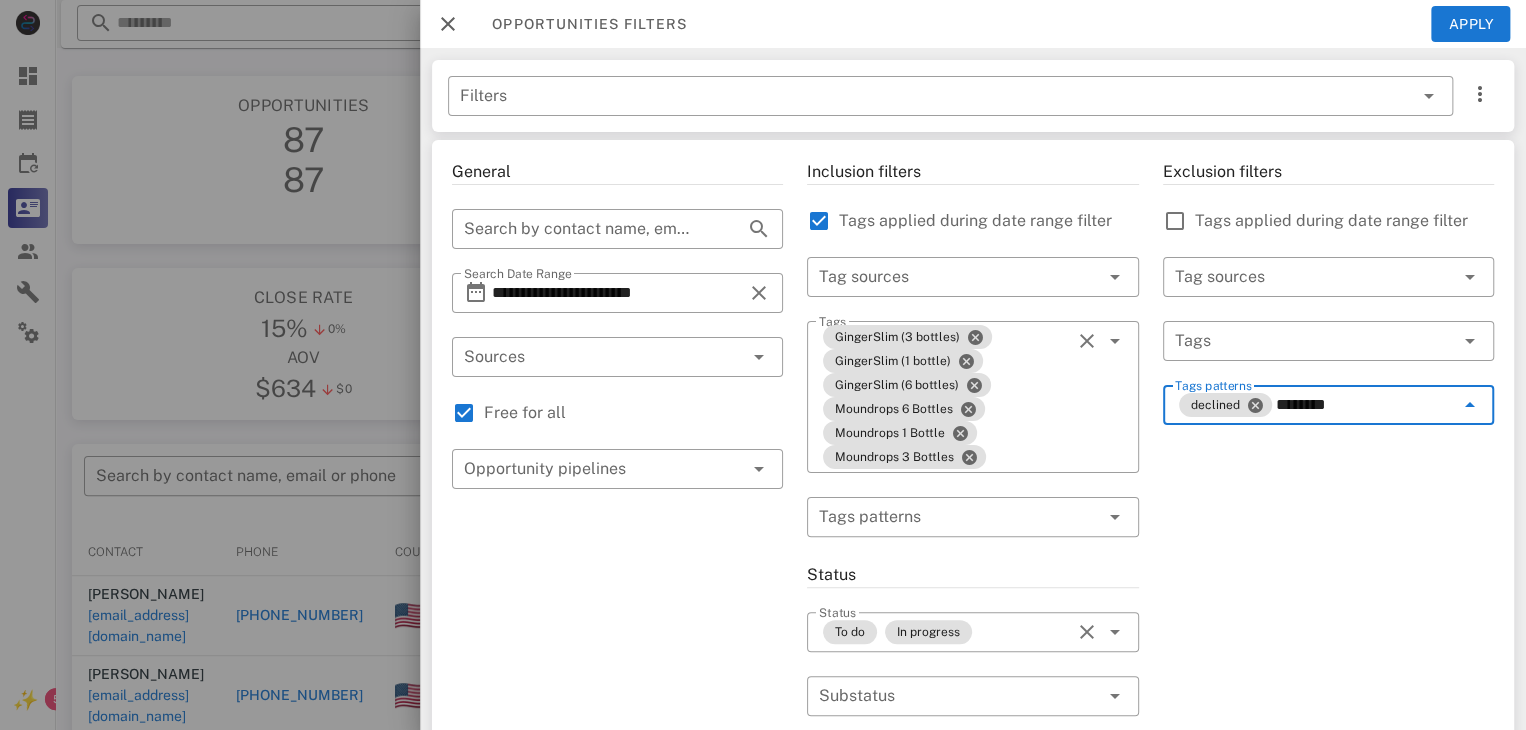 type on "*********" 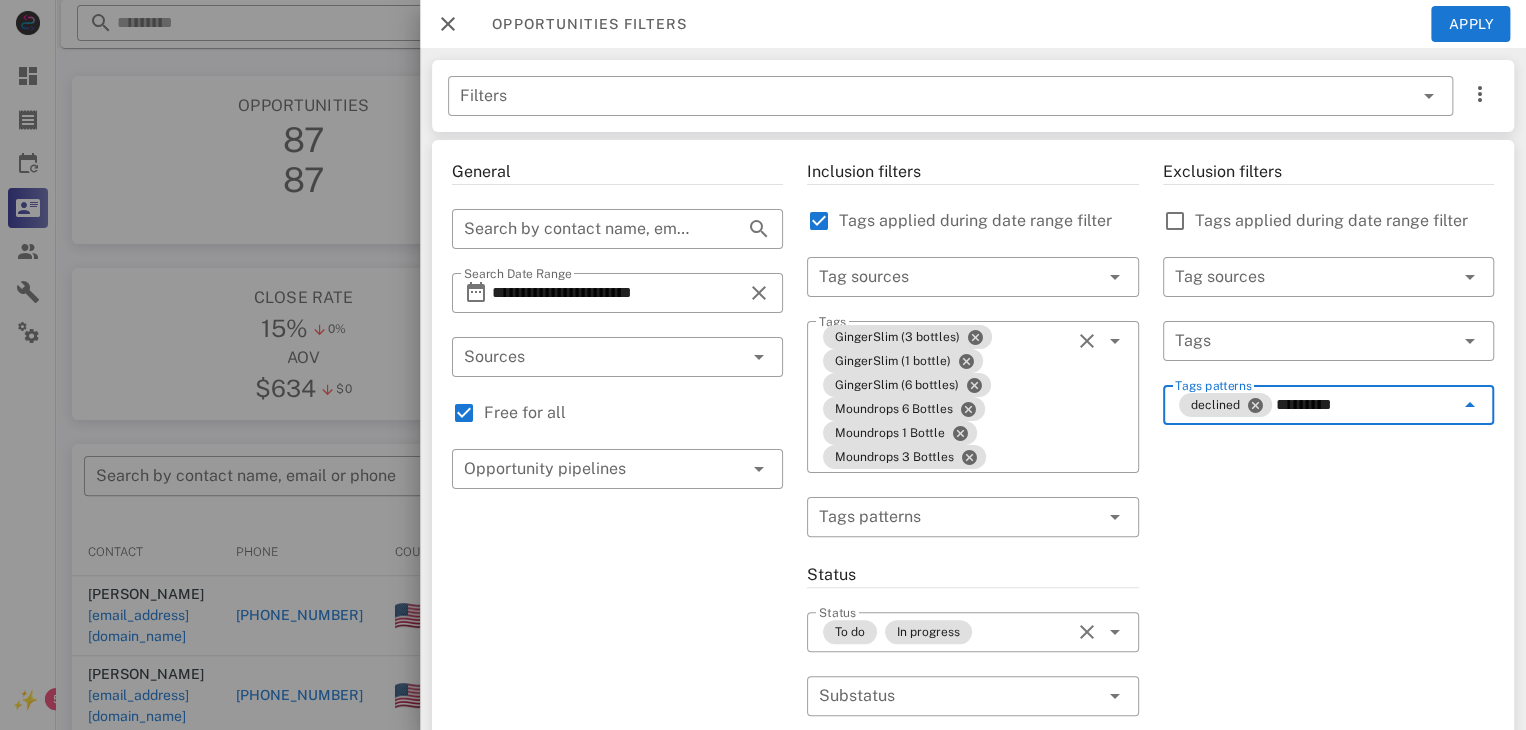 type 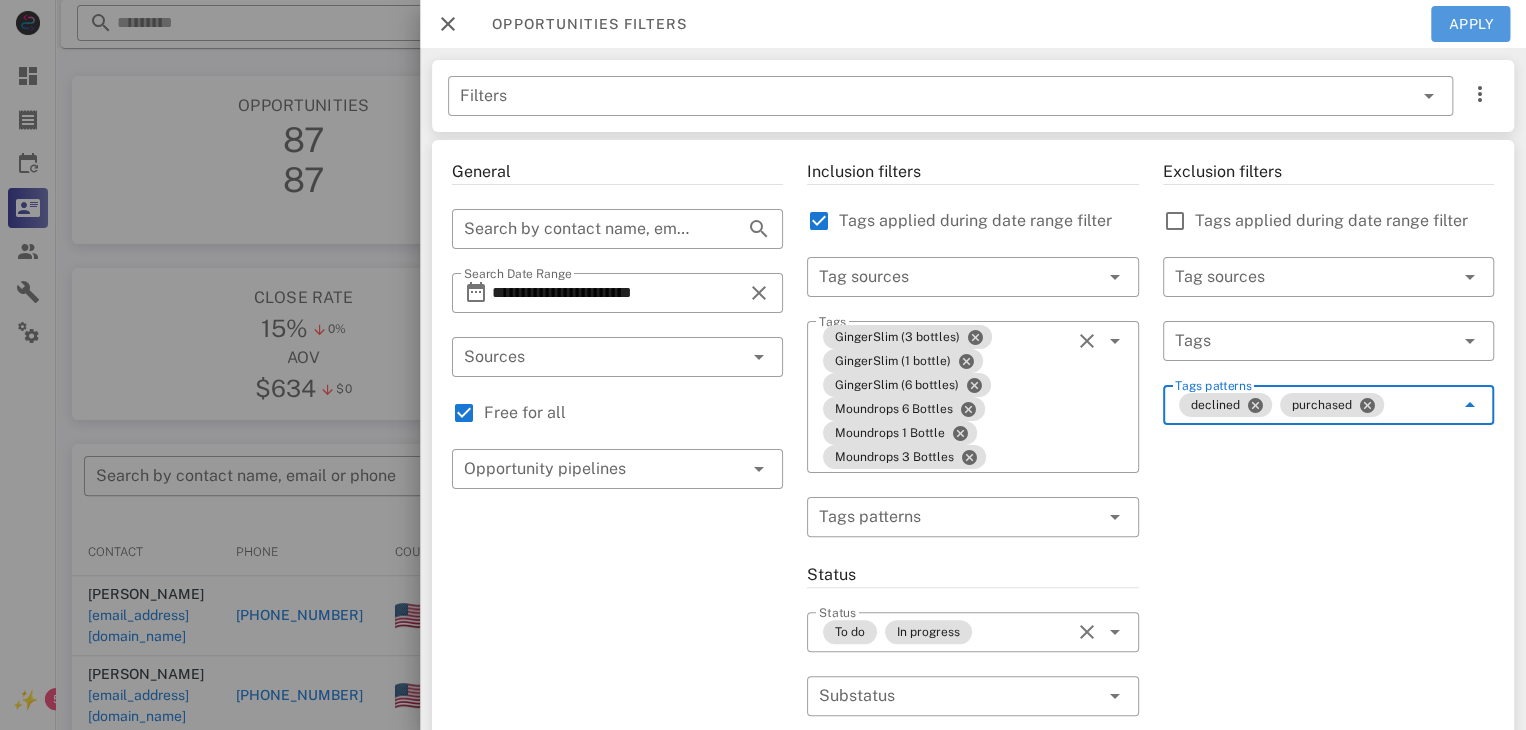 click on "Apply" at bounding box center (1471, 24) 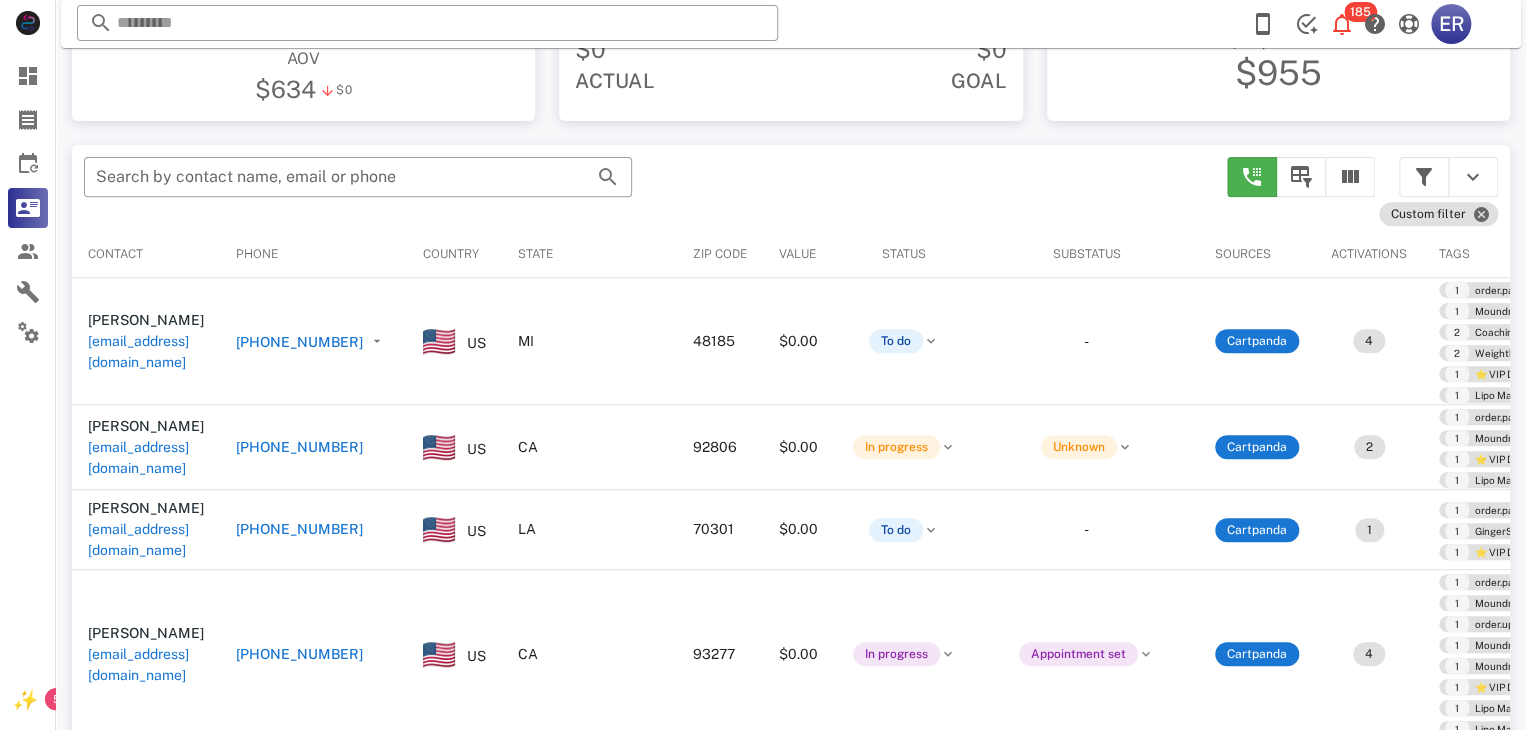 scroll, scrollTop: 300, scrollLeft: 0, axis: vertical 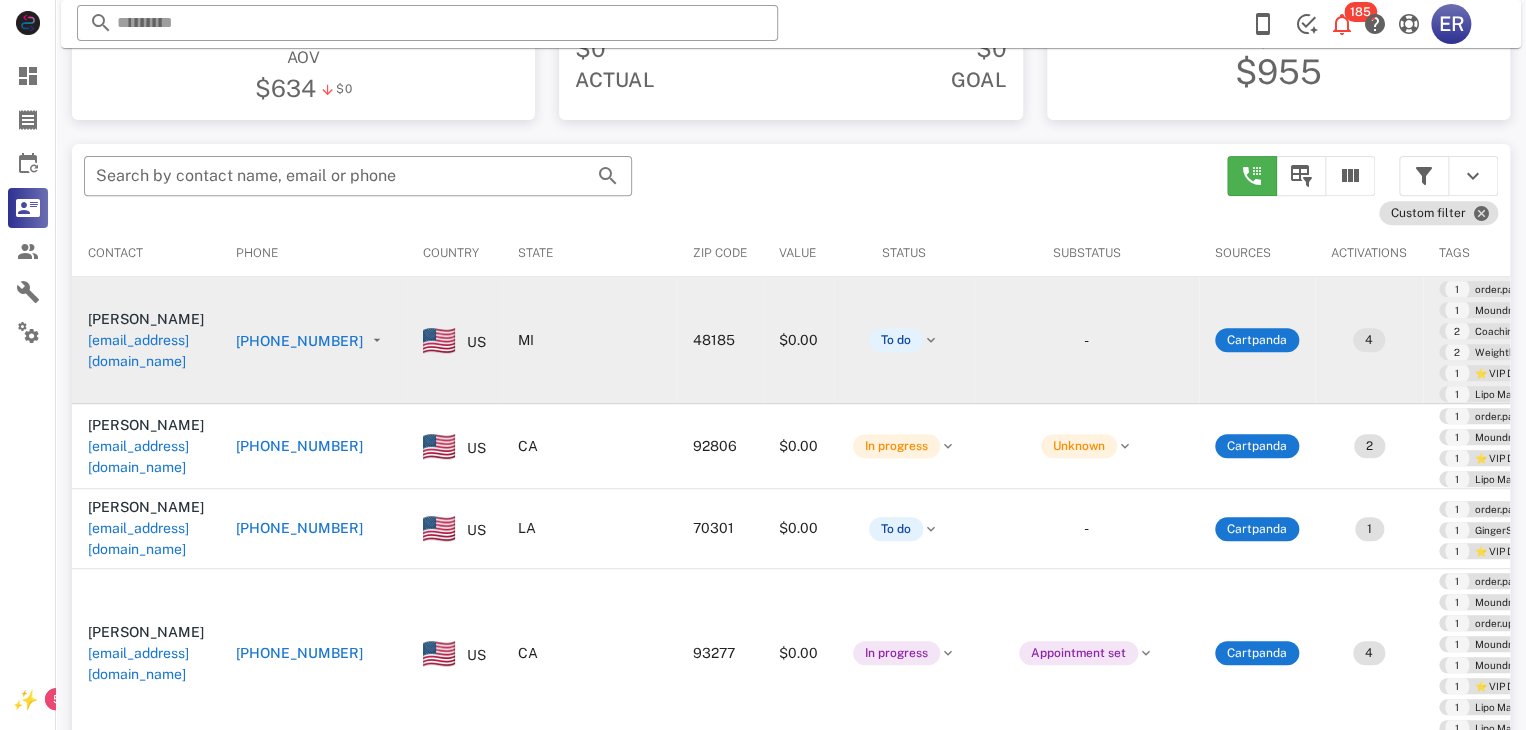 click on "[PHONE_NUMBER]" at bounding box center (299, 341) 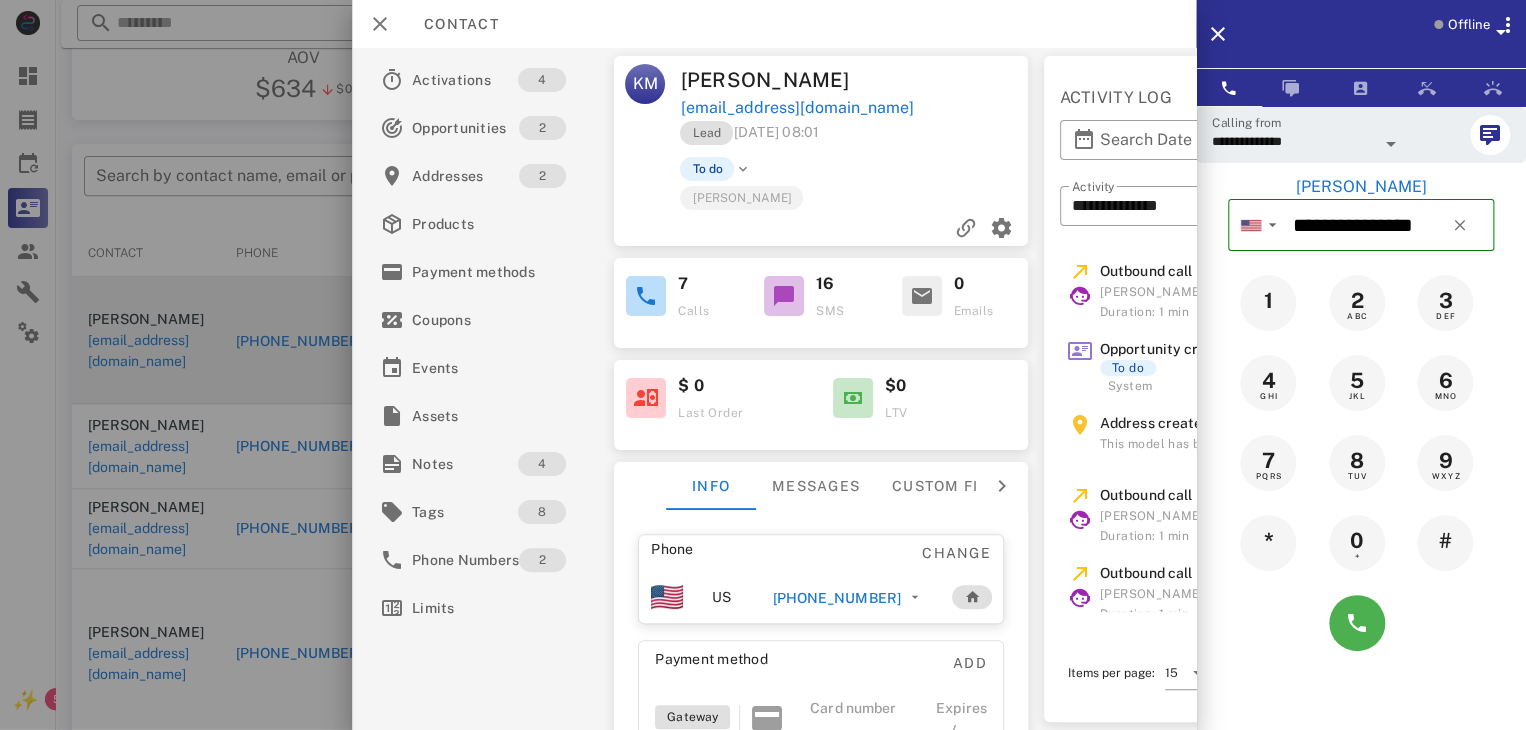 scroll, scrollTop: 0, scrollLeft: 0, axis: both 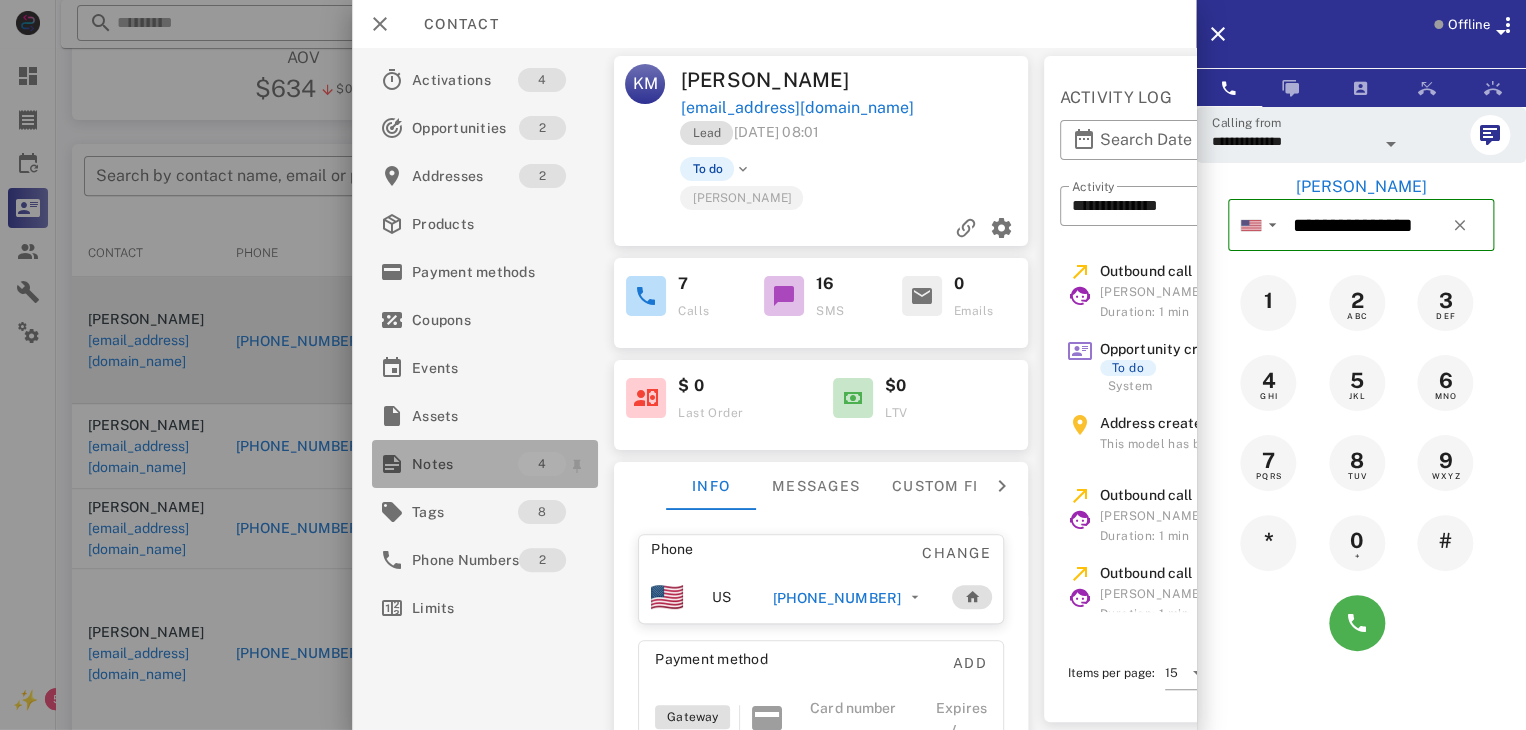 click on "Notes" at bounding box center (465, 464) 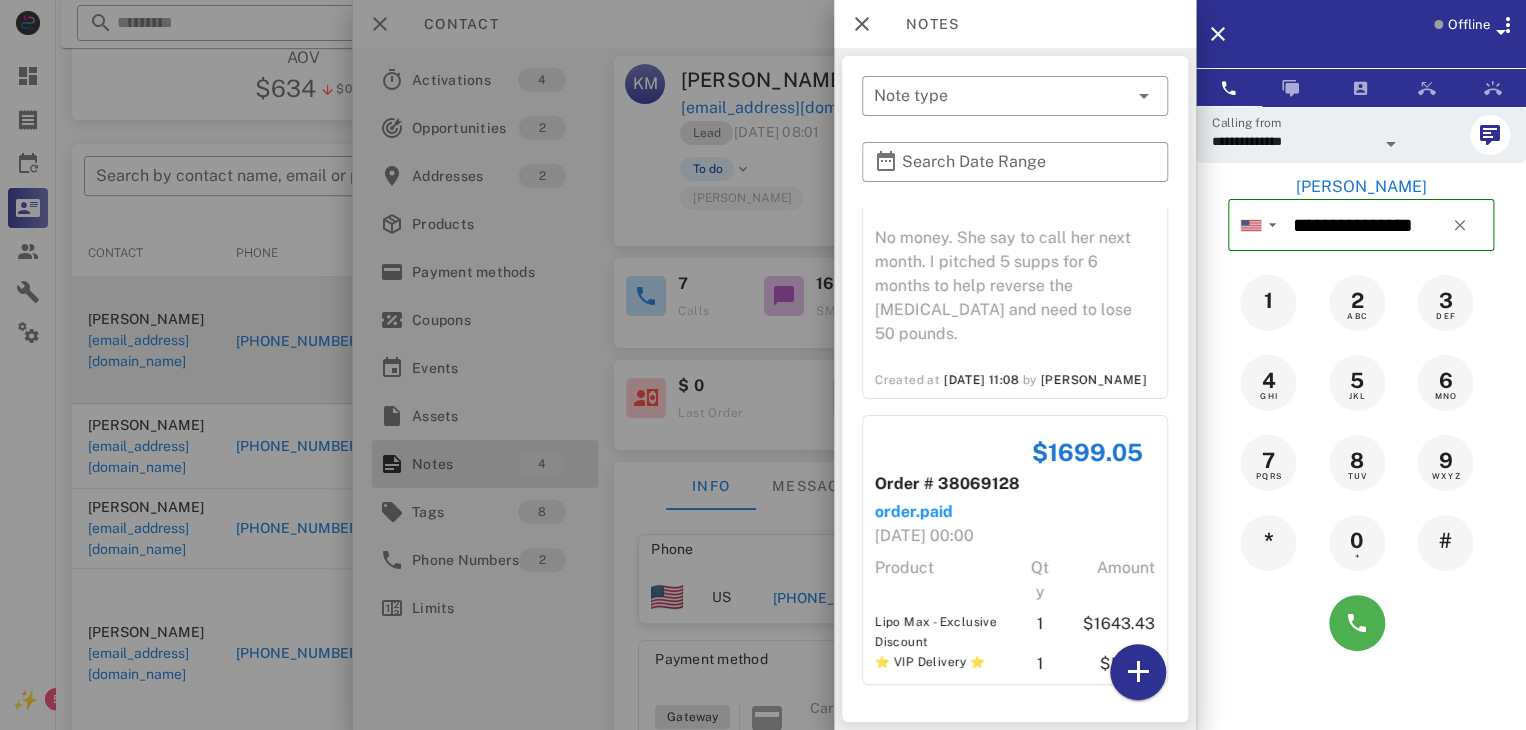 scroll, scrollTop: 457, scrollLeft: 0, axis: vertical 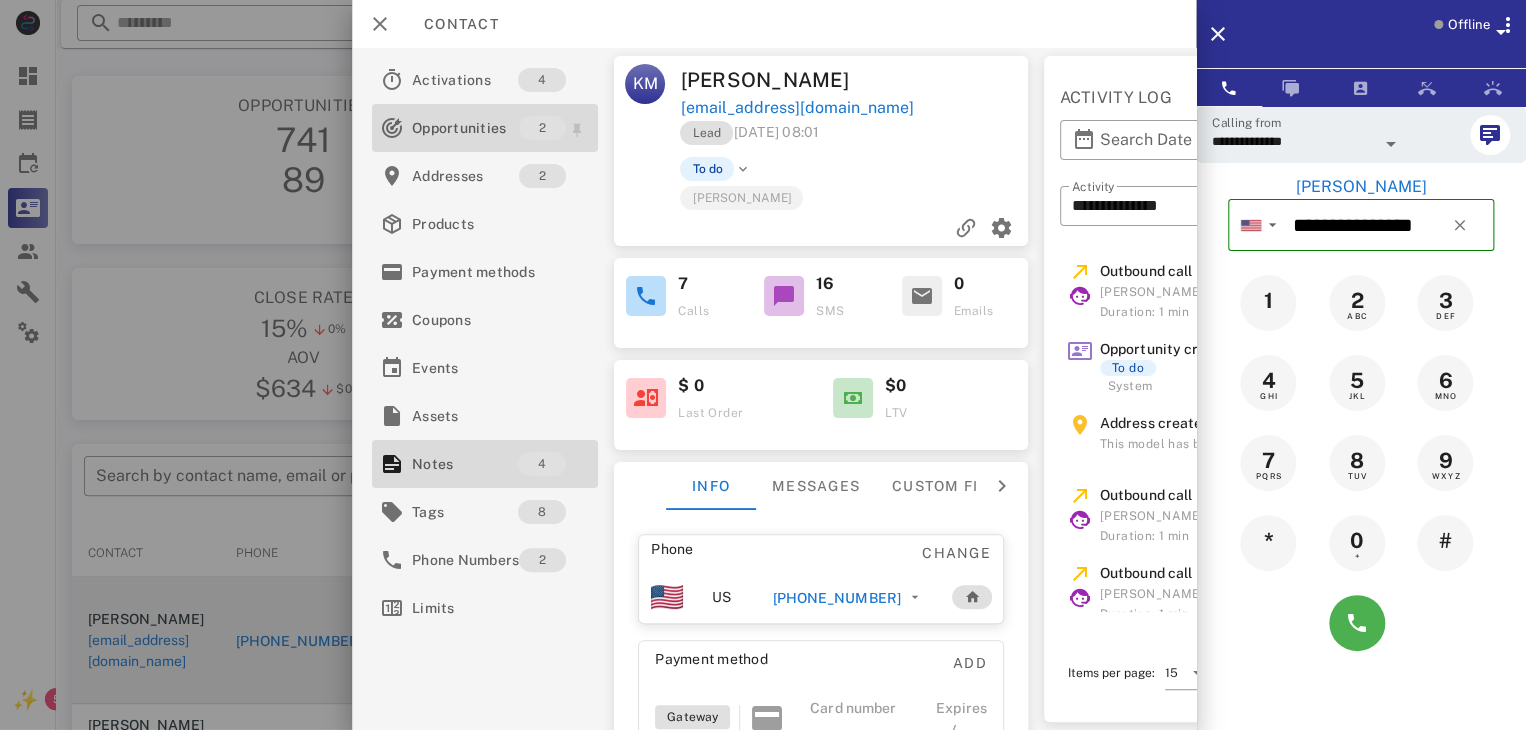 click on "Opportunities" at bounding box center [465, 128] 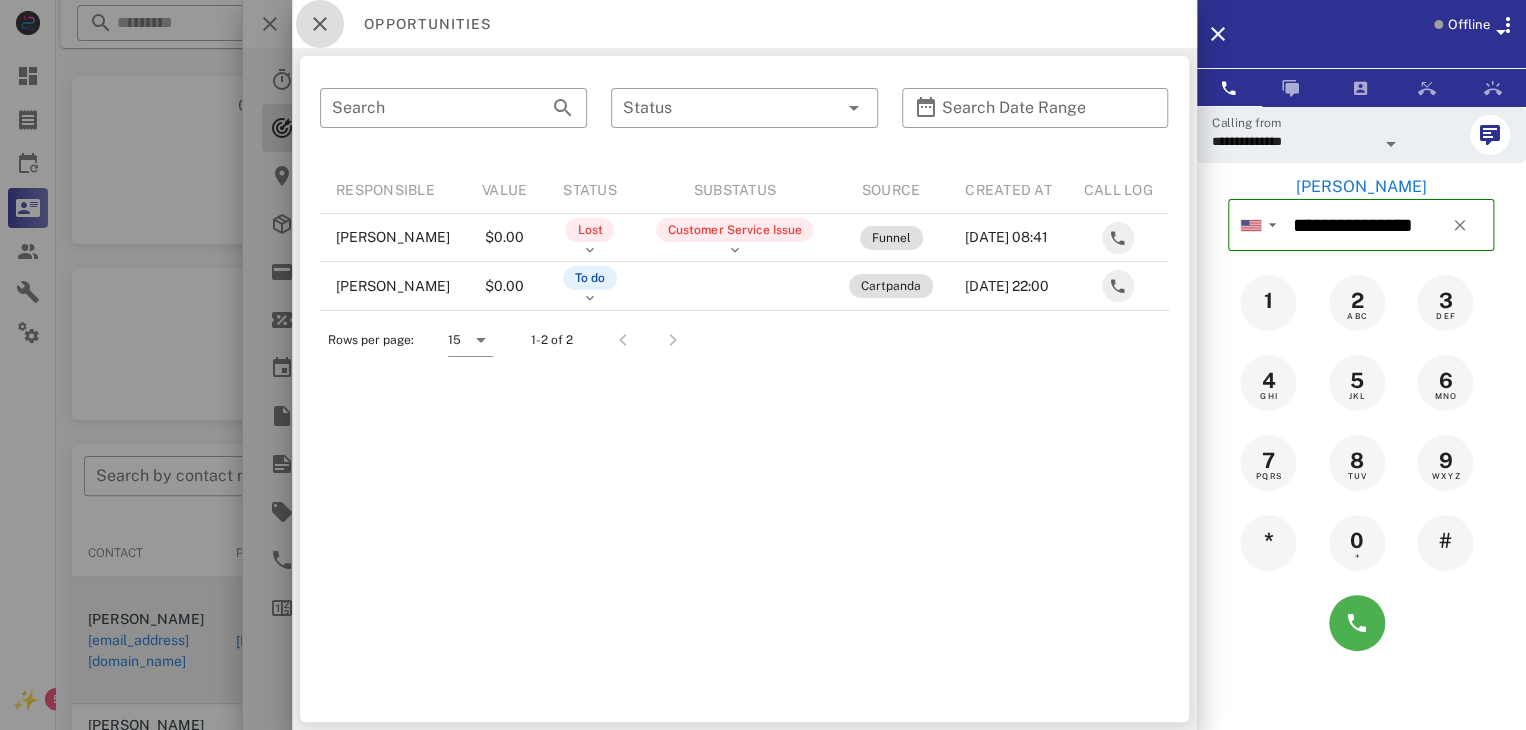 click at bounding box center [320, 24] 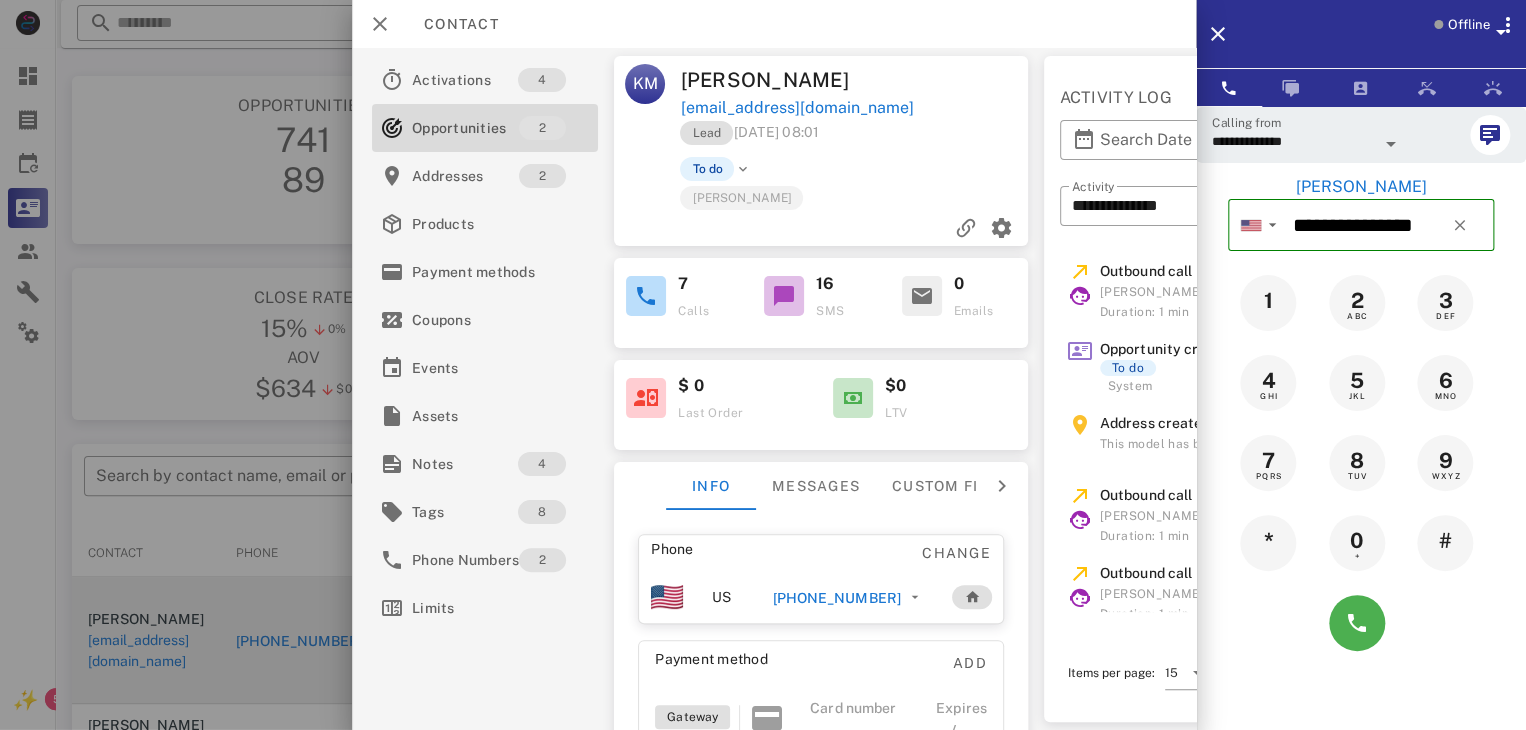 click at bounding box center [763, 365] 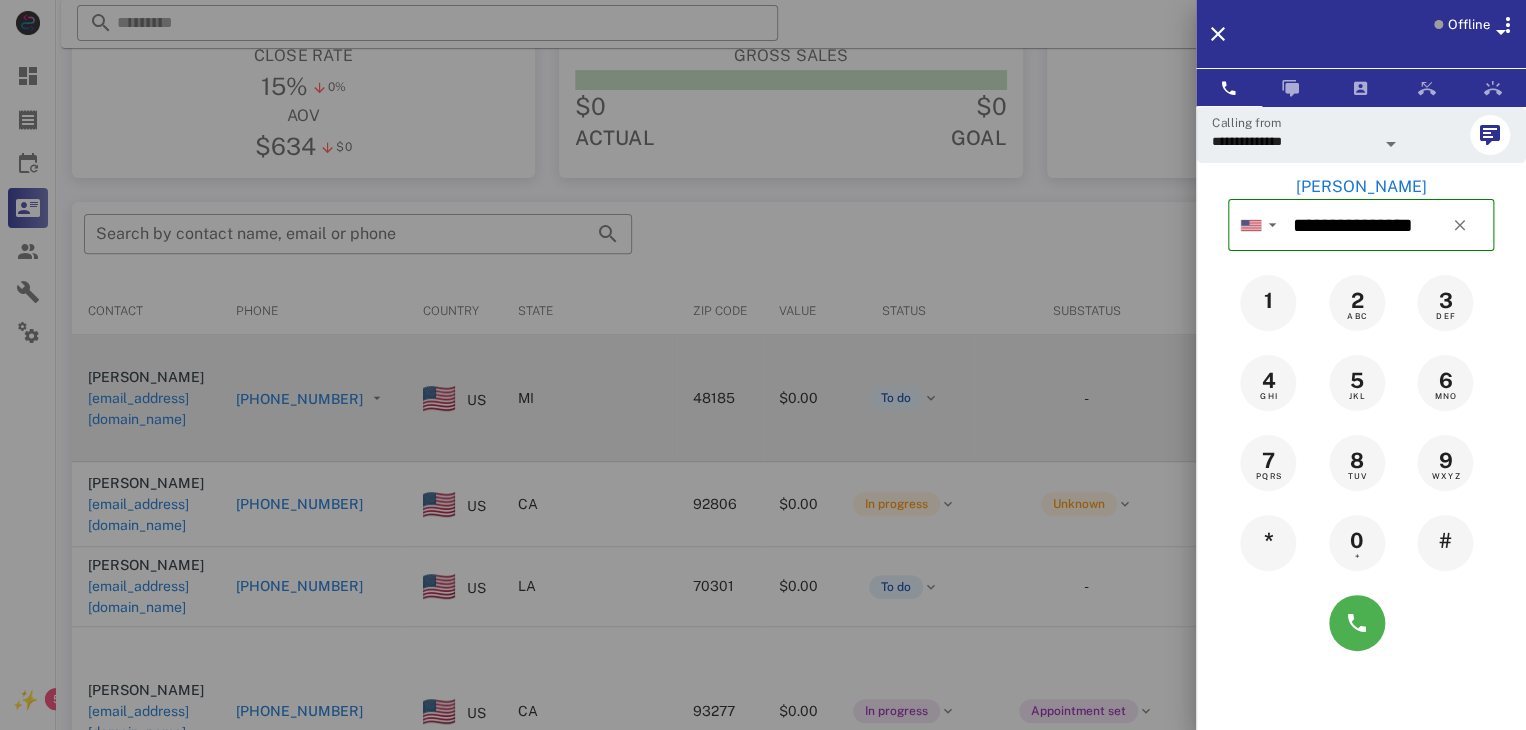 scroll, scrollTop: 380, scrollLeft: 0, axis: vertical 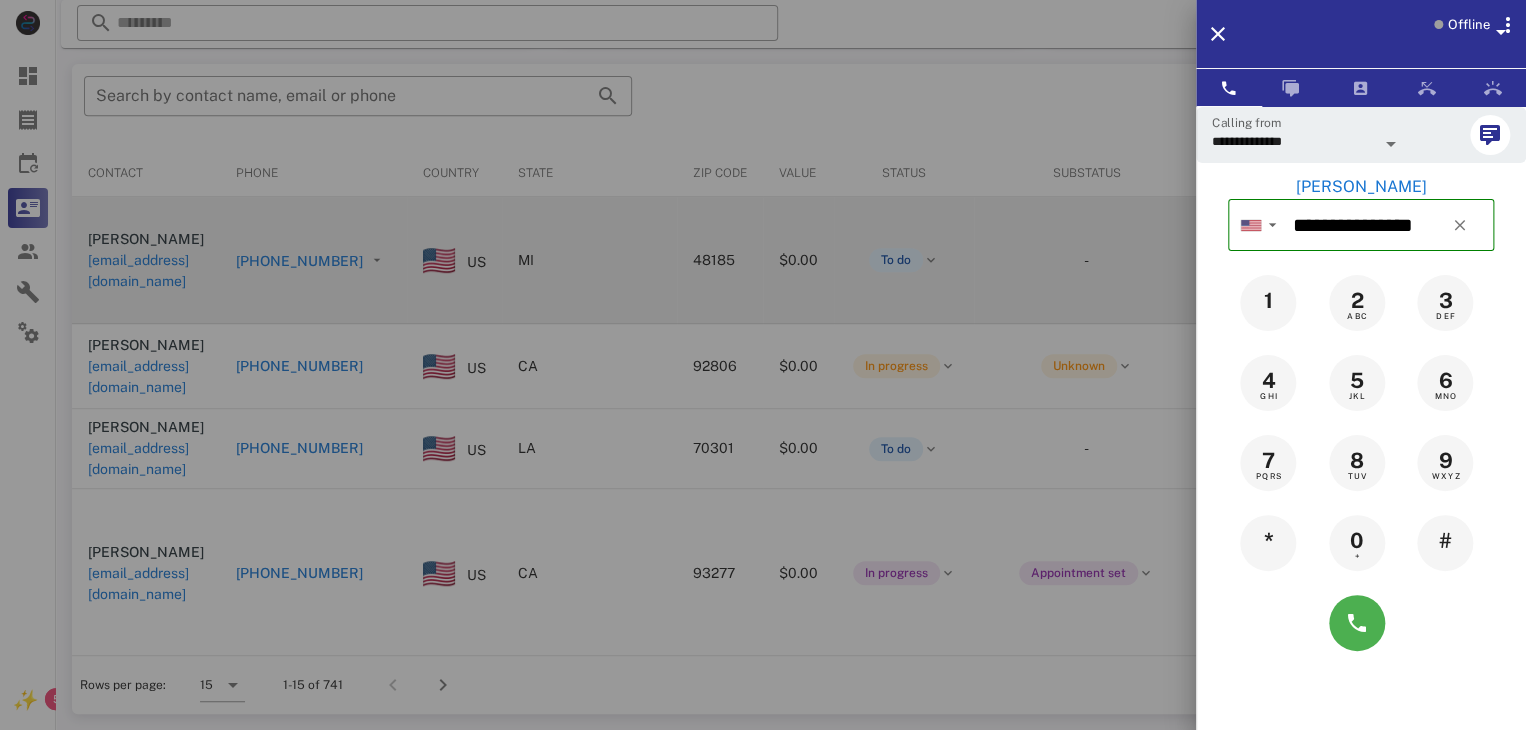 click at bounding box center [763, 365] 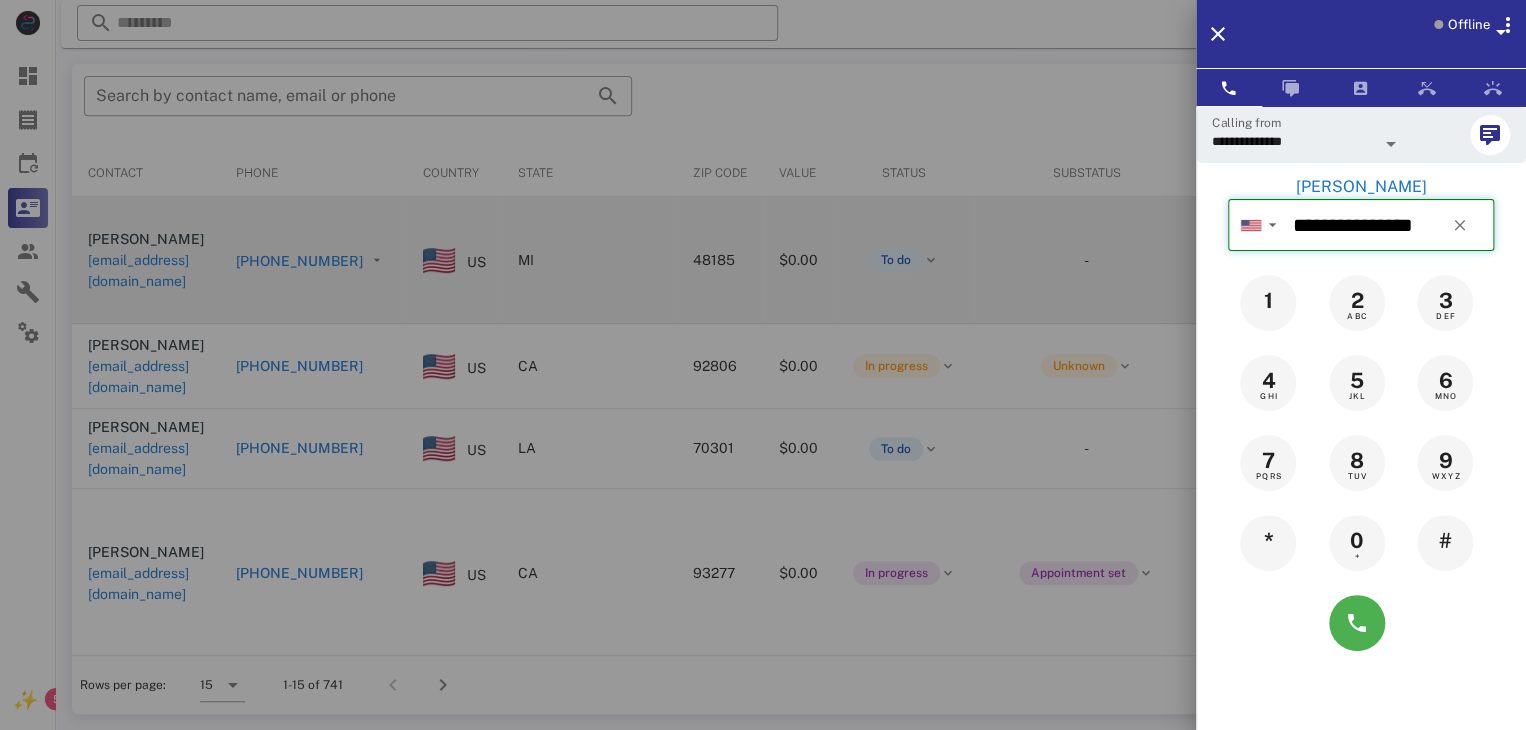 type 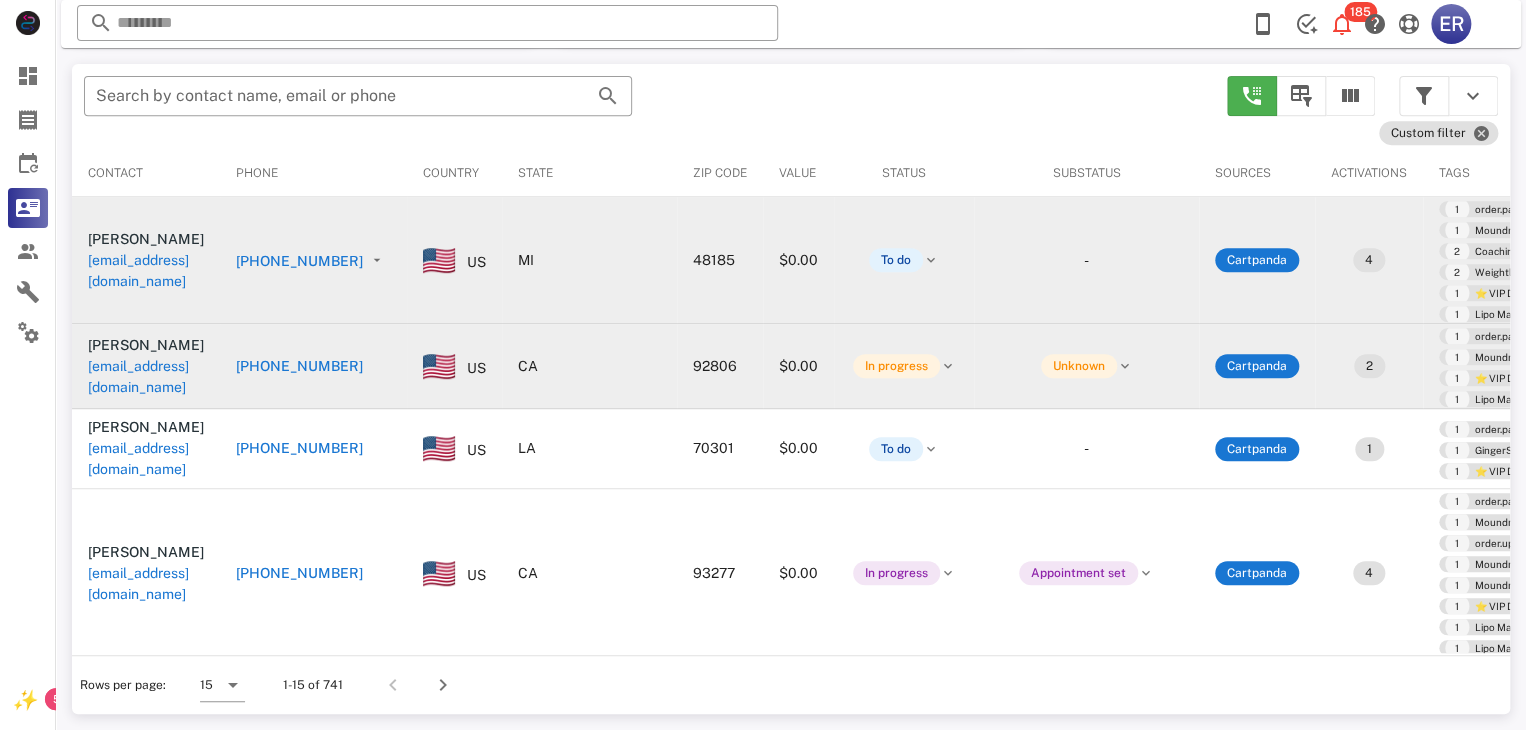 click on "[PHONE_NUMBER]" at bounding box center (299, 366) 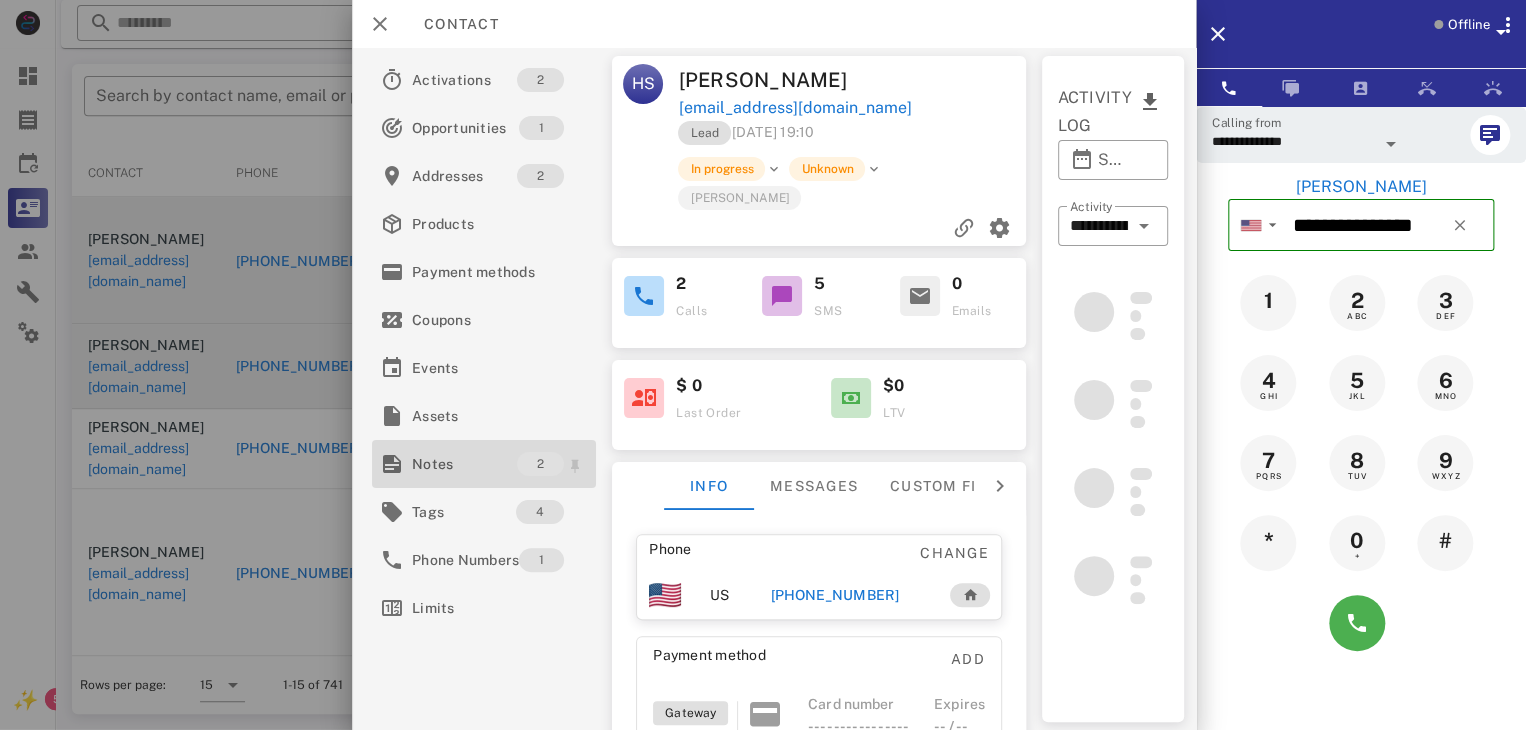 click on "Notes" at bounding box center [464, 464] 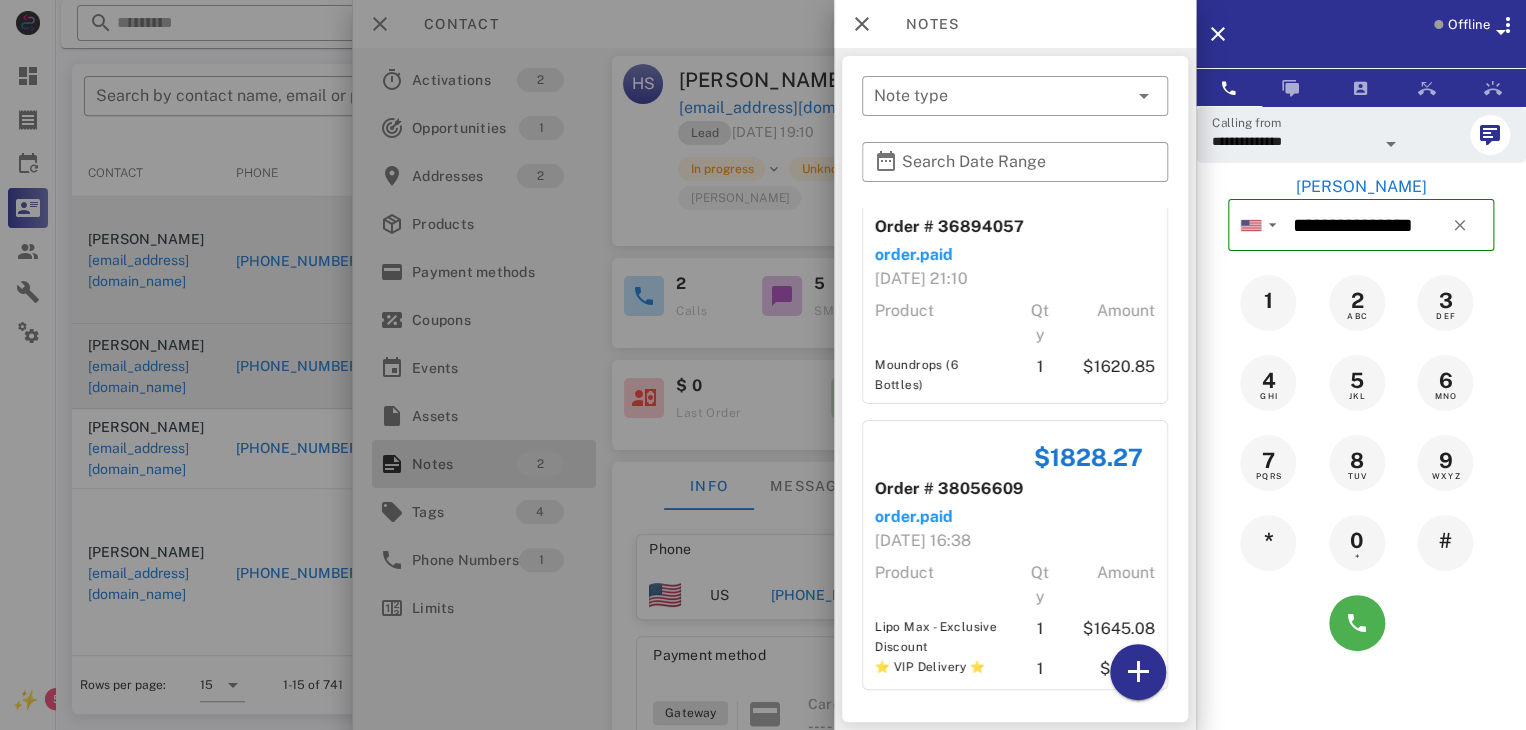 scroll, scrollTop: 54, scrollLeft: 0, axis: vertical 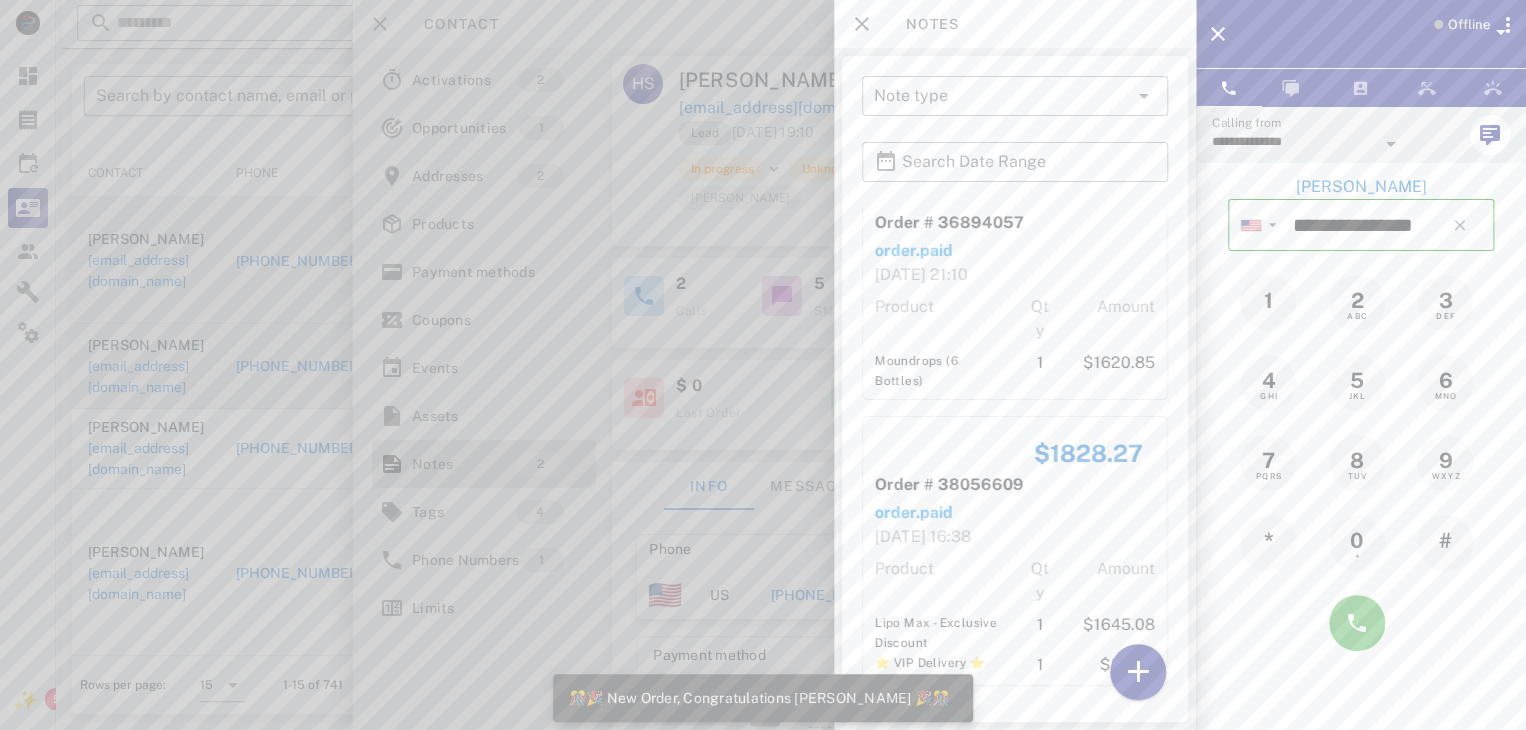 click at bounding box center (763, 365) 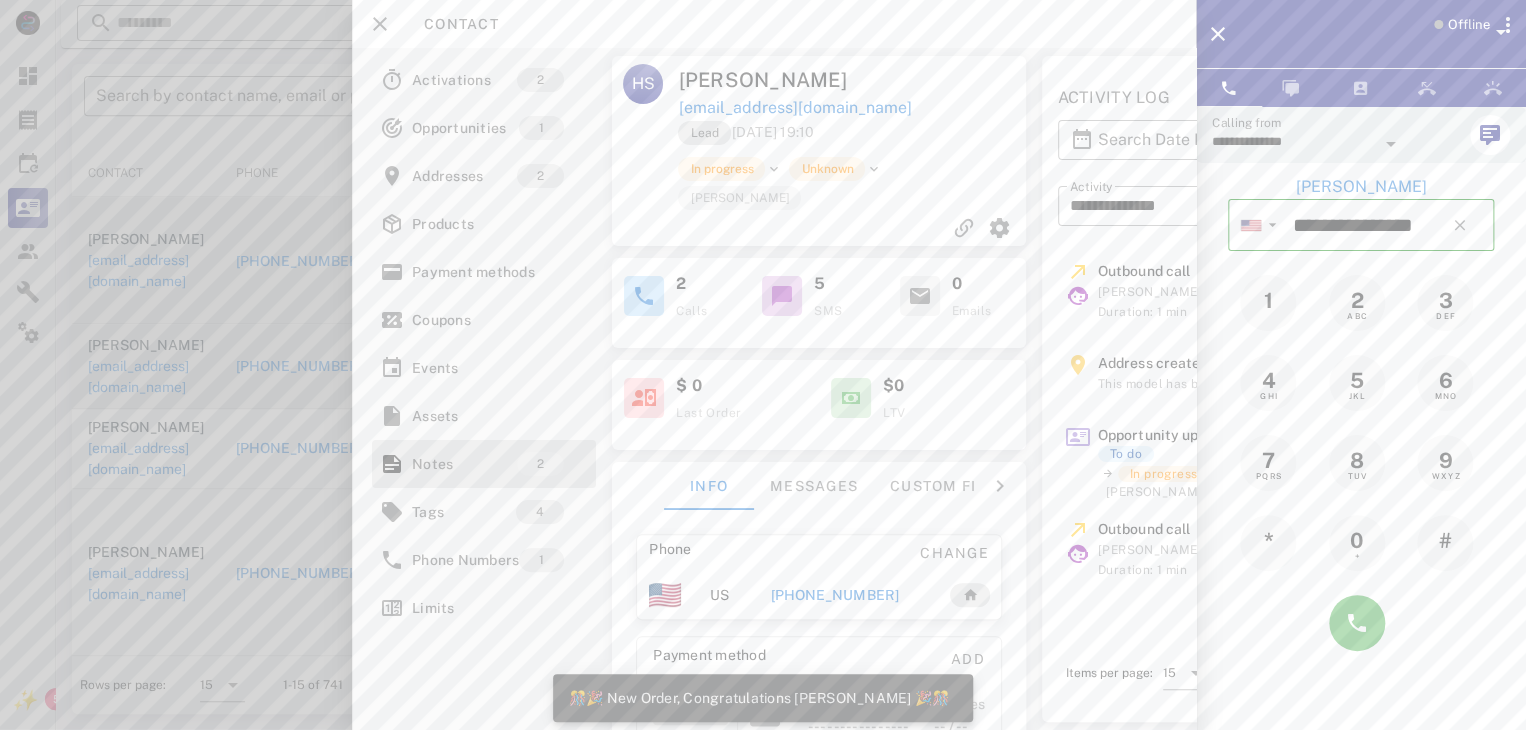 click at bounding box center [763, 365] 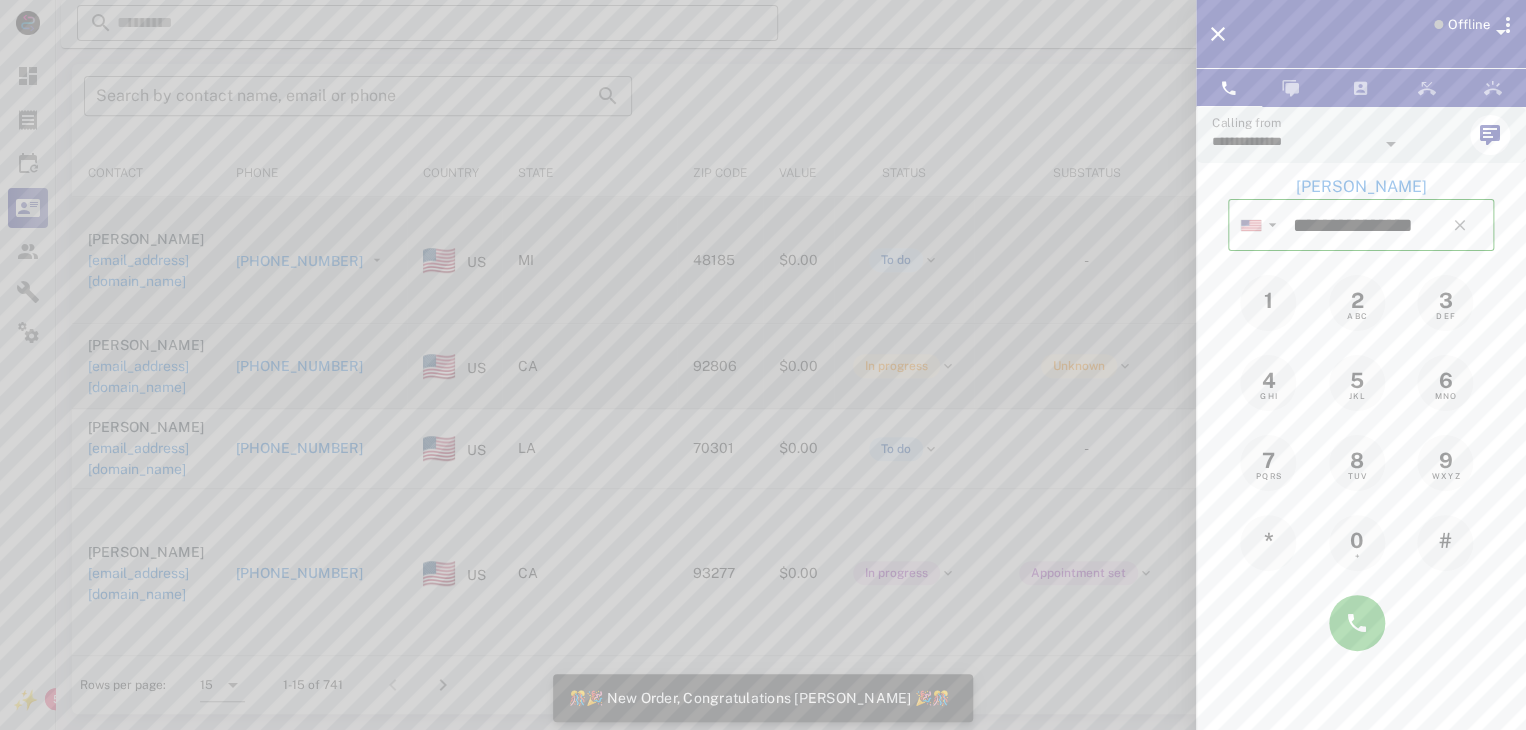 click at bounding box center (763, 365) 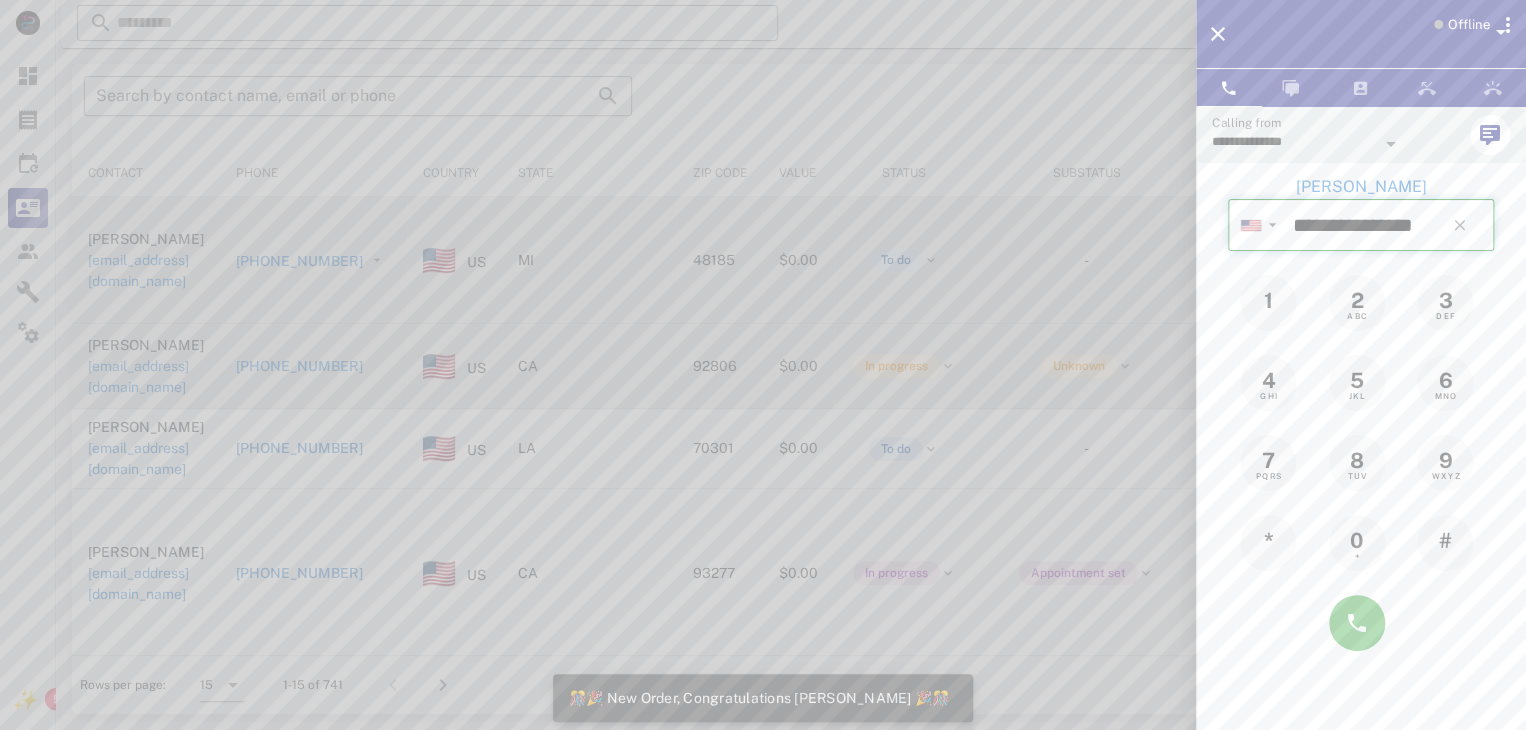 type 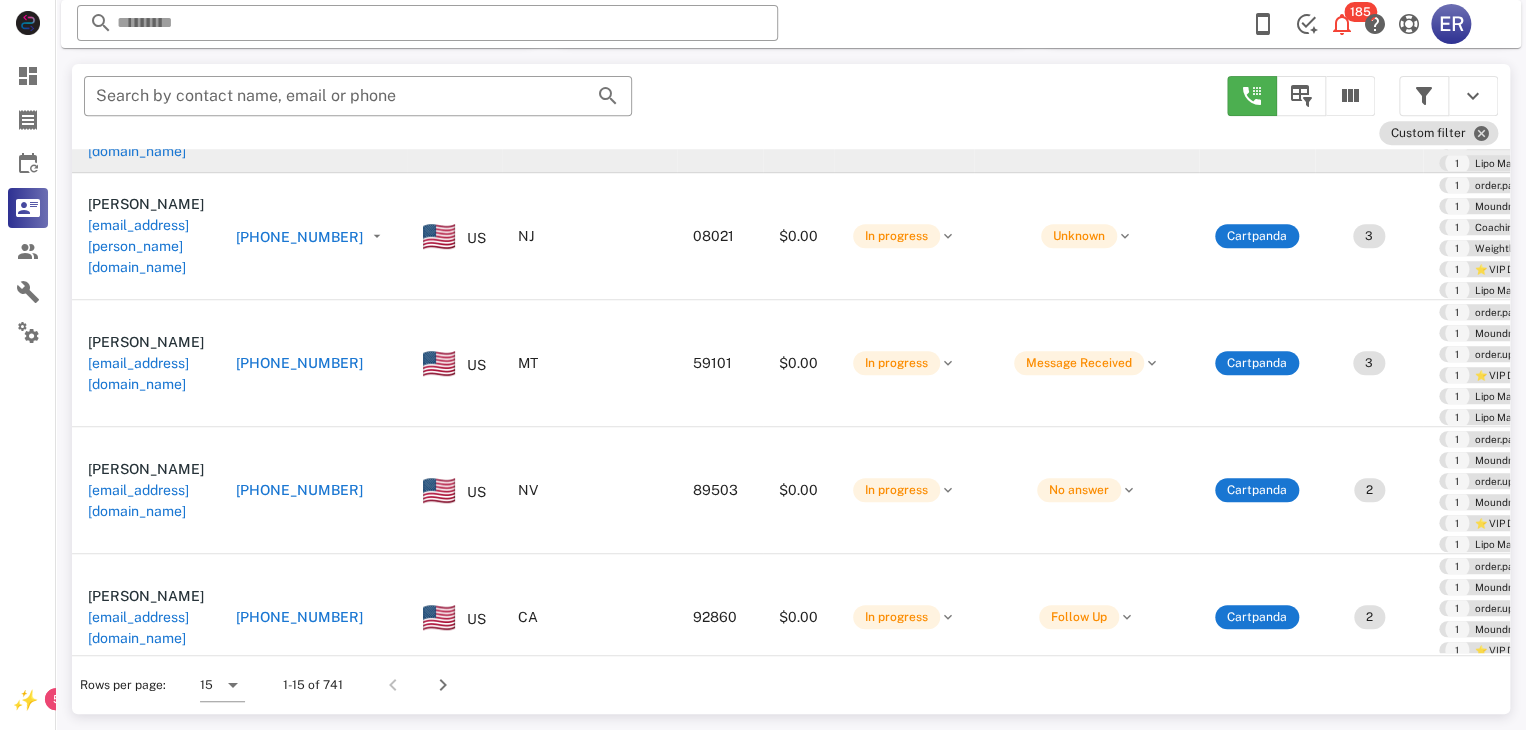 scroll, scrollTop: 700, scrollLeft: 0, axis: vertical 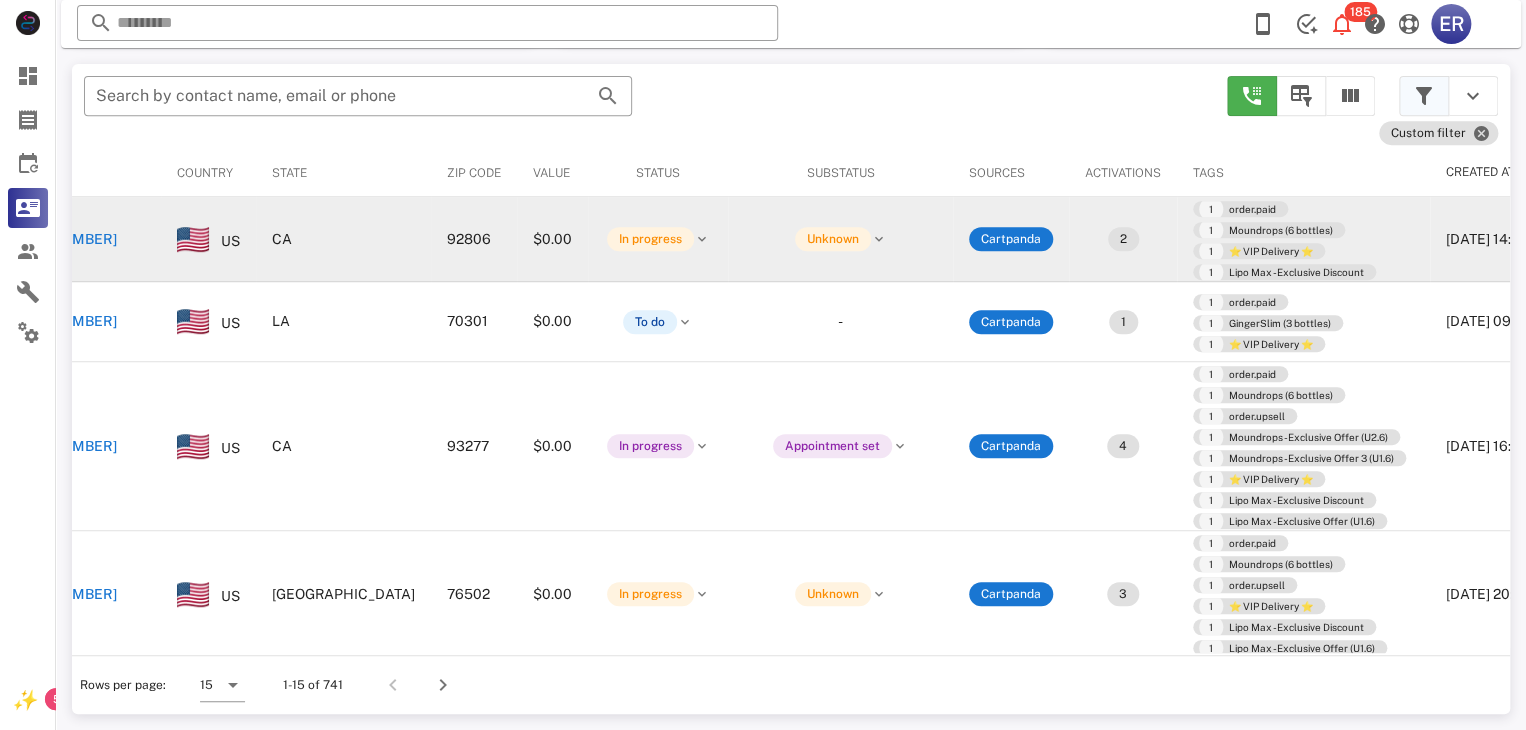 click at bounding box center (1424, 96) 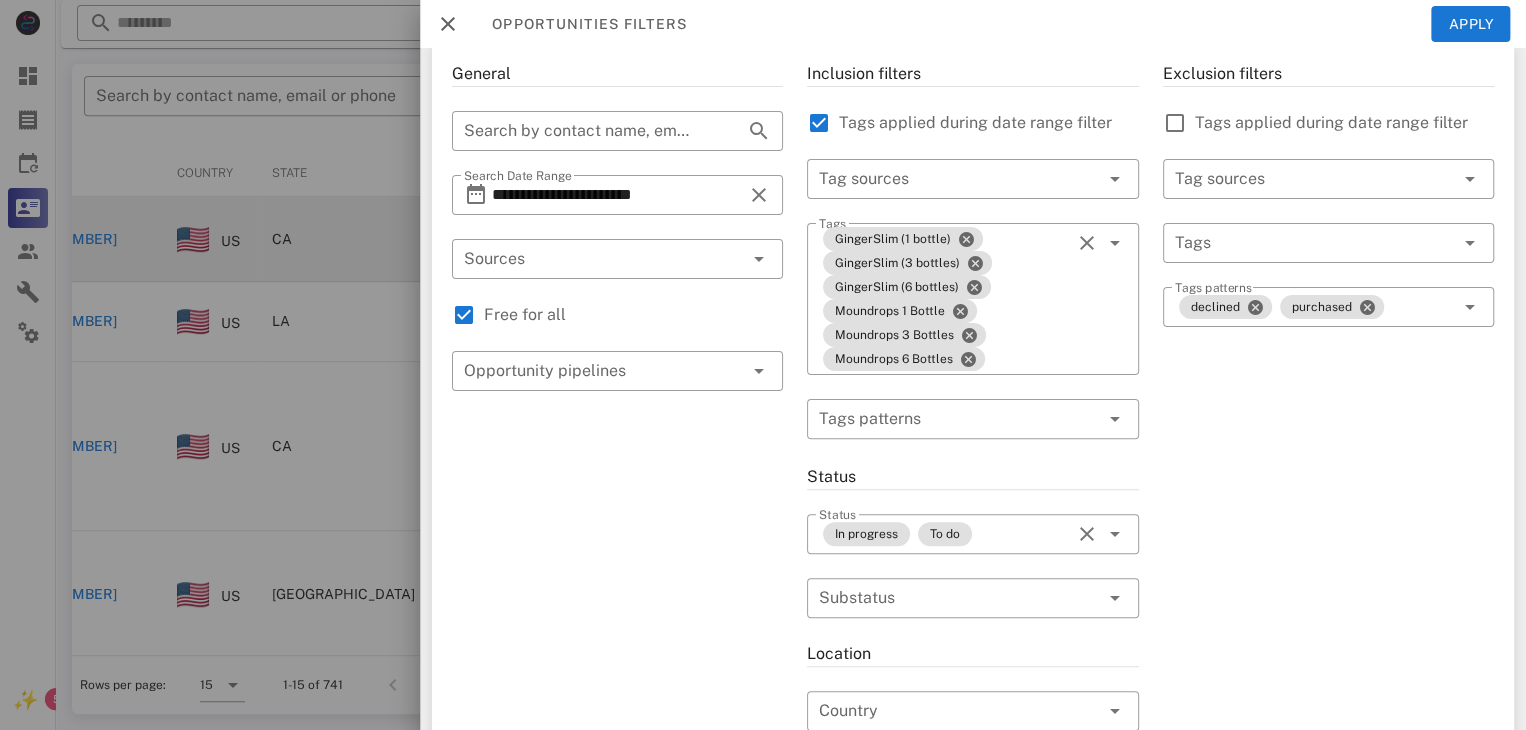 scroll, scrollTop: 100, scrollLeft: 0, axis: vertical 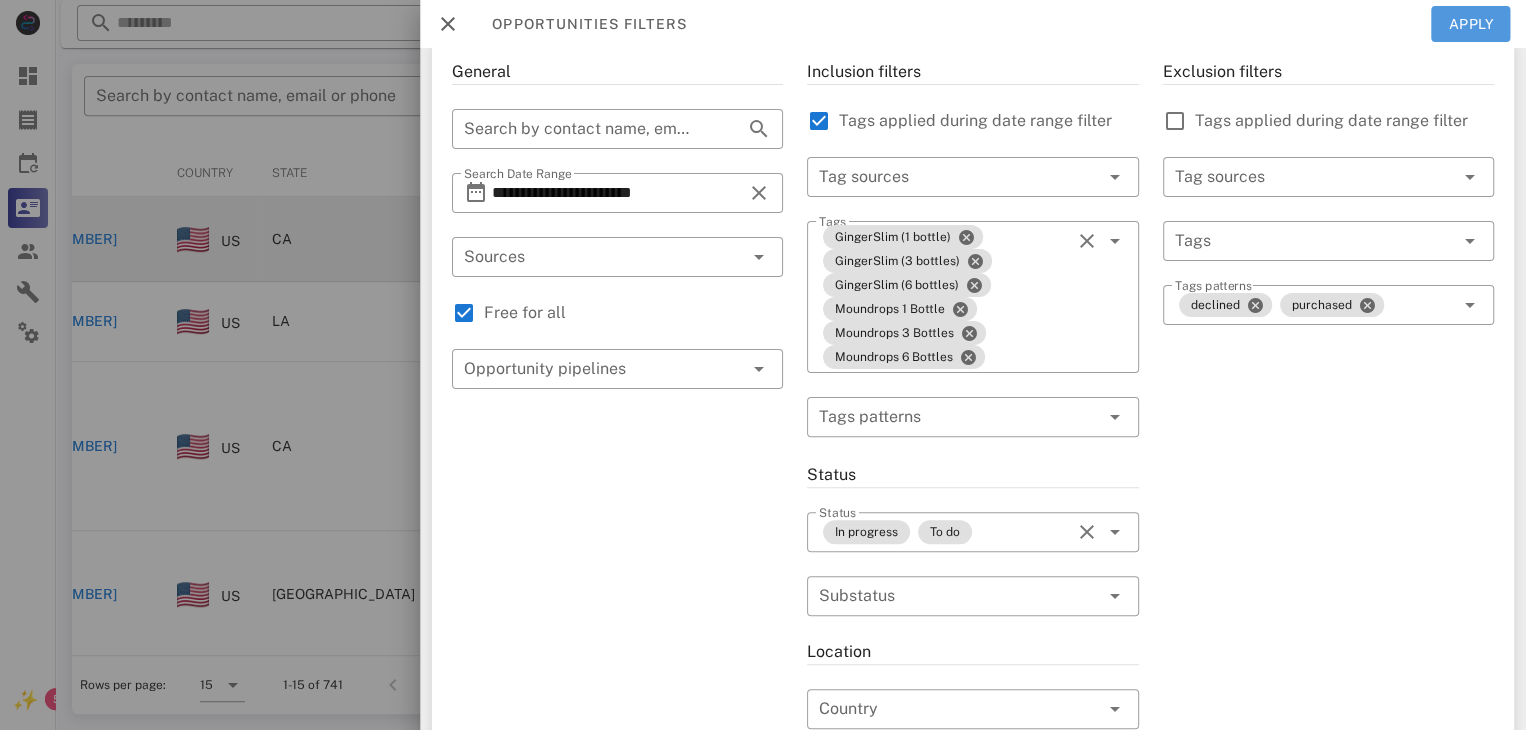 click on "Apply" at bounding box center (1471, 24) 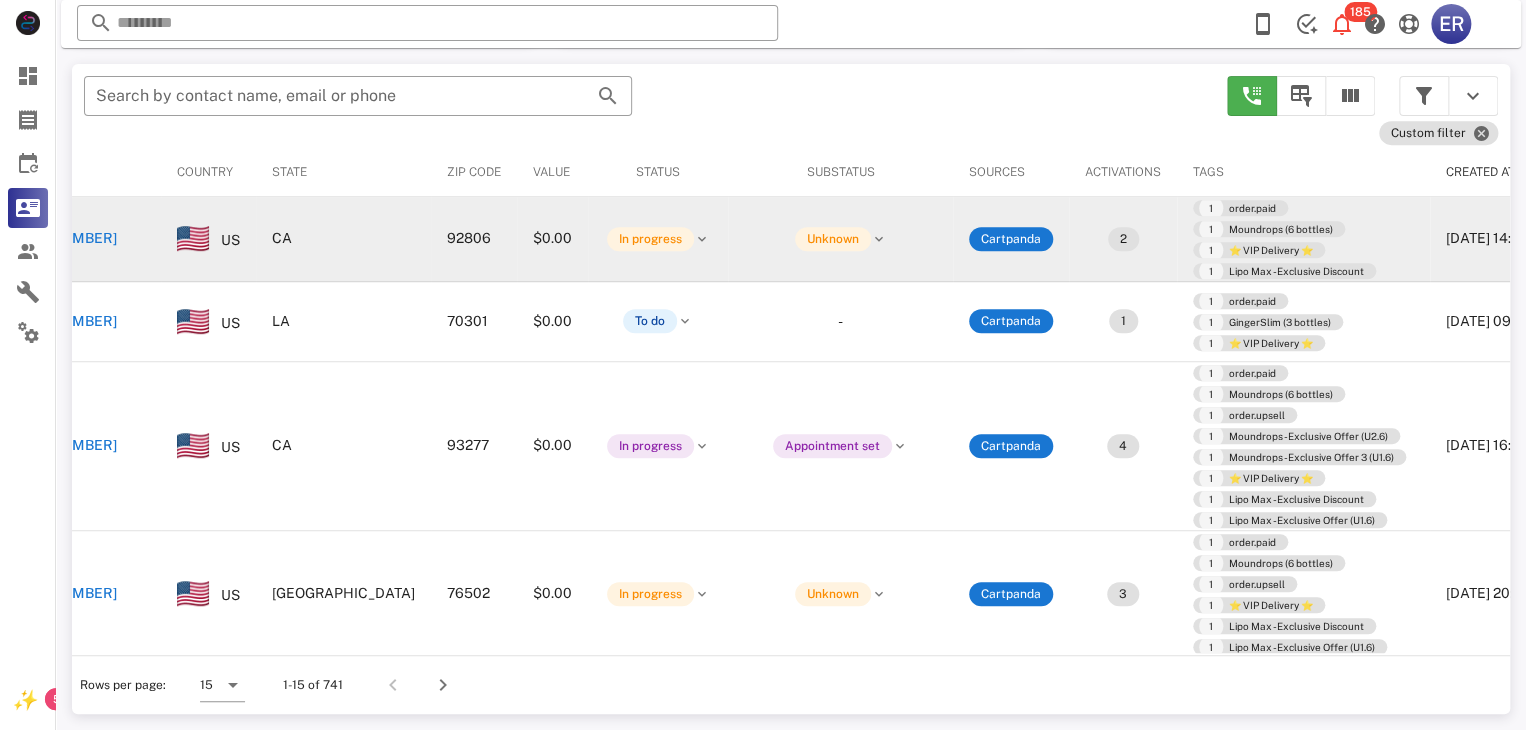 scroll, scrollTop: 356, scrollLeft: 0, axis: vertical 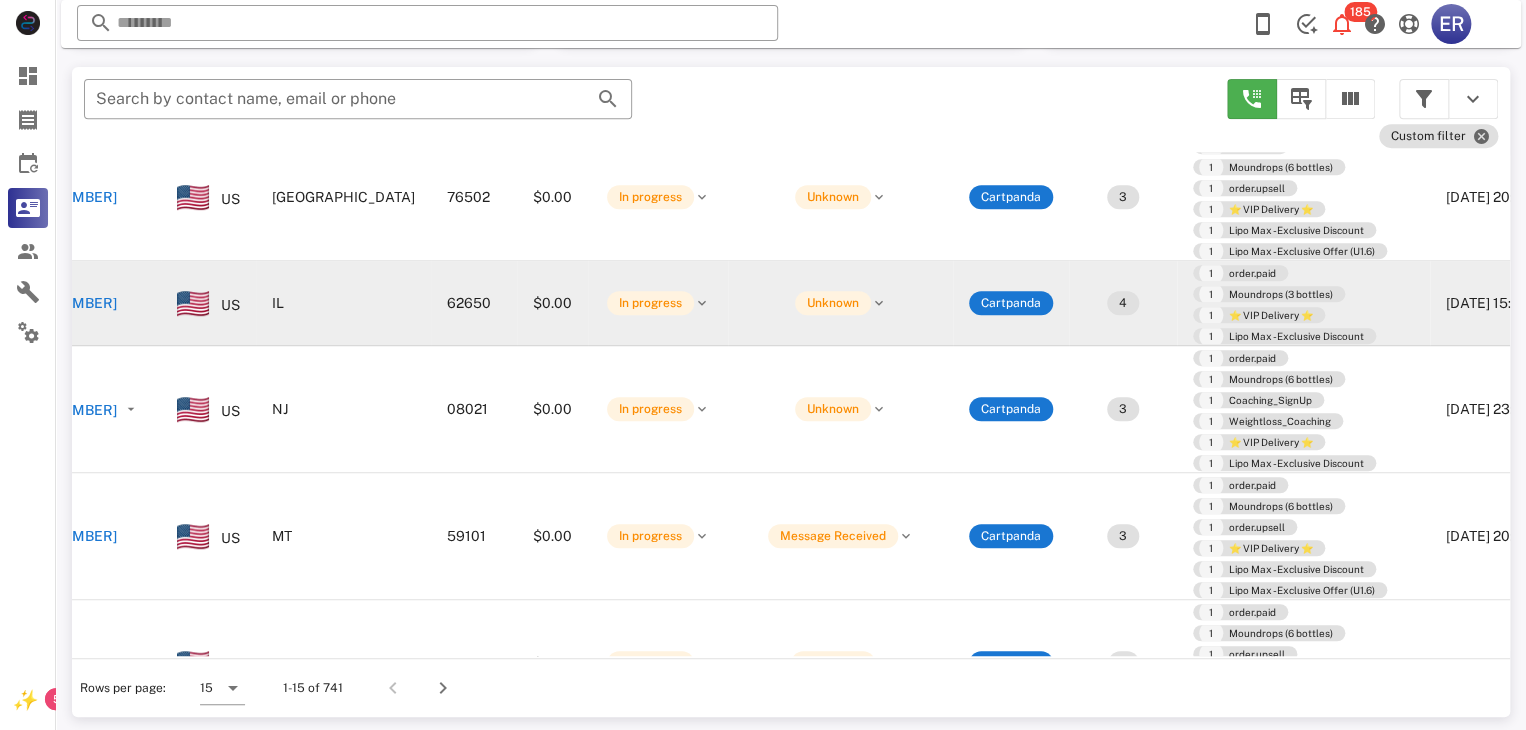click on "[PHONE_NUMBER]" at bounding box center (53, 303) 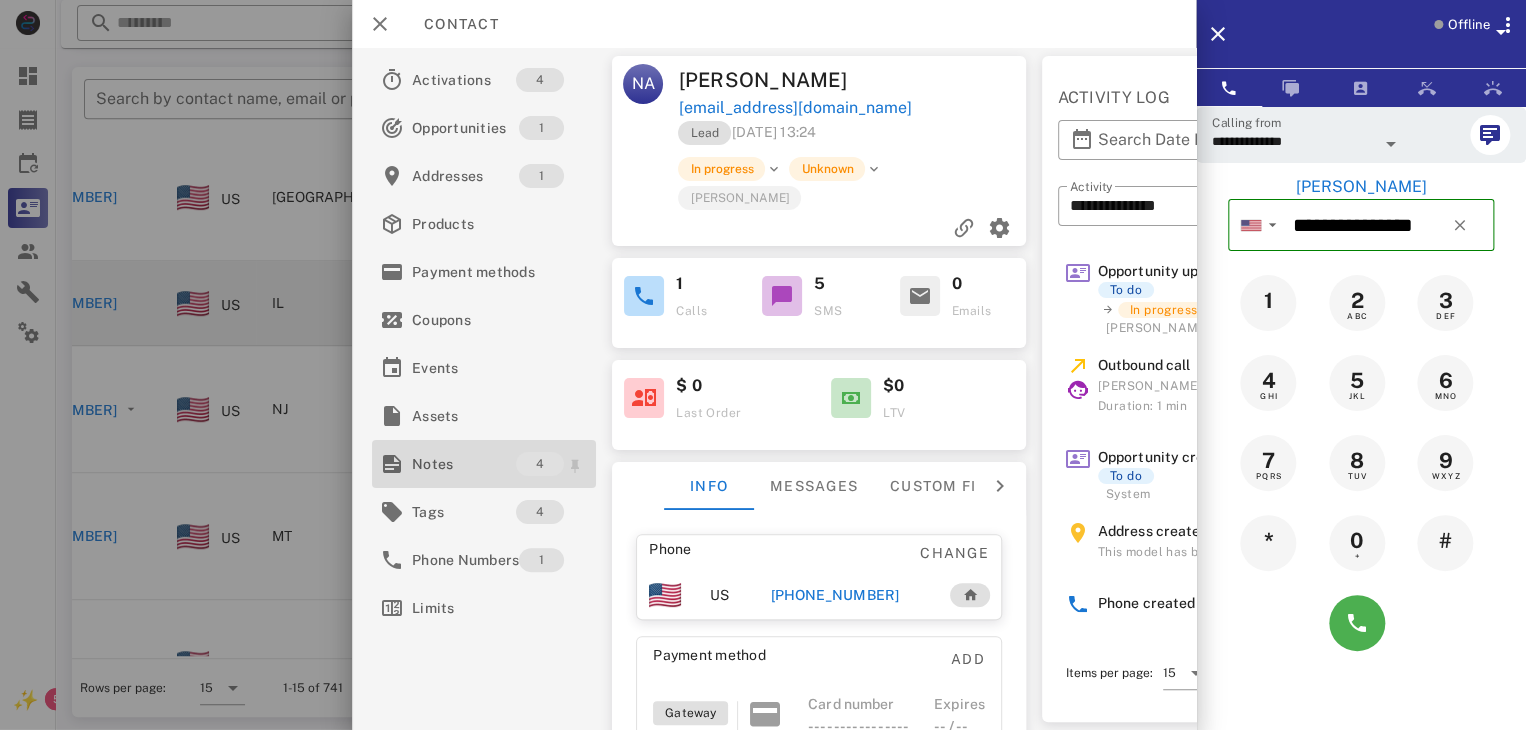 click on "Notes" at bounding box center [464, 464] 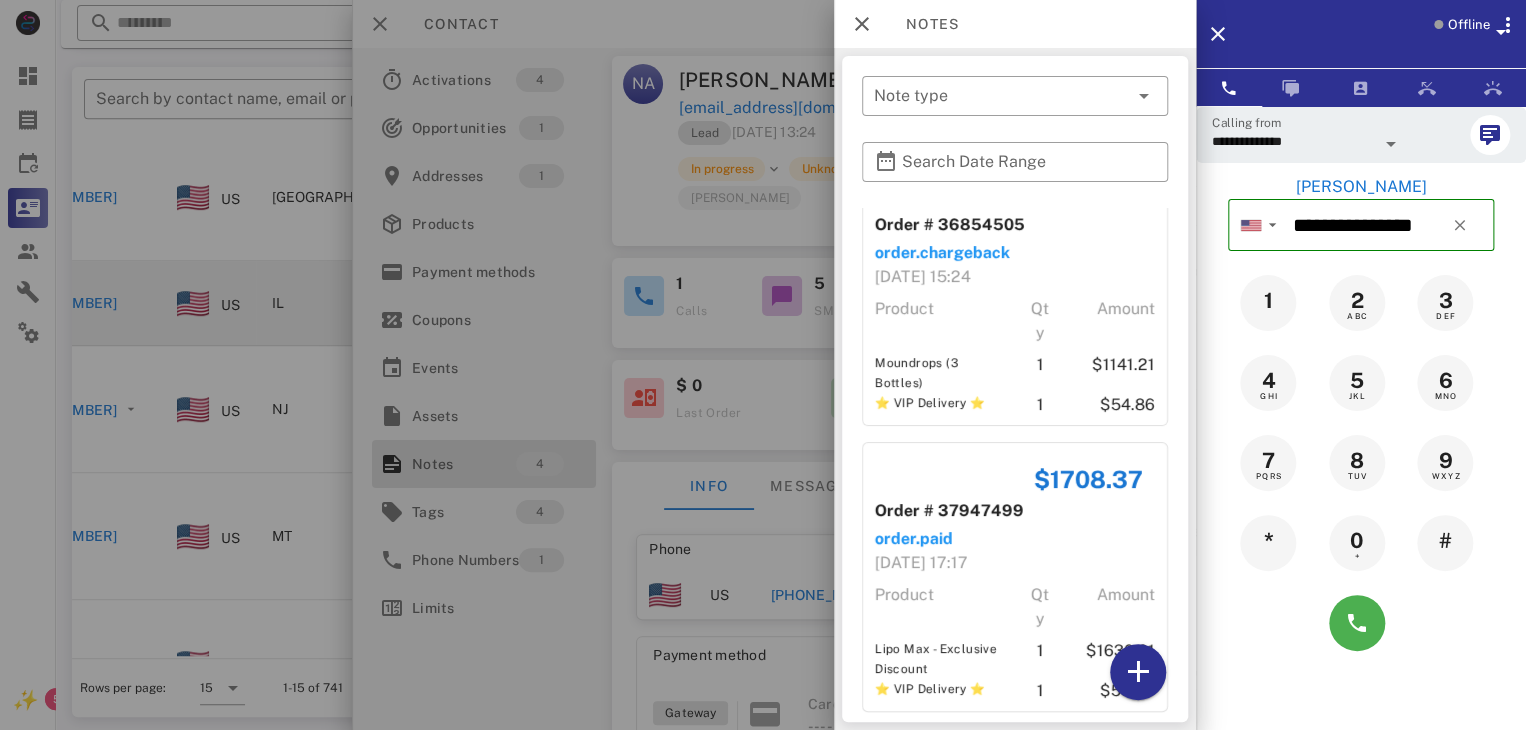 scroll, scrollTop: 649, scrollLeft: 0, axis: vertical 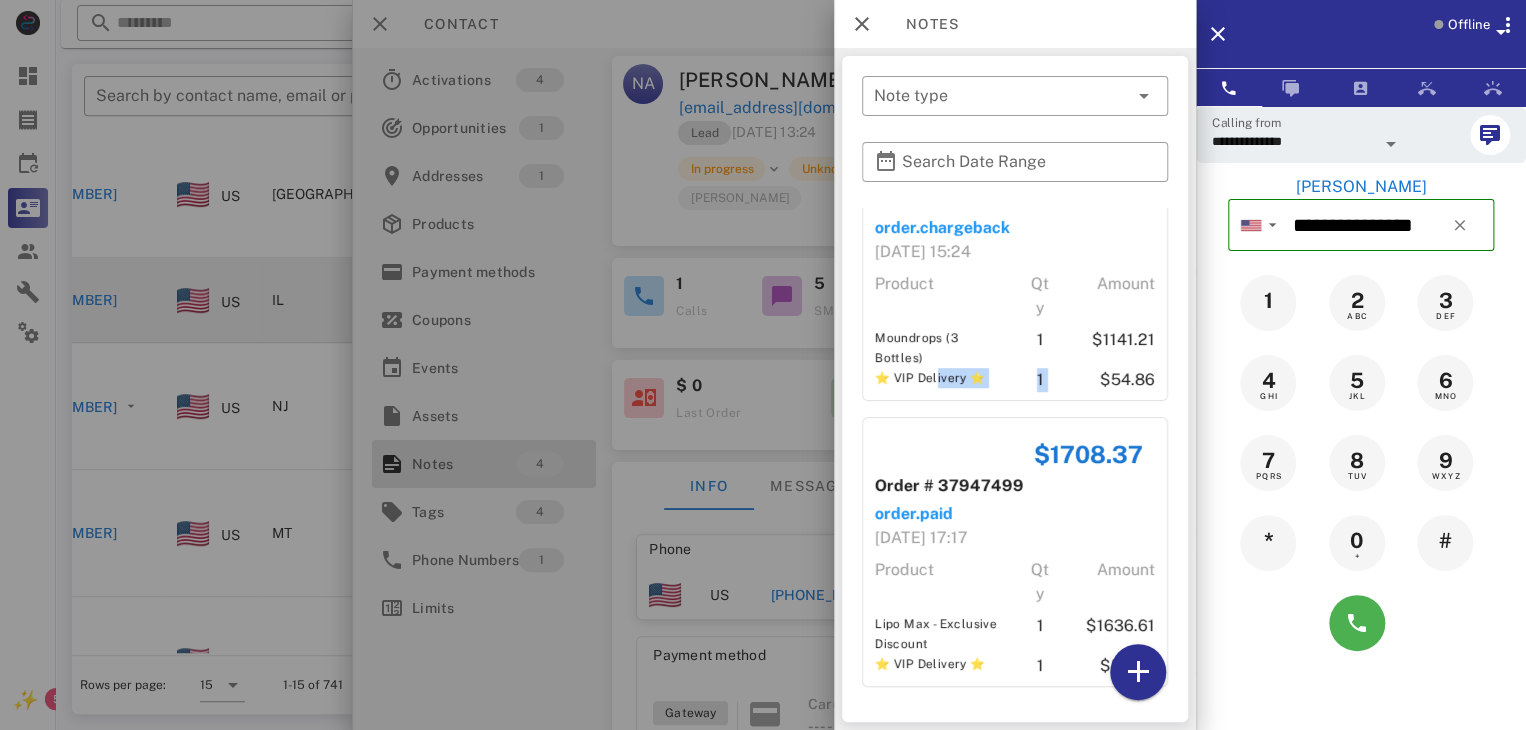 drag, startPoint x: 934, startPoint y: 372, endPoint x: 1061, endPoint y: 385, distance: 127.66362 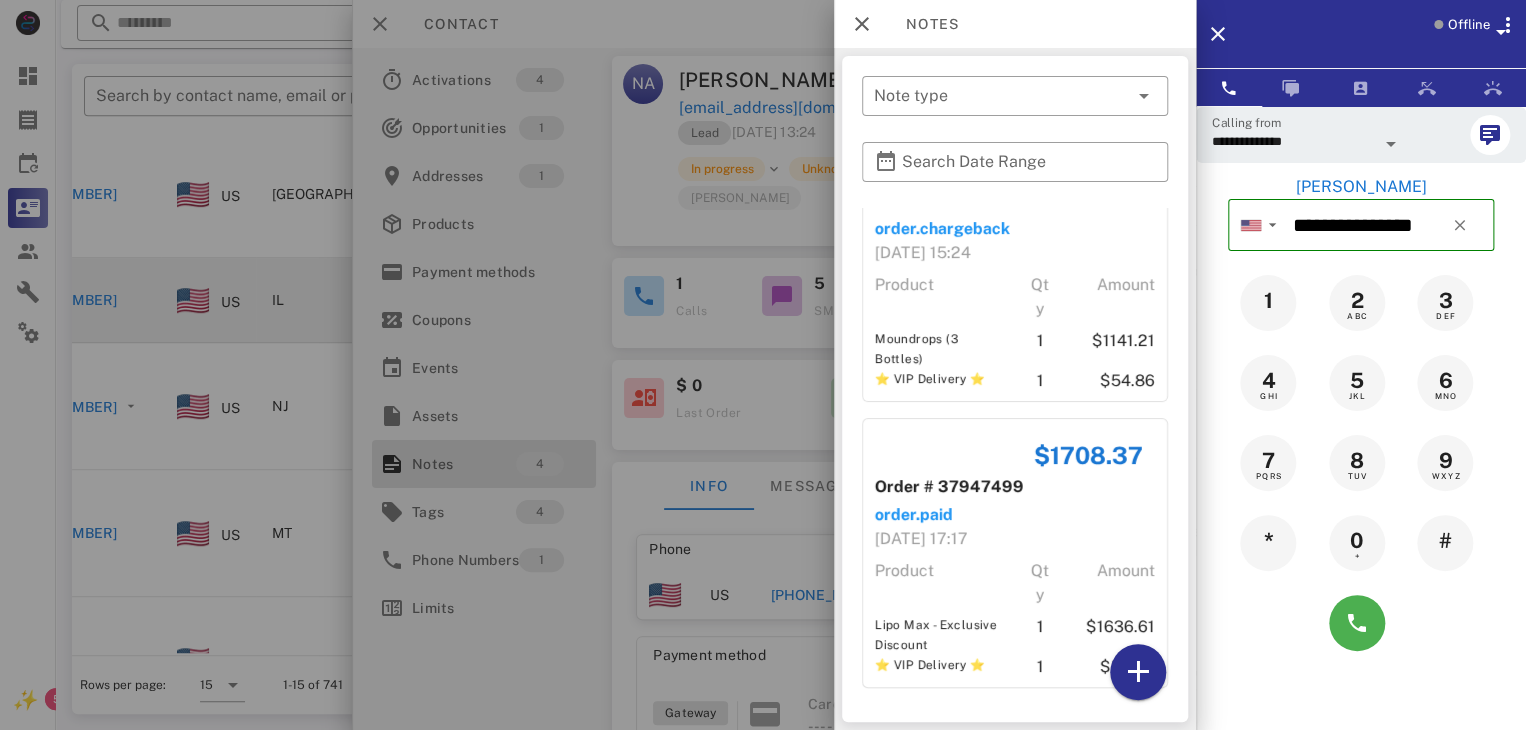 scroll, scrollTop: 649, scrollLeft: 0, axis: vertical 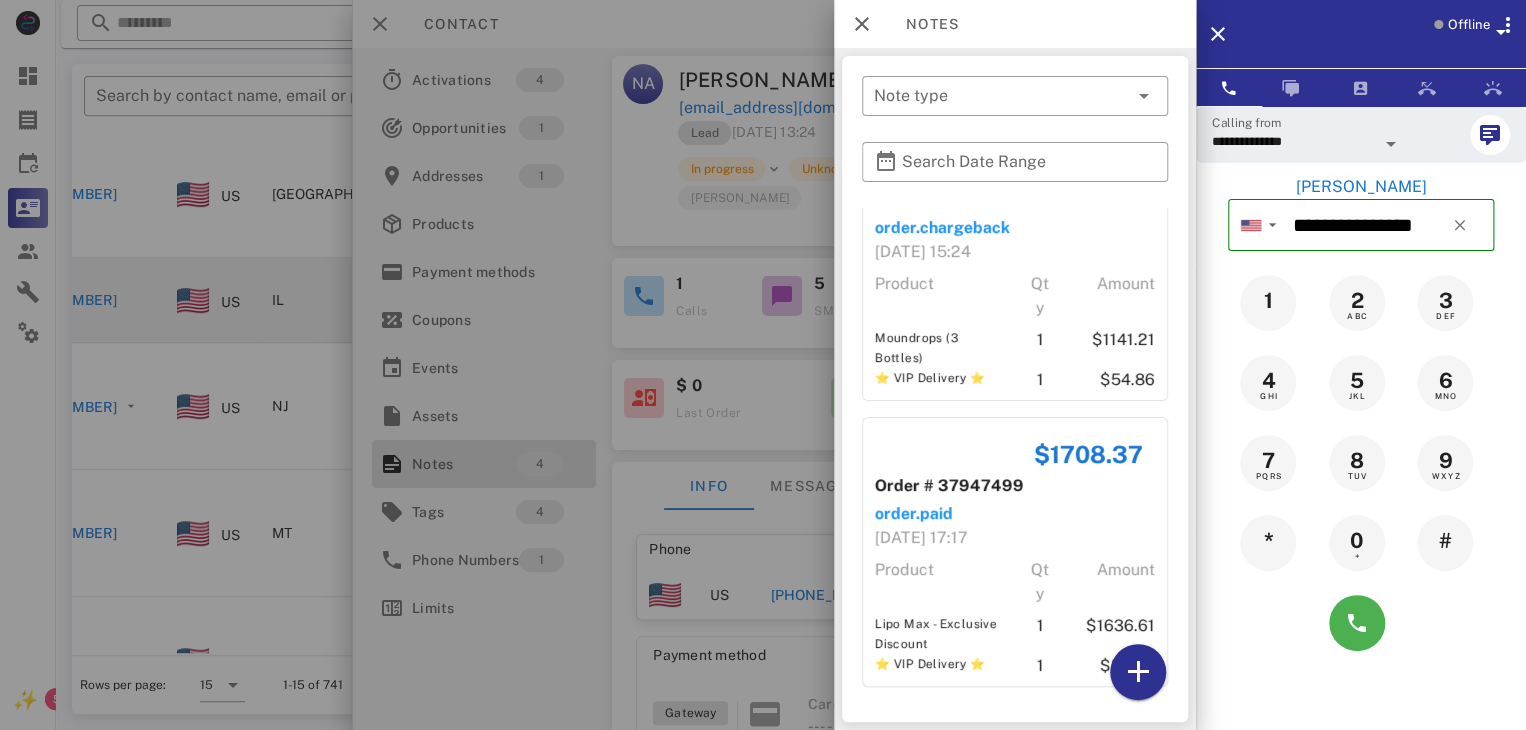 click on "order.paid" at bounding box center (1015, 514) 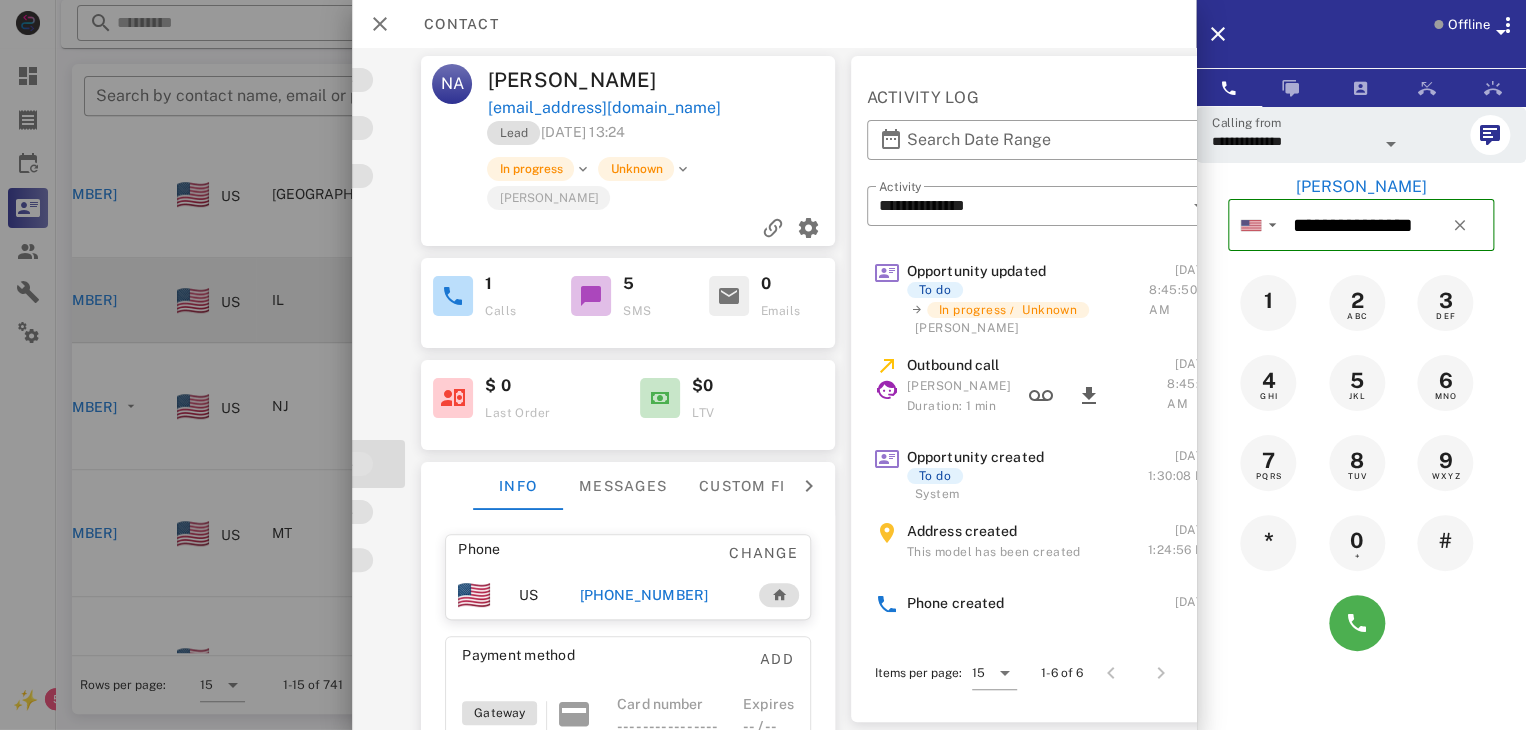 scroll, scrollTop: 0, scrollLeft: 260, axis: horizontal 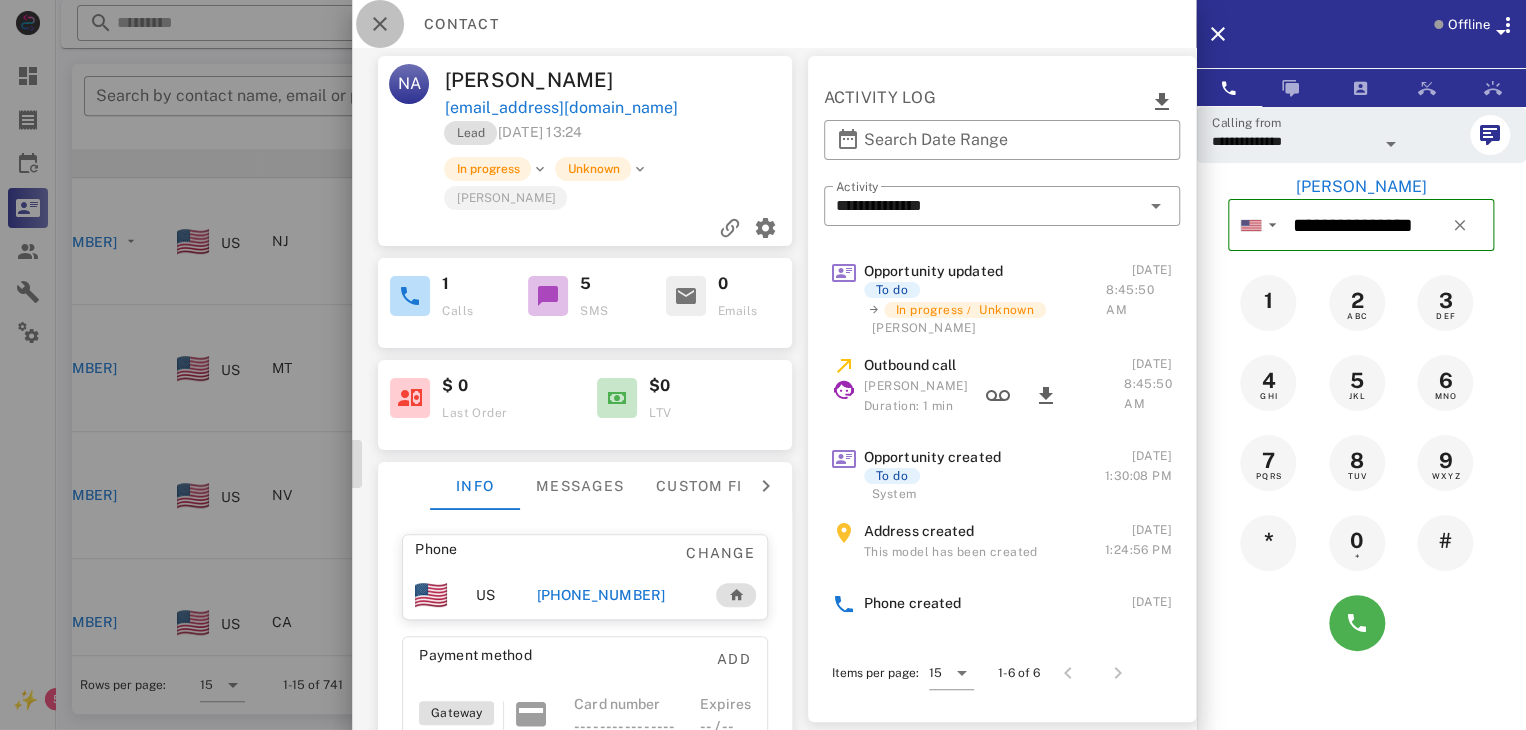 click at bounding box center (380, 24) 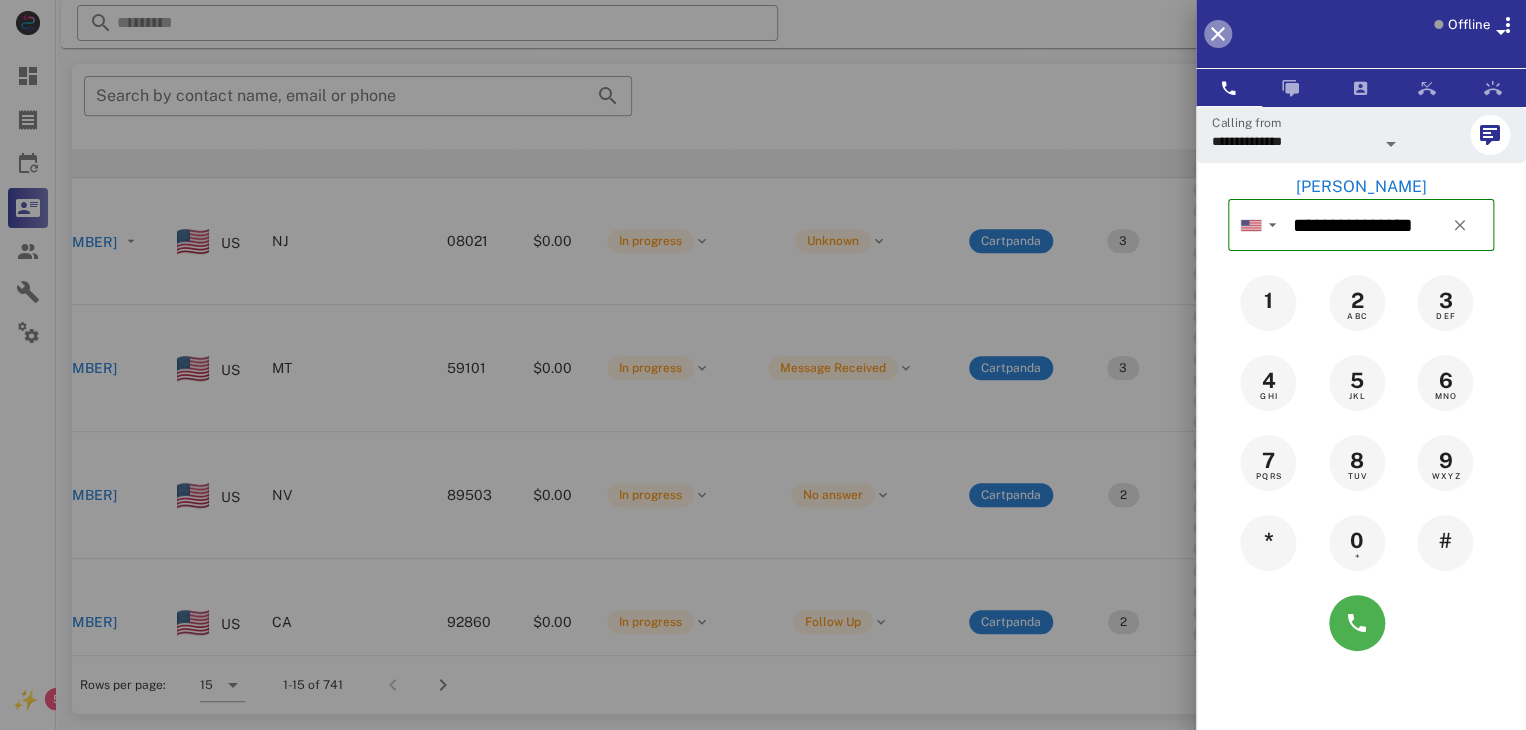 click at bounding box center [1218, 34] 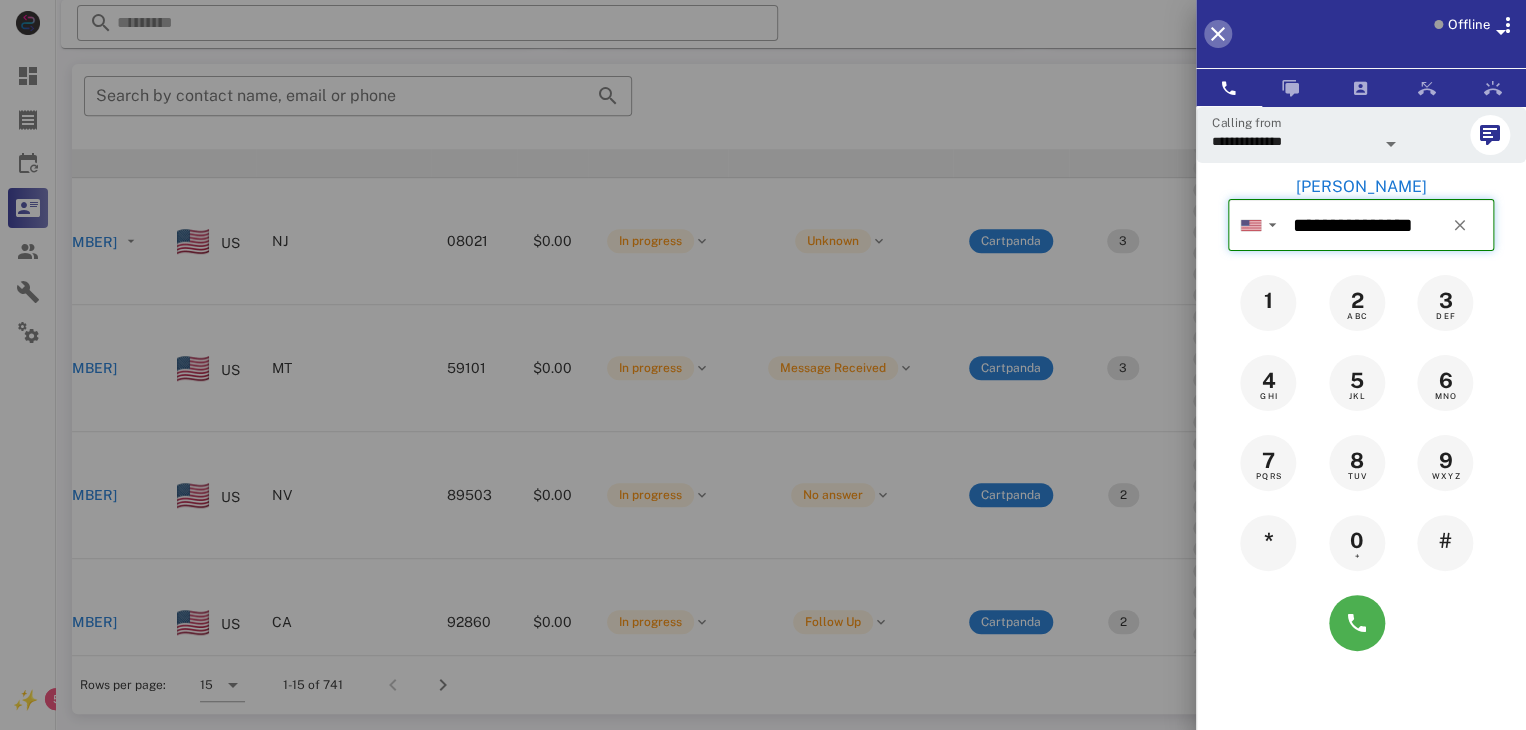 type 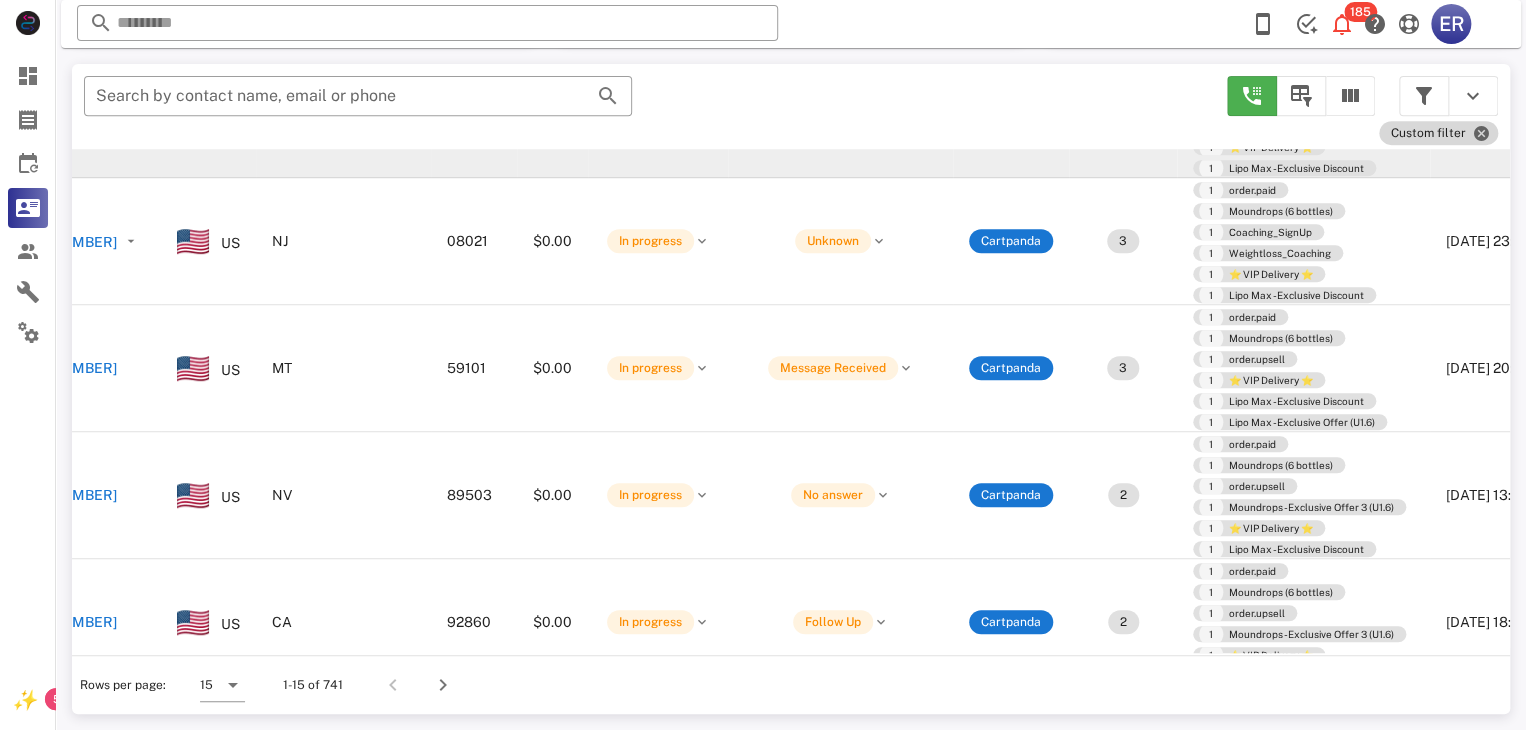 click on "Custom filter" at bounding box center [1438, 133] 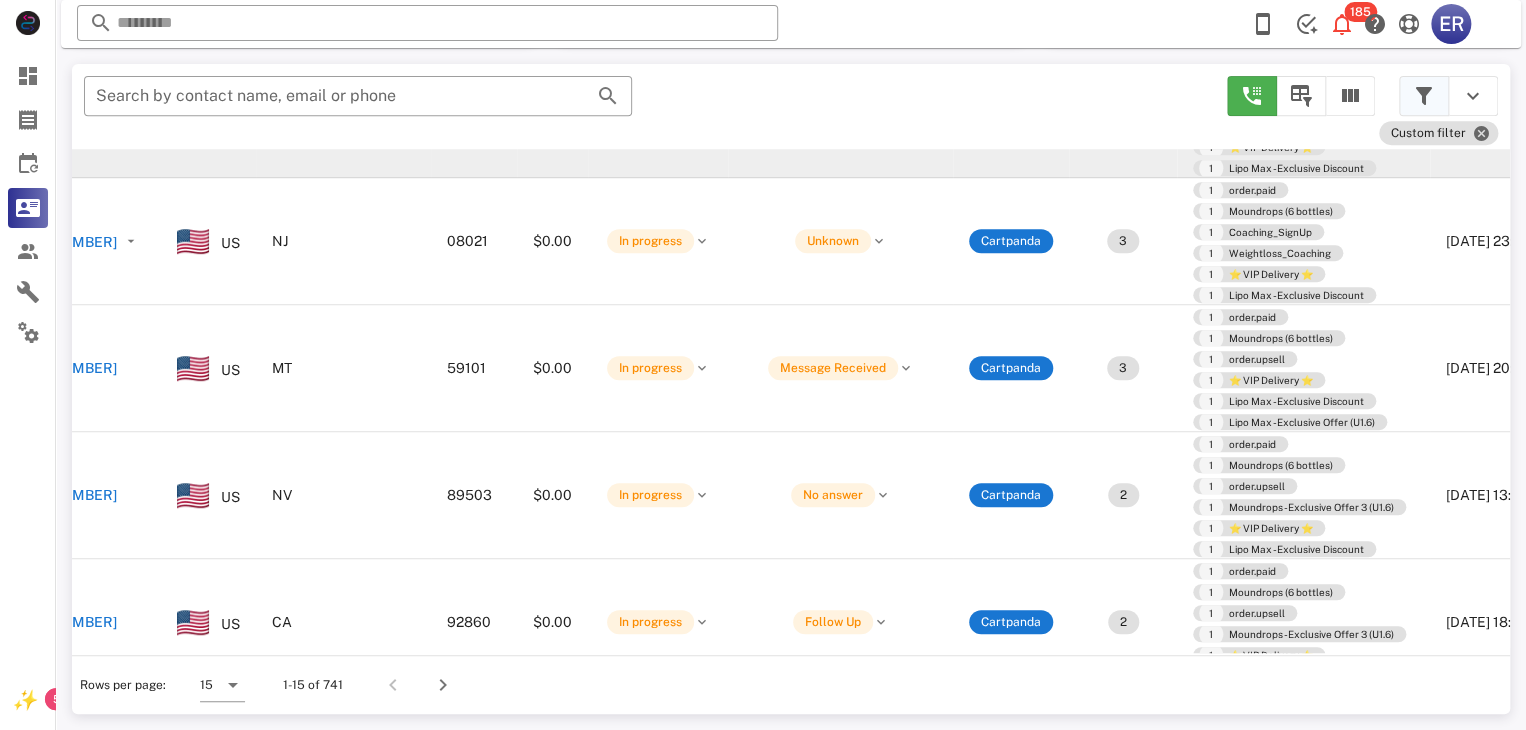 click at bounding box center [1424, 96] 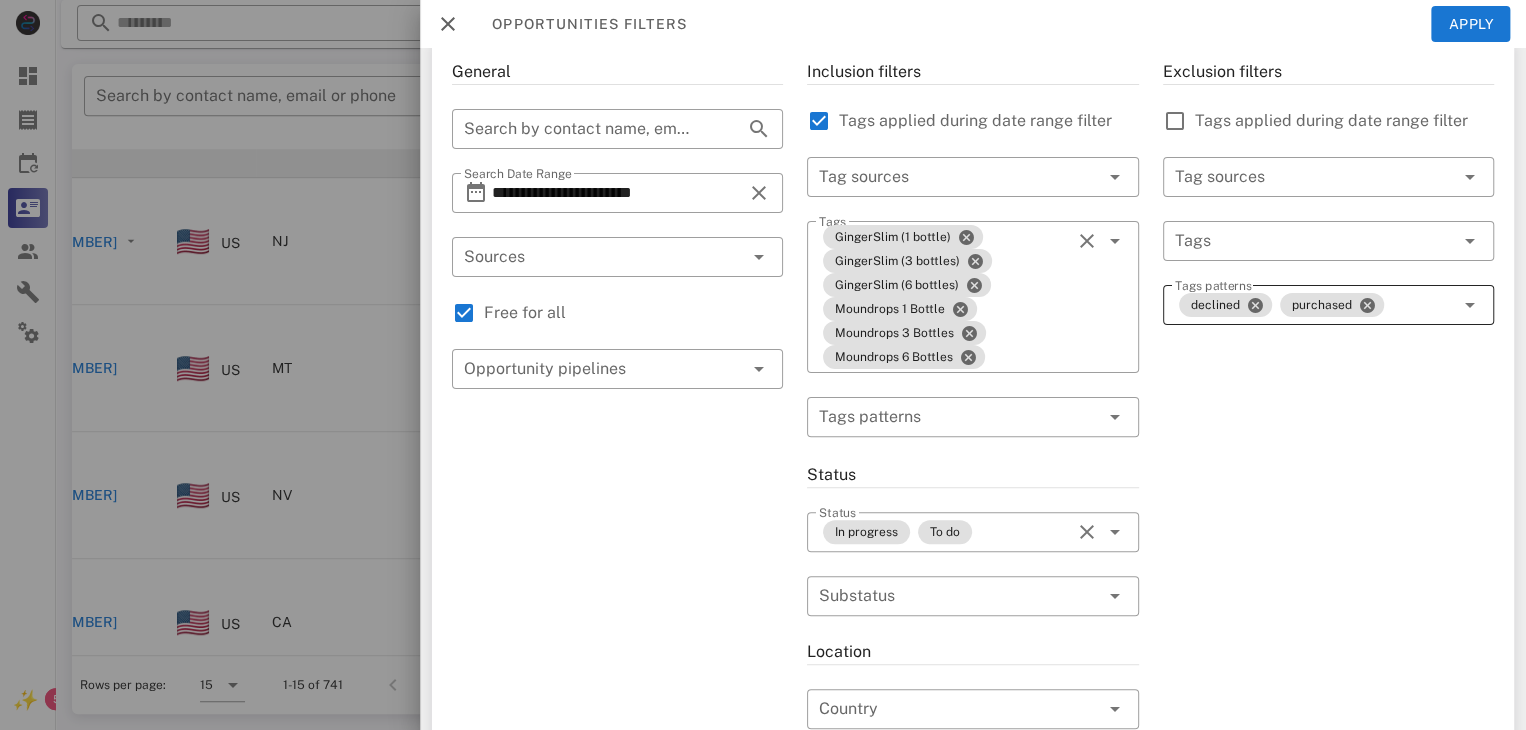 click on "declined purchased" at bounding box center (1314, 305) 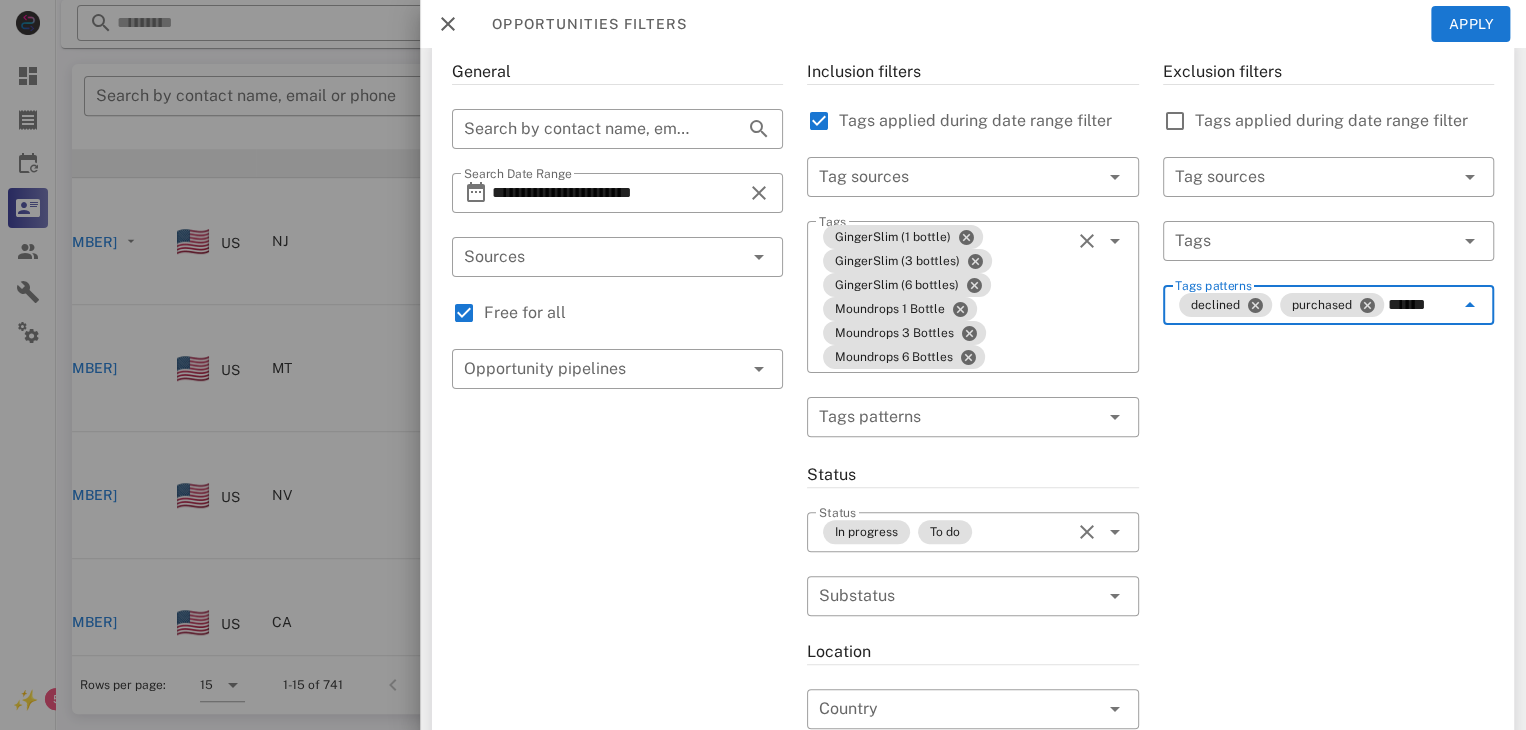 type on "*******" 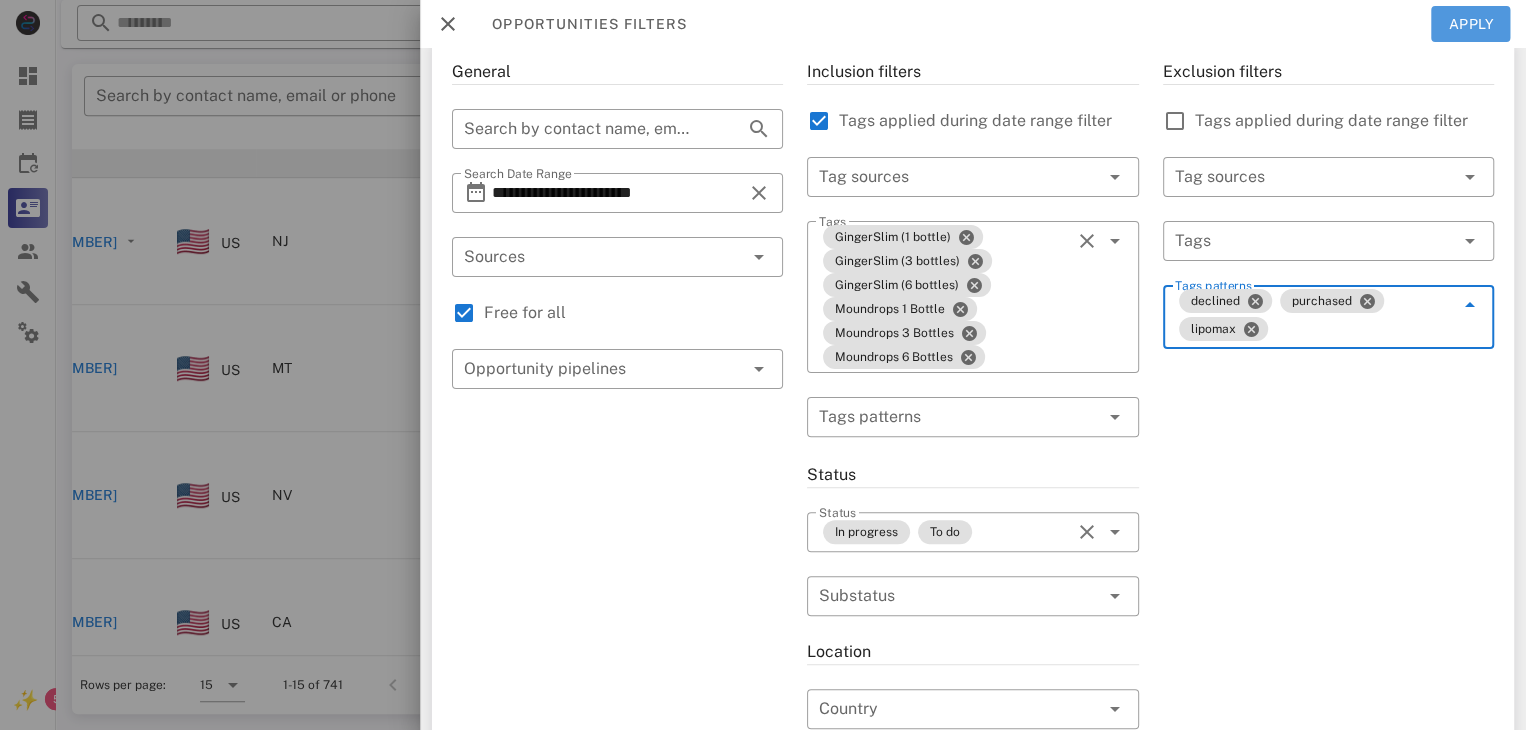 click on "Apply" at bounding box center (1471, 24) 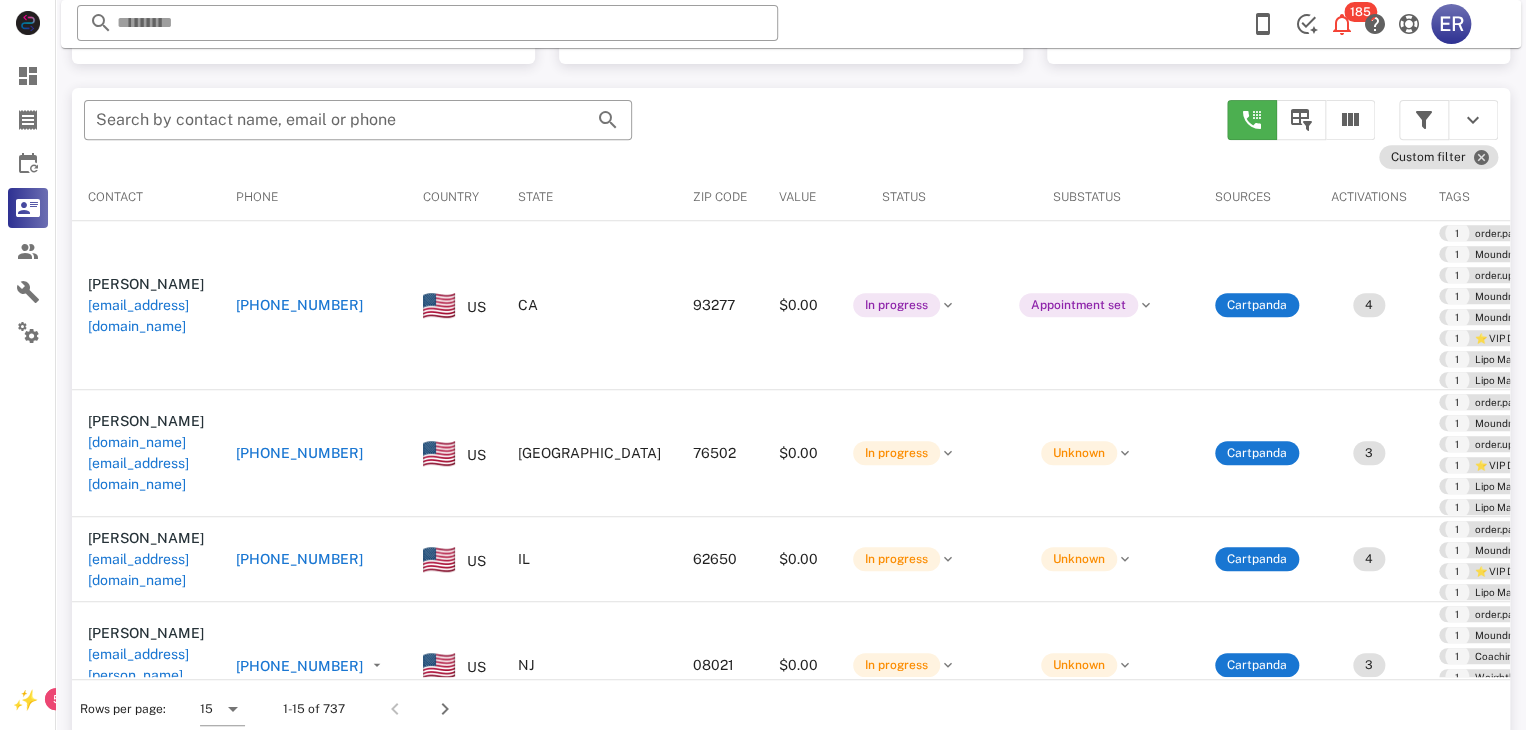 scroll, scrollTop: 380, scrollLeft: 0, axis: vertical 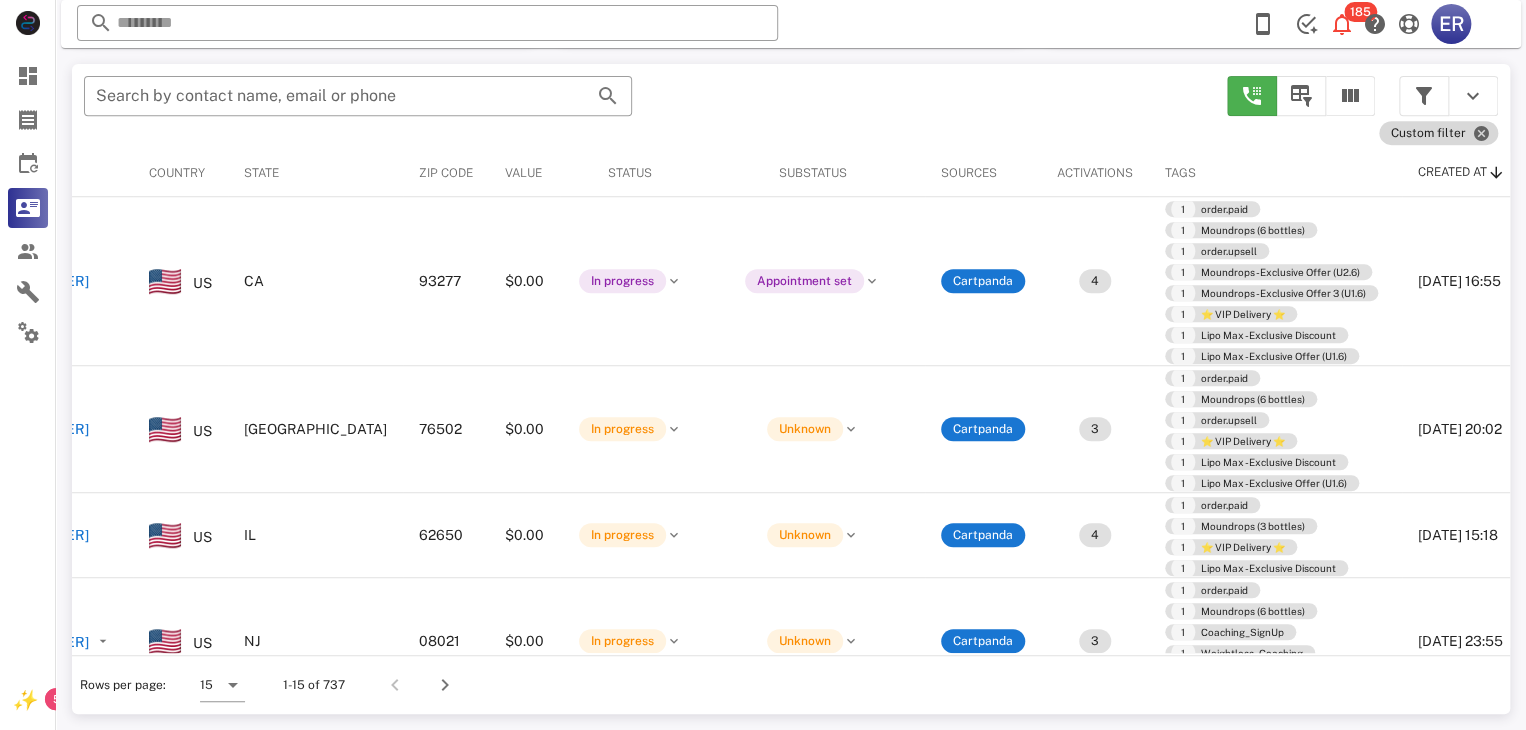 click on "Custom filter" at bounding box center (1438, 133) 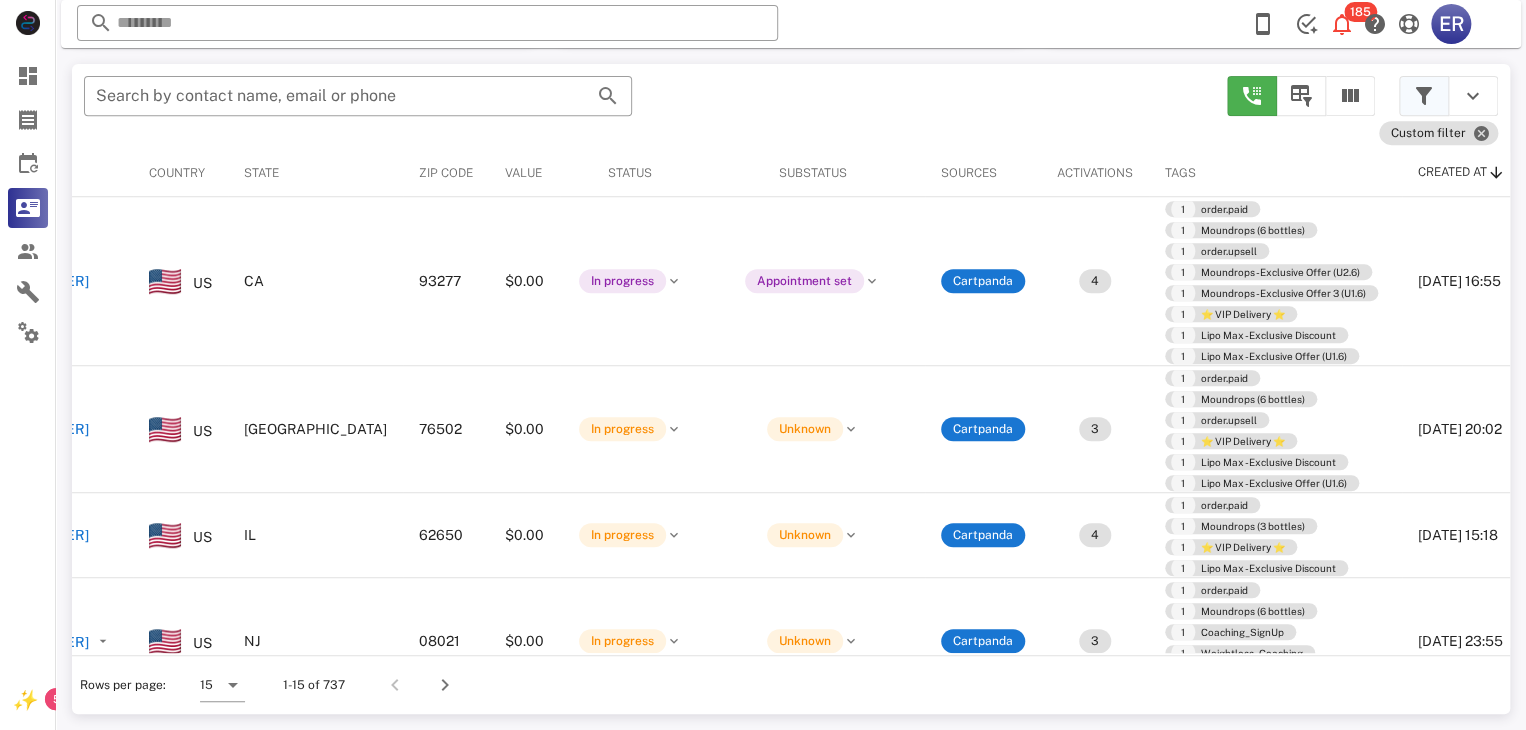 click at bounding box center [1424, 96] 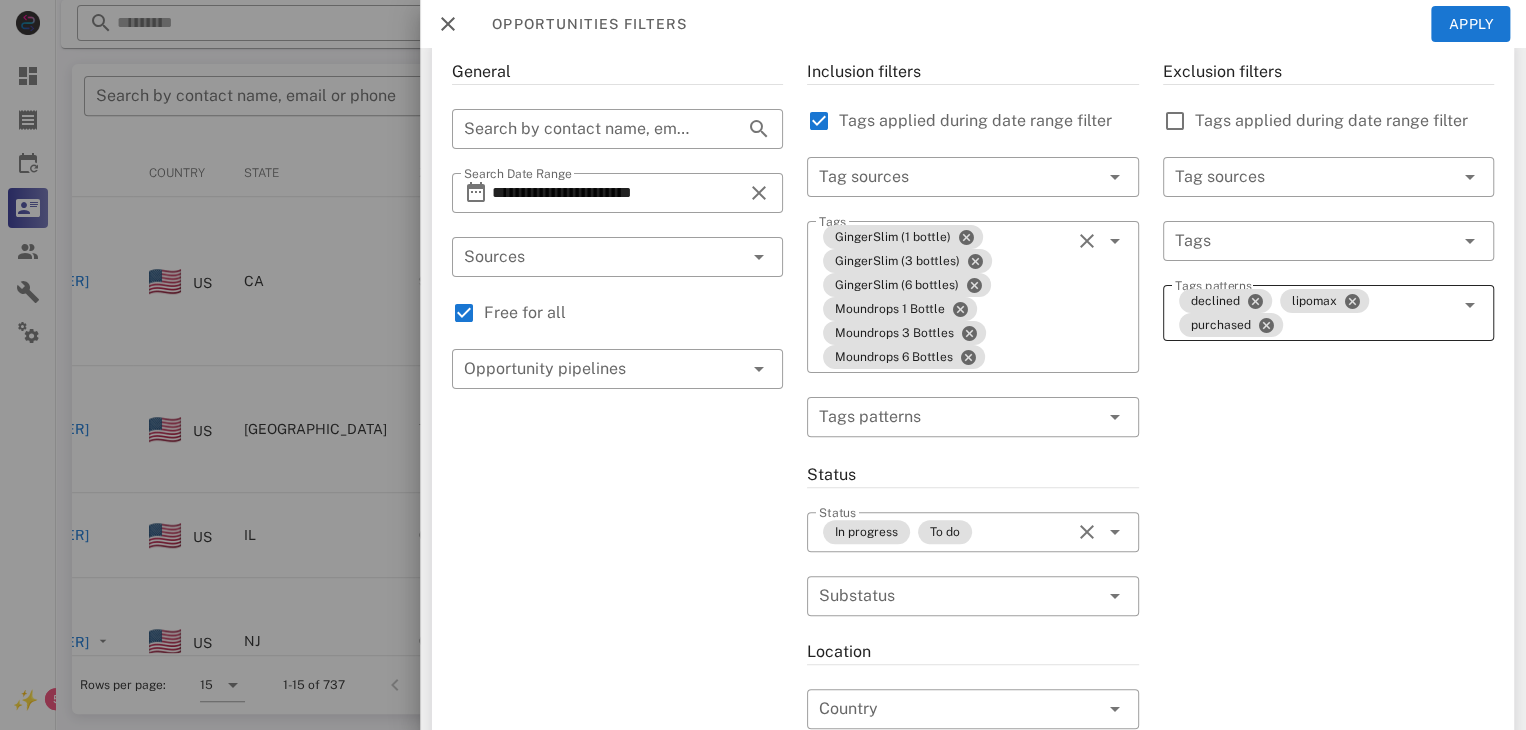 click on "declined lipomax purchased" at bounding box center (1314, 313) 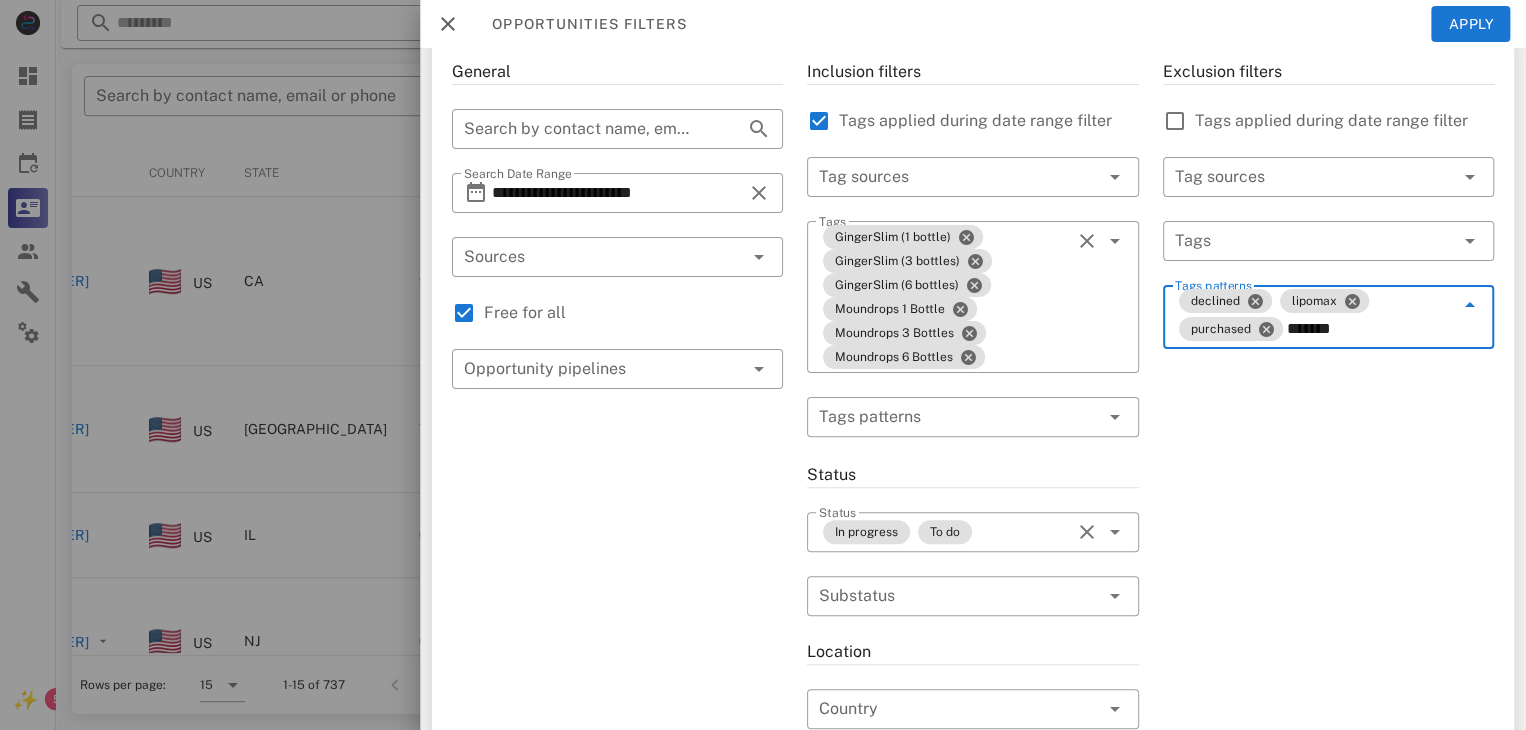 type on "********" 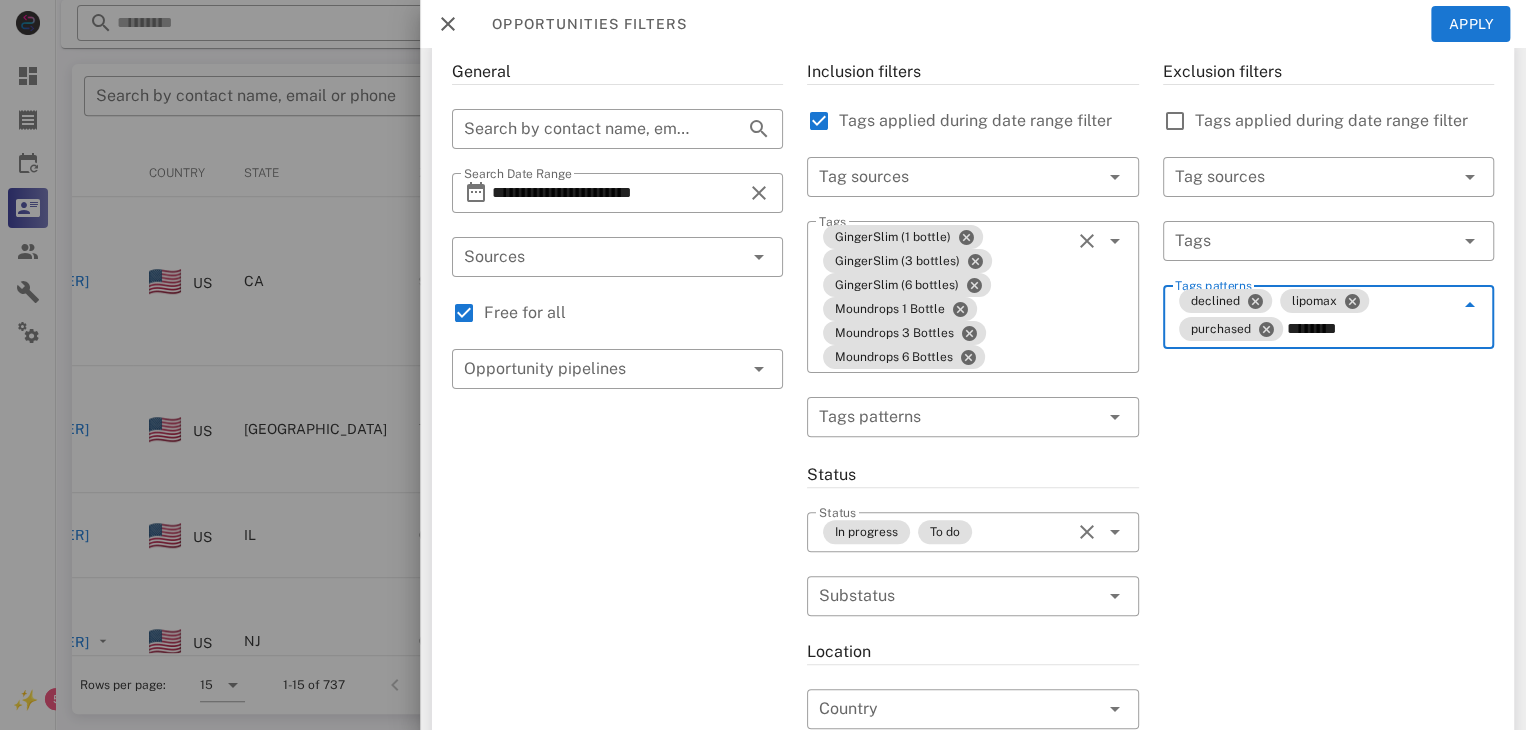 type 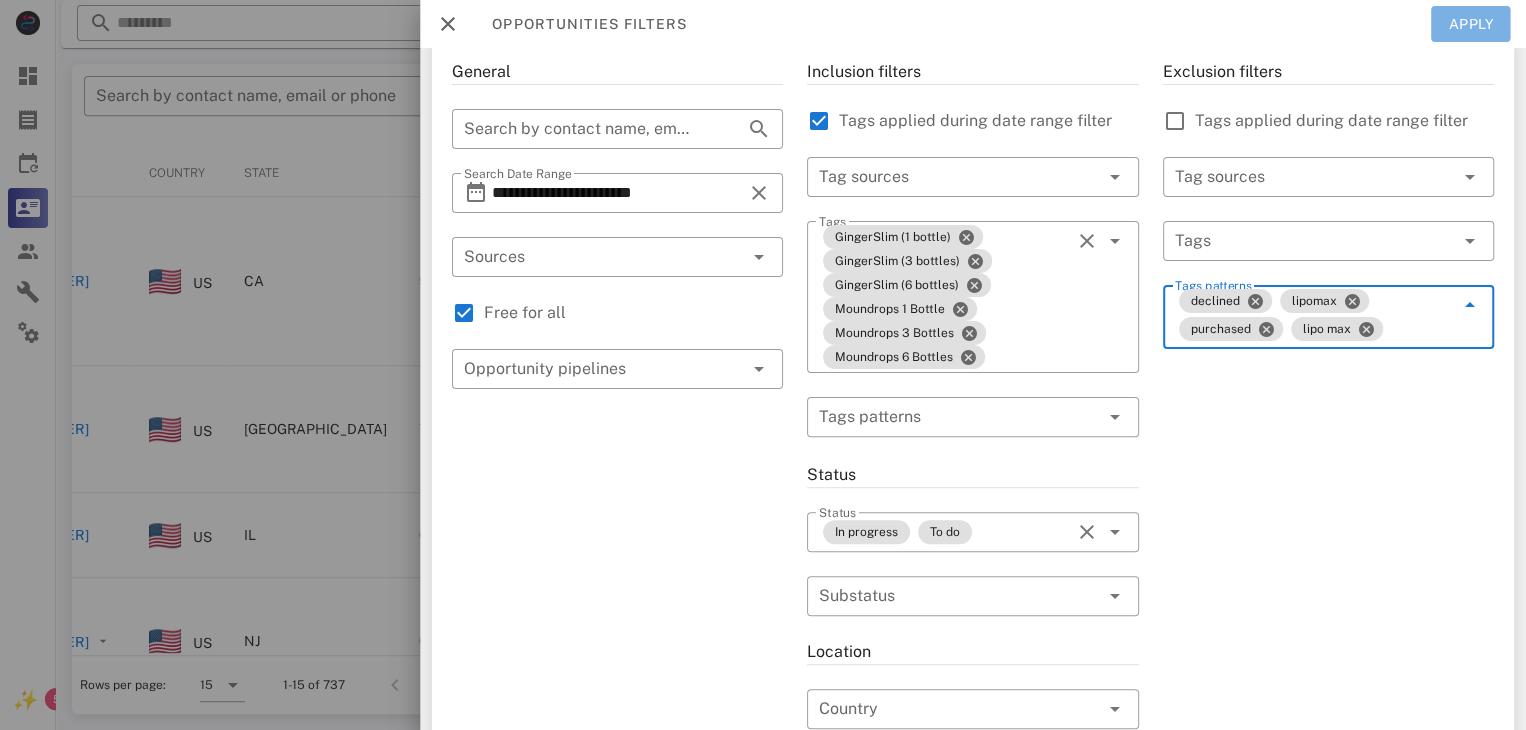 click on "Apply" at bounding box center (1471, 24) 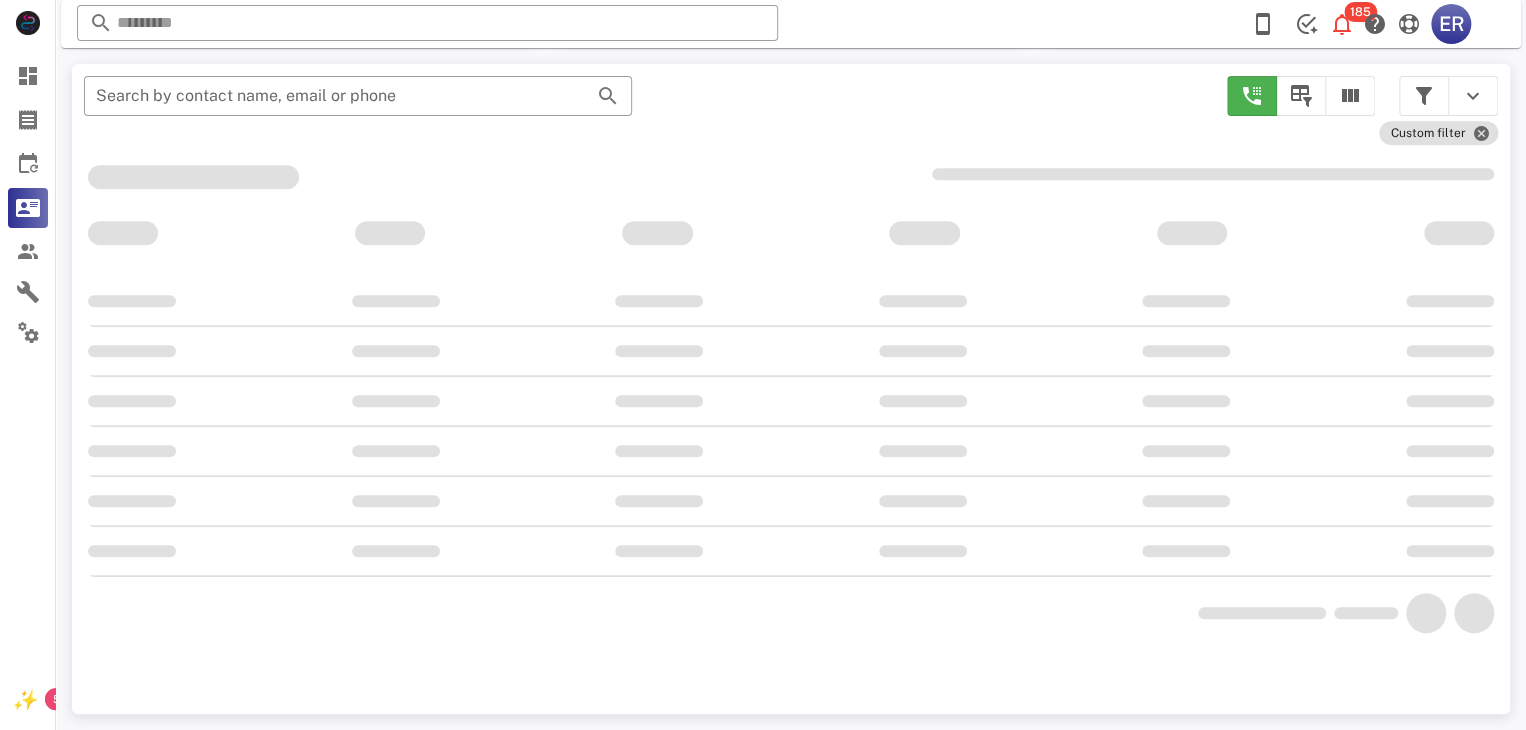 scroll, scrollTop: 380, scrollLeft: 0, axis: vertical 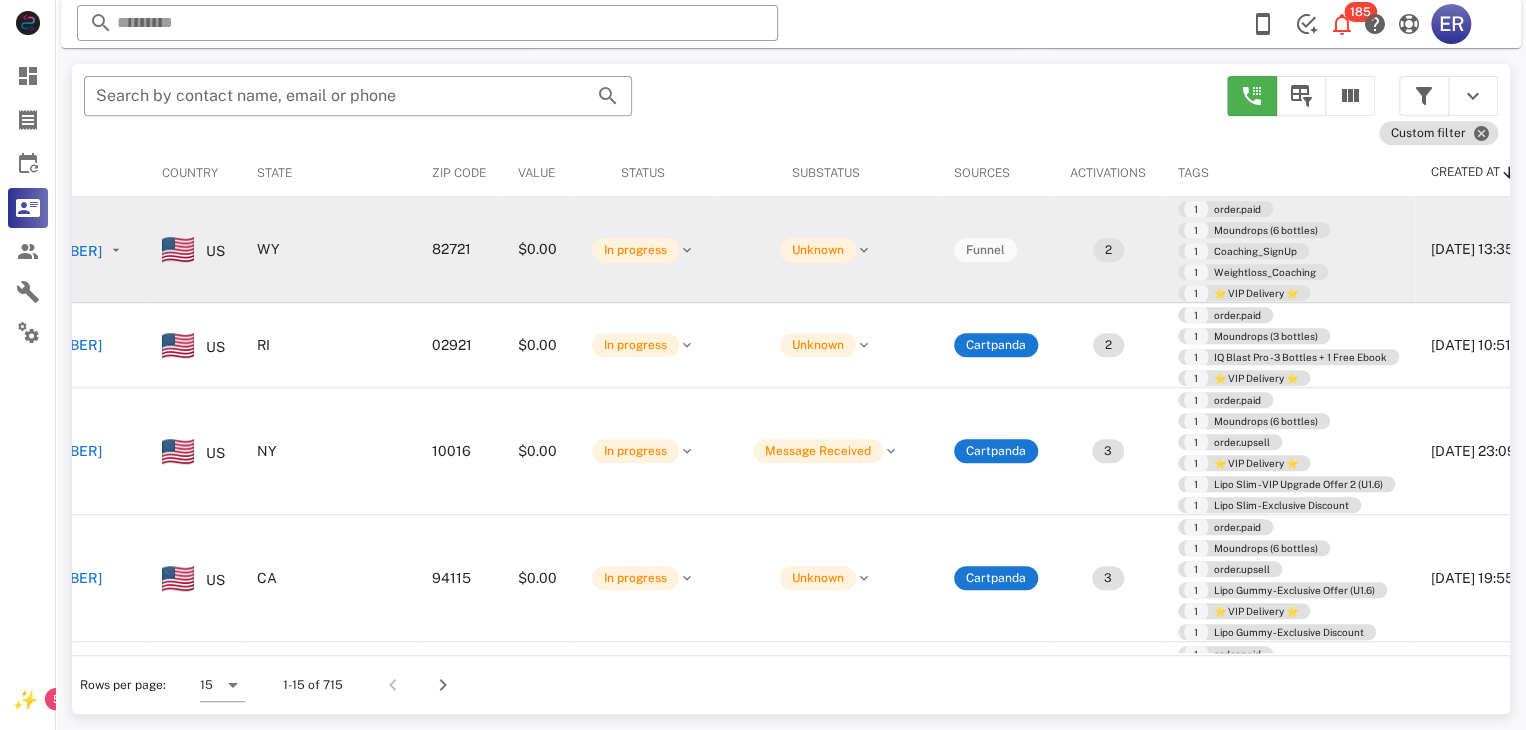 click on "[PHONE_NUMBER]" at bounding box center [38, 251] 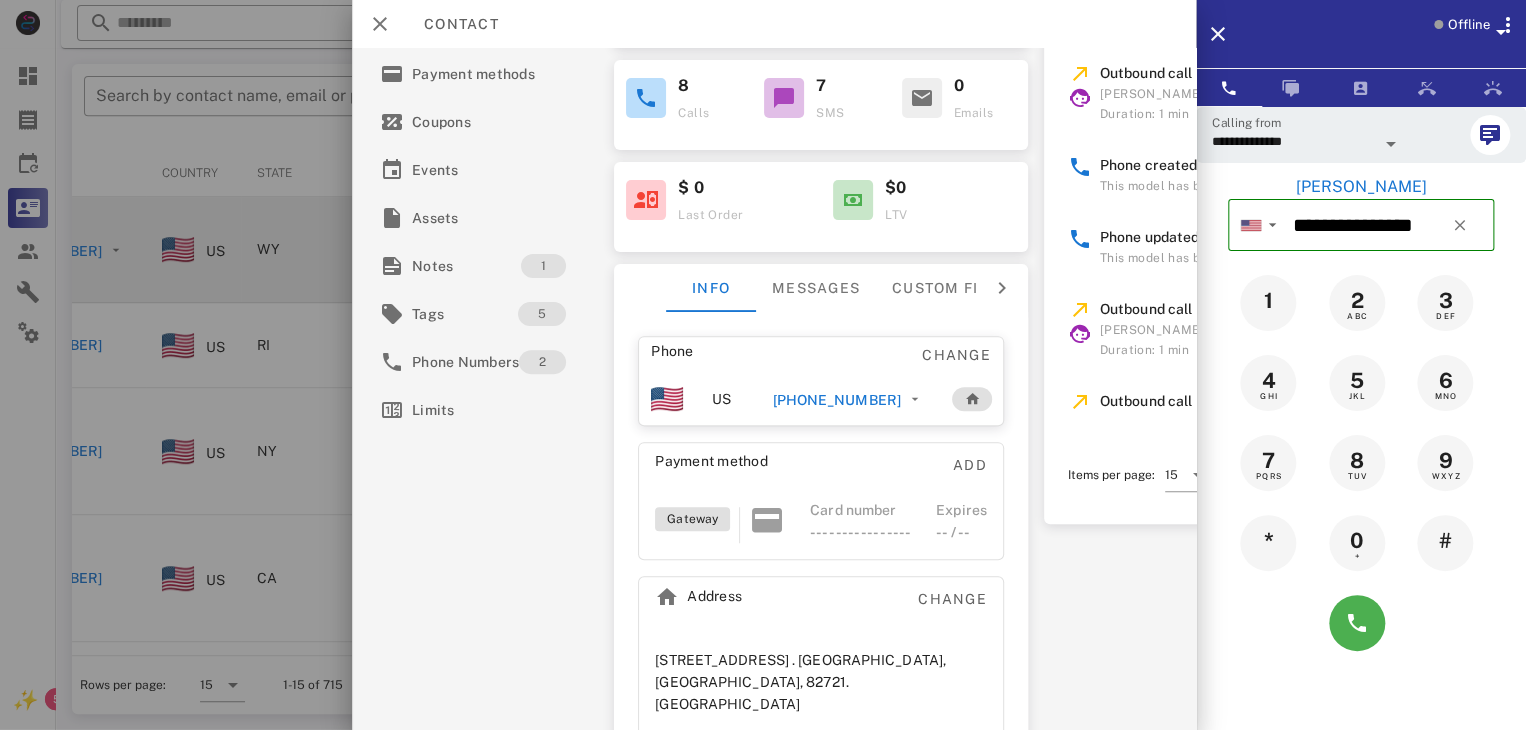 scroll, scrollTop: 200, scrollLeft: 0, axis: vertical 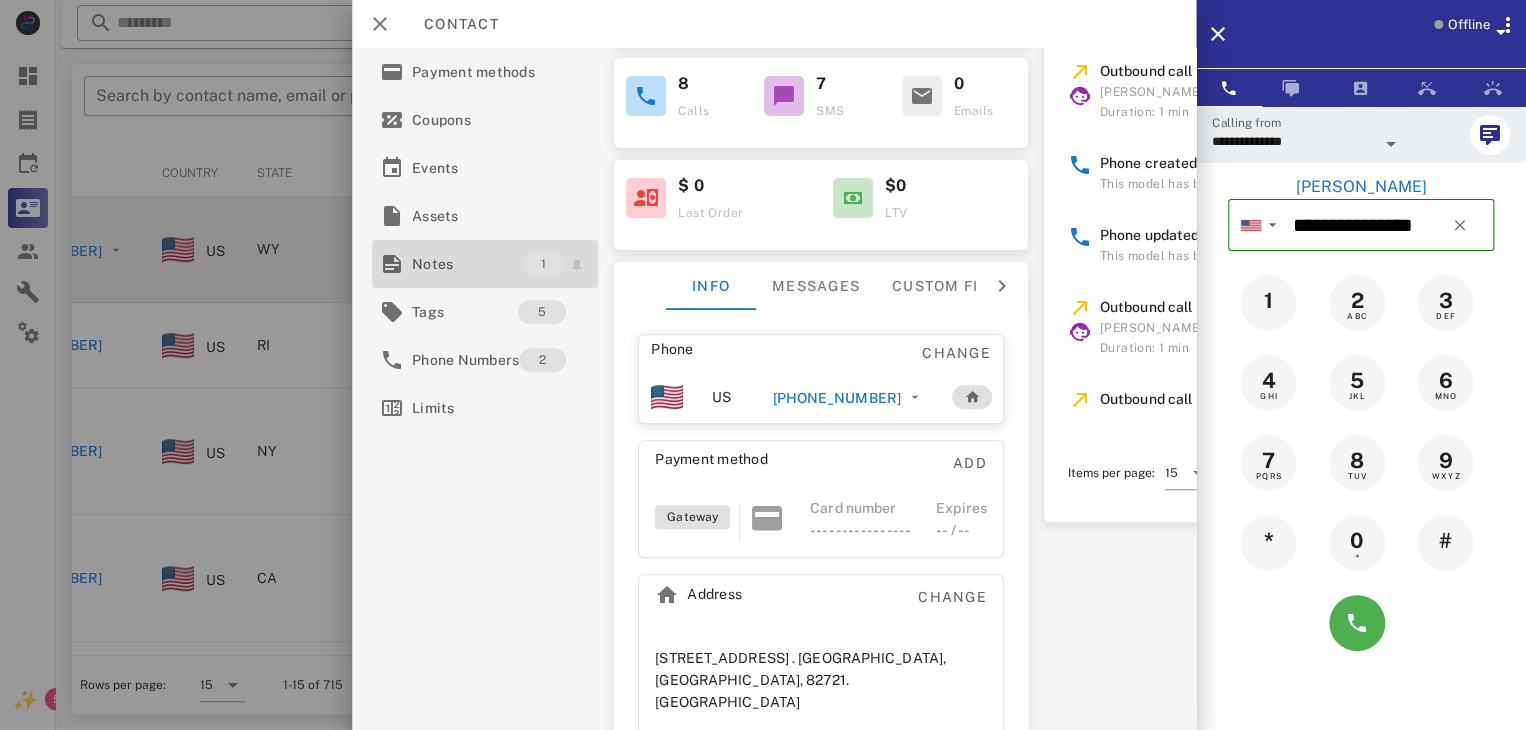 click on "Notes" at bounding box center [466, 264] 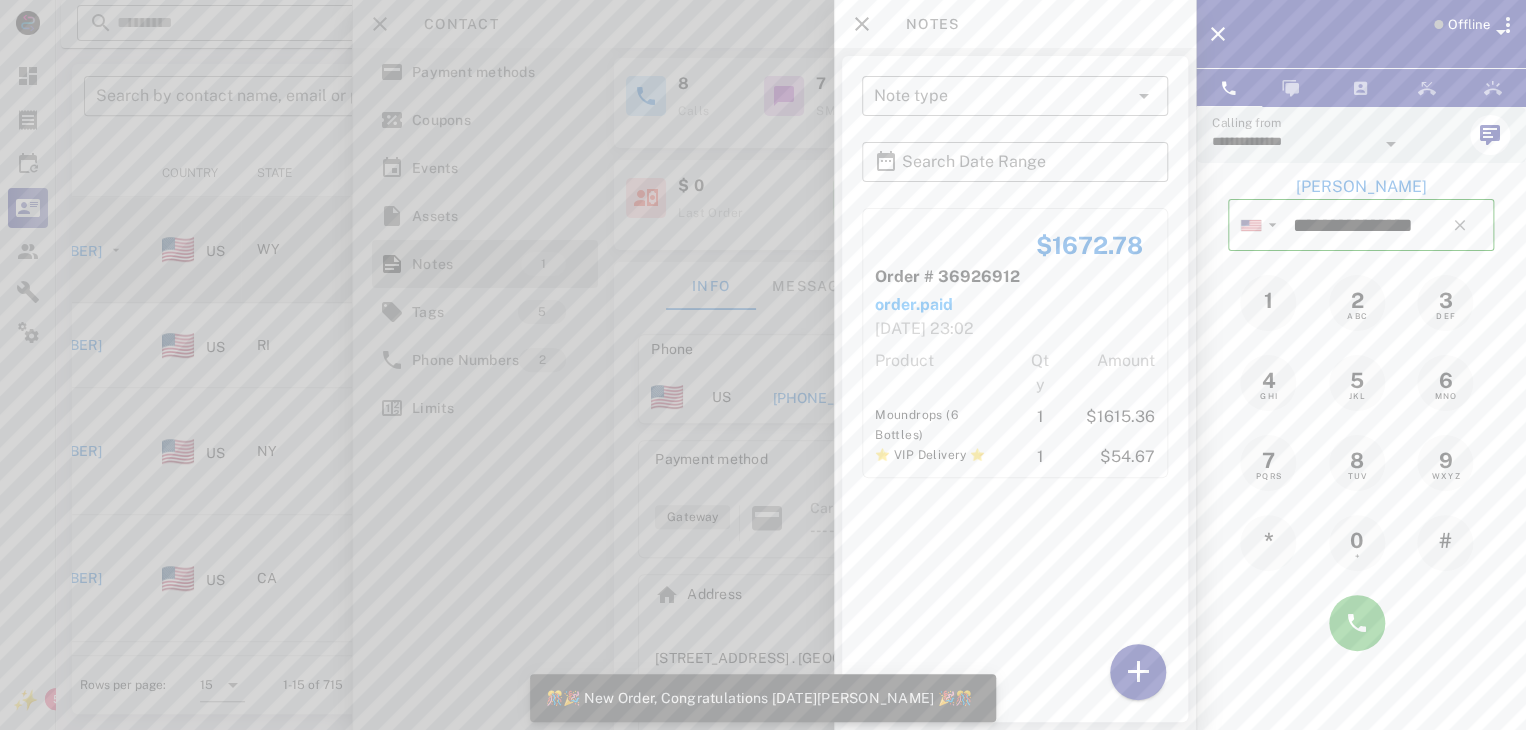 click on "$1672.78   Order # 36926912   order.paid   [DATE] 23:02   Product Qty Amount  Moundrops (6 Bottles)  1 $1615.36  ⭐ VIP Delivery ⭐  1 $54.67" at bounding box center [1015, 460] 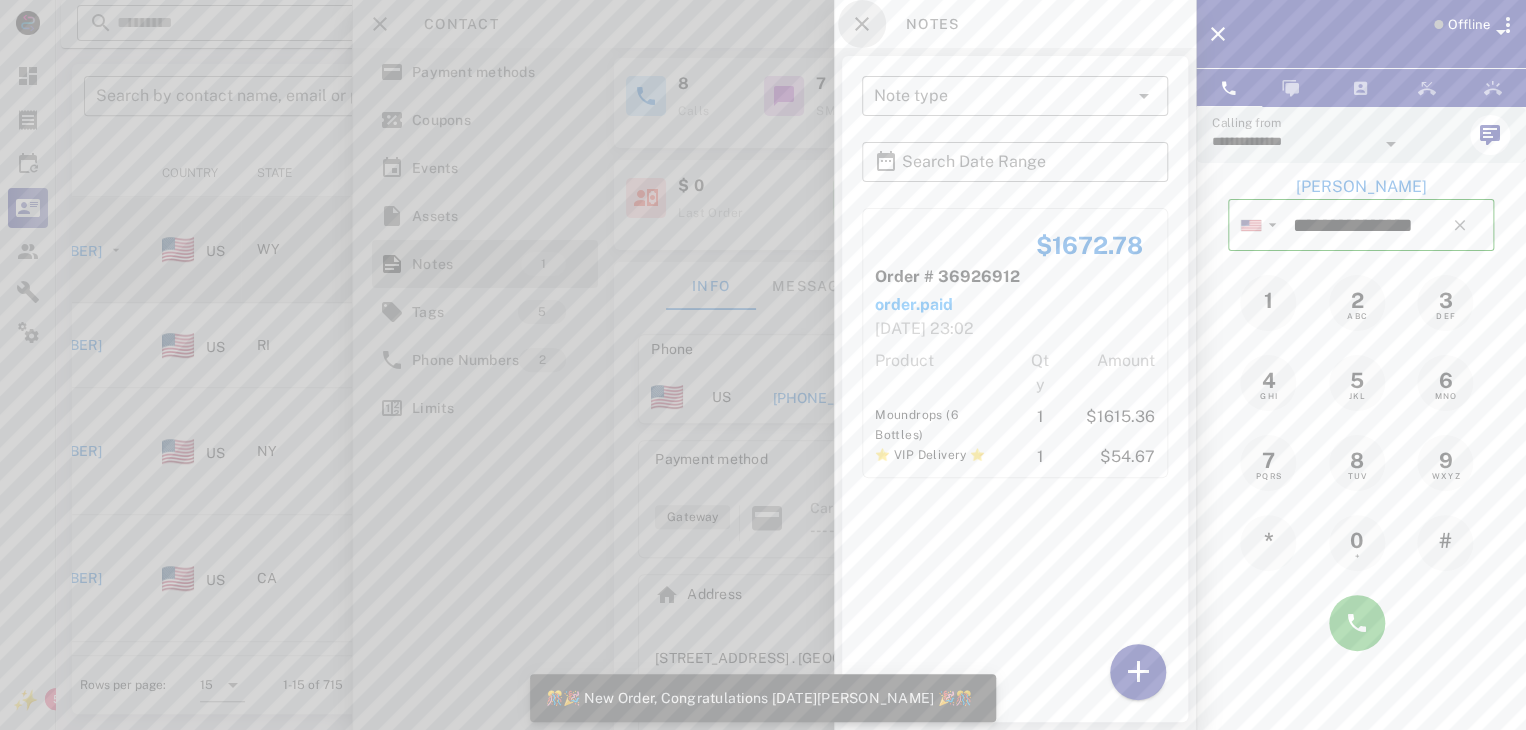 click at bounding box center [862, 24] 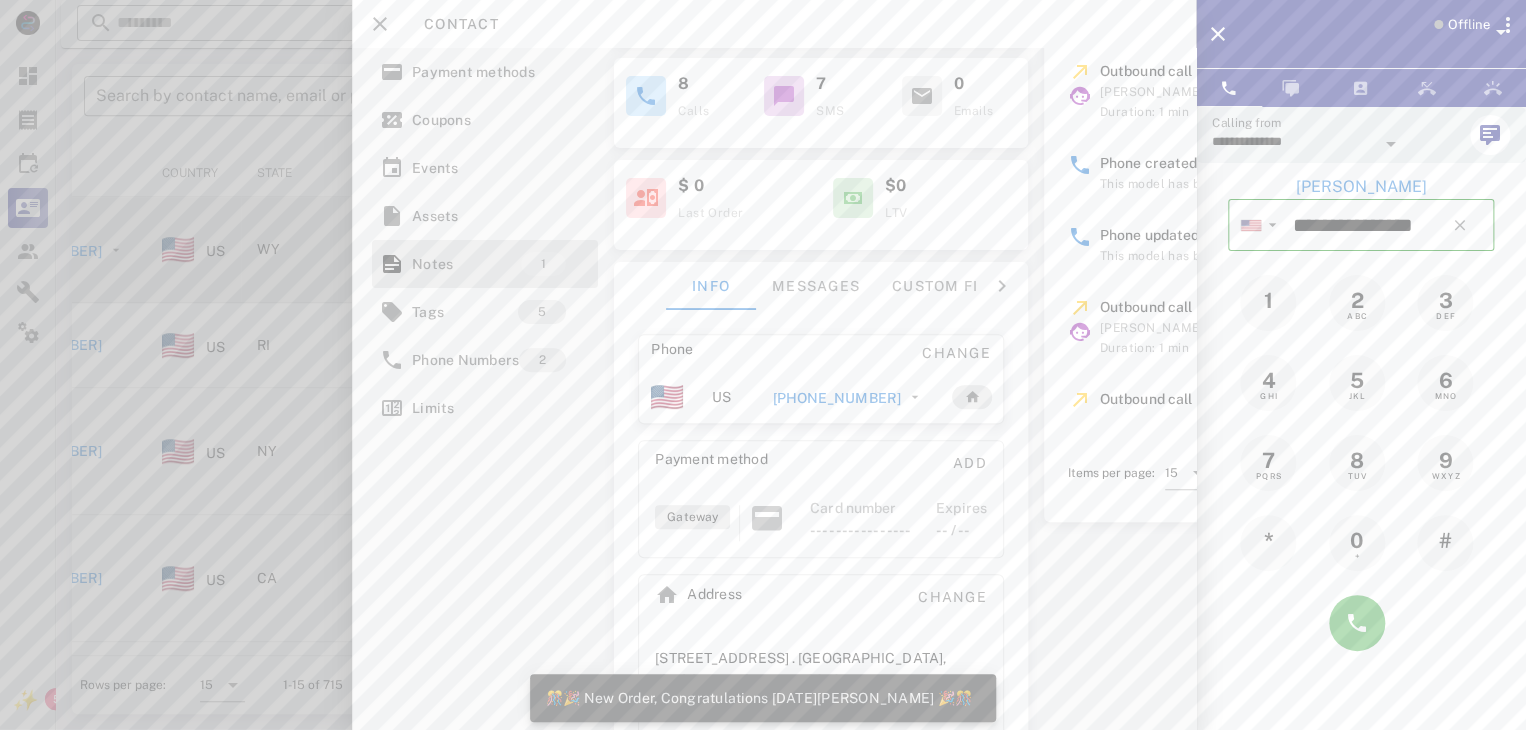 scroll, scrollTop: 228, scrollLeft: 0, axis: vertical 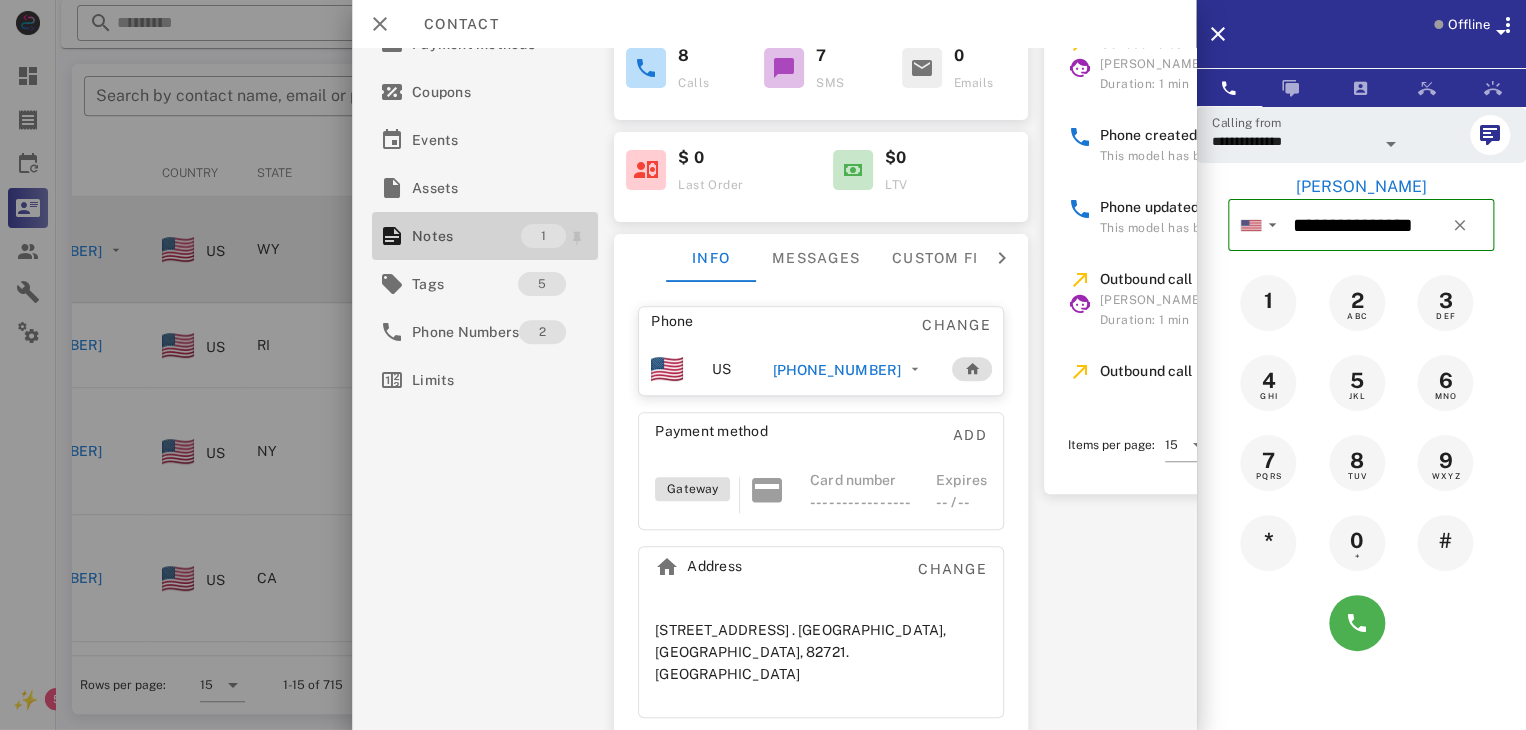 click on "Notes" at bounding box center (466, 236) 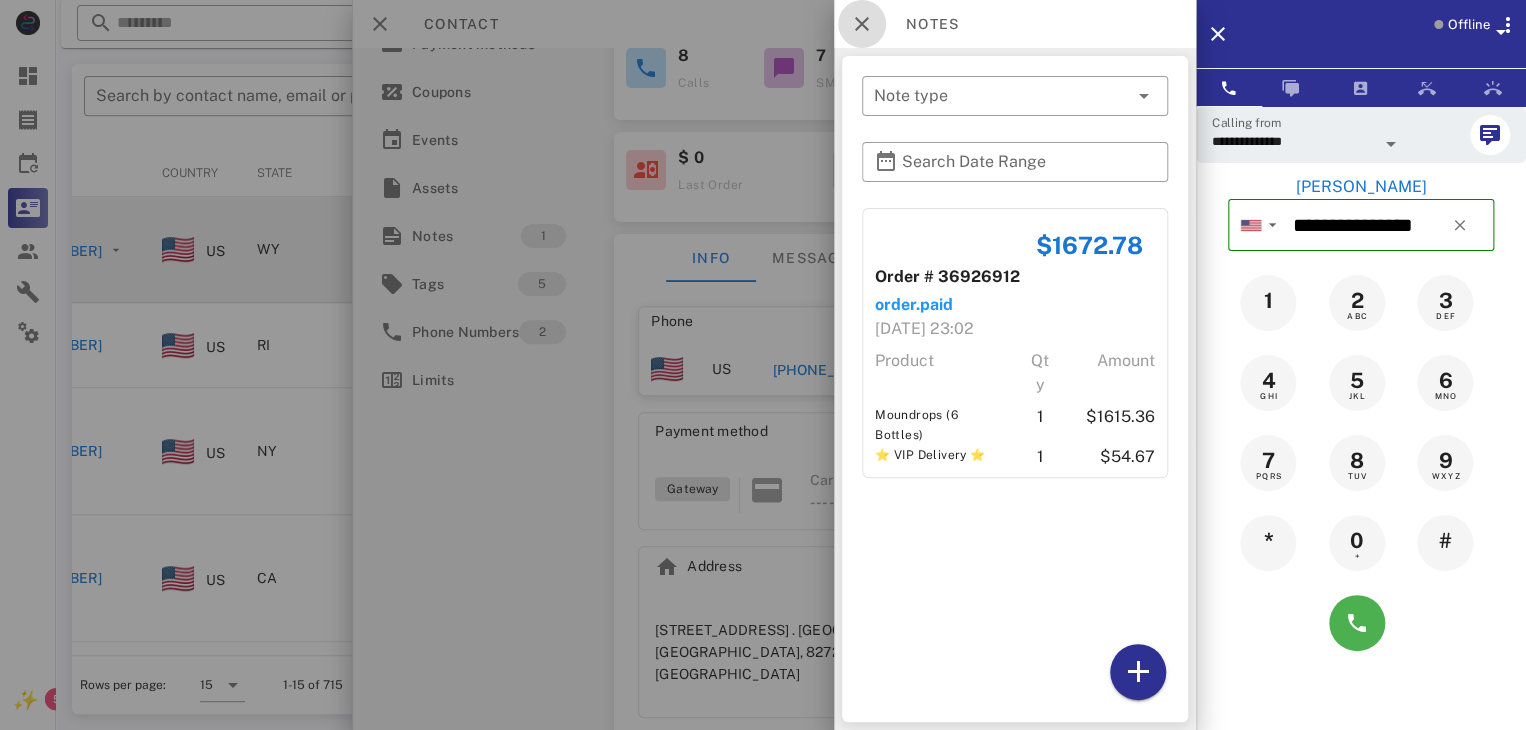 click at bounding box center [862, 24] 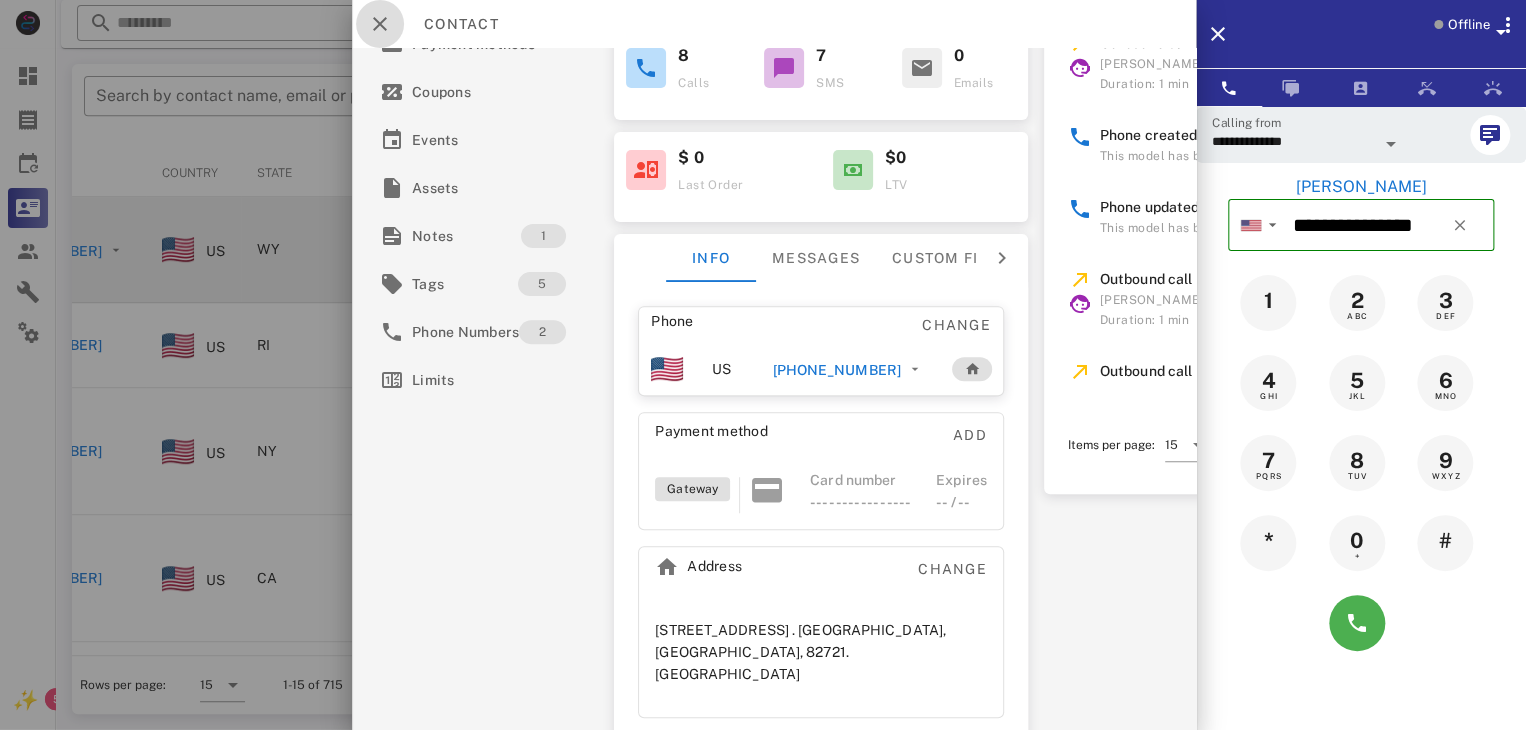 click at bounding box center (380, 24) 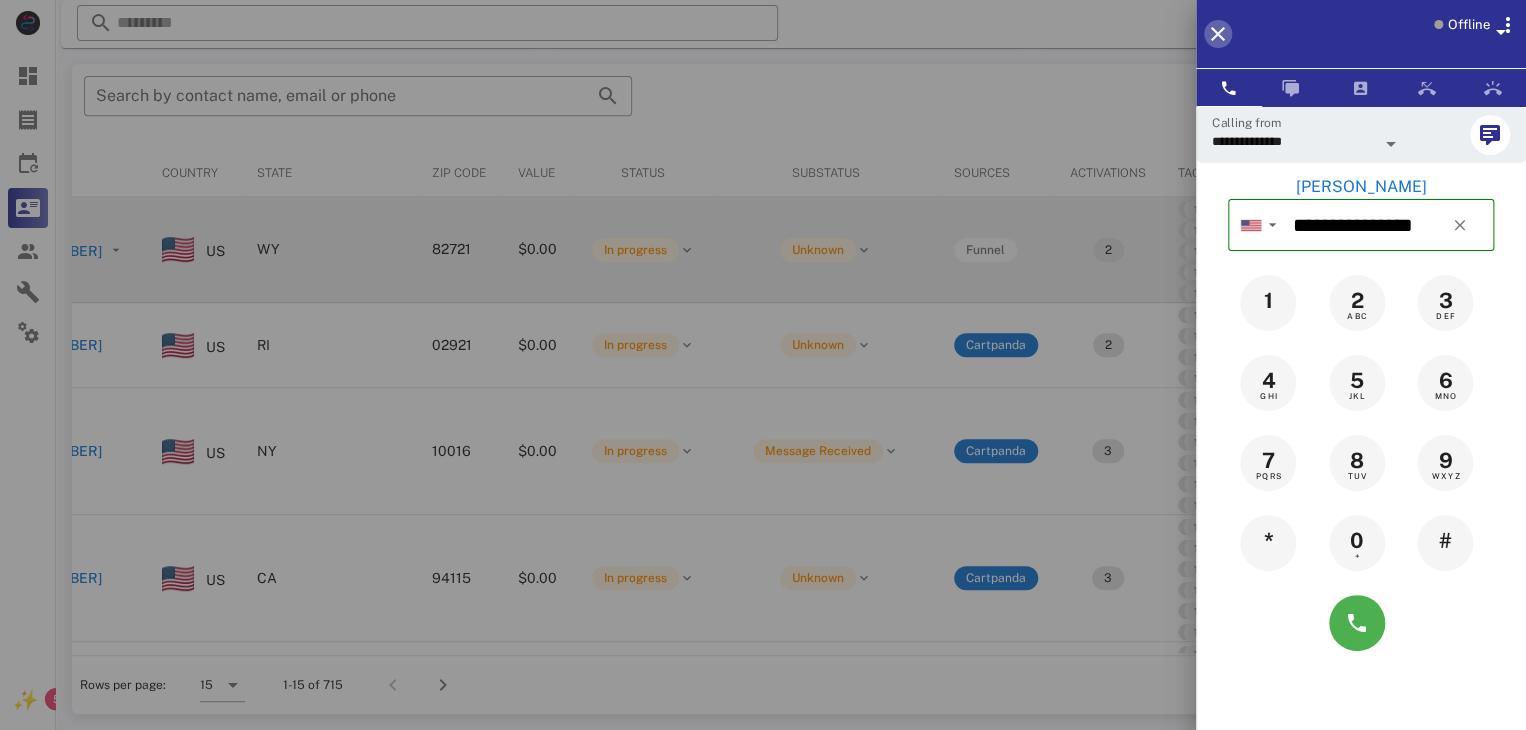 click at bounding box center [1218, 34] 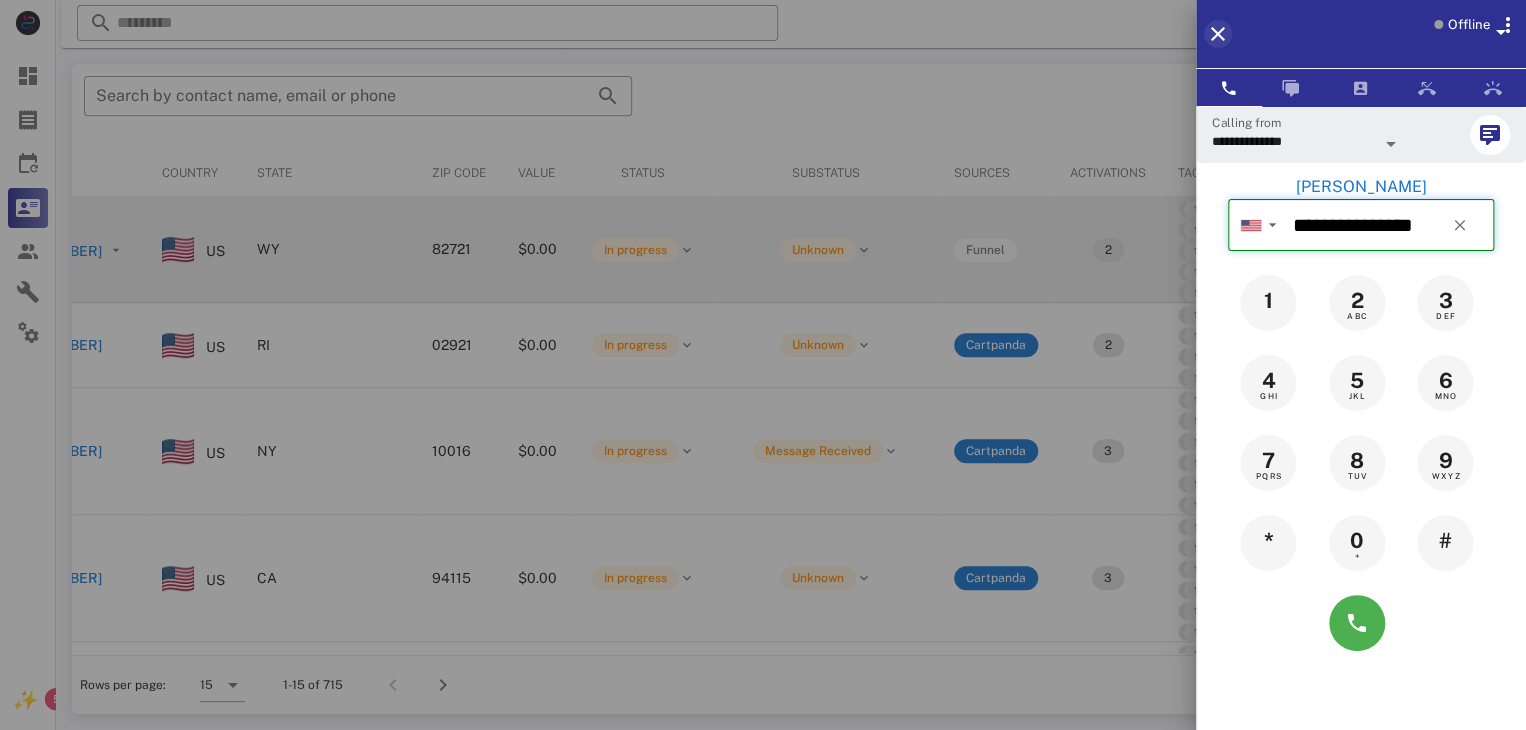 type 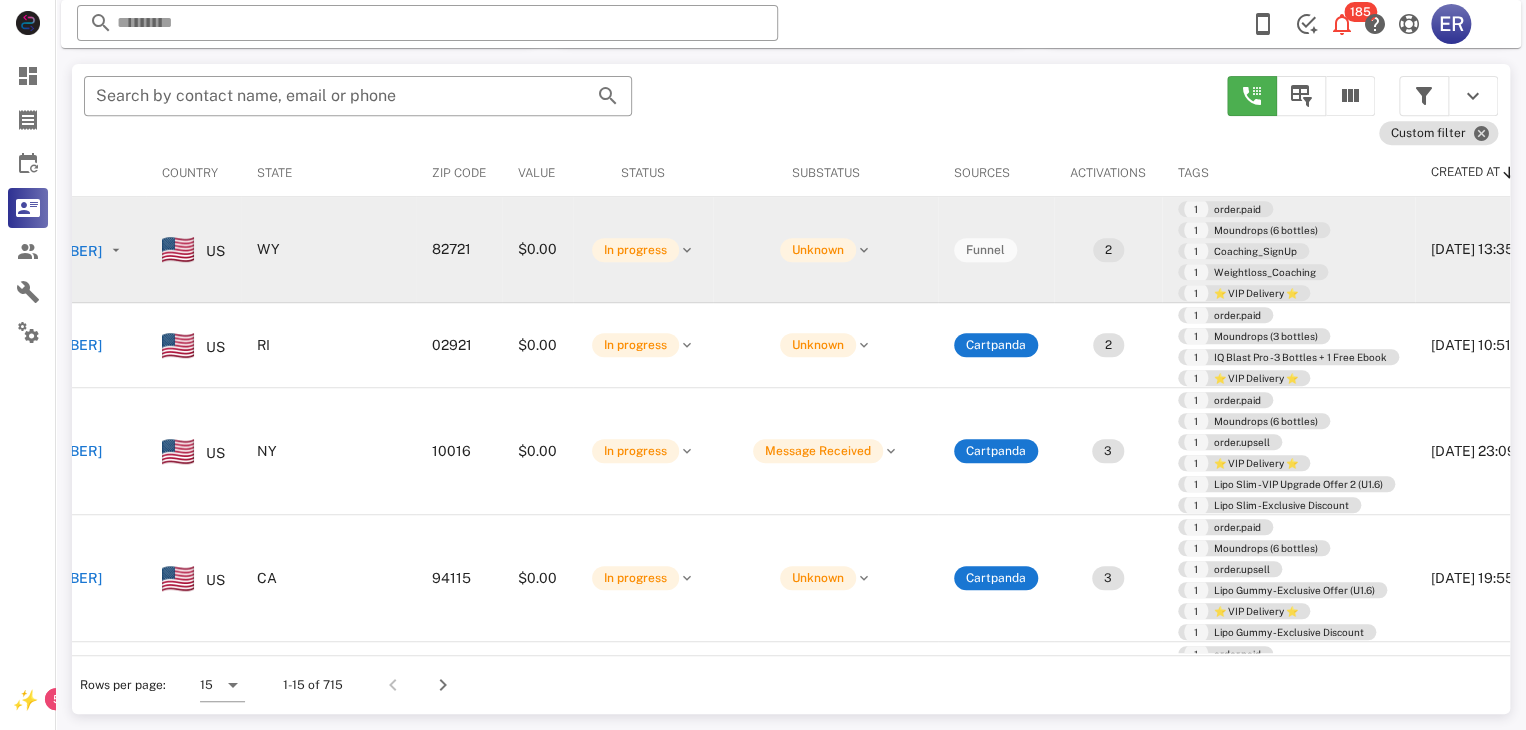 scroll, scrollTop: 0, scrollLeft: 0, axis: both 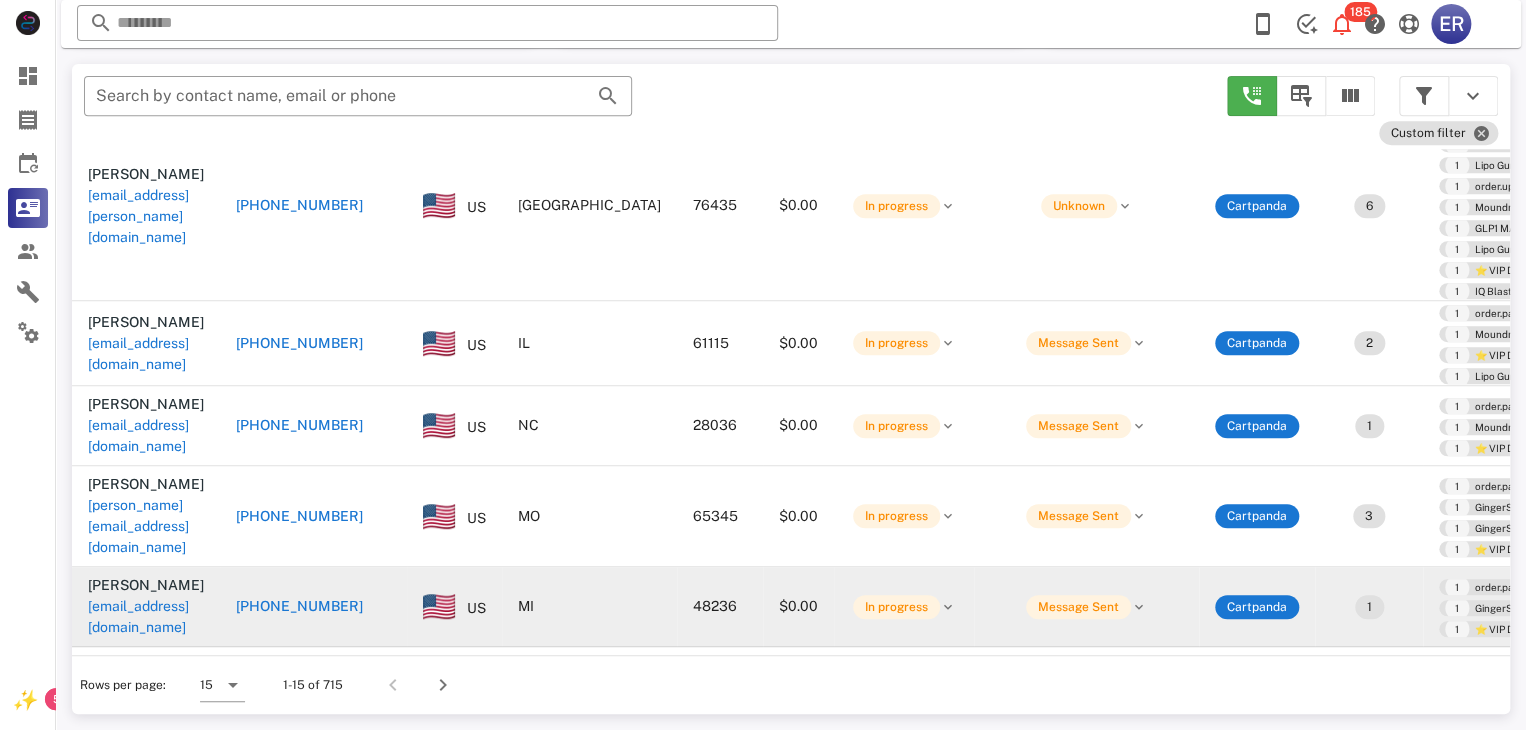click on "[PHONE_NUMBER]" at bounding box center [299, 606] 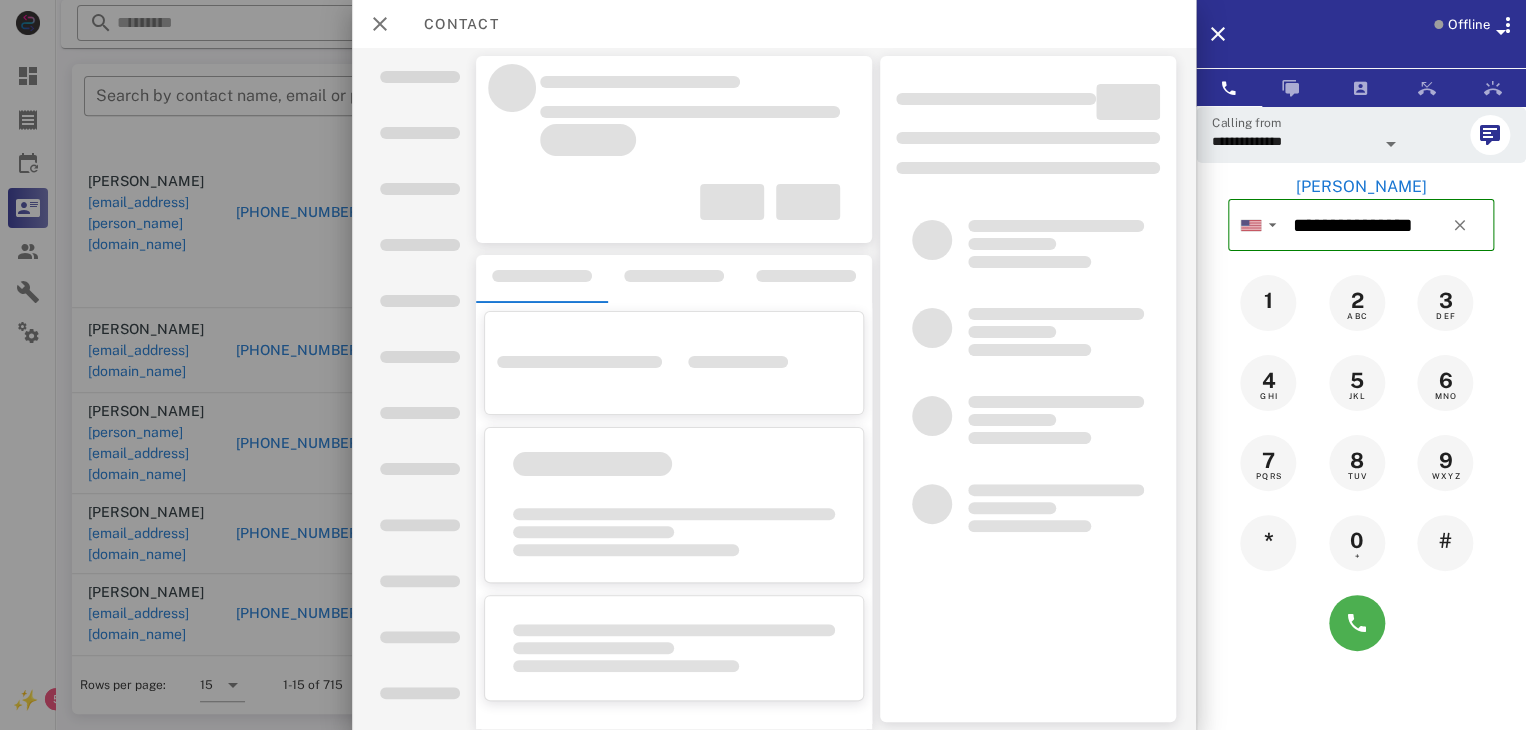 scroll, scrollTop: 992, scrollLeft: 0, axis: vertical 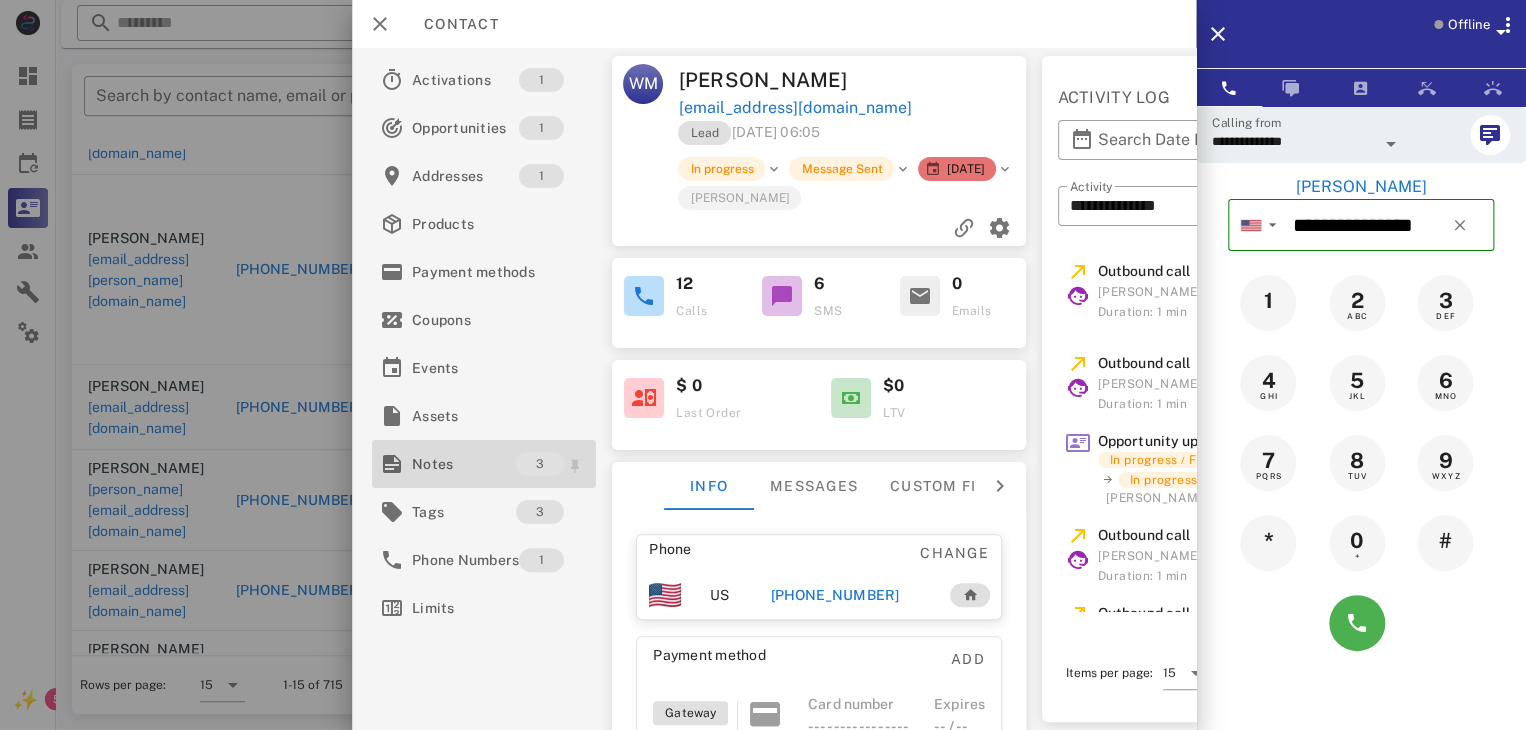 click on "Notes" at bounding box center [464, 464] 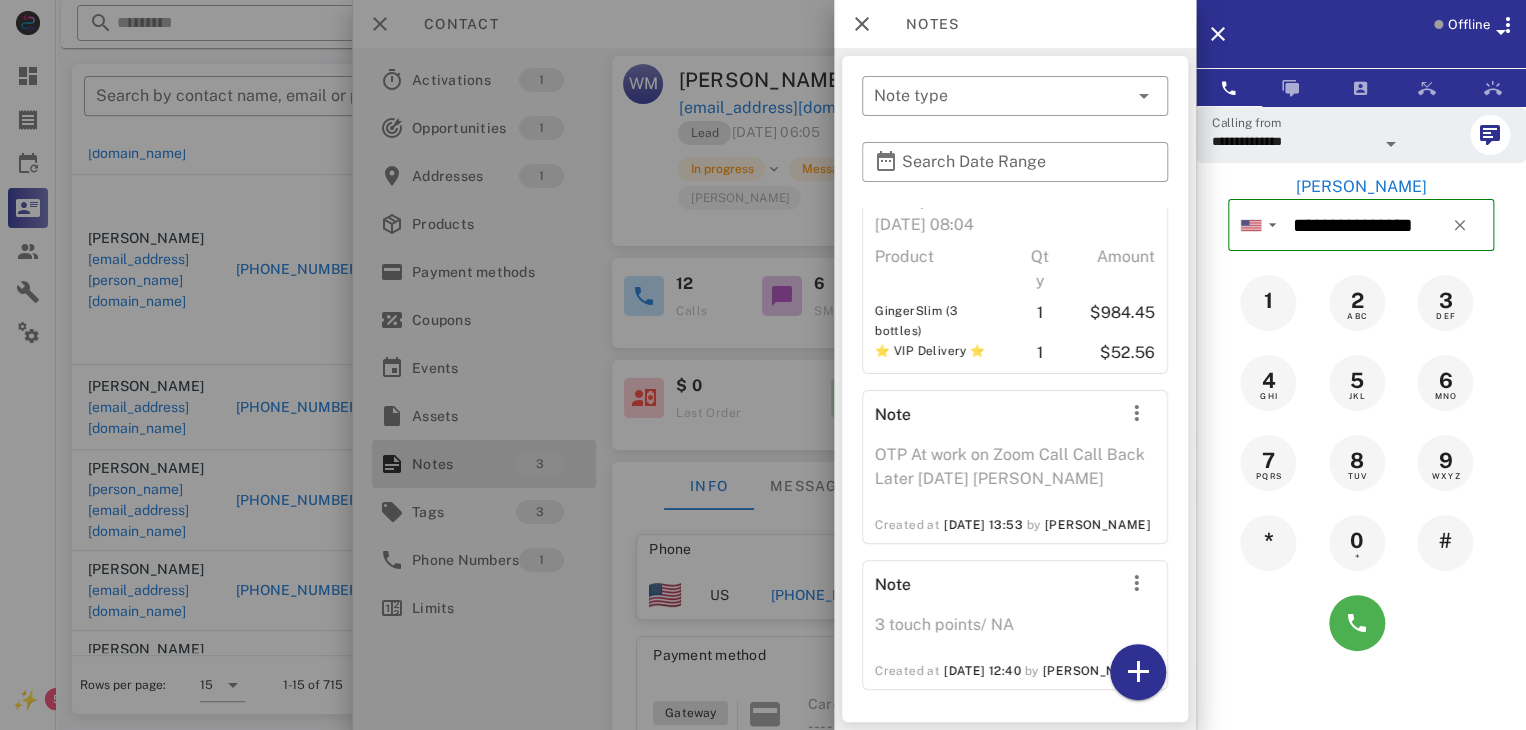 scroll, scrollTop: 148, scrollLeft: 0, axis: vertical 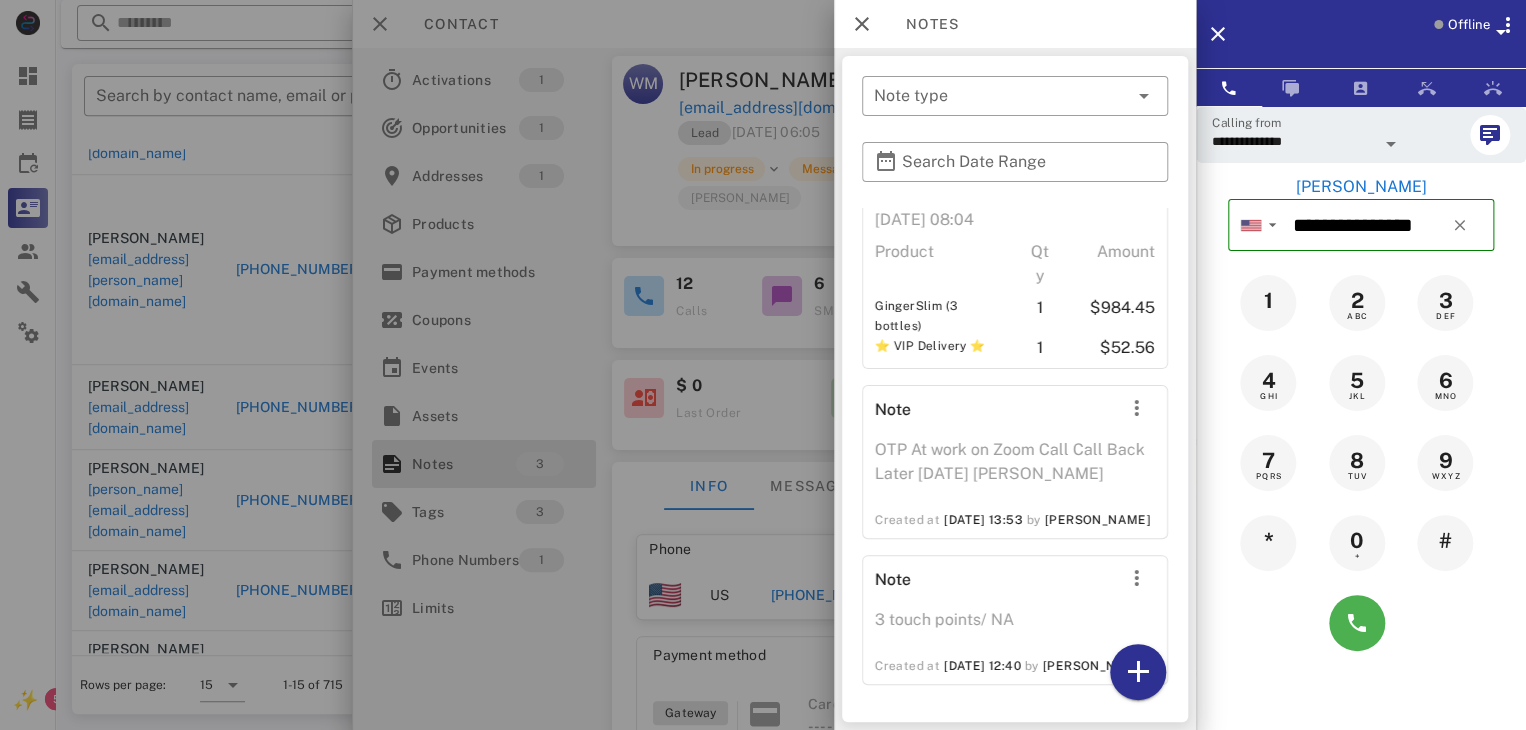 click on "[DATE] 12:40" at bounding box center [982, 666] 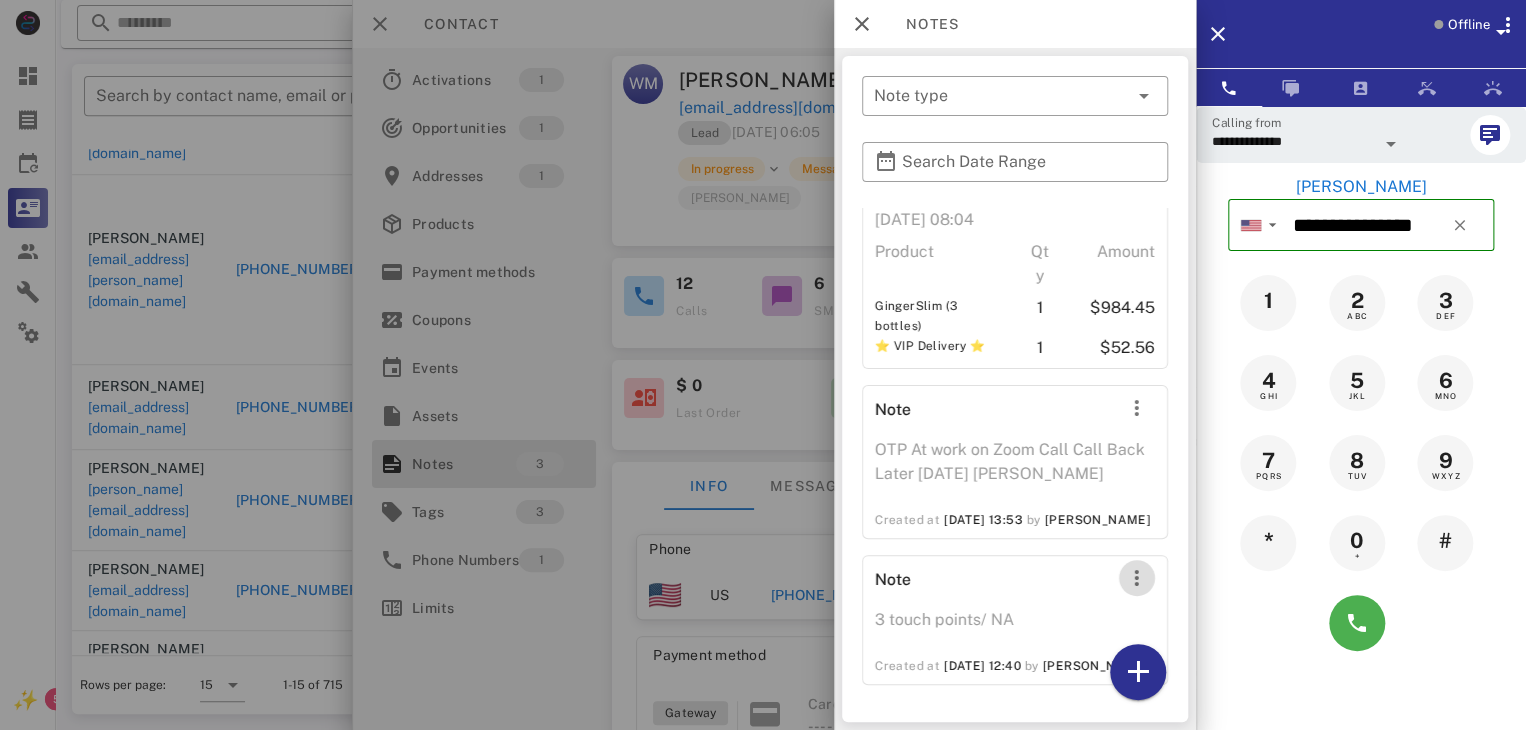 click at bounding box center (1137, 578) 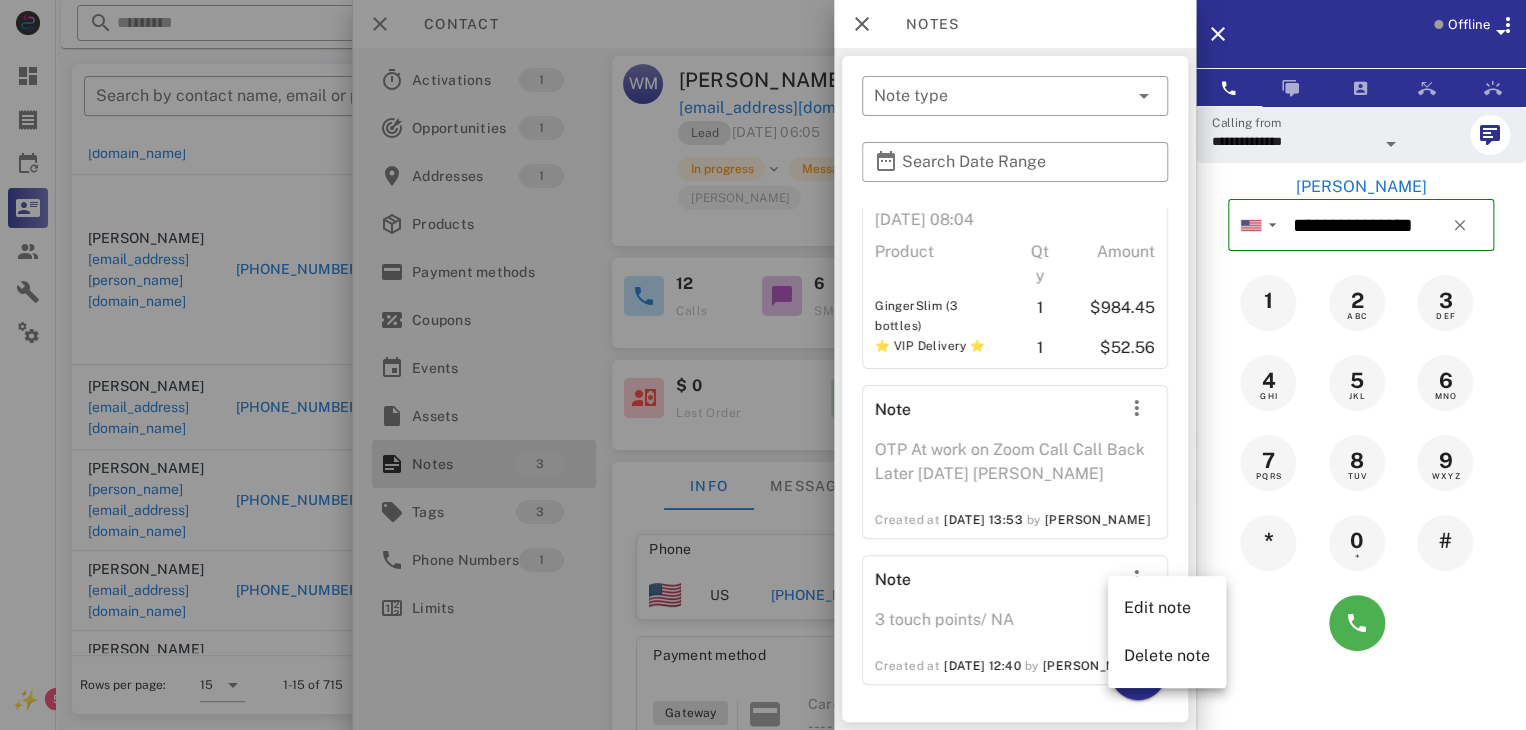 click on "Note" at bounding box center [989, 582] 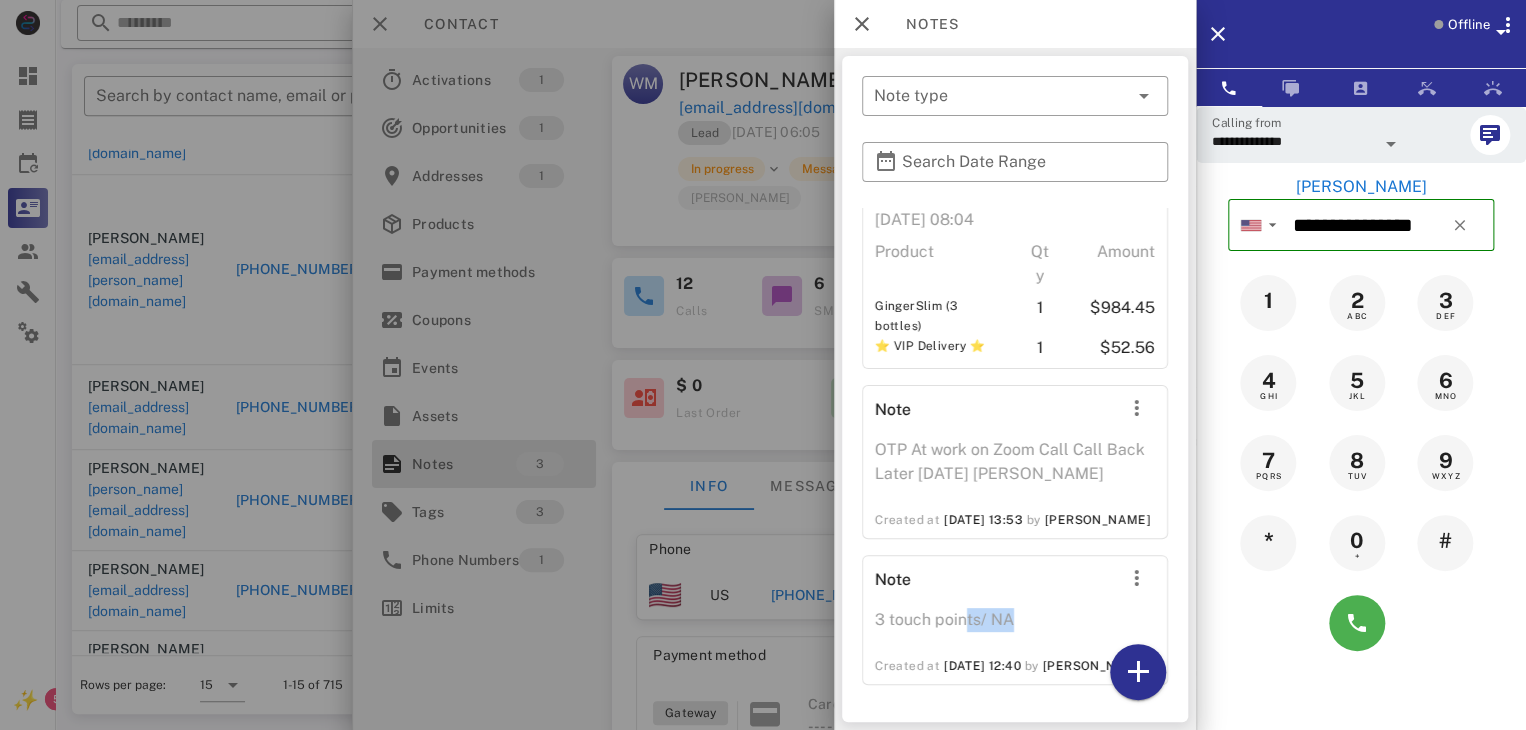 drag, startPoint x: 965, startPoint y: 601, endPoint x: 1037, endPoint y: 605, distance: 72.11102 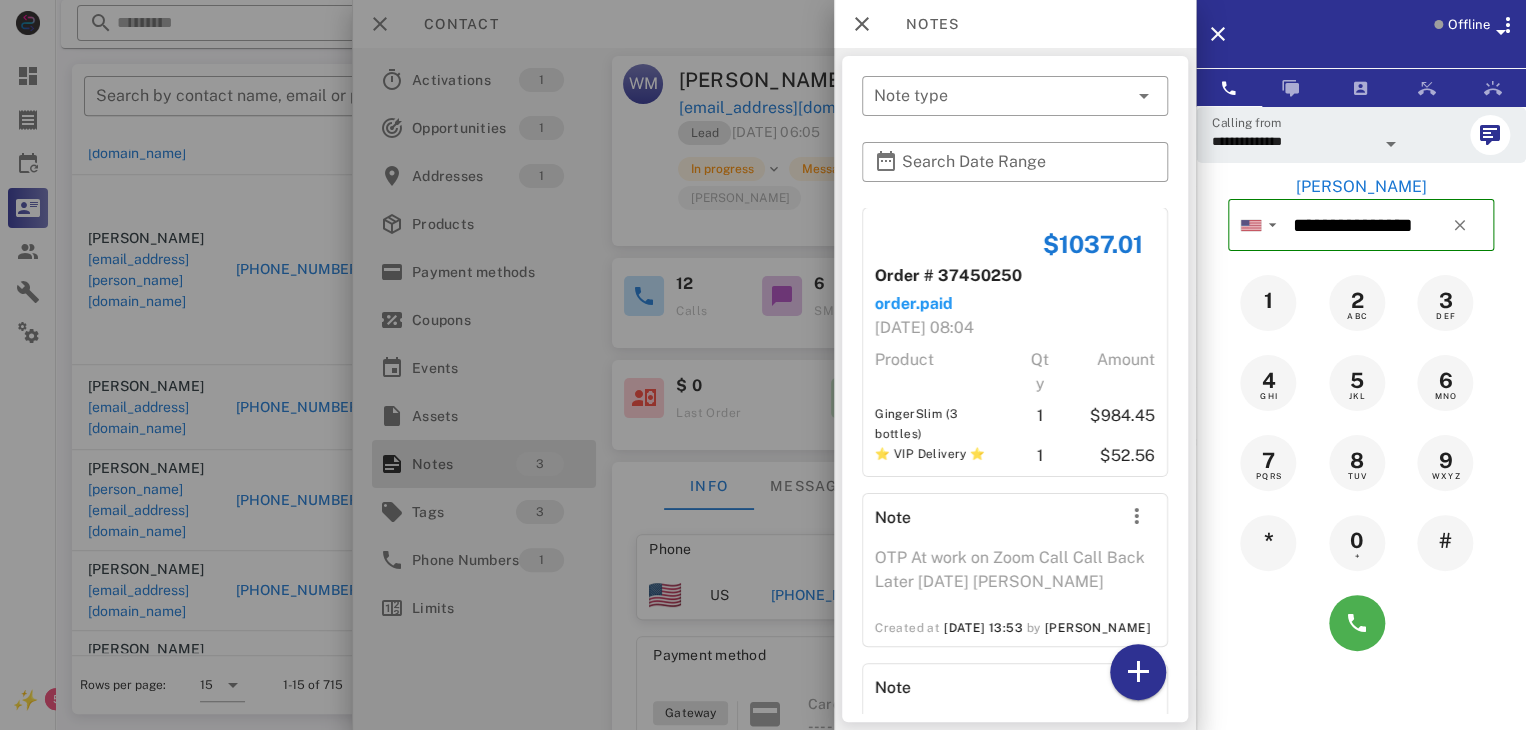 scroll, scrollTop: 0, scrollLeft: 0, axis: both 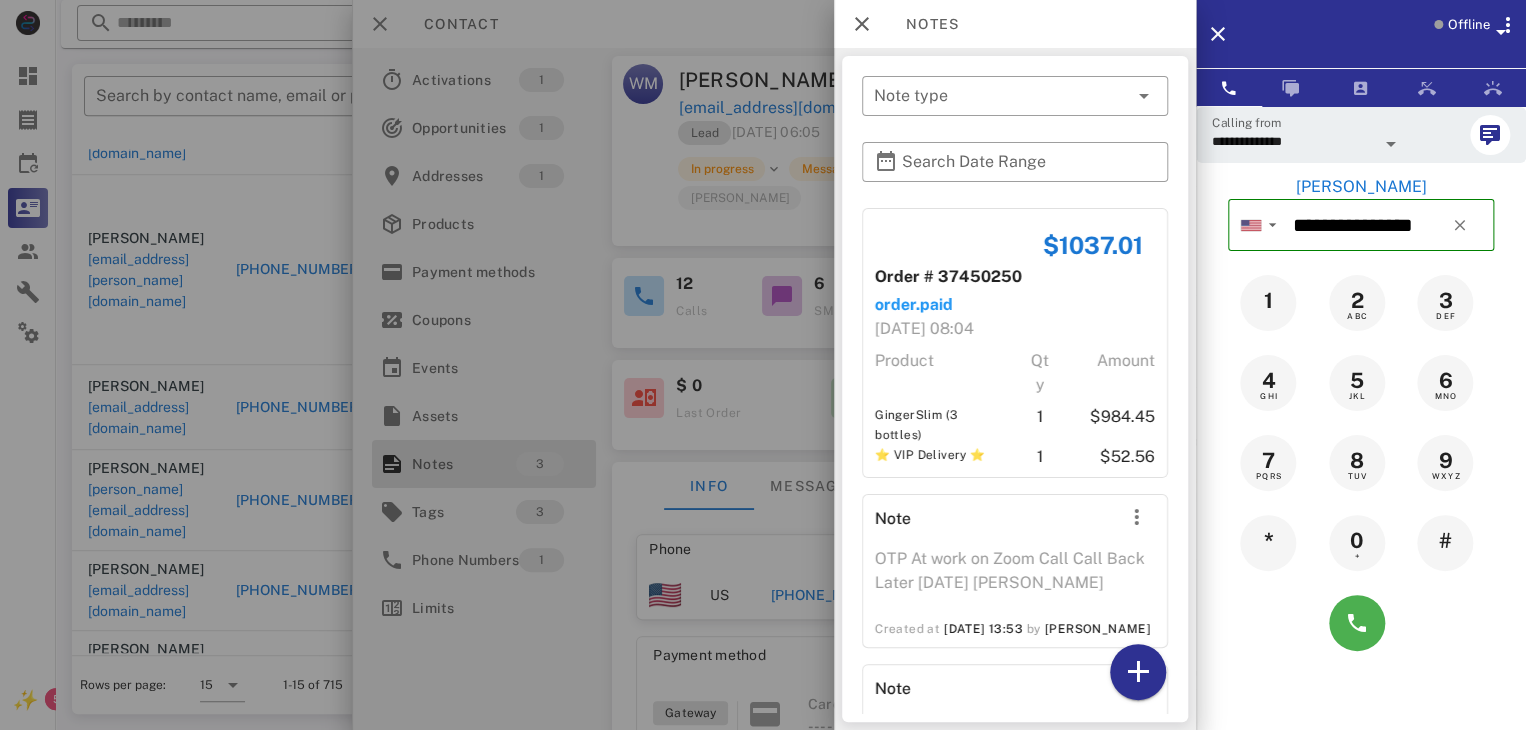drag, startPoint x: 787, startPoint y: 419, endPoint x: 778, endPoint y: 424, distance: 10.29563 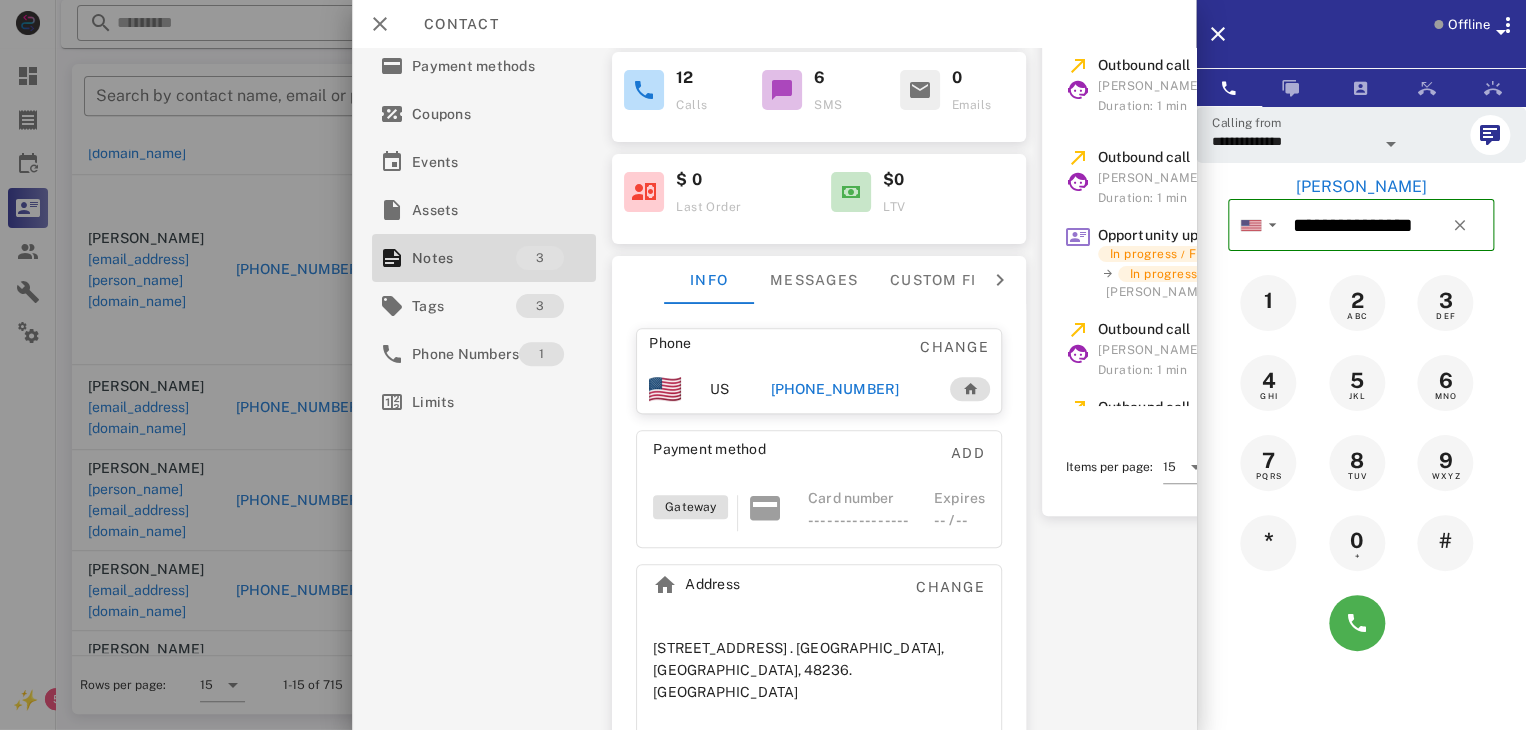 scroll, scrollTop: 224, scrollLeft: 0, axis: vertical 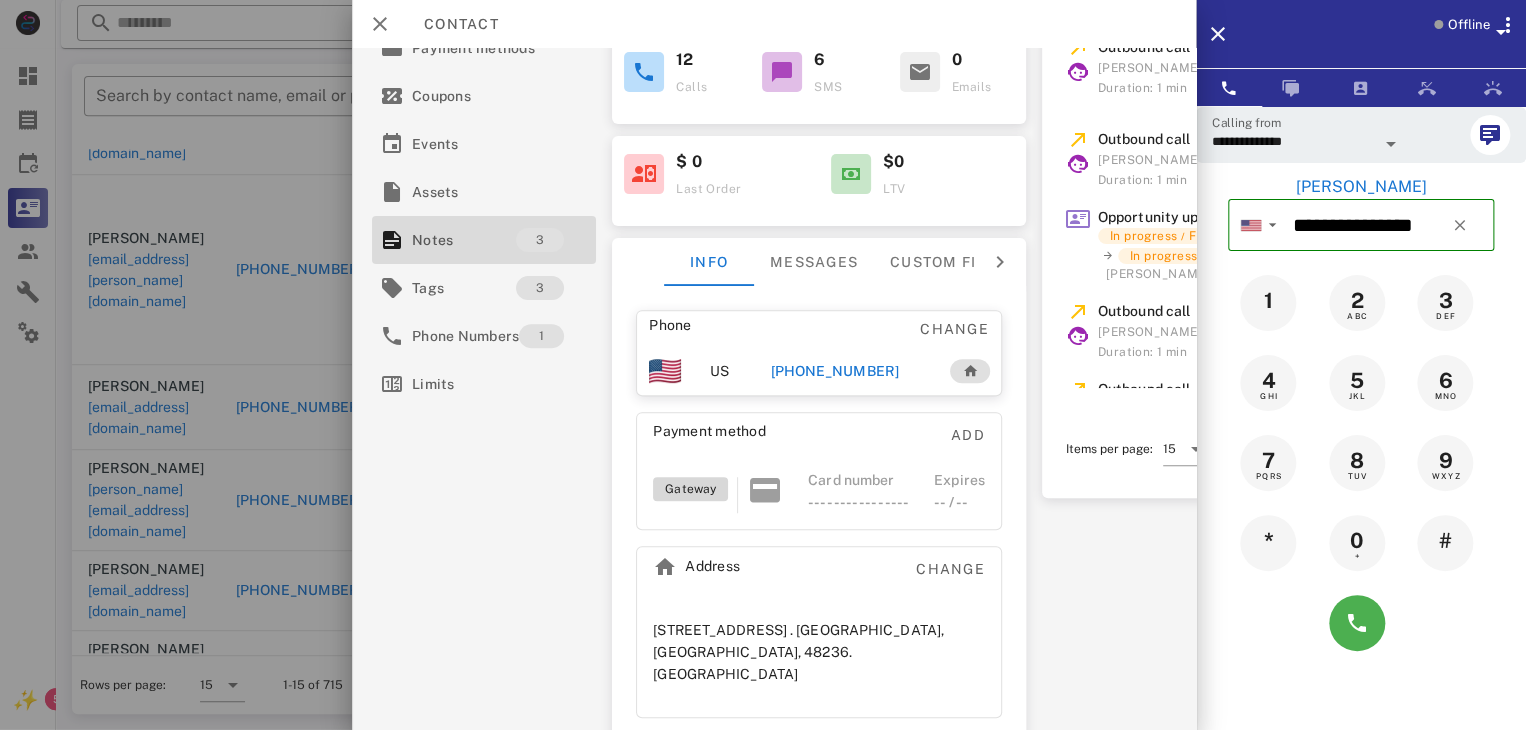 click on "Gateway" at bounding box center [690, 489] 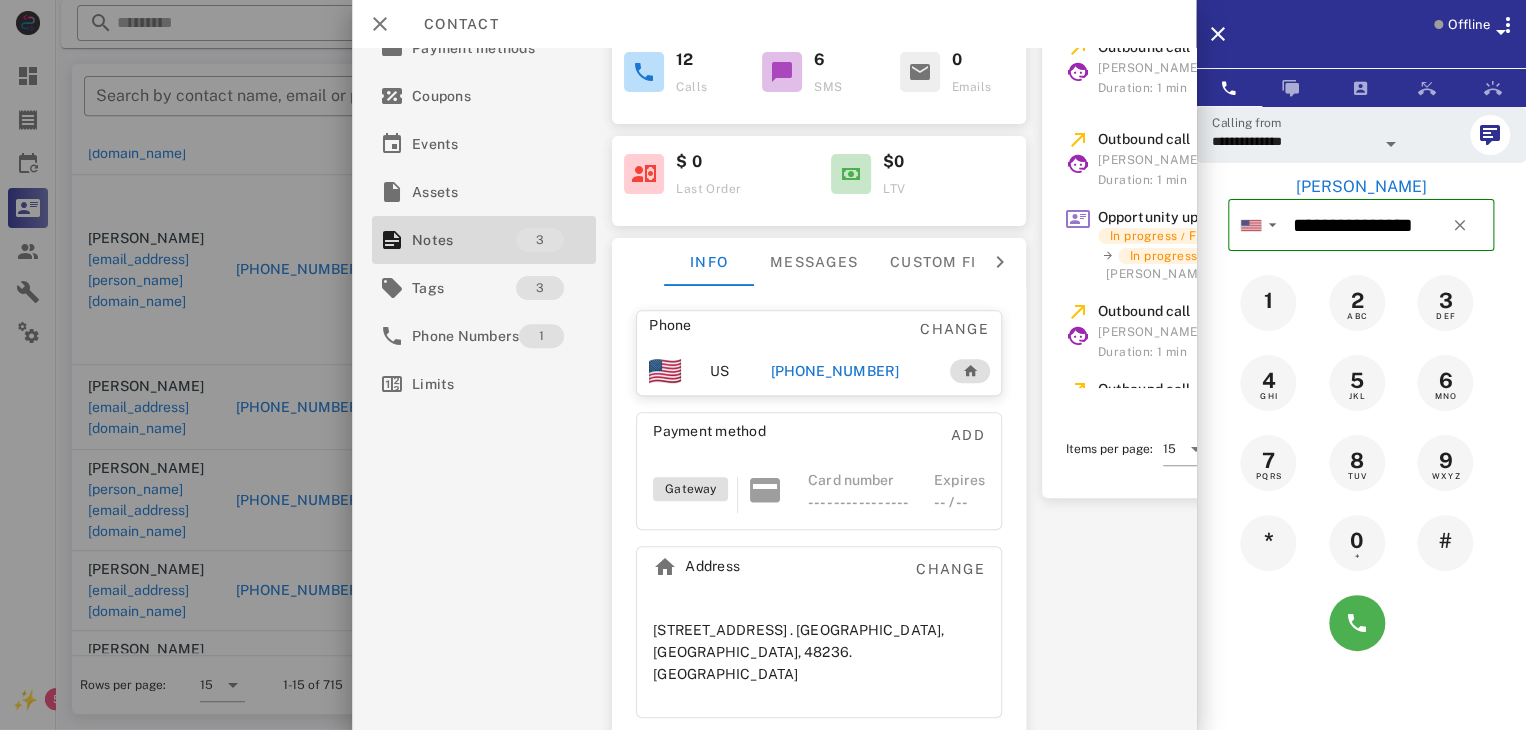 click on "Gateway  Card number  ---- ---- ---- ----  Expires  -- / --" at bounding box center (819, 499) 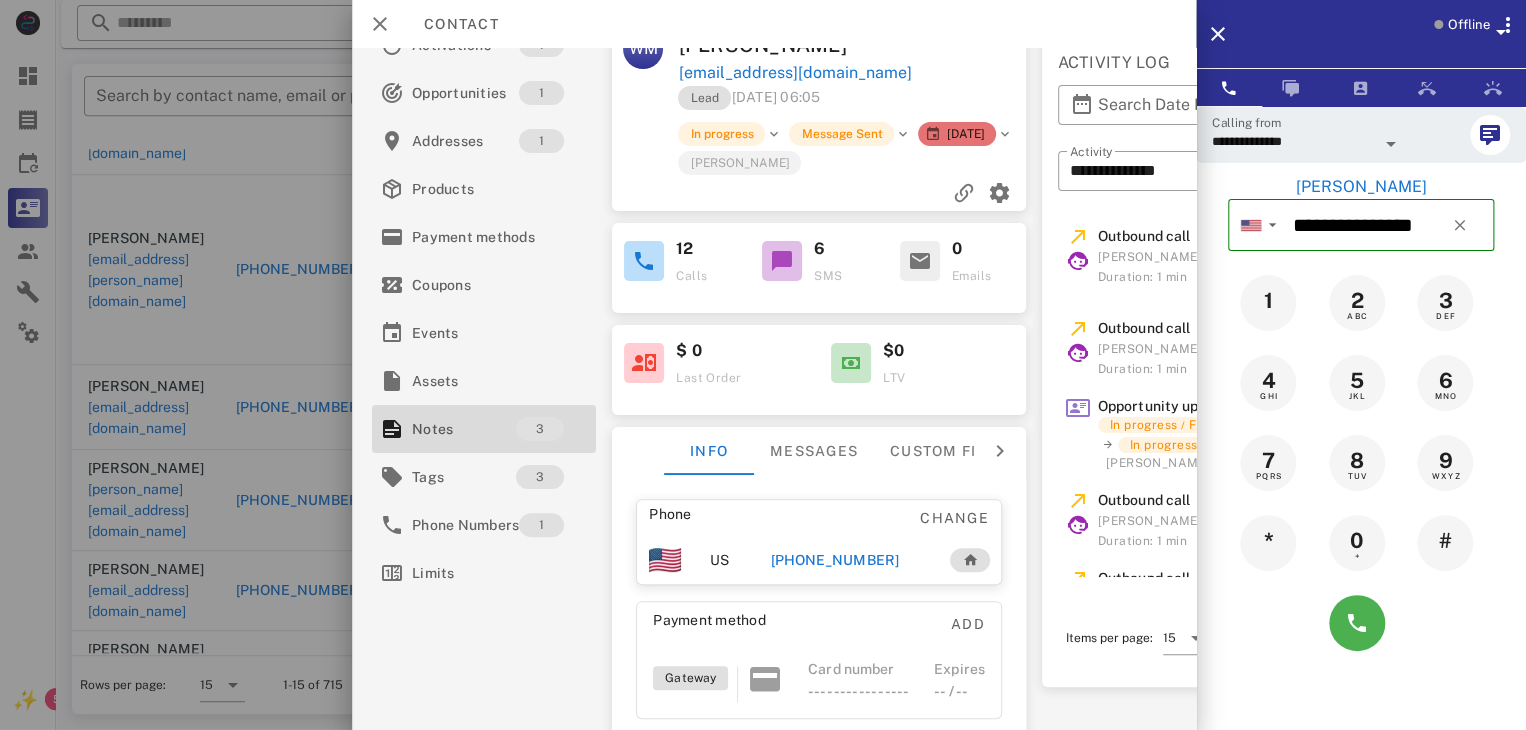 scroll, scrollTop: 0, scrollLeft: 0, axis: both 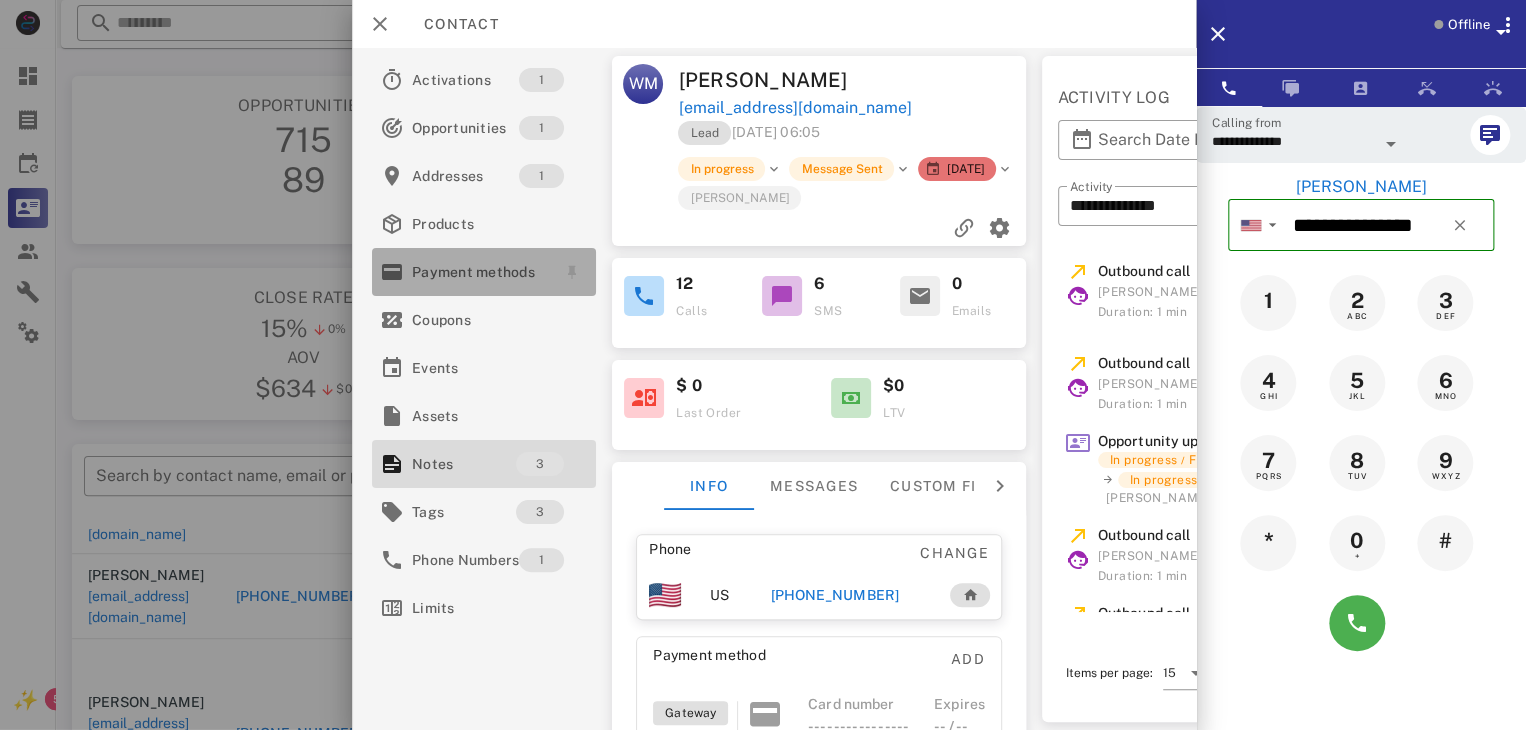 click on "Payment methods" at bounding box center (480, 272) 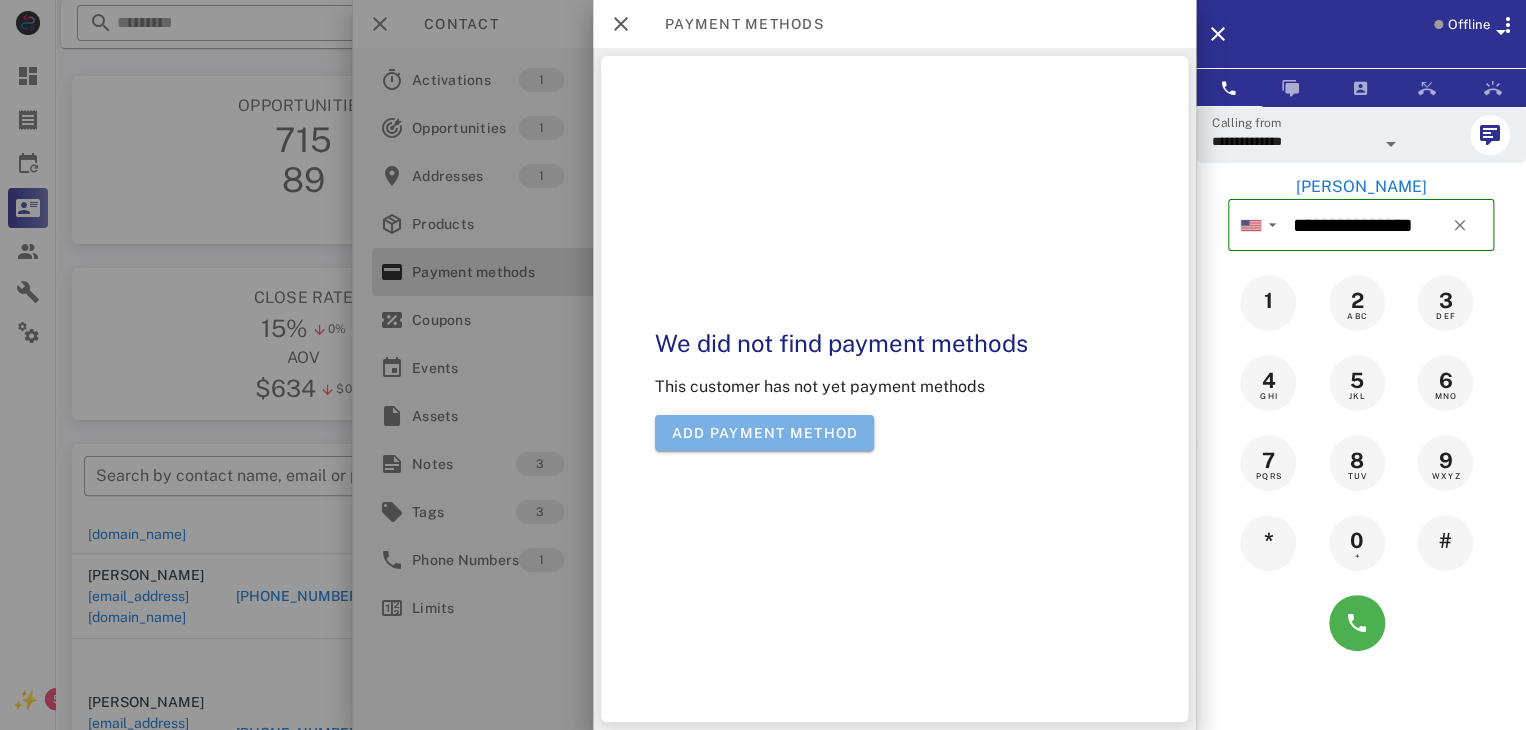 click on "Add payment method" at bounding box center [765, 433] 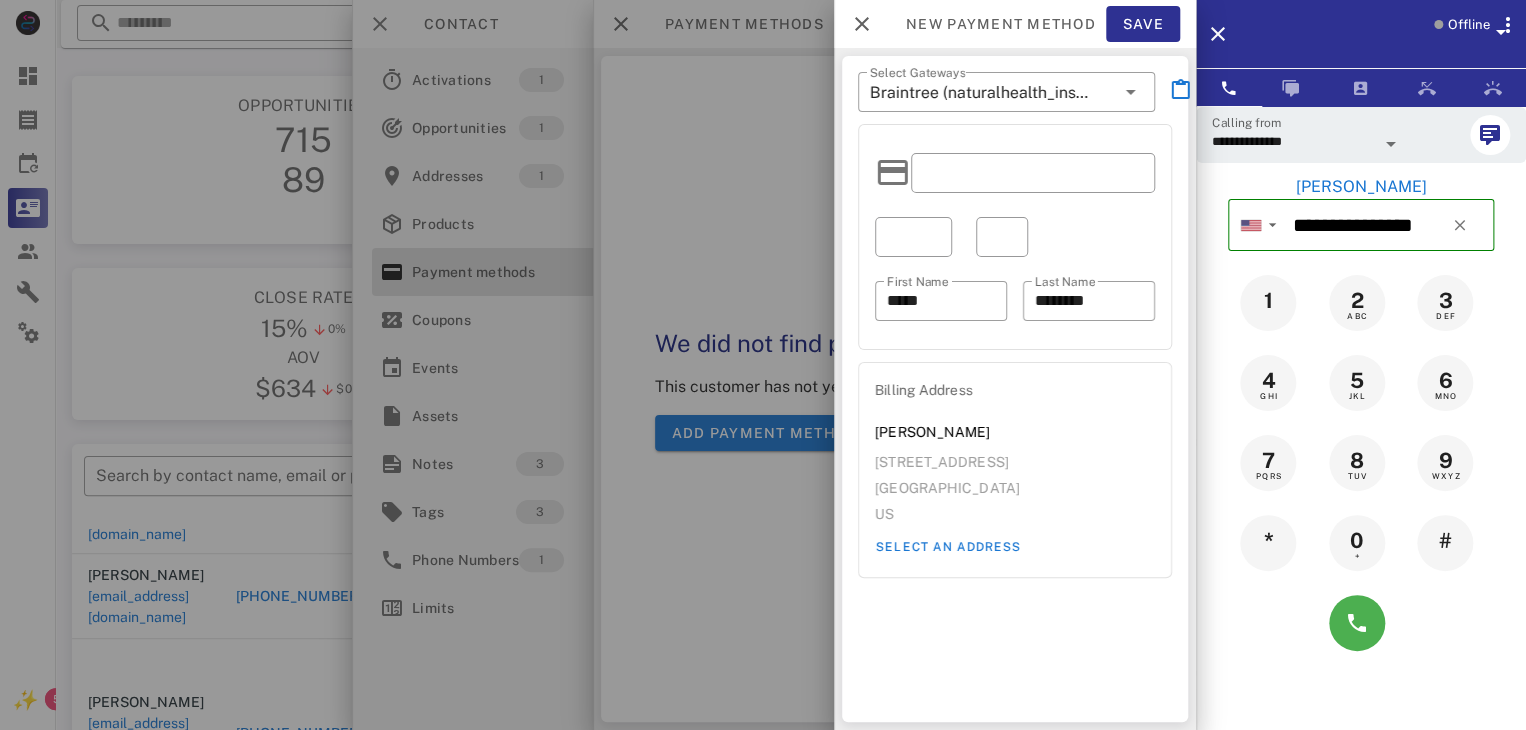 scroll, scrollTop: 0, scrollLeft: 4, axis: horizontal 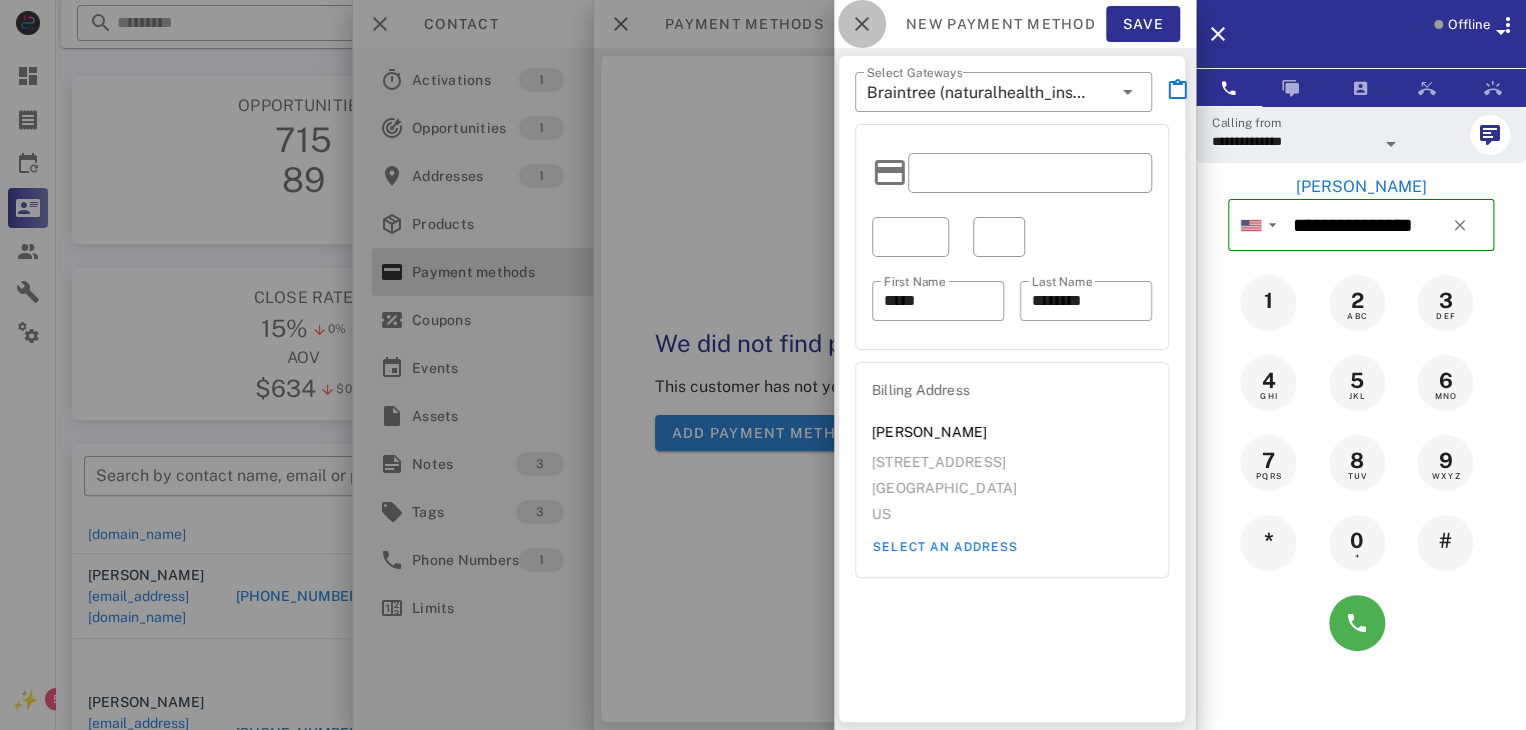 click at bounding box center (862, 24) 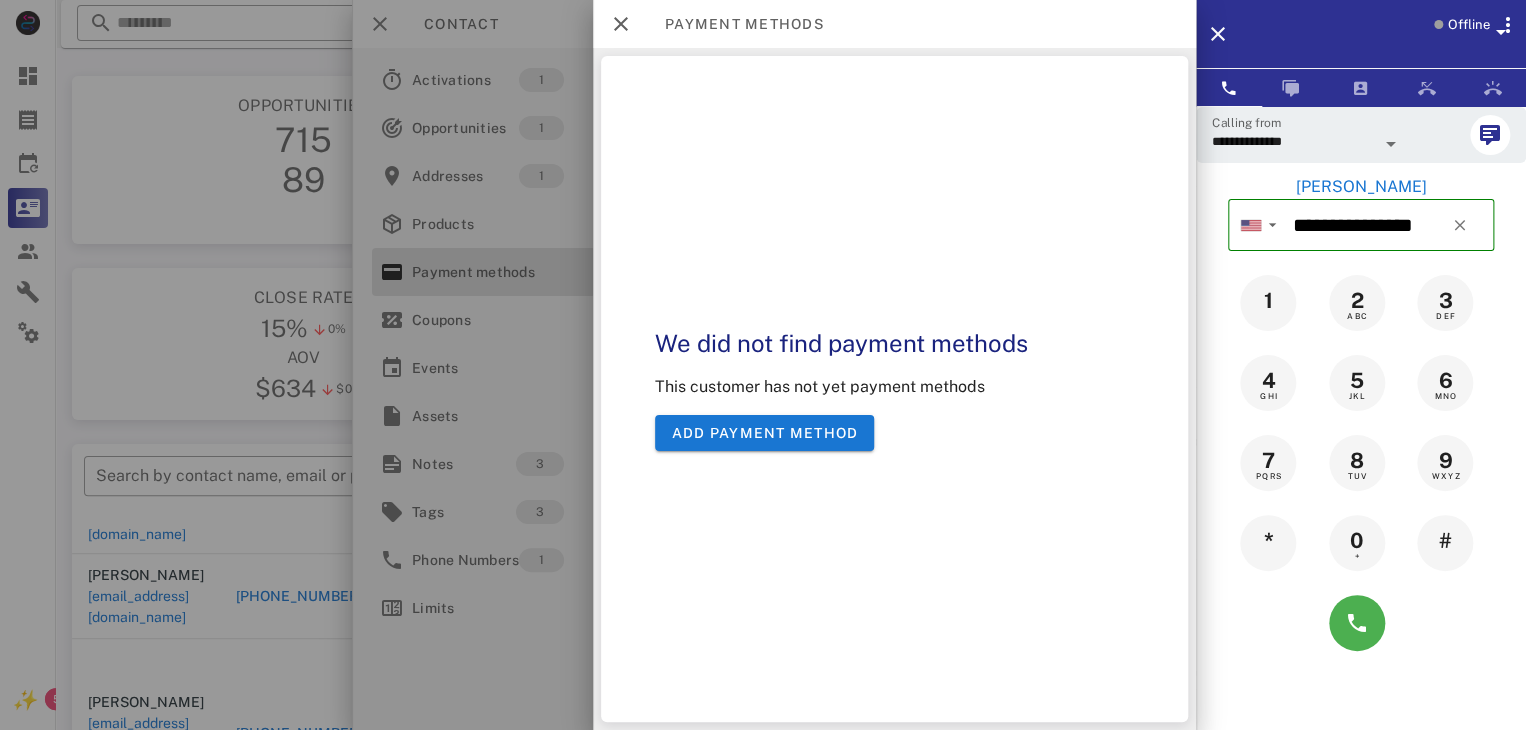 click at bounding box center [763, 365] 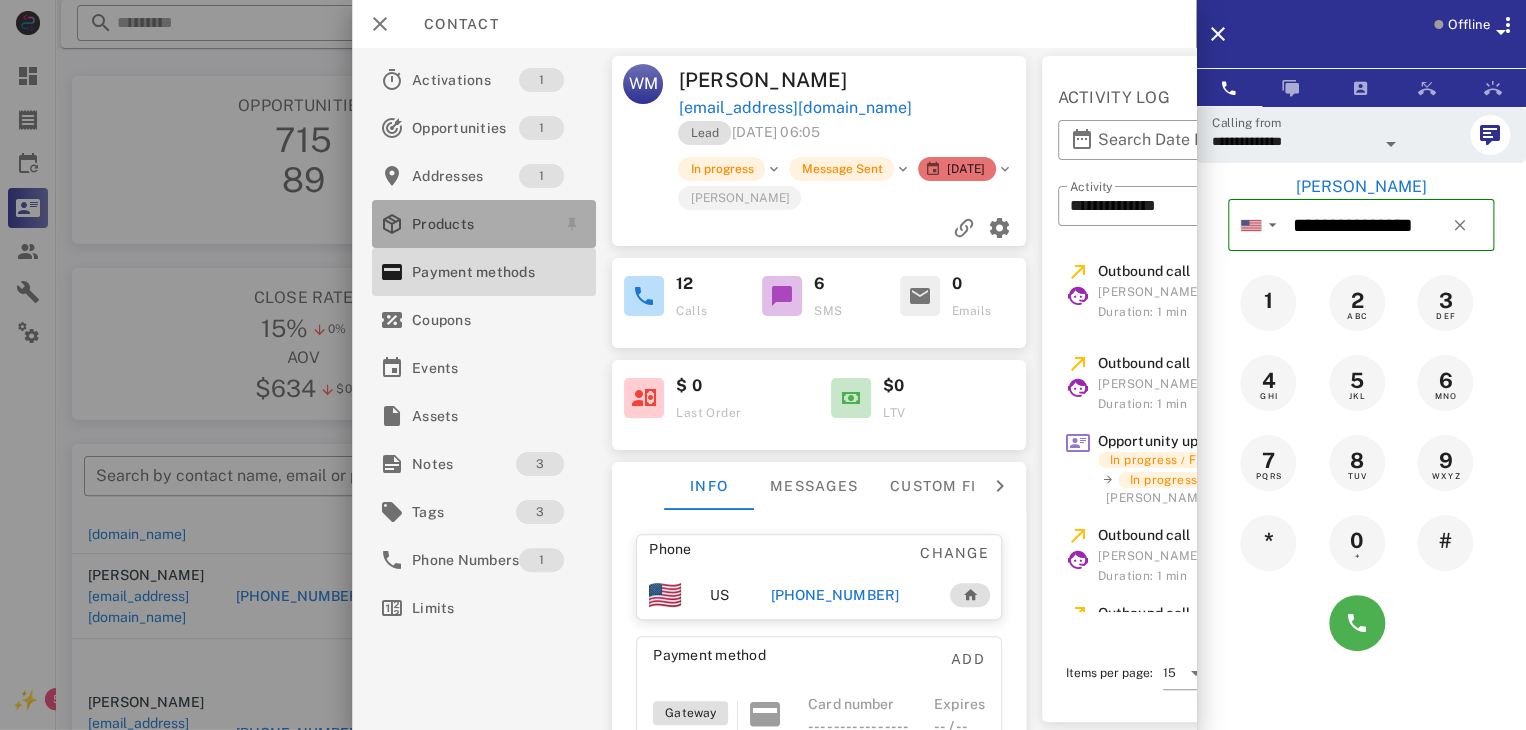 click on "Products" at bounding box center [480, 224] 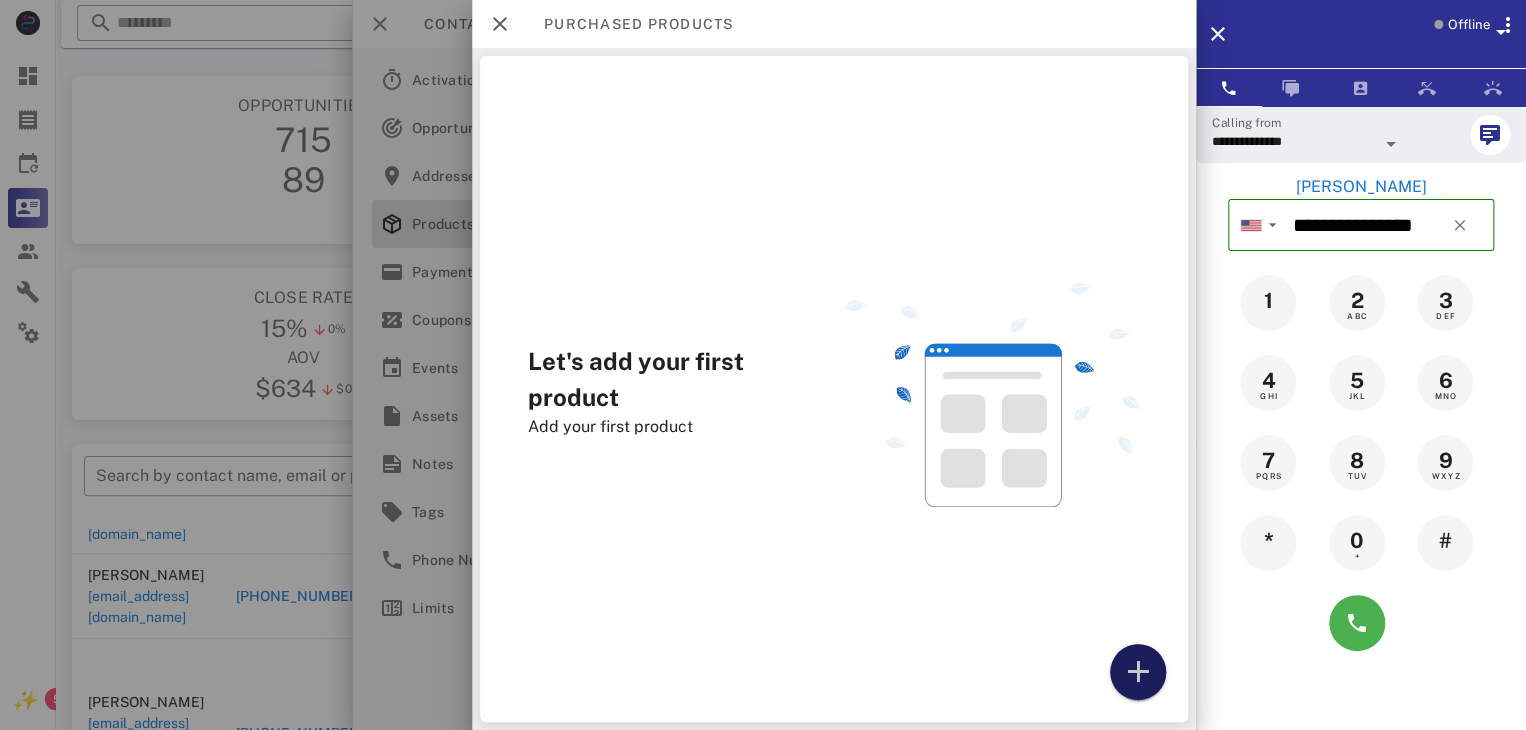click at bounding box center [1138, 672] 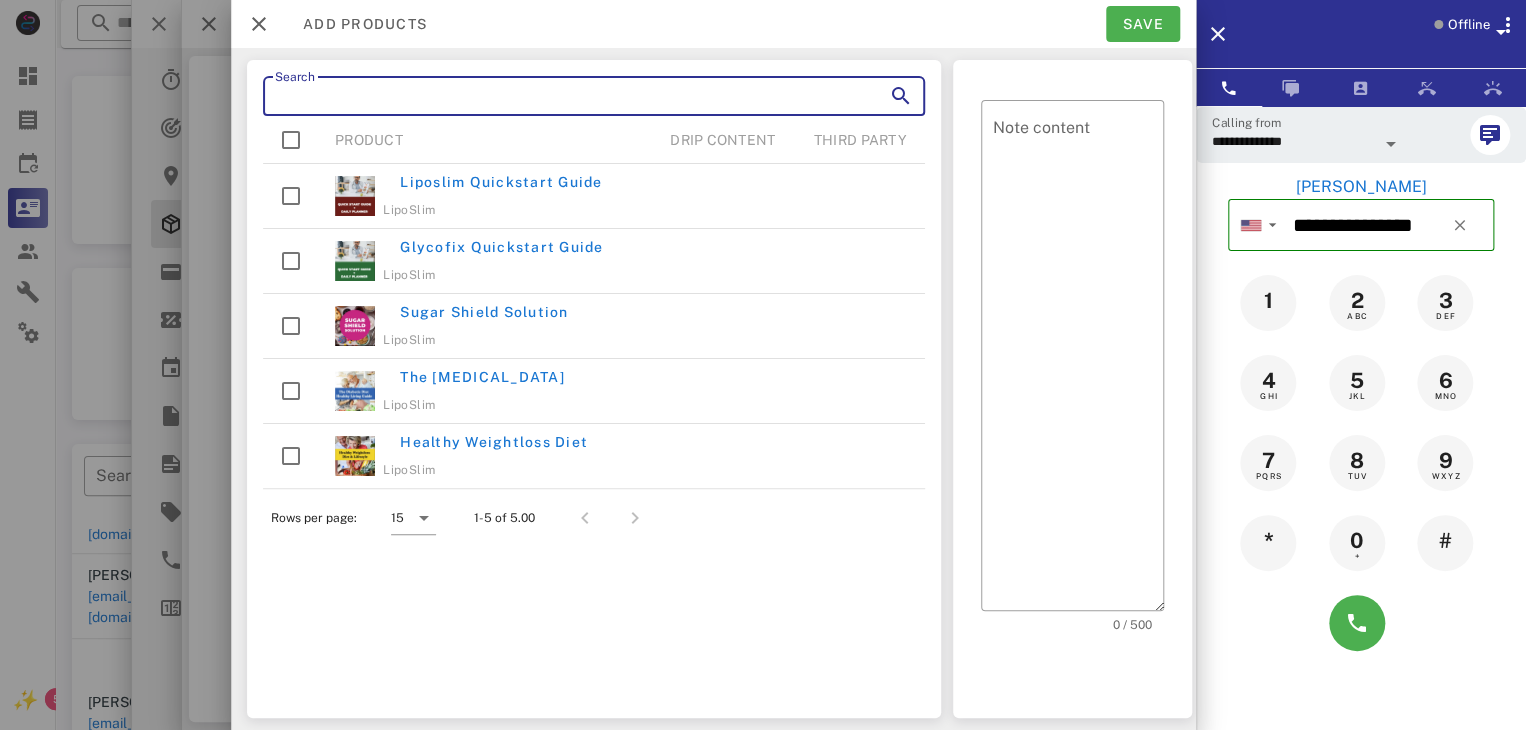 click on "Search" at bounding box center [566, 96] 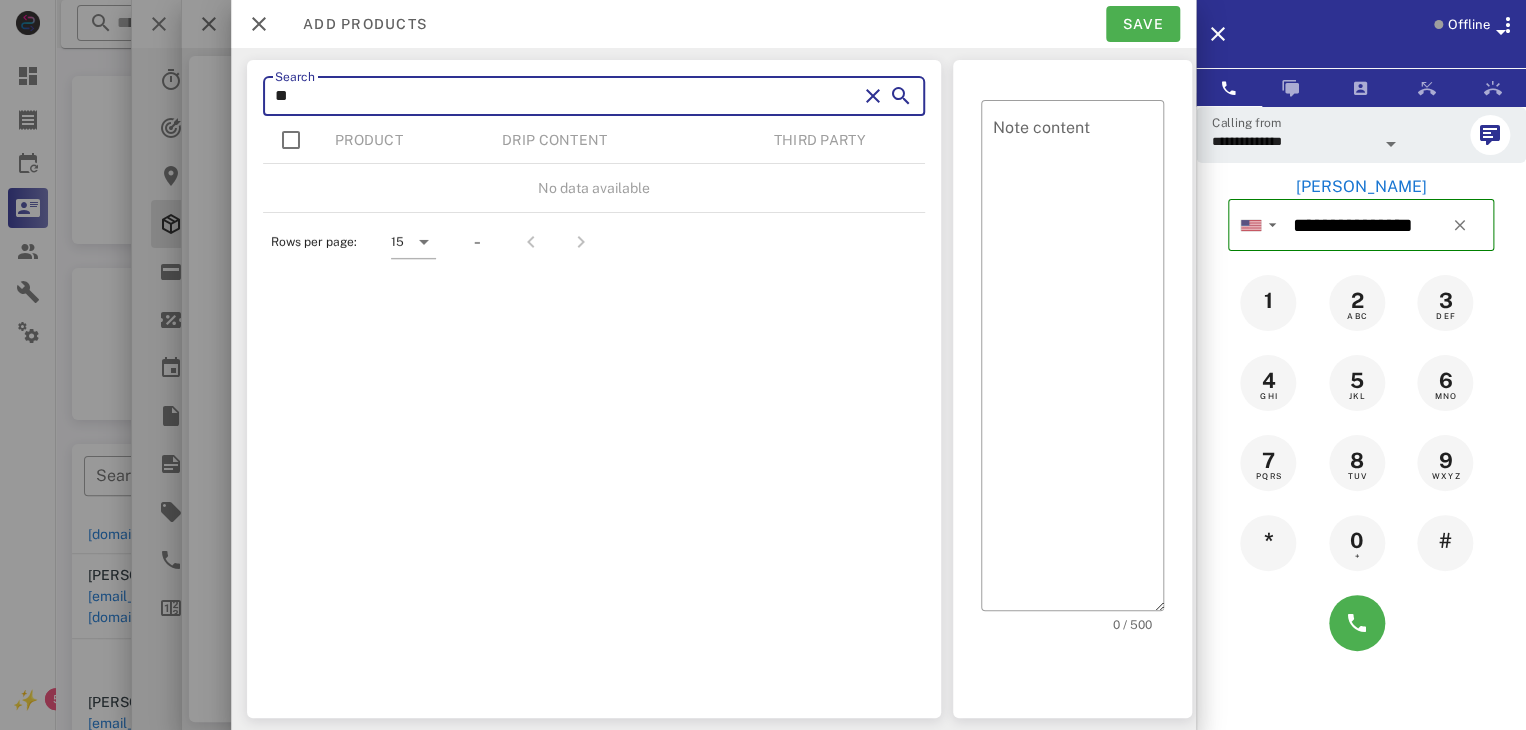 type on "*" 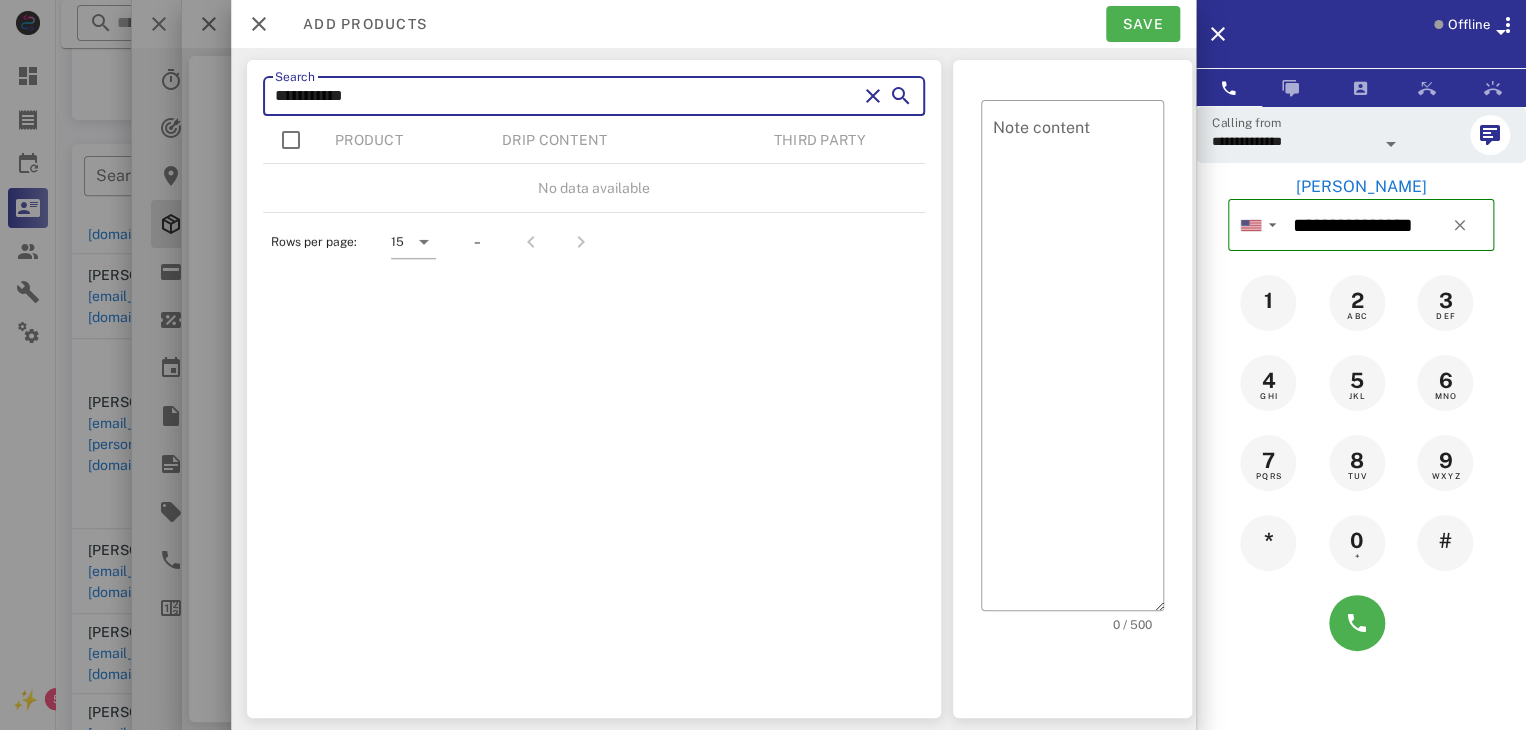 scroll, scrollTop: 0, scrollLeft: 0, axis: both 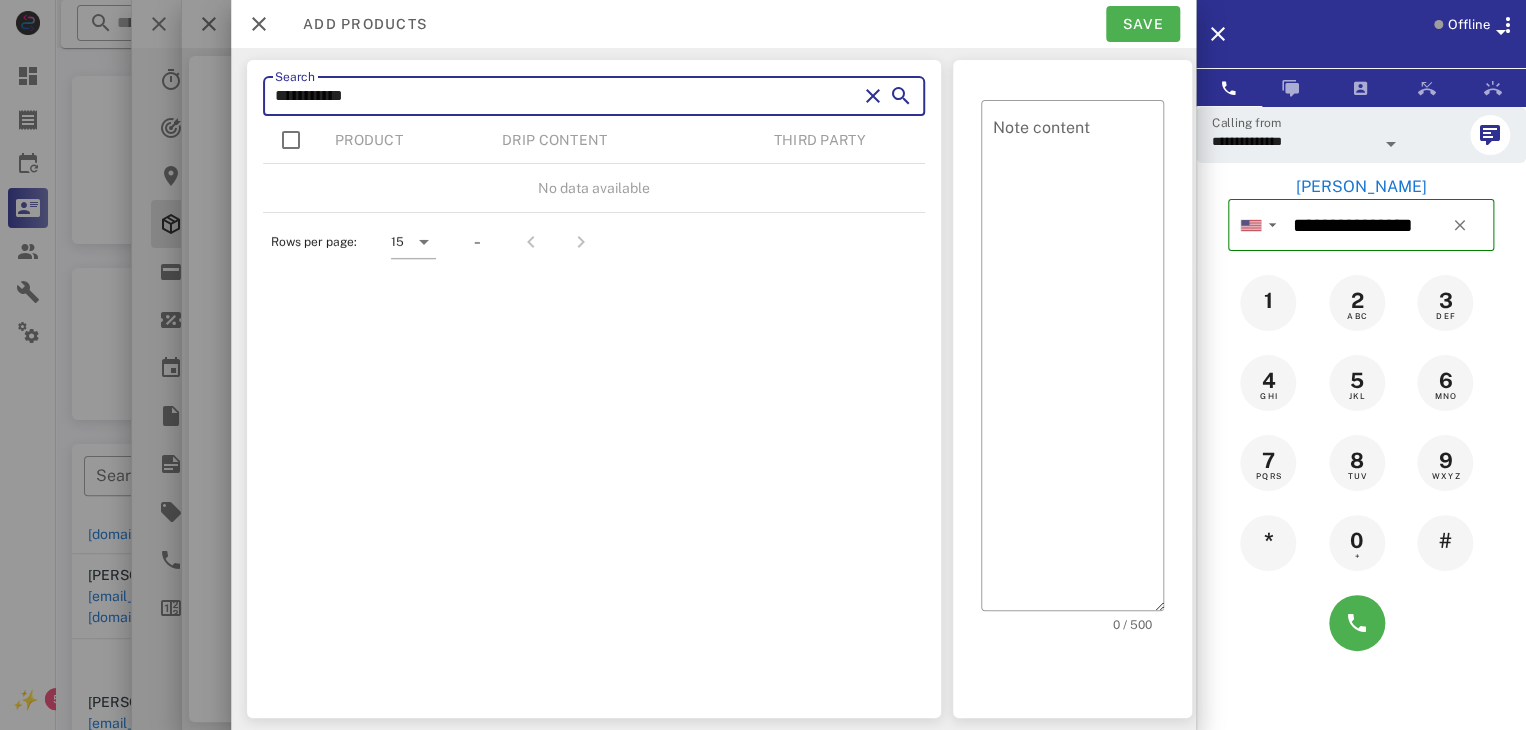 click on "**********" at bounding box center (566, 96) 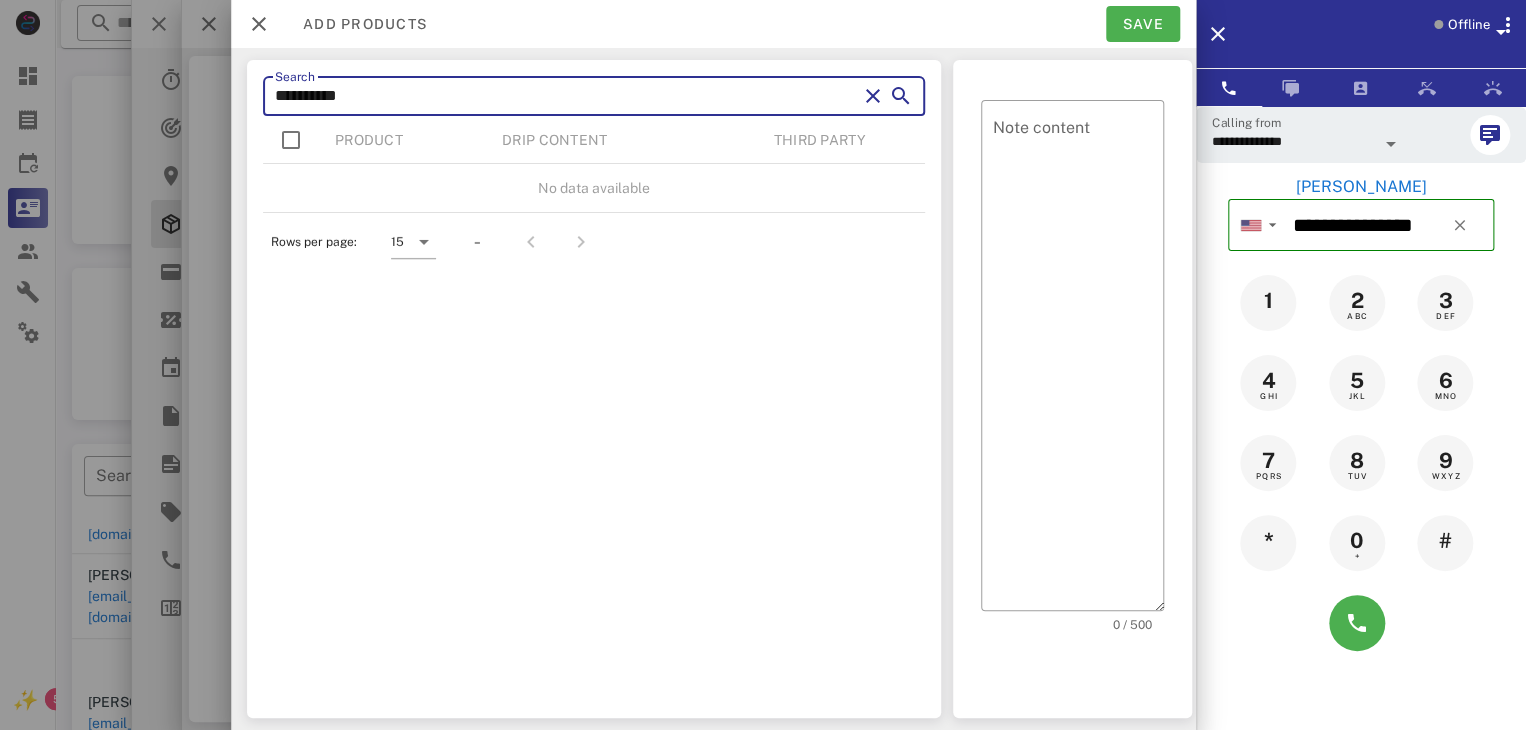 click at bounding box center (901, 96) 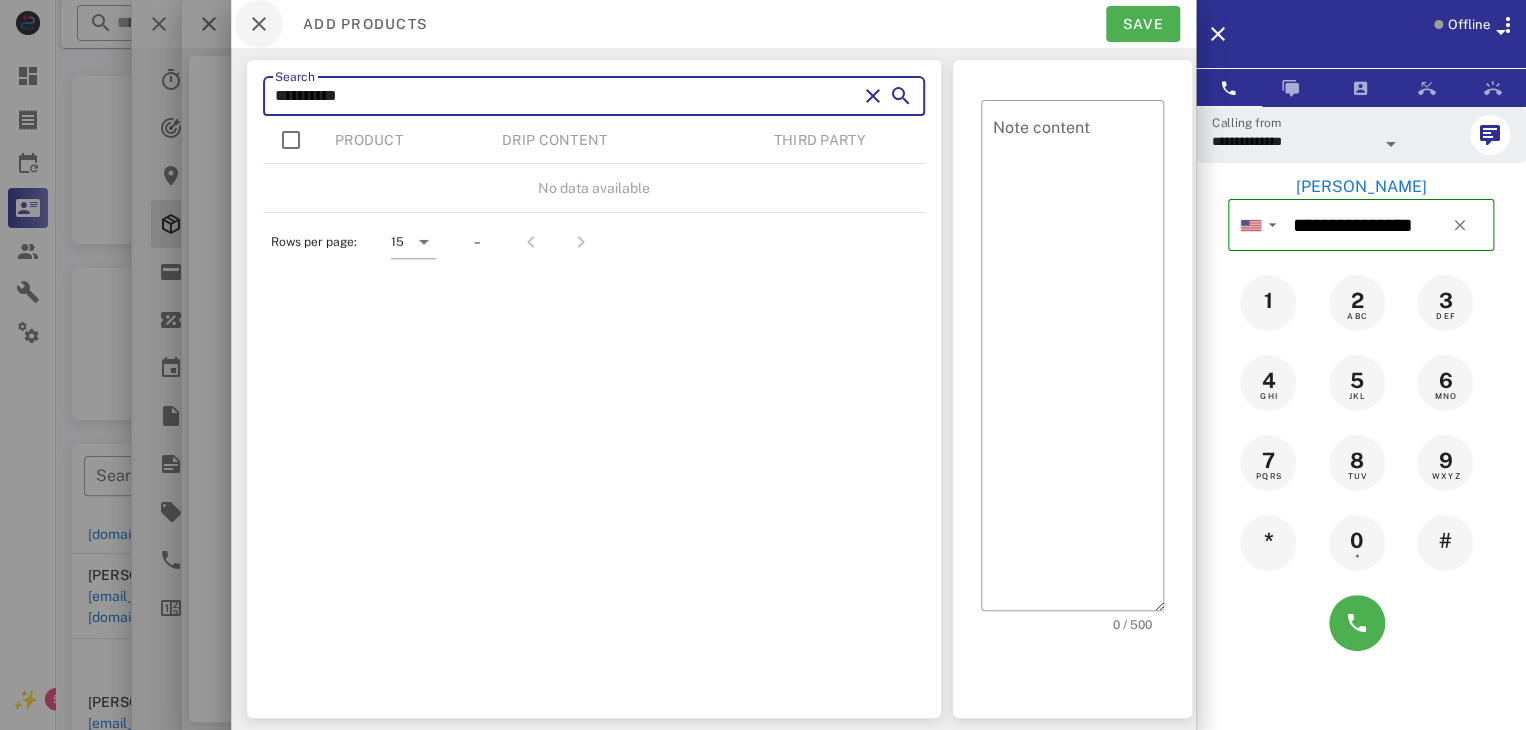 type on "**********" 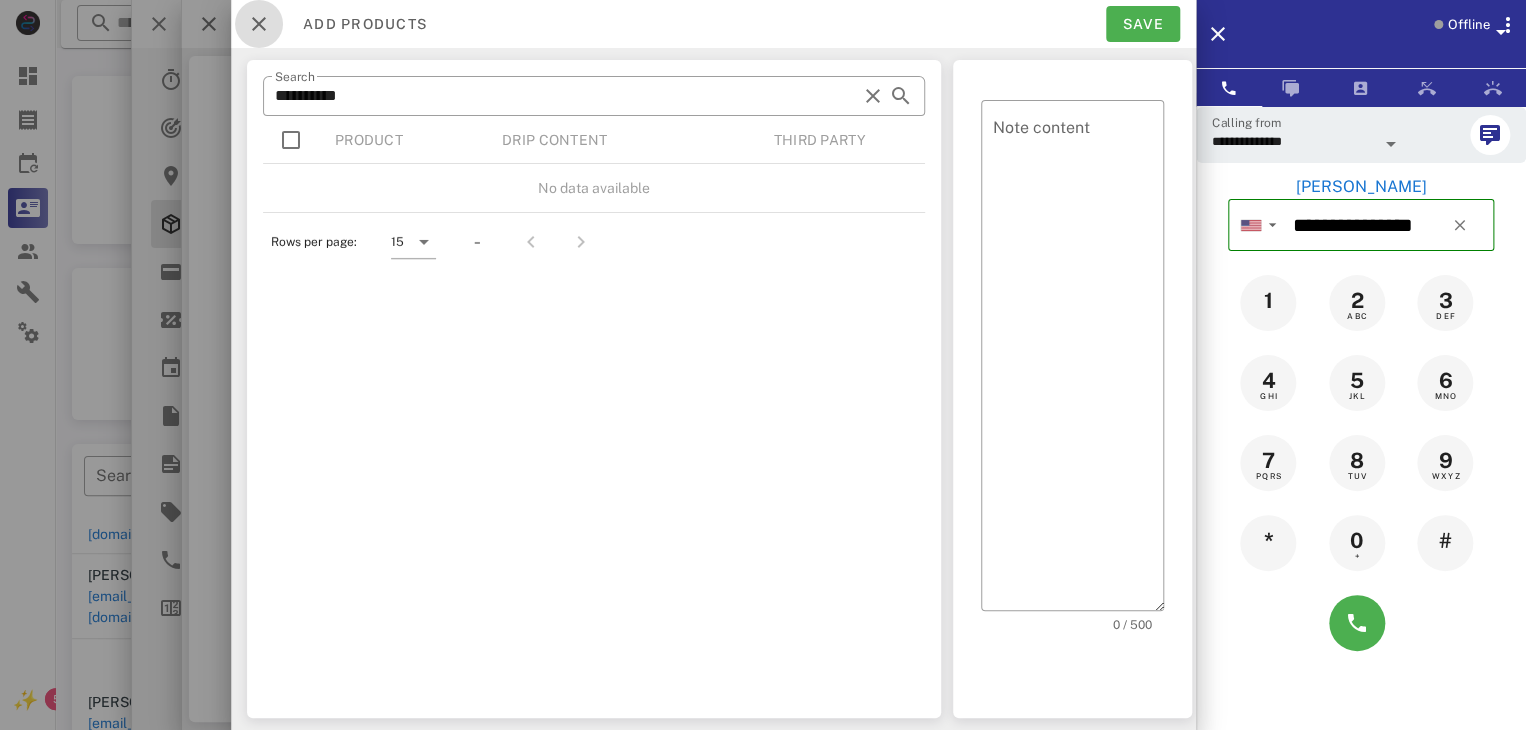 click at bounding box center (259, 24) 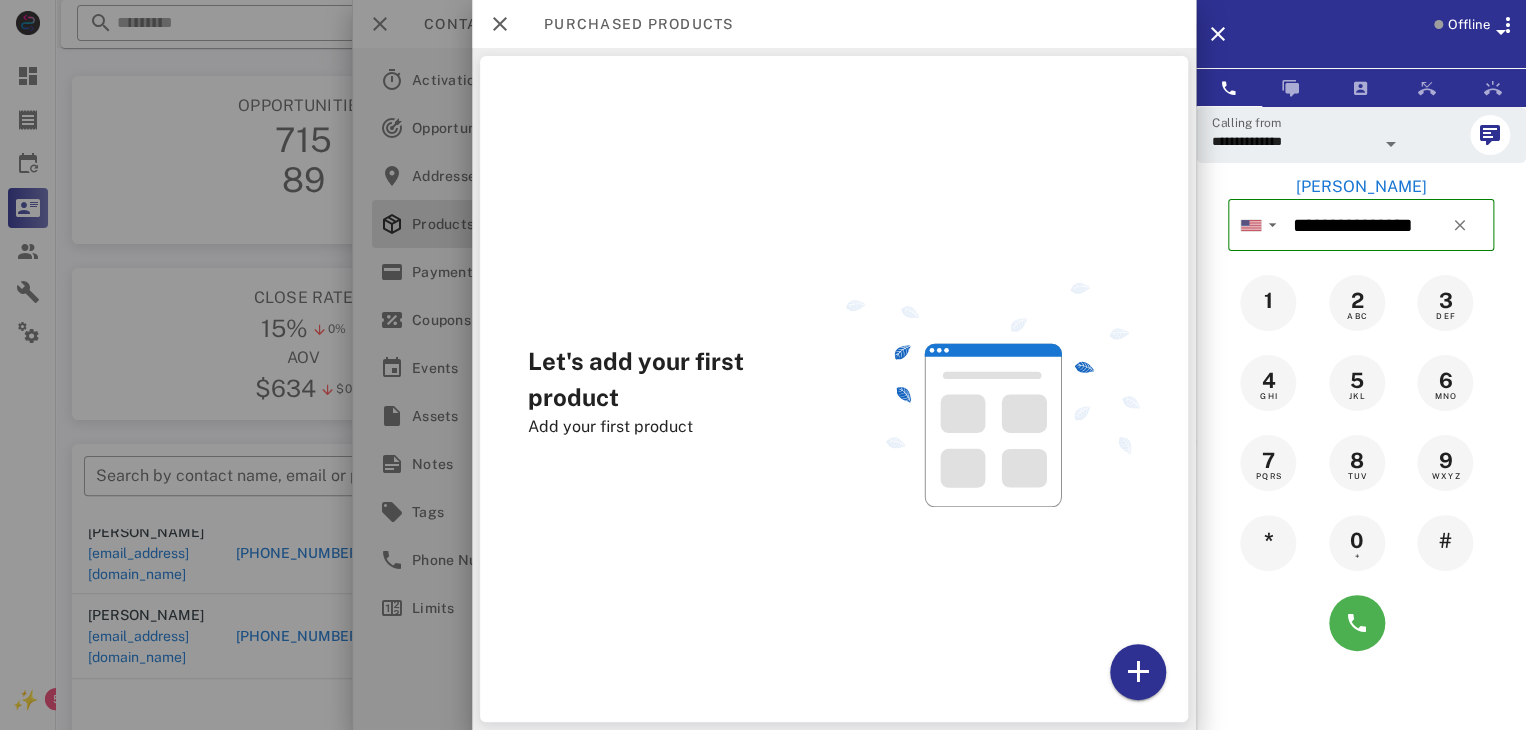 scroll, scrollTop: 844, scrollLeft: 0, axis: vertical 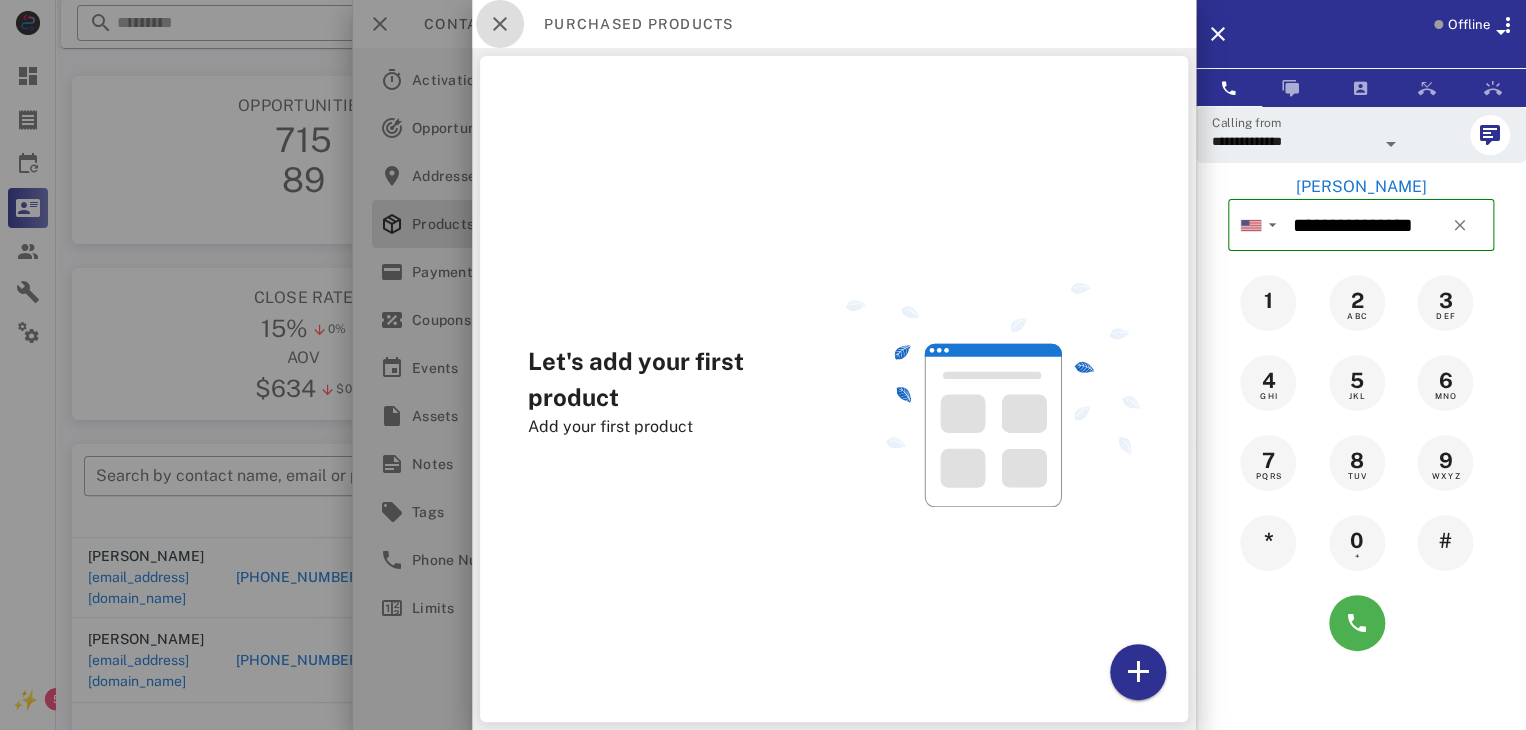click at bounding box center (500, 24) 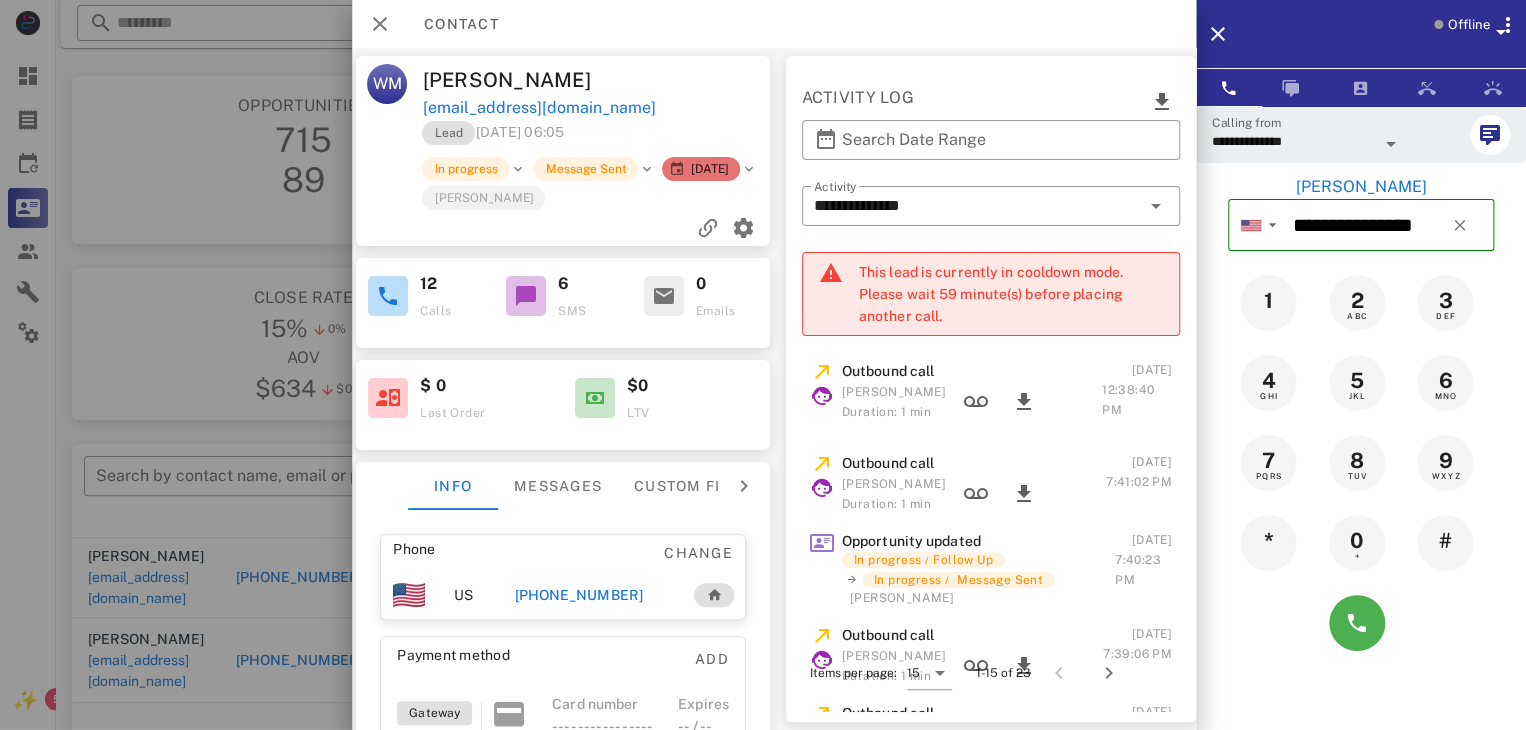 scroll, scrollTop: 0, scrollLeft: 304, axis: horizontal 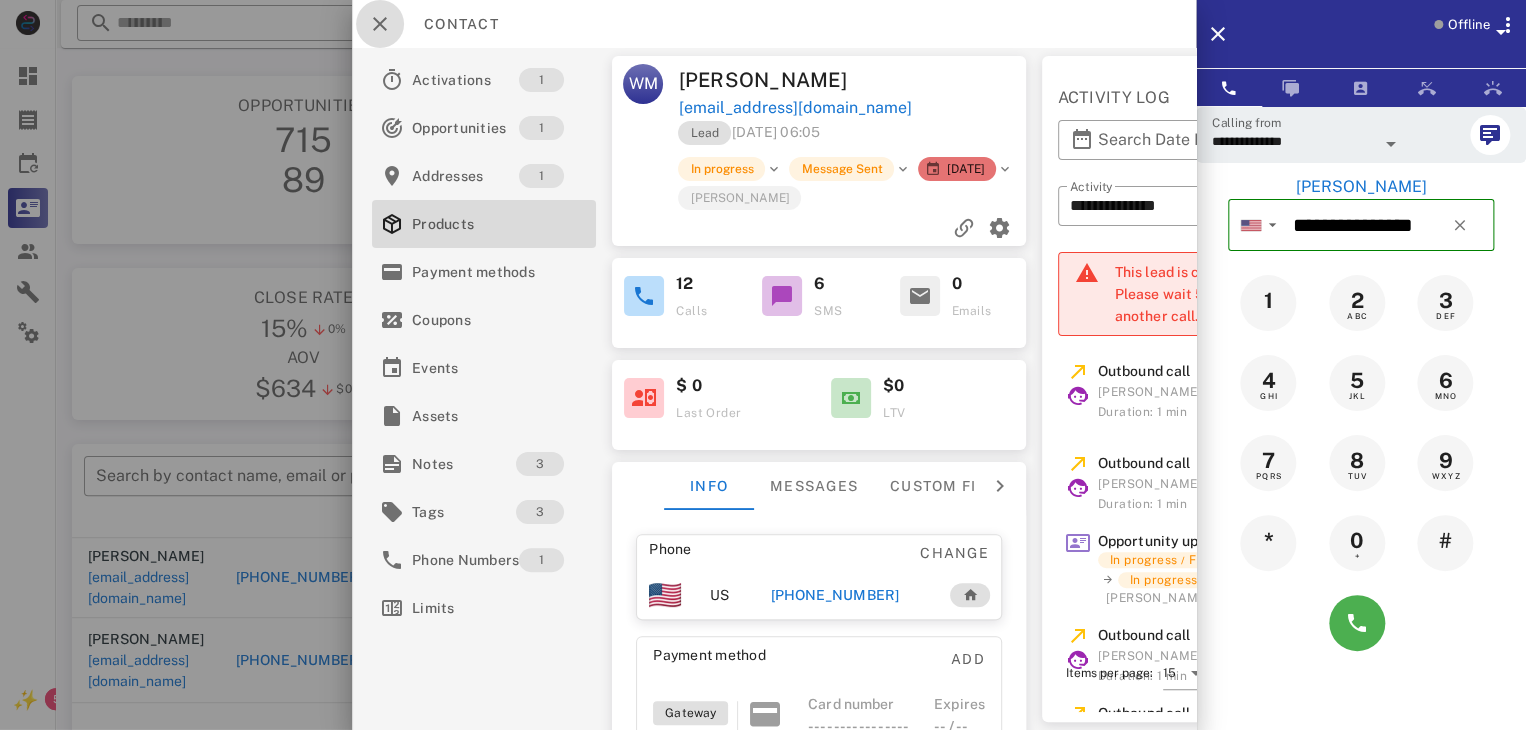 click at bounding box center (380, 24) 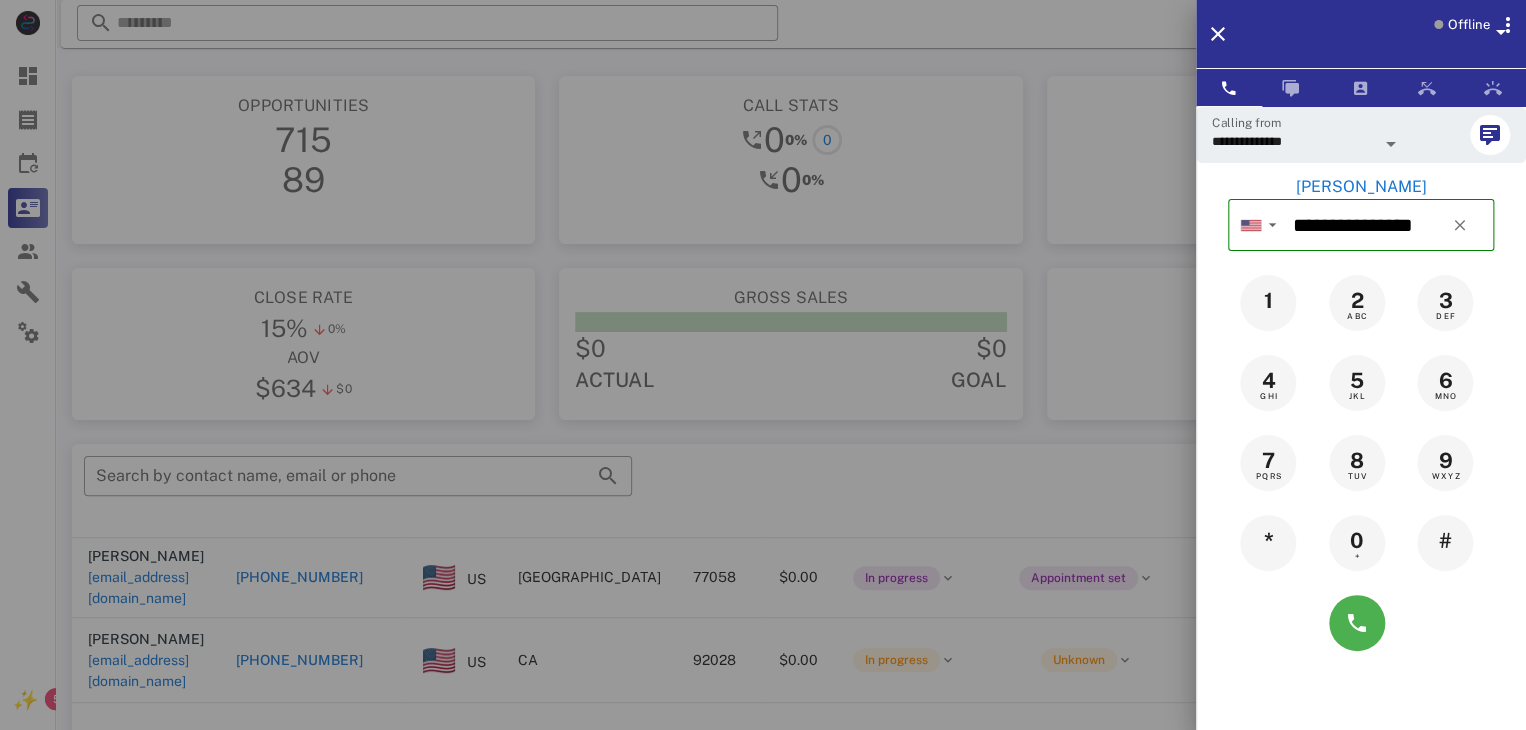 click on "Offline" at bounding box center (1387, 34) 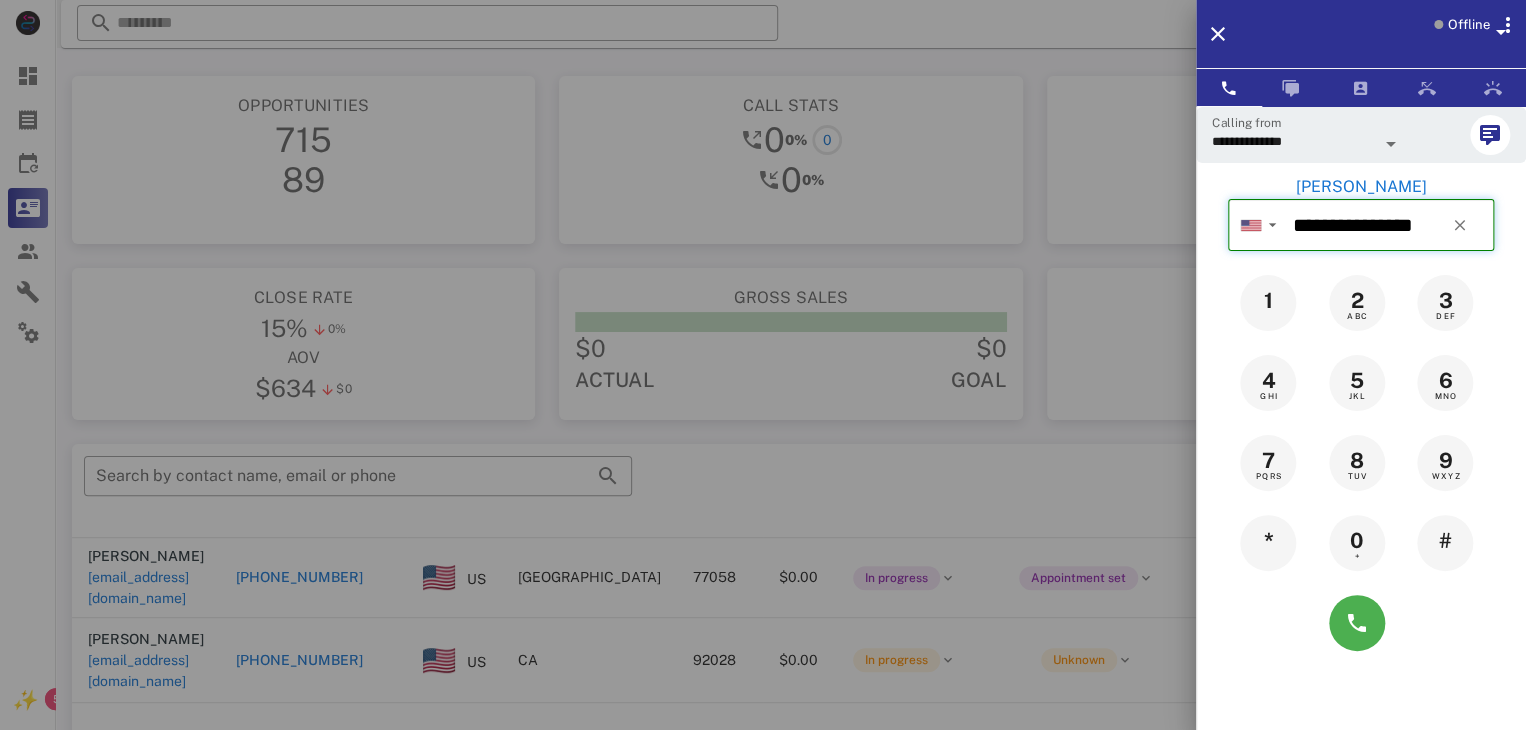 type 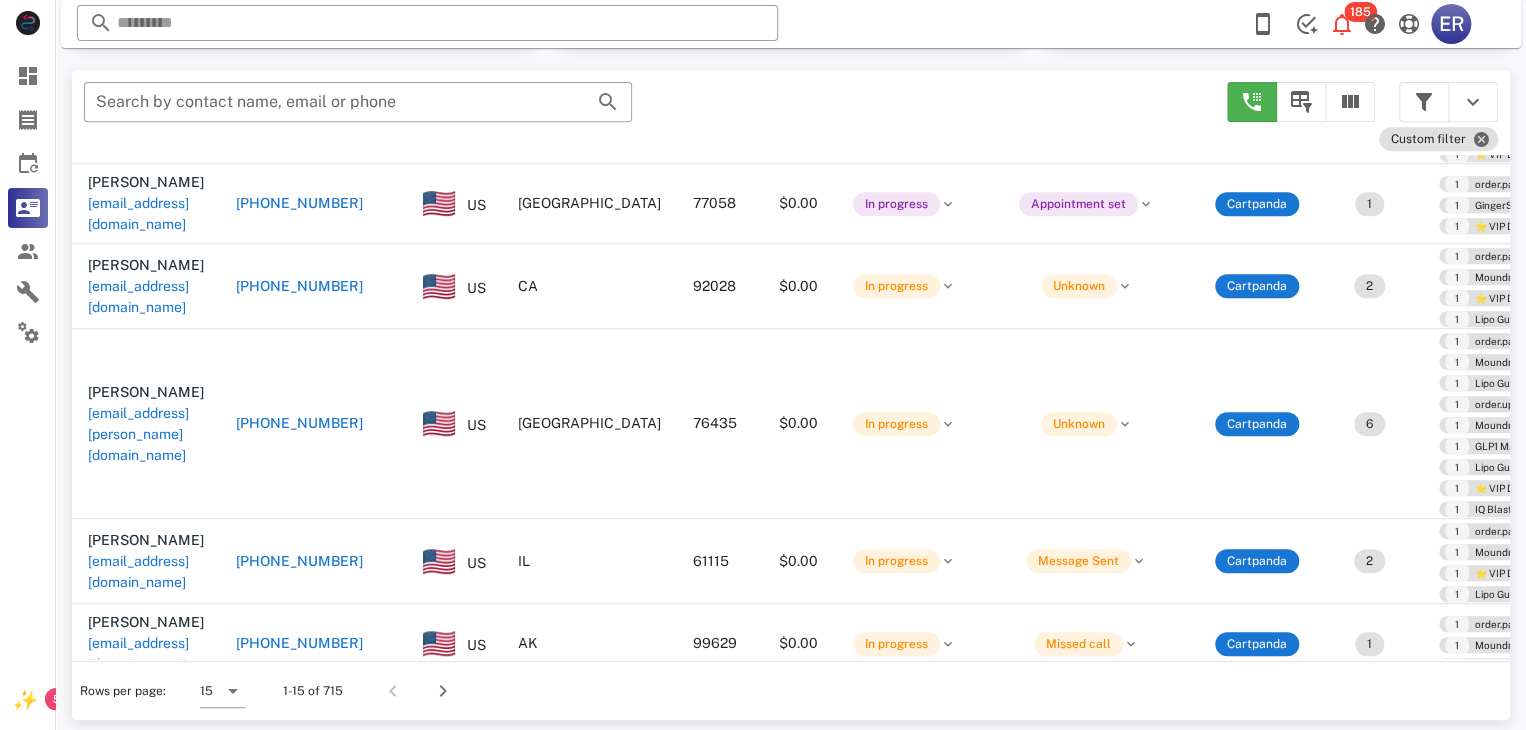 scroll, scrollTop: 380, scrollLeft: 0, axis: vertical 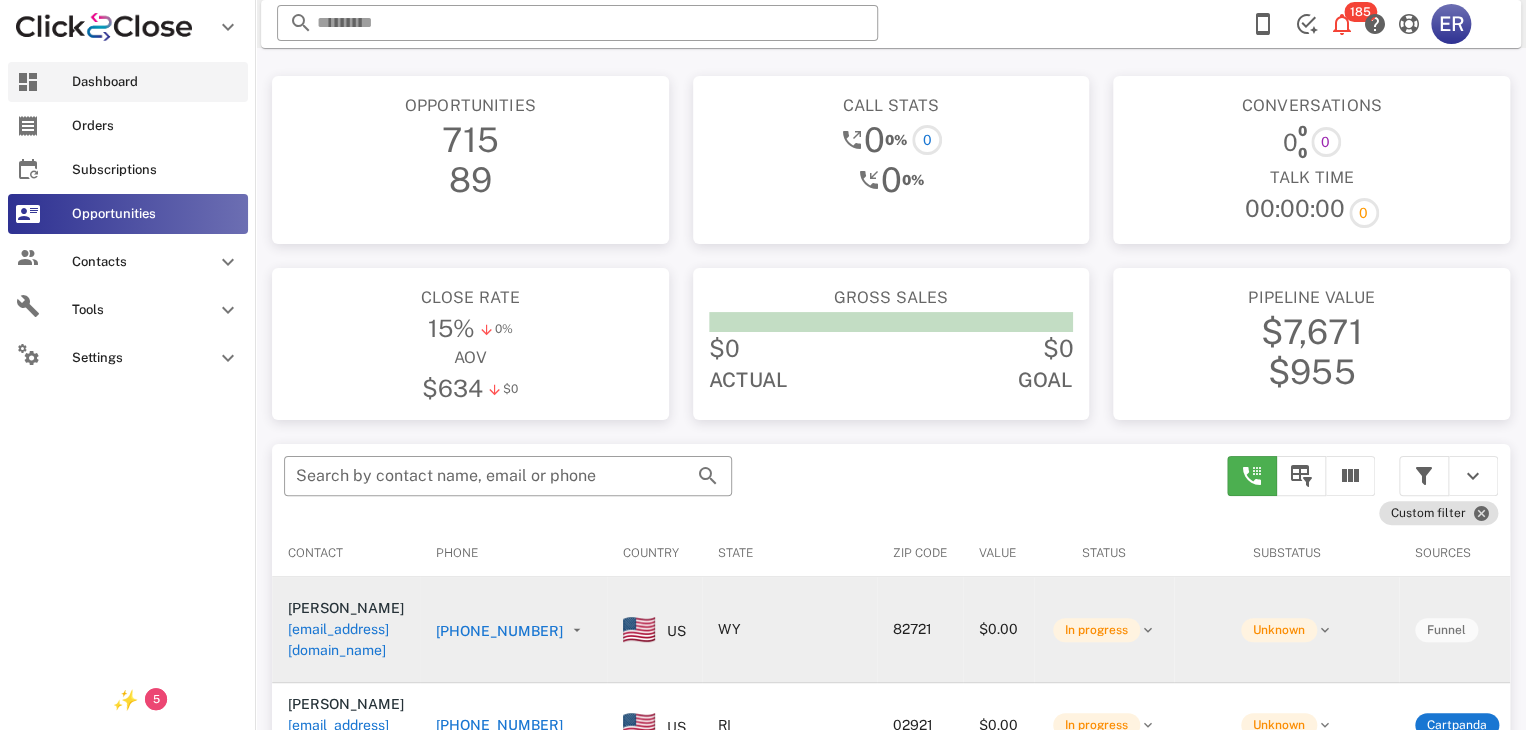 click on "Dashboard" at bounding box center [128, 82] 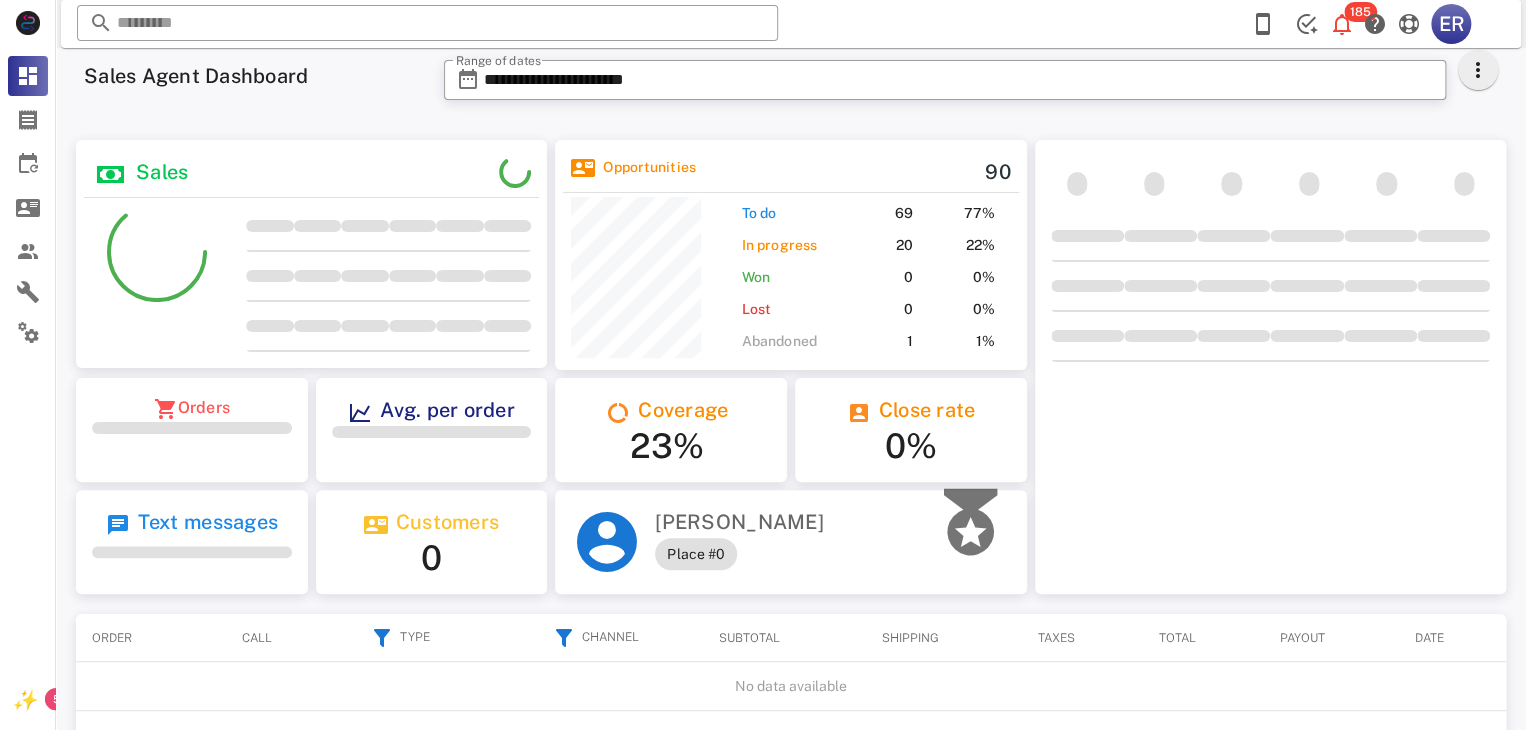 scroll, scrollTop: 999744, scrollLeft: 999528, axis: both 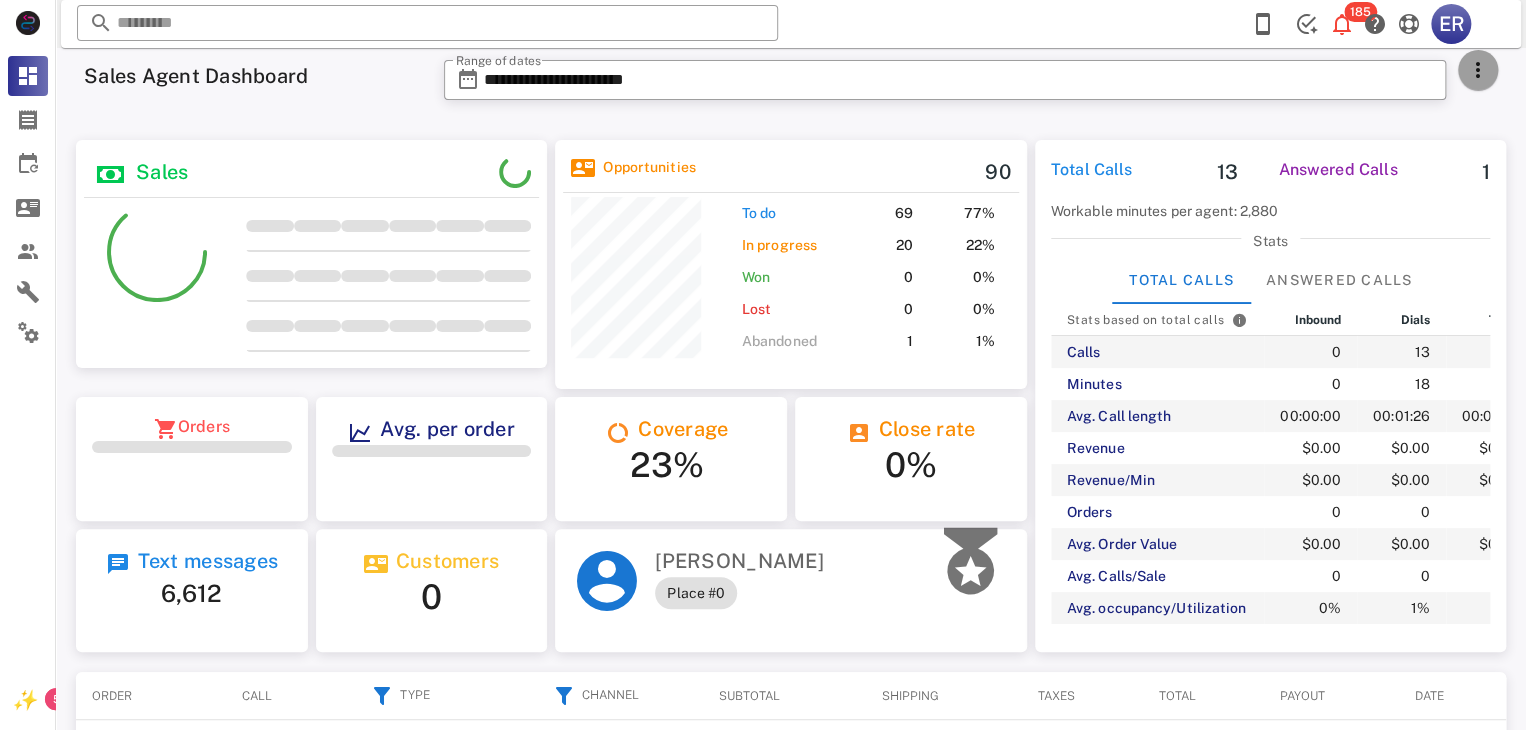 click at bounding box center (1478, 70) 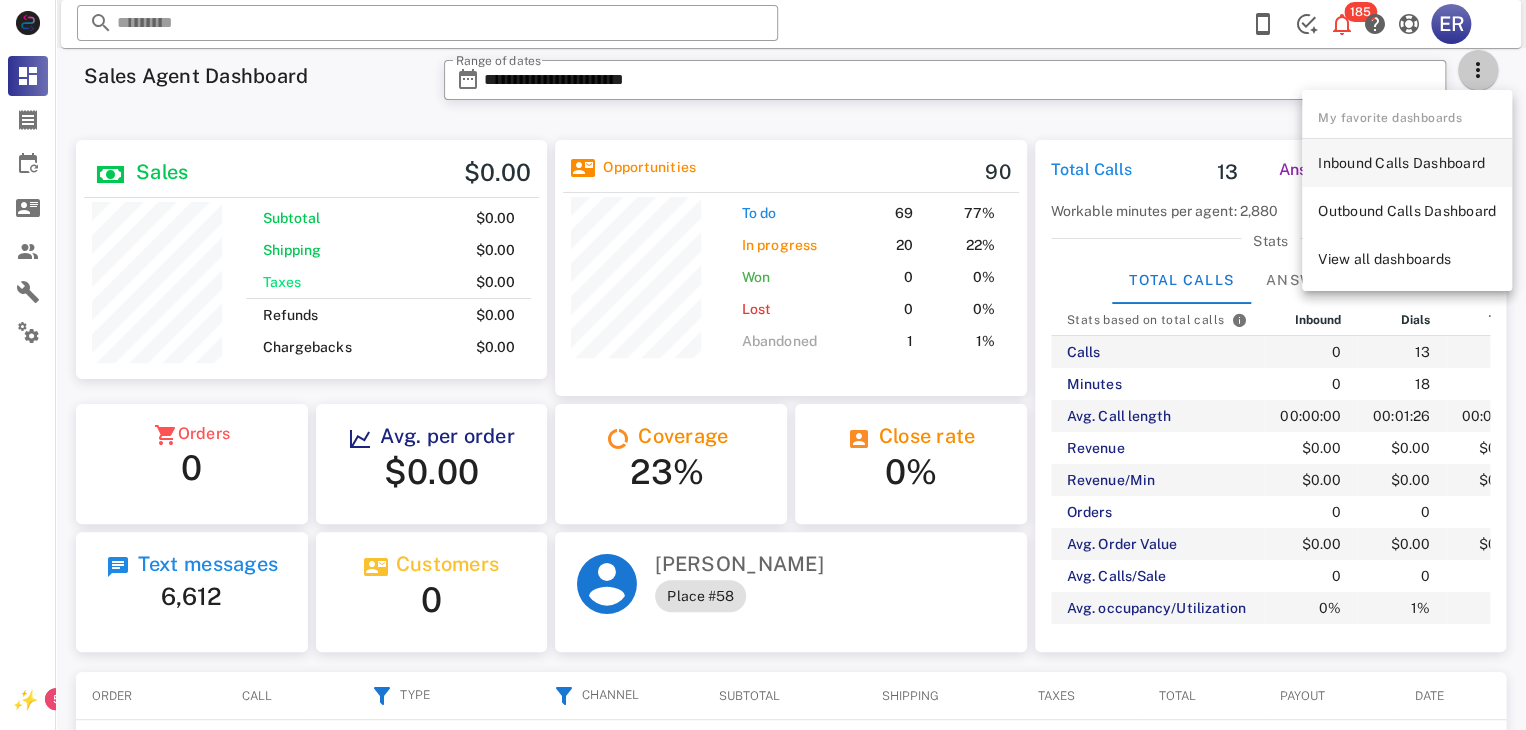 scroll, scrollTop: 999737, scrollLeft: 999528, axis: both 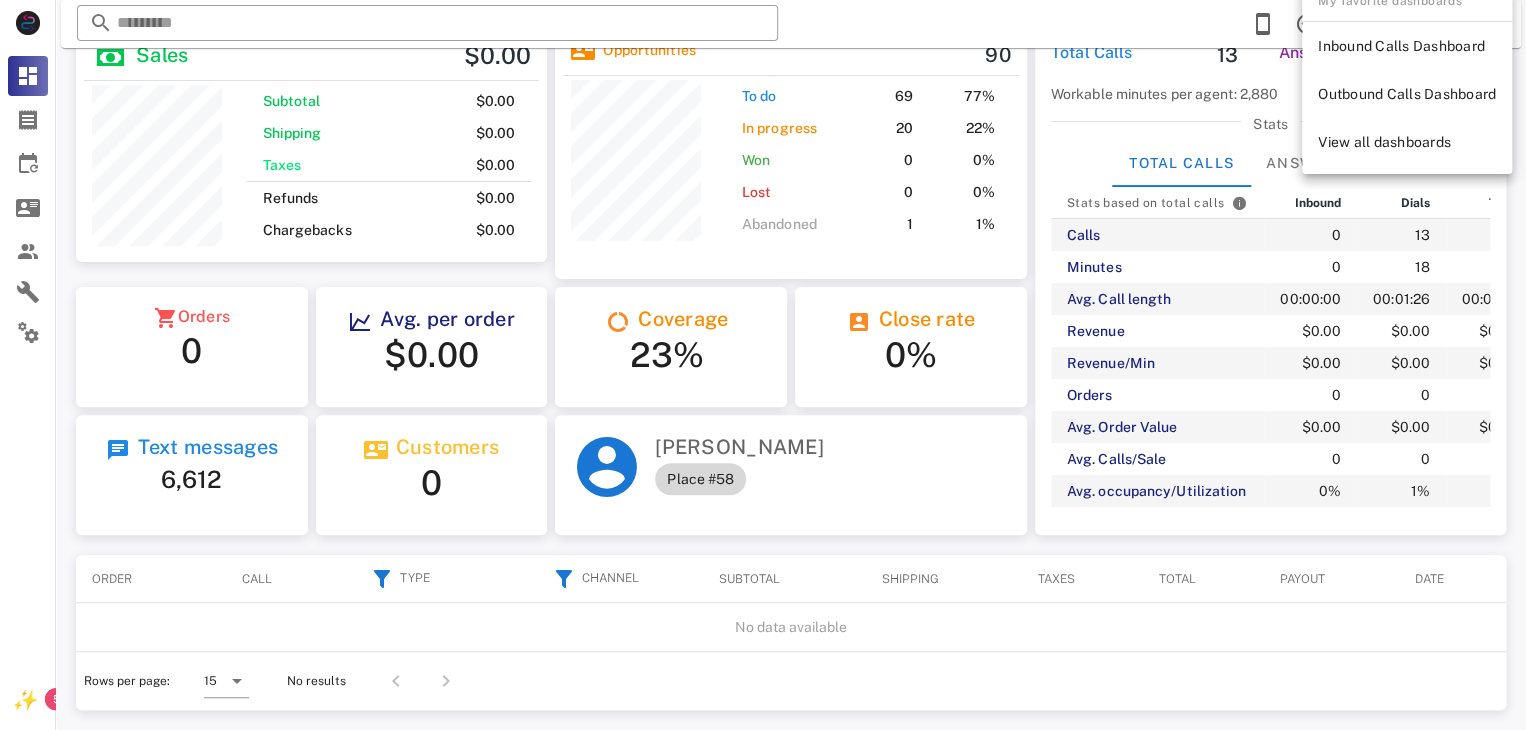 click on "Place #58" at bounding box center (700, 479) 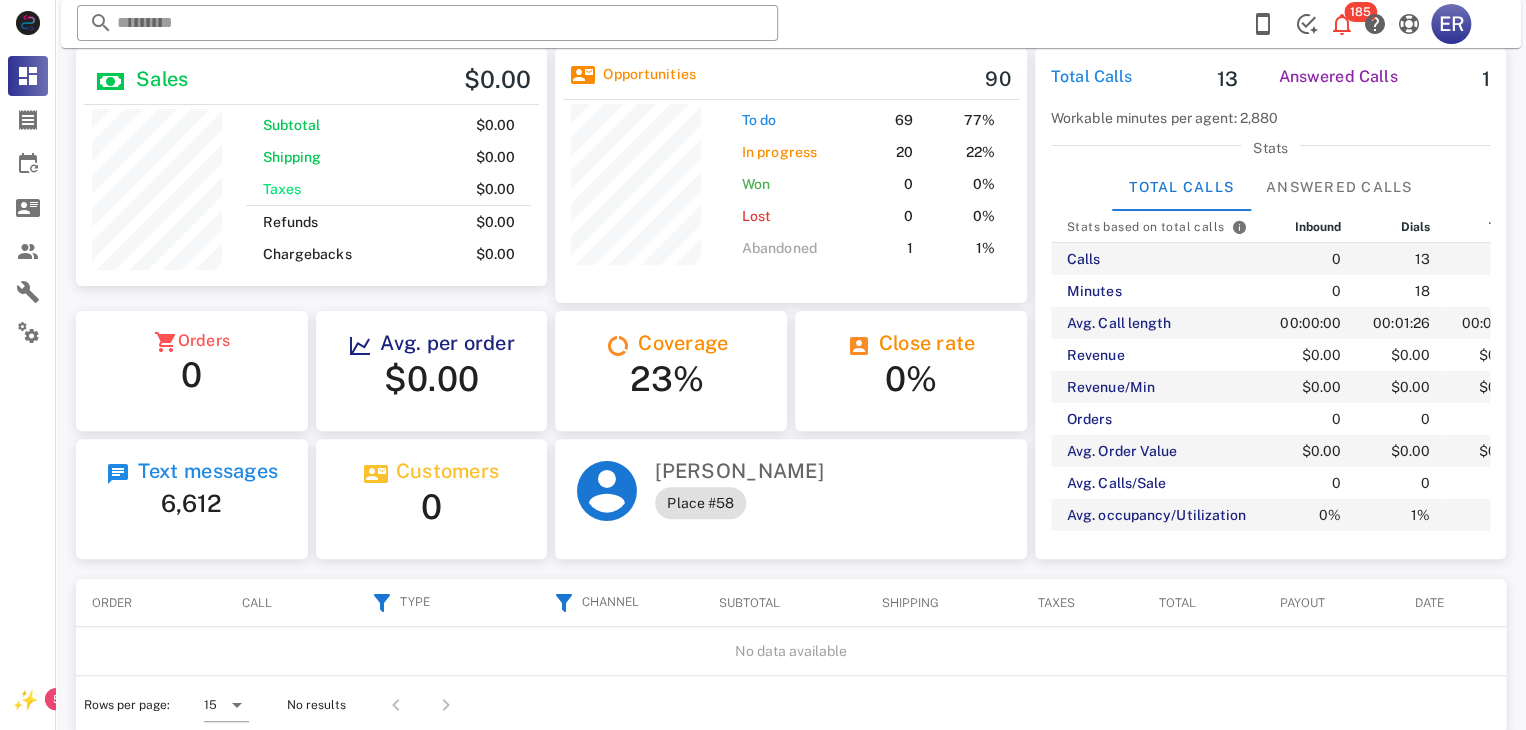 scroll, scrollTop: 37, scrollLeft: 0, axis: vertical 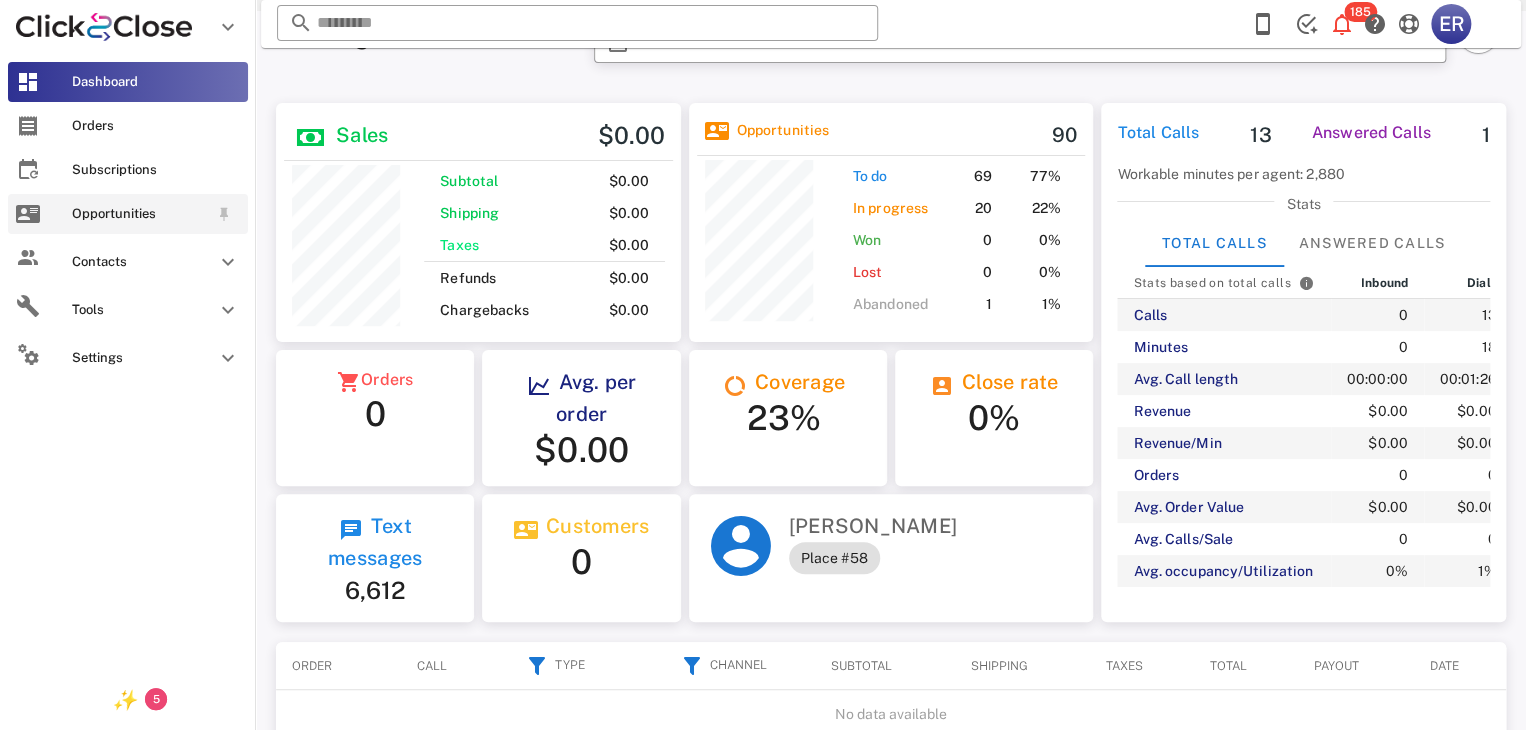 click at bounding box center (28, 214) 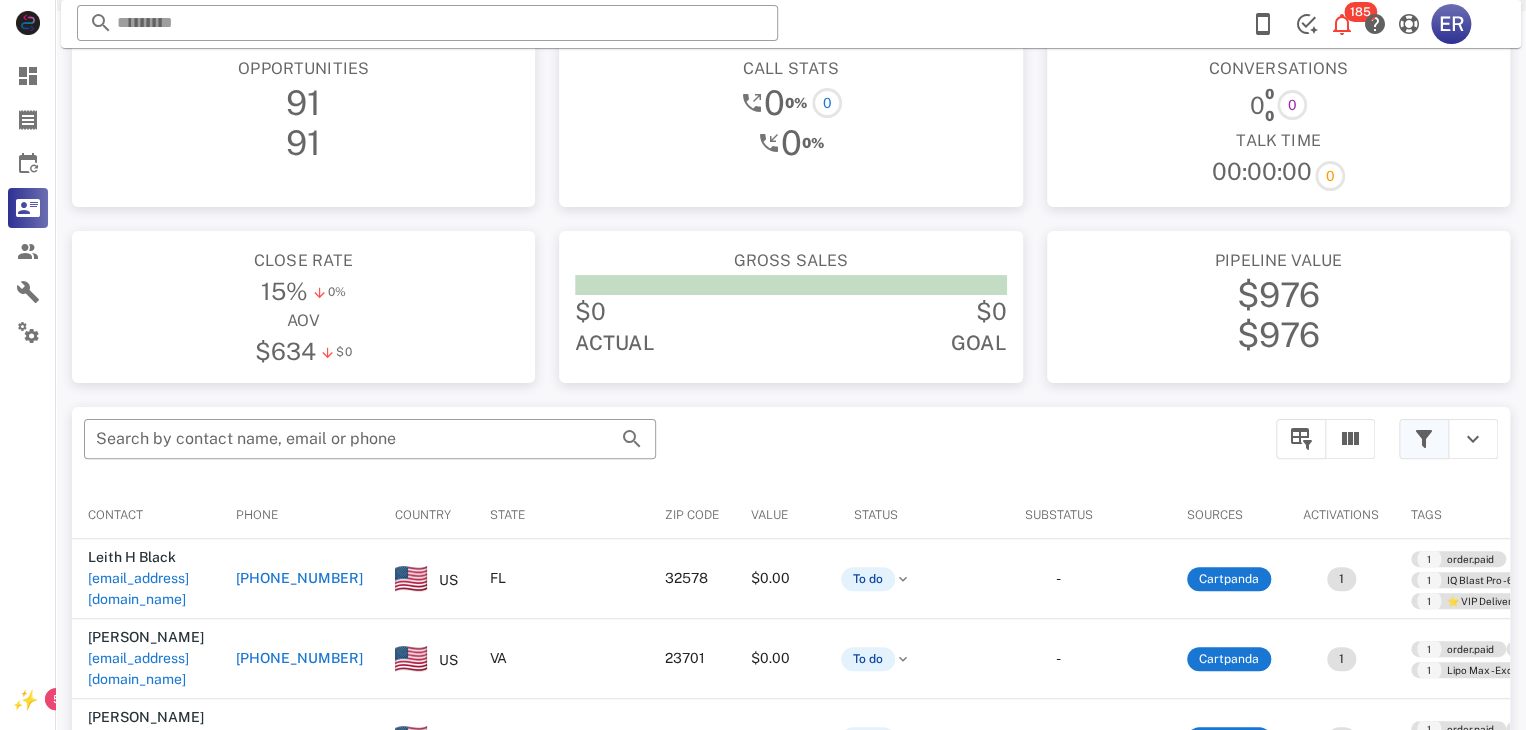 click at bounding box center [1424, 439] 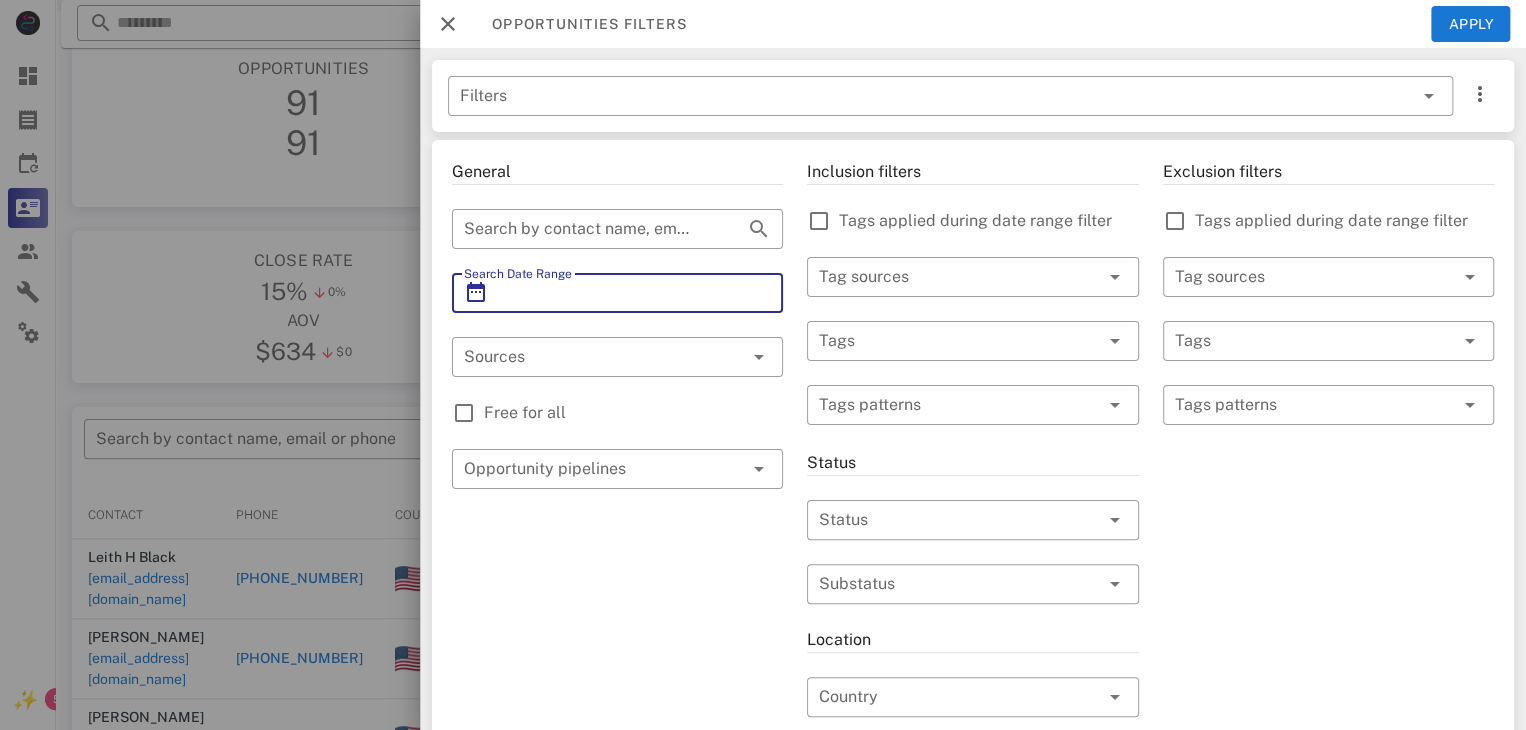 click on "Search Date Range" at bounding box center [617, 293] 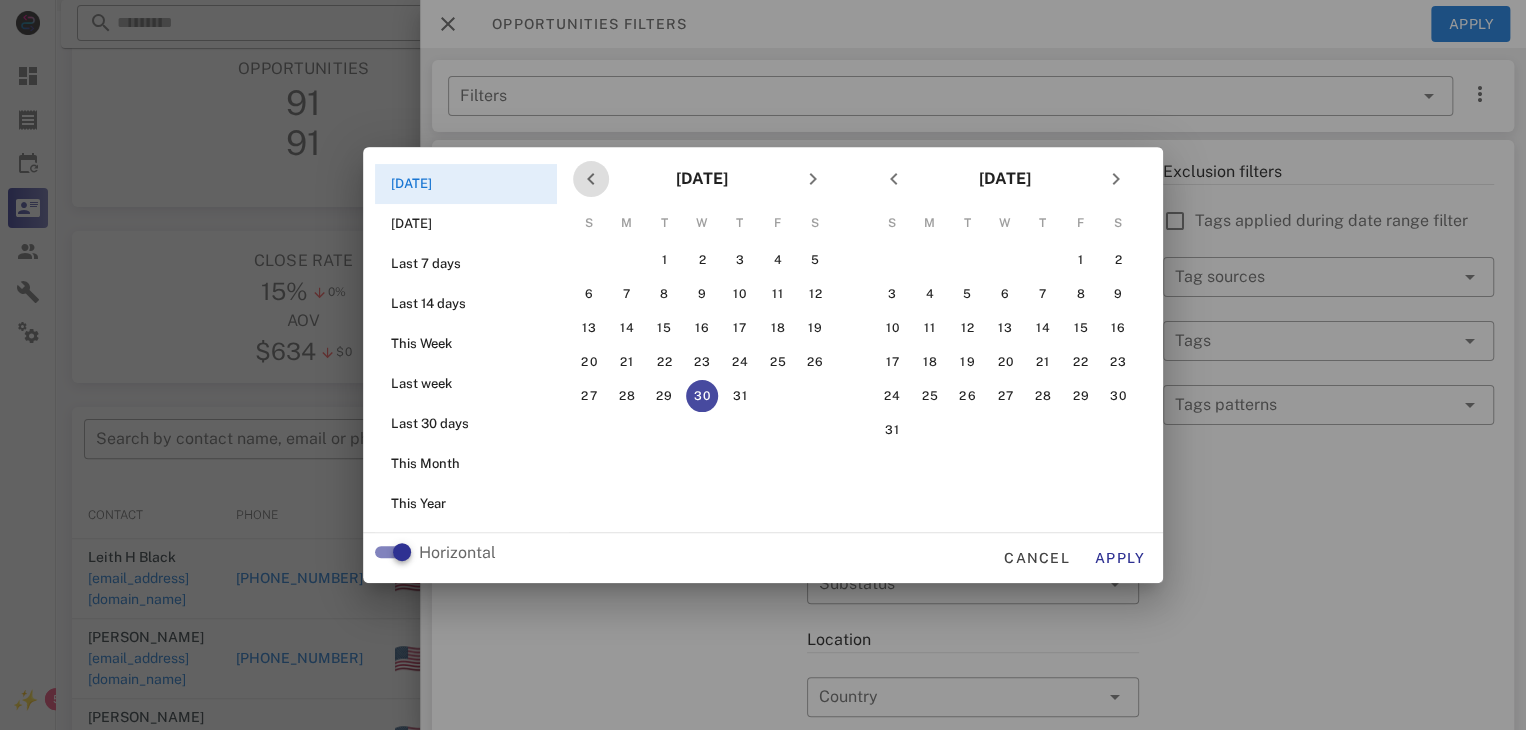 click at bounding box center (591, 179) 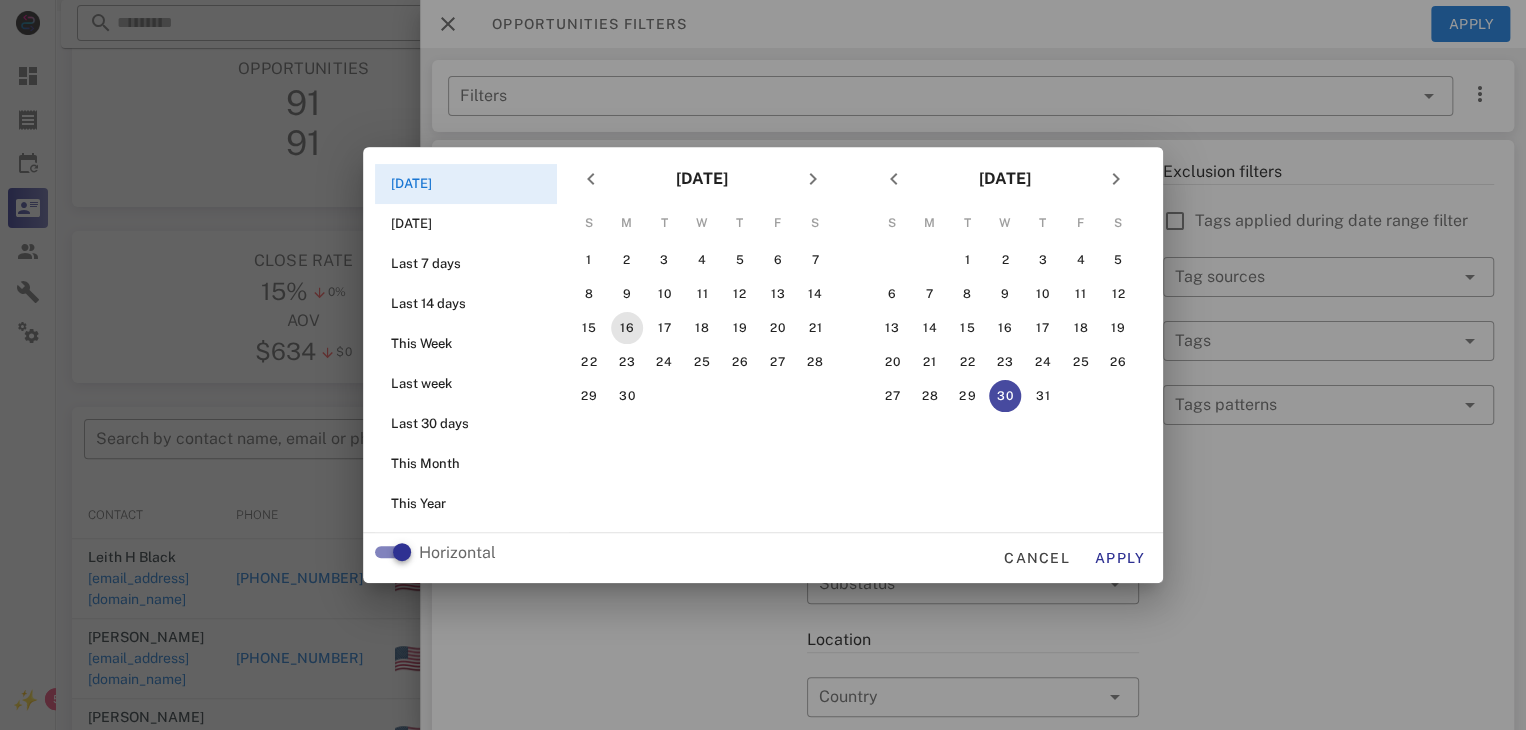 click on "16" at bounding box center (627, 328) 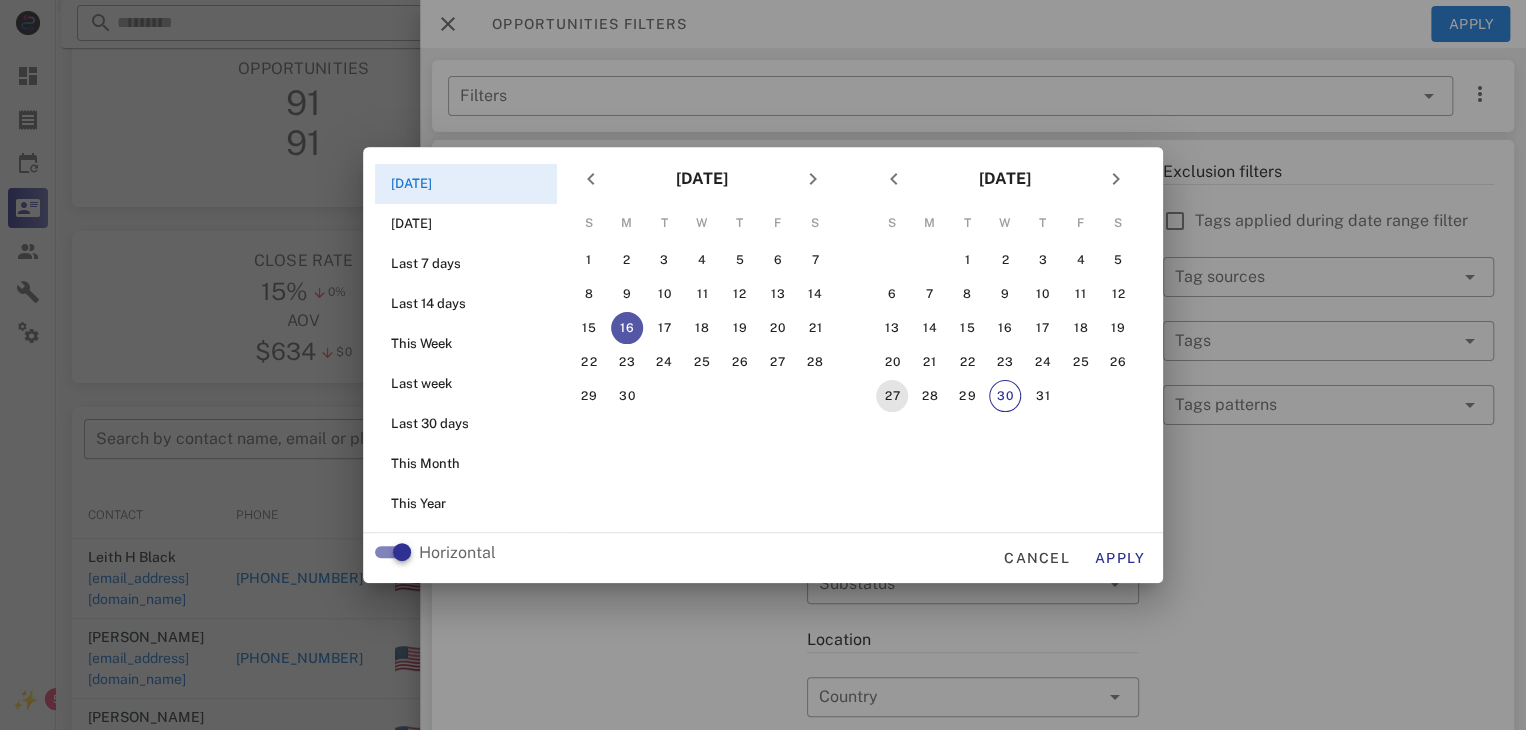 click on "27" at bounding box center [892, 396] 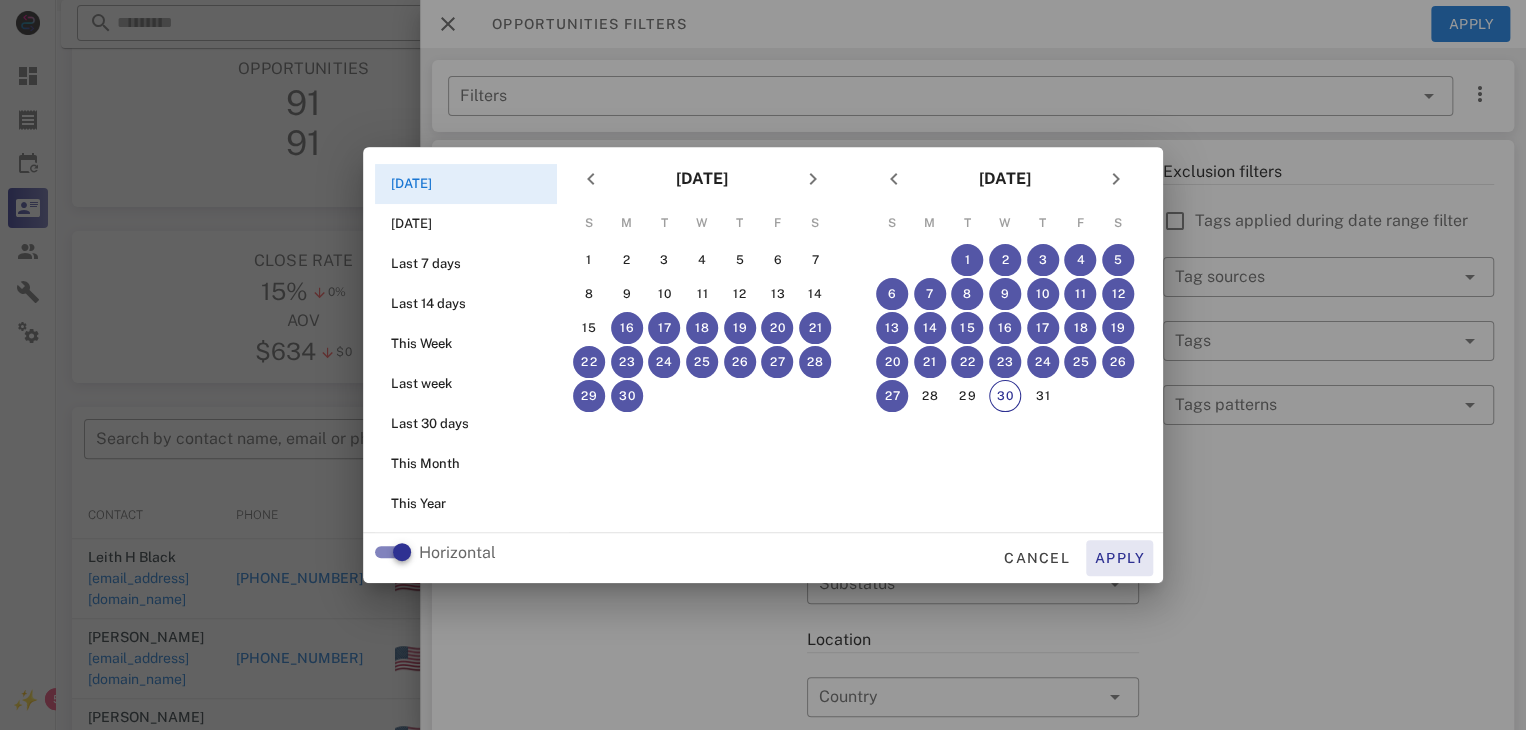 click on "Apply" at bounding box center [1120, 558] 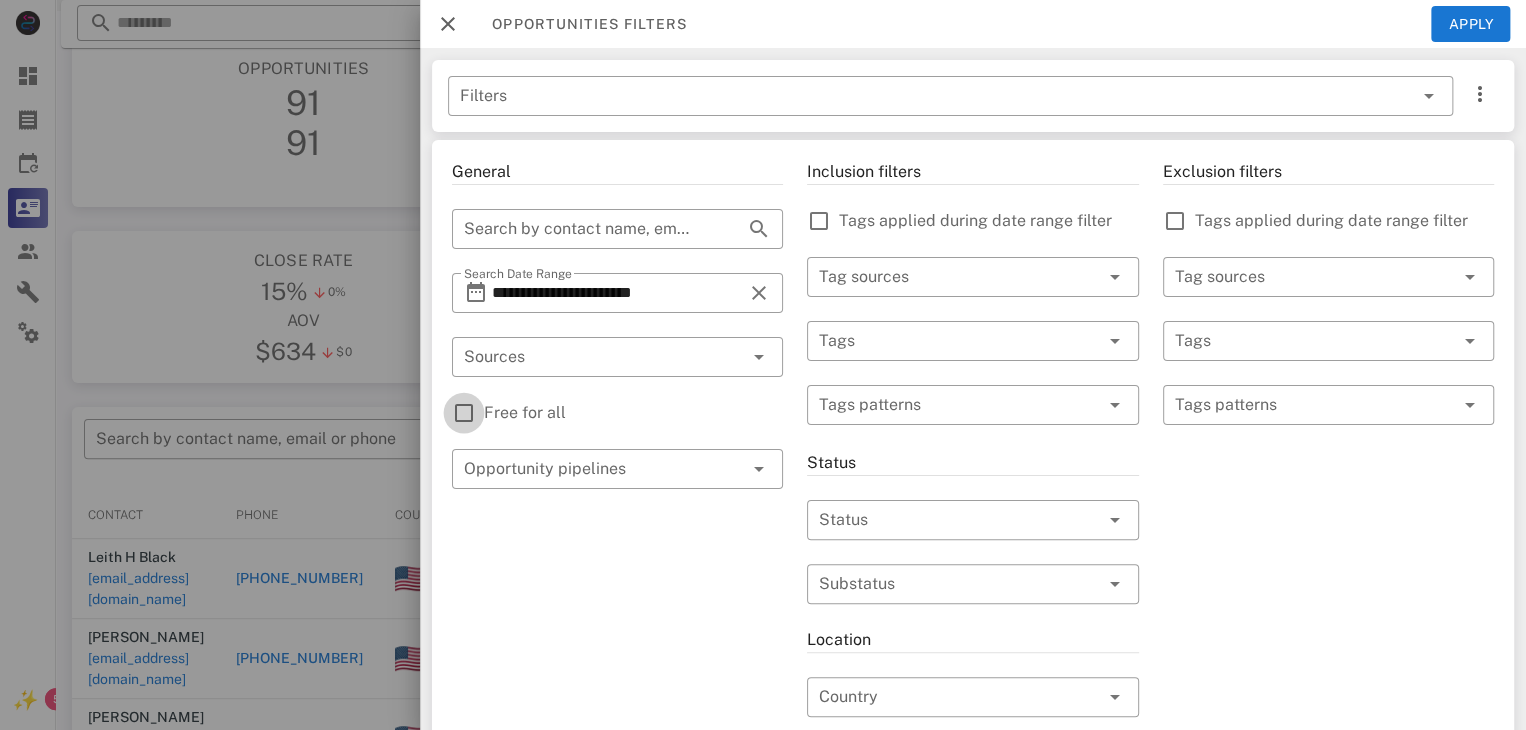 click at bounding box center (464, 413) 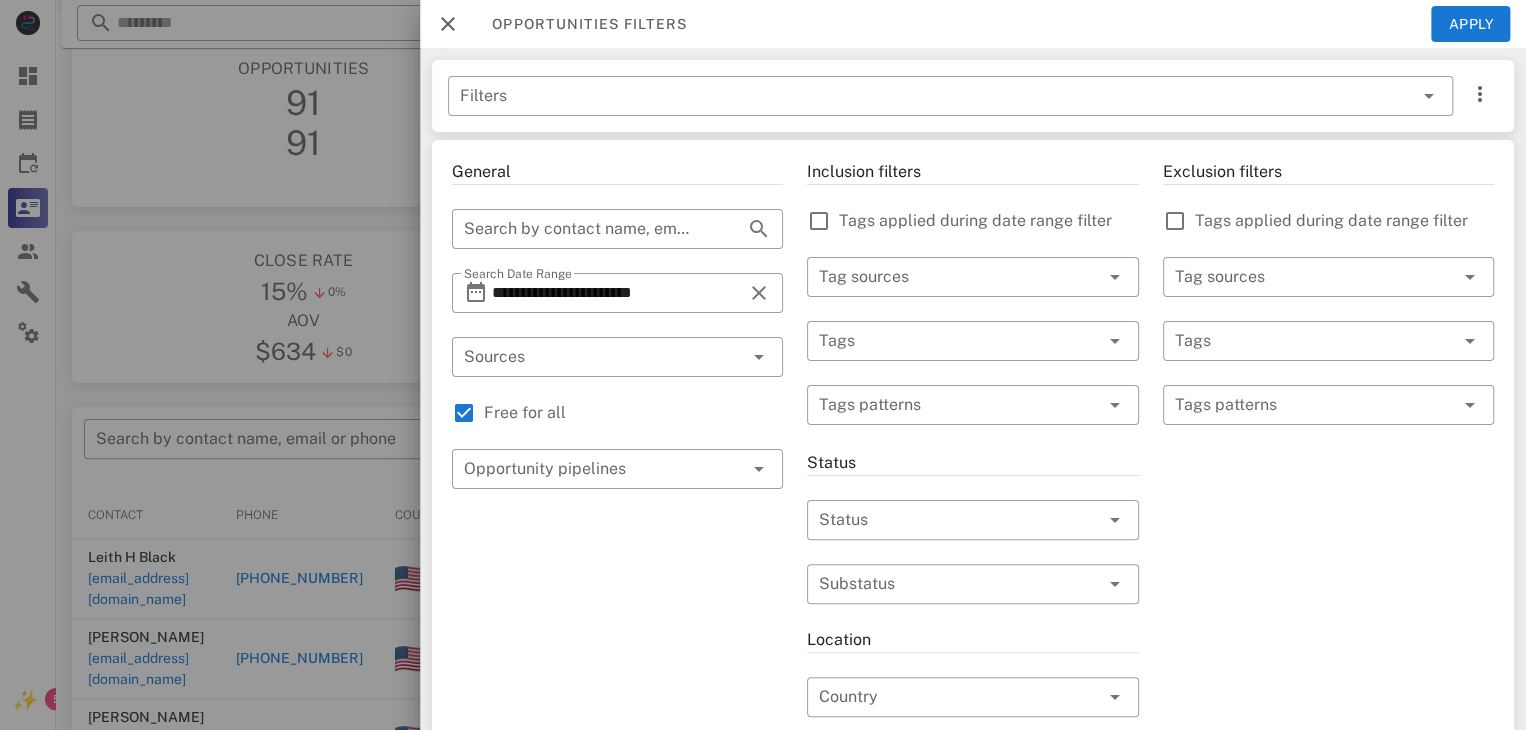 click on "Tags applied during date range filter" at bounding box center (988, 221) 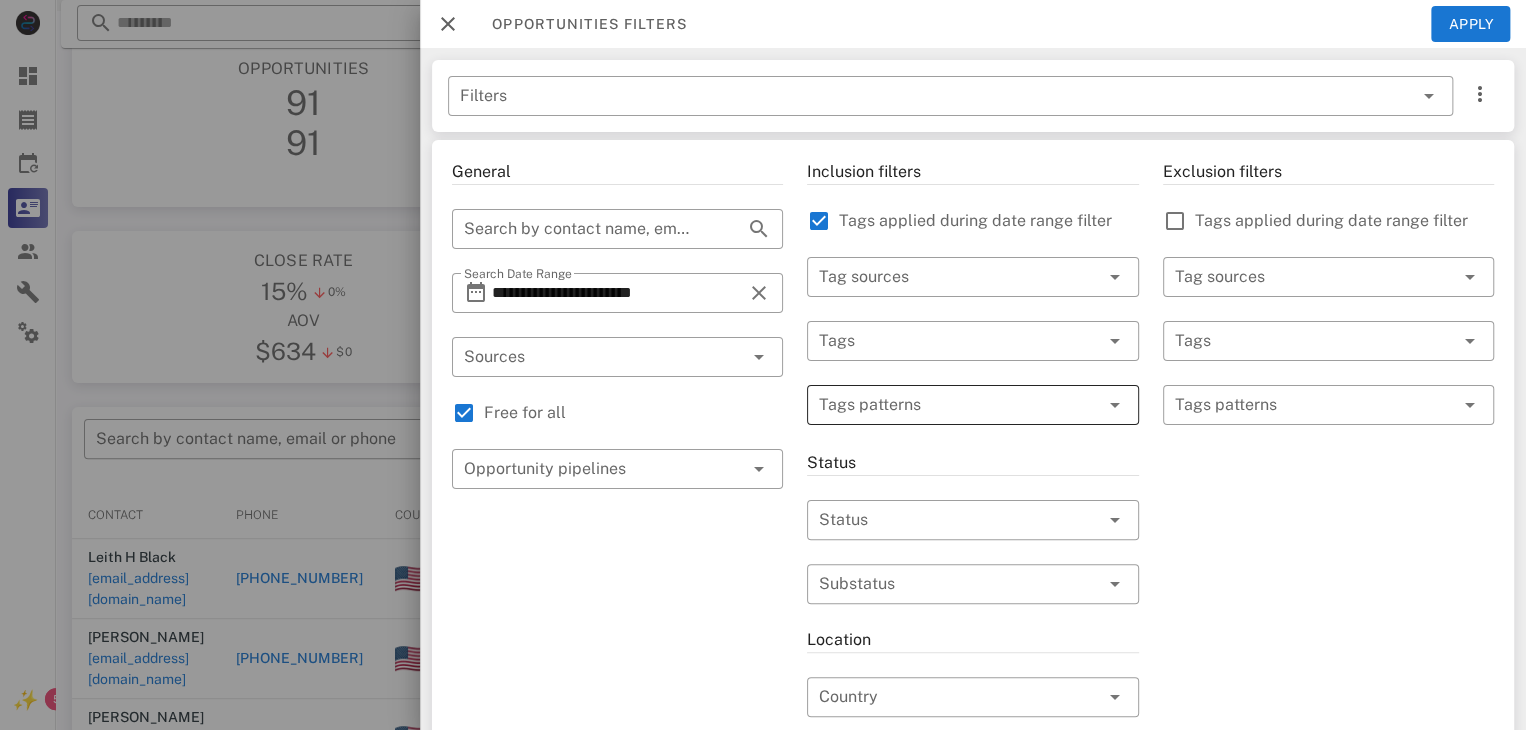 click at bounding box center [958, 405] 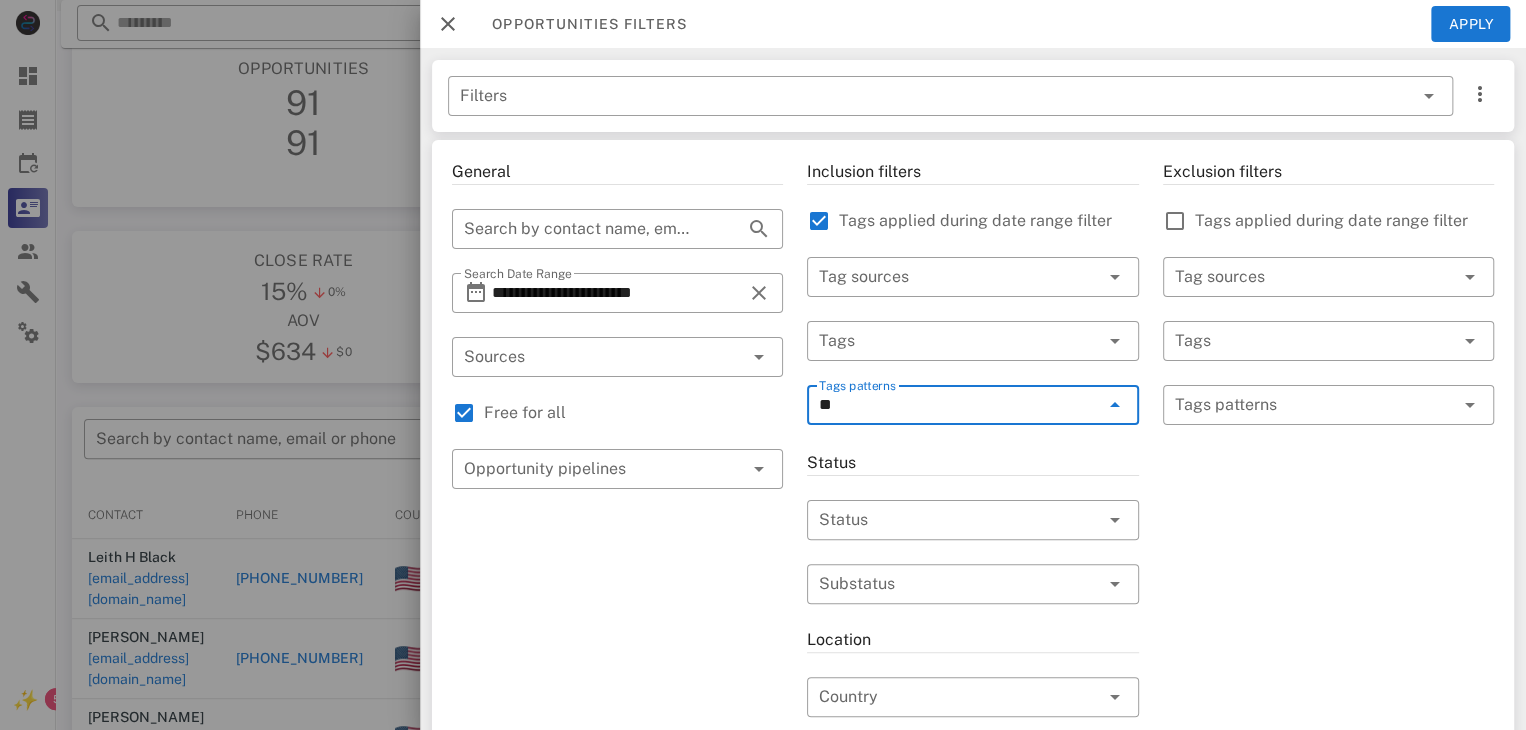 type on "*" 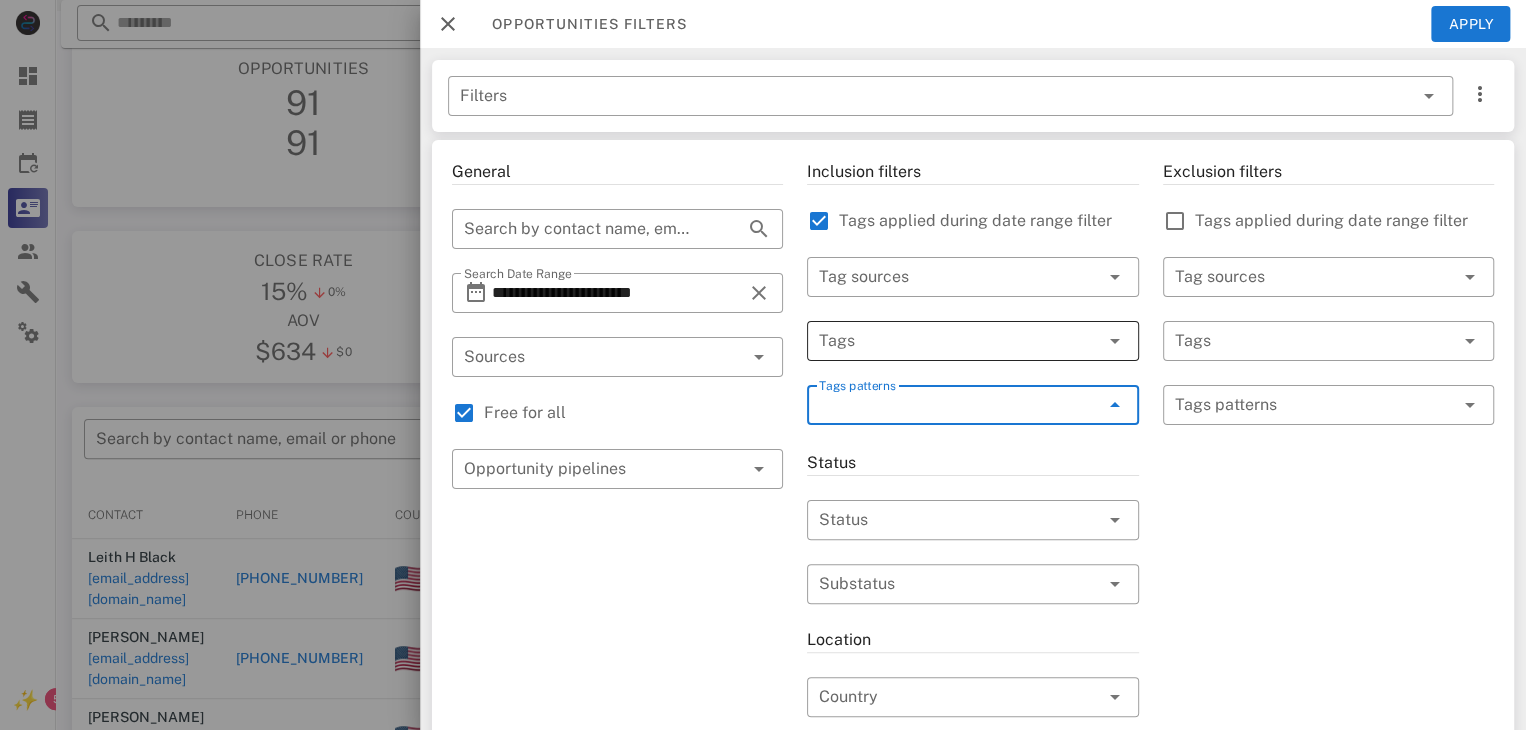 click at bounding box center [944, 341] 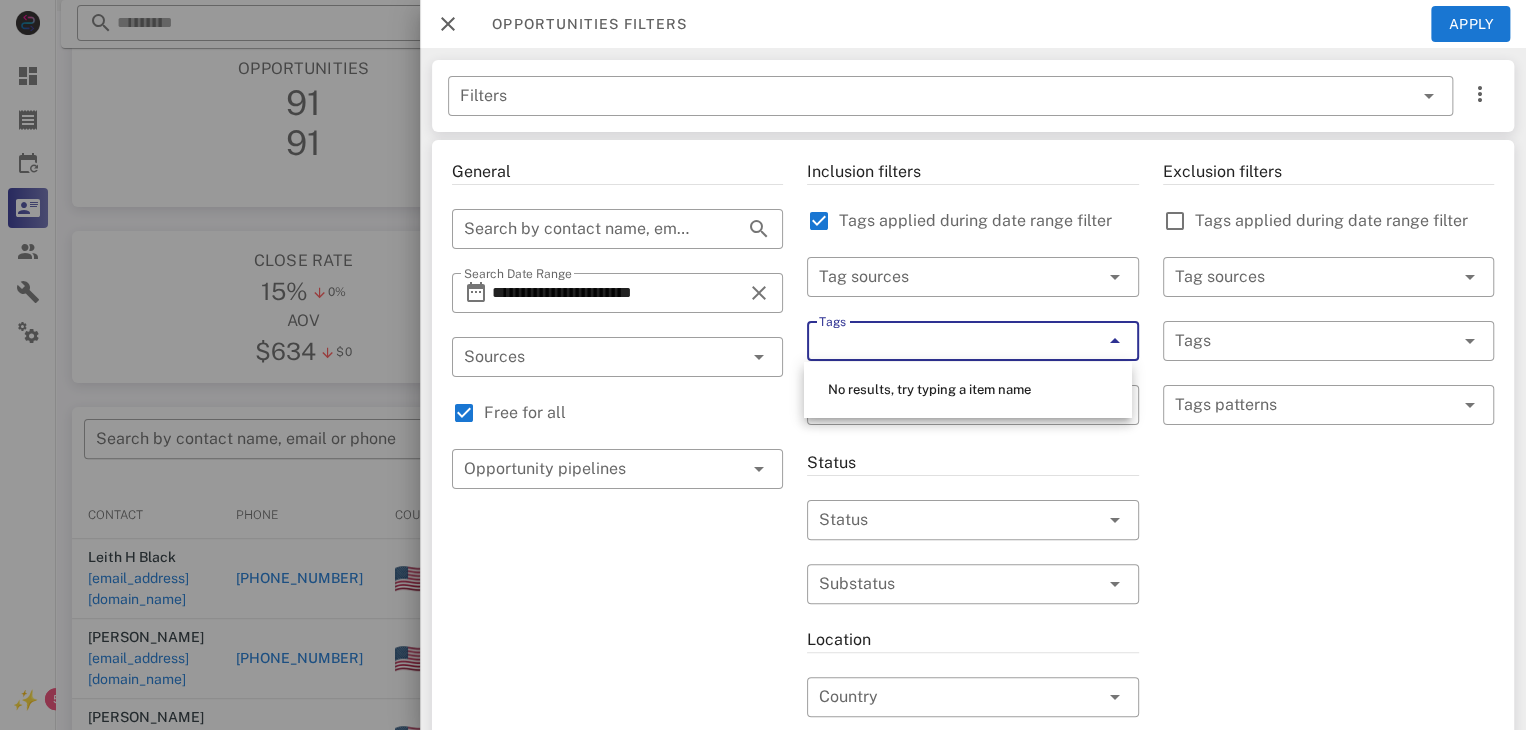click on "Inclusion filters Tags applied during date range filter ​ Tag sources ​ Tags ​ Tags patterns Status ​ Status ​ Substatus Location ​ Country ​ States ​ Zip code Activation ​ Min Activations ​ Max Activations Order value ​ Min Value ​ Max Value Include leads Include customers Include cooldown" at bounding box center (972, 709) 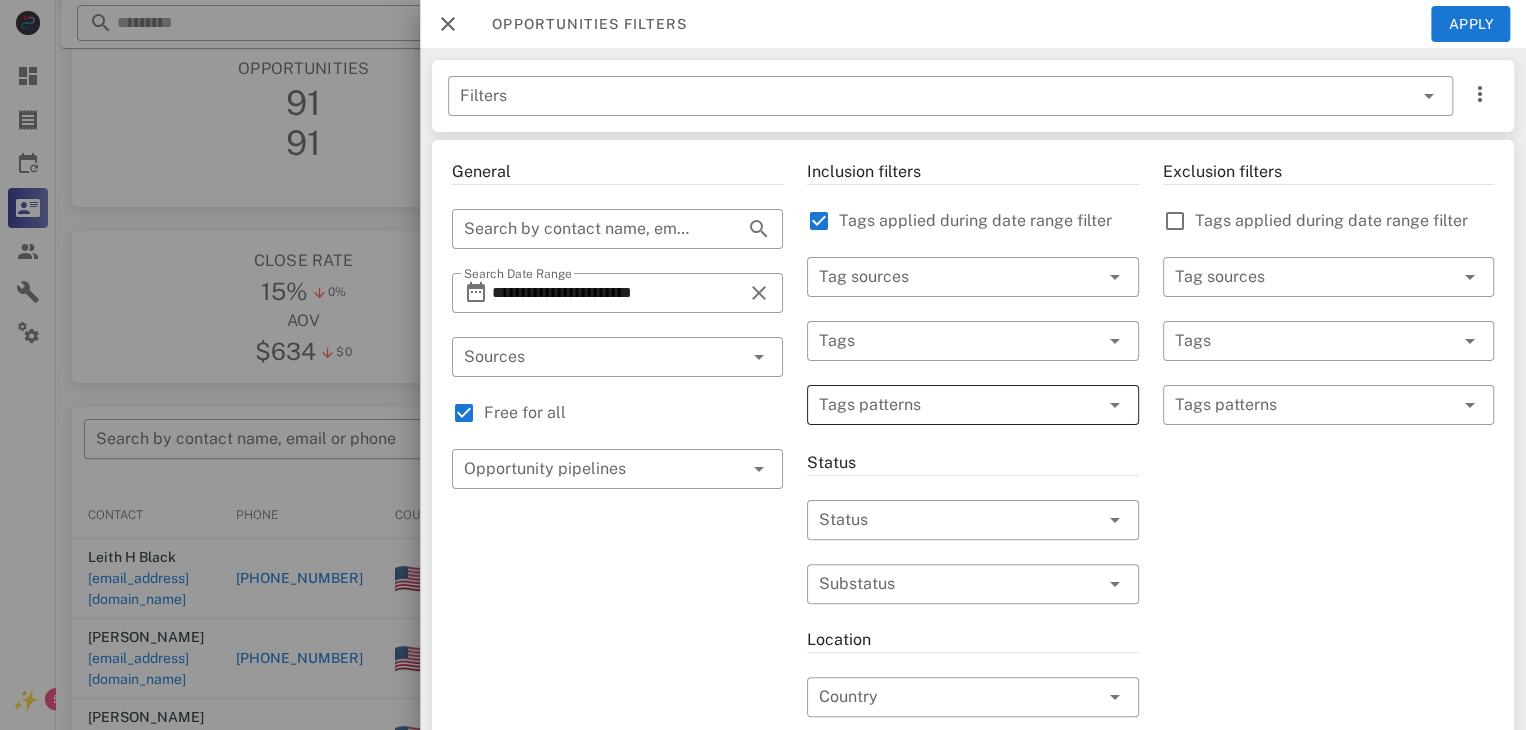 click at bounding box center (958, 405) 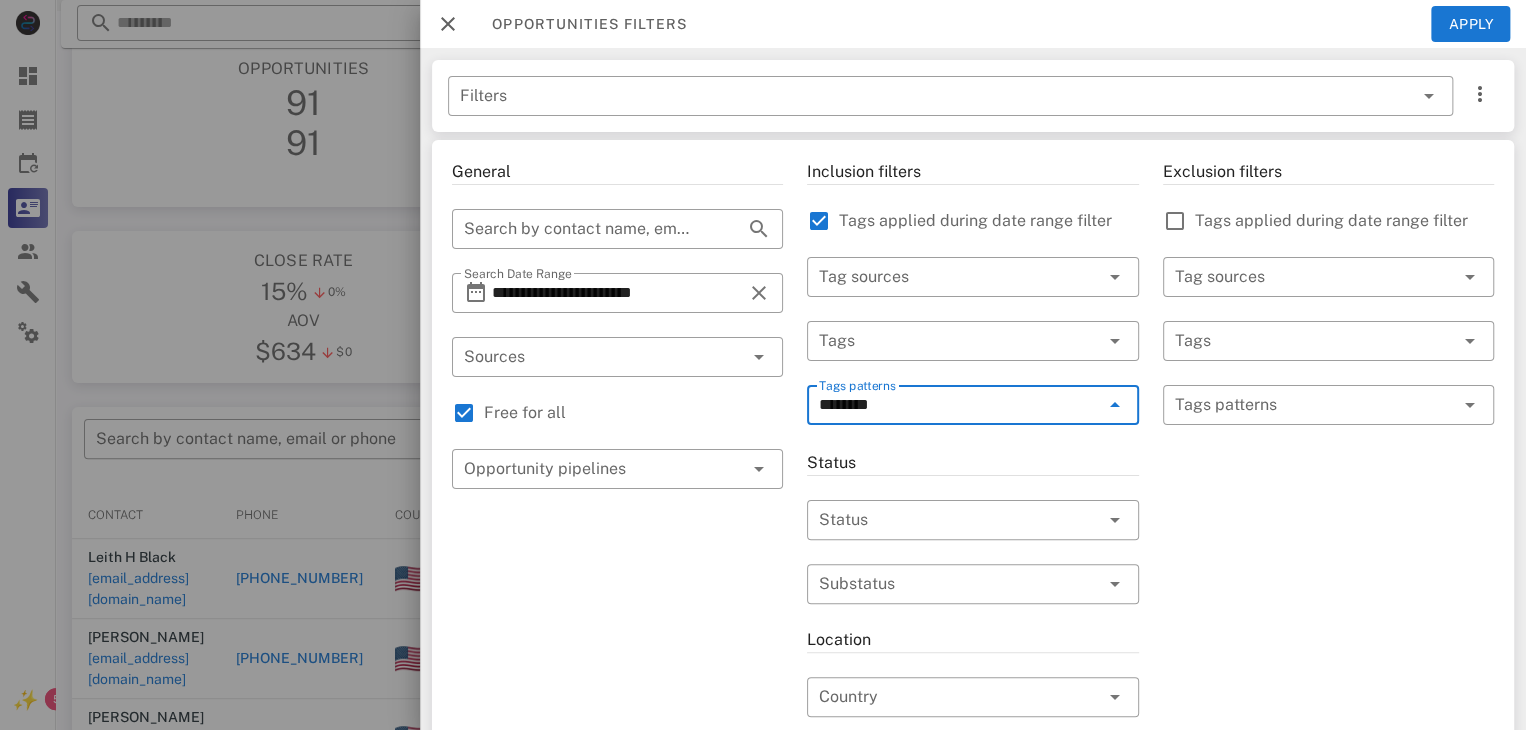 type on "*********" 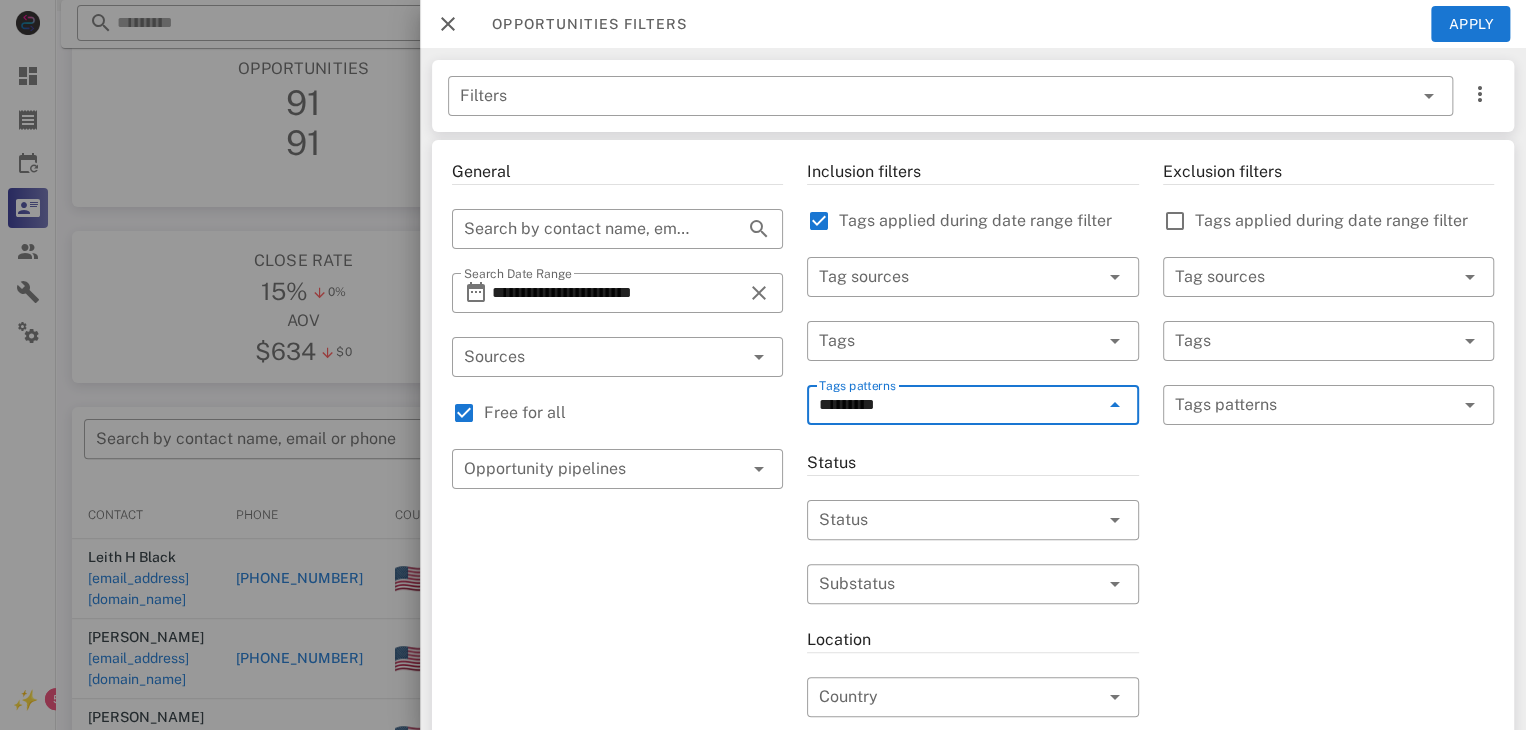 type 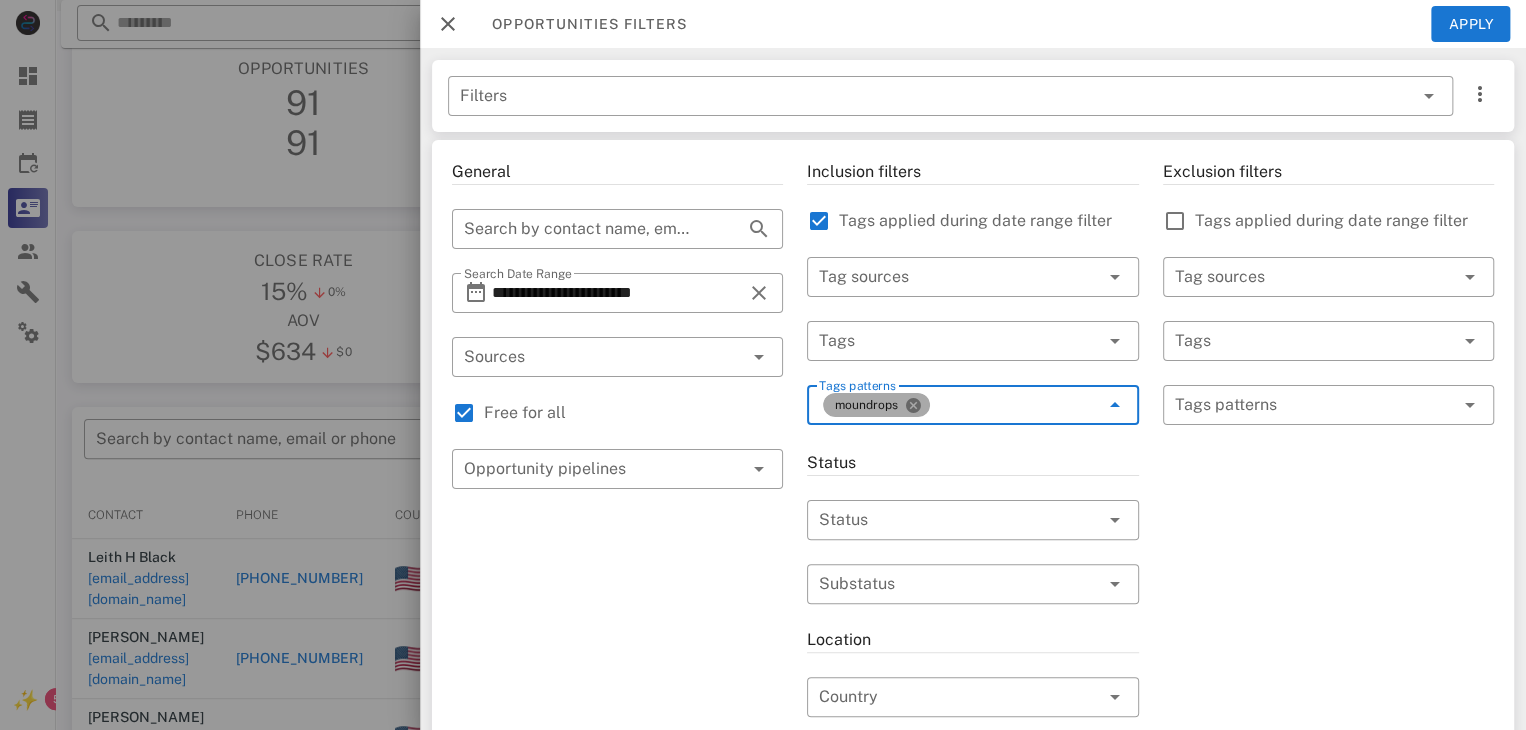 click at bounding box center [913, 405] 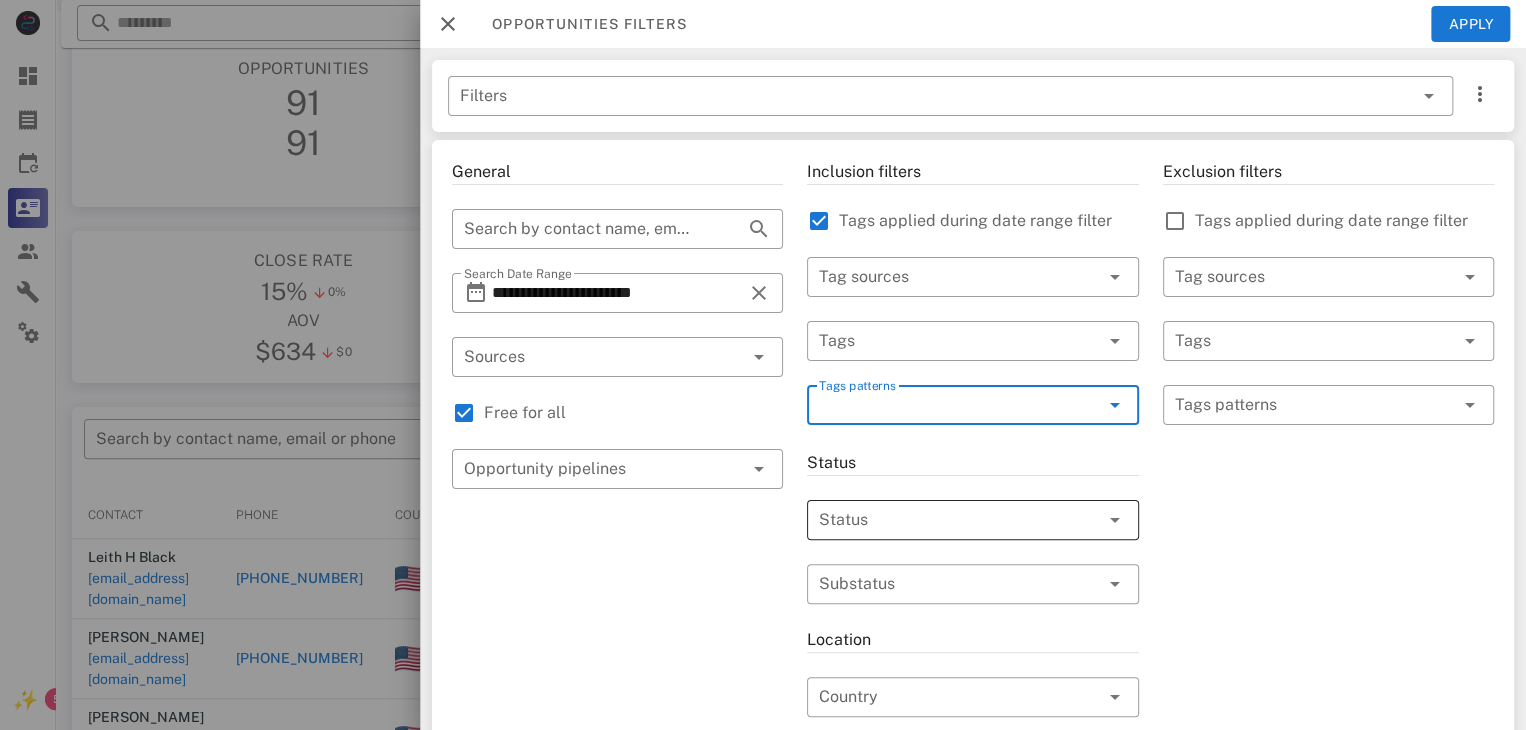 click at bounding box center [944, 520] 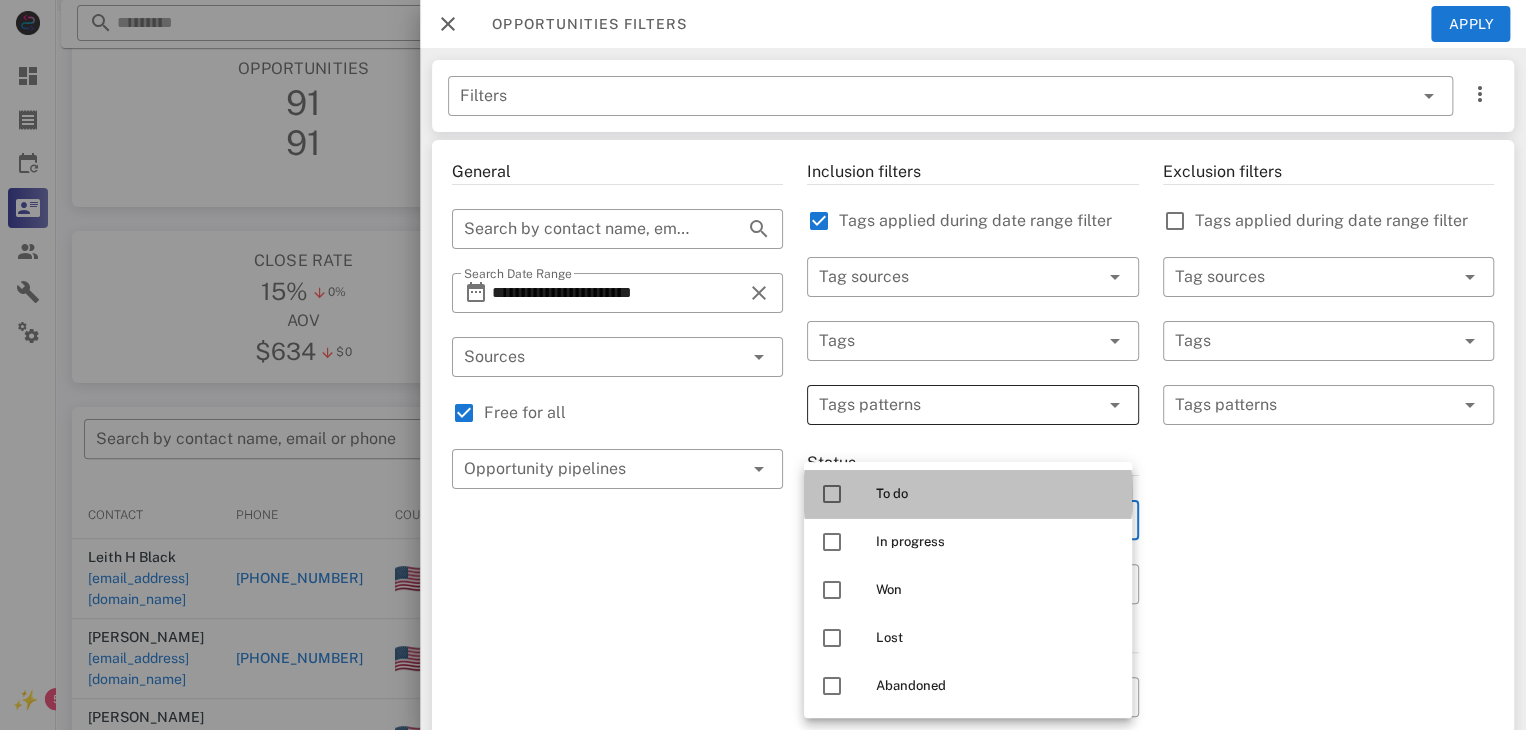 click on "To do" at bounding box center [996, 494] 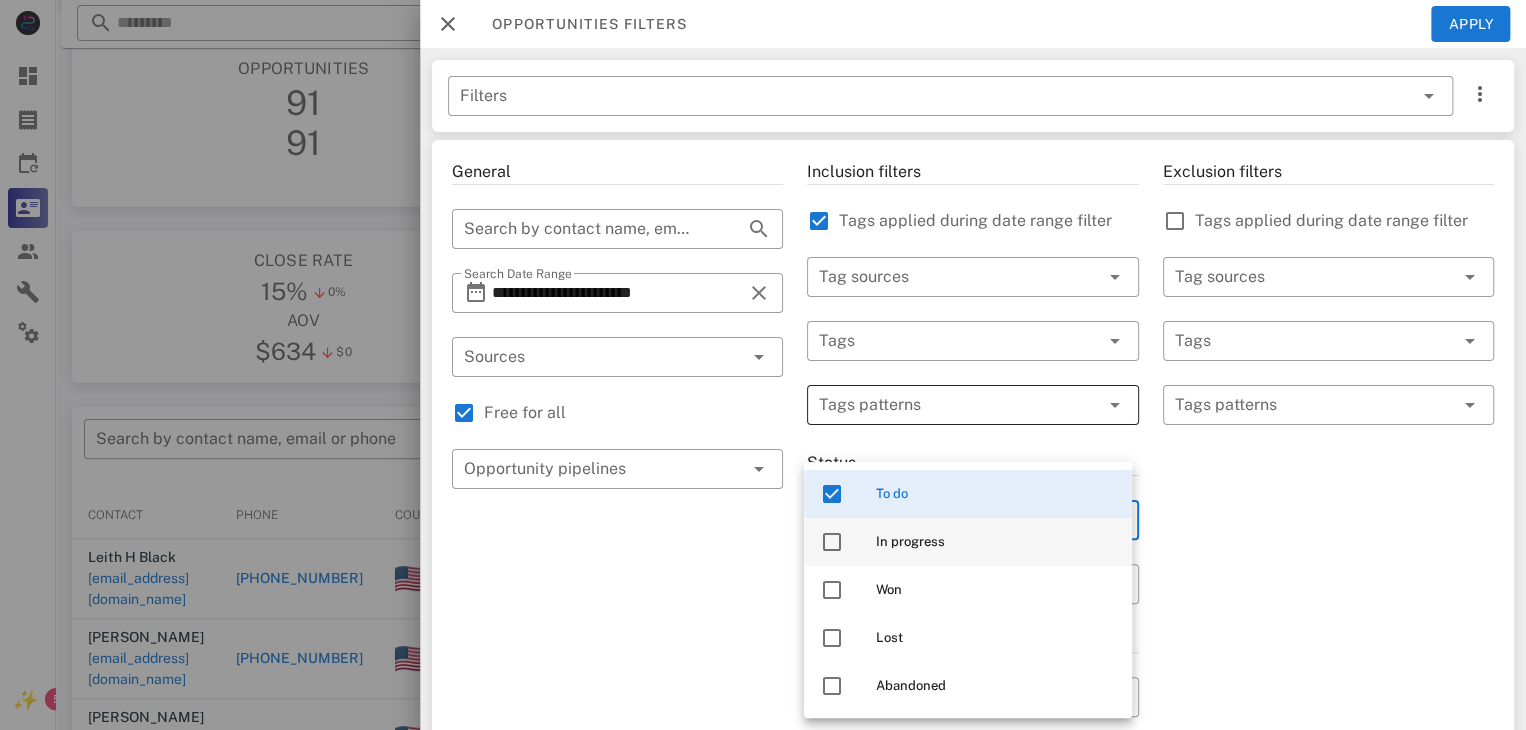 click on "In progress" at bounding box center (996, 542) 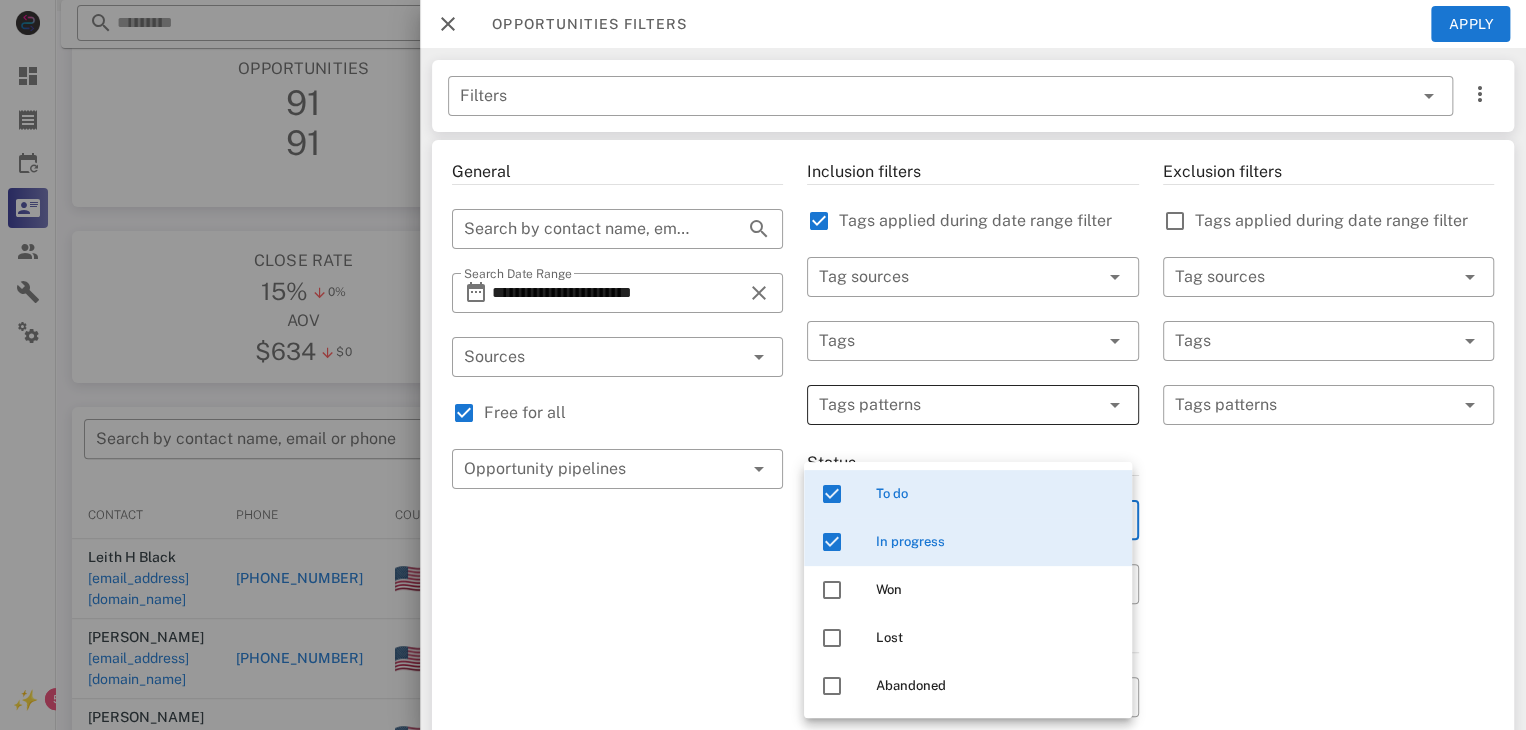 click on "**********" at bounding box center [617, 709] 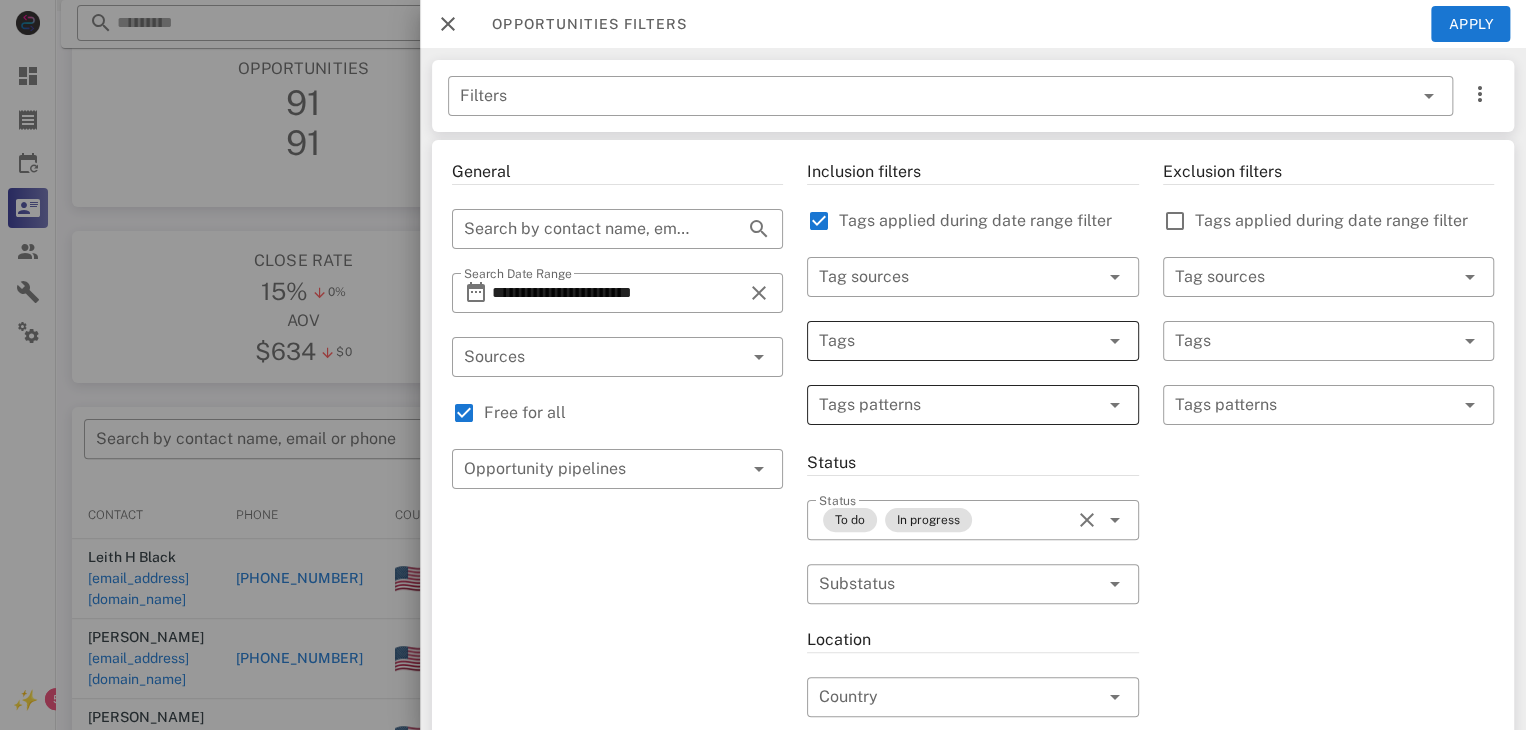 click at bounding box center (944, 341) 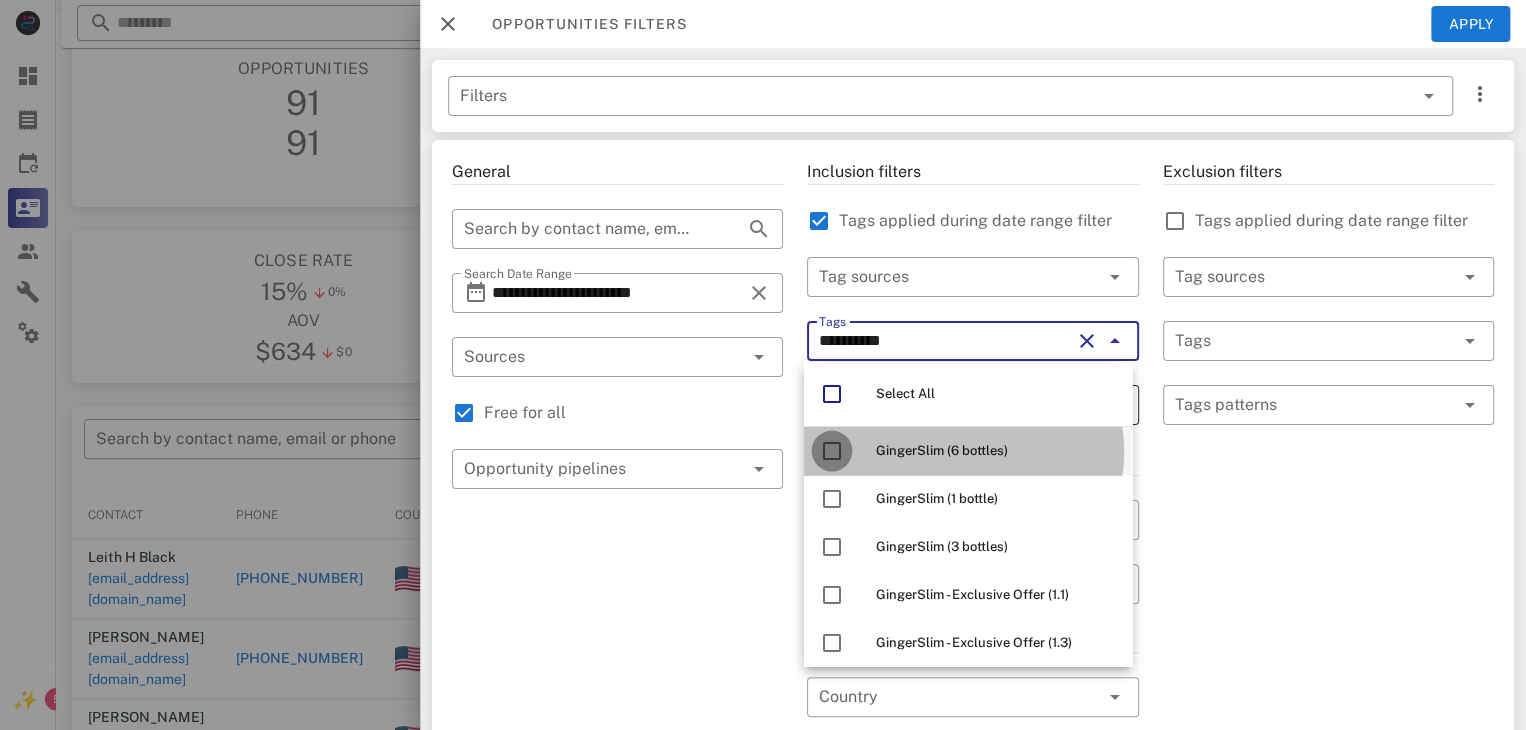 click at bounding box center (832, 451) 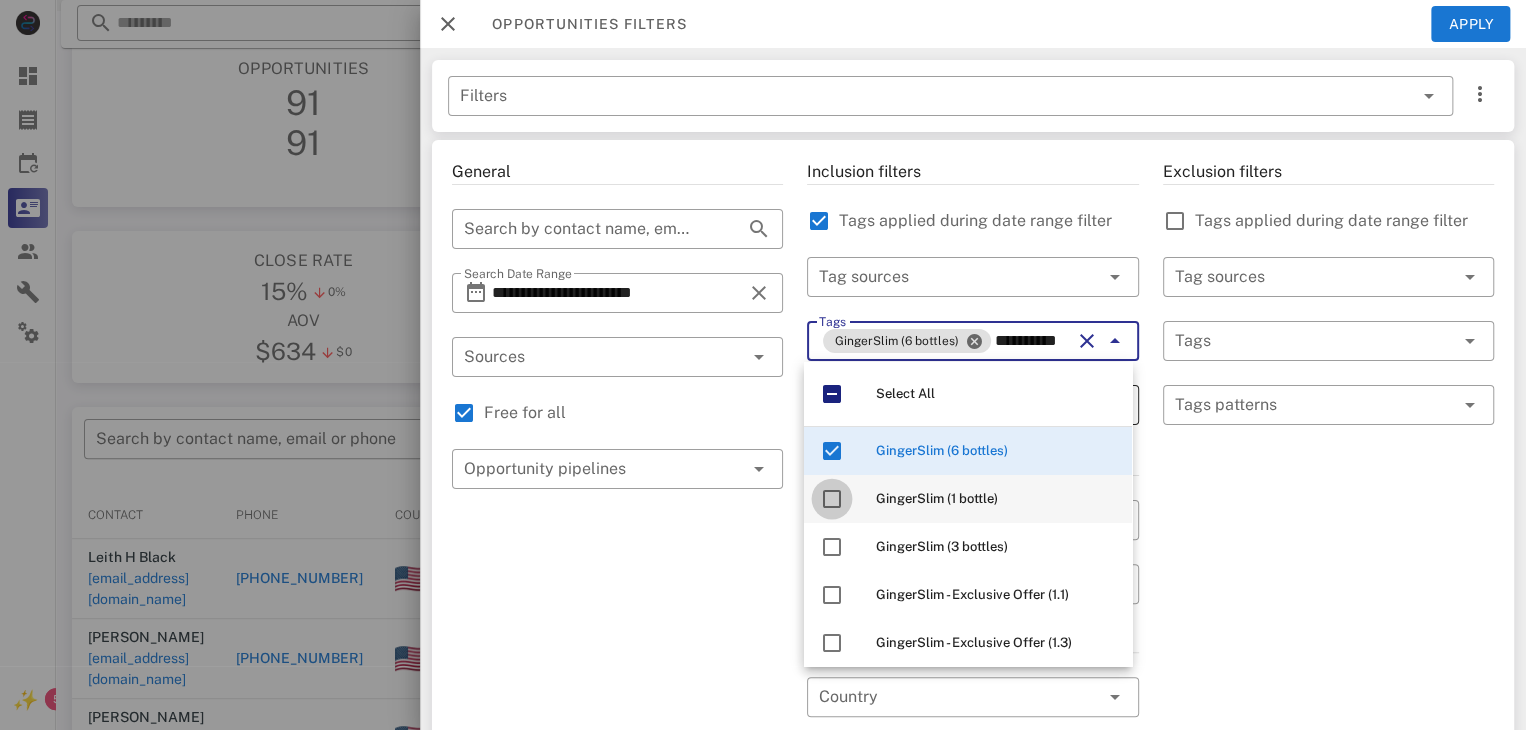 click at bounding box center (832, 499) 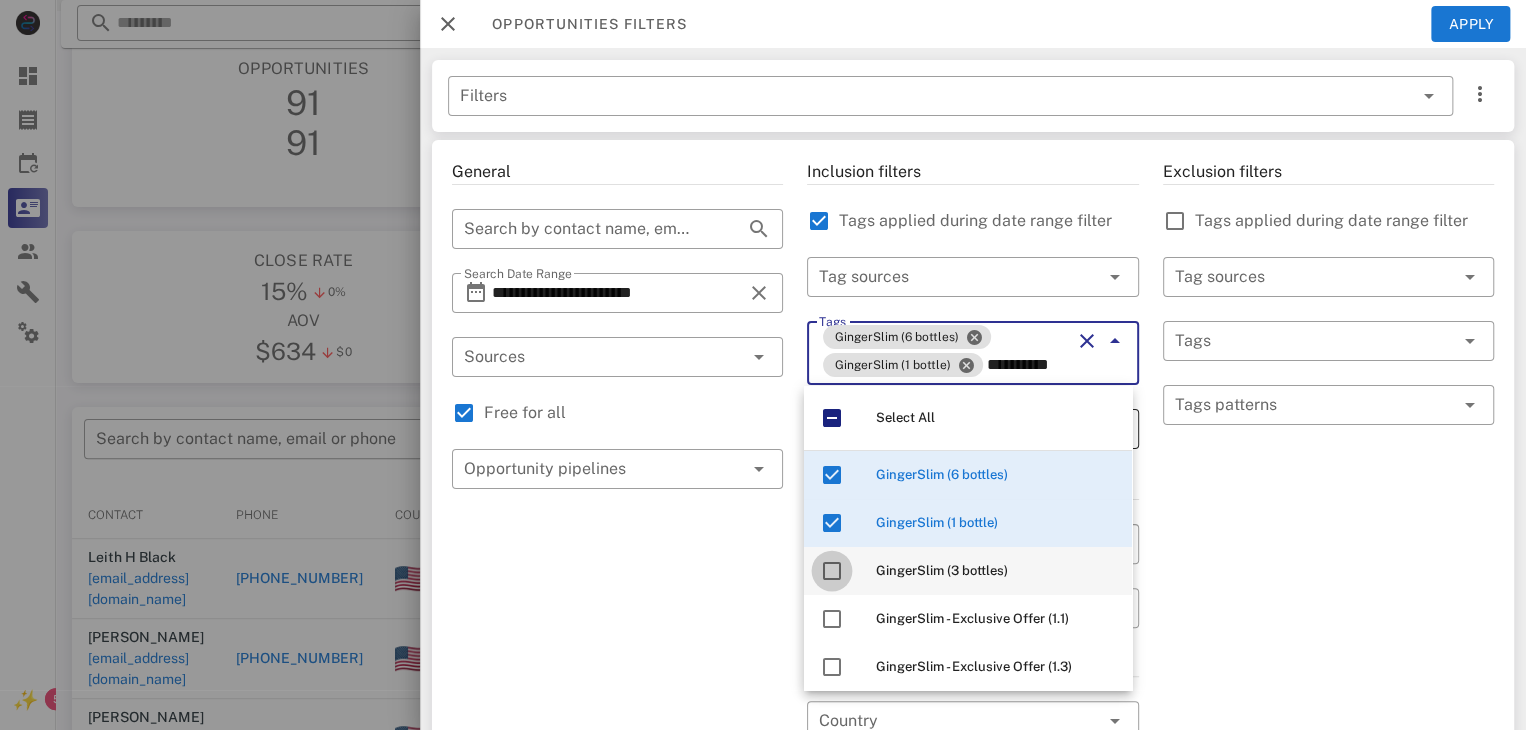 click at bounding box center (832, 571) 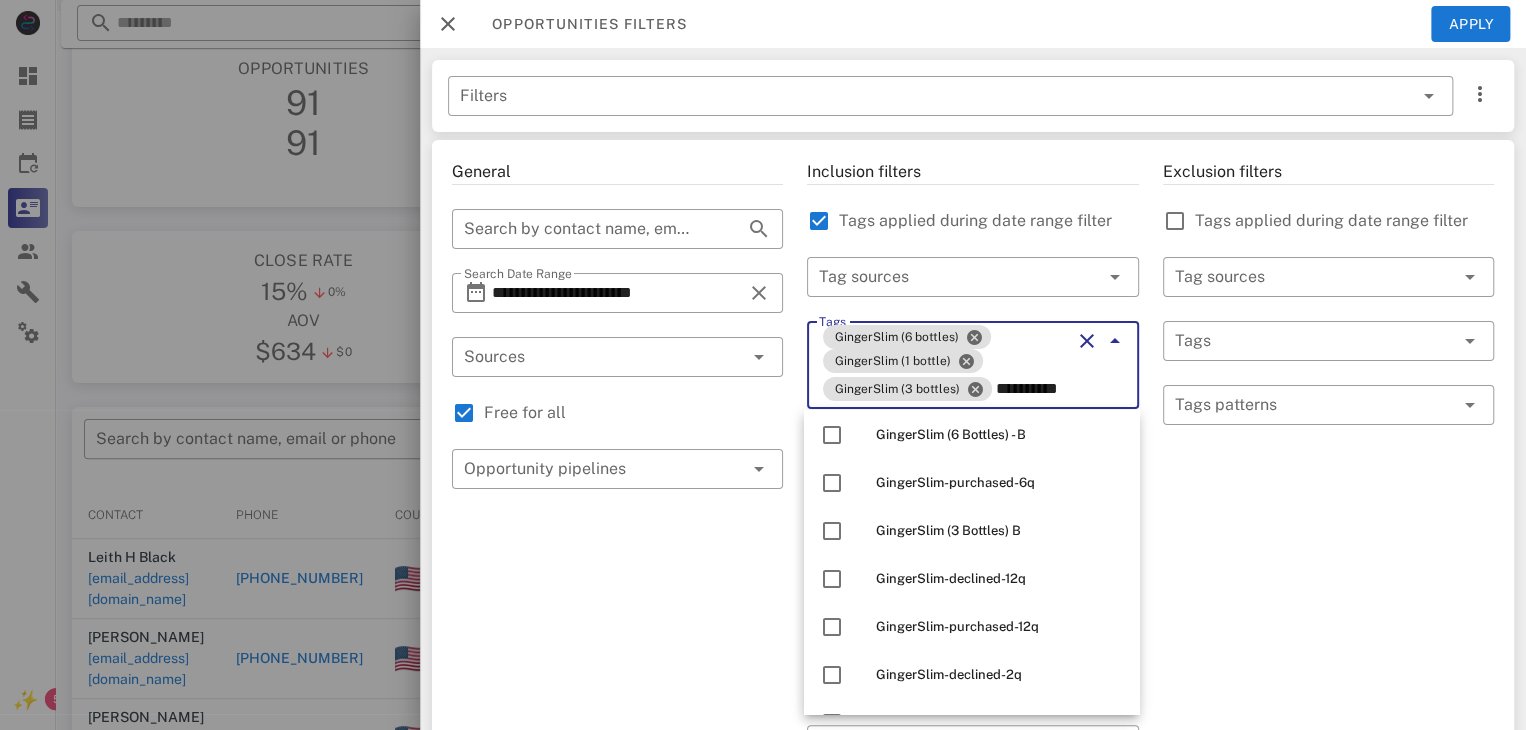 scroll, scrollTop: 1528, scrollLeft: 0, axis: vertical 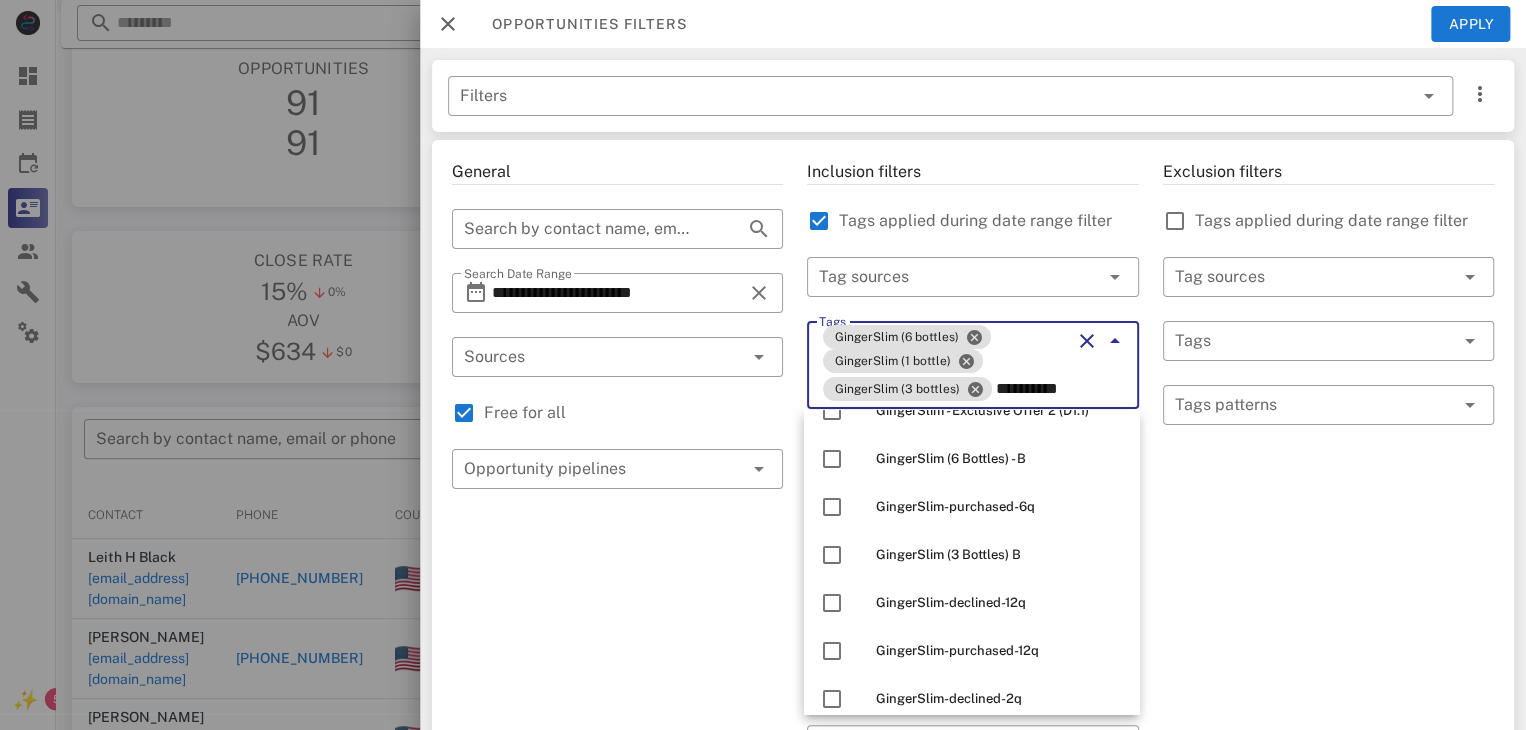 click on "**********" at bounding box center (972, 365) 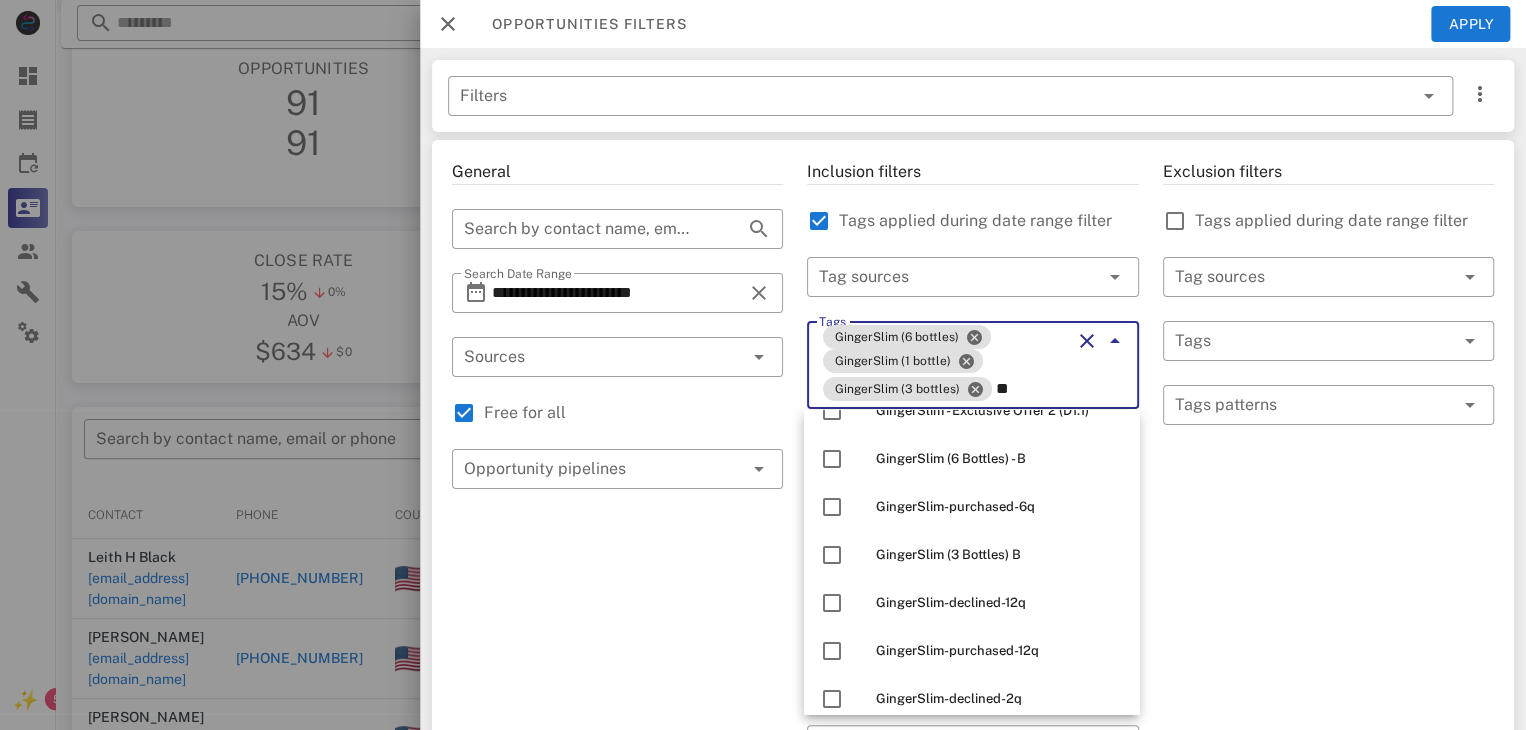 type on "*" 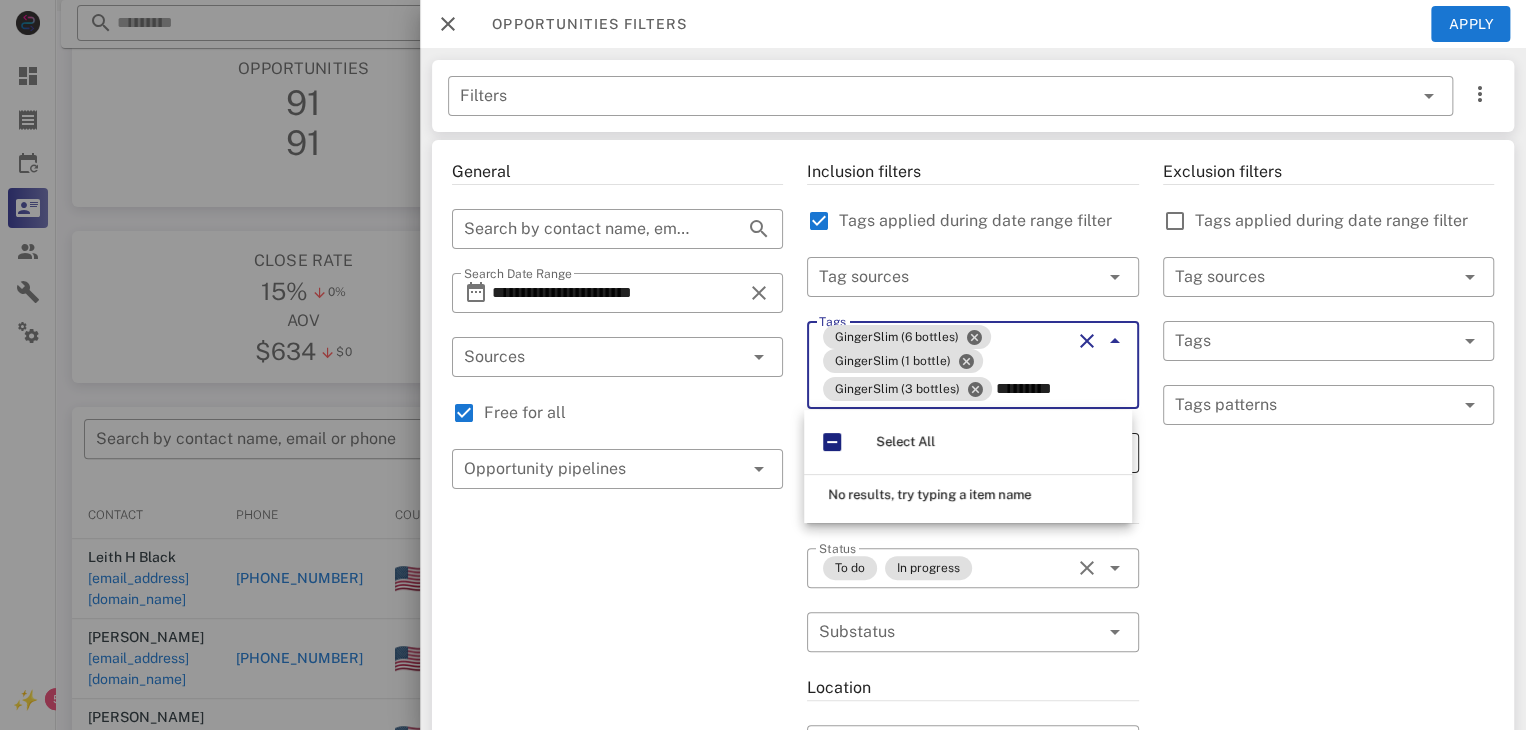 scroll, scrollTop: 0, scrollLeft: 9, axis: horizontal 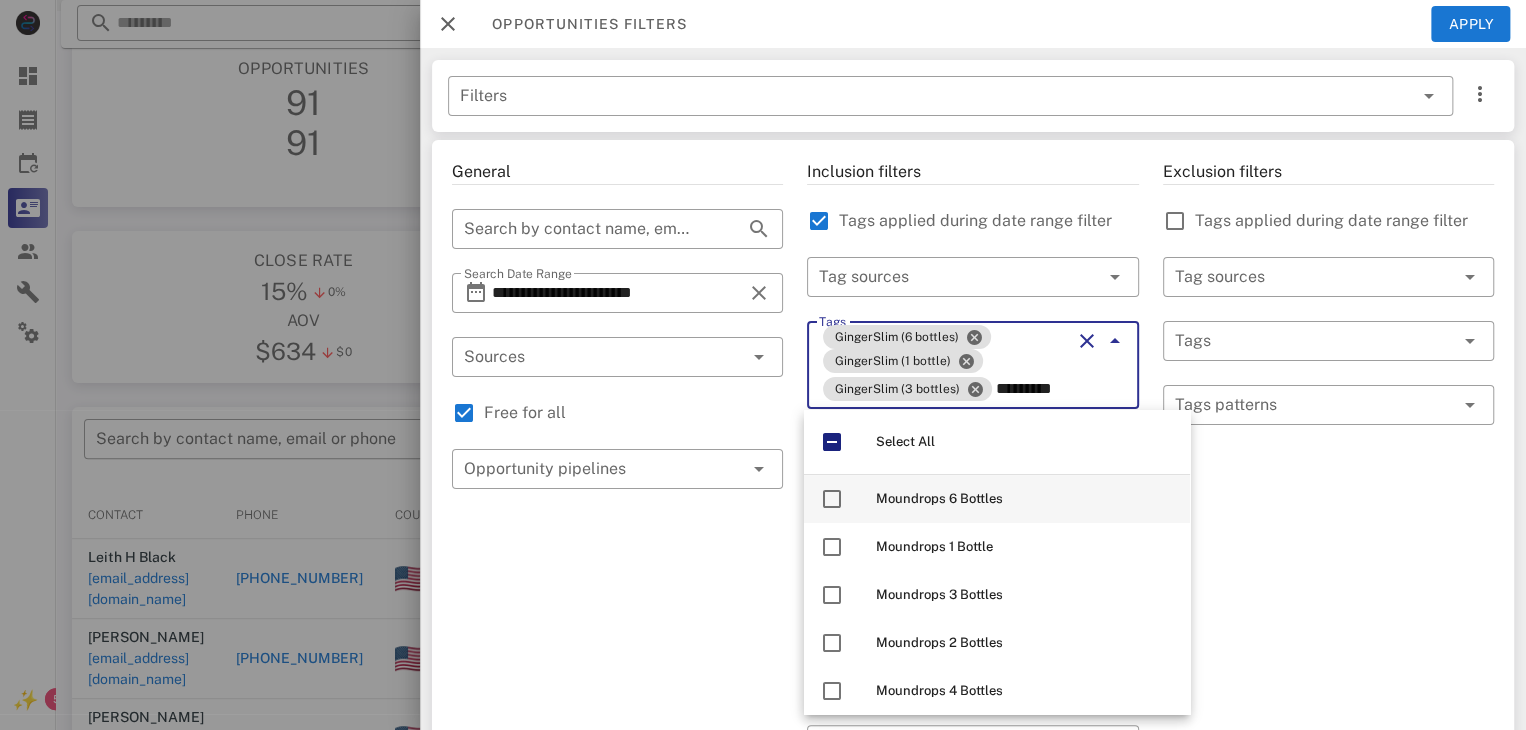click on "Moundrops 6 Bottles" at bounding box center [997, 499] 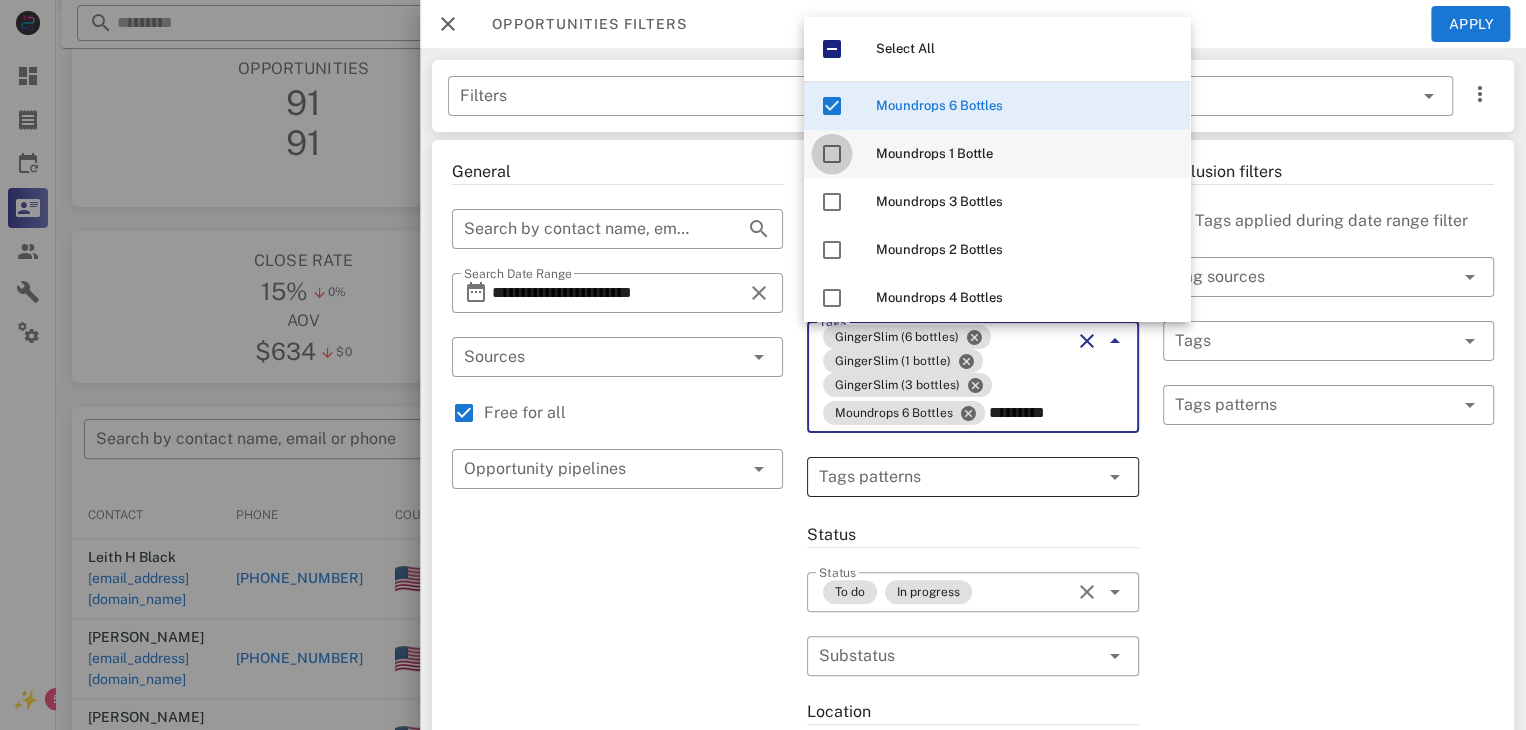 click at bounding box center (832, 154) 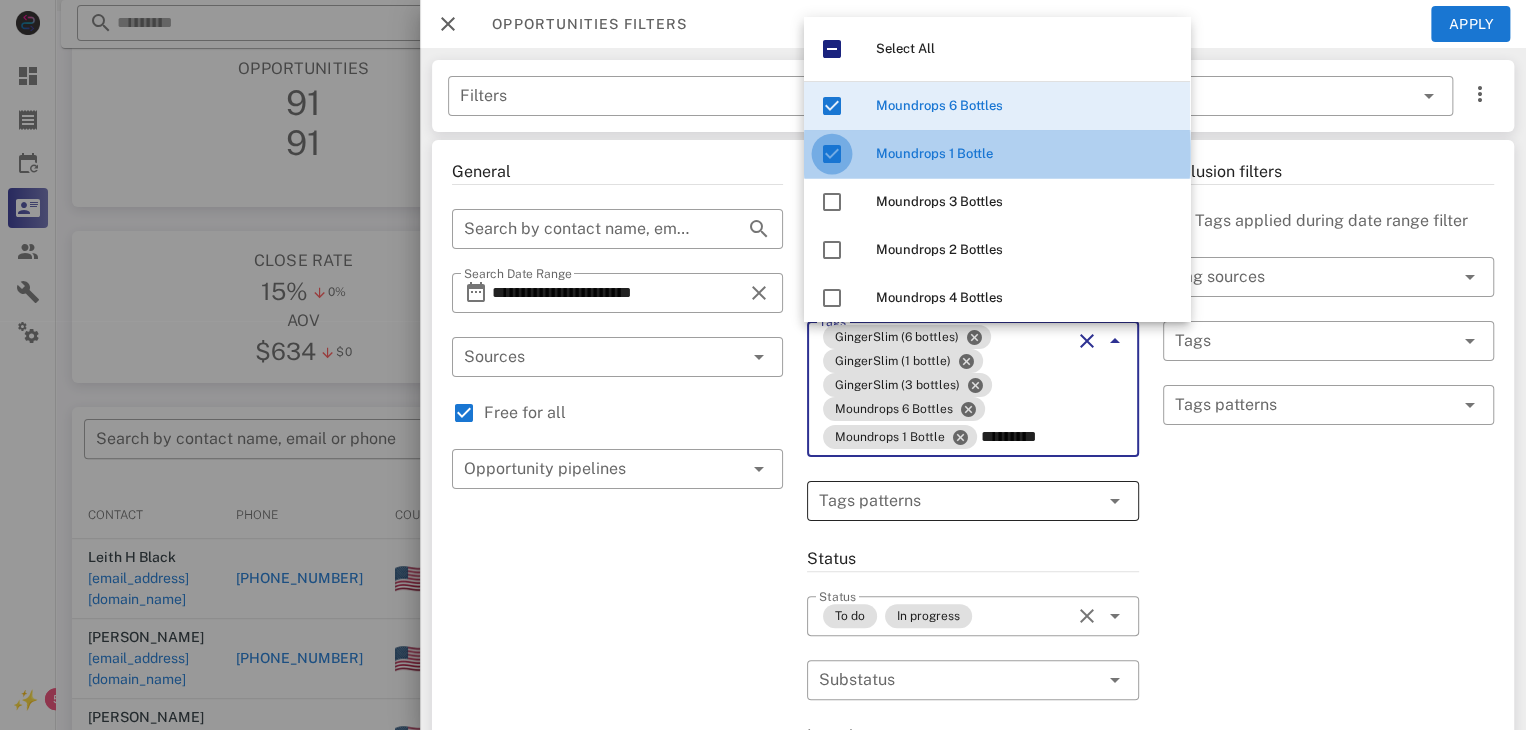 scroll, scrollTop: 0, scrollLeft: 0, axis: both 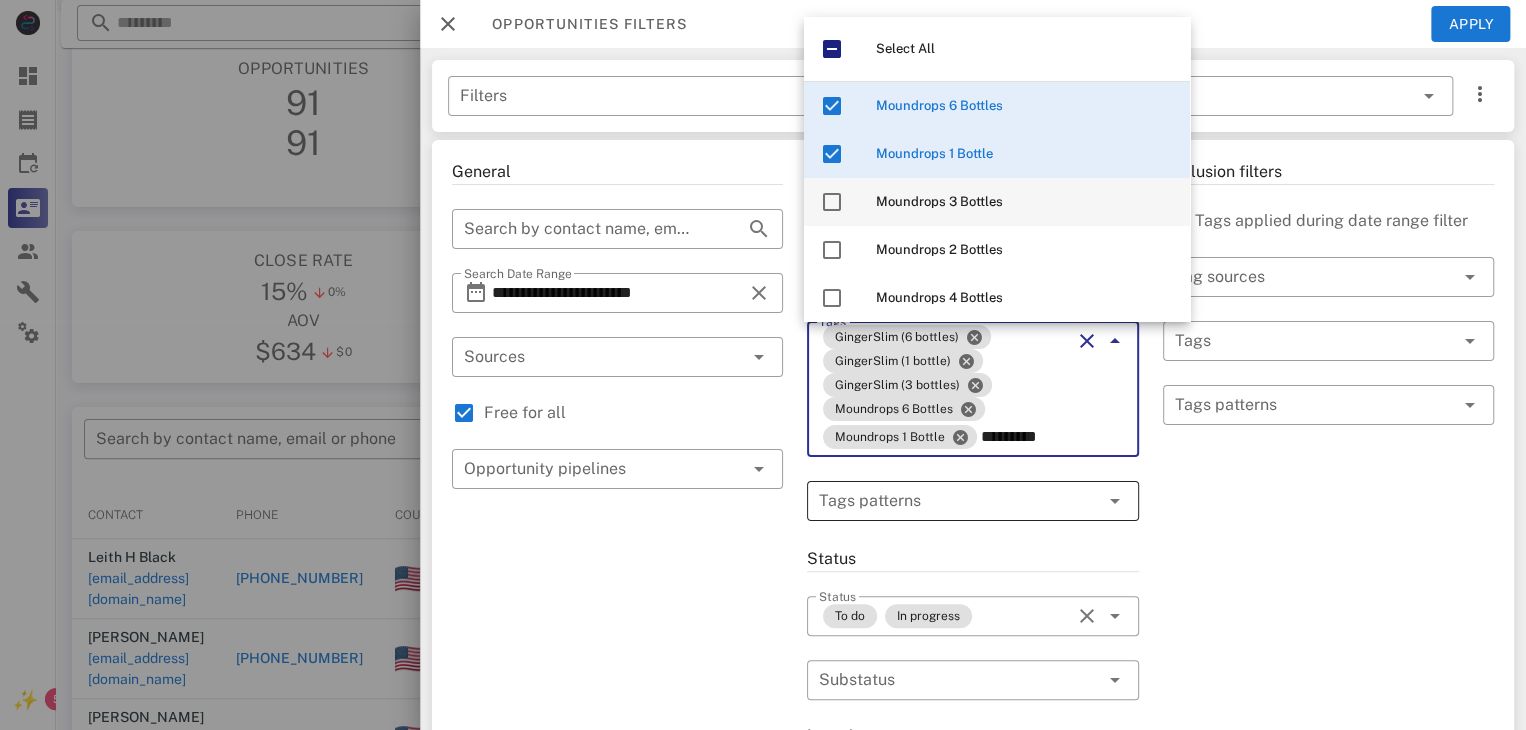 click at bounding box center [832, 202] 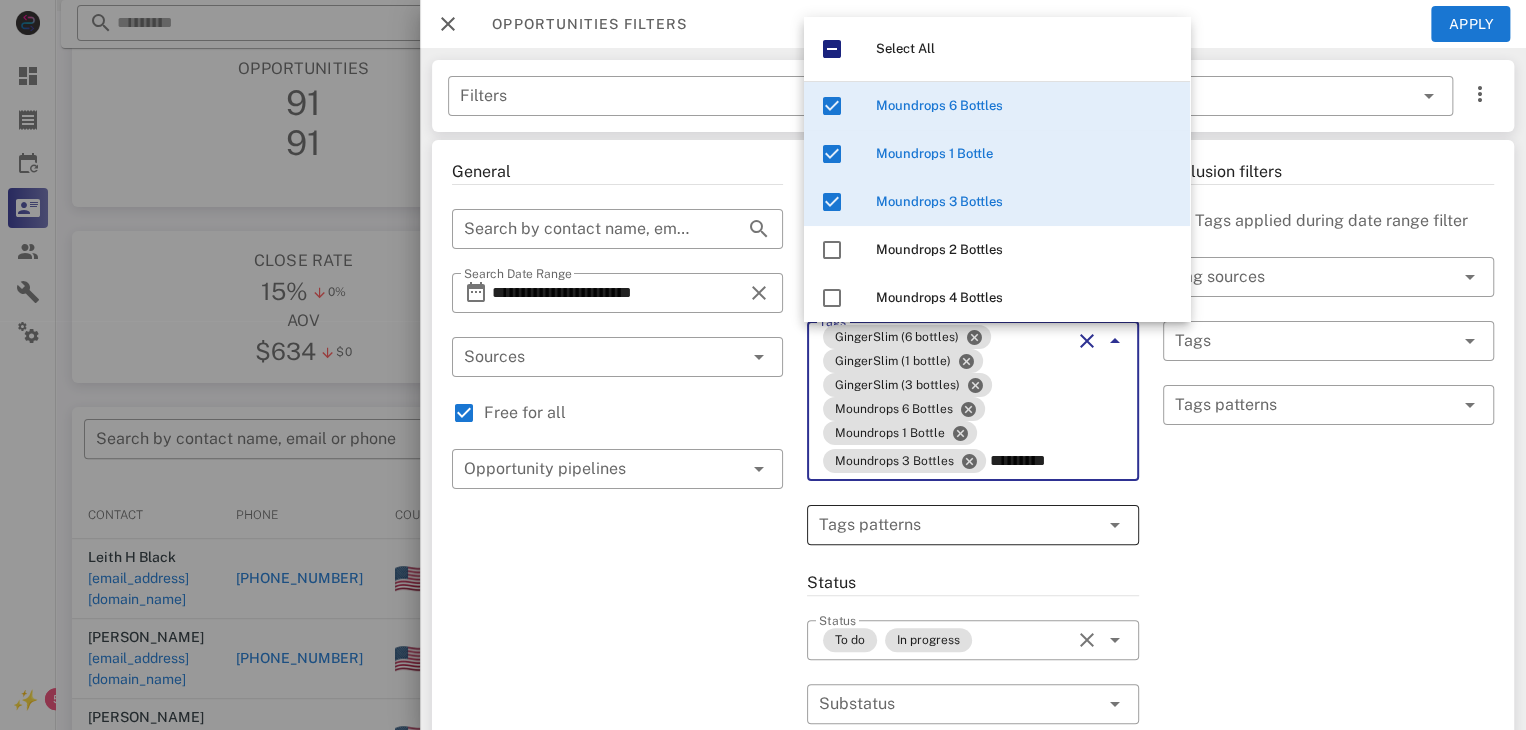 click on "Tags GingerSlim (6 bottles) GingerSlim (1 bottle) GingerSlim (3 bottles) Moundrops 6 Bottles Moundrops 1 Bottle Moundrops 3 Bottles *********" at bounding box center [972, 401] 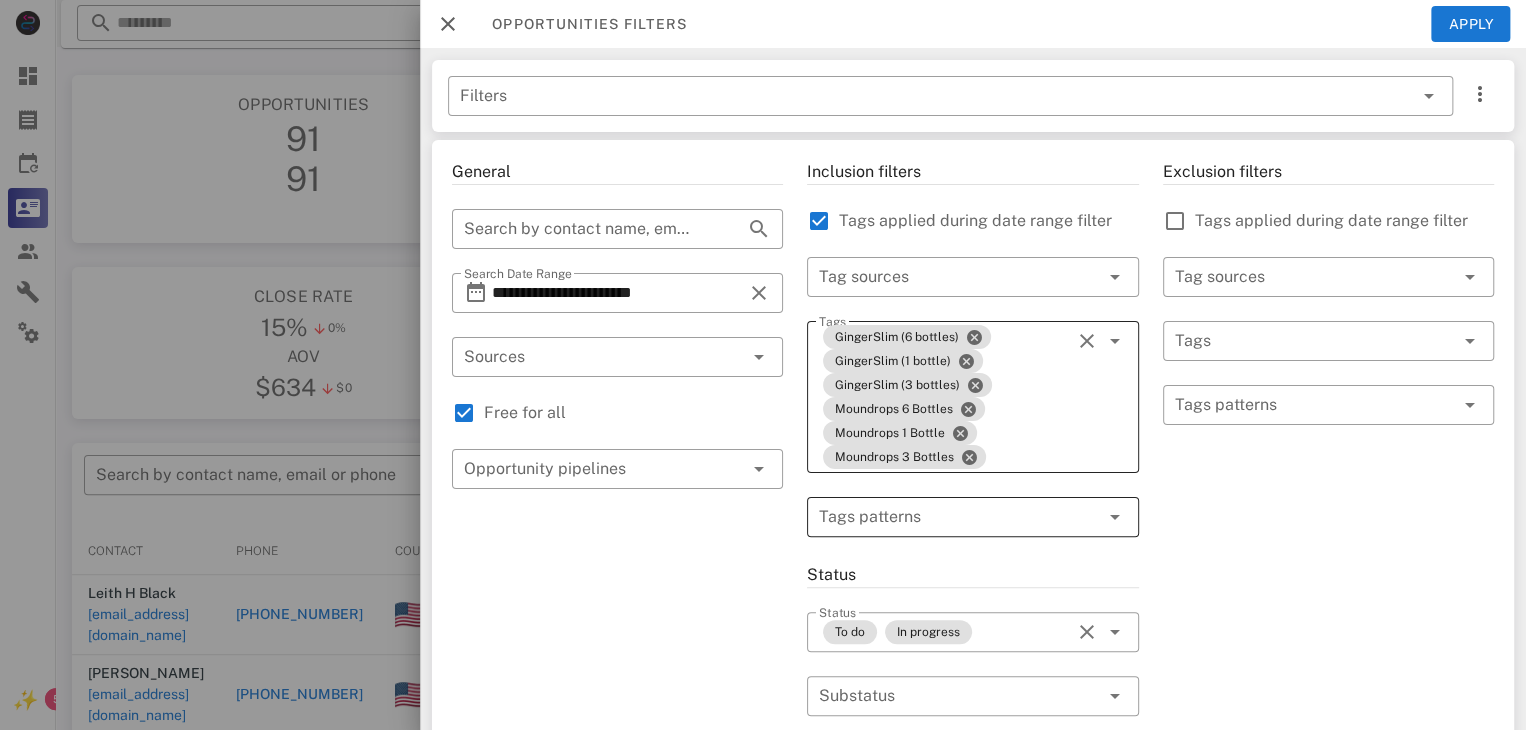 scroll, scrollTop: 0, scrollLeft: 0, axis: both 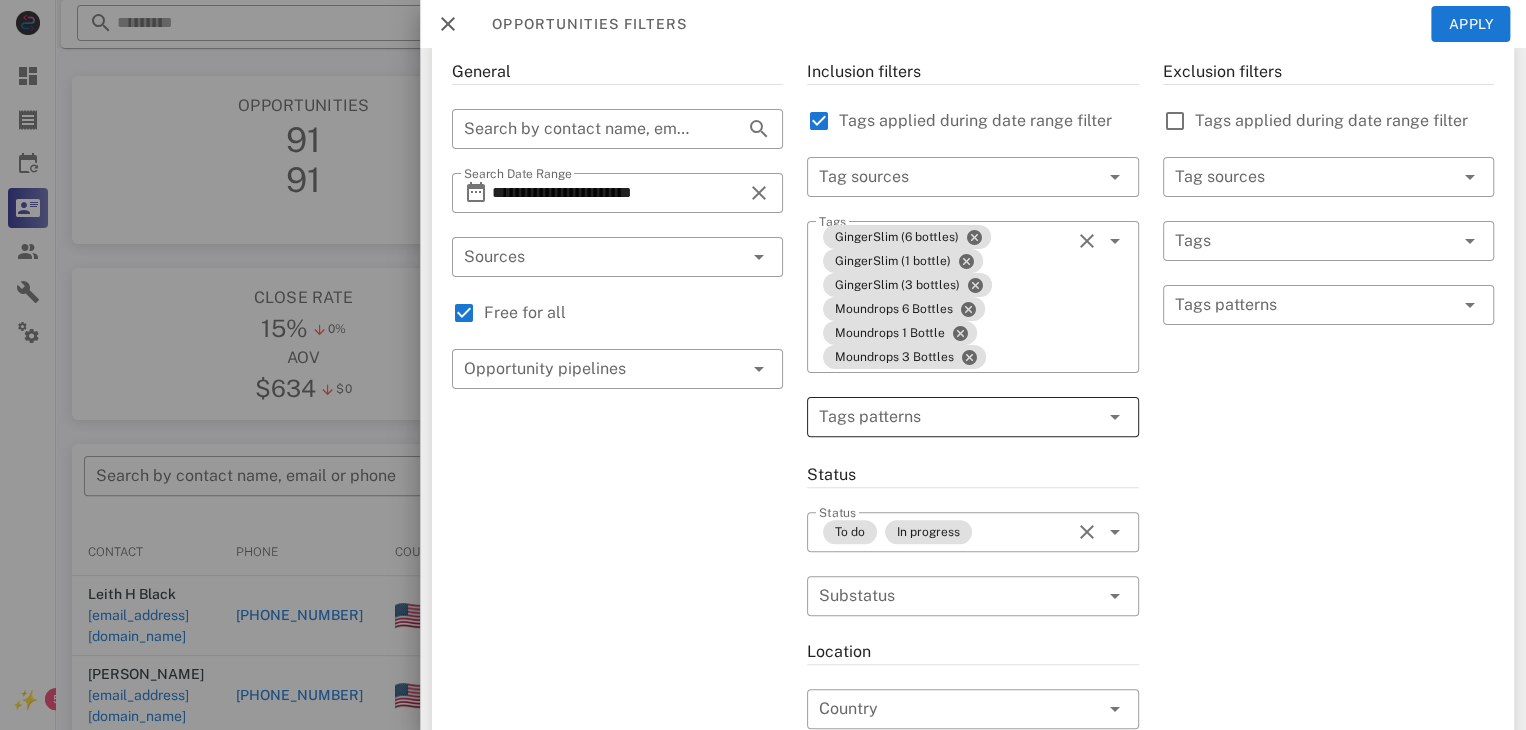 click at bounding box center (958, 417) 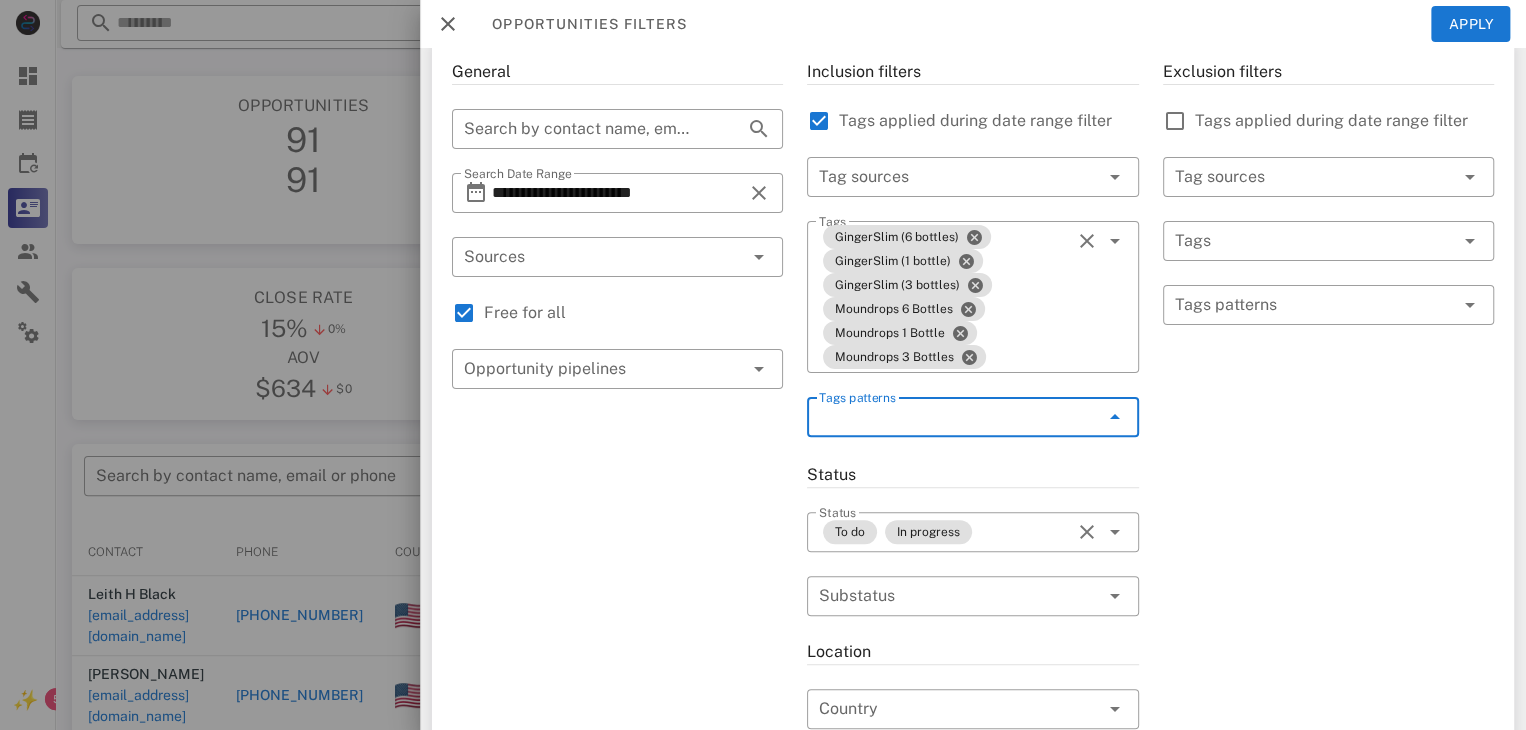click on "Tags patterns" at bounding box center (958, 417) 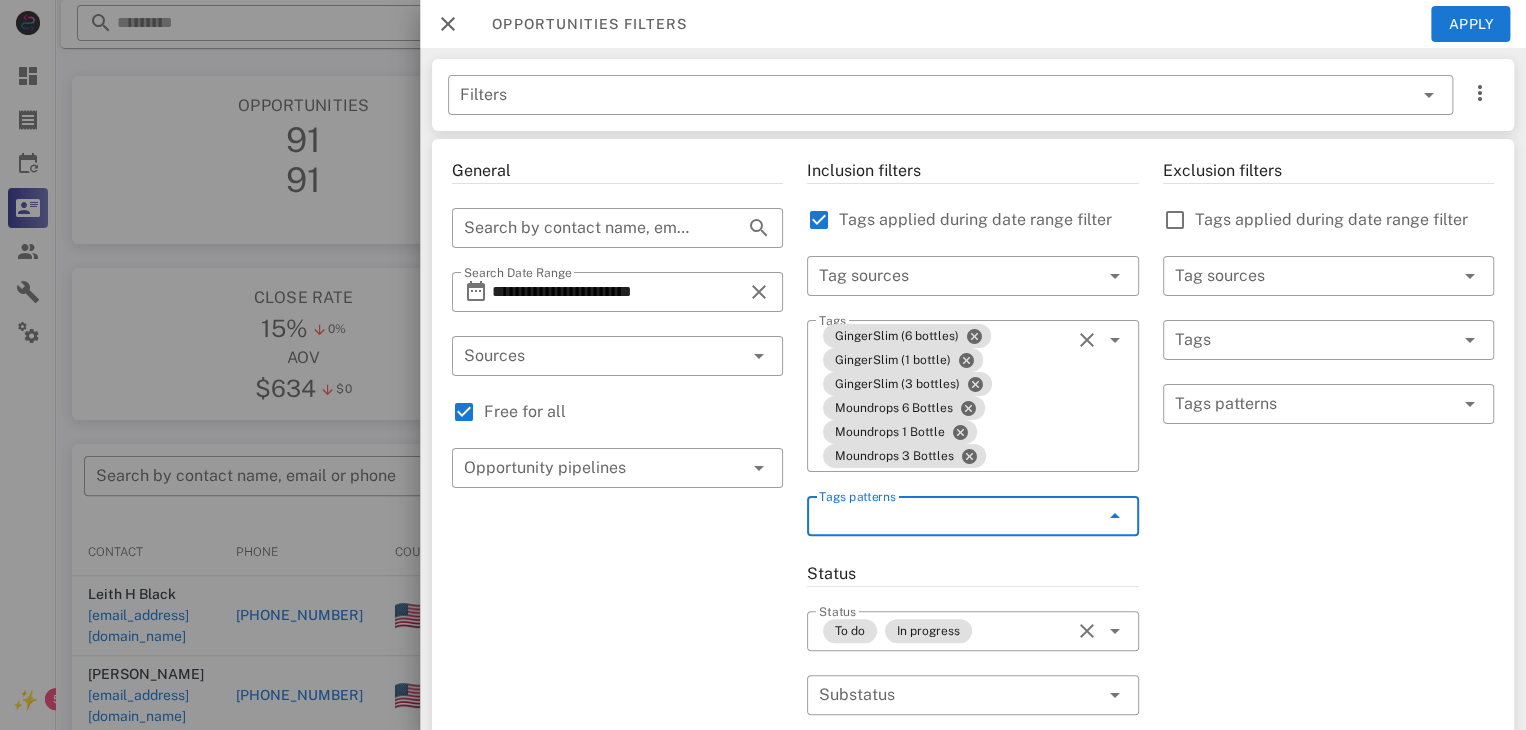 scroll, scrollTop: 0, scrollLeft: 0, axis: both 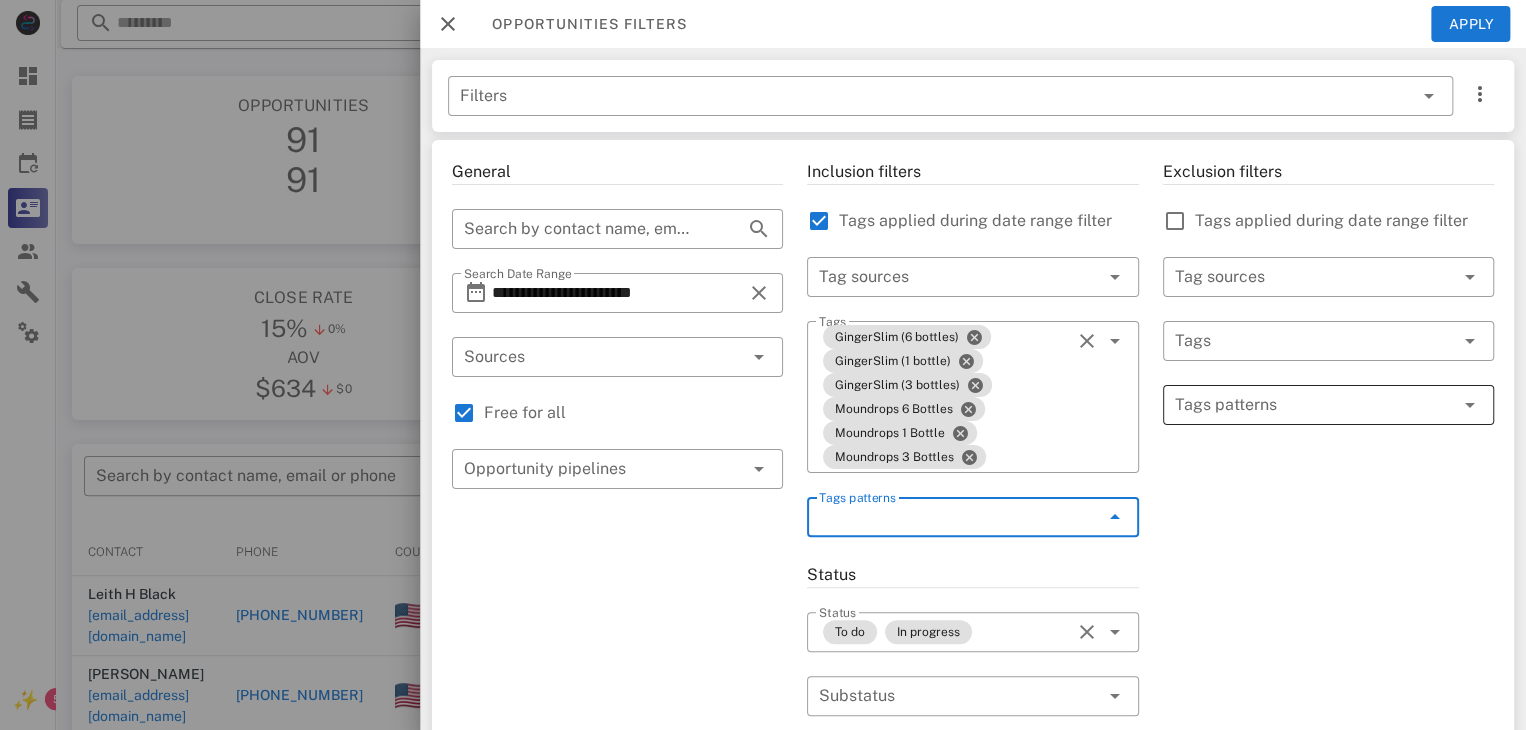 click at bounding box center (1314, 405) 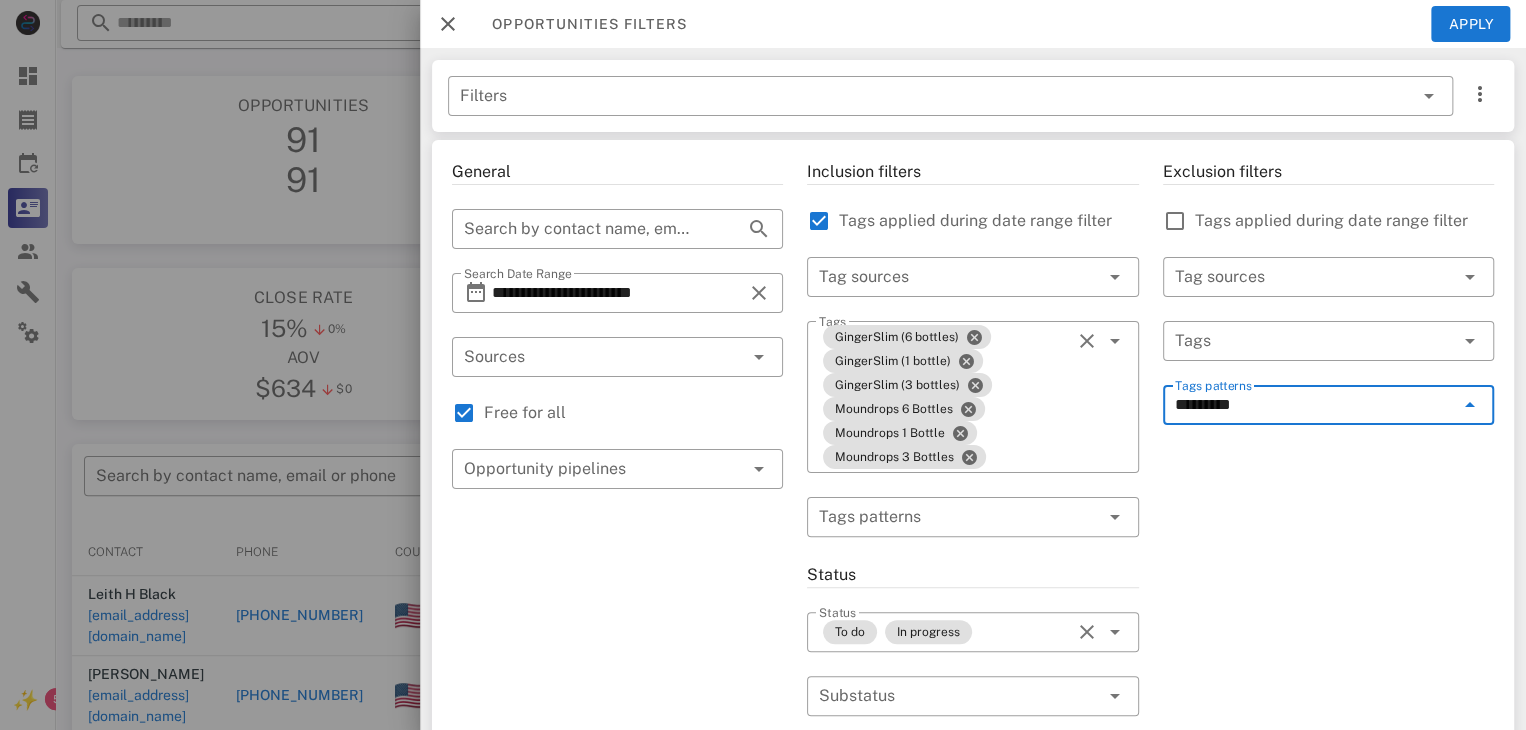 type on "********" 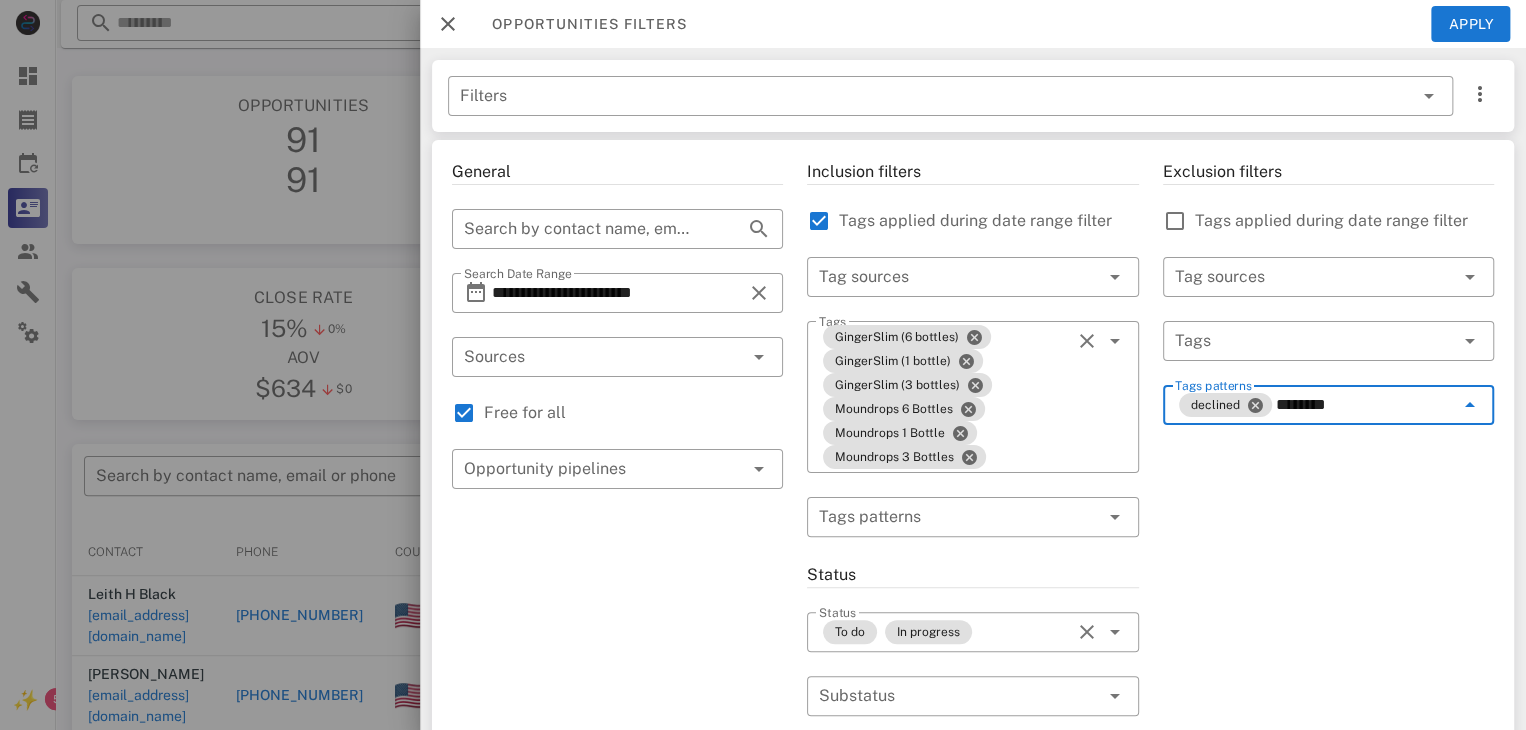 type on "*********" 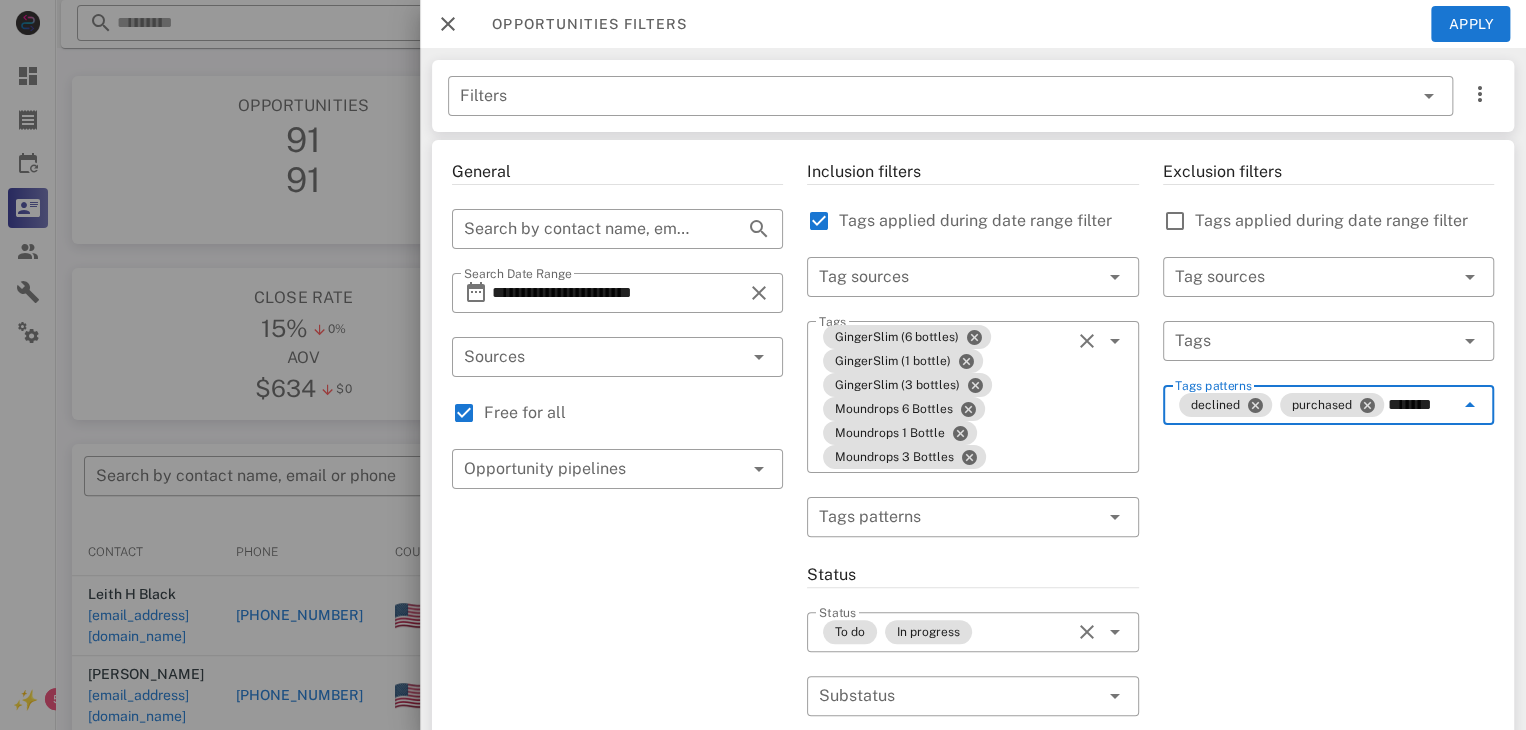 type on "********" 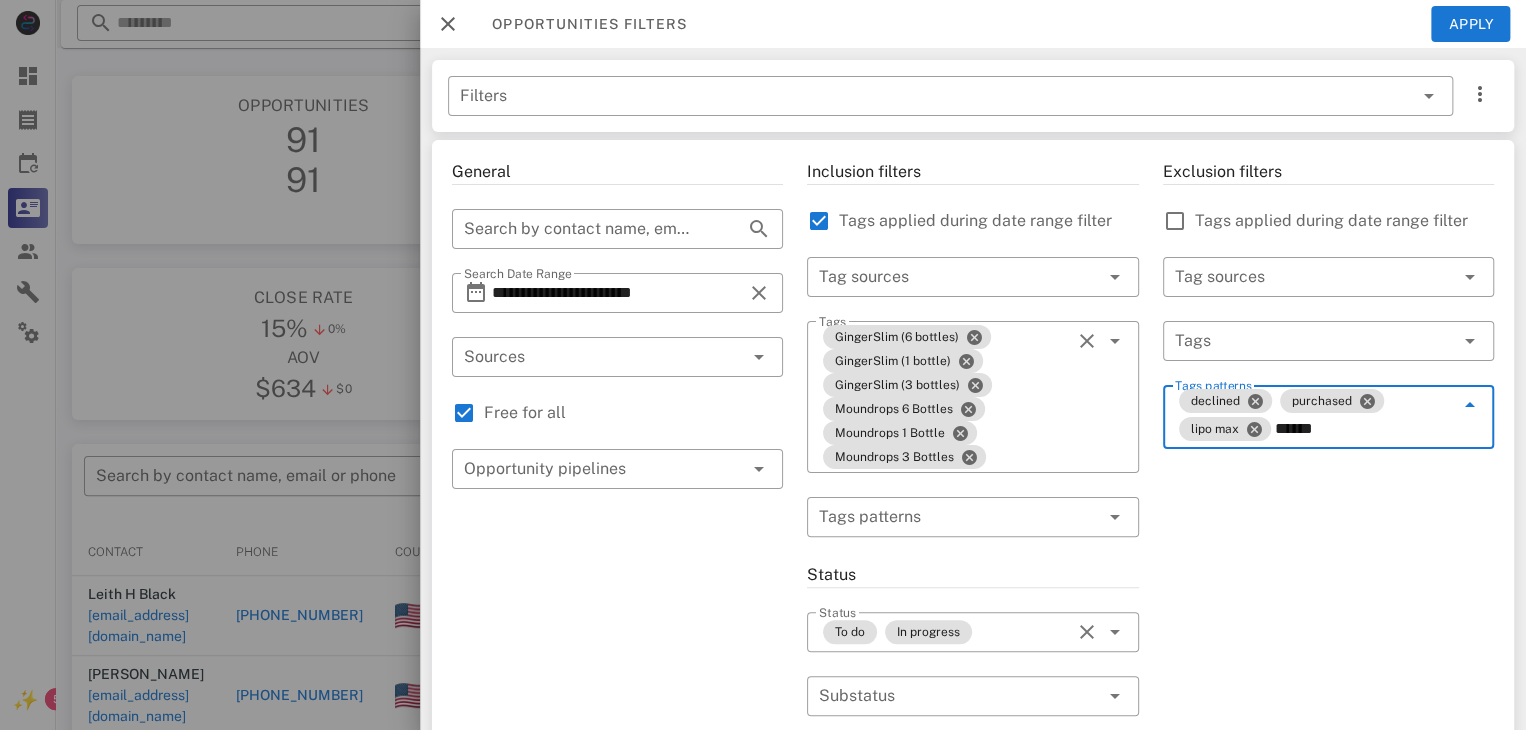 type on "*******" 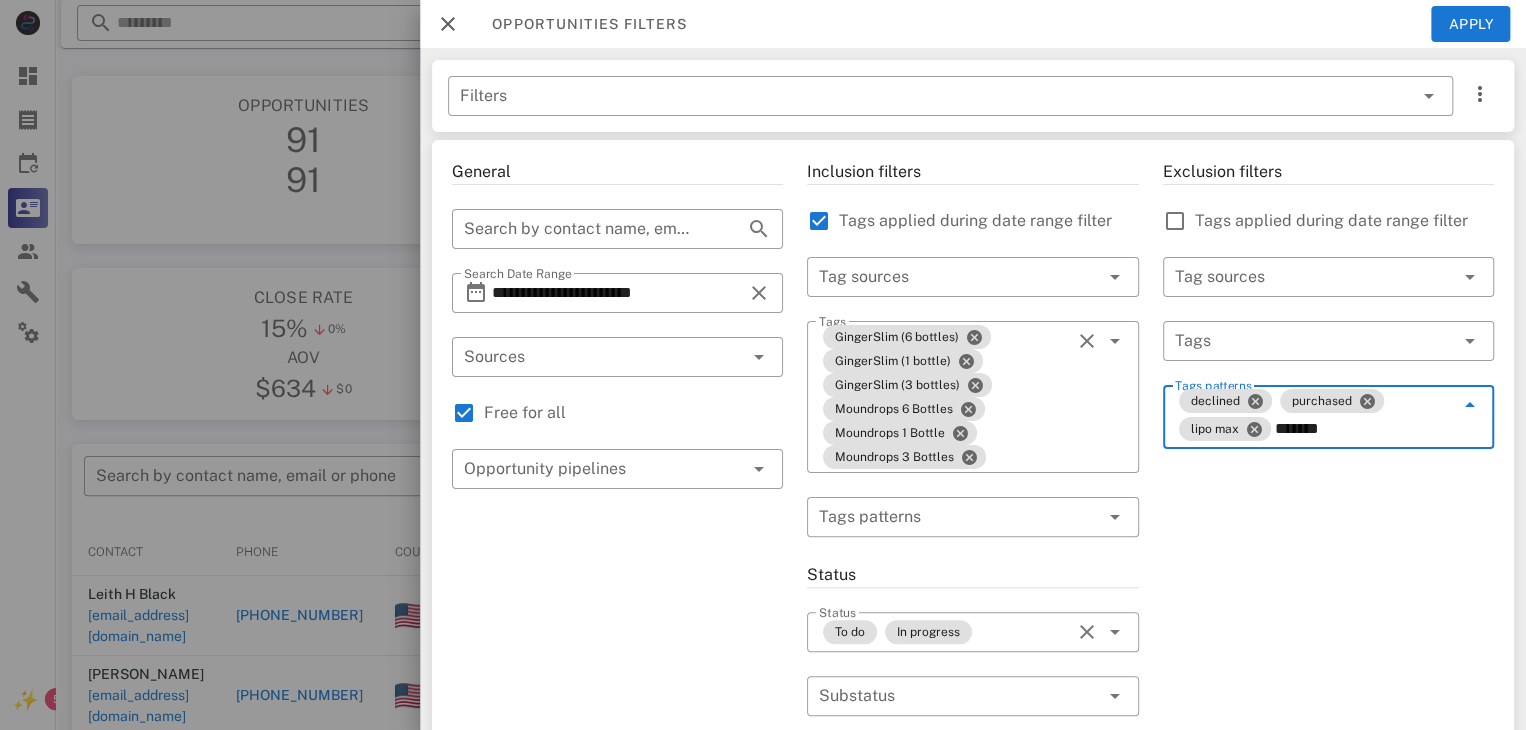 type 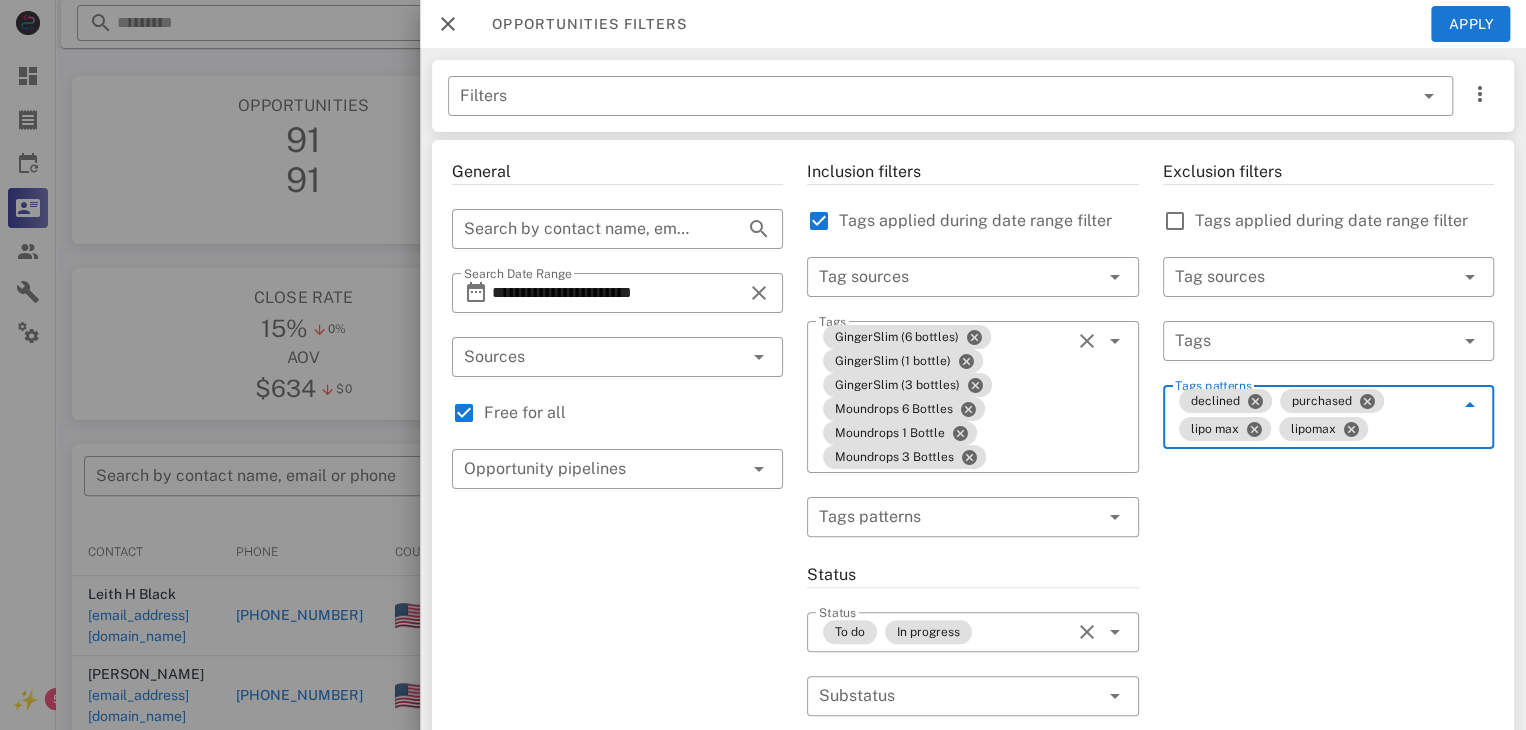 click on "Exclusion filters Tags applied during date range filter ​ Tag sources ​ Tags ​ Tags patterns declined purchased lipo max lipomax" at bounding box center (1328, 765) 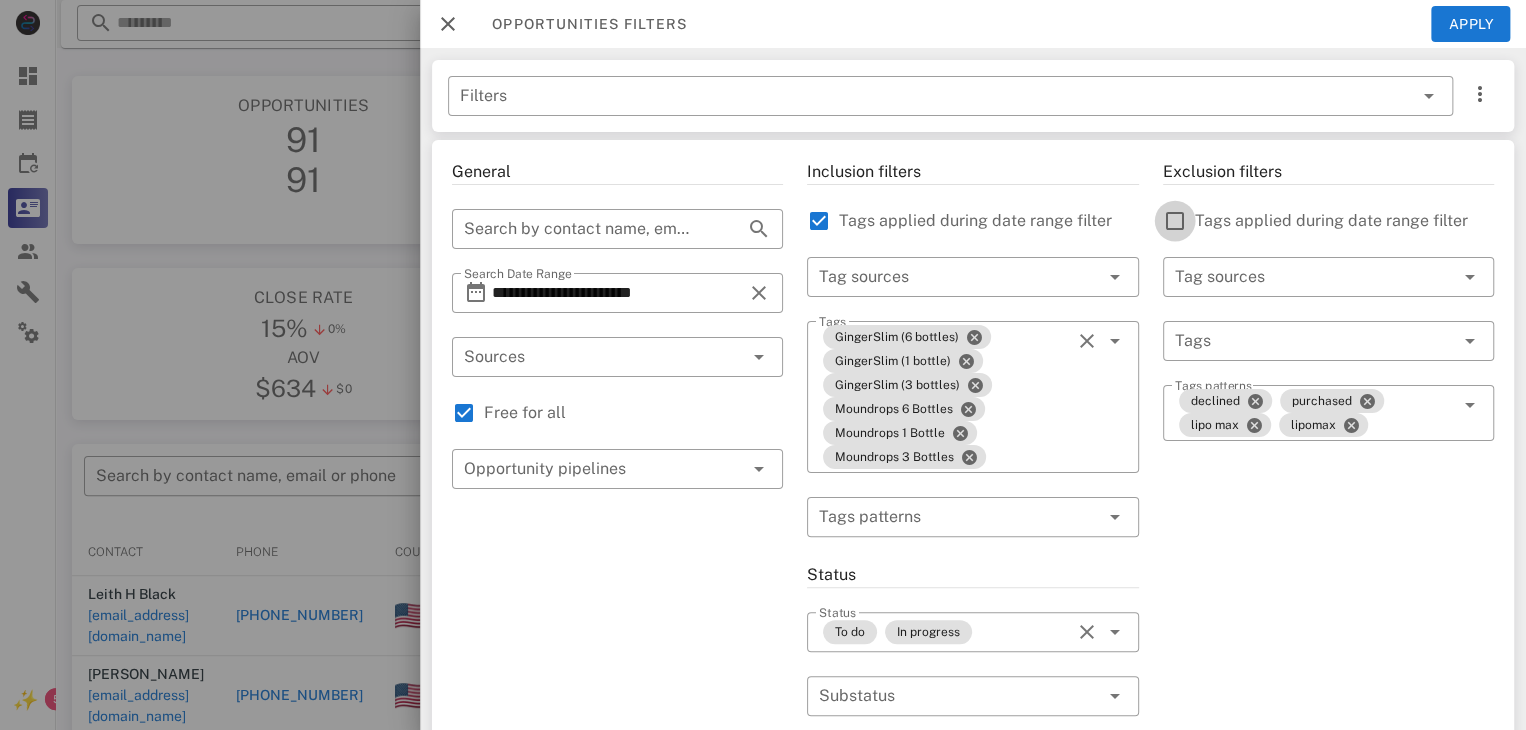 click at bounding box center (1175, 221) 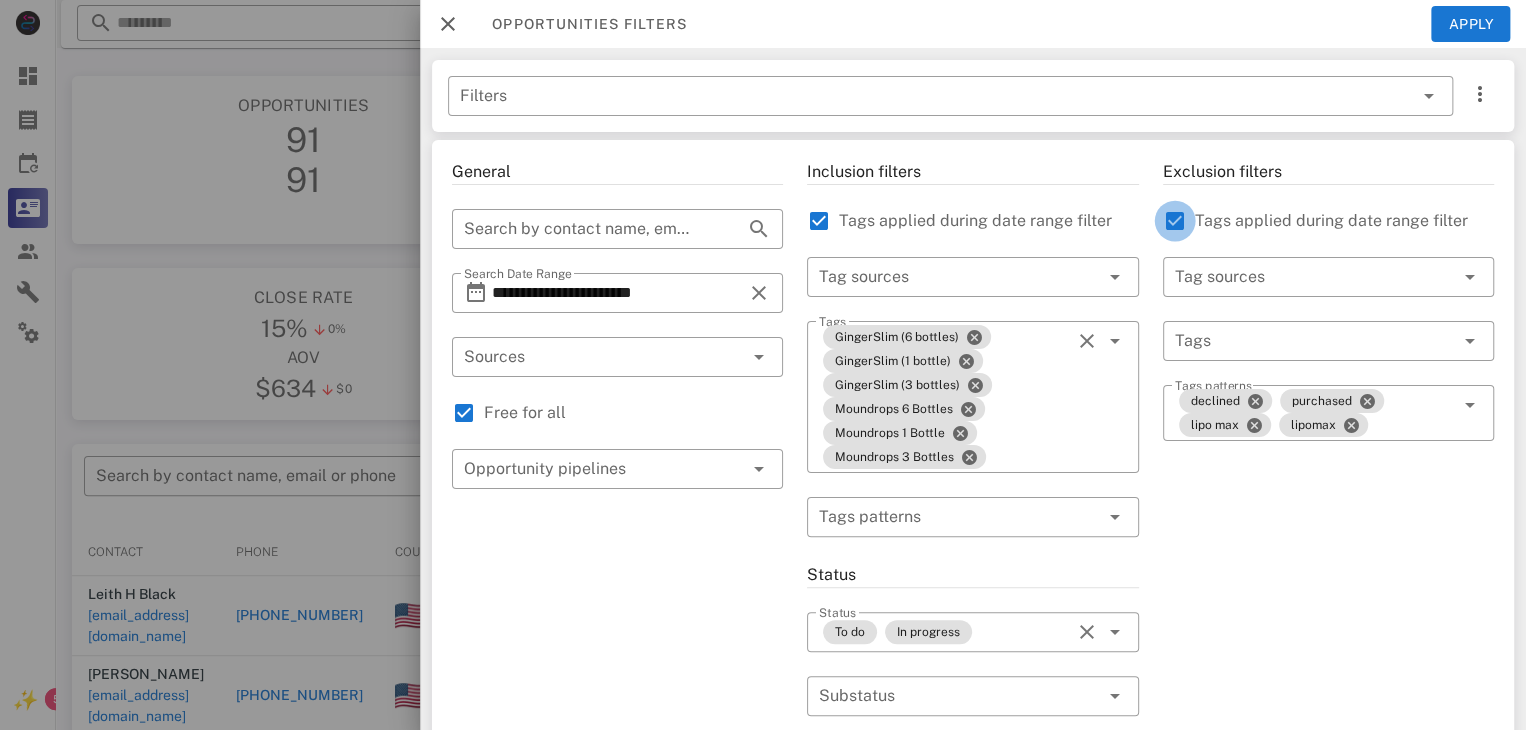 click at bounding box center (1175, 221) 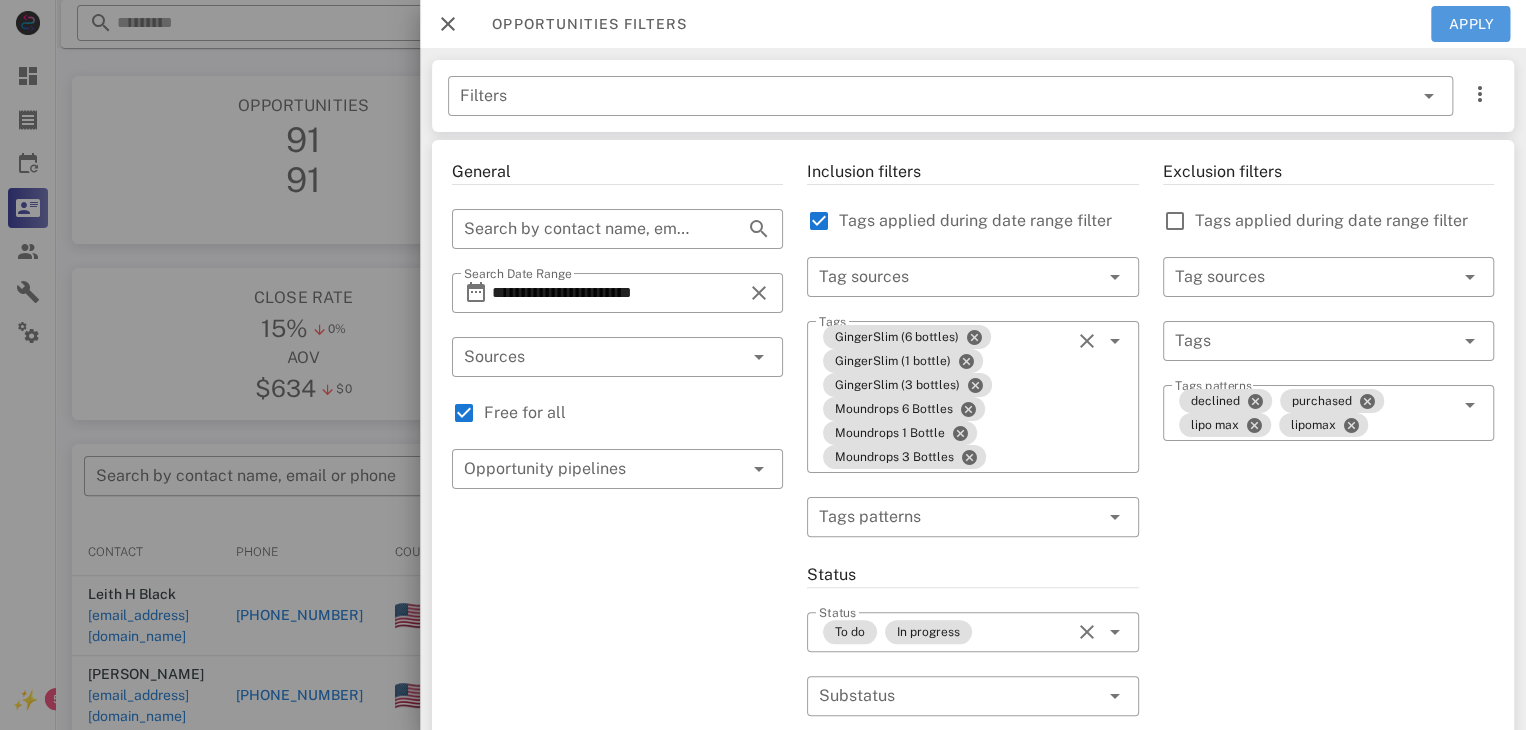 click on "Apply" at bounding box center [1471, 24] 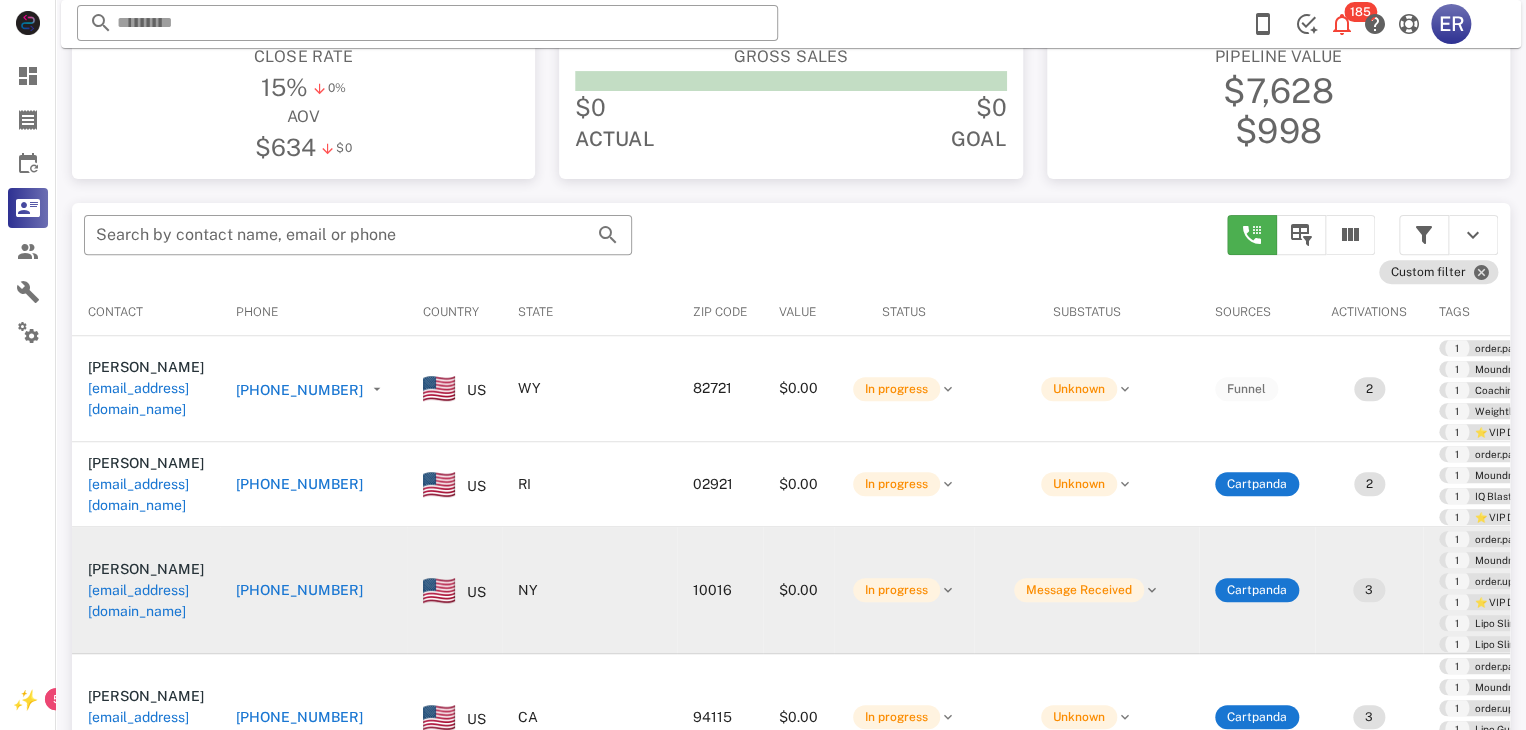 scroll, scrollTop: 300, scrollLeft: 0, axis: vertical 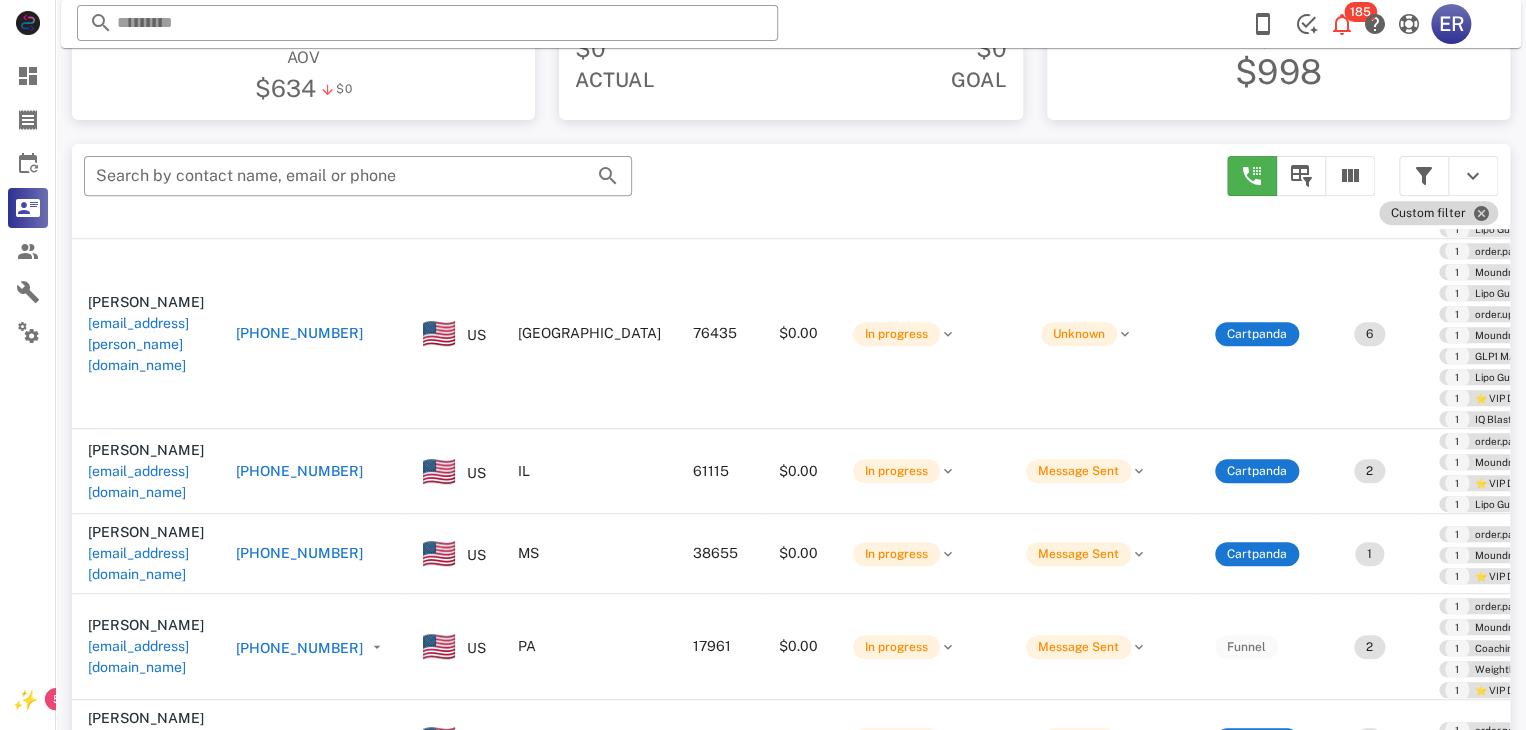 click on "Custom filter" at bounding box center (1438, 213) 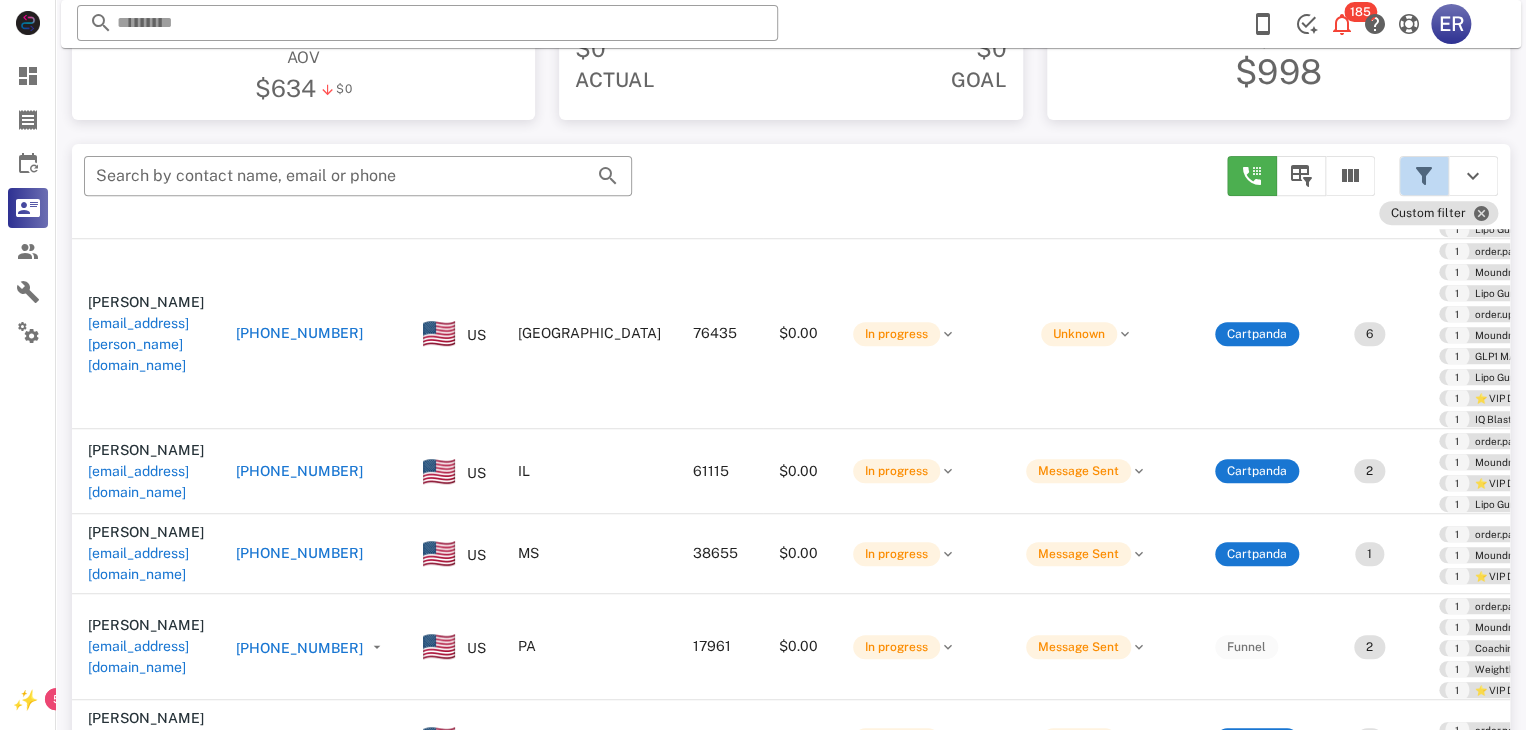 click at bounding box center [1424, 176] 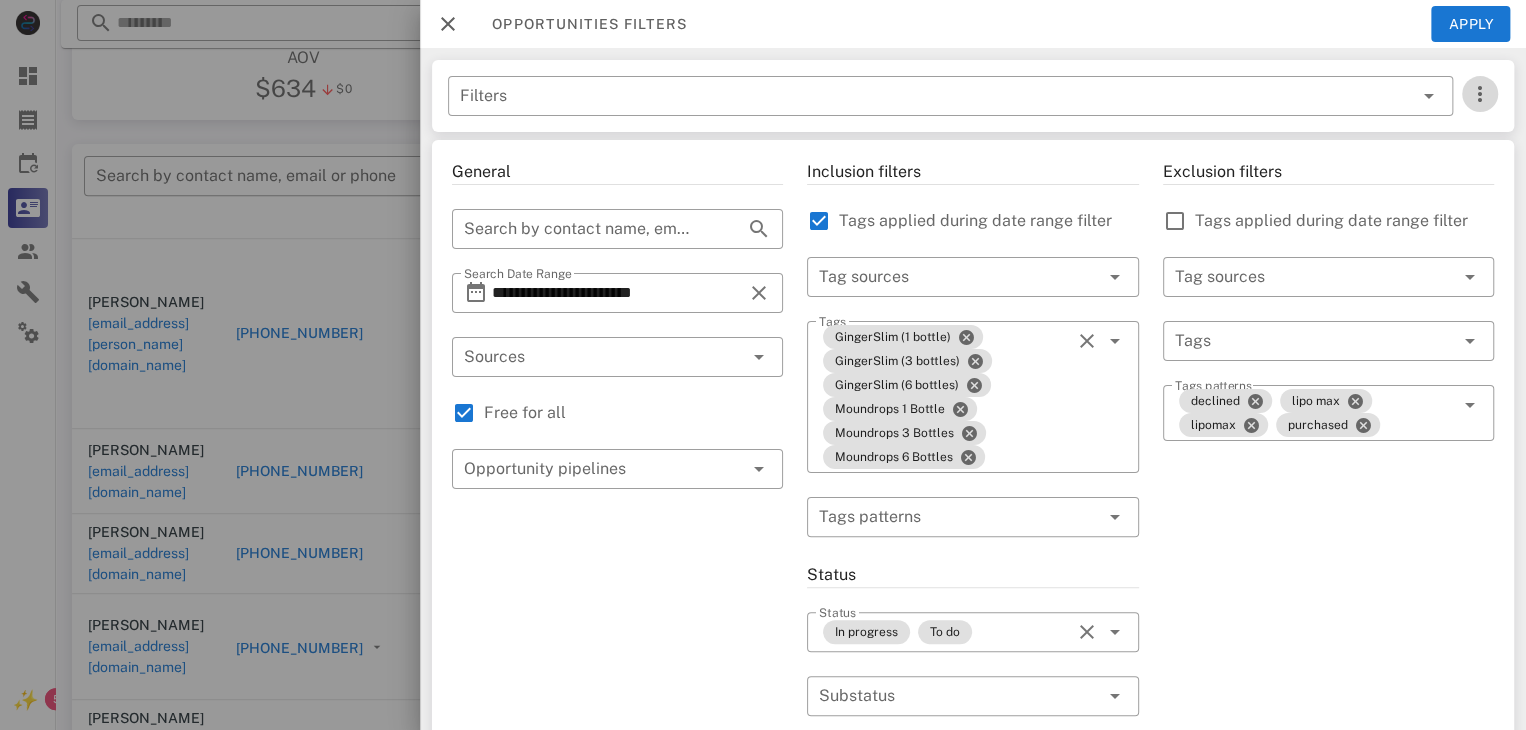 click at bounding box center [1480, 94] 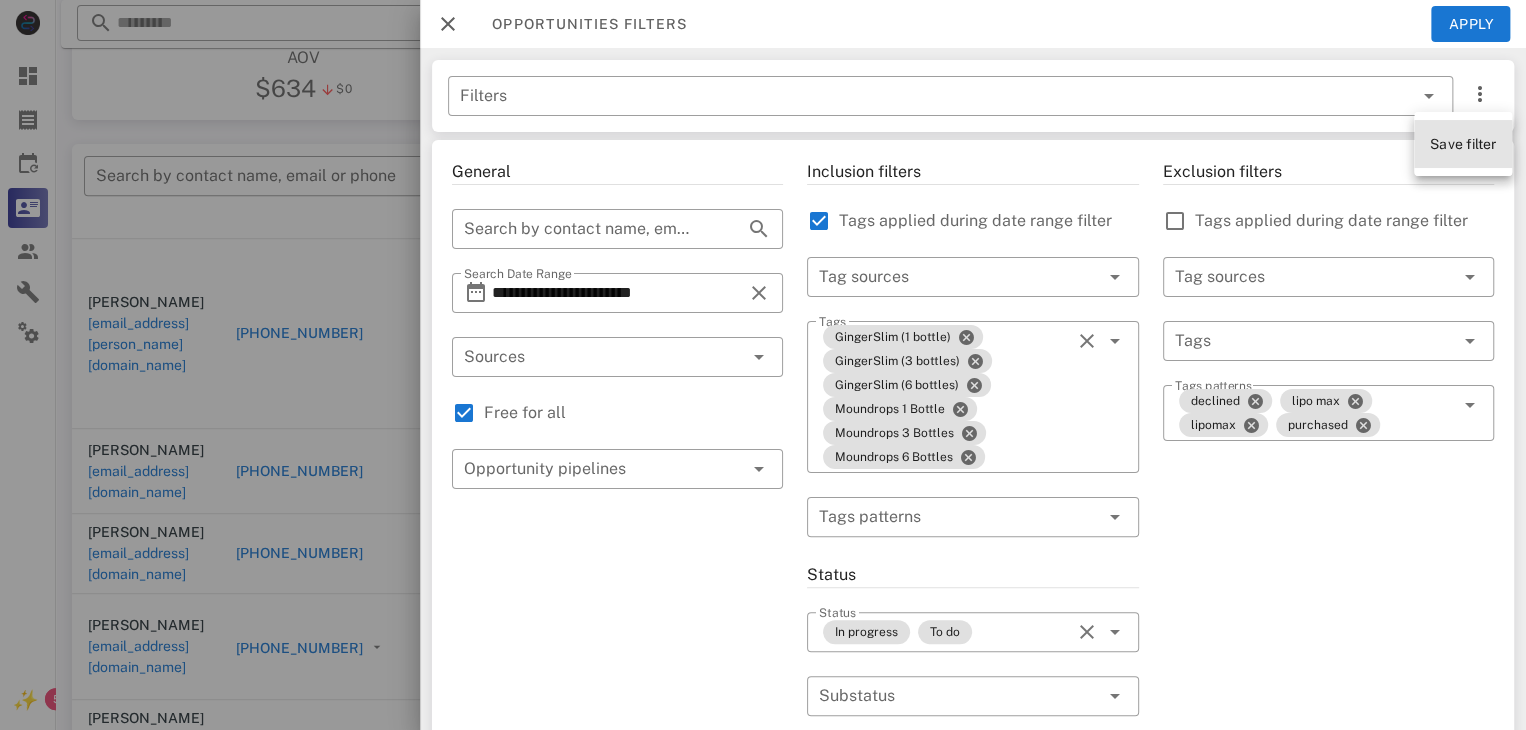 click on "Save filter" at bounding box center (1463, 144) 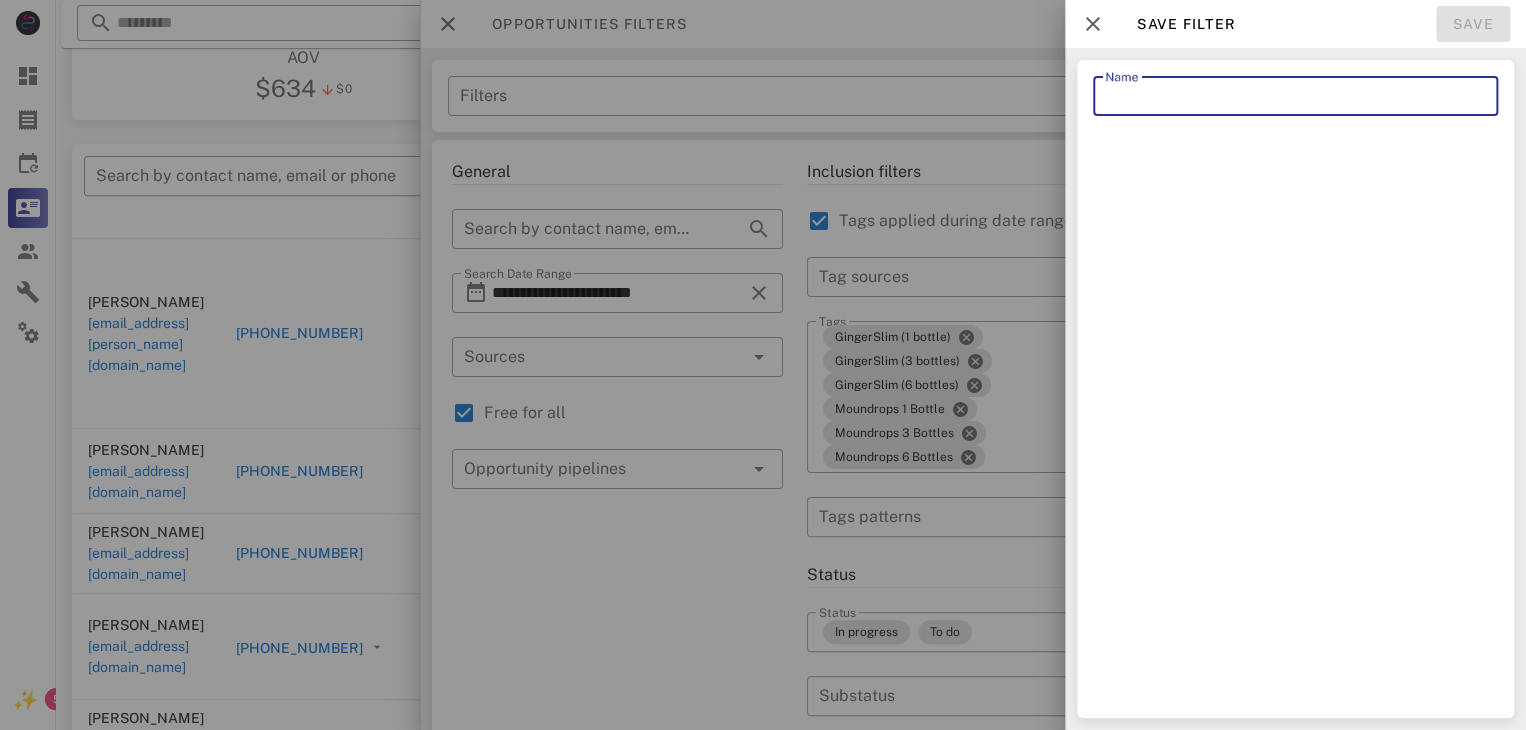 click on "Name" at bounding box center (1295, 96) 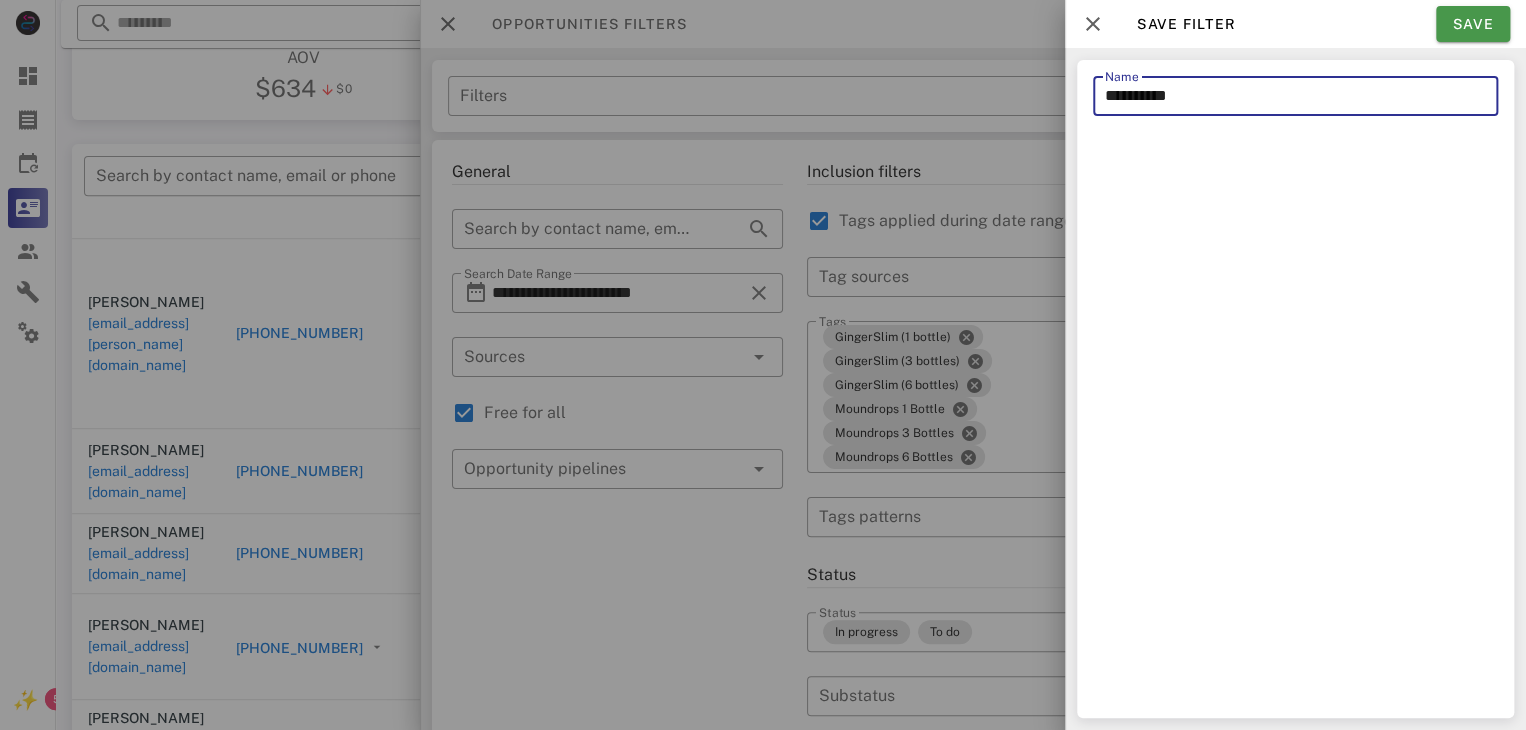 type on "**********" 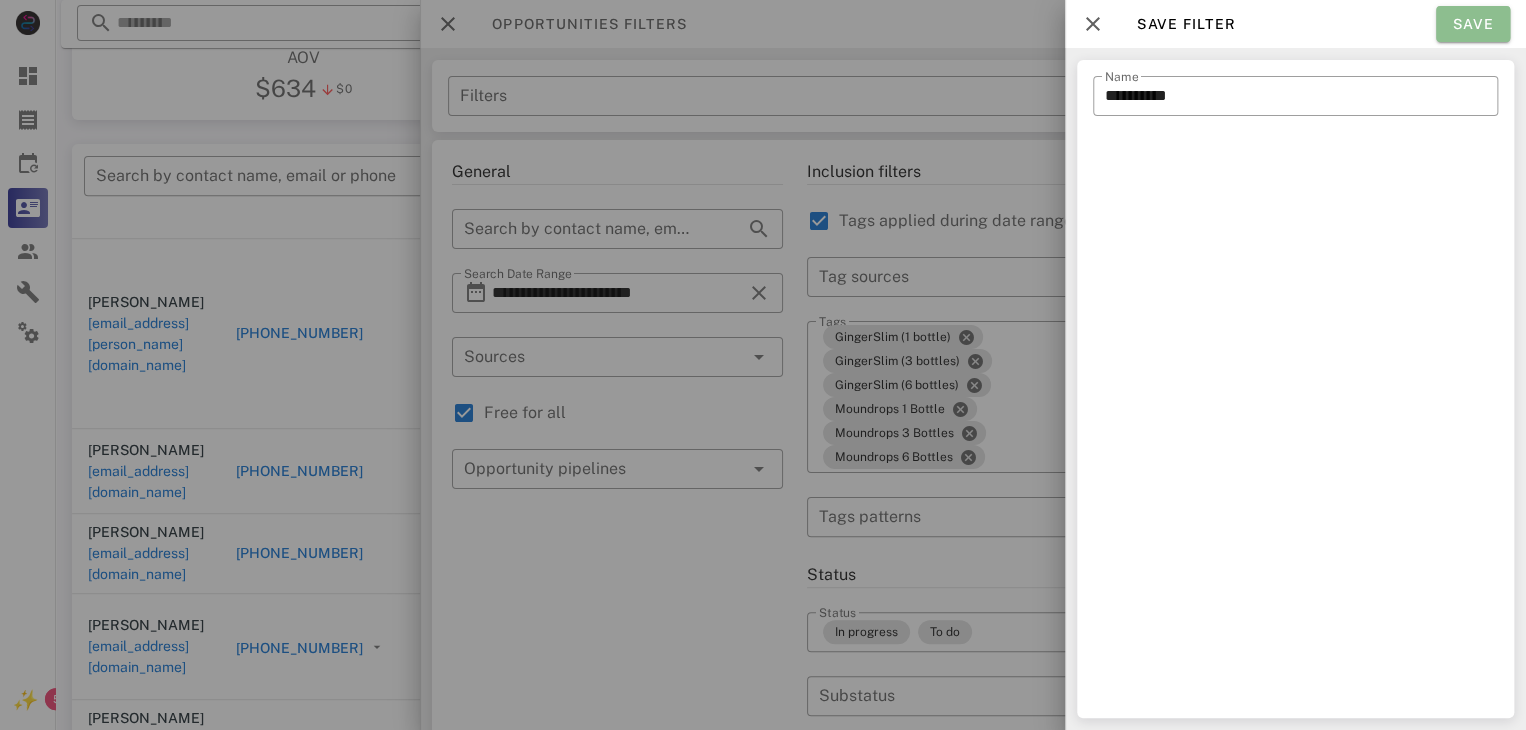 click on "Save" at bounding box center [1473, 24] 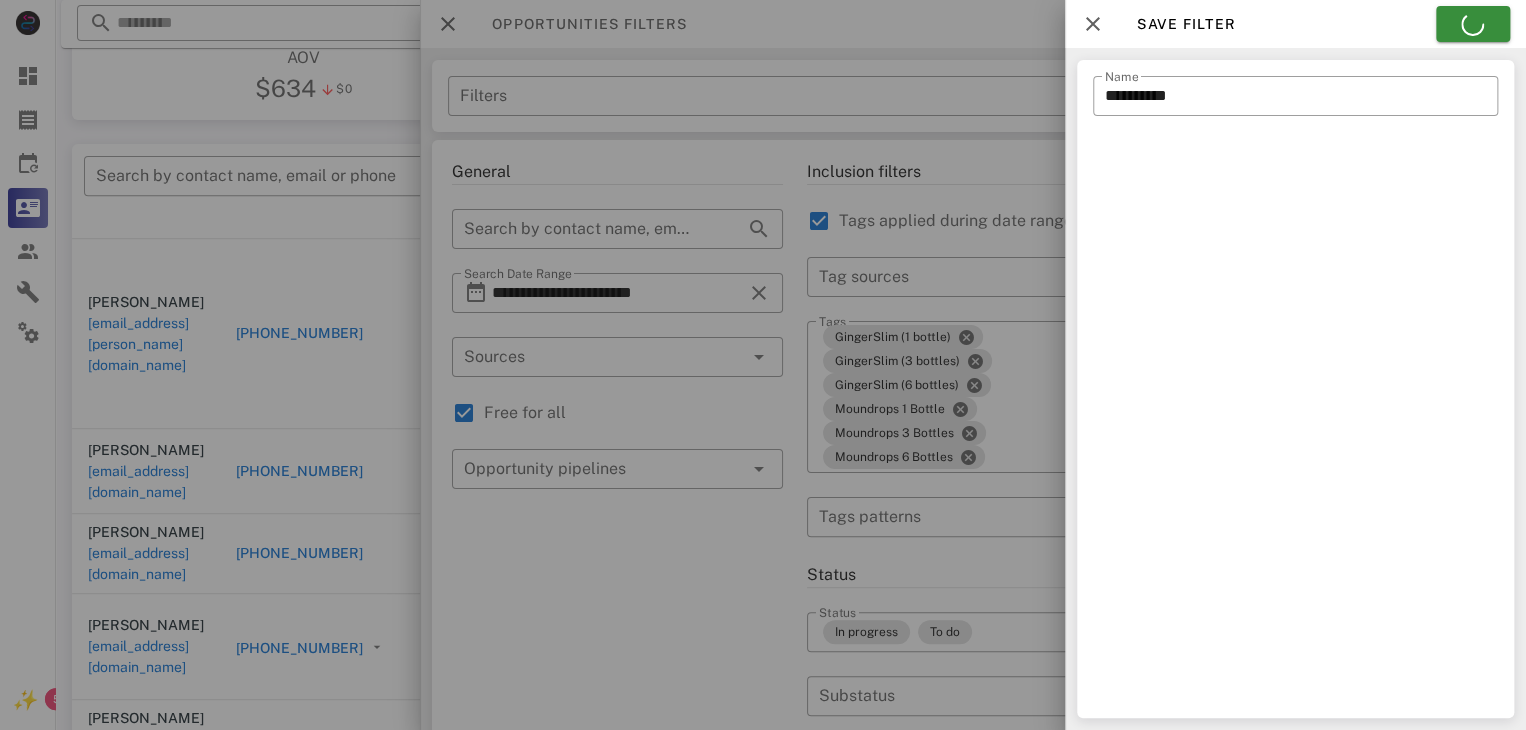 type on "**********" 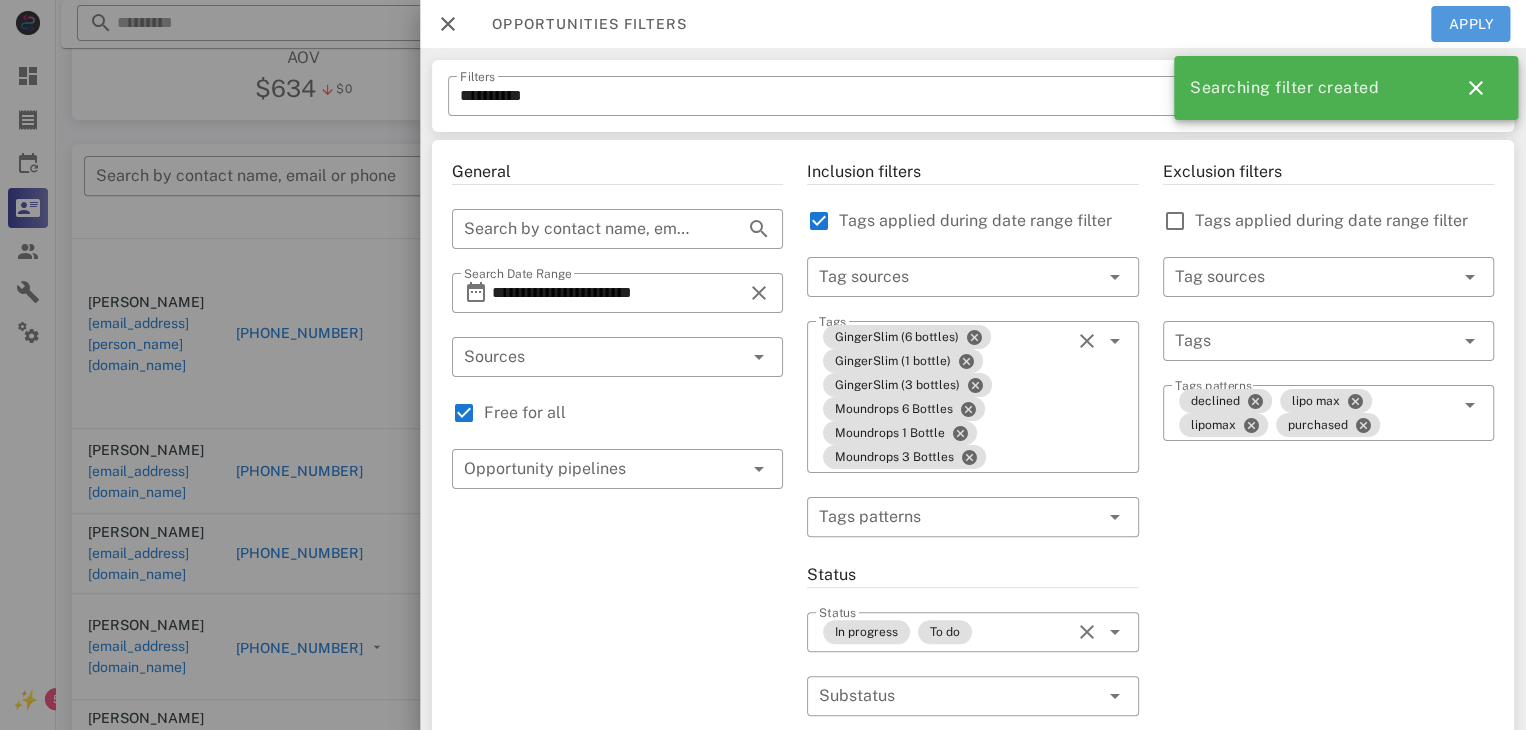 click on "Apply" at bounding box center (1471, 24) 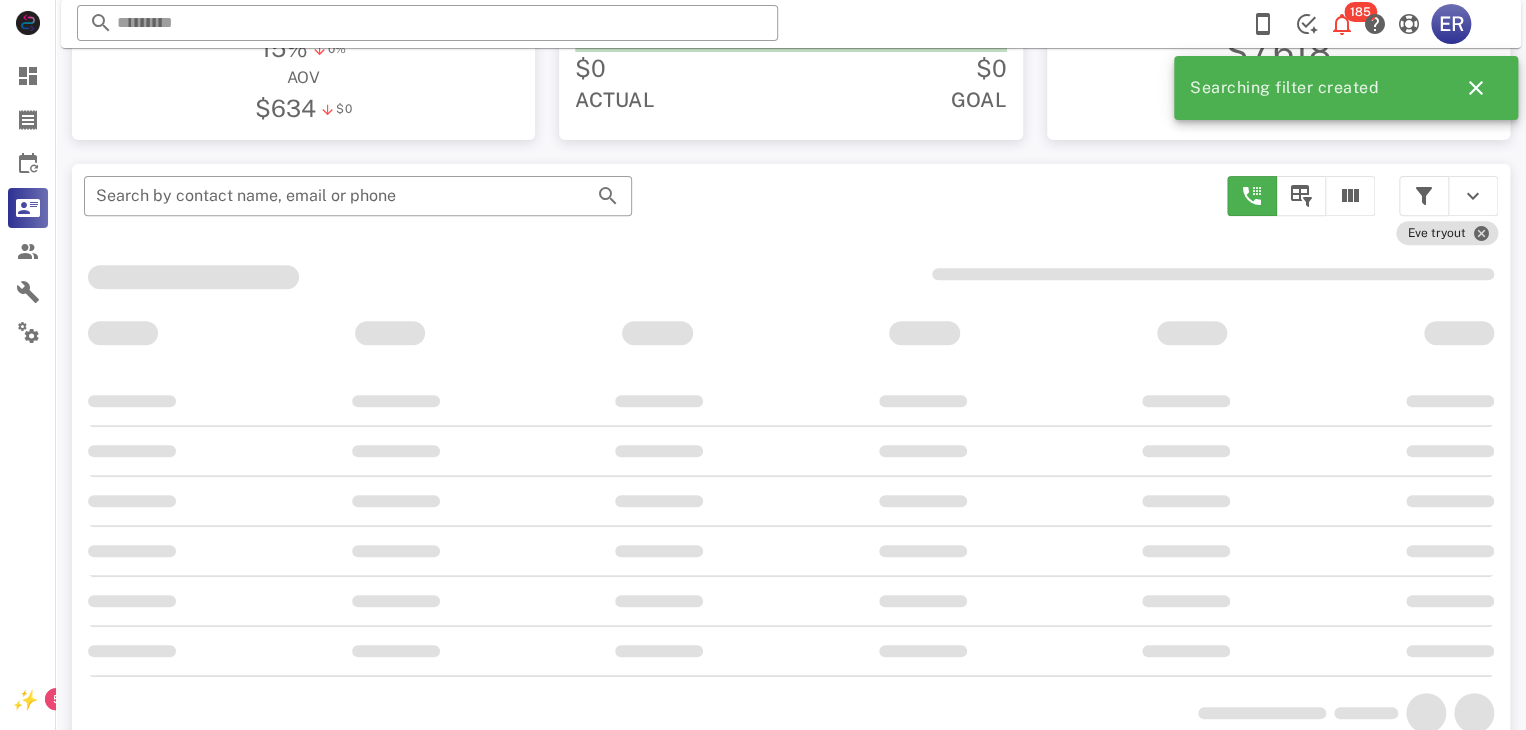 scroll, scrollTop: 300, scrollLeft: 0, axis: vertical 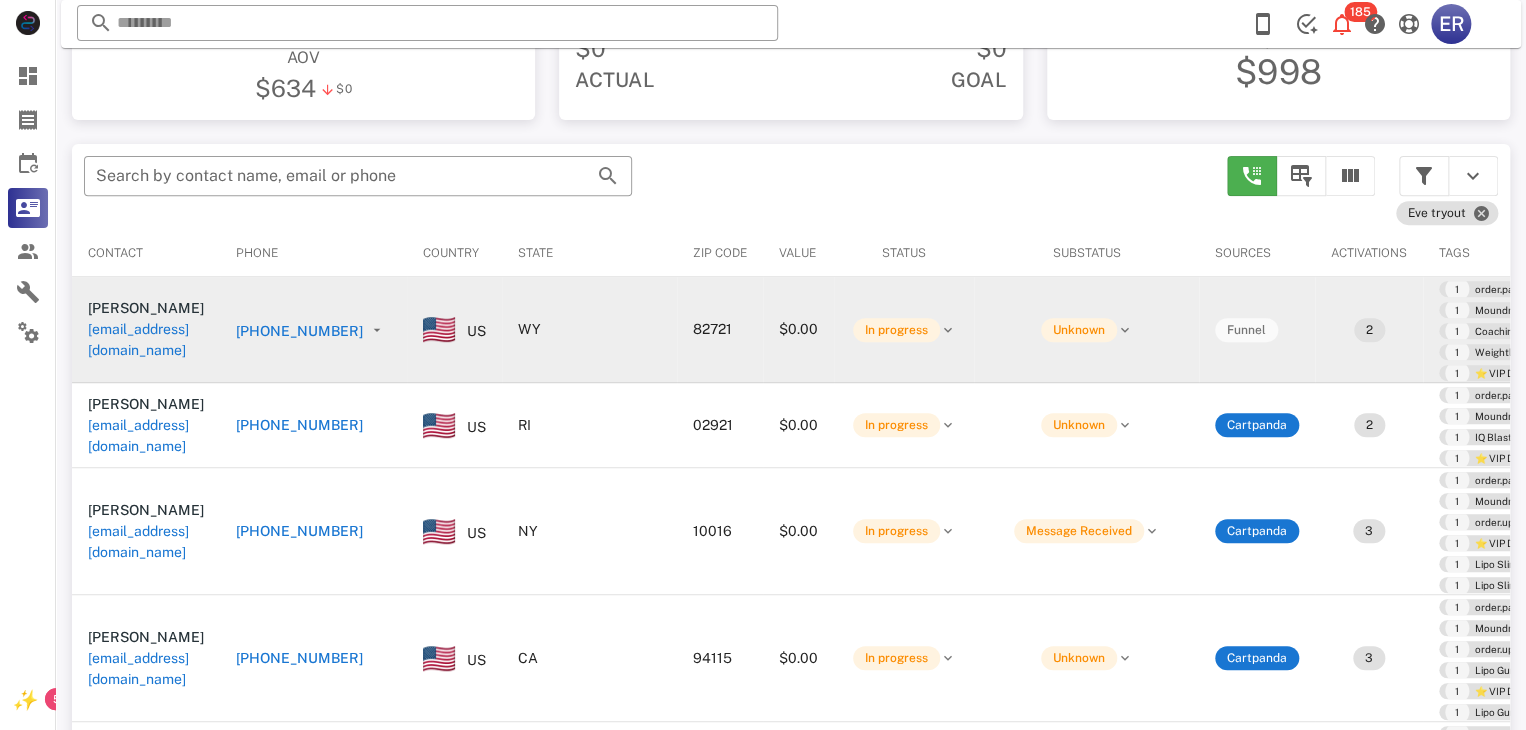 click on "[PHONE_NUMBER]" at bounding box center [299, 331] 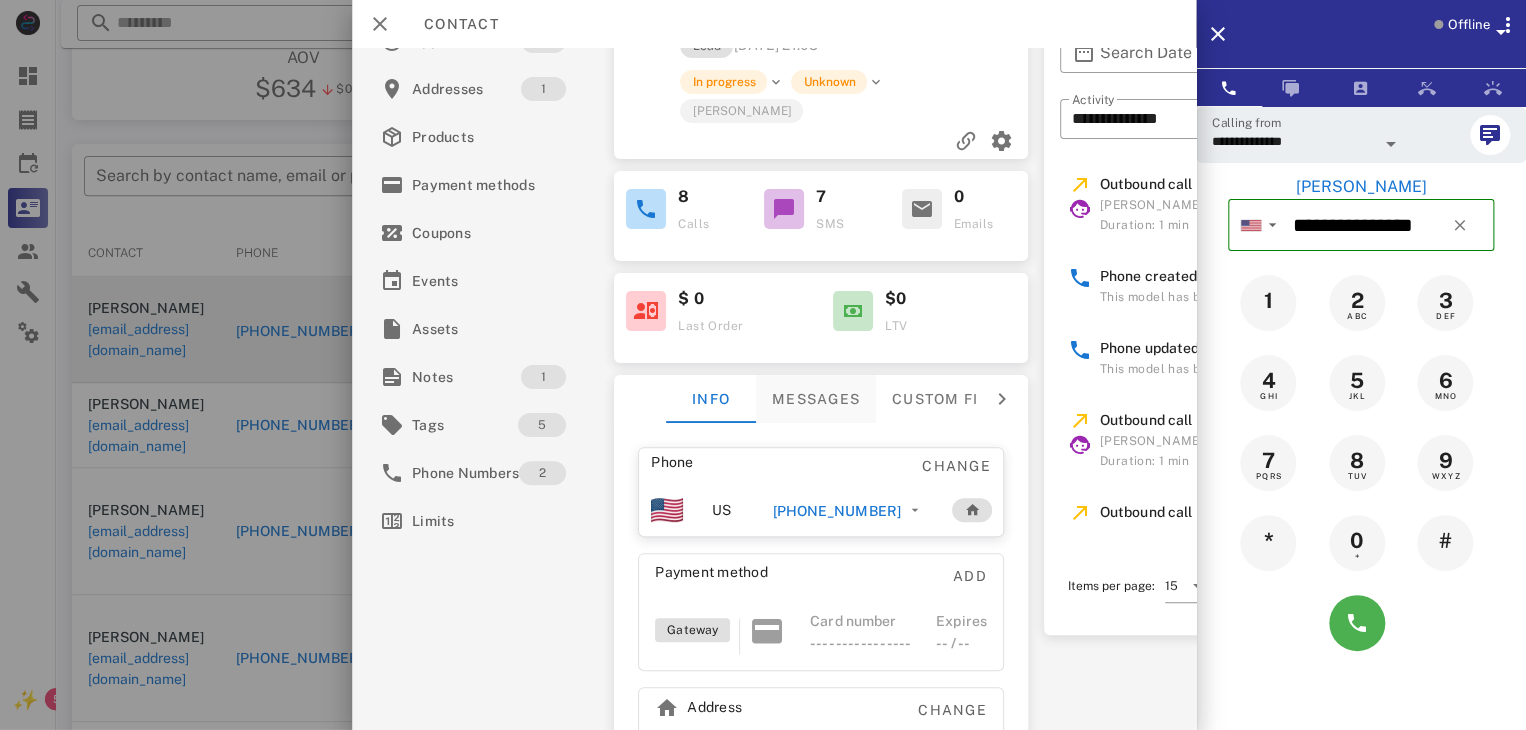 scroll, scrollTop: 228, scrollLeft: 0, axis: vertical 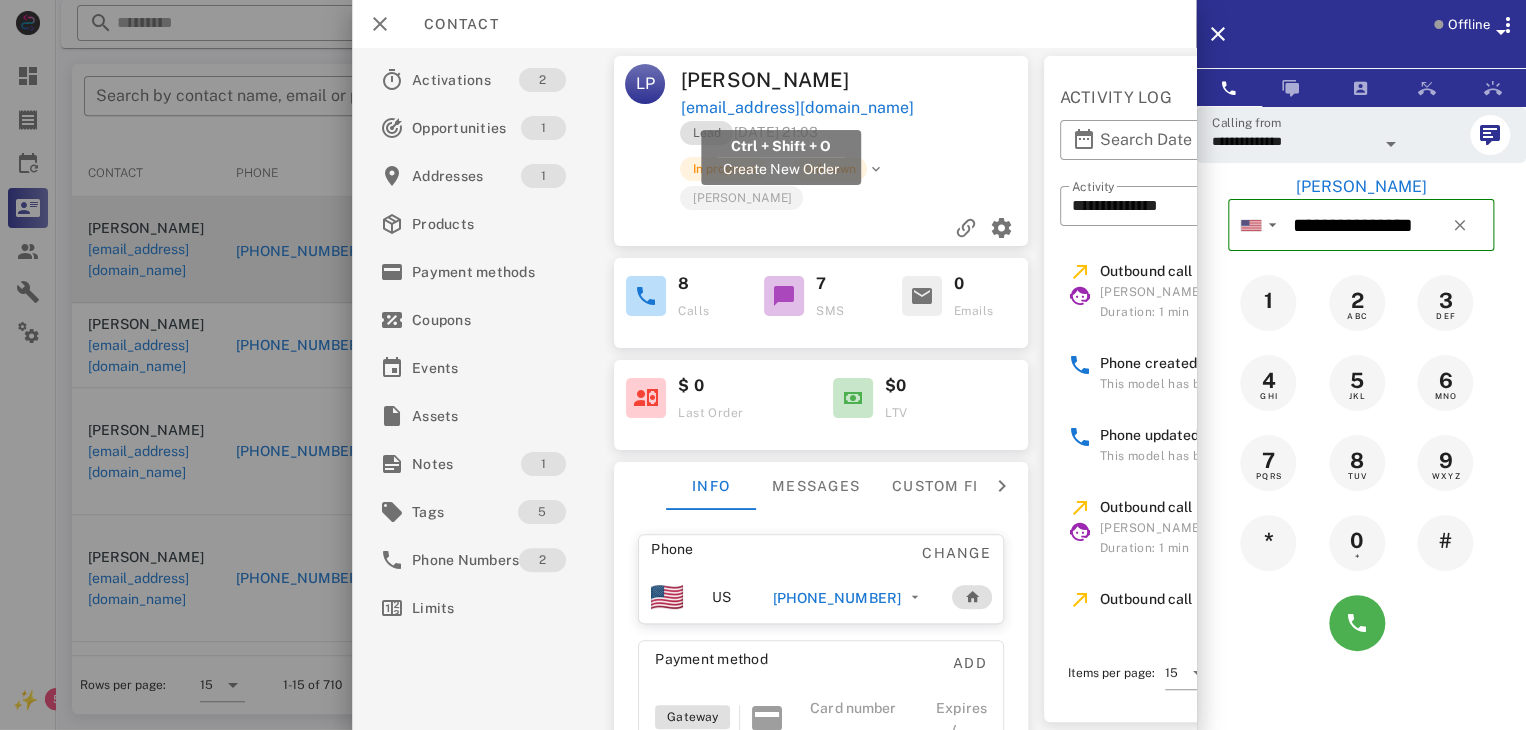 click on "[EMAIL_ADDRESS][DOMAIN_NAME]" at bounding box center [796, 108] 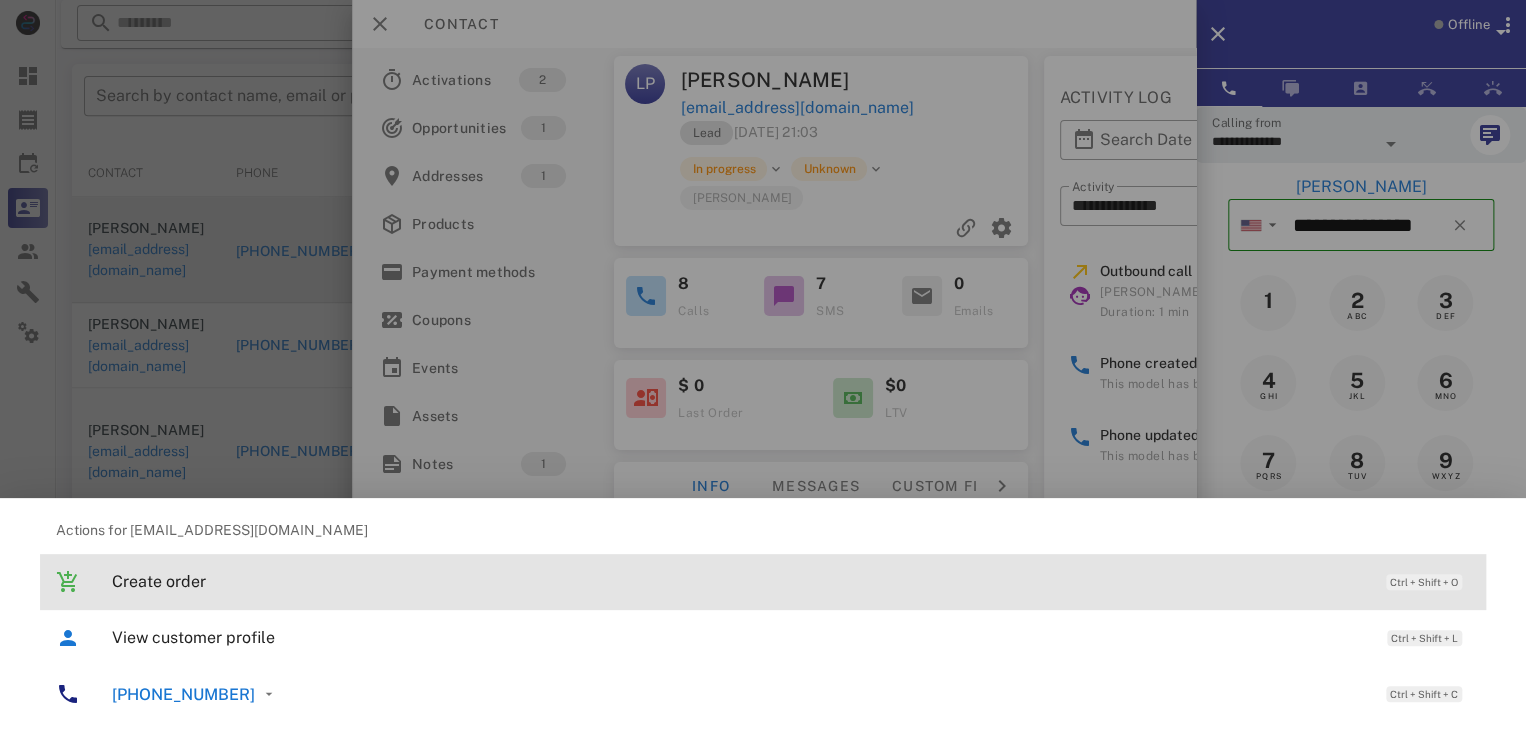 click on "Create order" at bounding box center (739, 581) 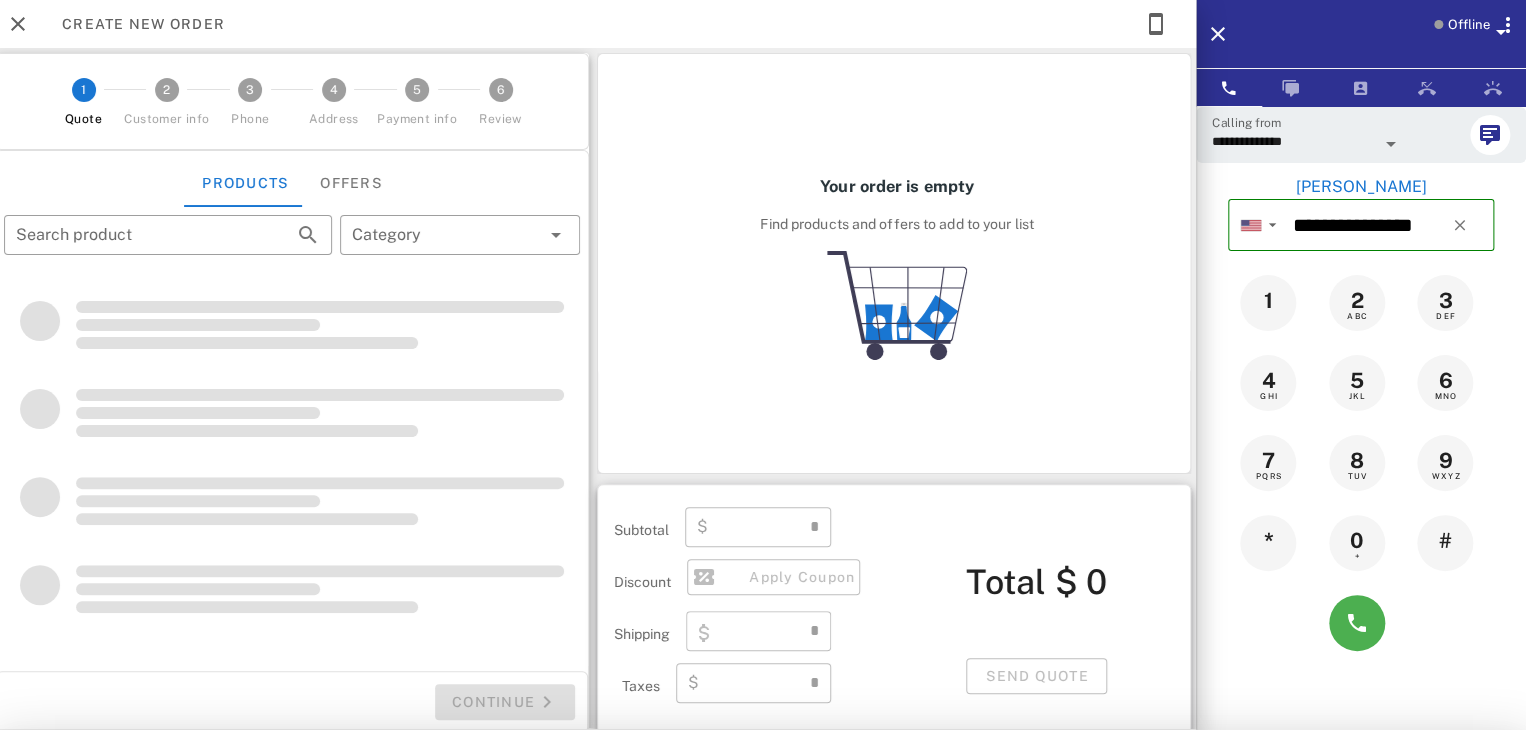 type on "**********" 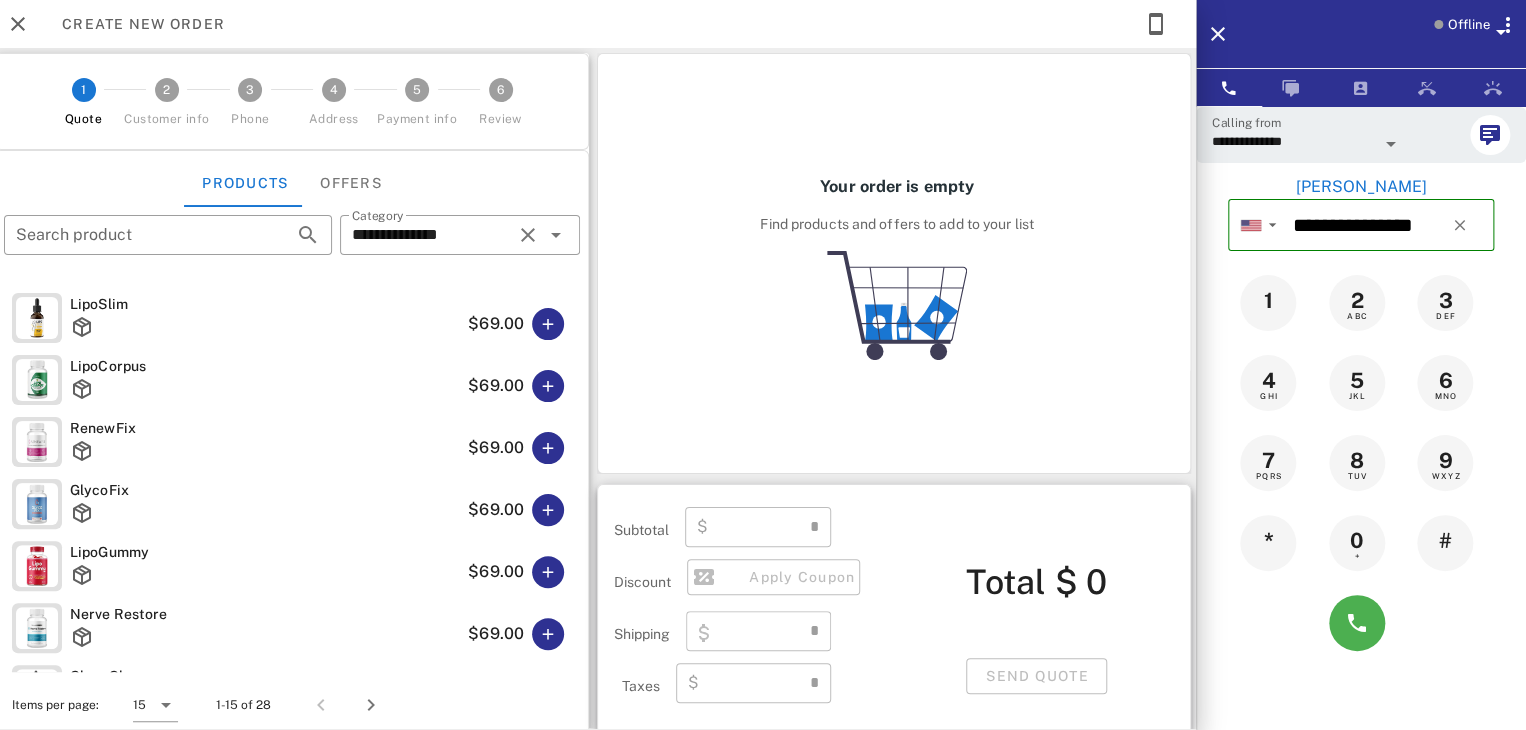 type on "****" 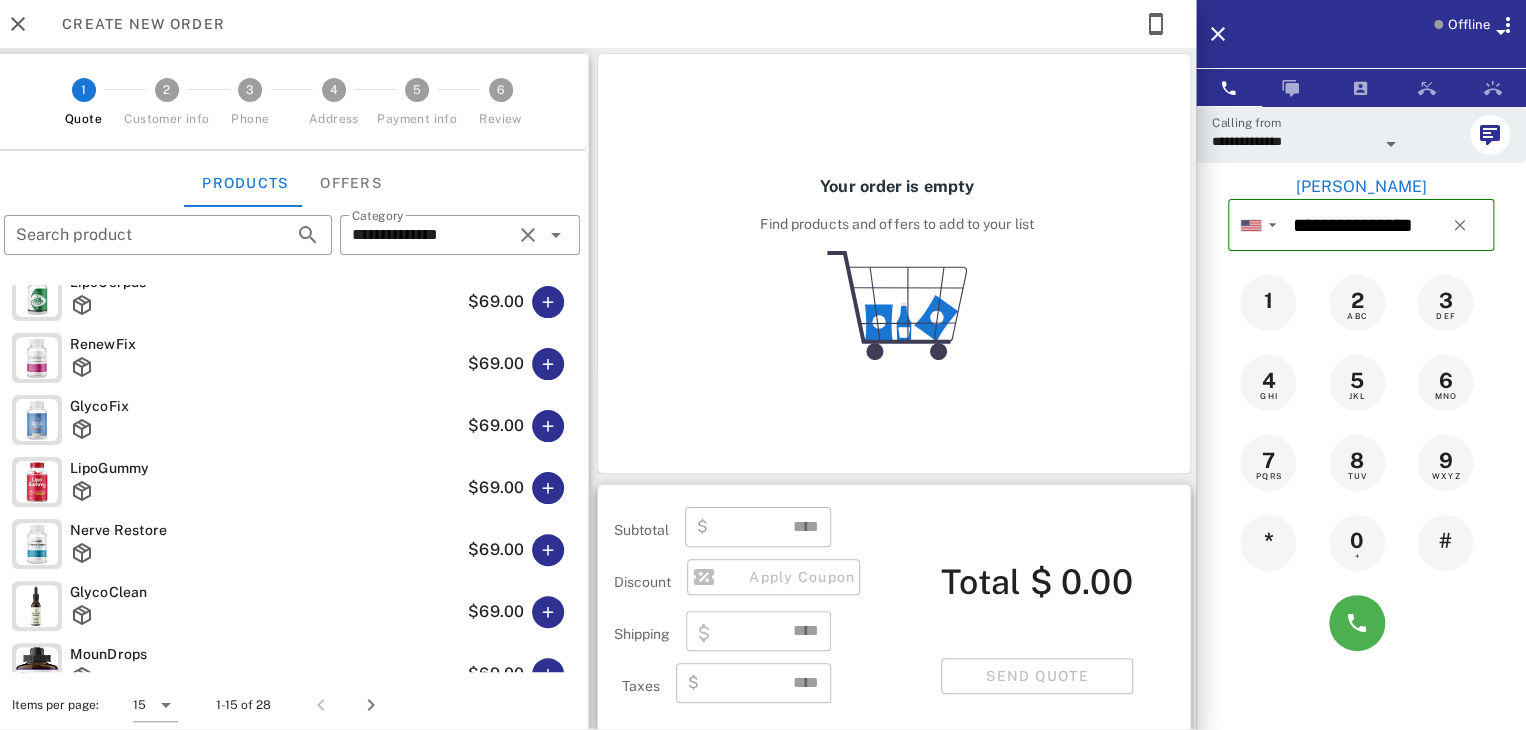 scroll, scrollTop: 0, scrollLeft: 0, axis: both 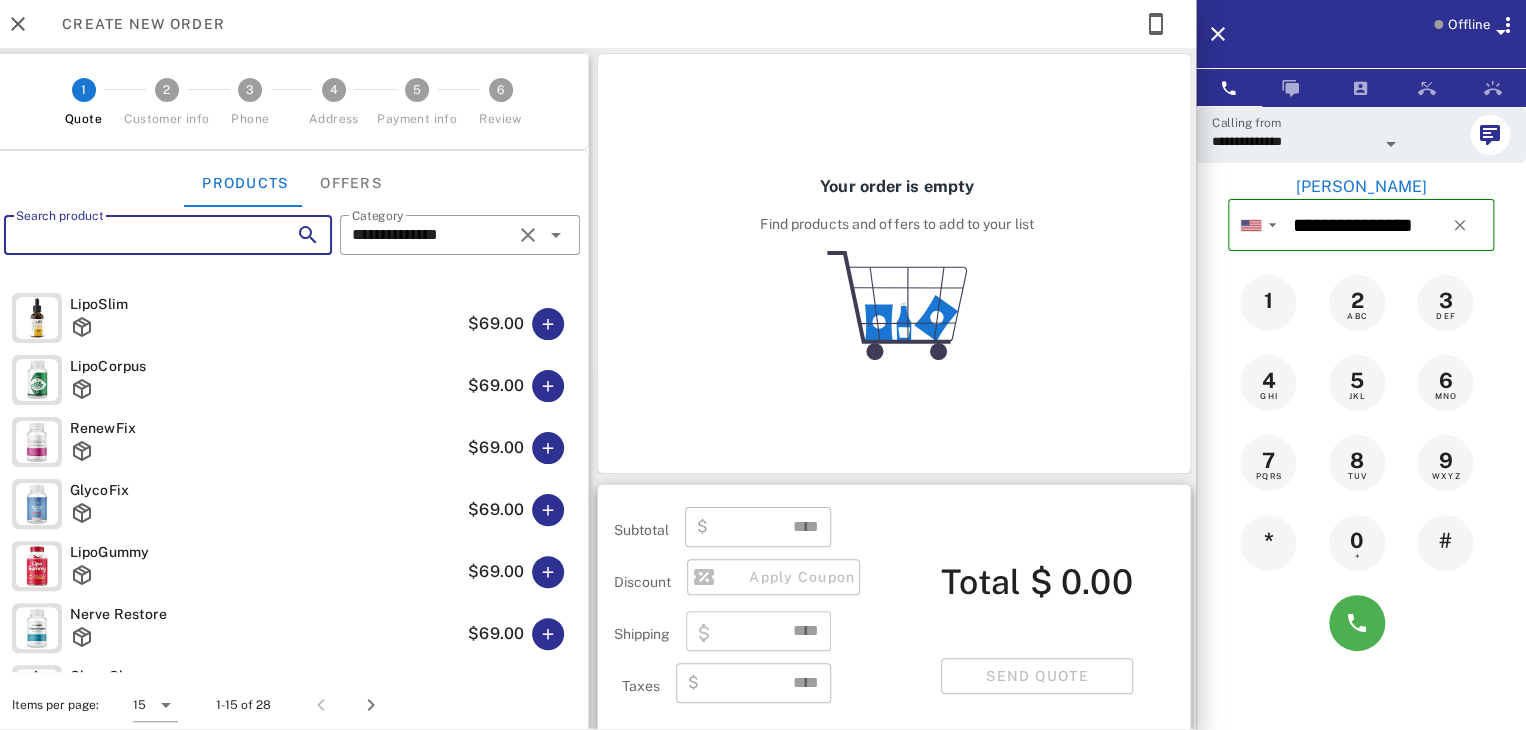 click on "Search product" at bounding box center [140, 235] 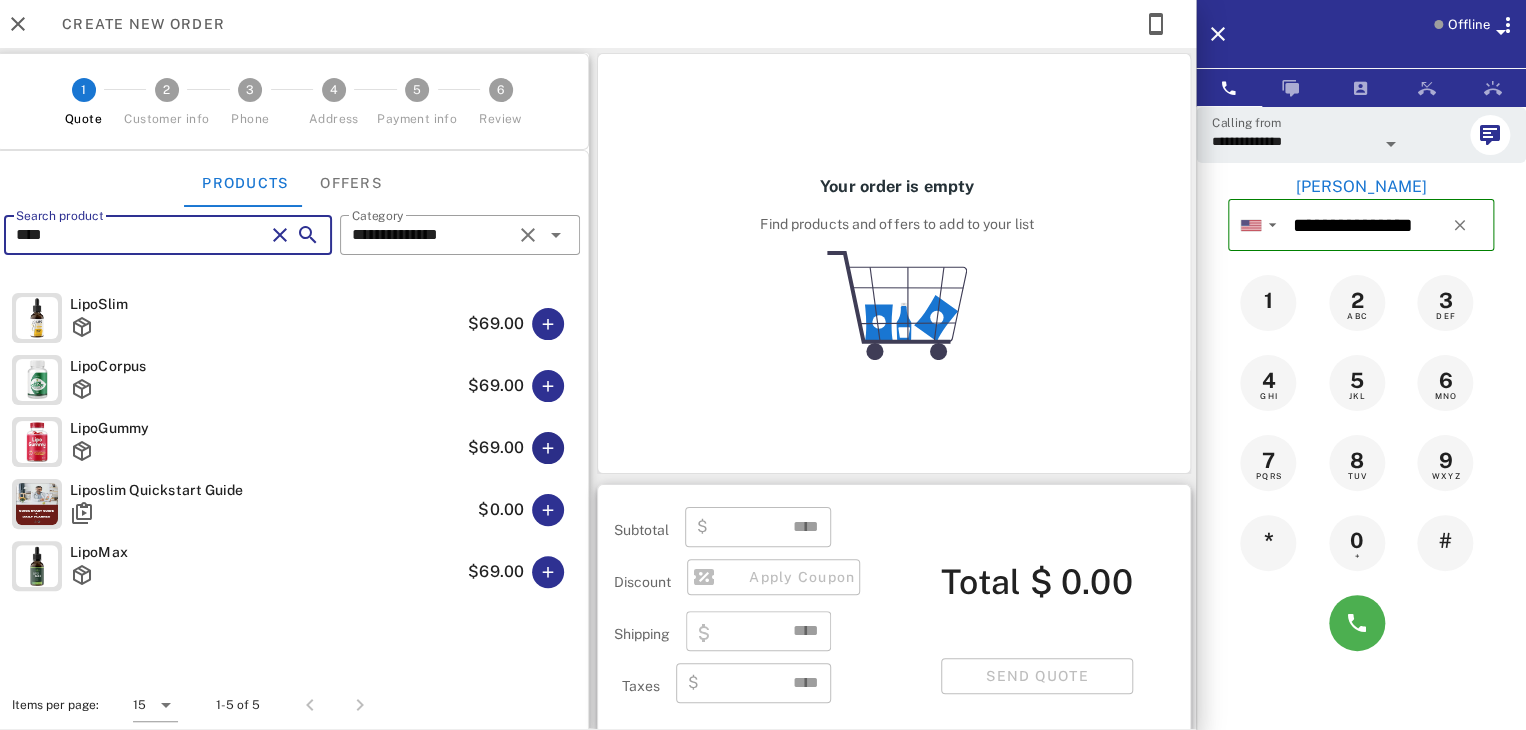 type on "****" 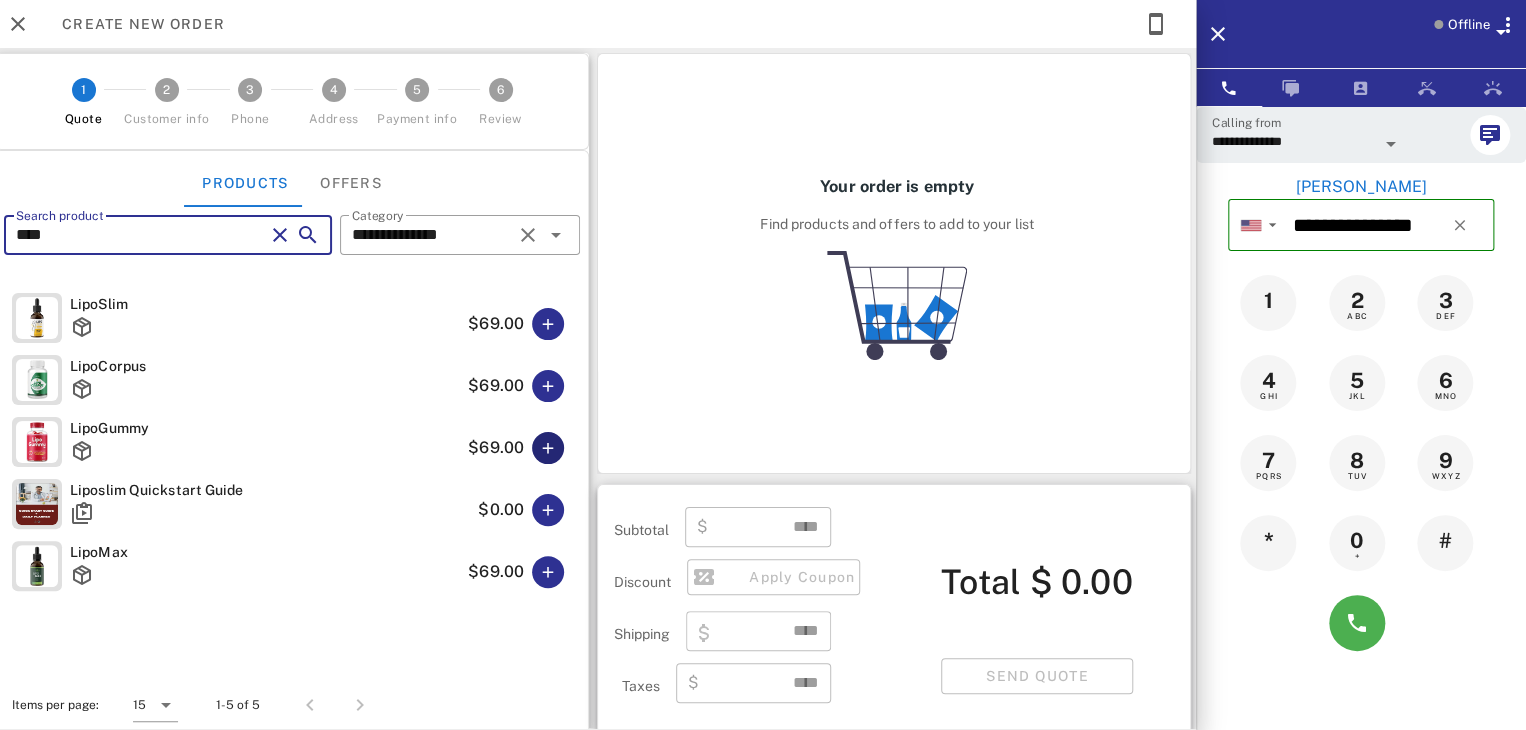 click at bounding box center (548, 448) 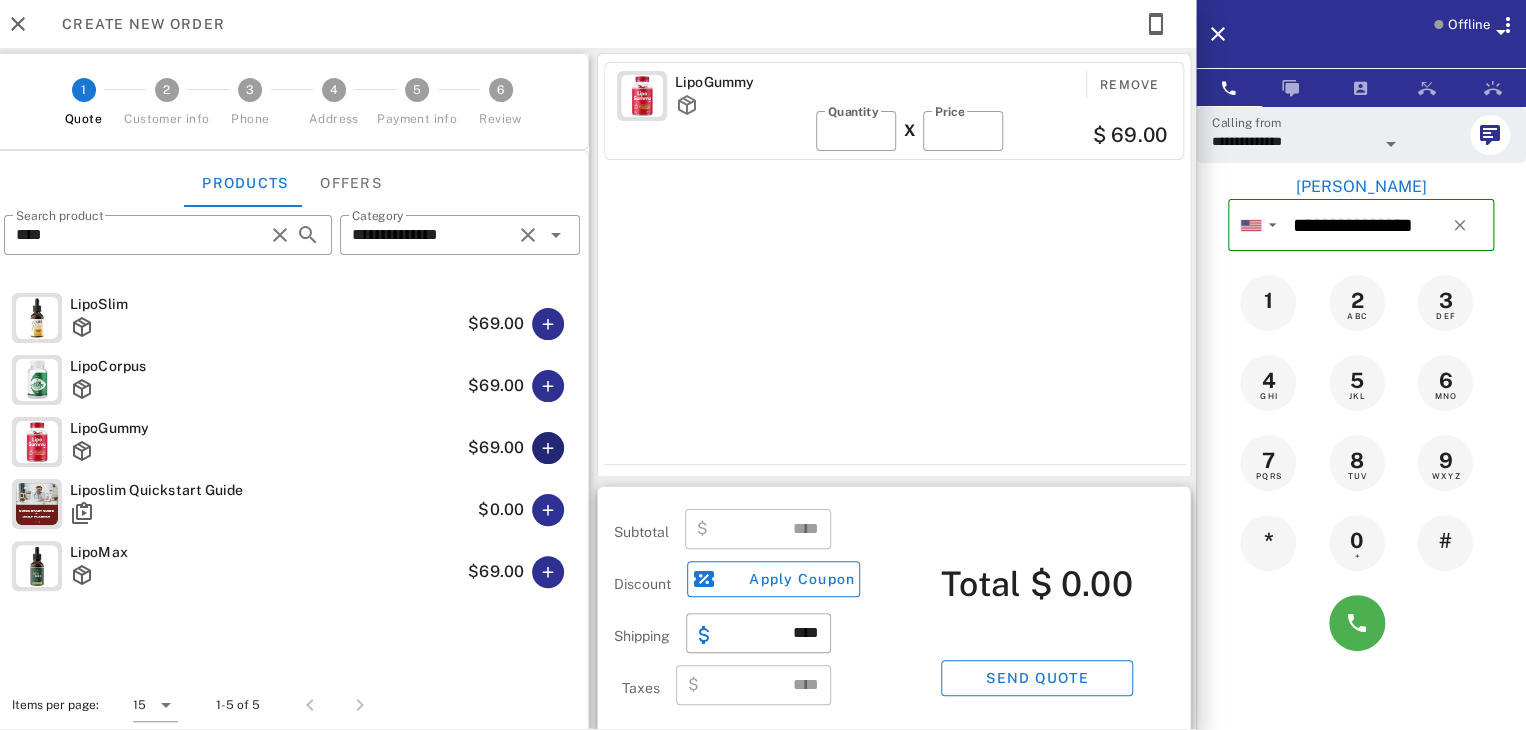 type on "*****" 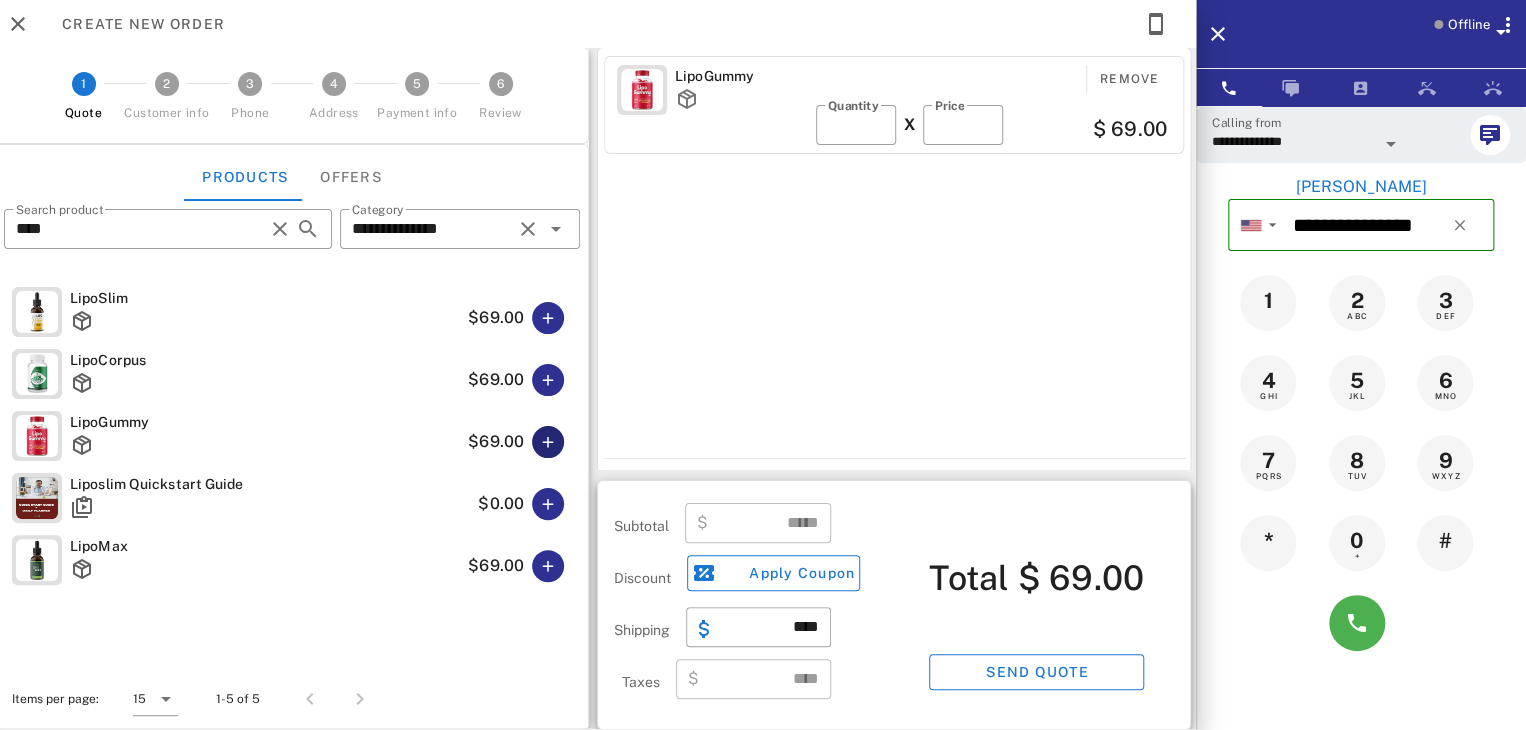 scroll, scrollTop: 10, scrollLeft: 0, axis: vertical 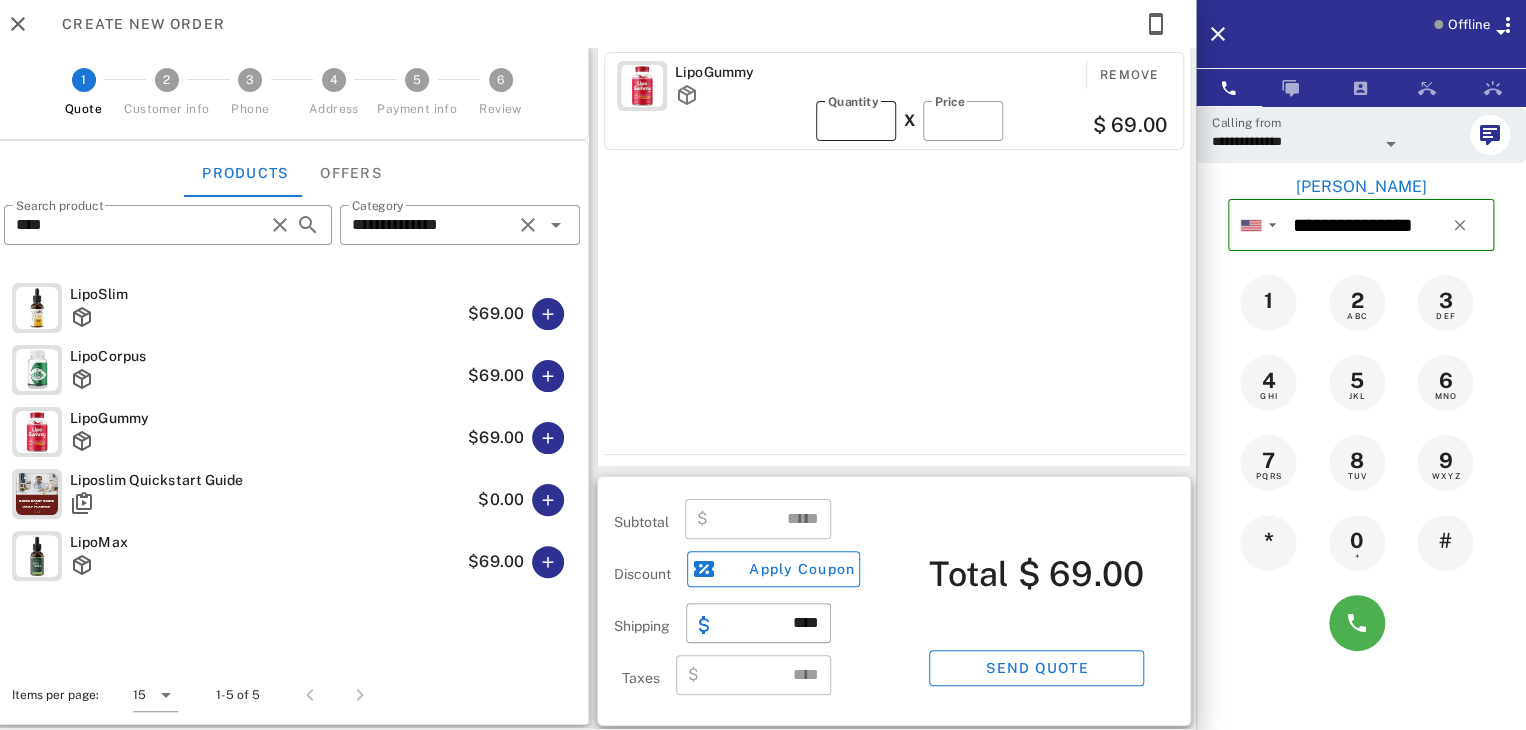 click on "*" at bounding box center [856, 121] 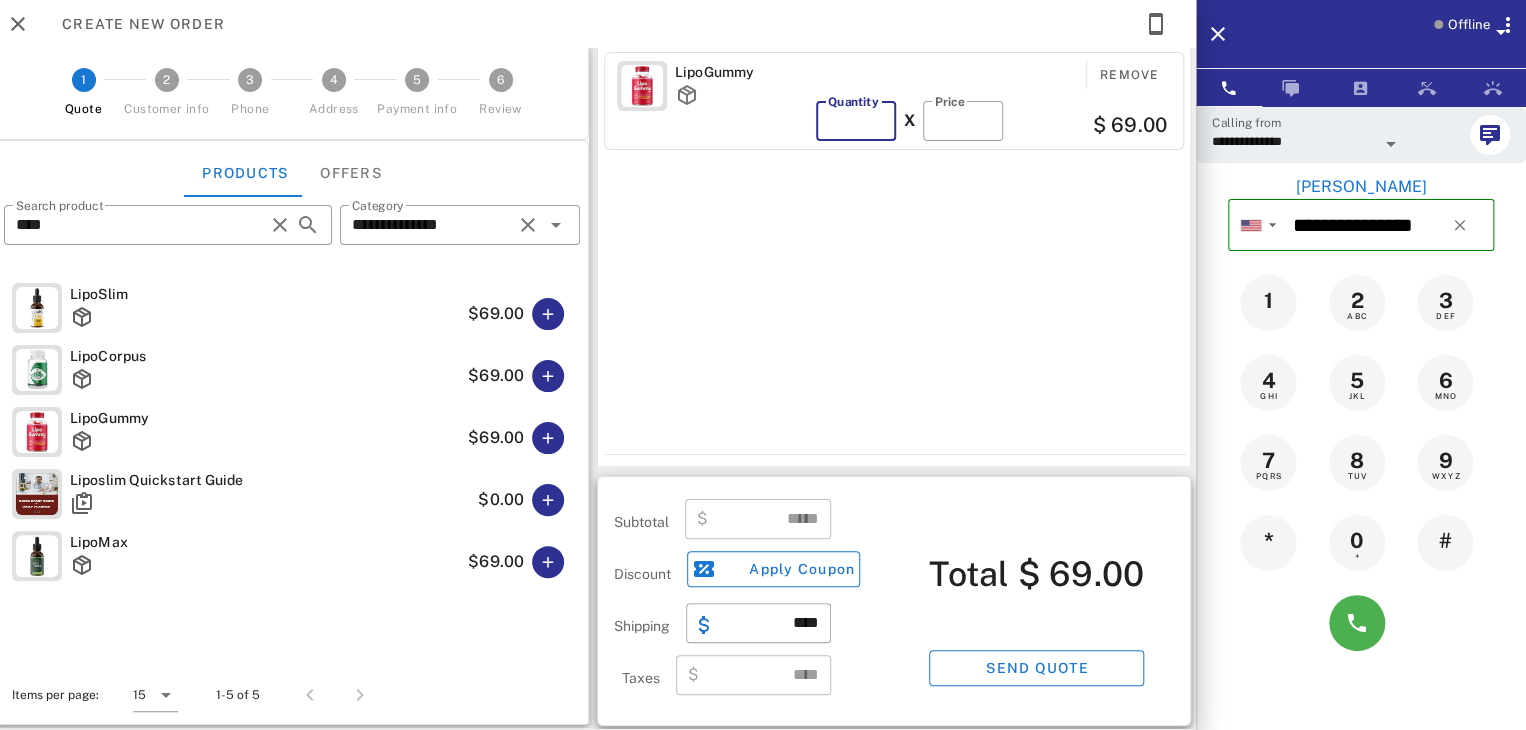 click on "*" at bounding box center (856, 121) 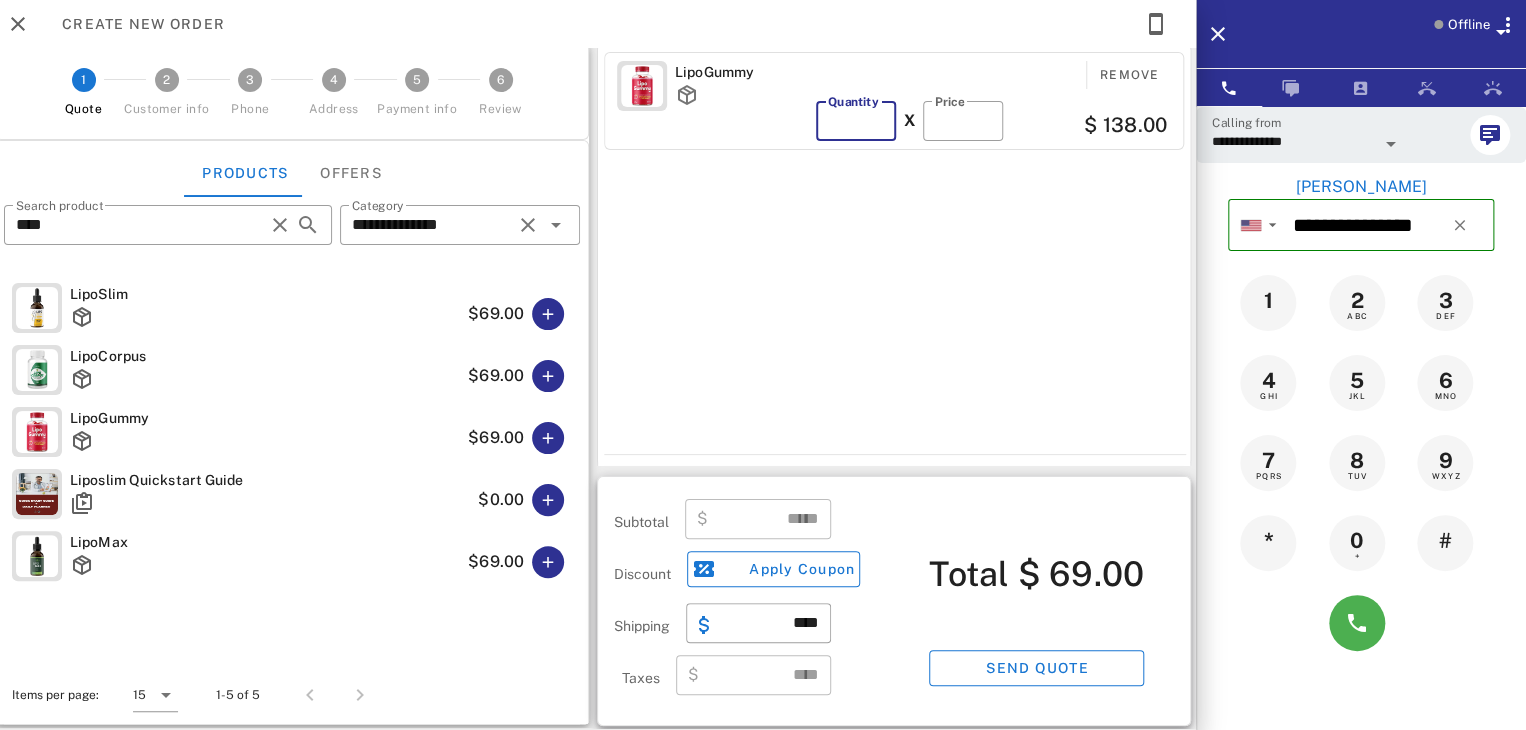 click on "*" at bounding box center (856, 121) 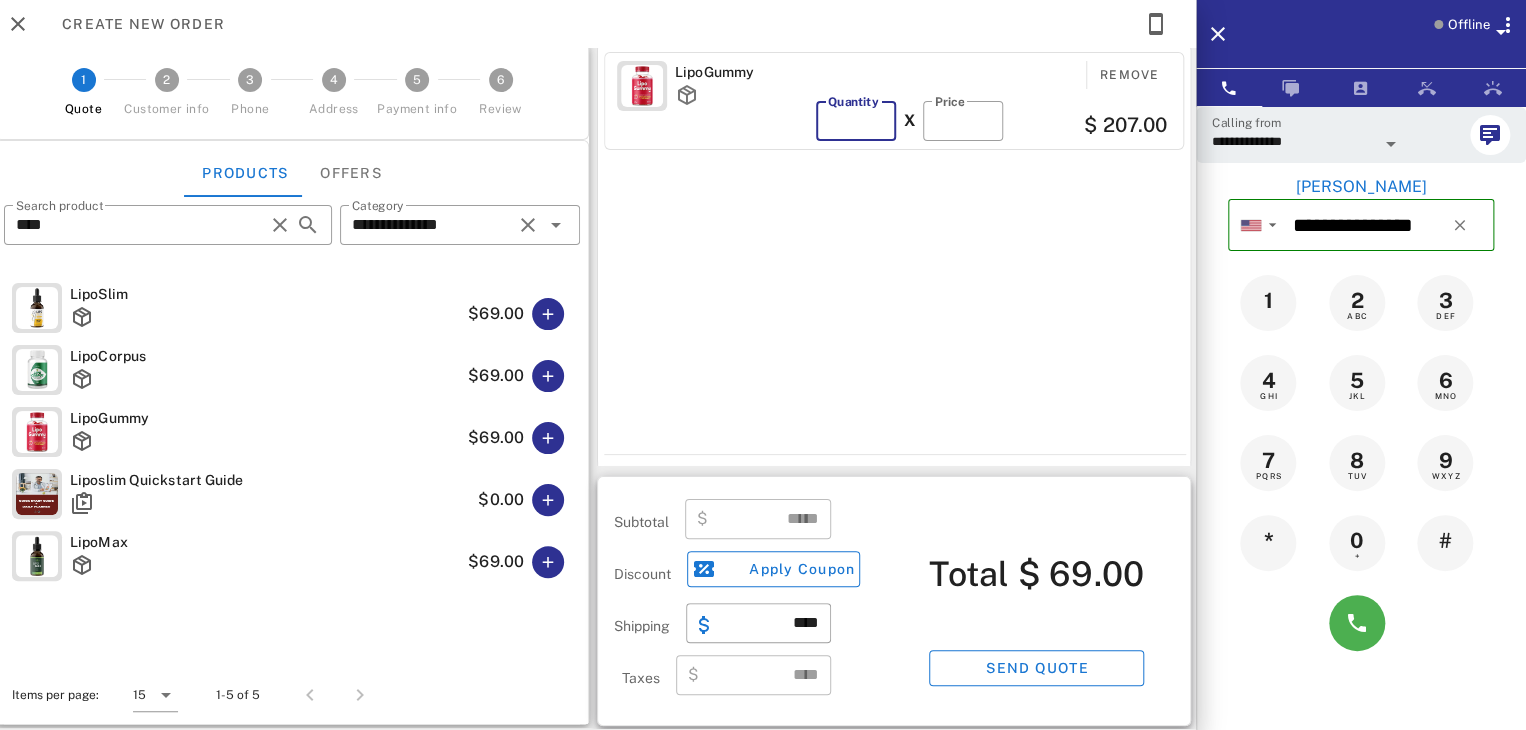 click on "*" at bounding box center [856, 121] 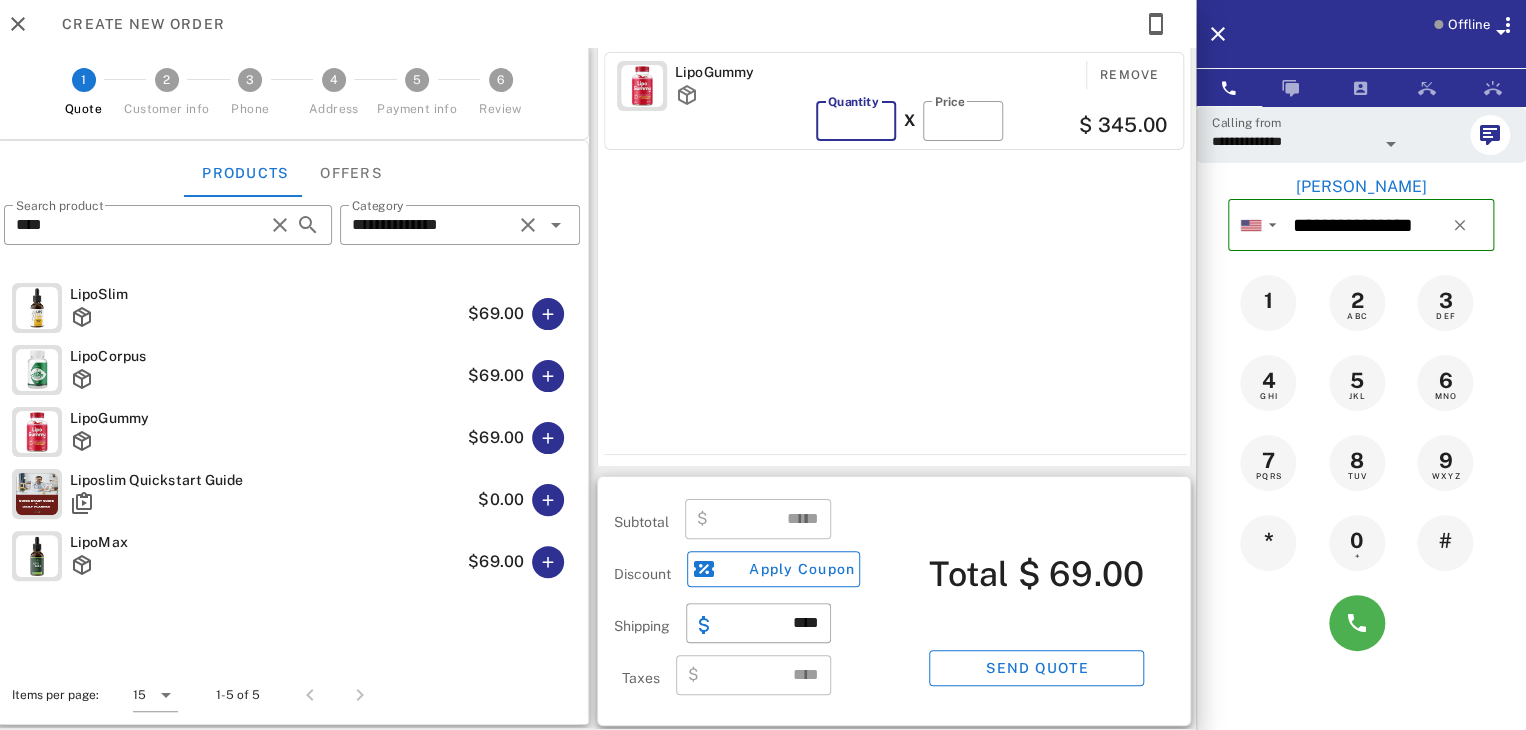 click on "*" at bounding box center (856, 121) 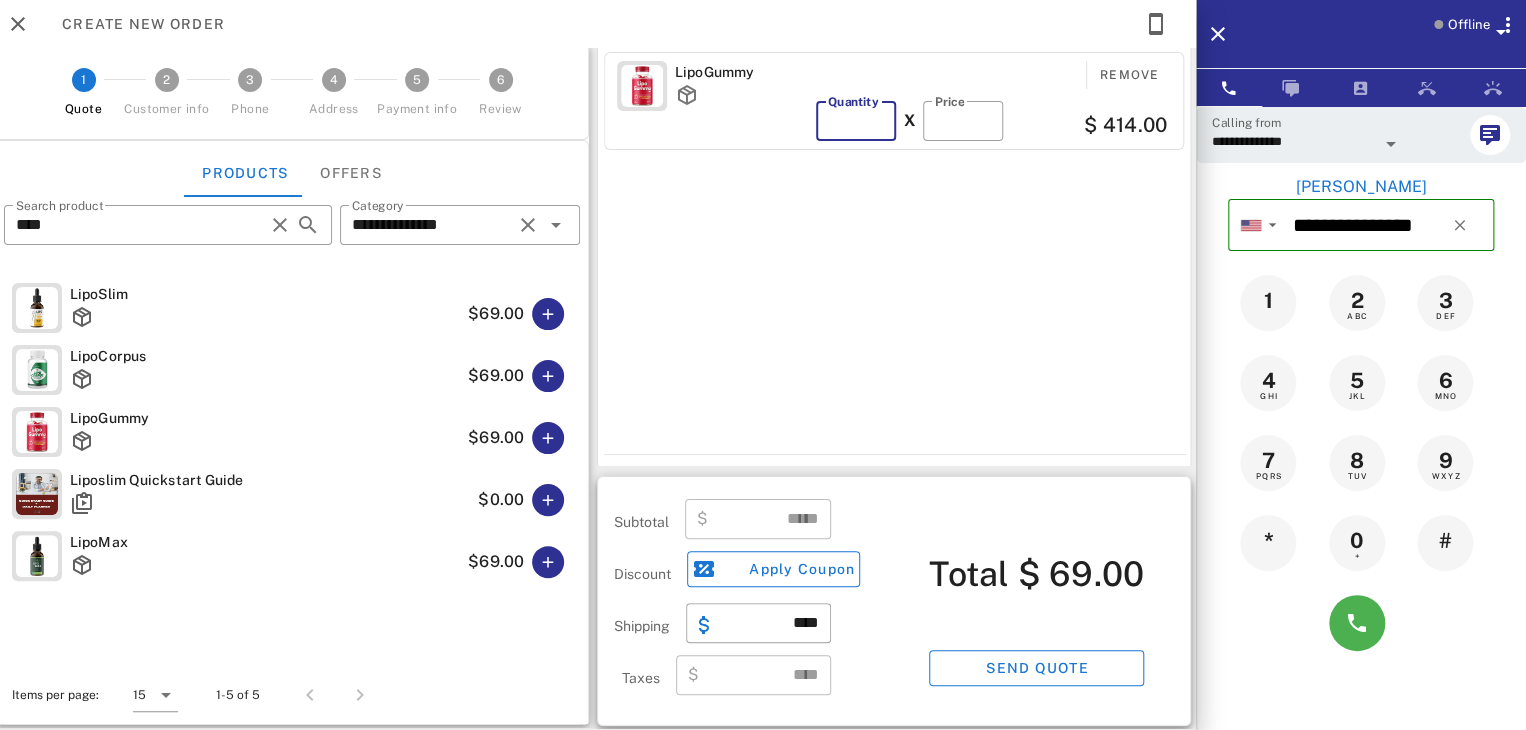 type on "*" 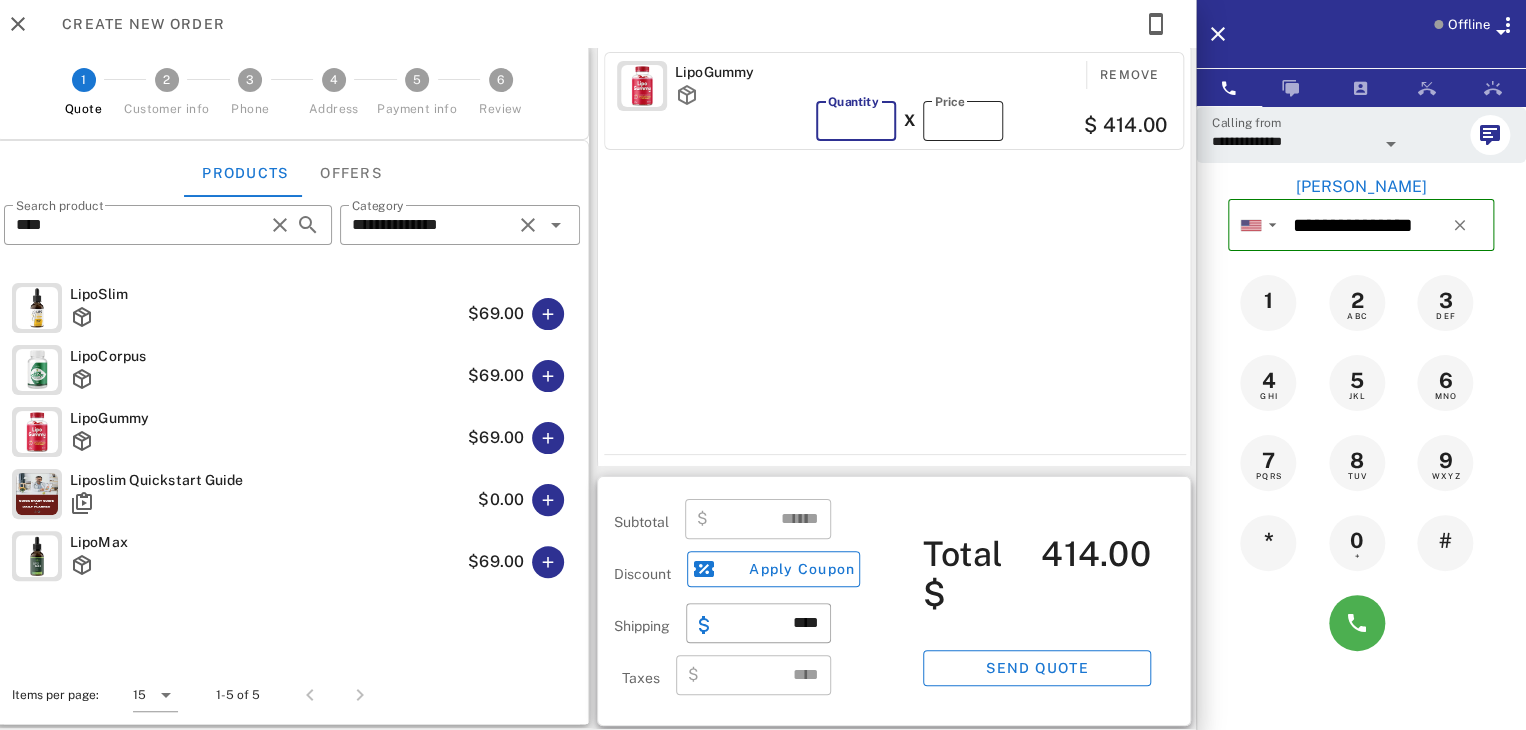 click on "**" at bounding box center [963, 121] 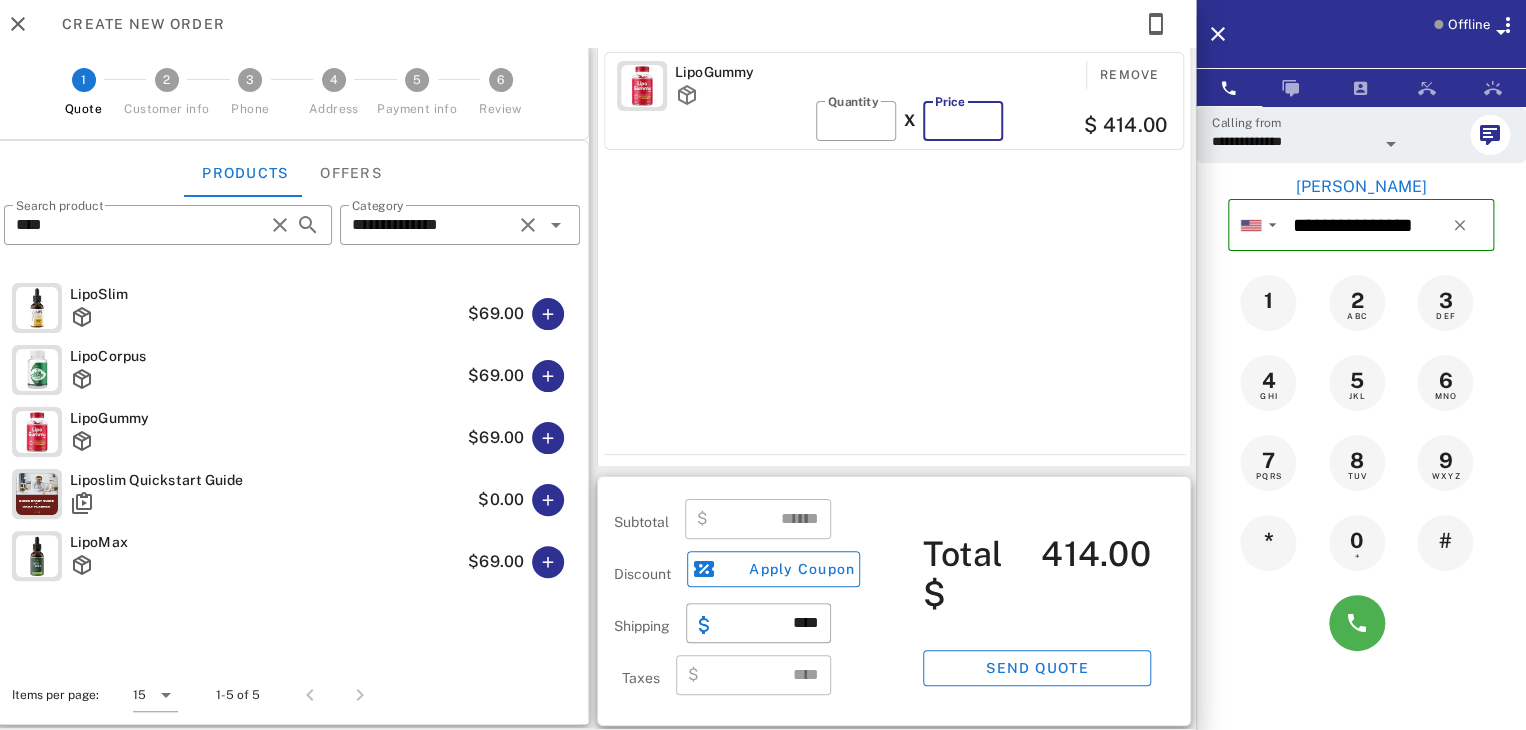 type on "*" 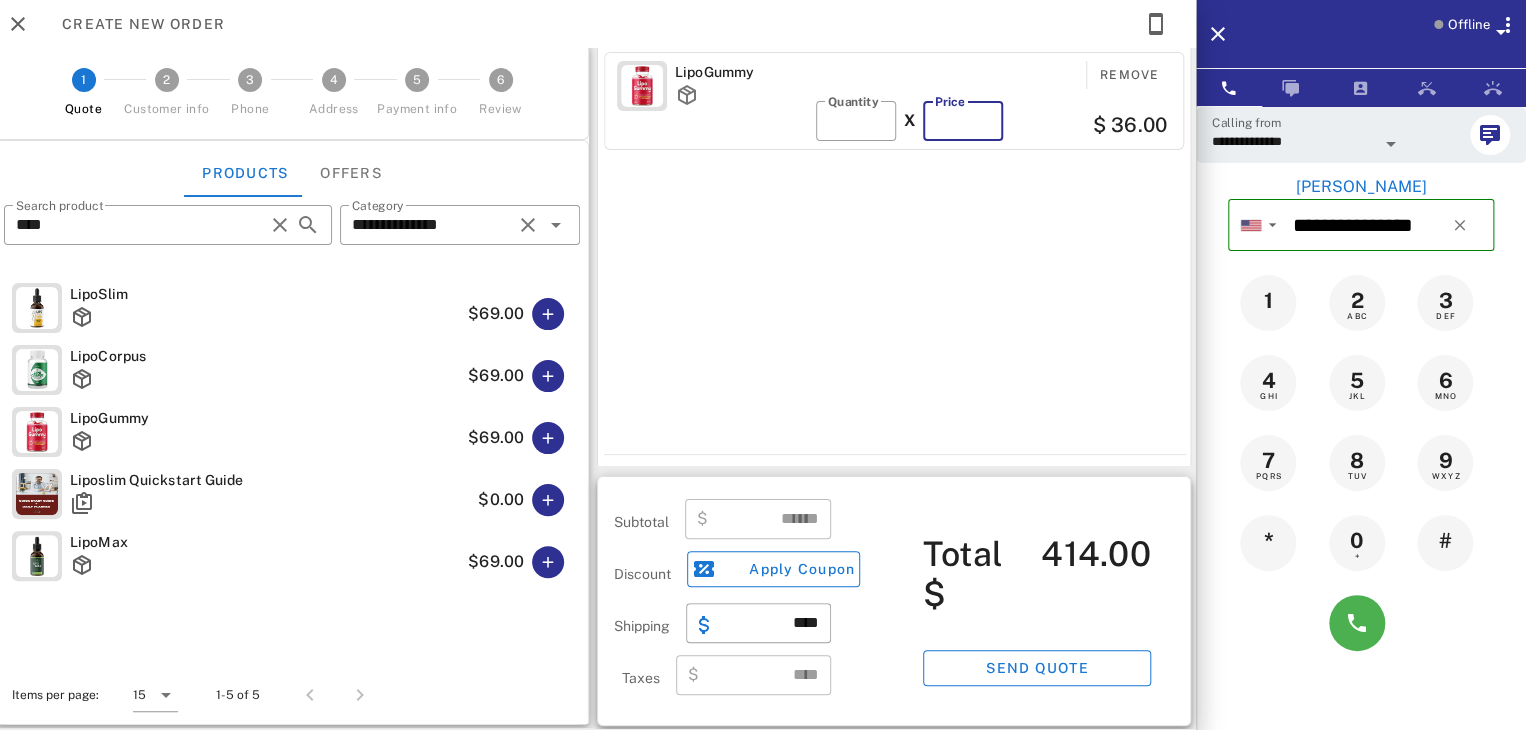 type 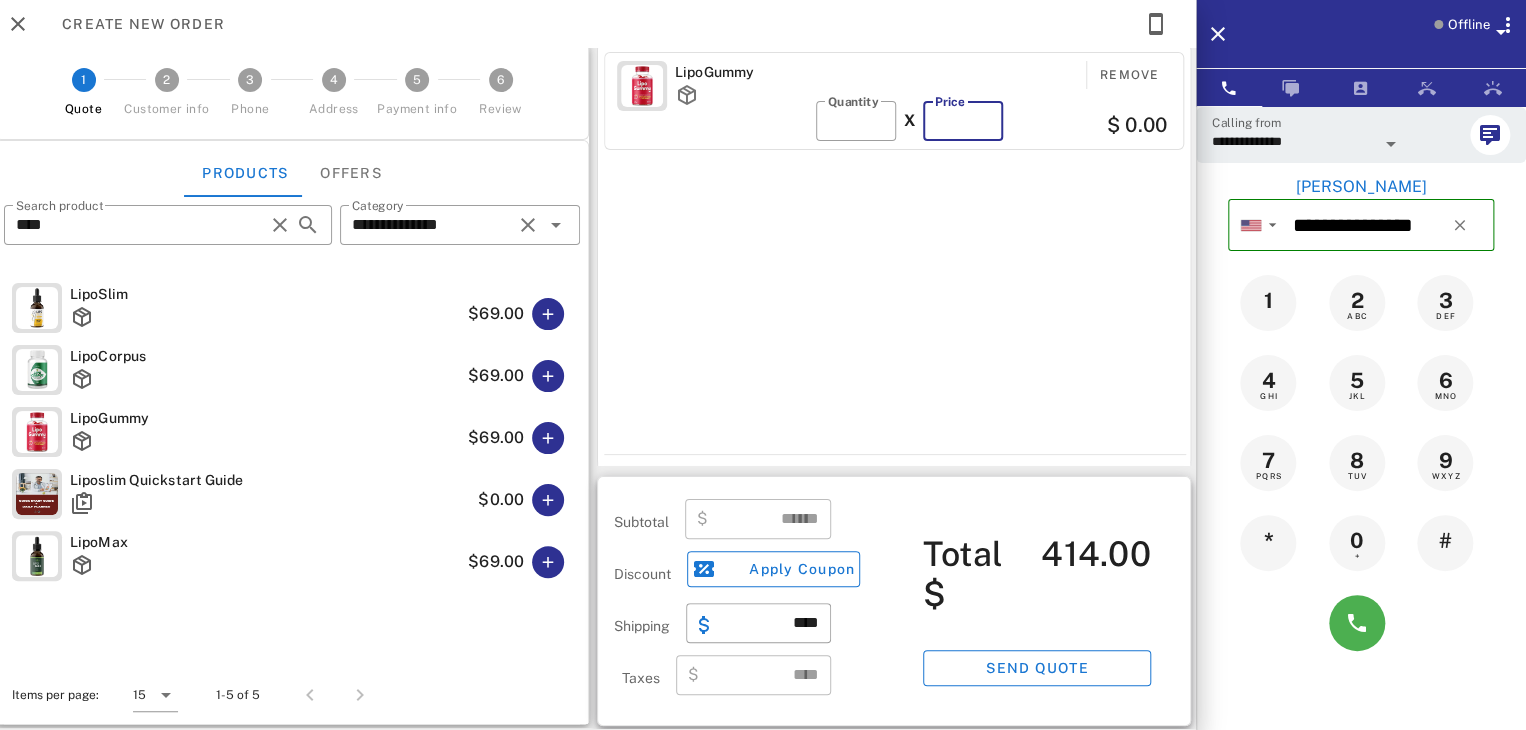 type on "****" 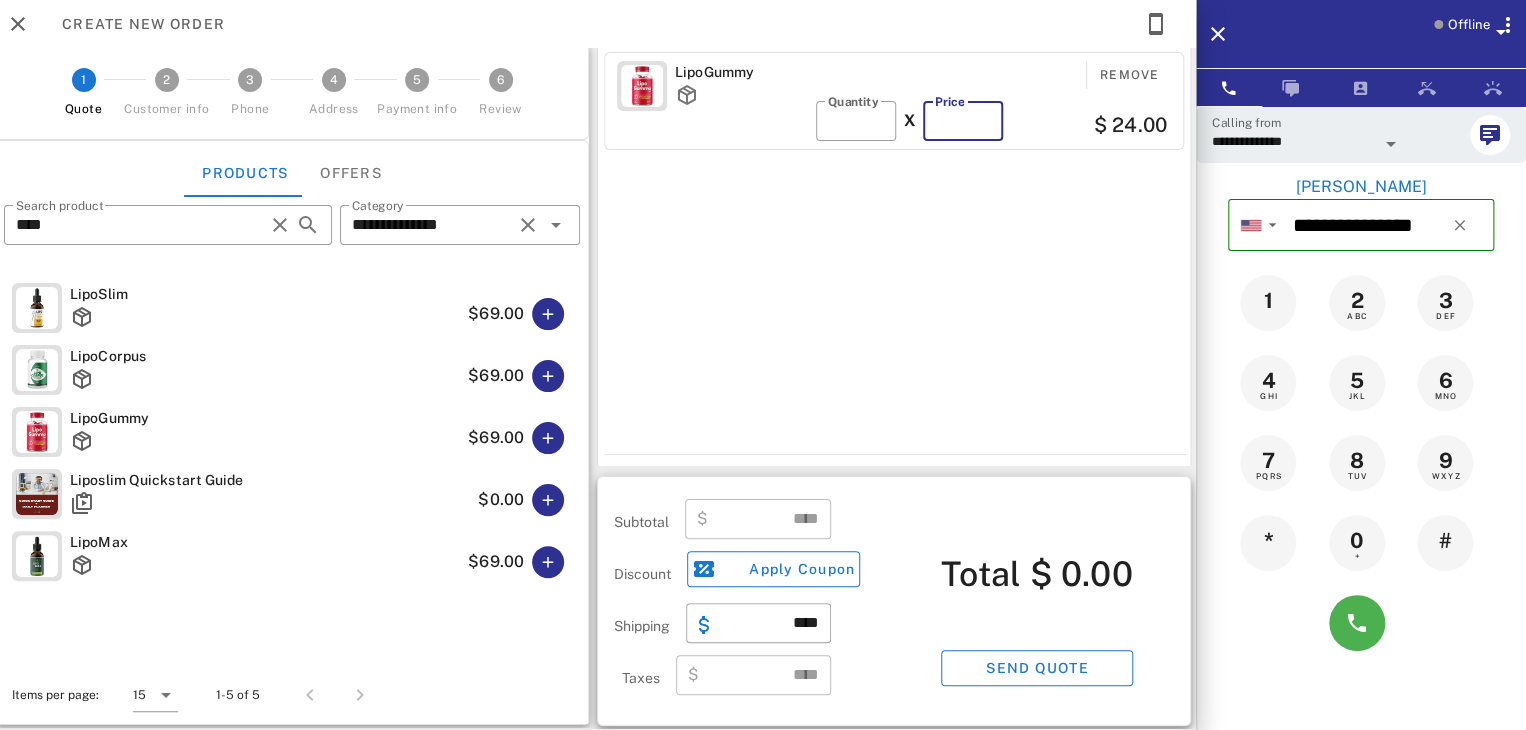 type on "**" 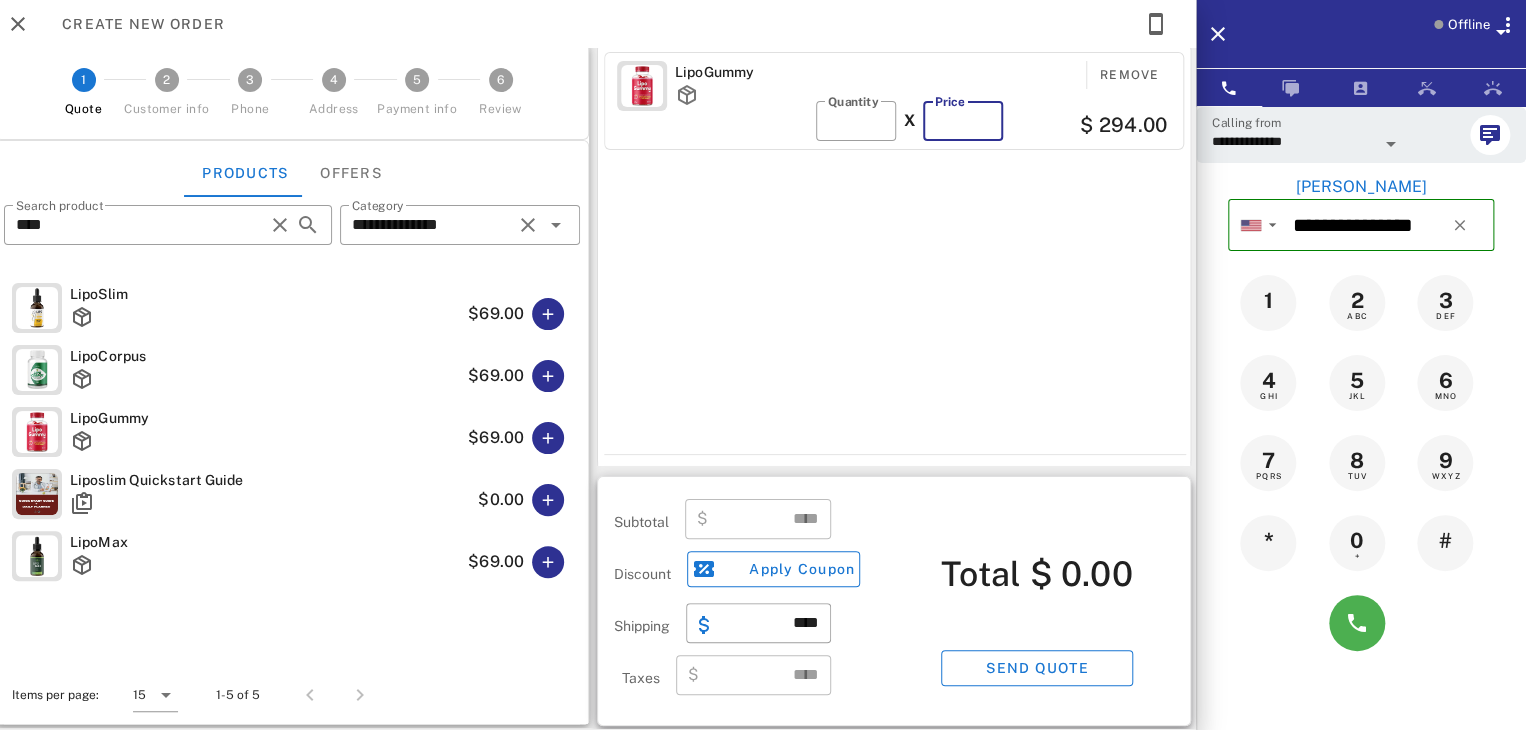 type on "******" 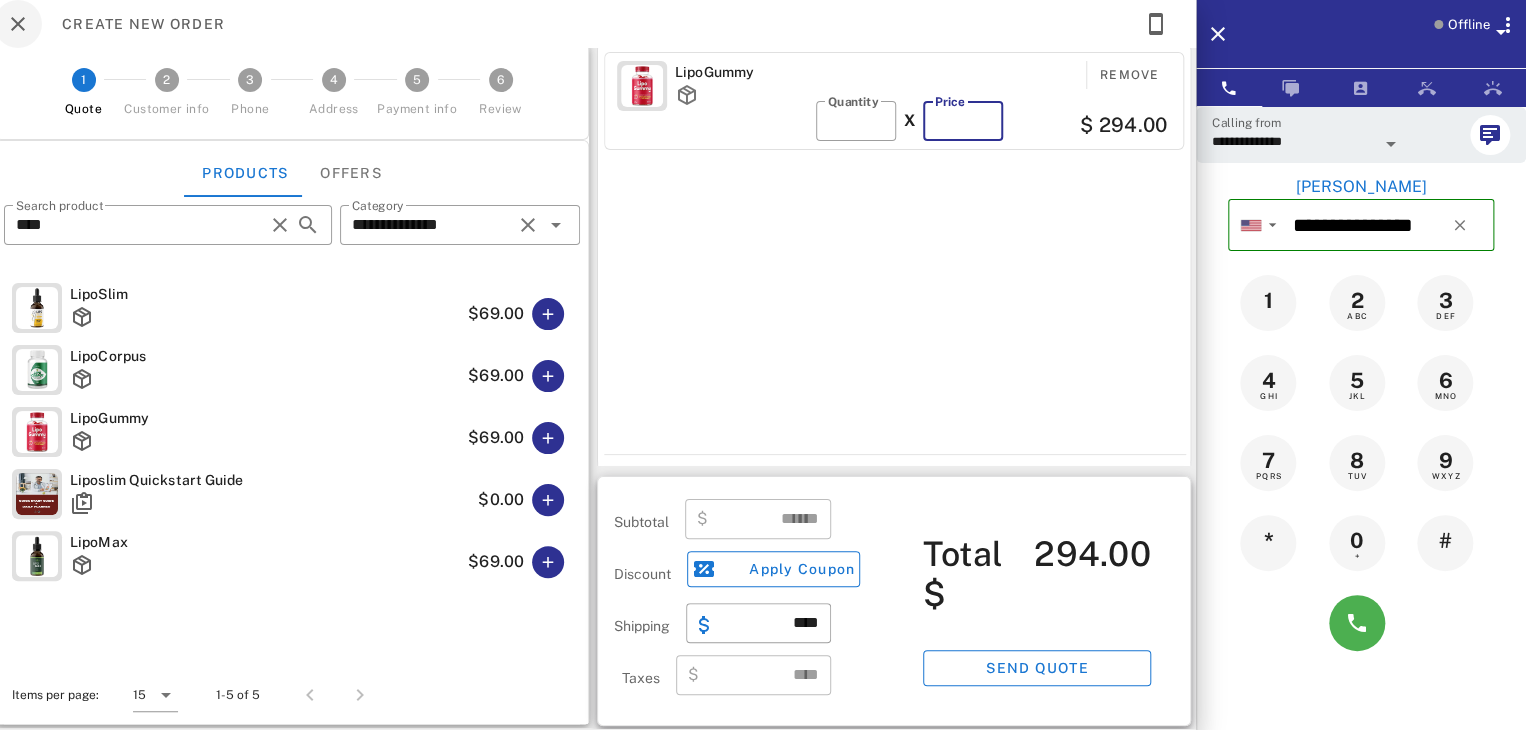 type on "**" 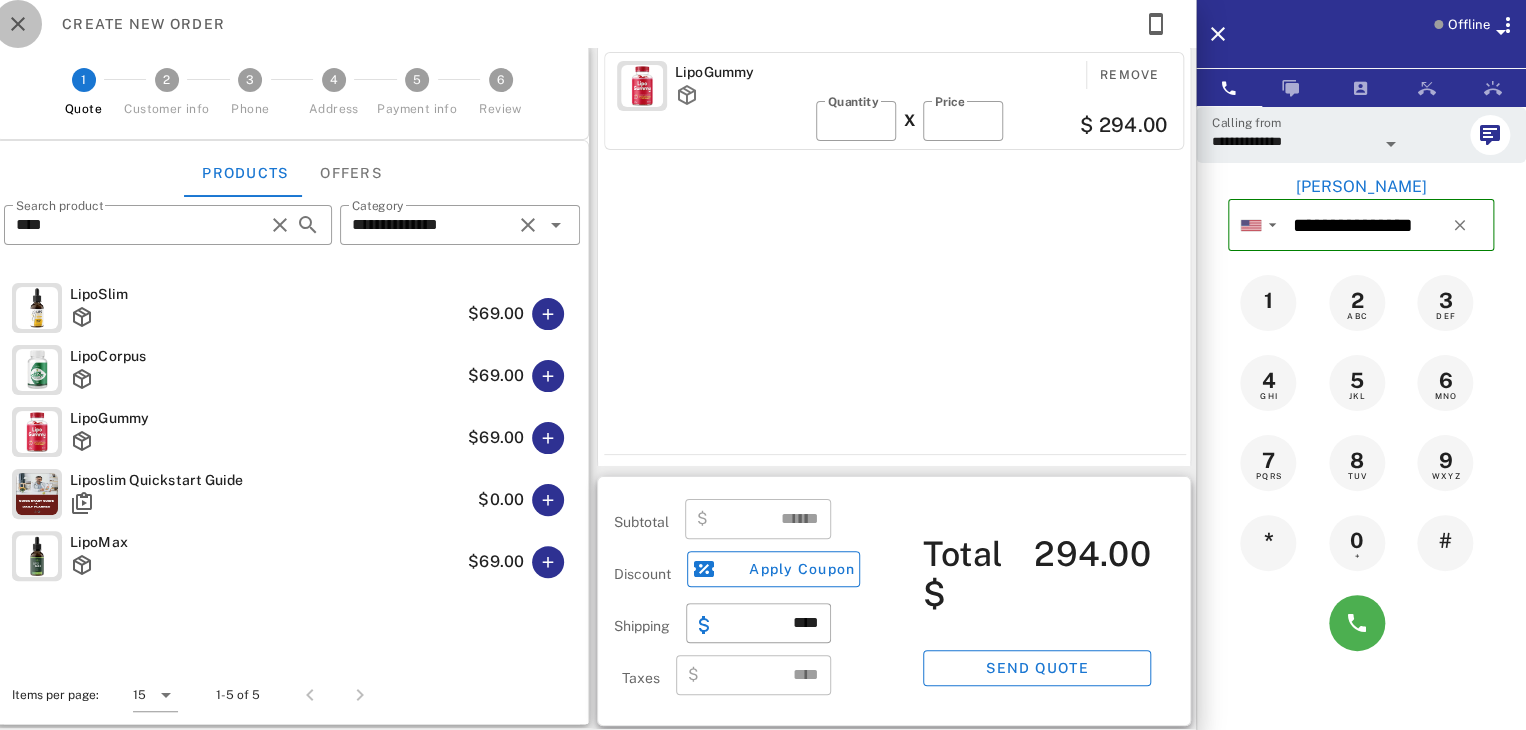 click at bounding box center (18, 24) 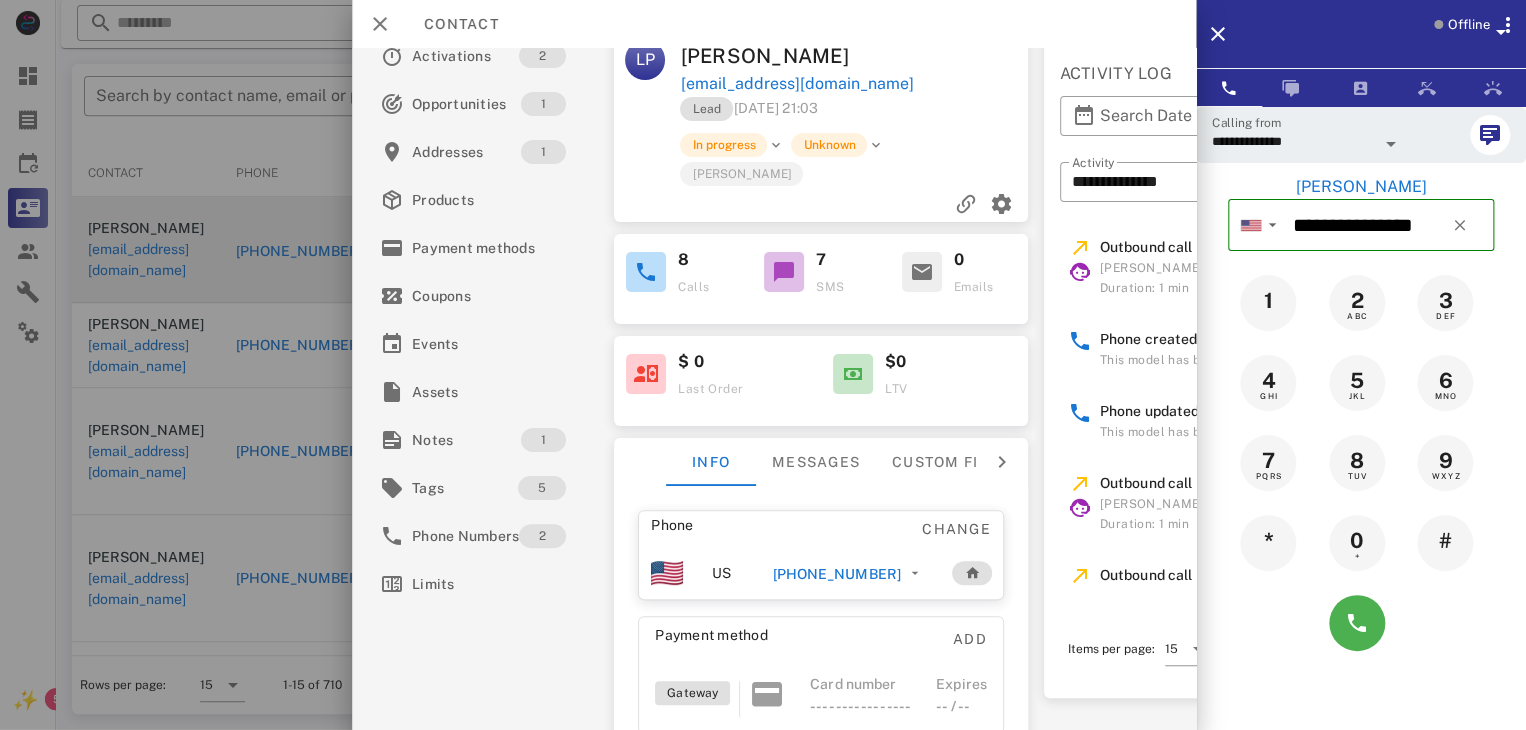 scroll, scrollTop: 0, scrollLeft: 0, axis: both 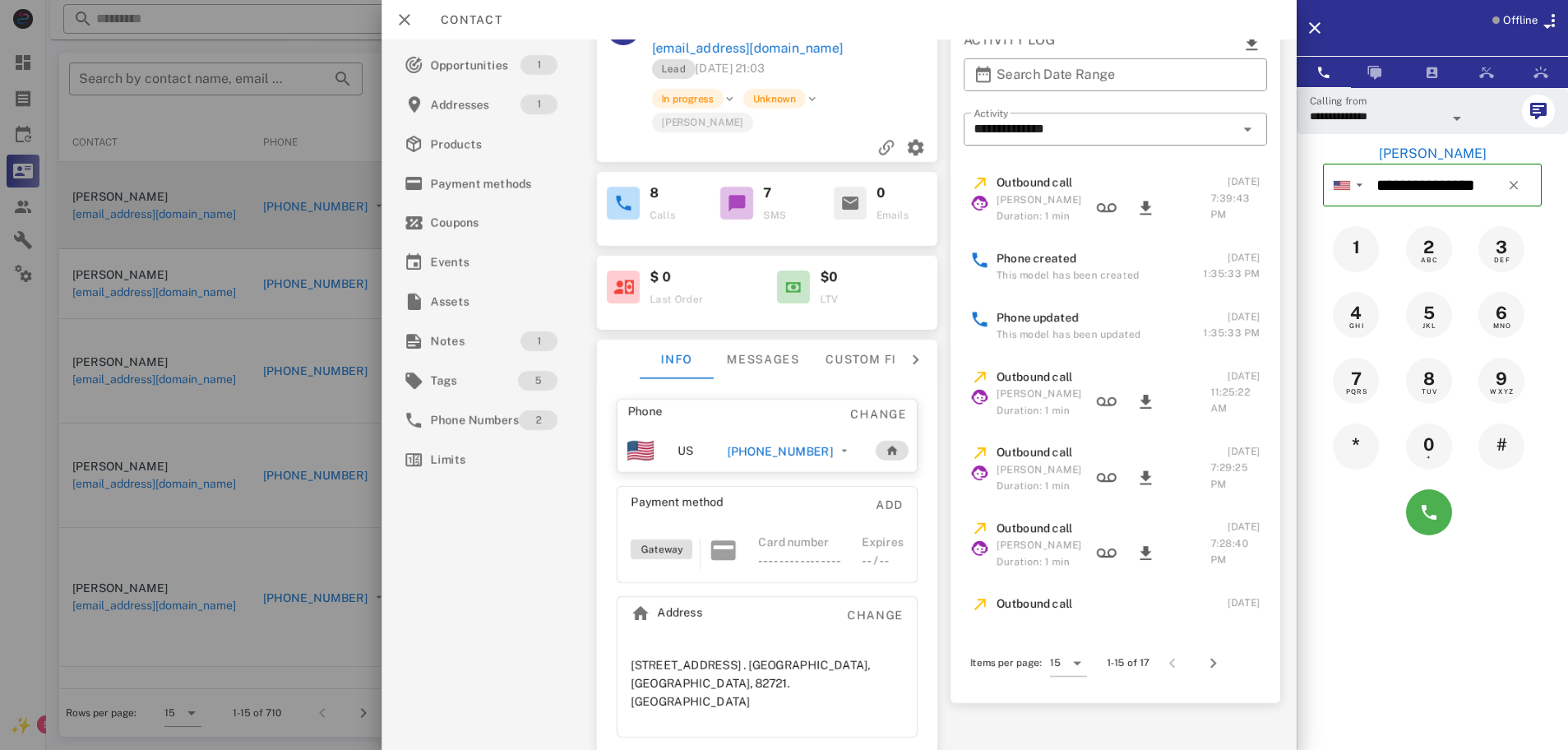 click on "In progress   Unknown" at bounding box center [826, 99] 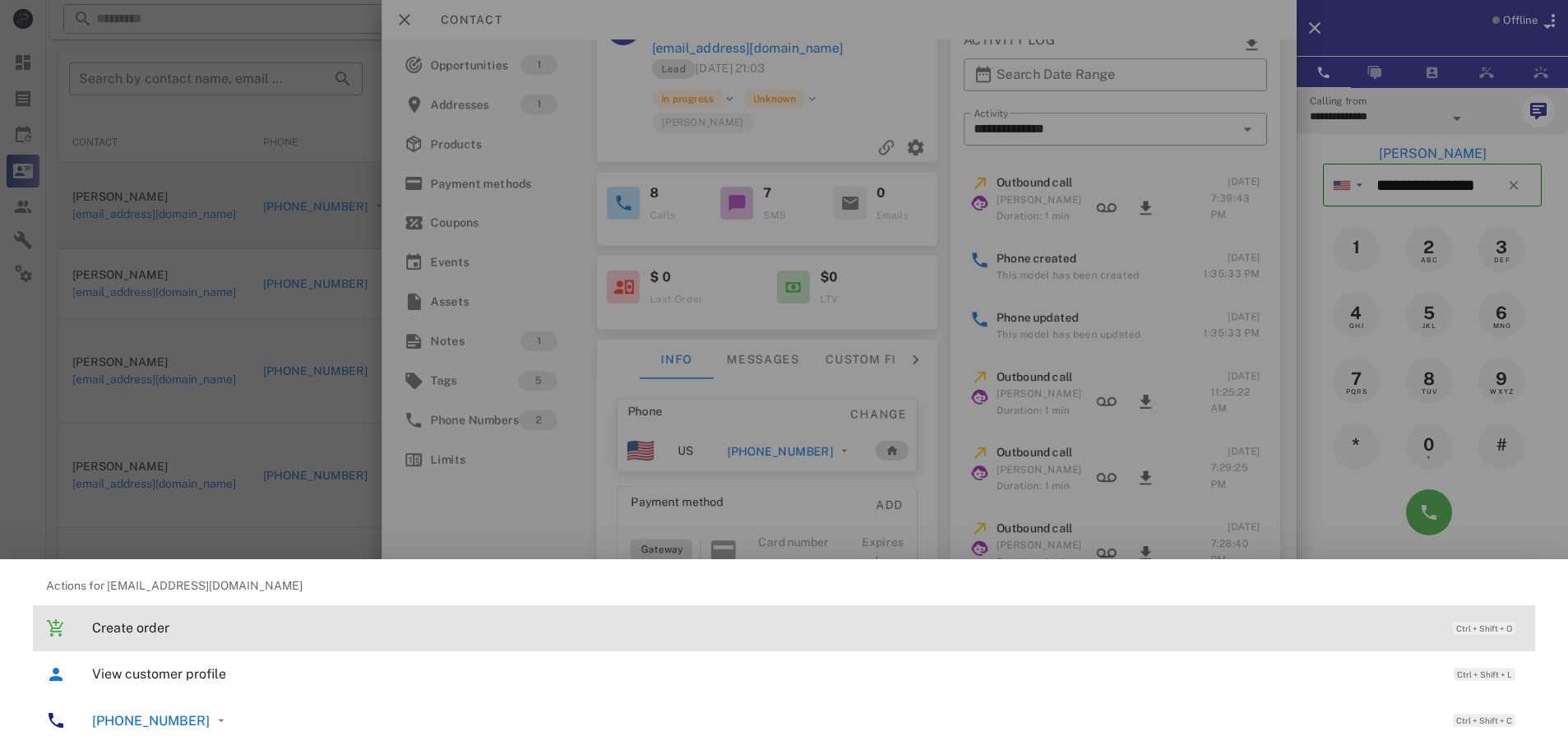 click on "Create order" at bounding box center [764, 627] 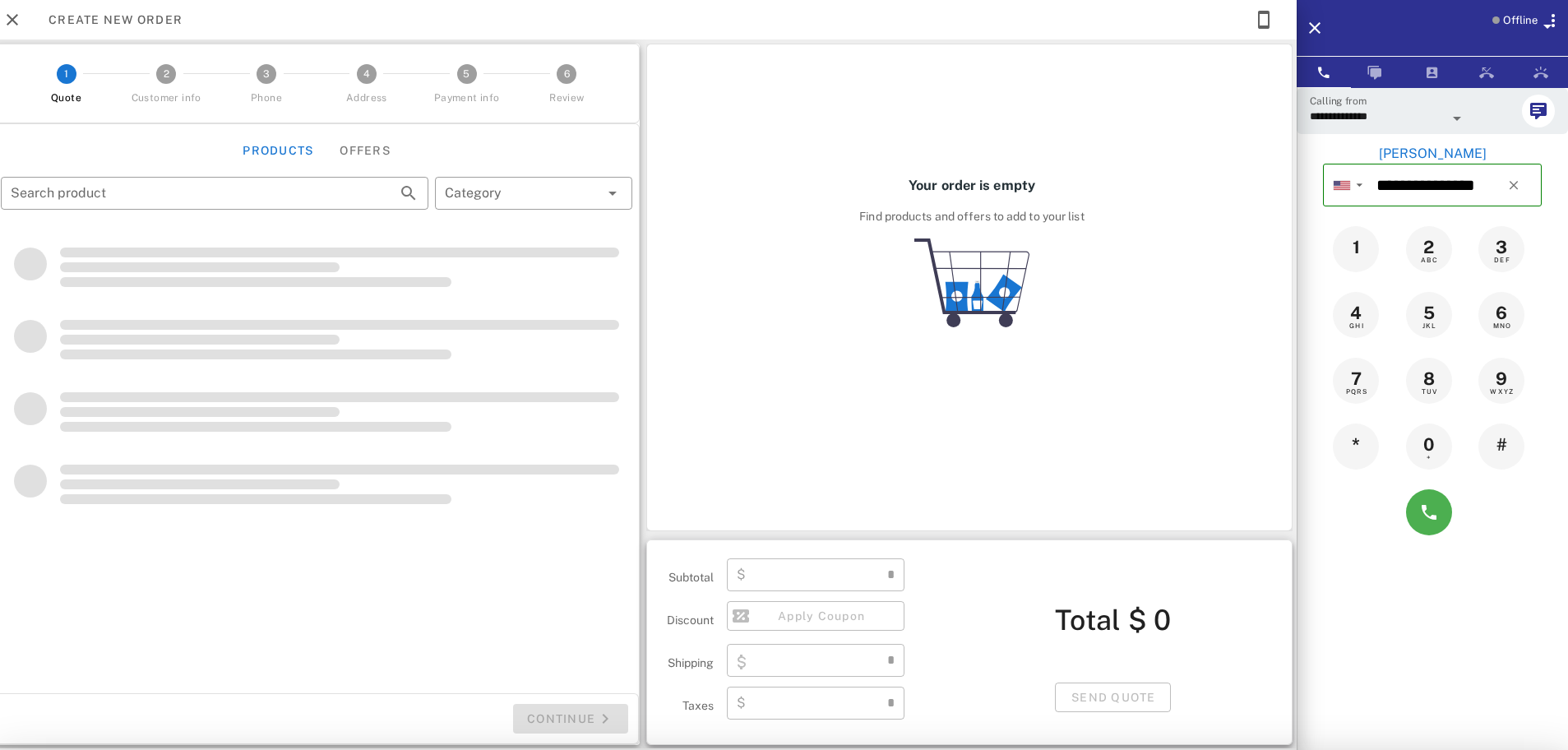 scroll, scrollTop: 12, scrollLeft: 0, axis: vertical 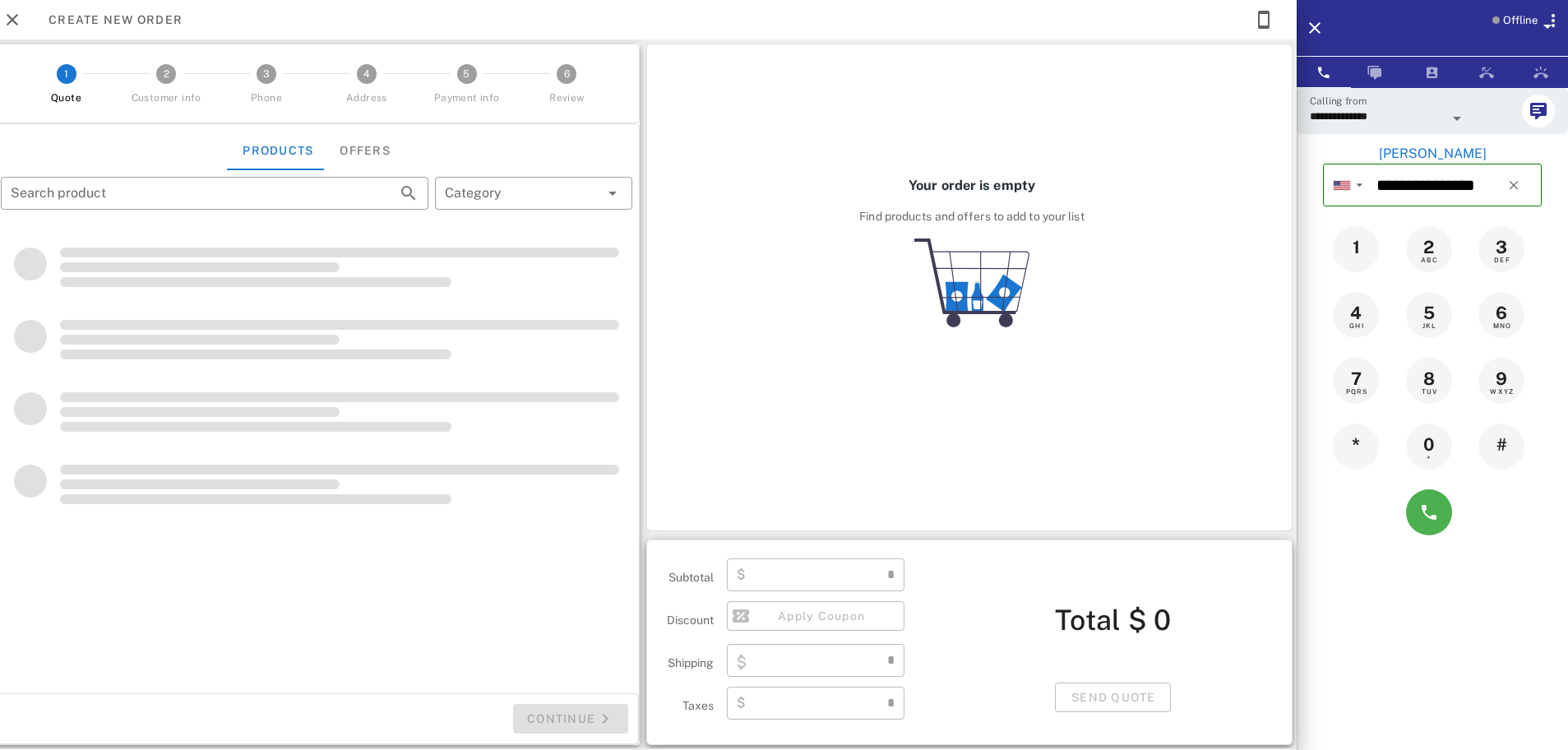 type on "**********" 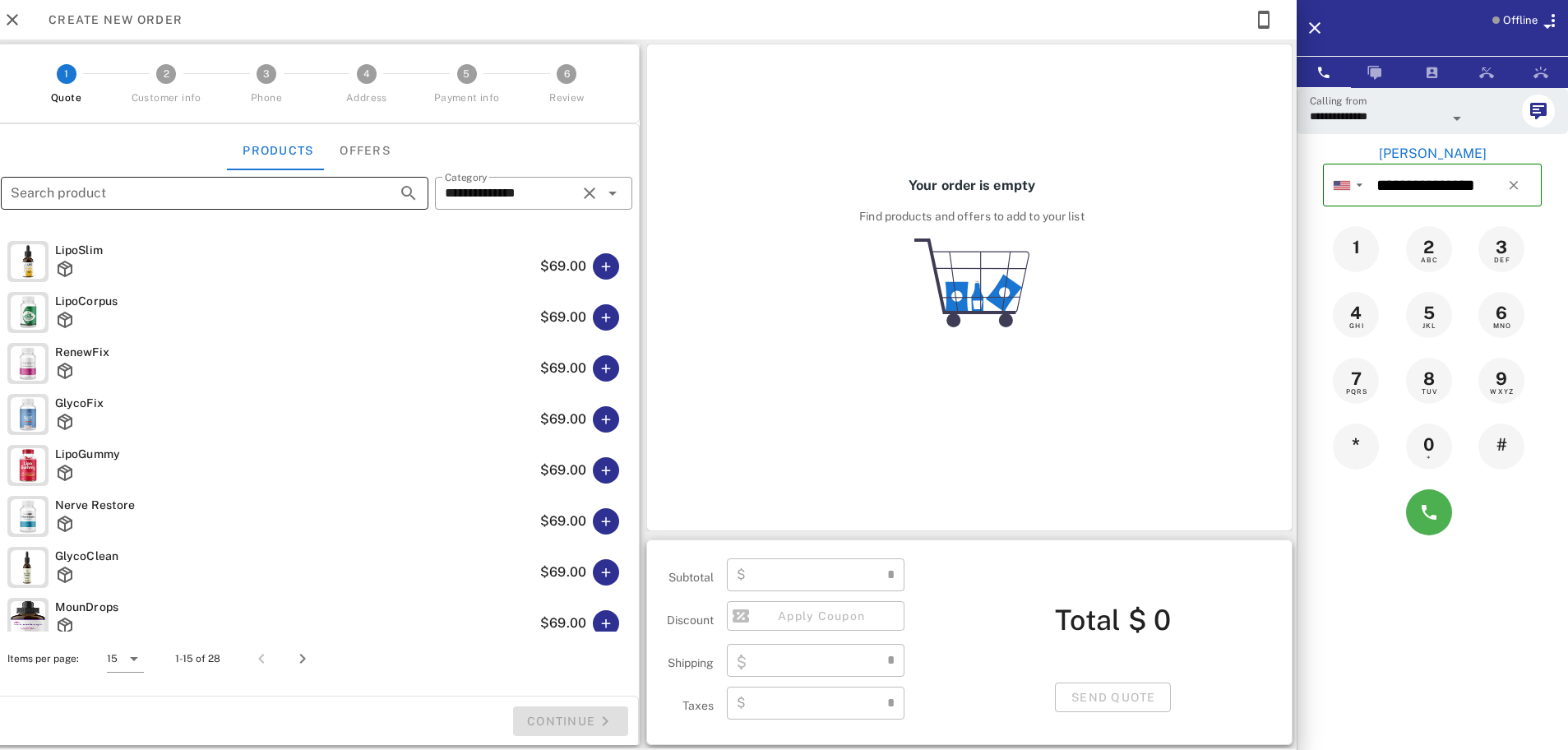 click on "Search product" at bounding box center [192, 193] 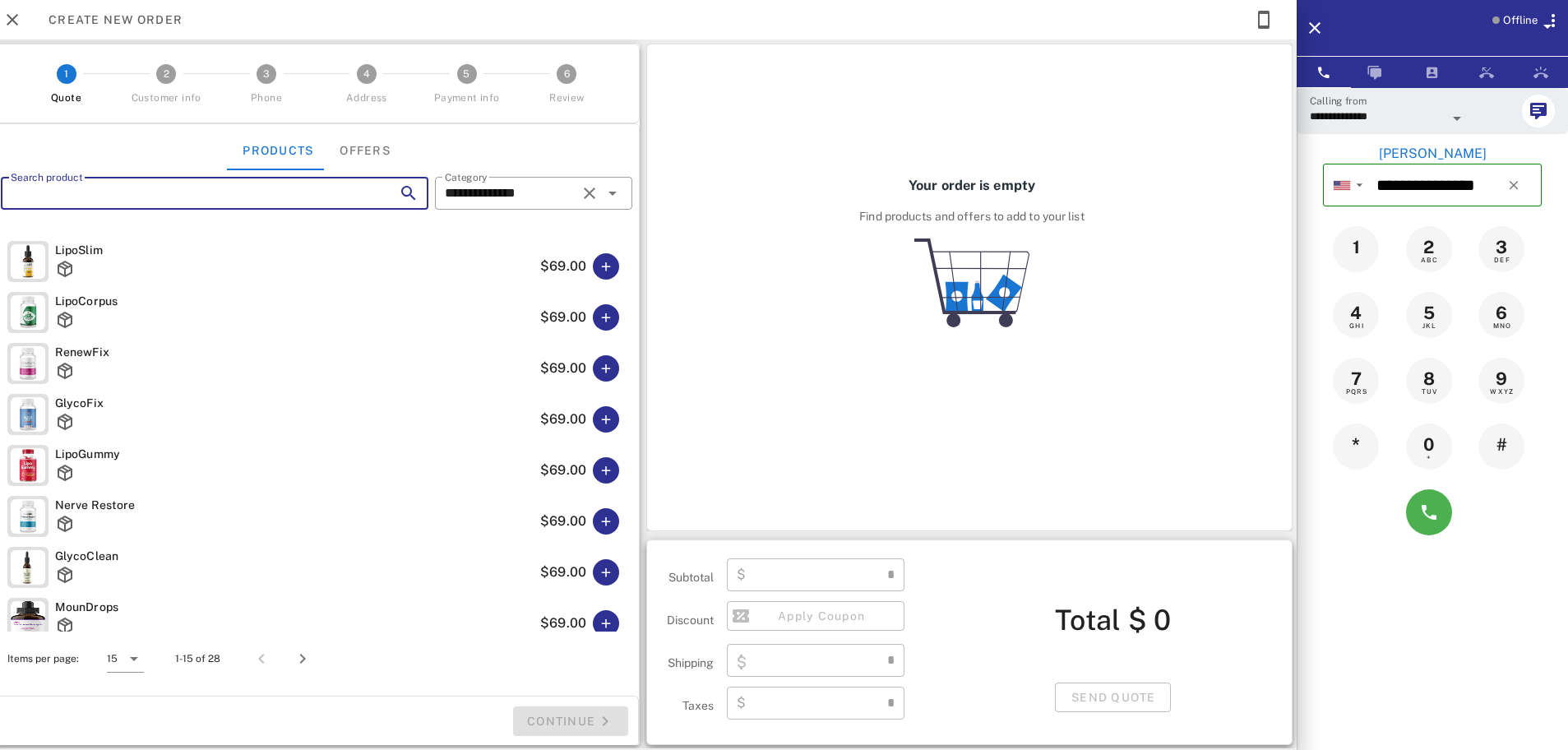 type on "****" 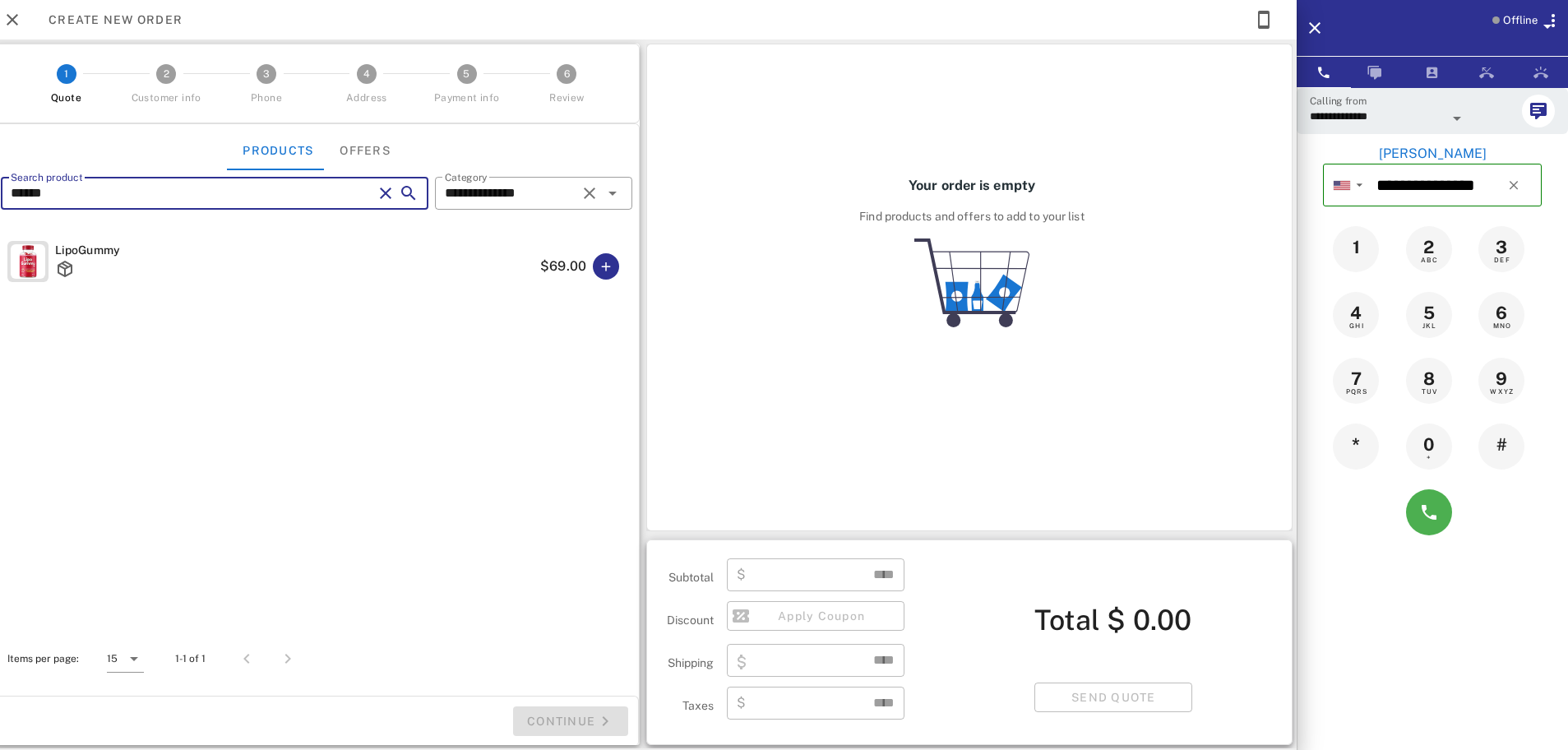 type on "******" 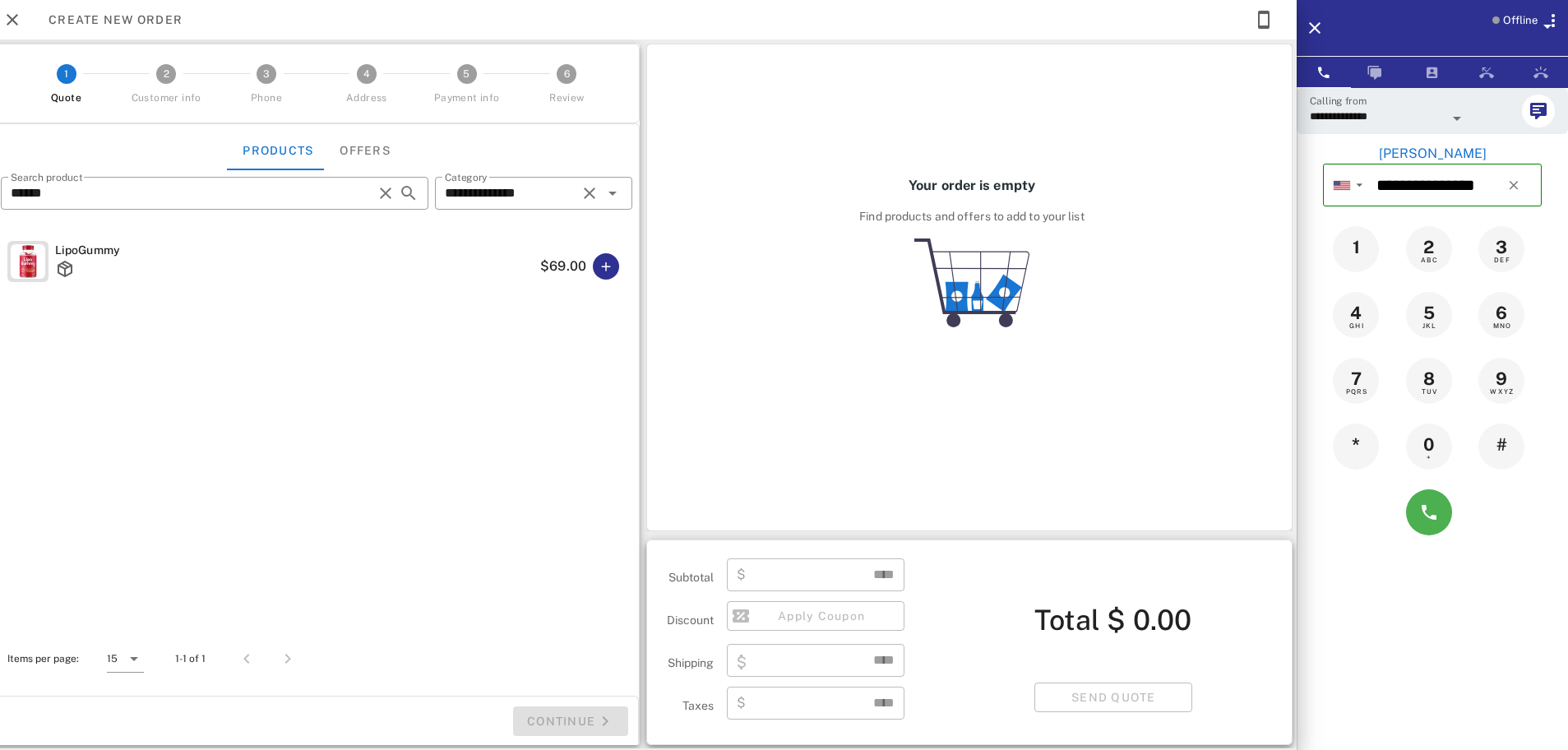 click at bounding box center (28, 262) 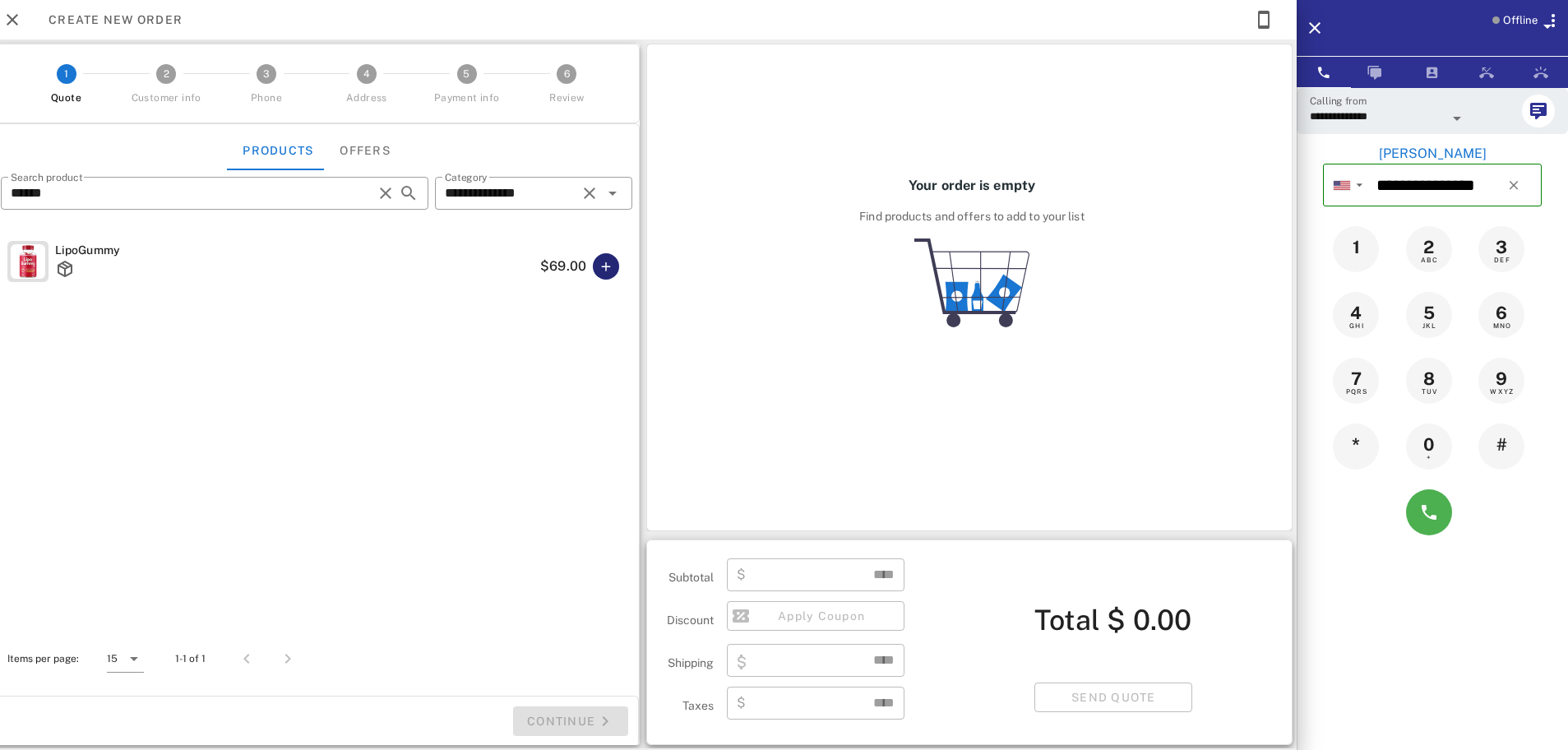 click at bounding box center (606, 266) 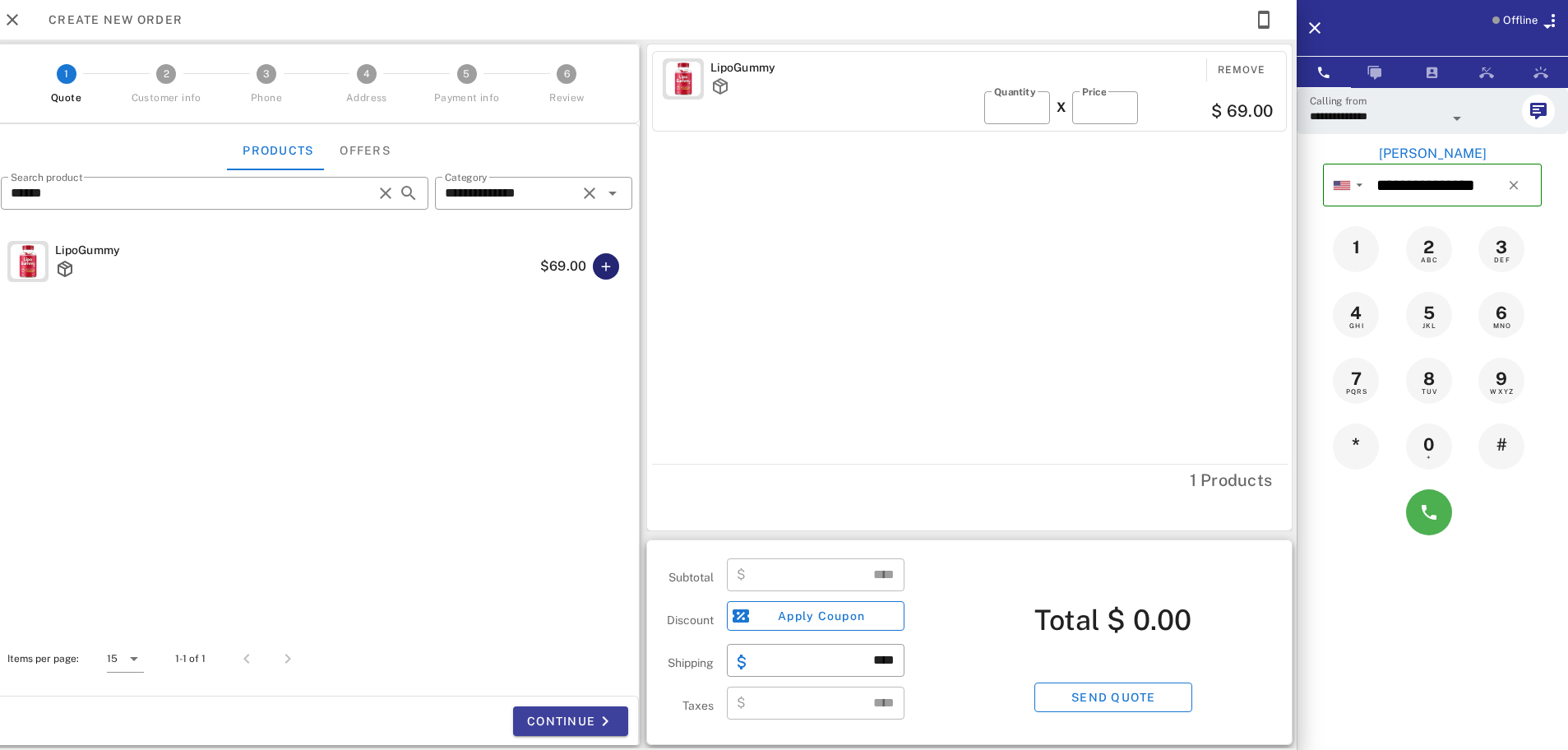 type on "*****" 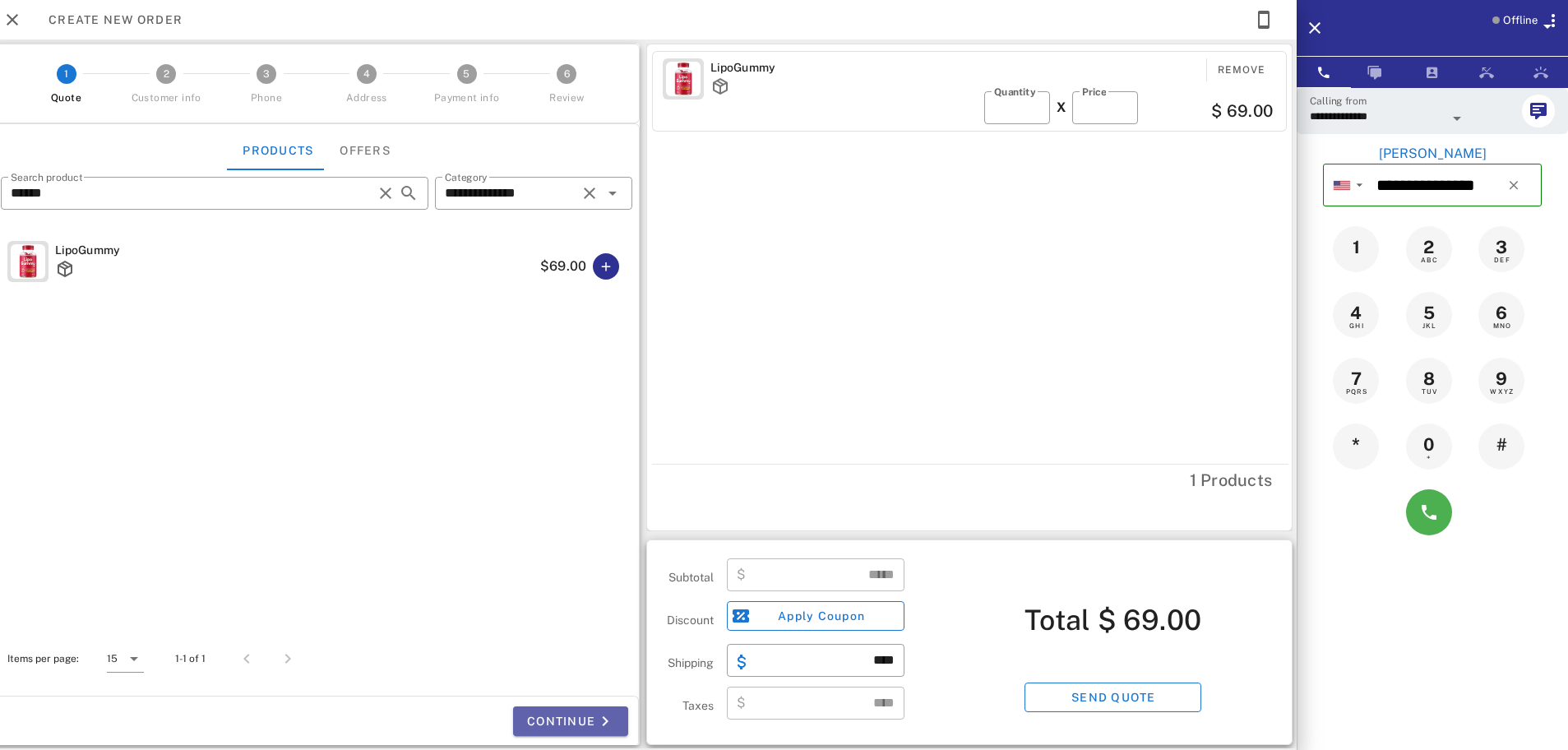 click on "Continue" at bounding box center (571, 721) 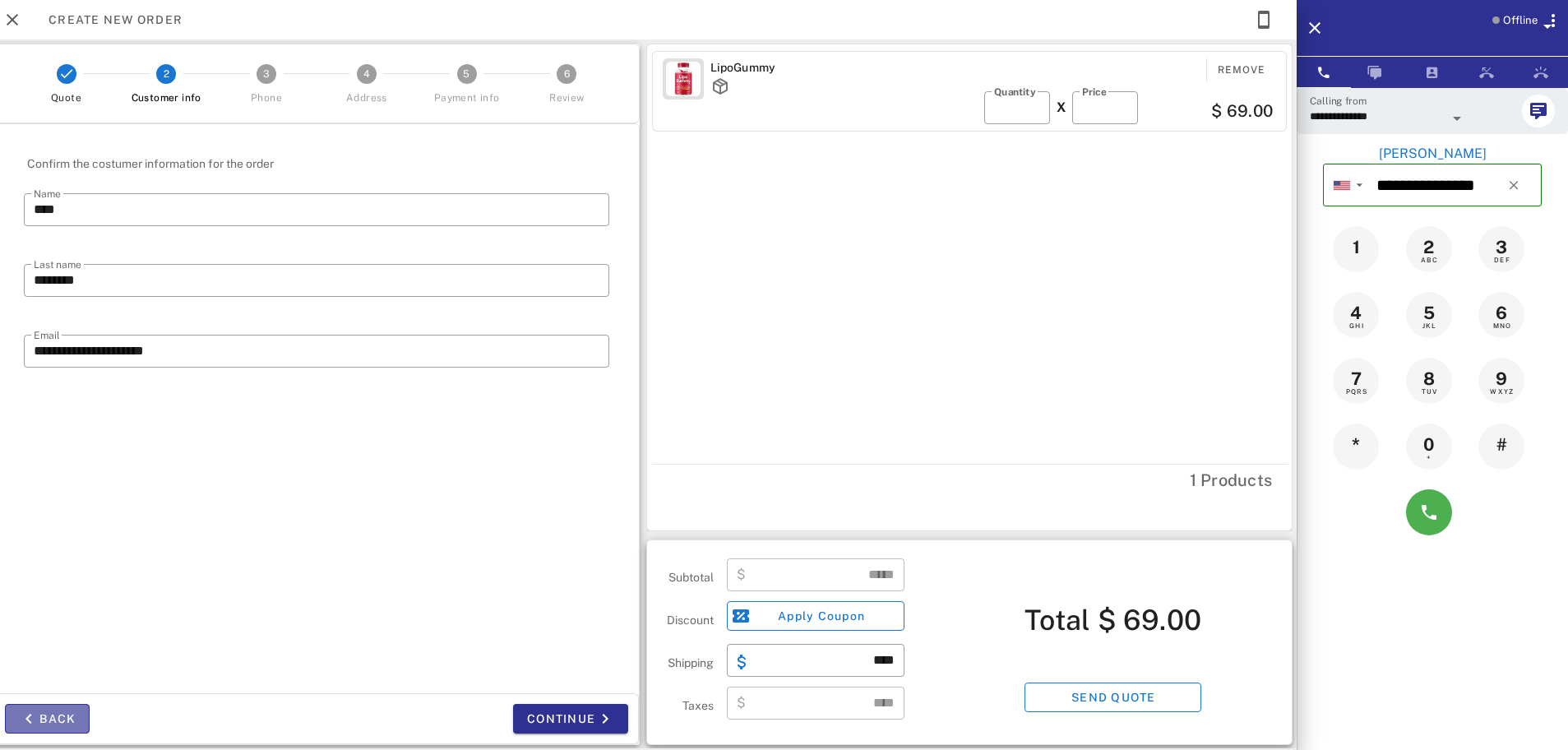 click on "Back" at bounding box center [47, 719] 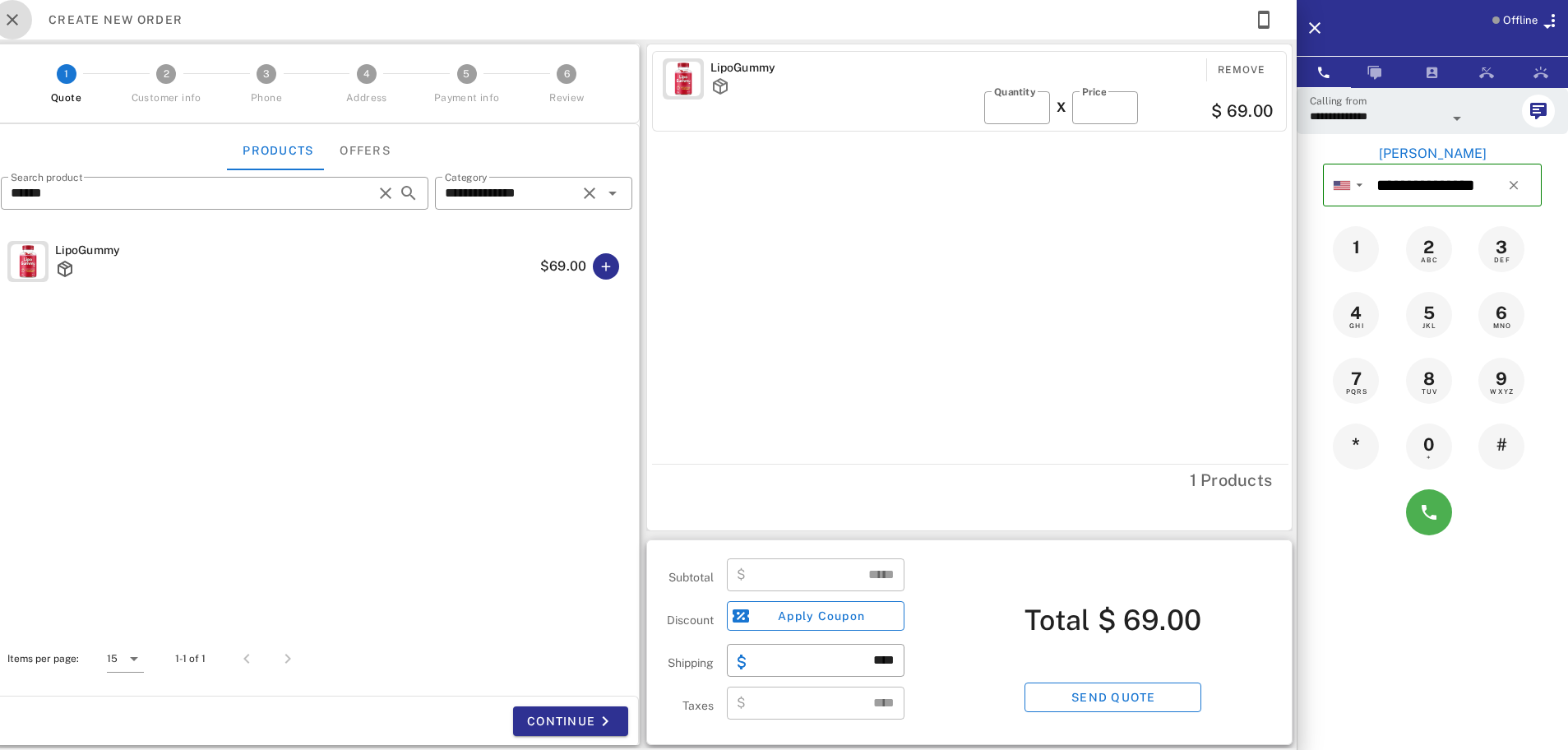 click at bounding box center [12, 20] 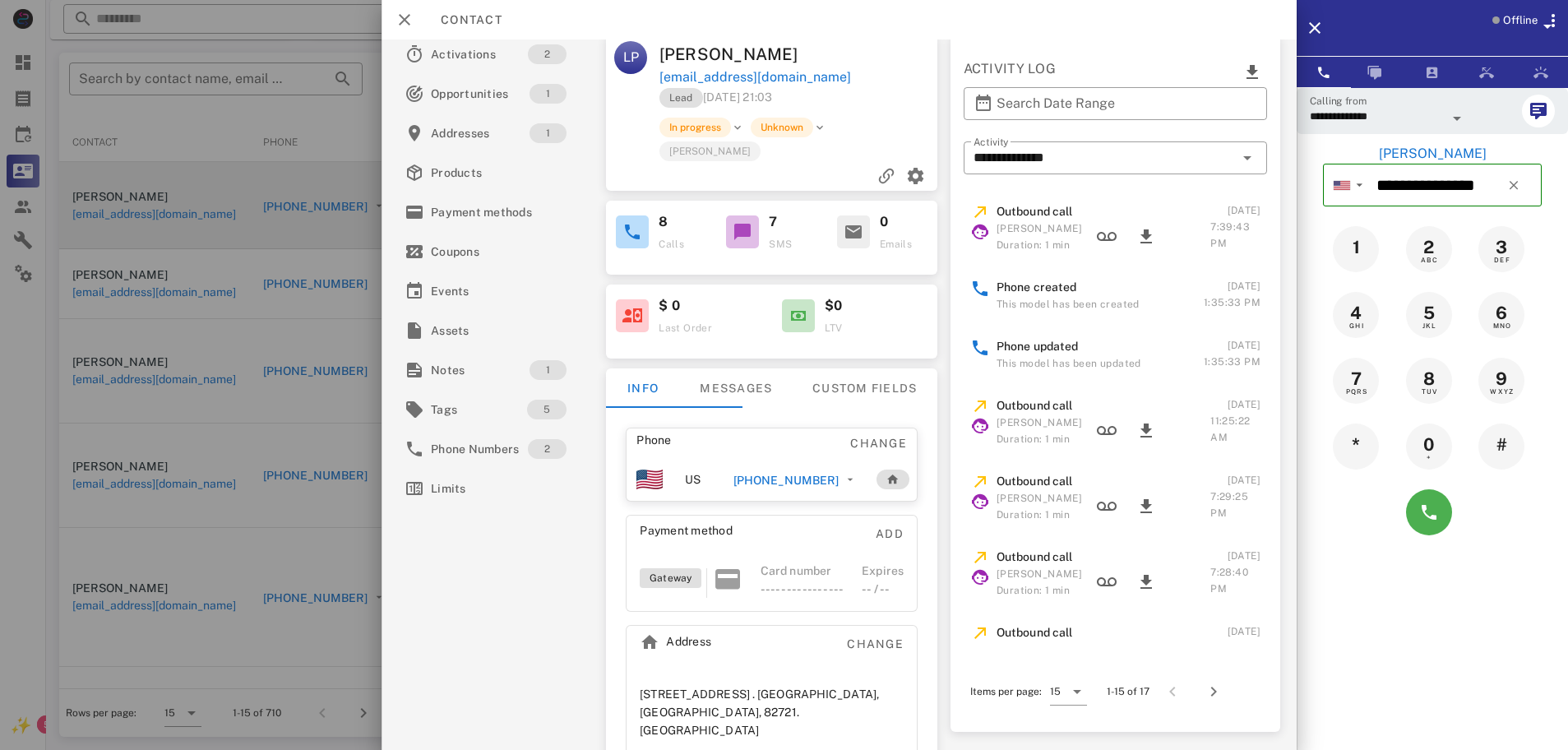 scroll, scrollTop: 40, scrollLeft: 0, axis: vertical 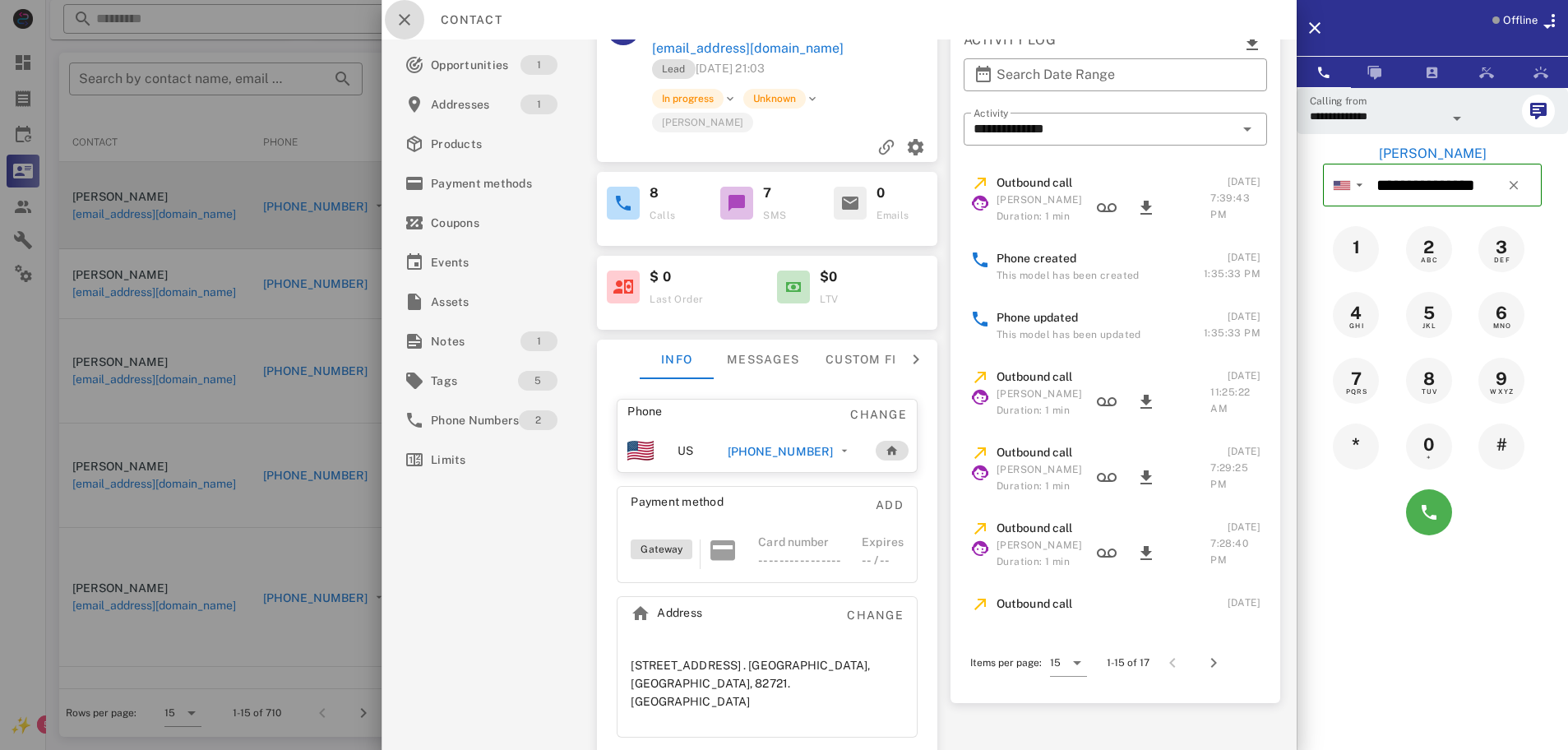 click at bounding box center (405, 20) 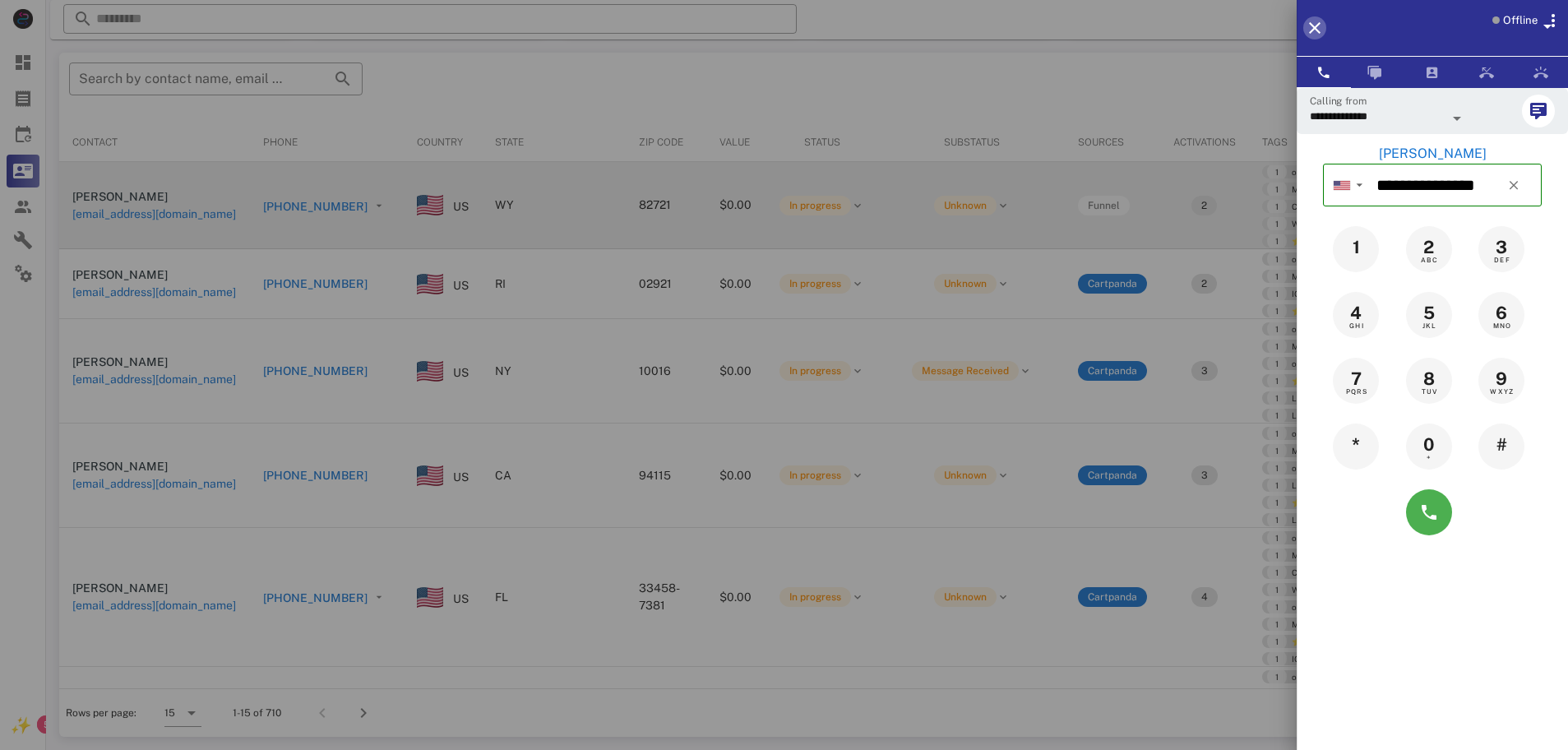 click at bounding box center [1315, 28] 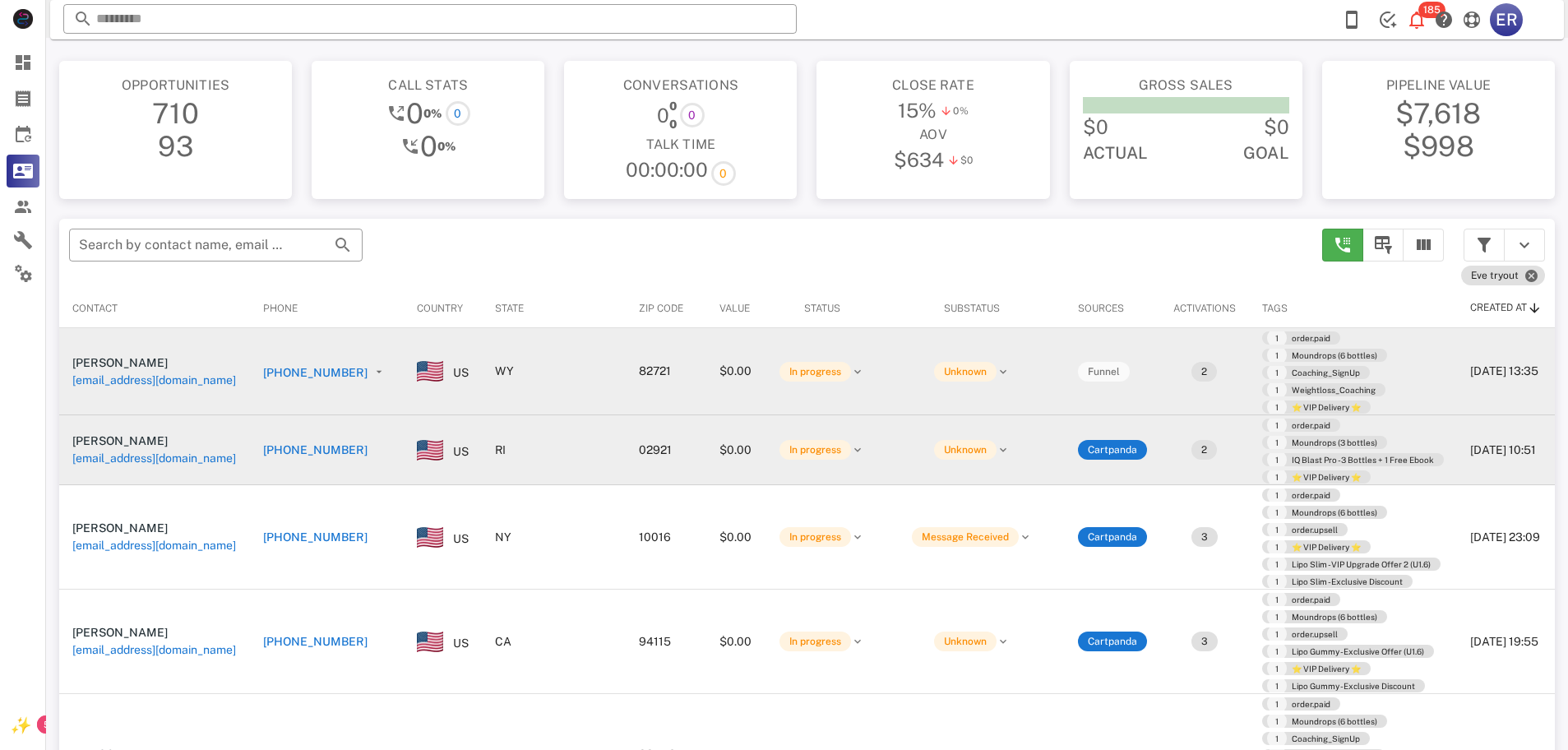 scroll, scrollTop: 0, scrollLeft: 0, axis: both 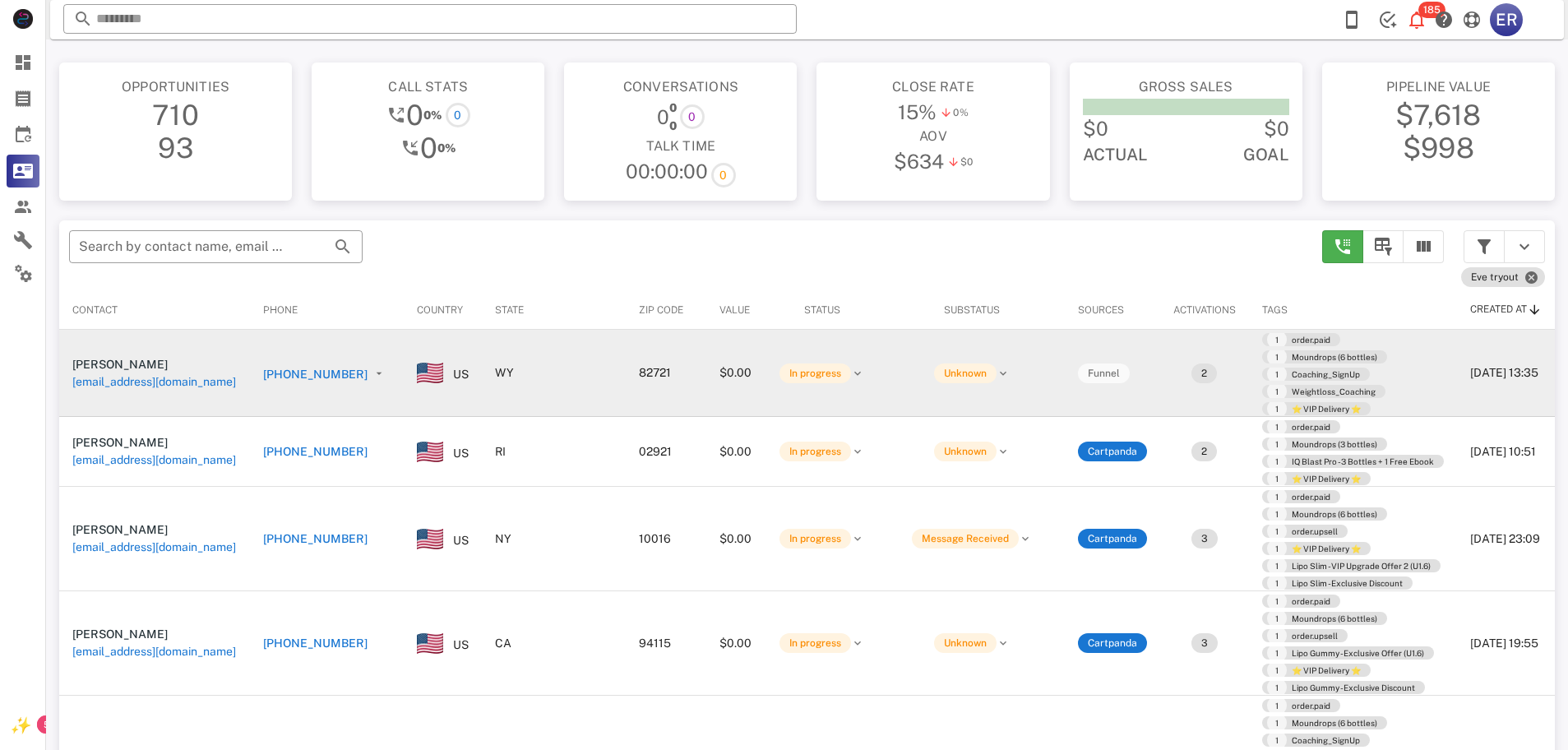 click on "[PHONE_NUMBER]" at bounding box center [315, 374] 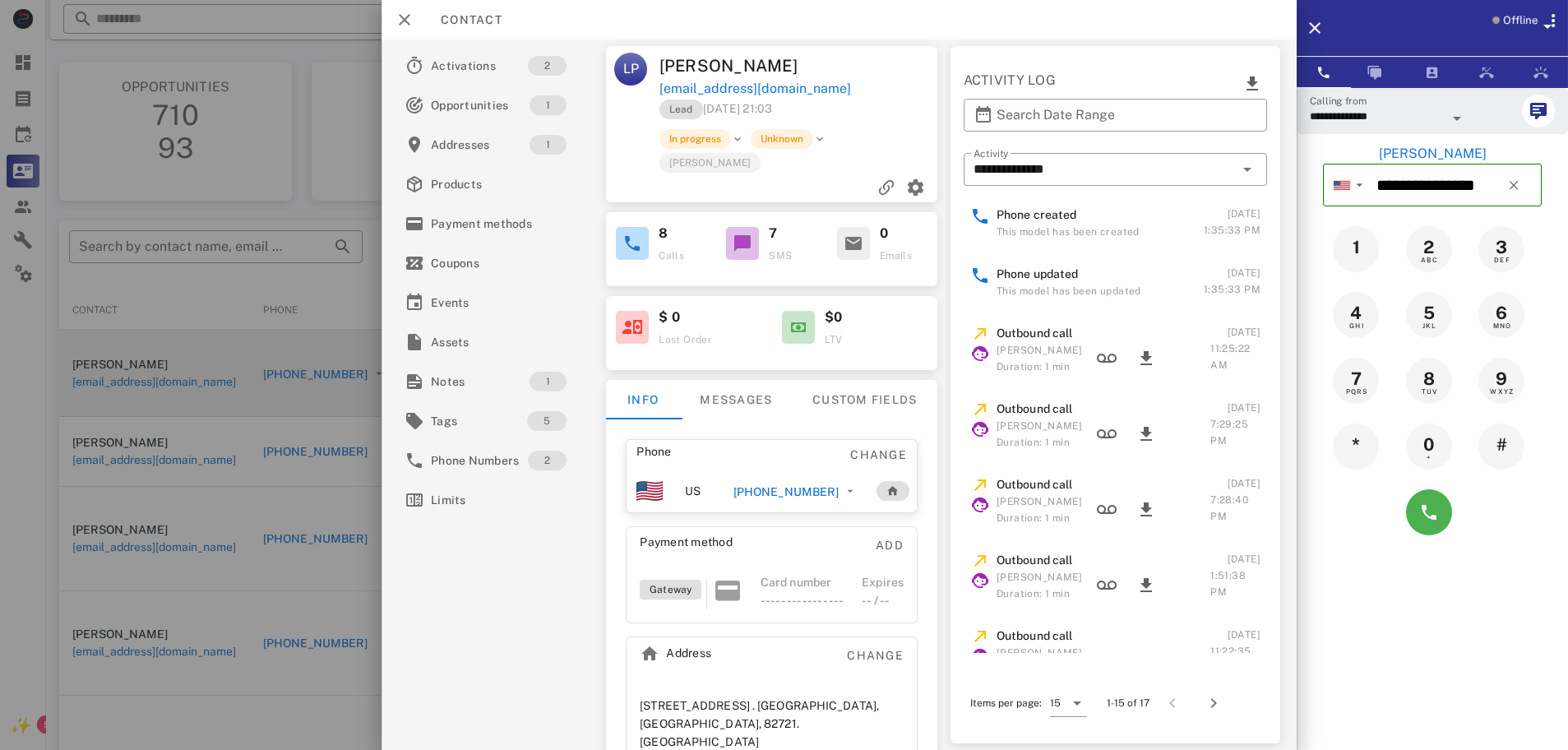 scroll, scrollTop: 0, scrollLeft: 0, axis: both 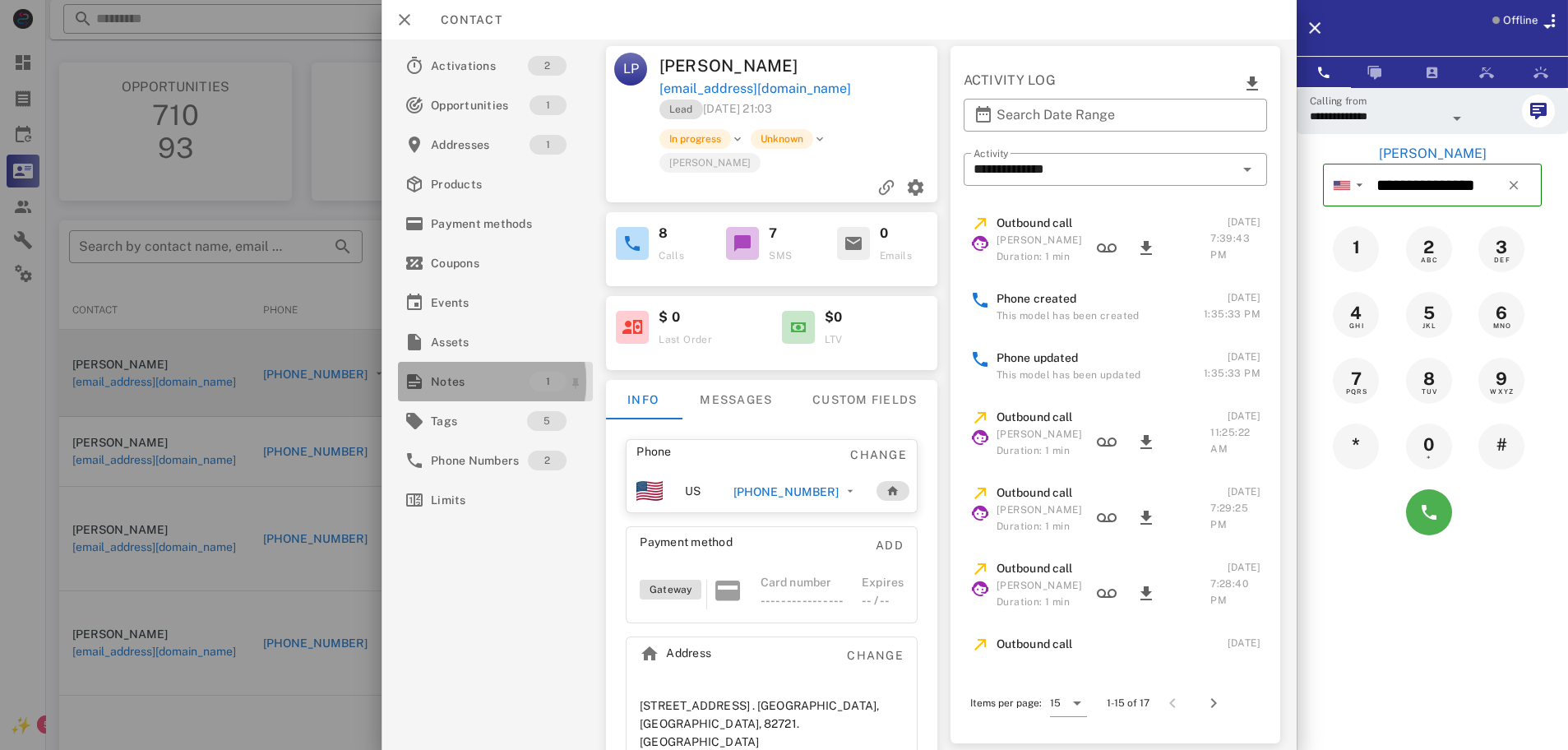 click on "Notes" at bounding box center [480, 382] 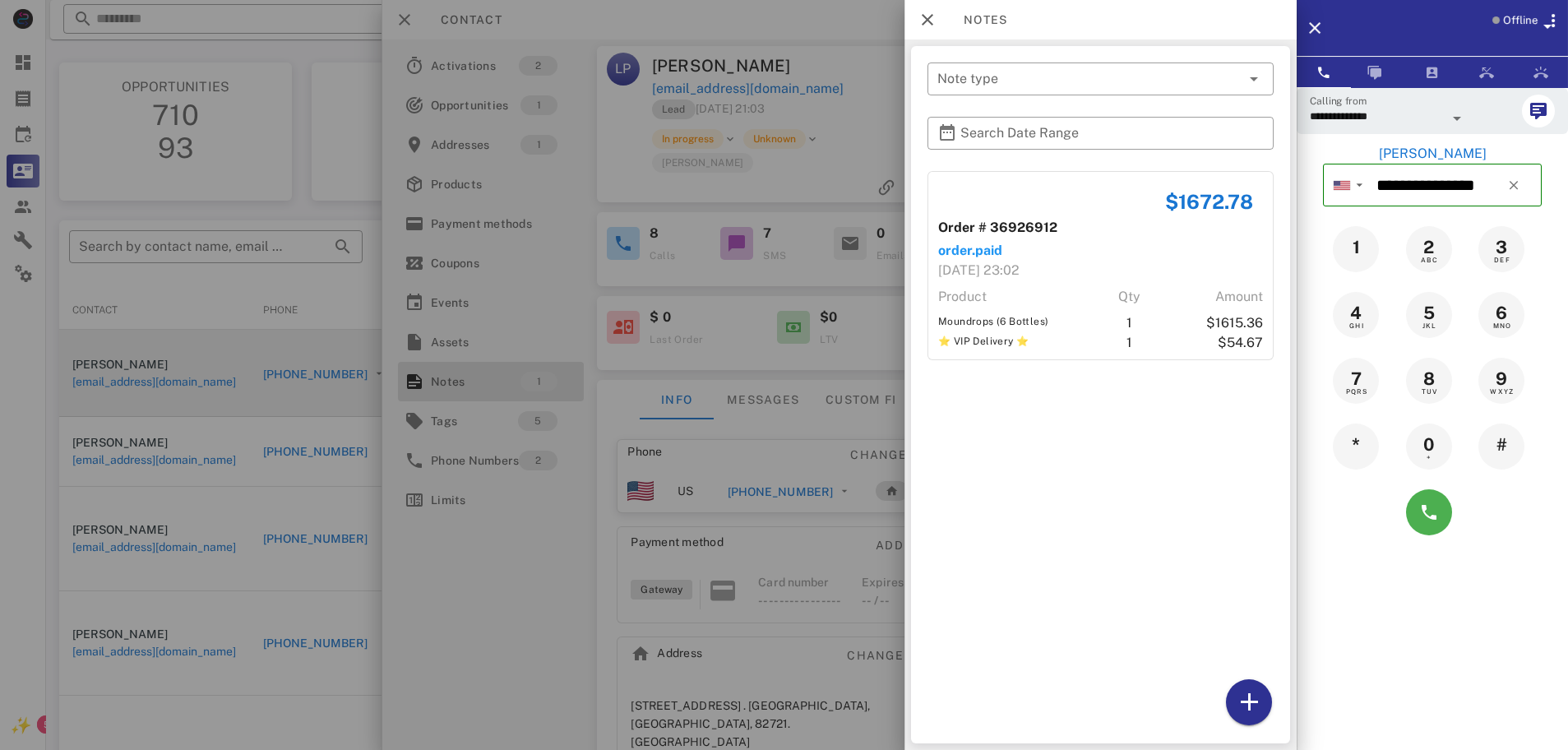 drag, startPoint x: 1168, startPoint y: 195, endPoint x: 1237, endPoint y: 199, distance: 69.115845 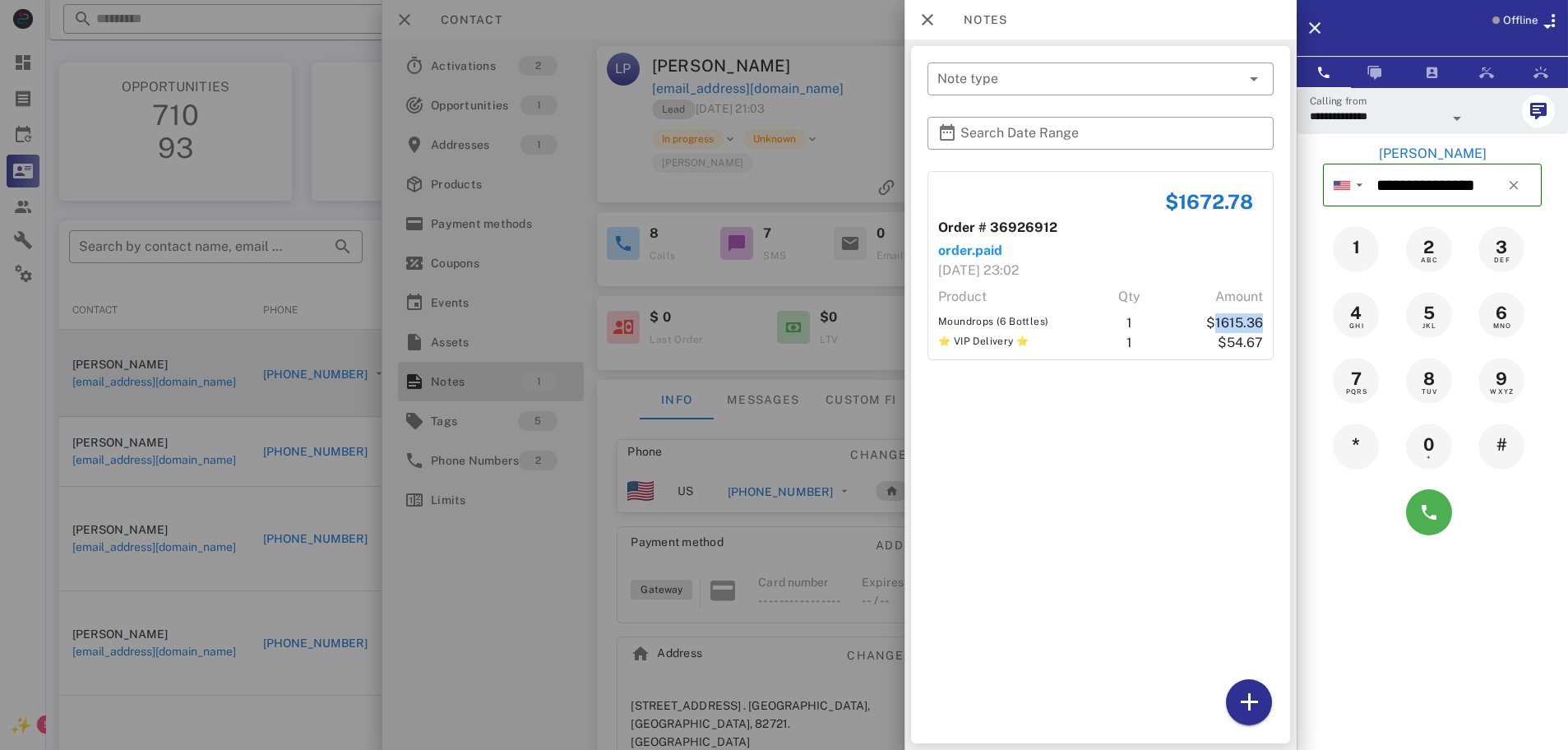 drag, startPoint x: 1206, startPoint y: 322, endPoint x: 1253, endPoint y: 328, distance: 47.381431 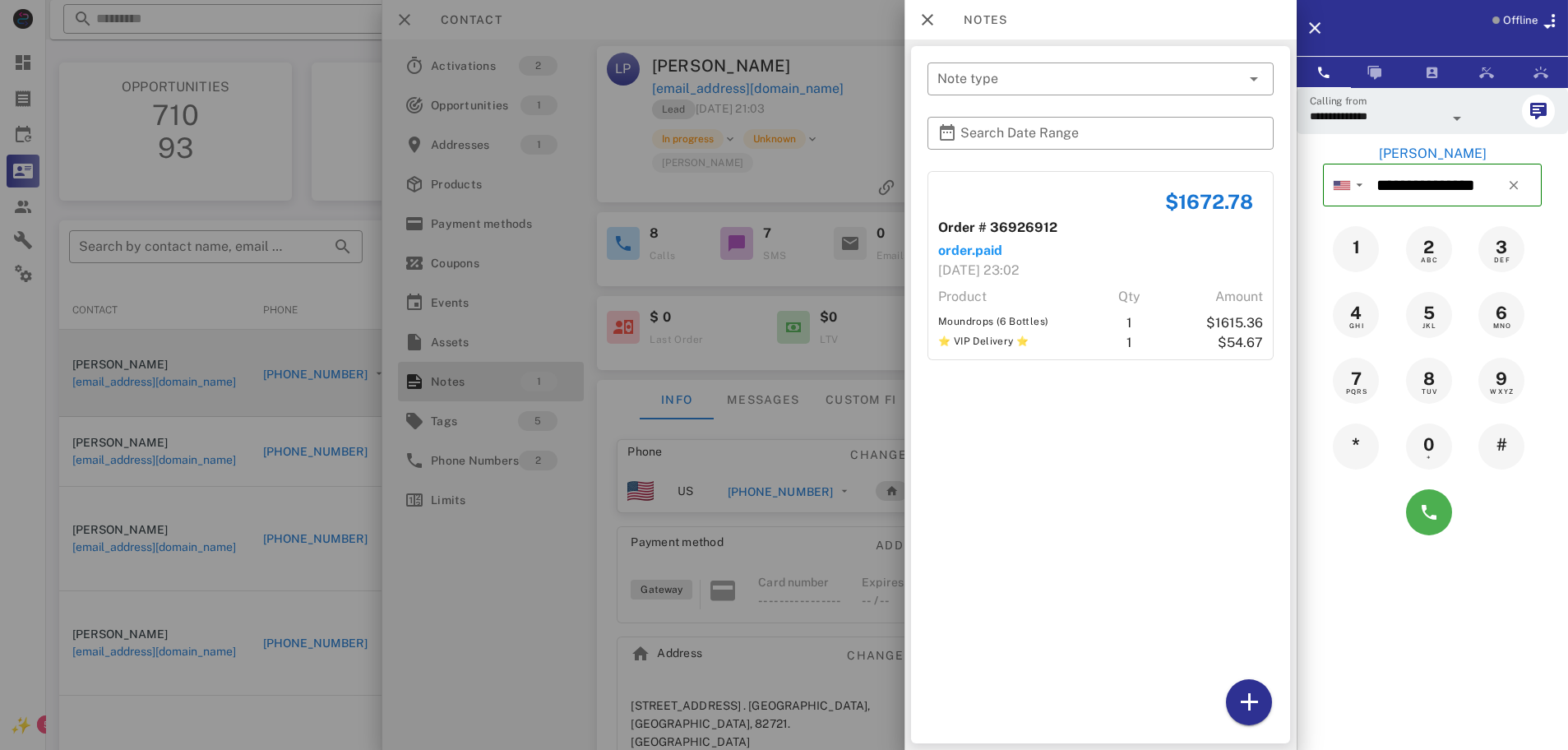 click on "order.paid" at bounding box center [1100, 251] 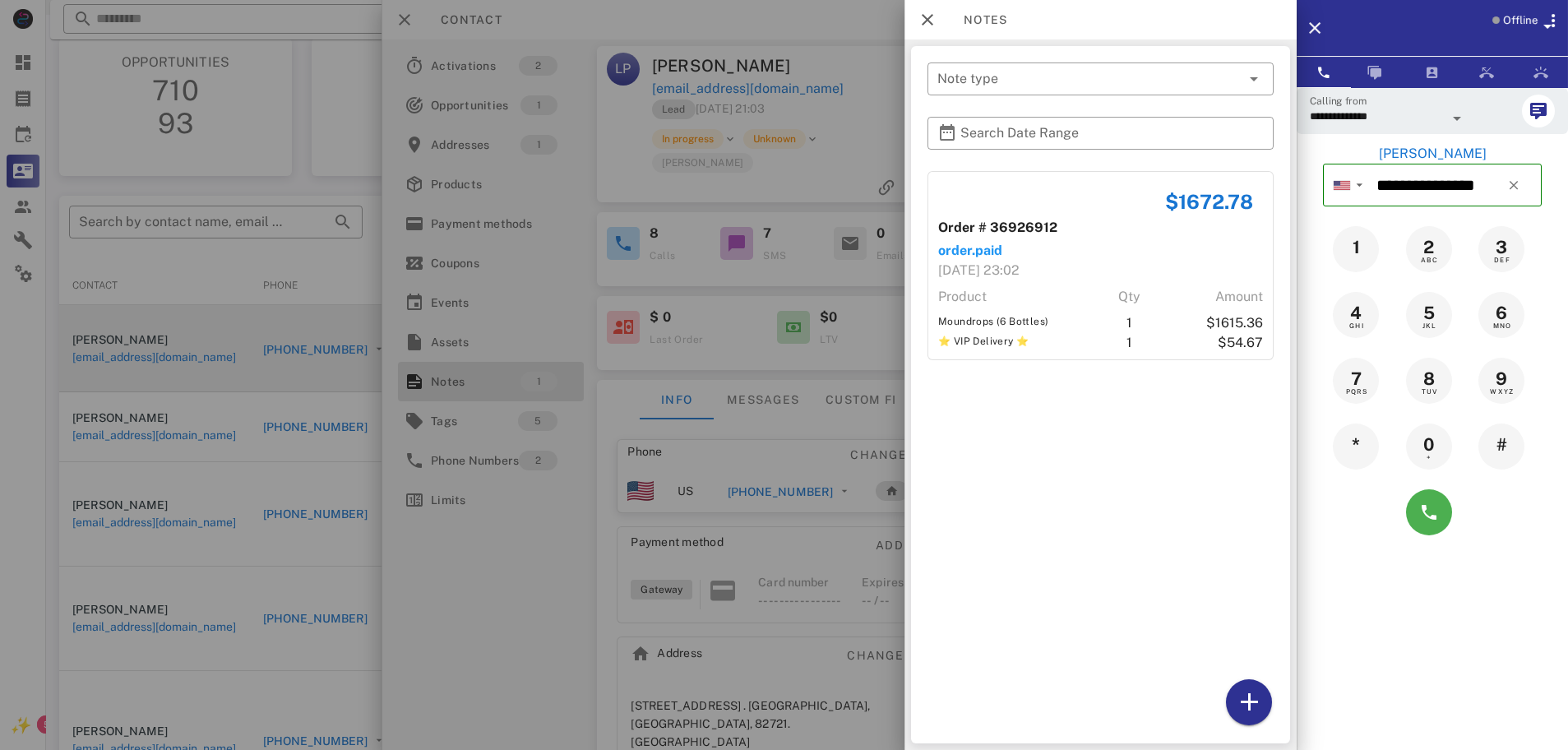 scroll, scrollTop: 0, scrollLeft: 0, axis: both 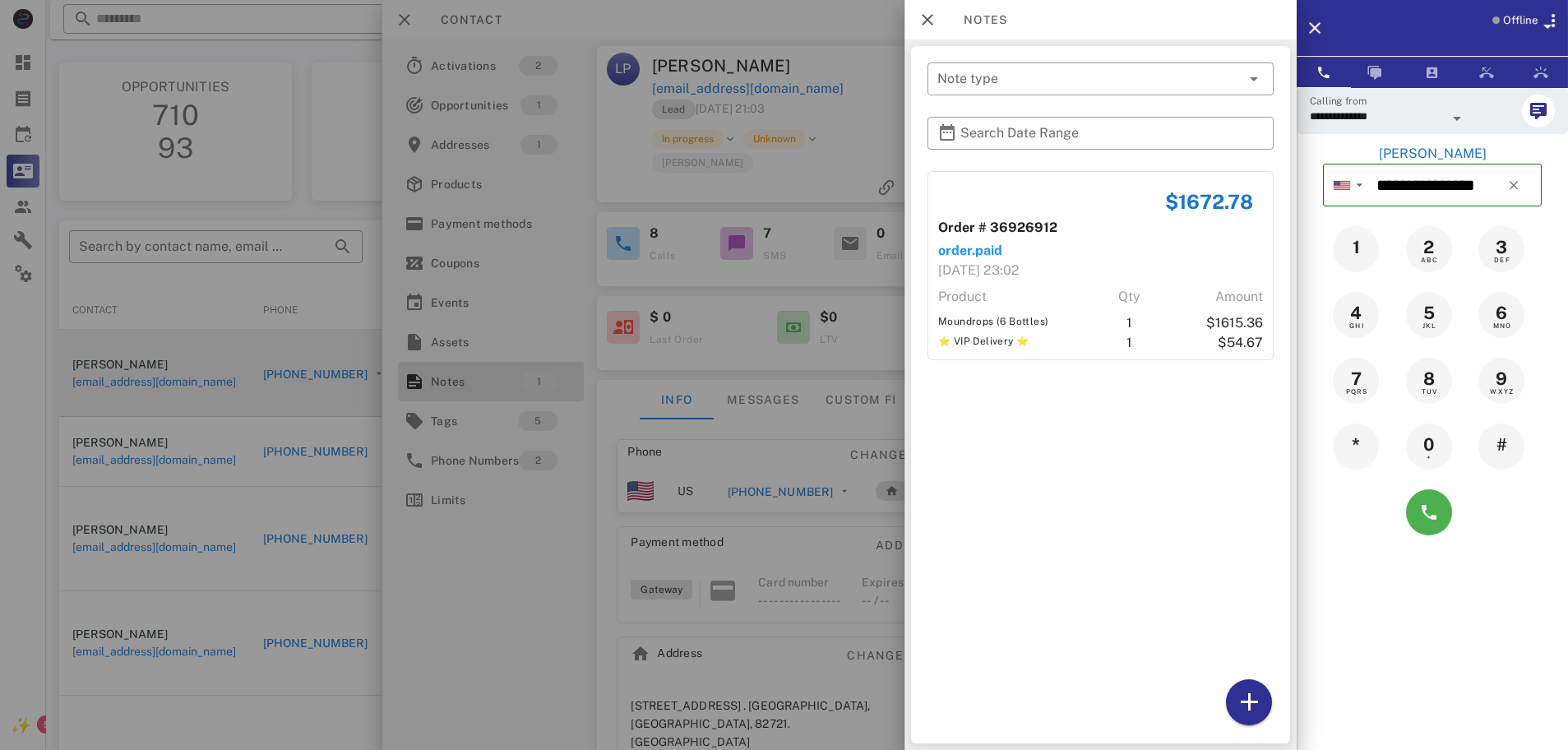 click at bounding box center [784, 375] 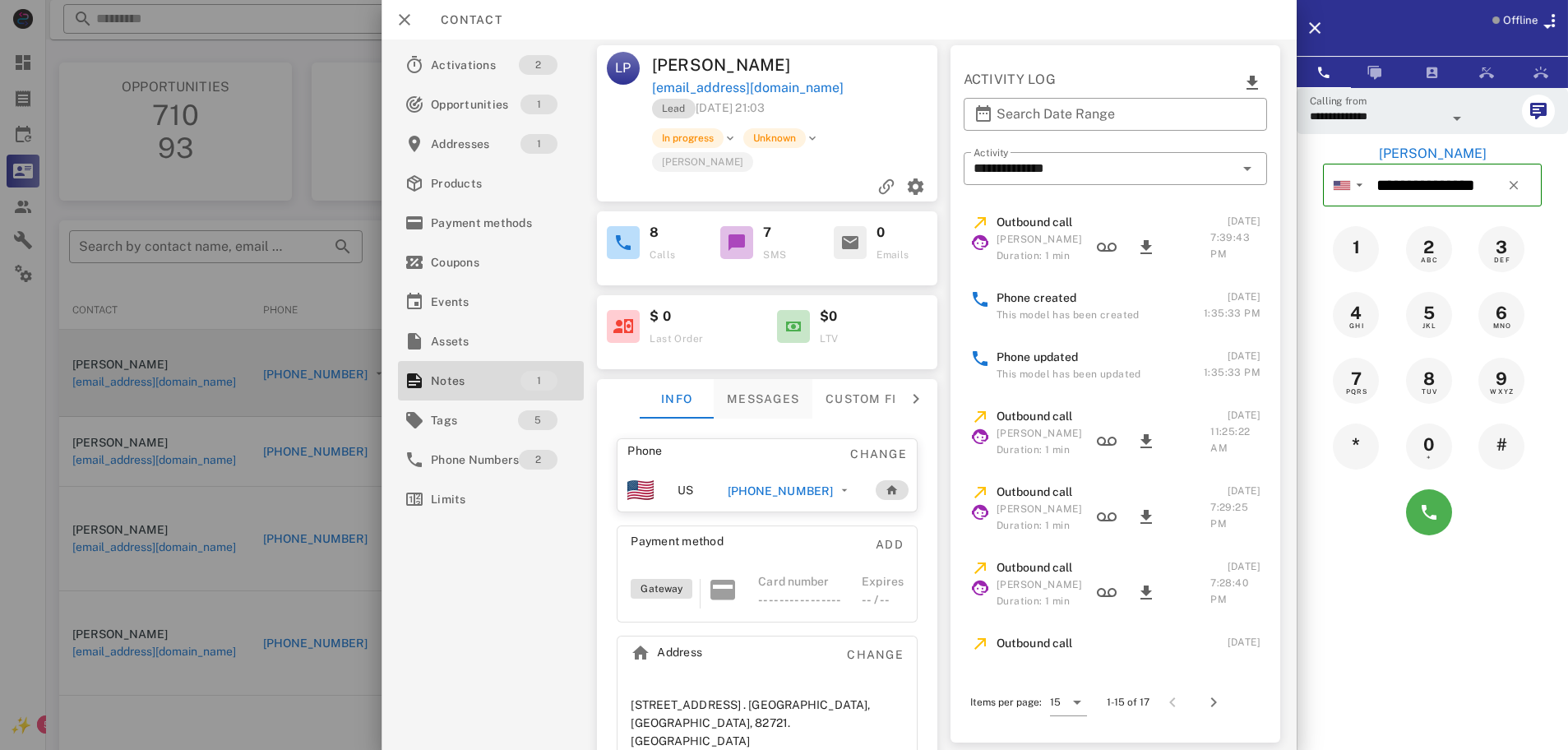 scroll, scrollTop: 0, scrollLeft: 0, axis: both 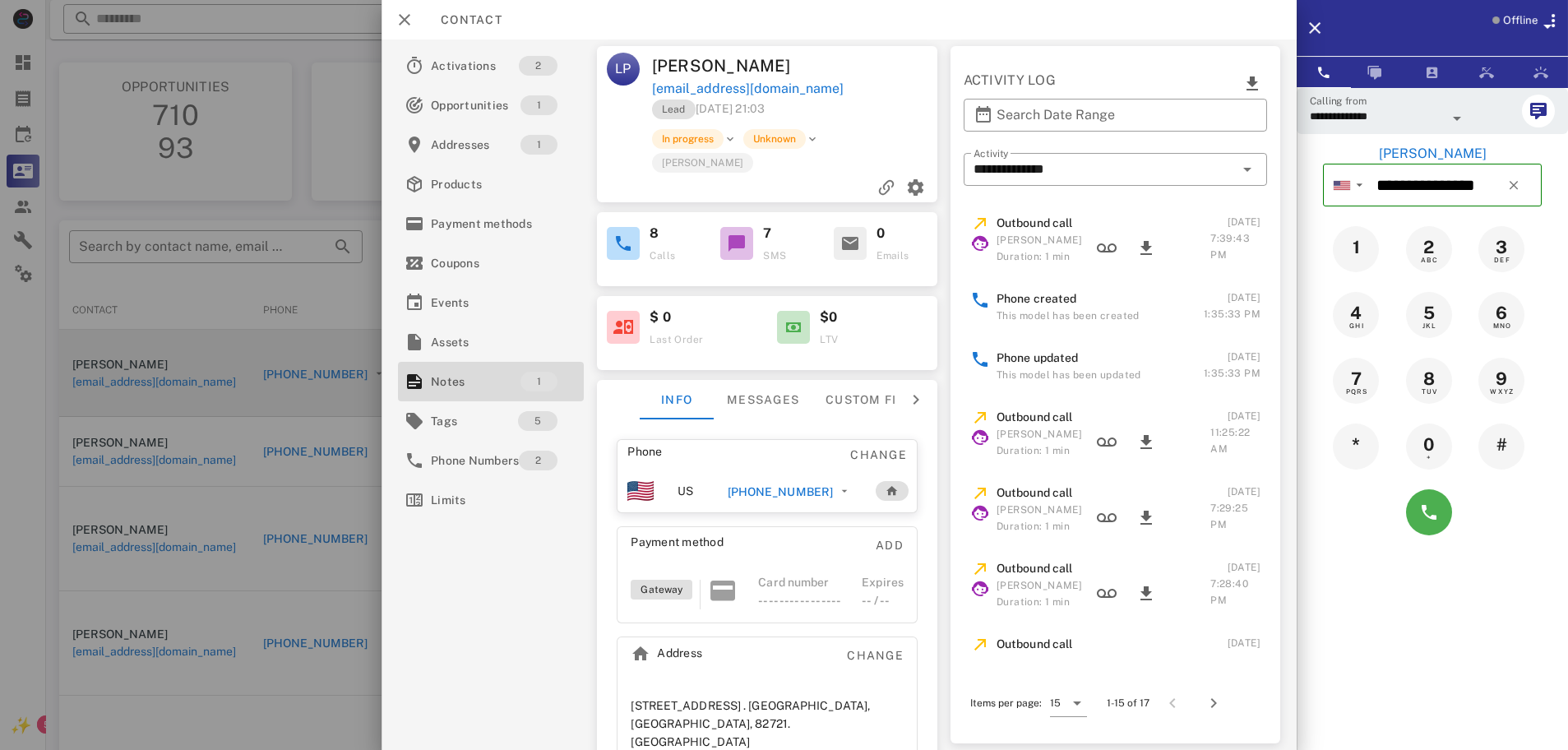 click on "[PHONE_NUMBER]" at bounding box center [780, 492] 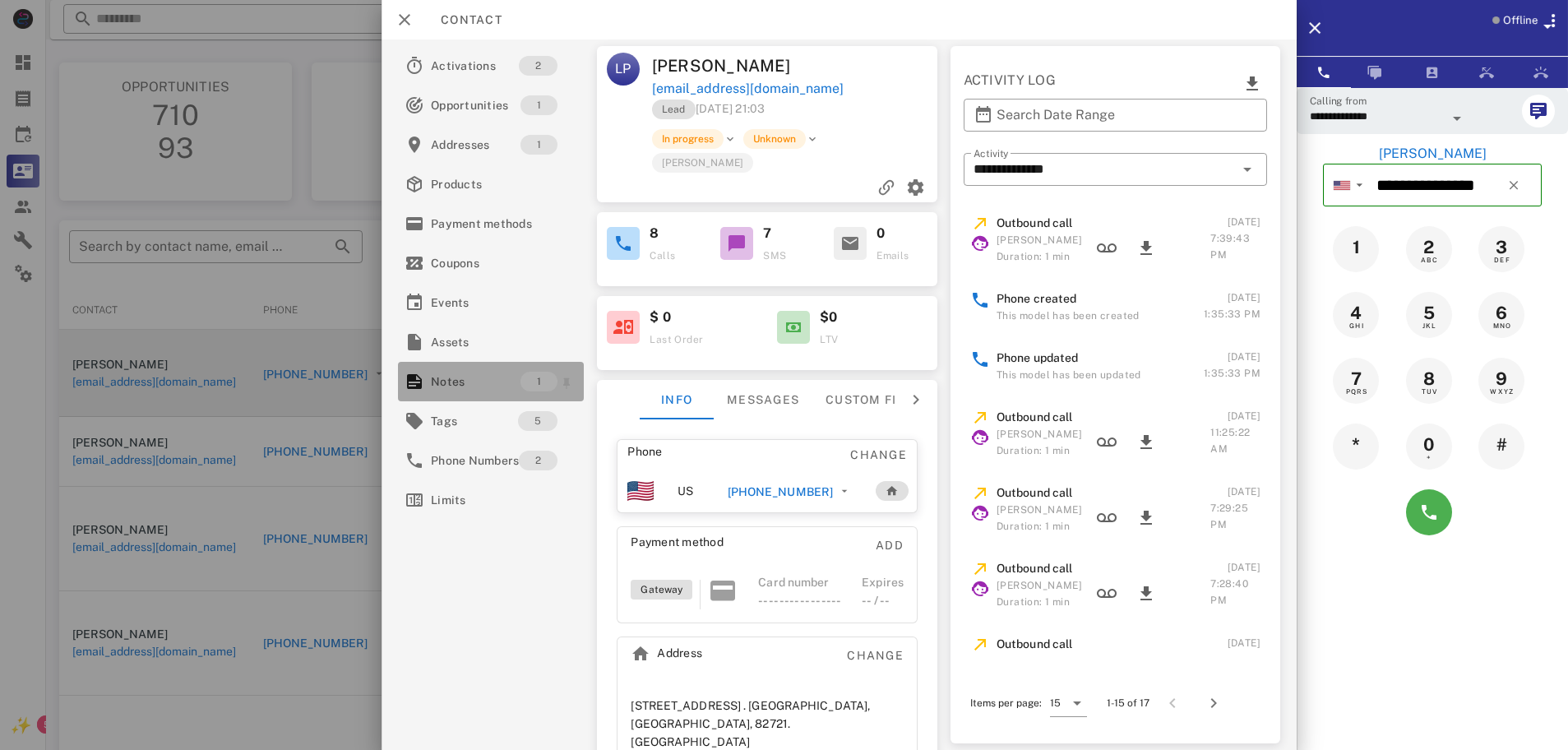 click on "Notes  1" at bounding box center (491, 382) 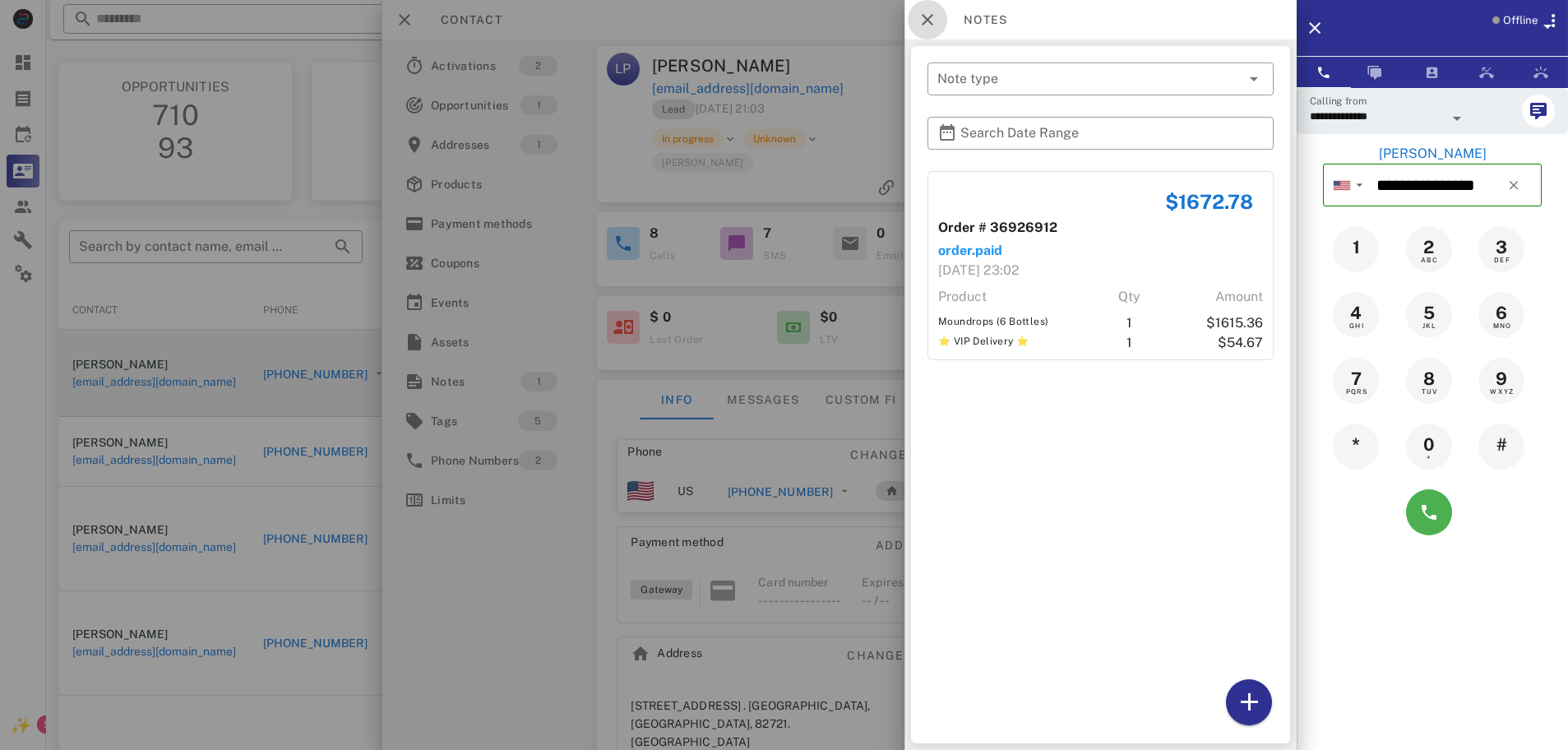 click at bounding box center [927, 20] 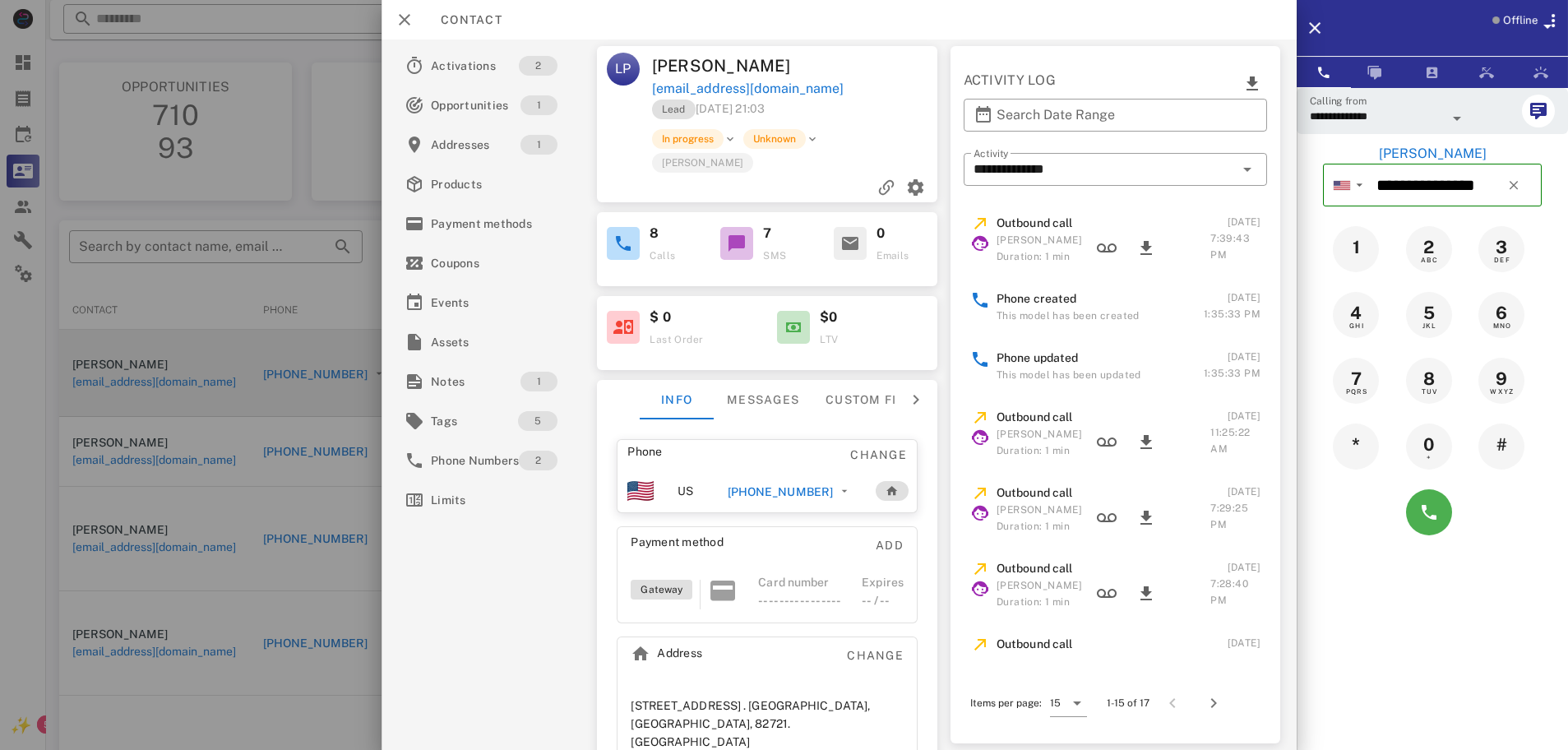 click on "[PHONE_NUMBER]" at bounding box center [780, 492] 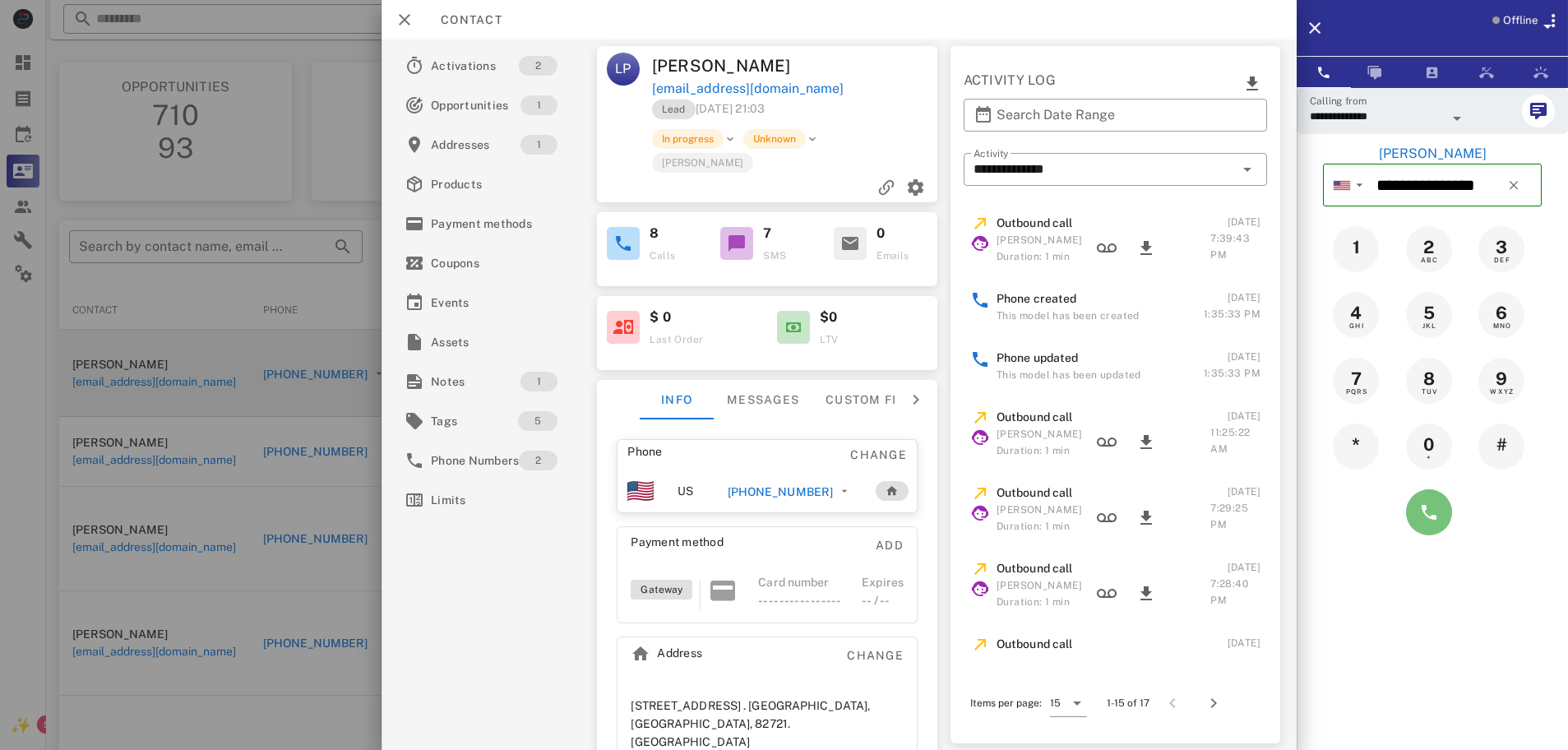 click at bounding box center (1429, 512) 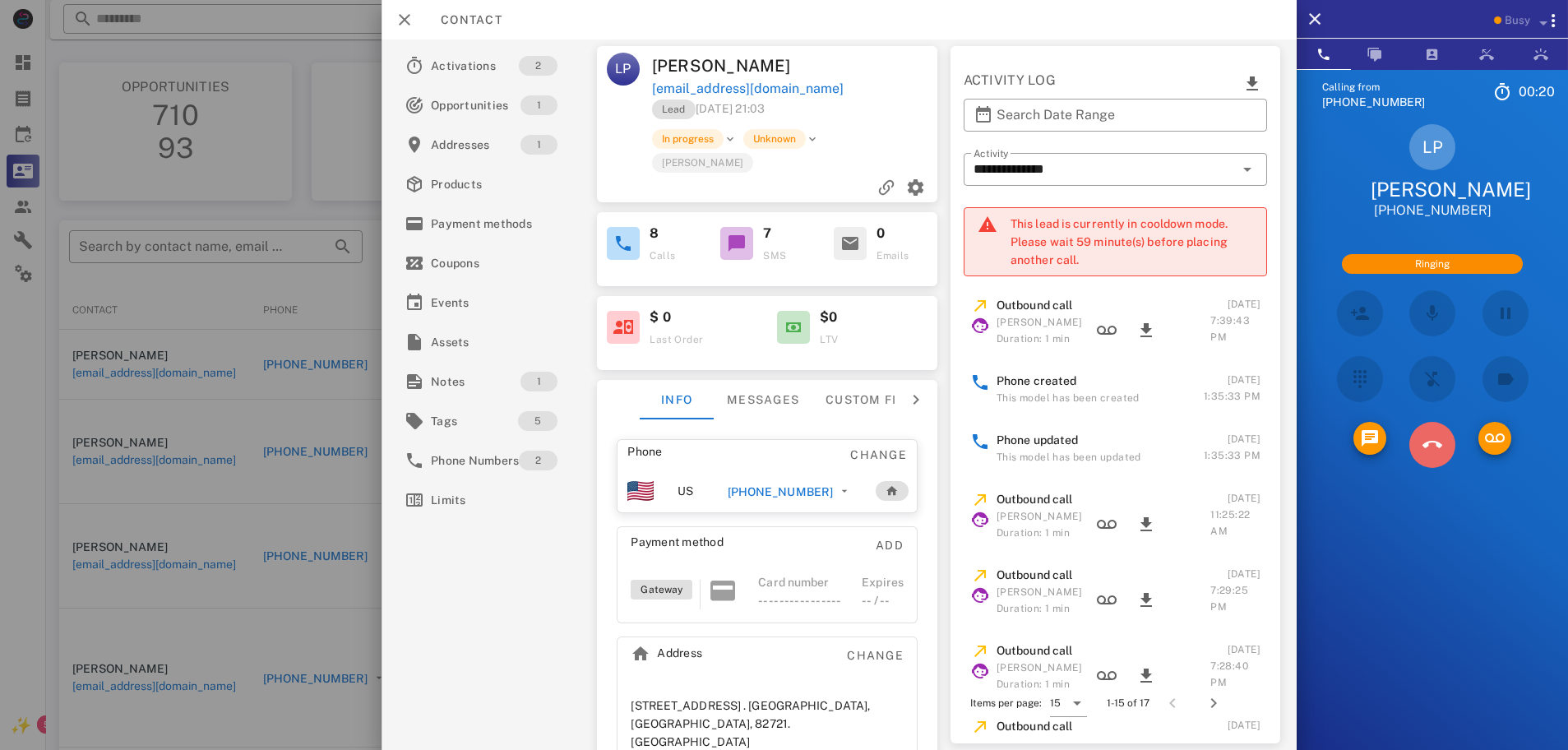 click at bounding box center [1432, 445] 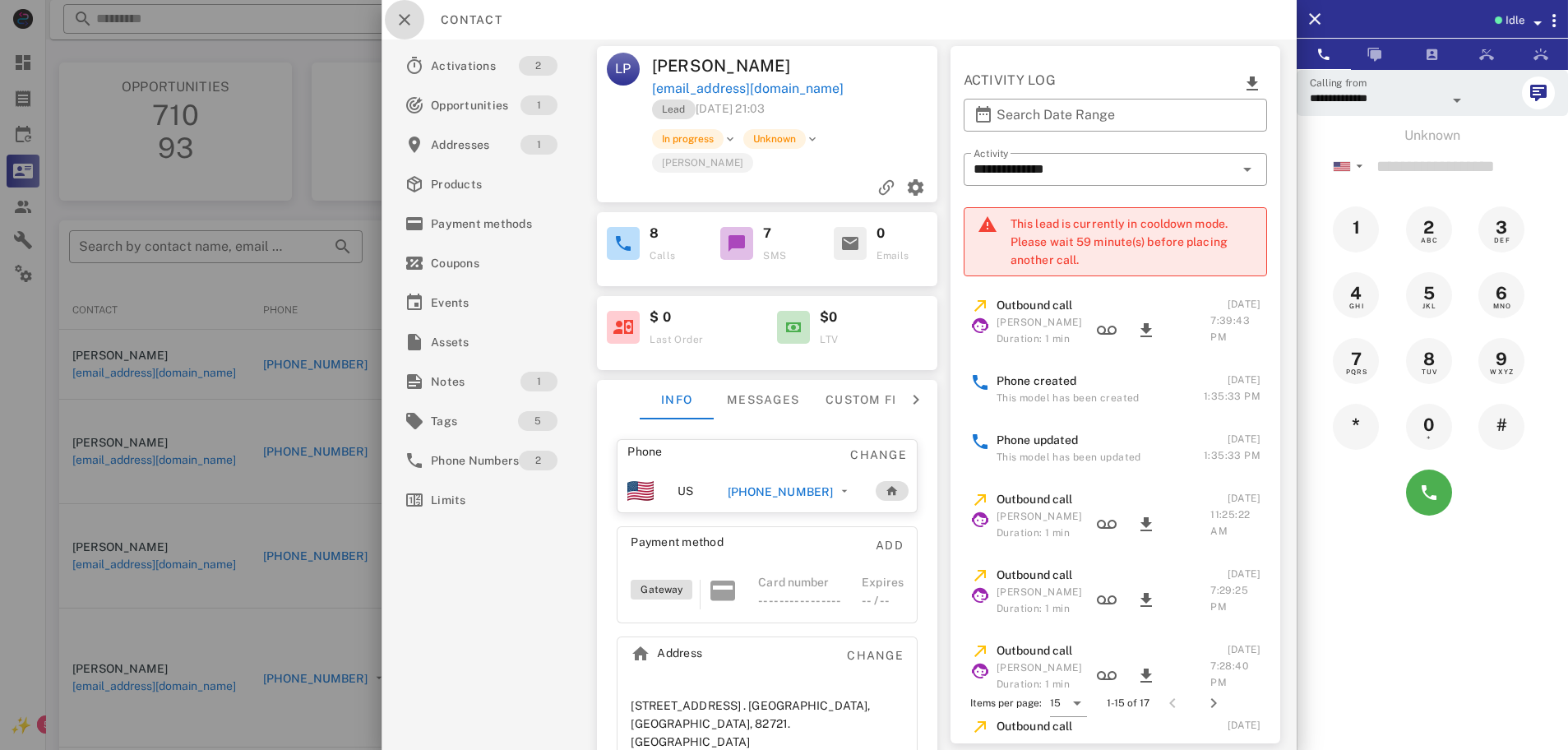 click at bounding box center (405, 20) 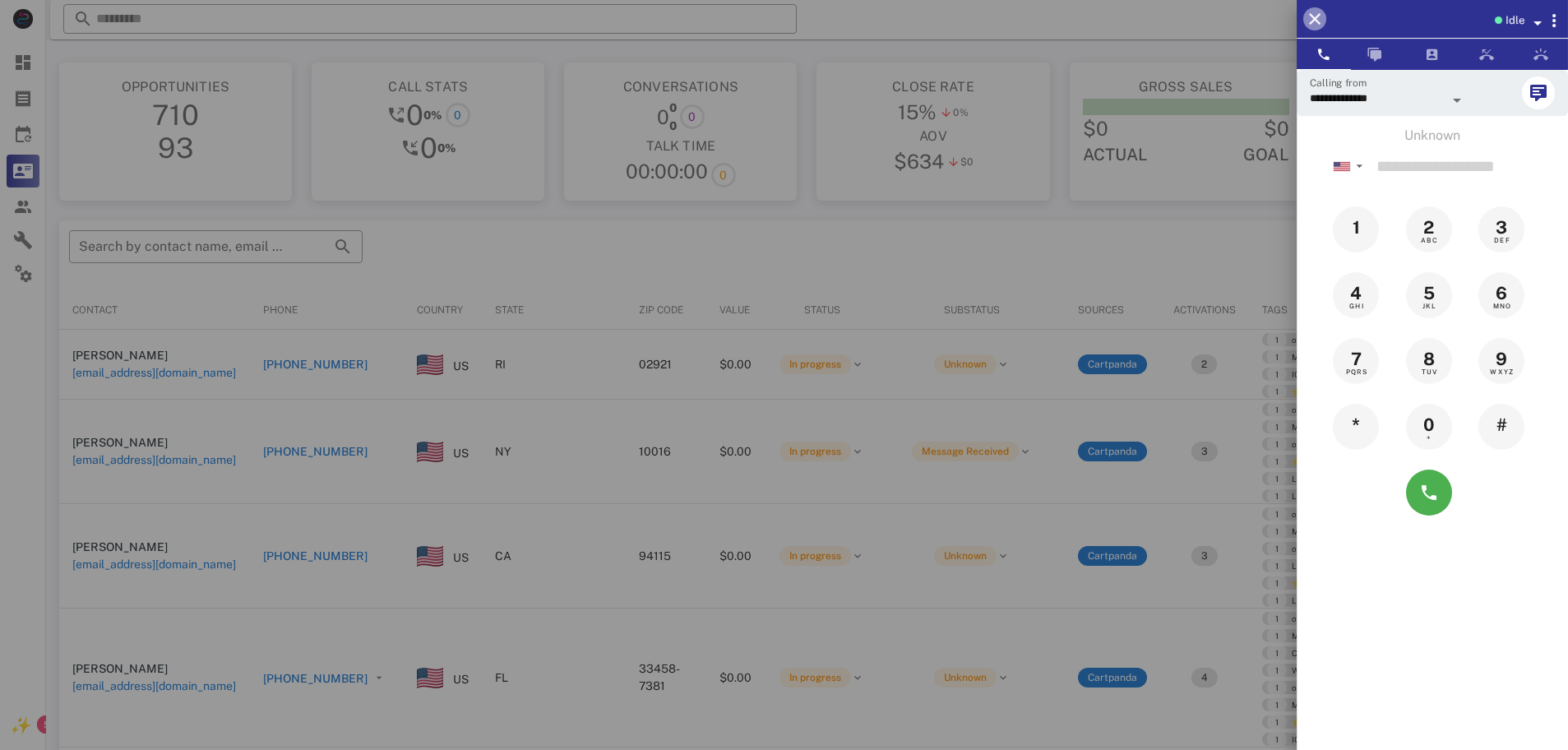 click at bounding box center [1315, 19] 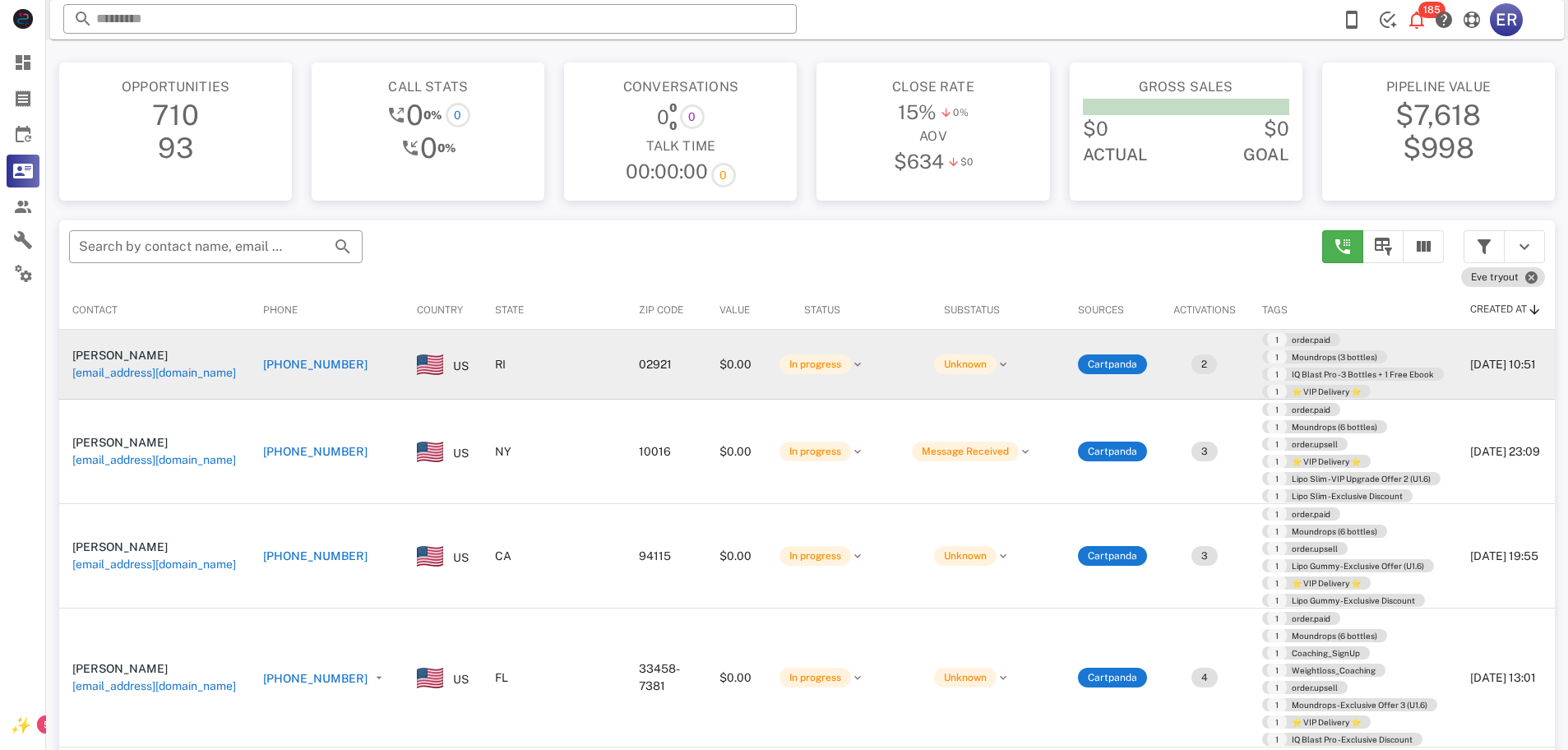 click on "[PHONE_NUMBER]" at bounding box center [315, 364] 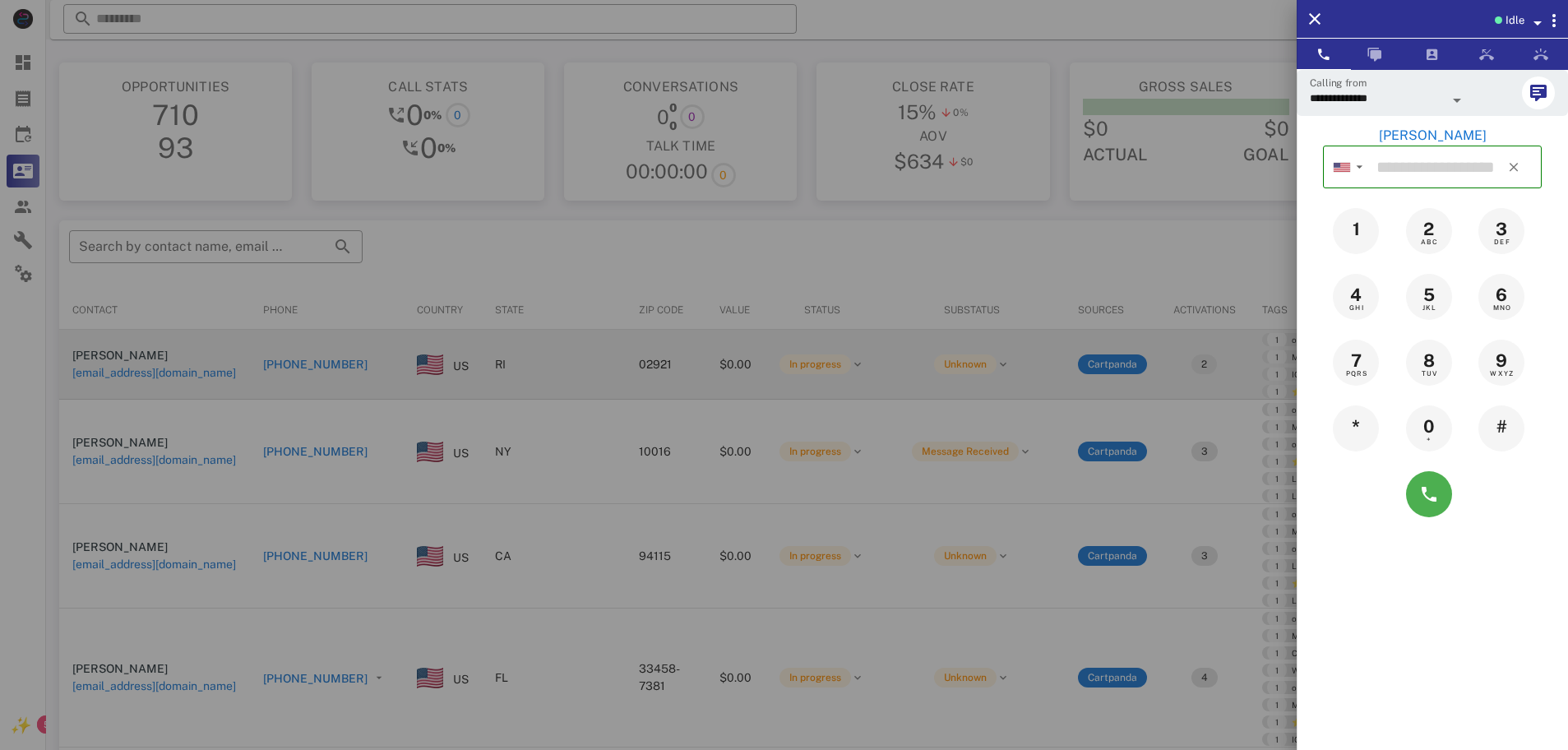 type on "**********" 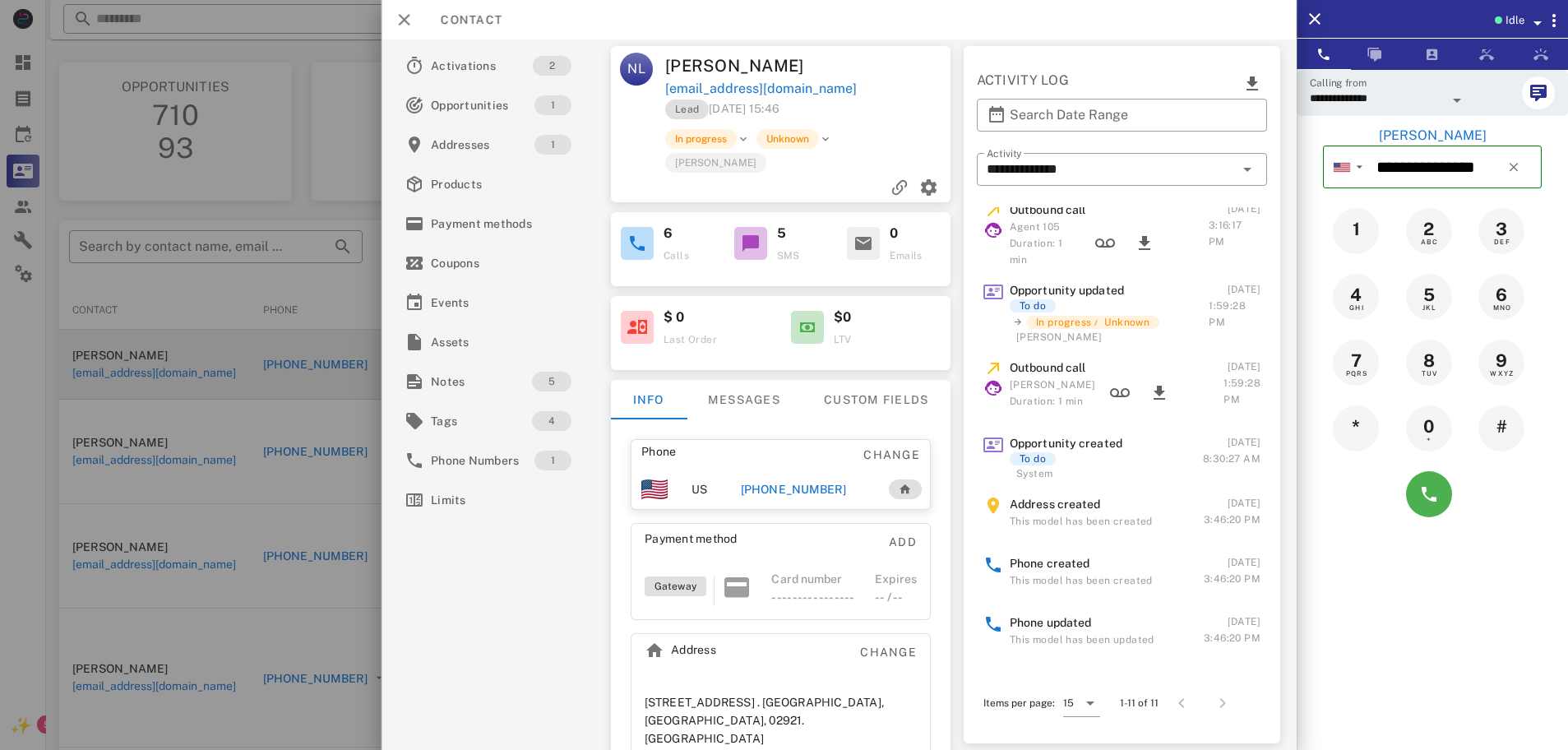 scroll, scrollTop: 381, scrollLeft: 0, axis: vertical 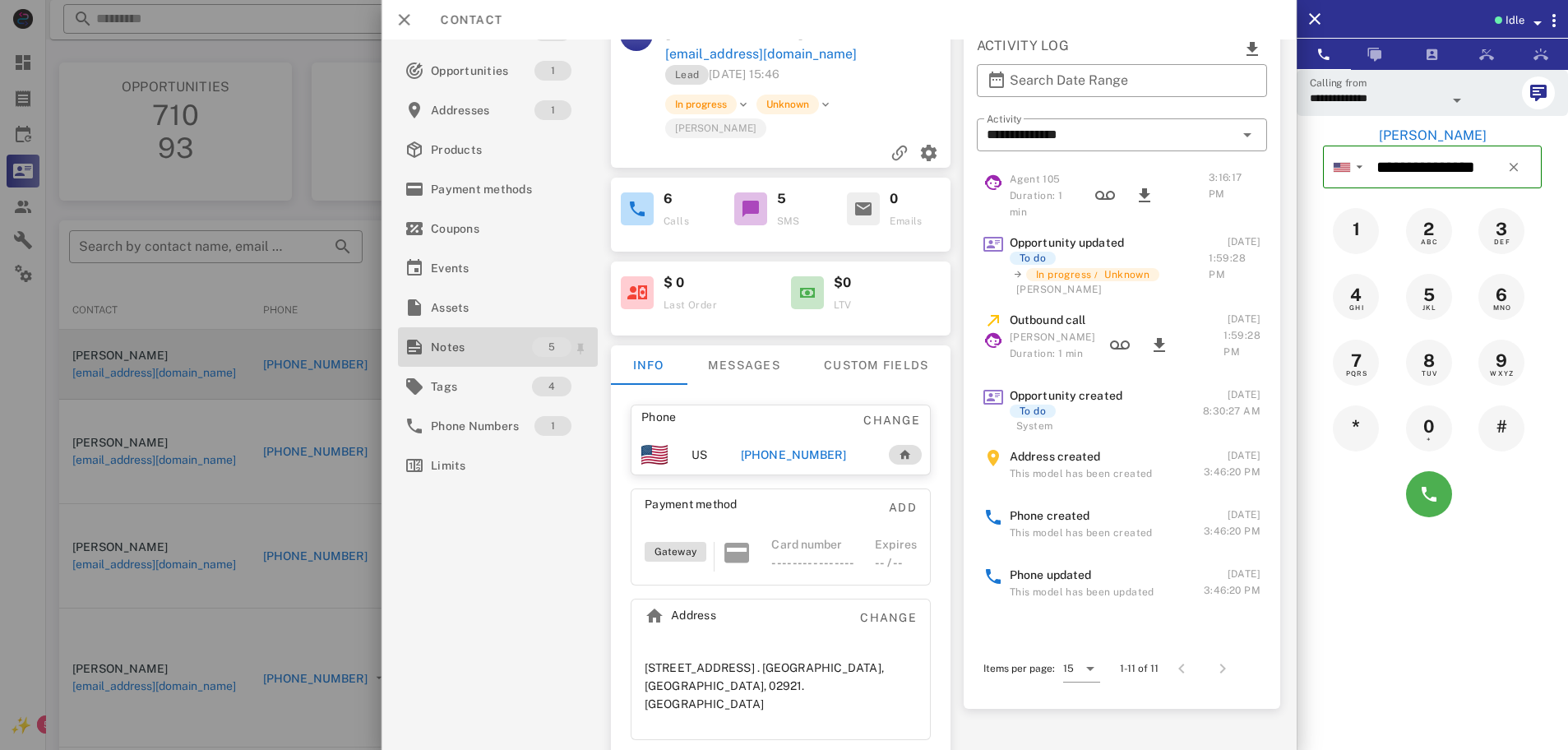 click on "Notes  5" at bounding box center (497, 347) 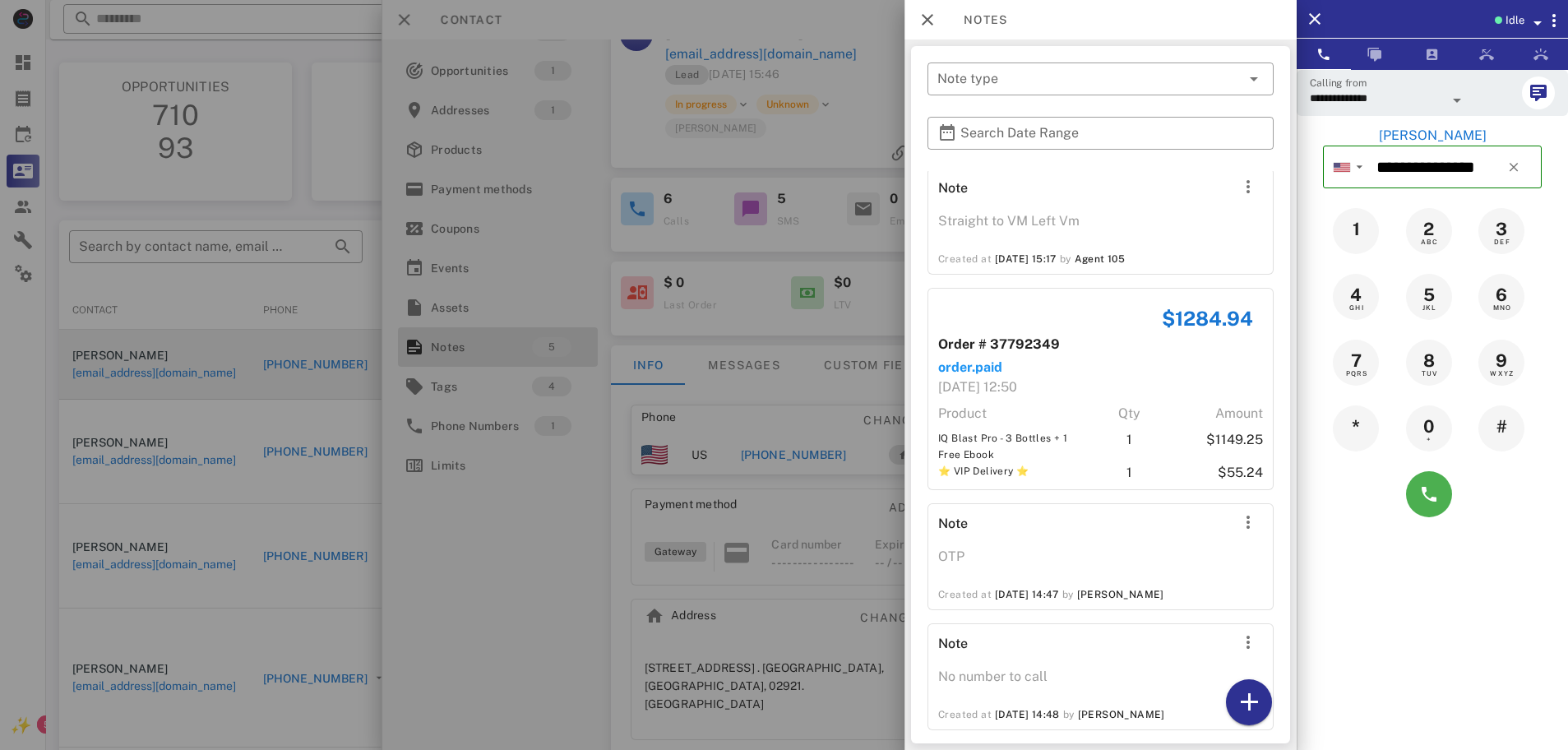 scroll, scrollTop: 223, scrollLeft: 0, axis: vertical 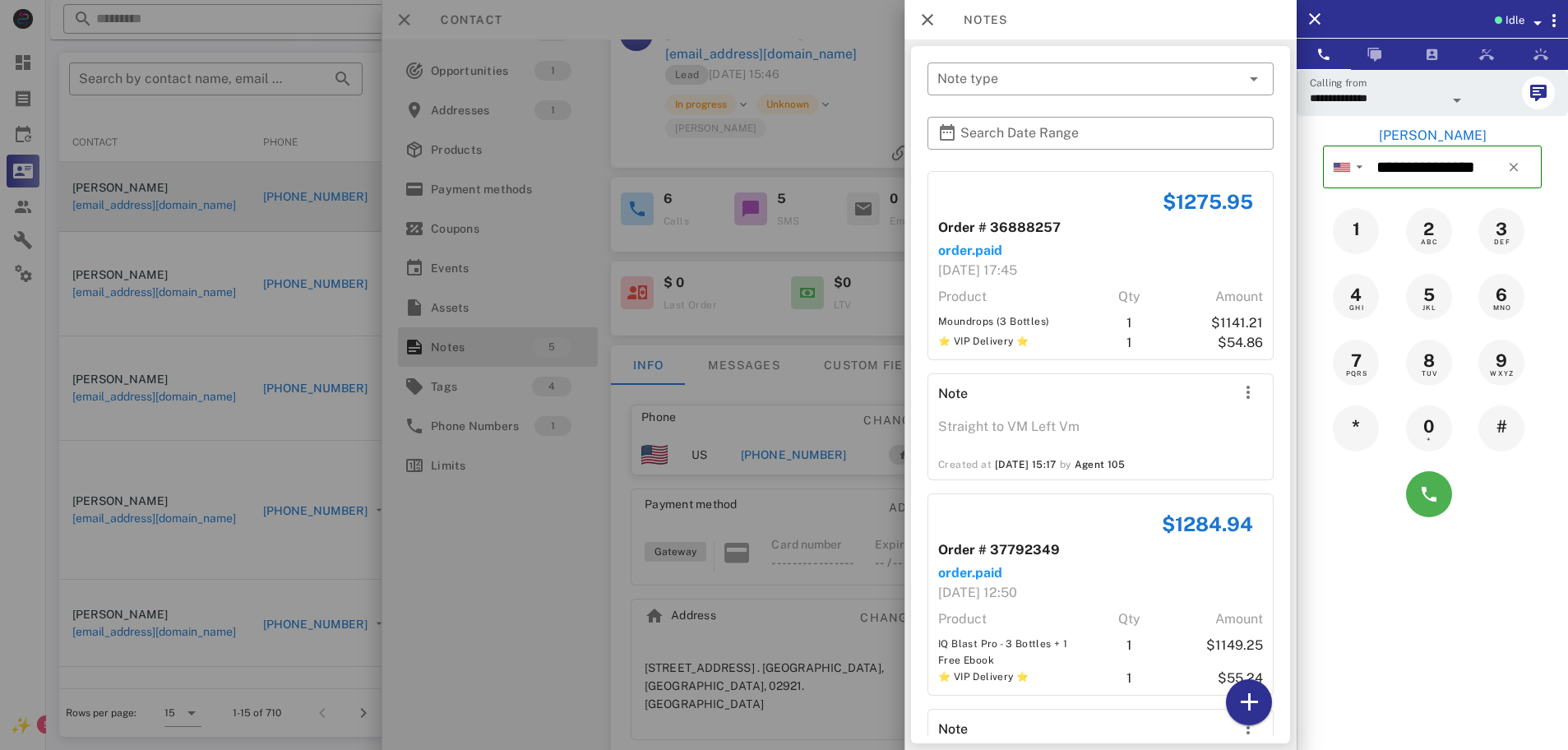 drag, startPoint x: 984, startPoint y: 648, endPoint x: 1048, endPoint y: 664, distance: 65.96969 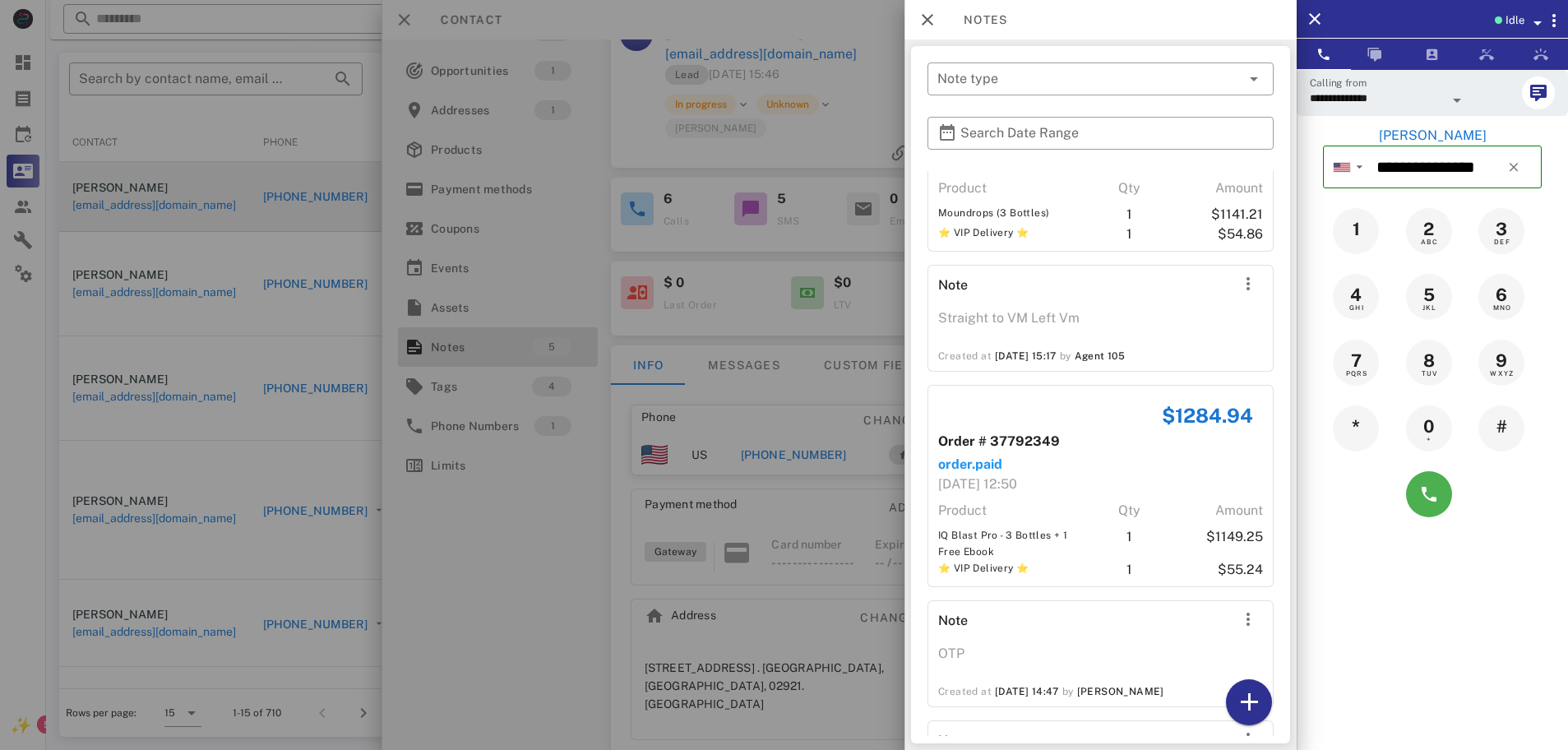scroll, scrollTop: 223, scrollLeft: 0, axis: vertical 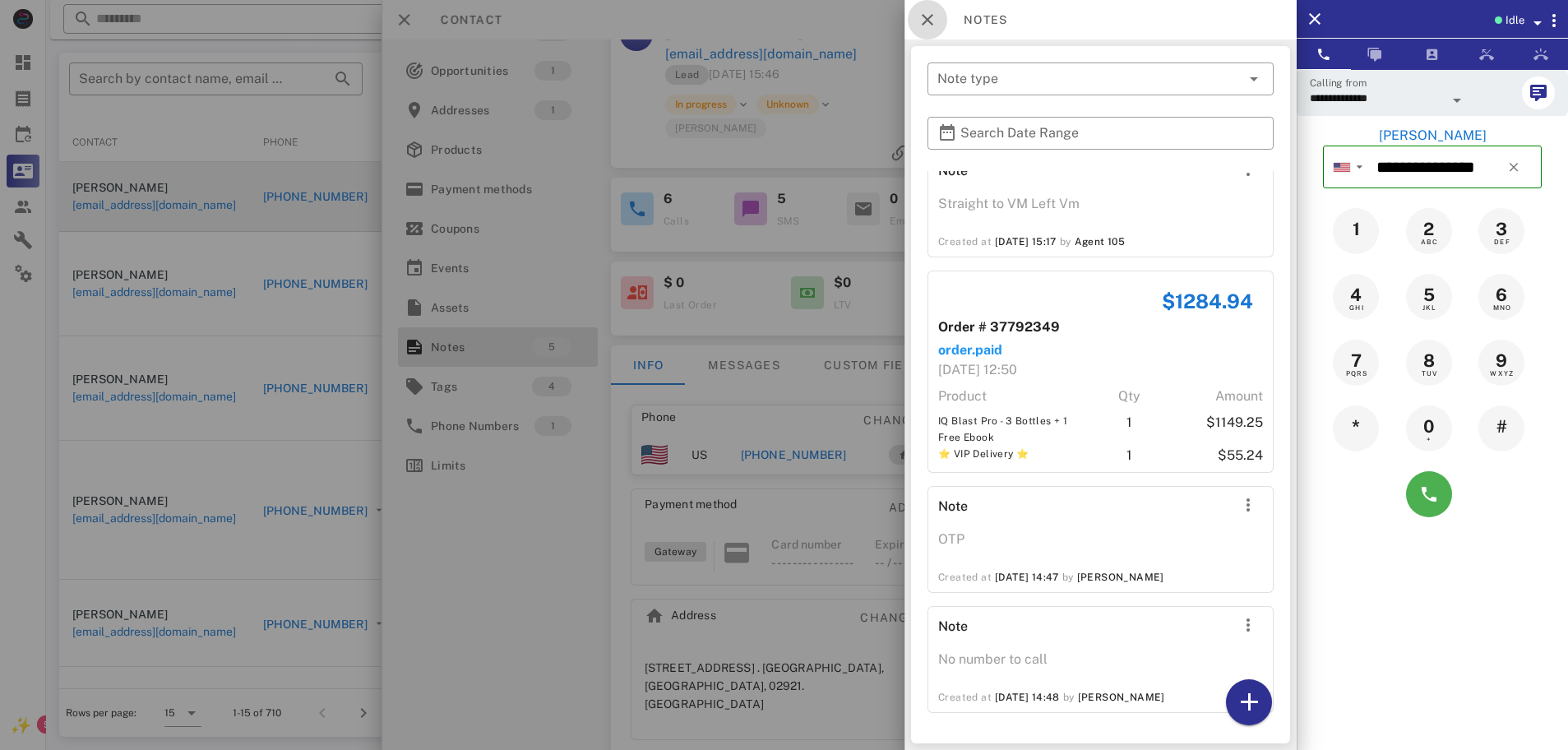 click at bounding box center (927, 20) 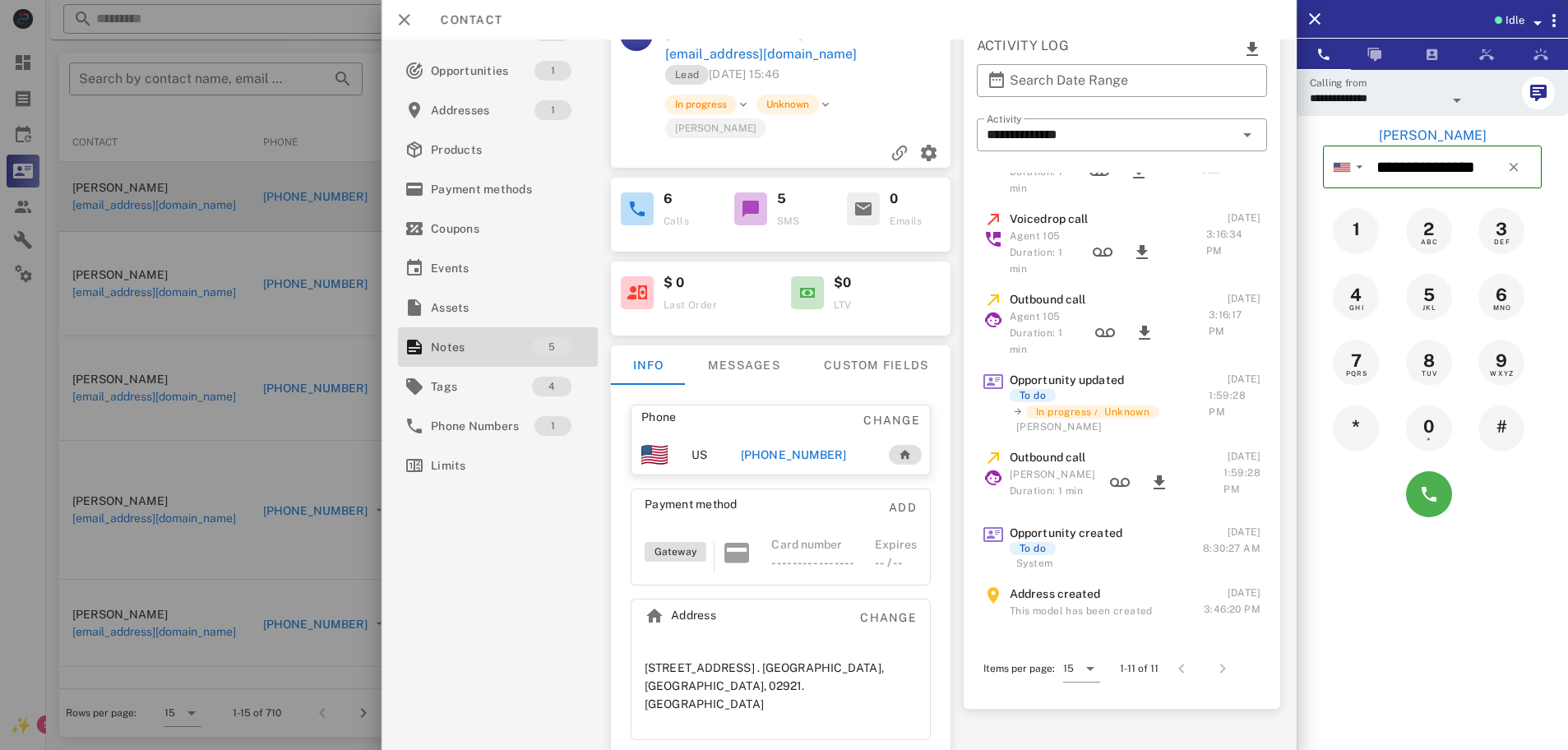 scroll, scrollTop: 0, scrollLeft: 0, axis: both 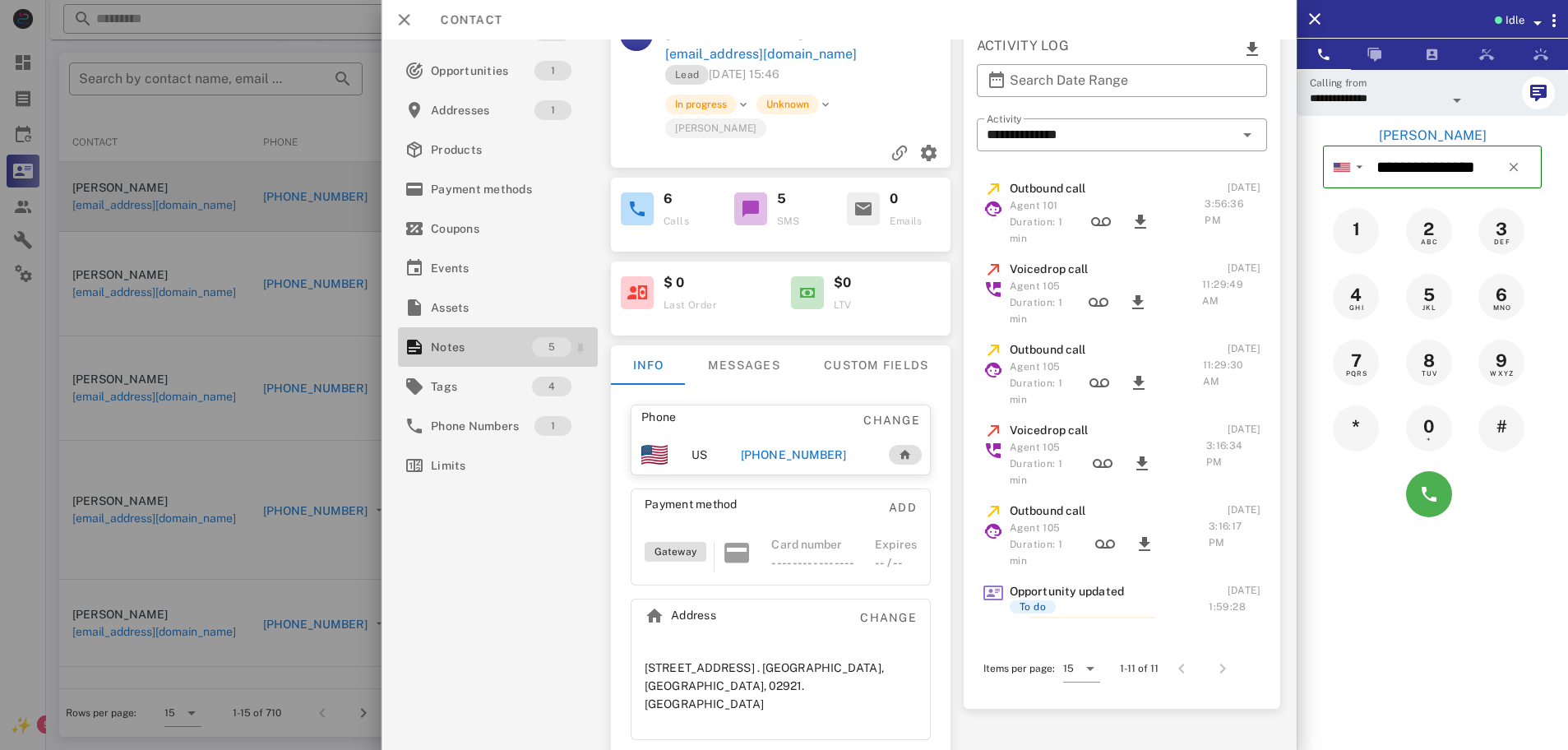 click on "Notes" at bounding box center [481, 347] 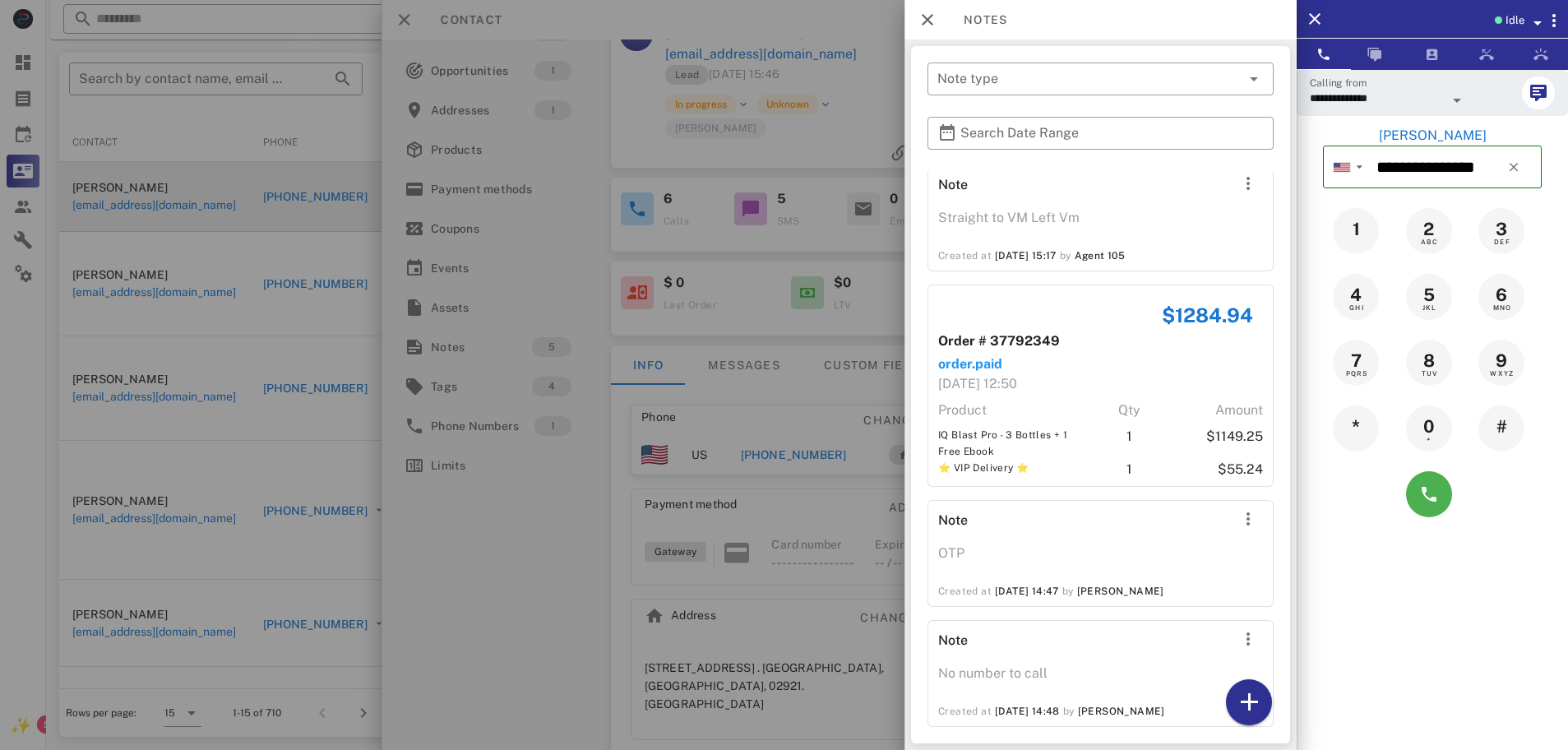 scroll, scrollTop: 223, scrollLeft: 0, axis: vertical 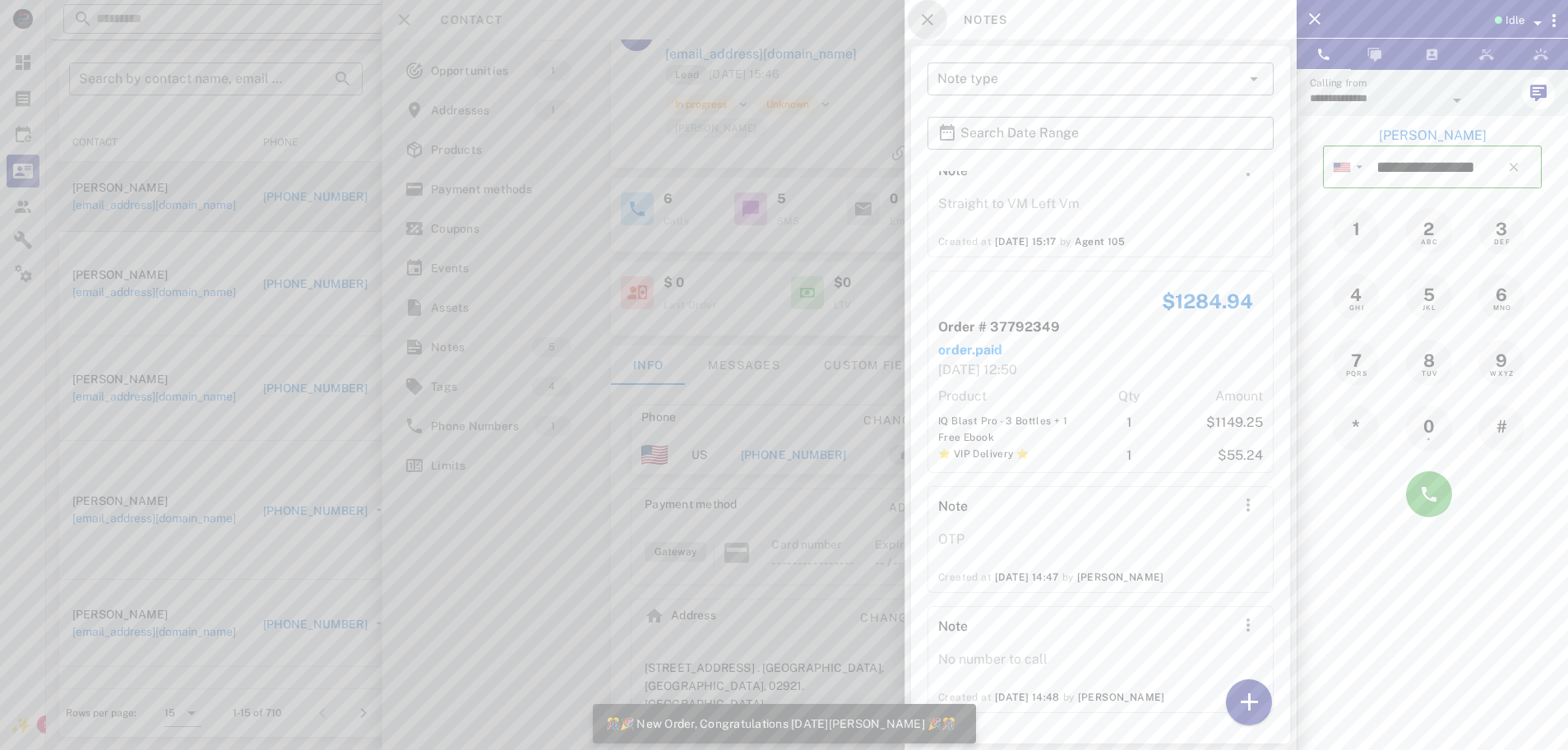 click at bounding box center [927, 20] 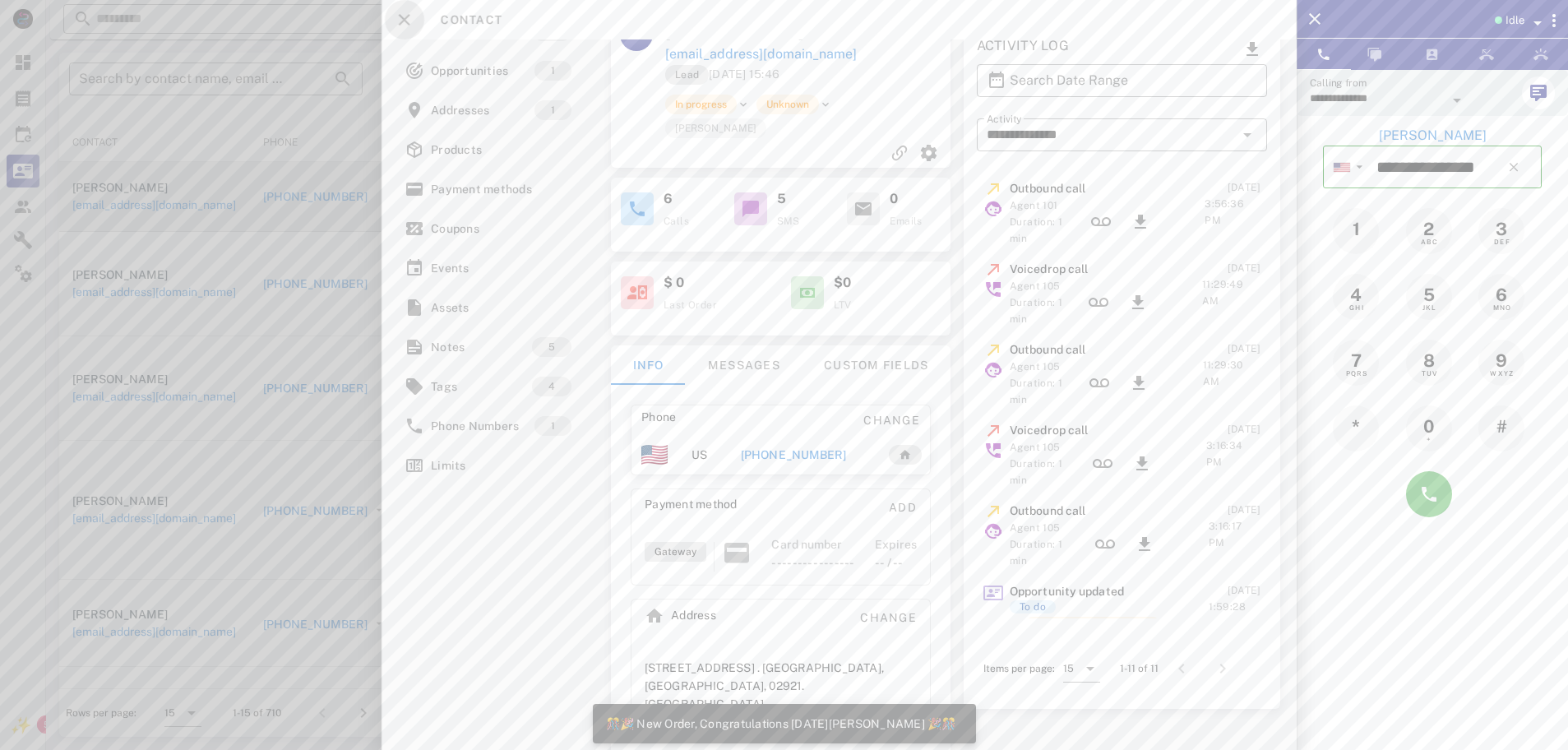 click at bounding box center [405, 20] 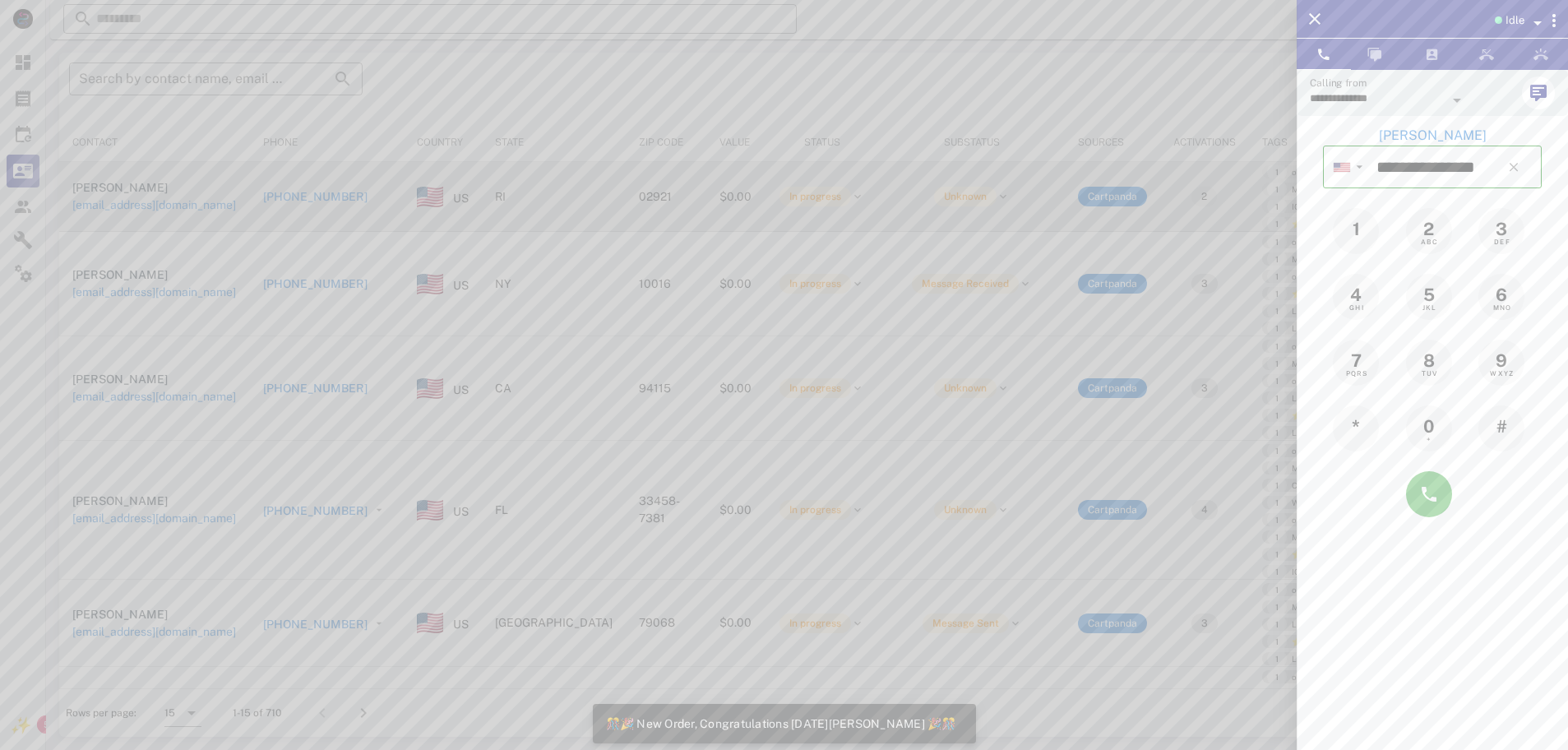 click at bounding box center (784, 375) 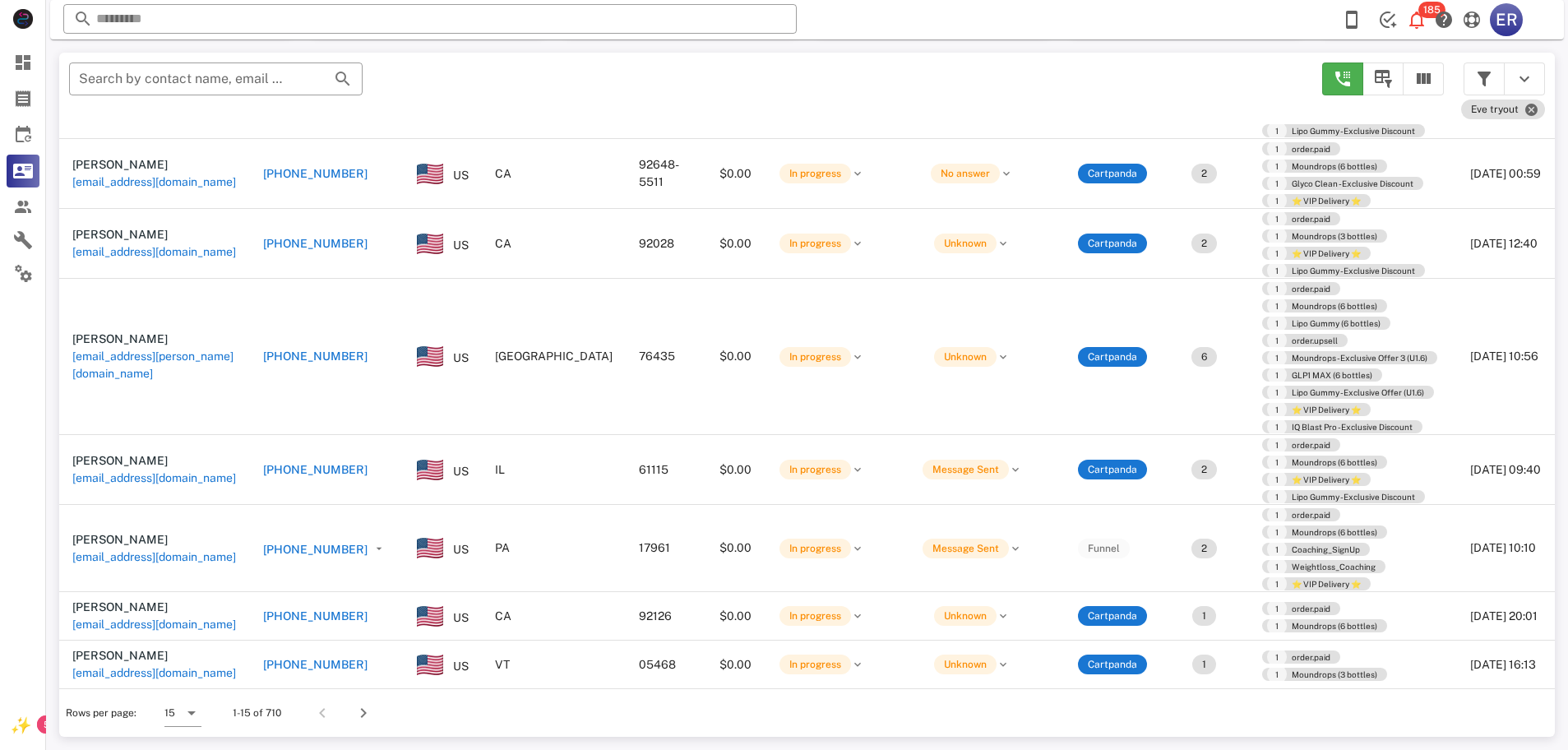 scroll, scrollTop: 530, scrollLeft: 0, axis: vertical 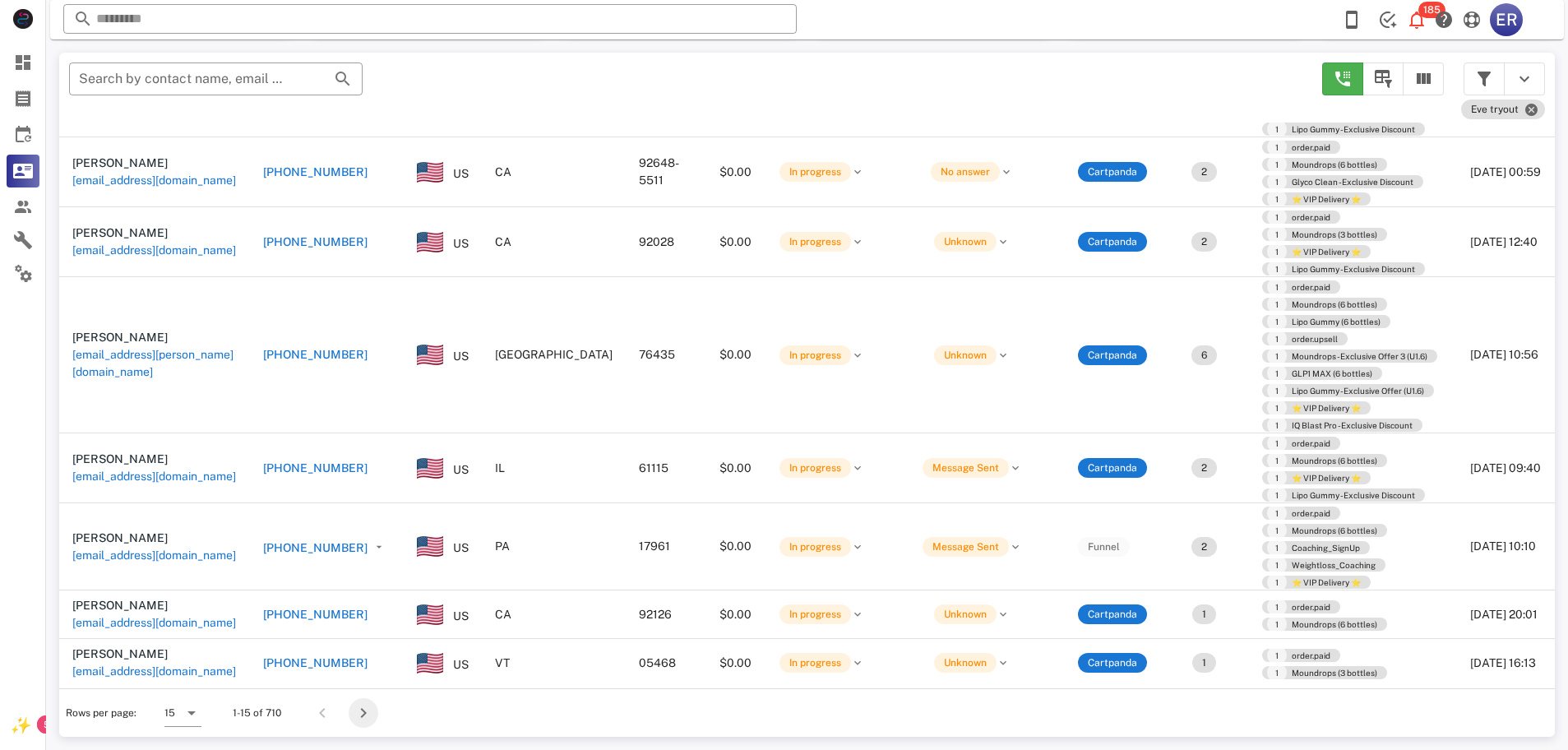 click at bounding box center [363, 713] 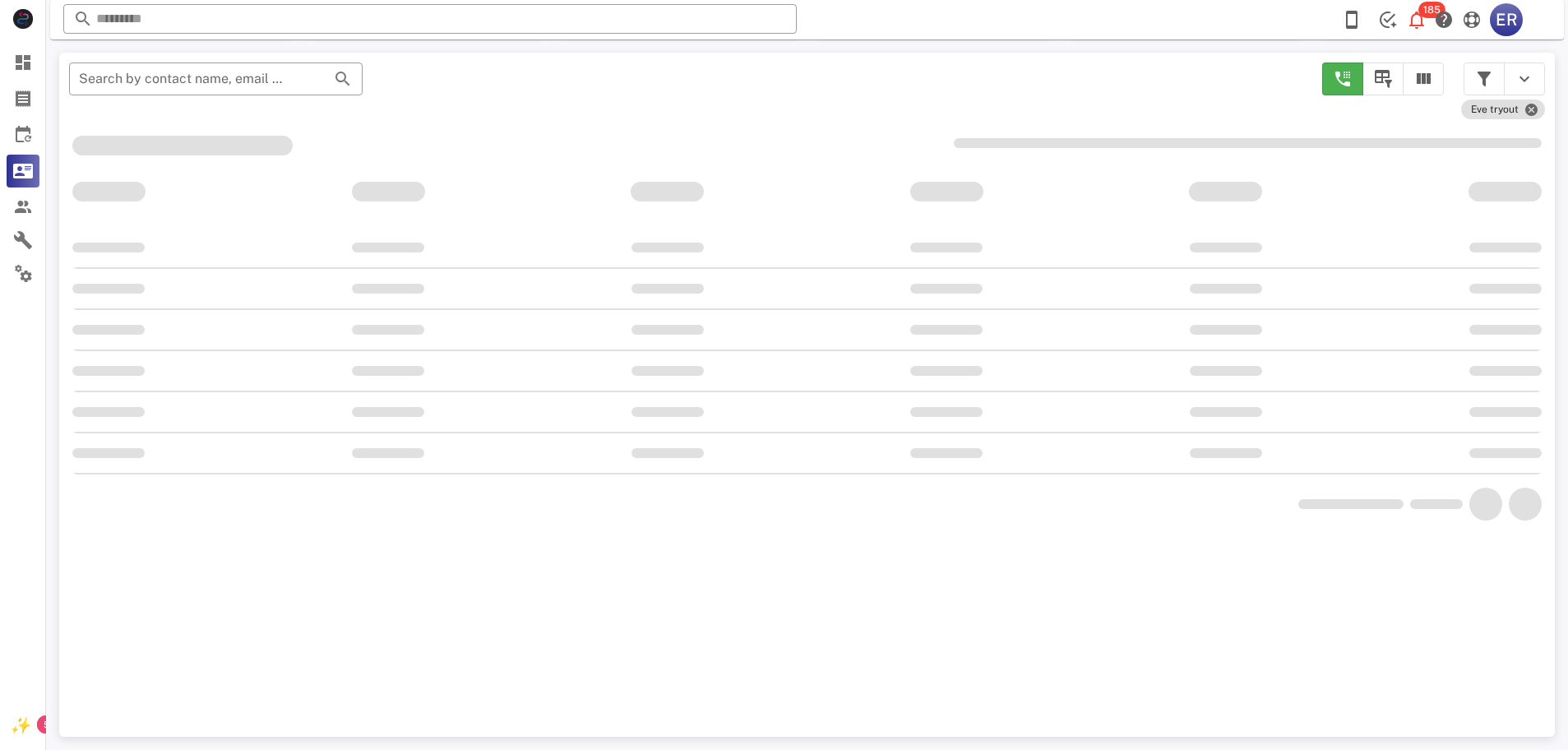 scroll, scrollTop: 168, scrollLeft: 0, axis: vertical 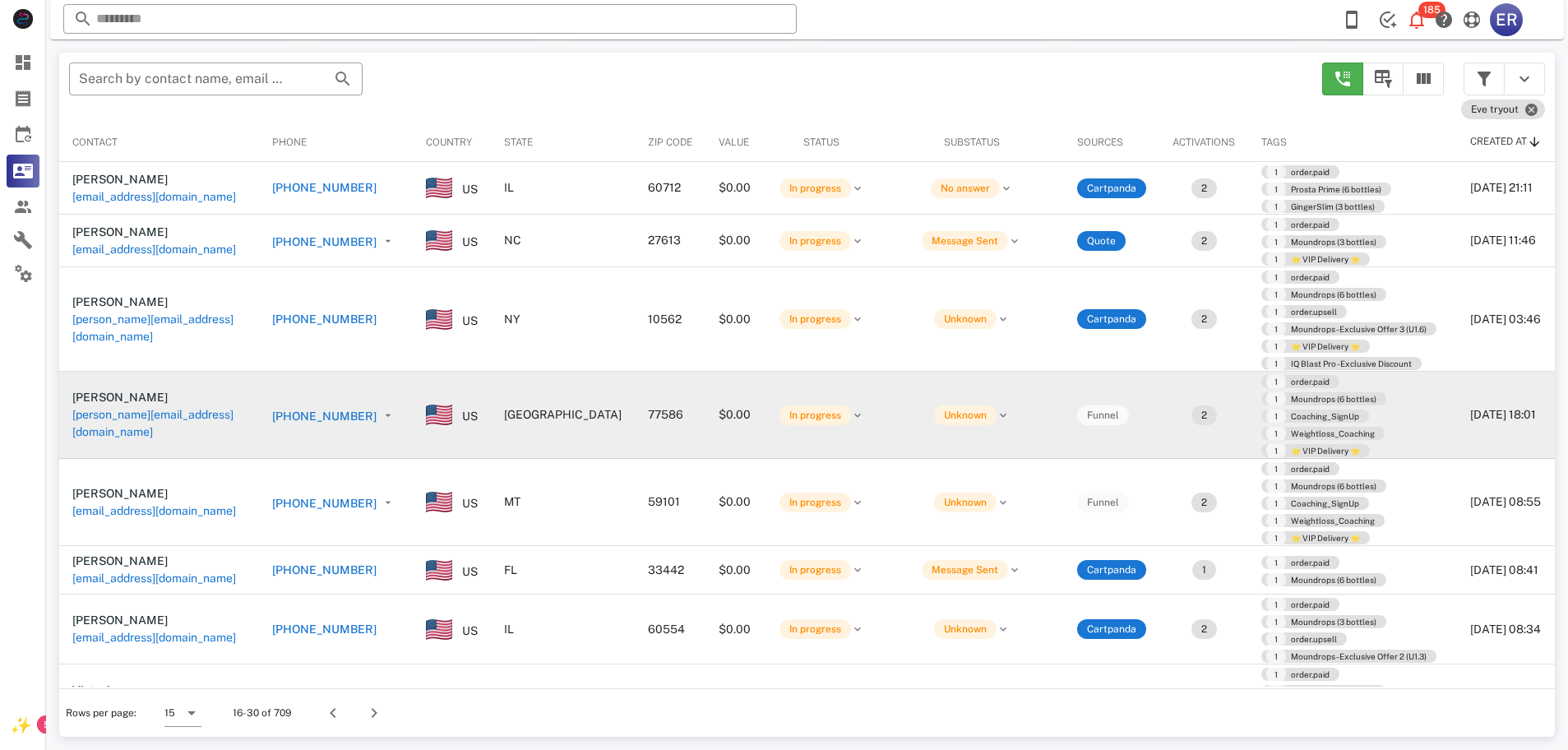 click on "[PHONE_NUMBER]" at bounding box center (324, 416) 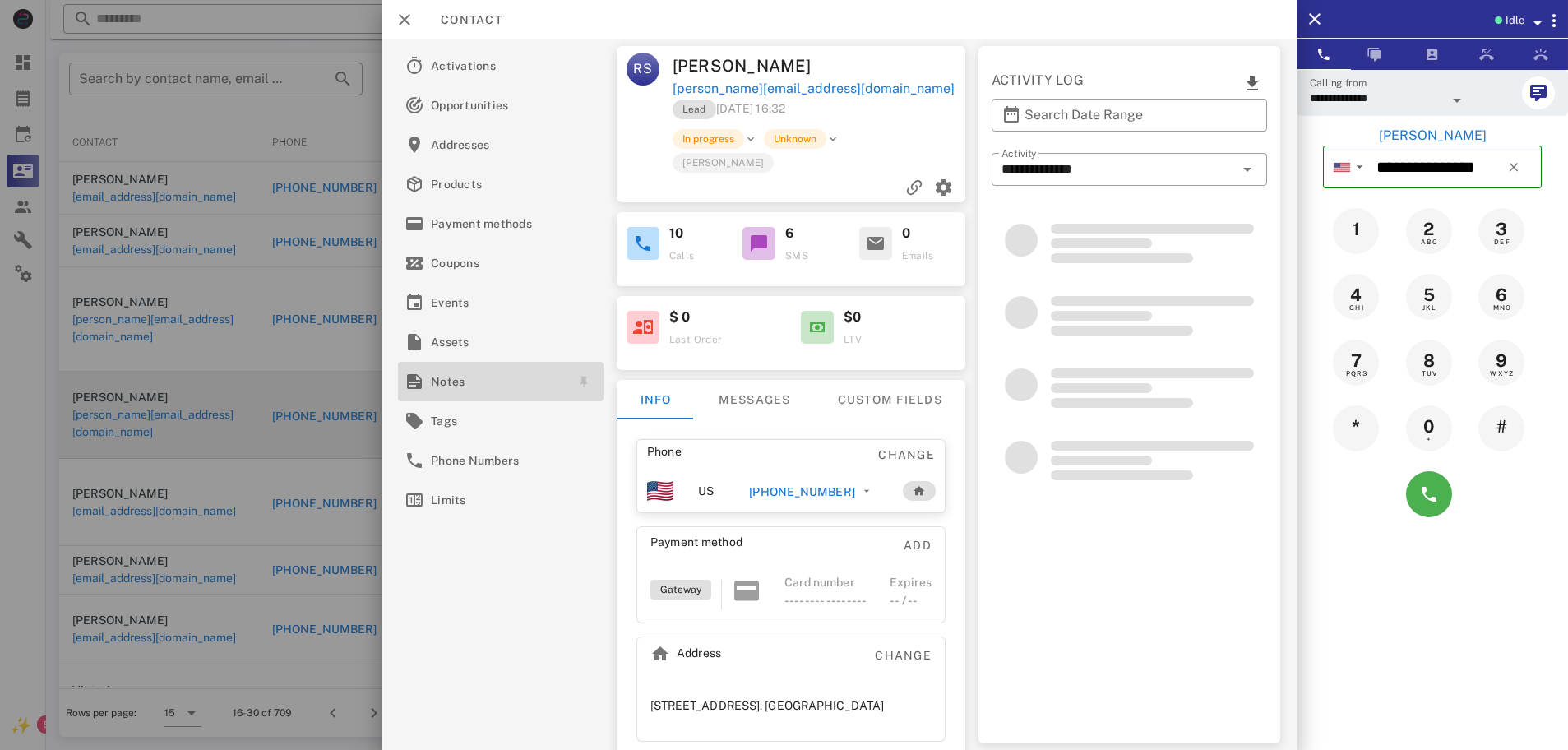 click on "Notes" at bounding box center (497, 382) 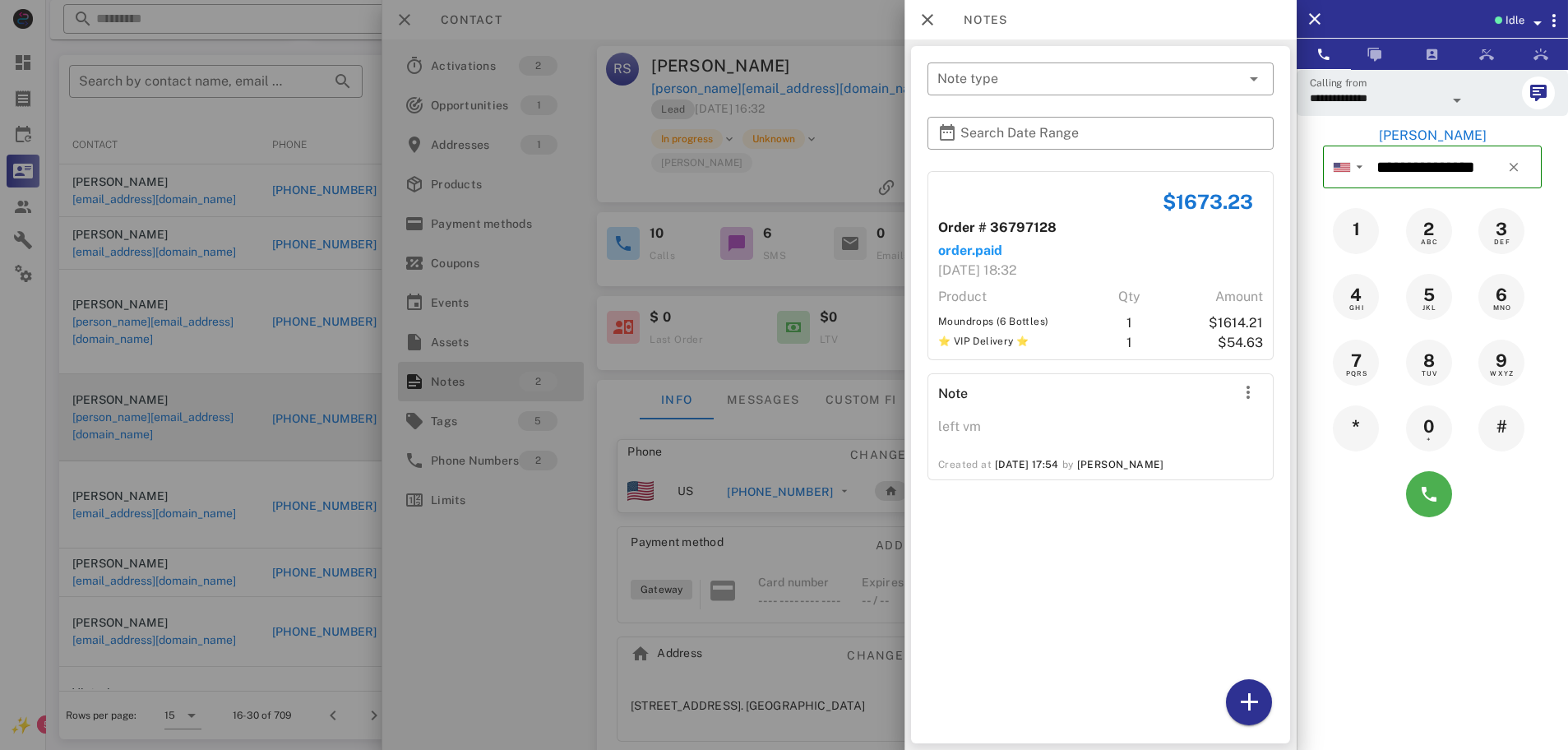 scroll, scrollTop: 168, scrollLeft: 0, axis: vertical 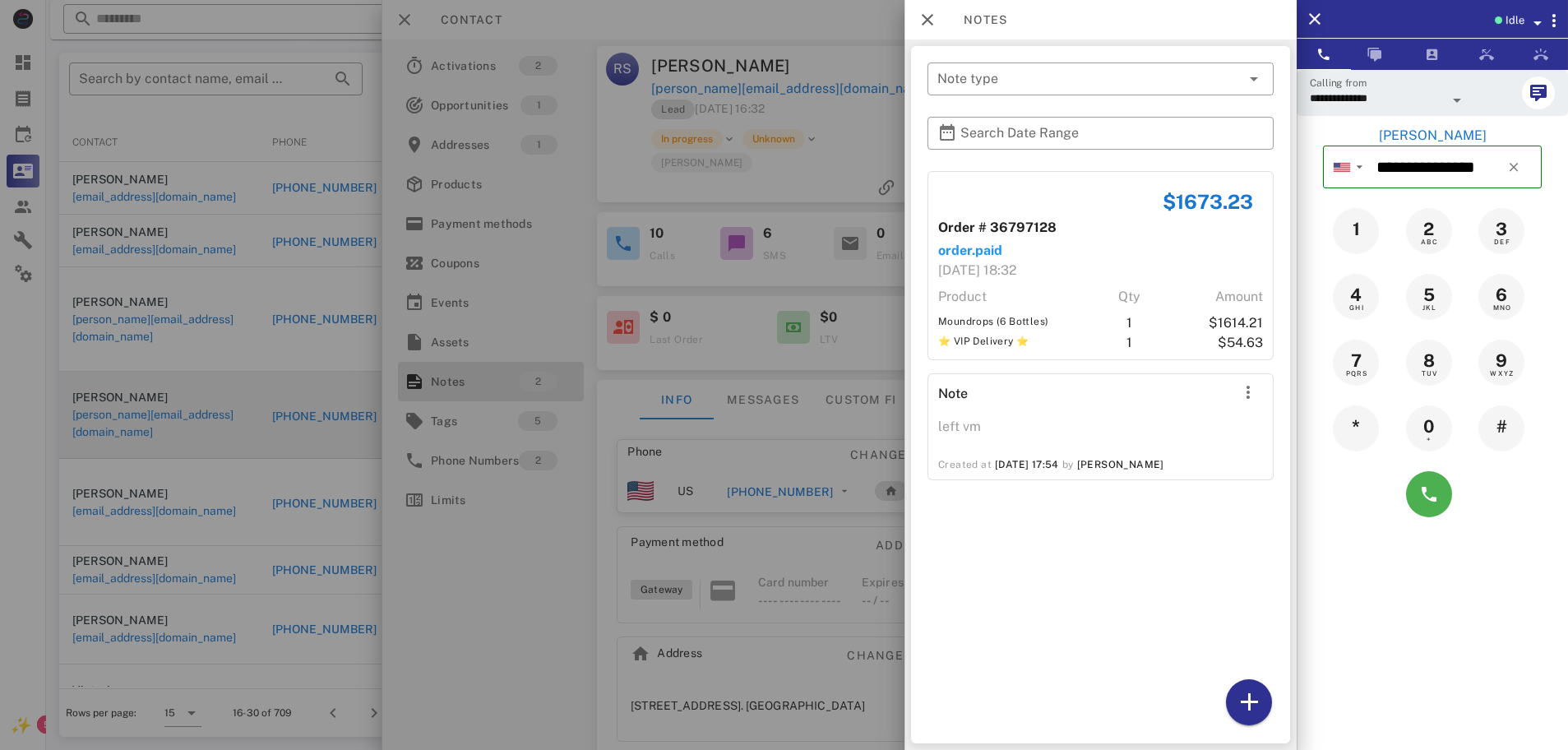 click at bounding box center (784, 375) 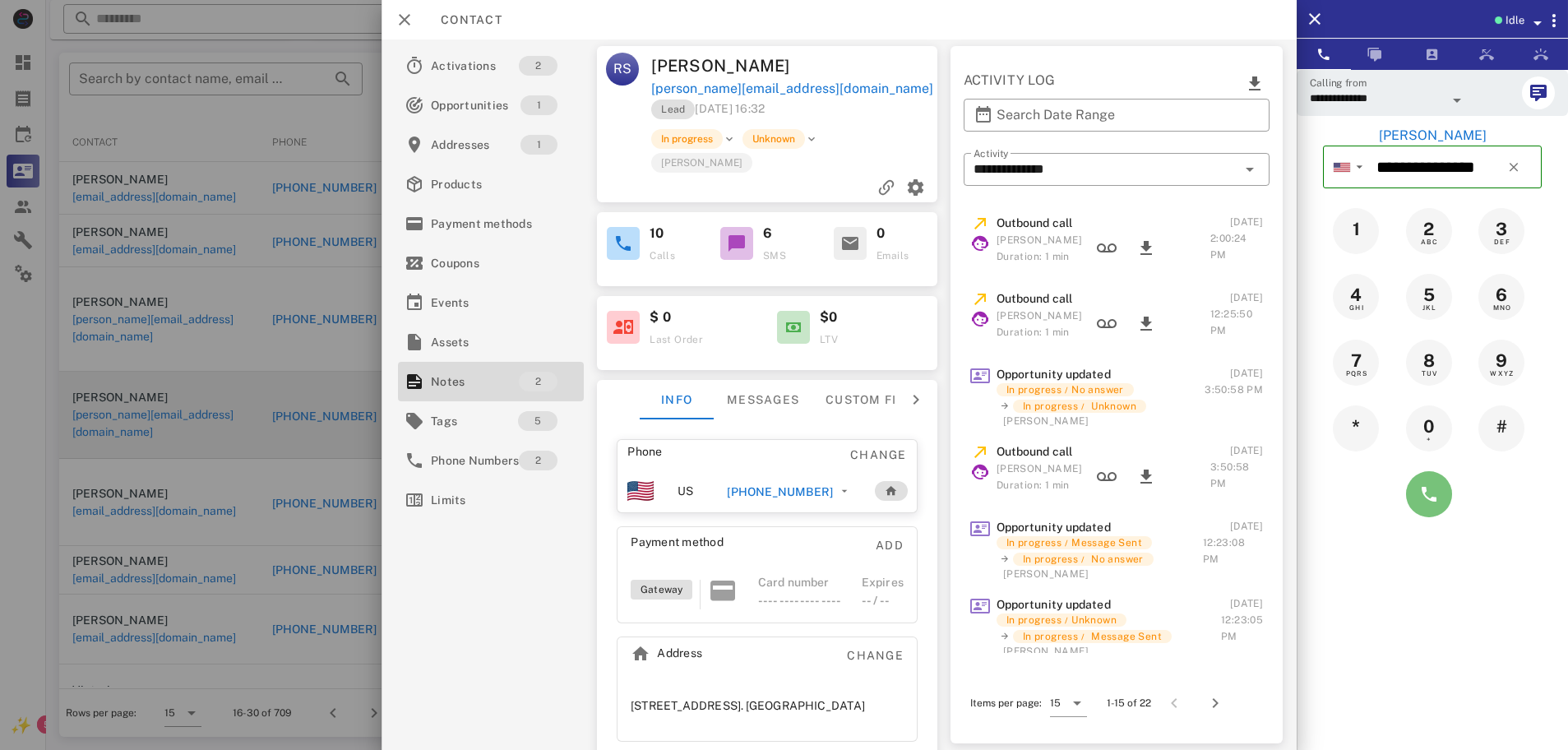 click at bounding box center [1429, 494] 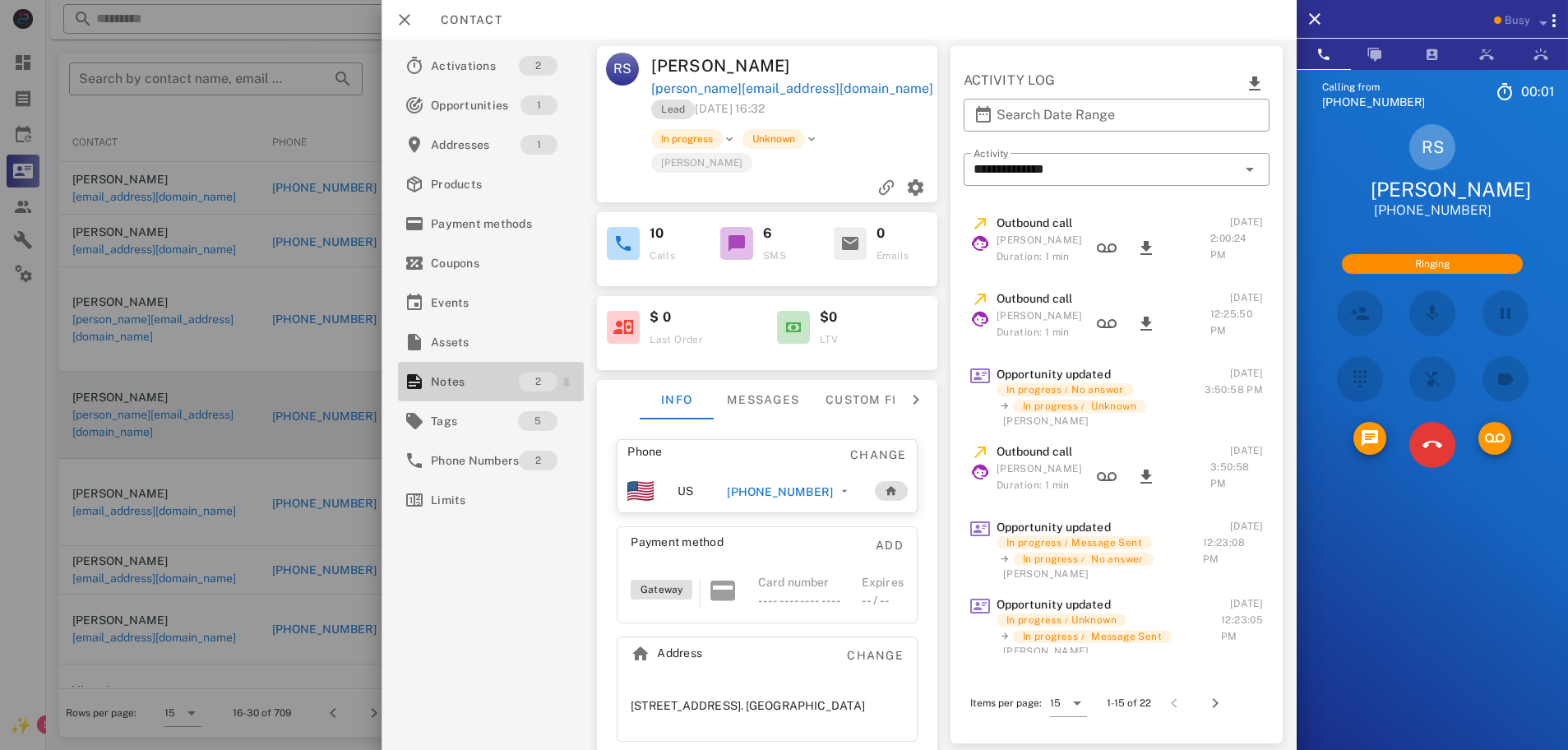 click on "Notes" at bounding box center [474, 382] 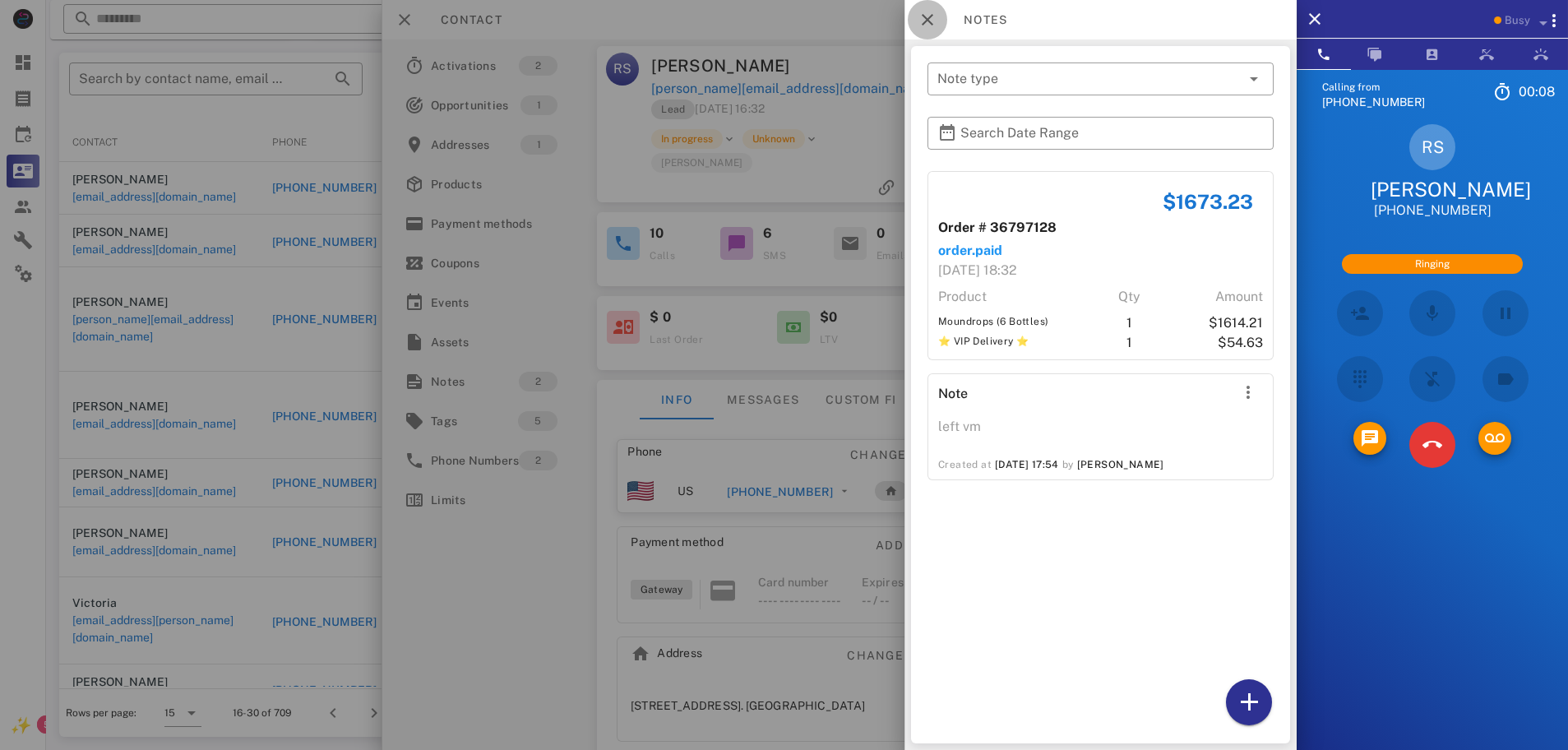 click at bounding box center (927, 20) 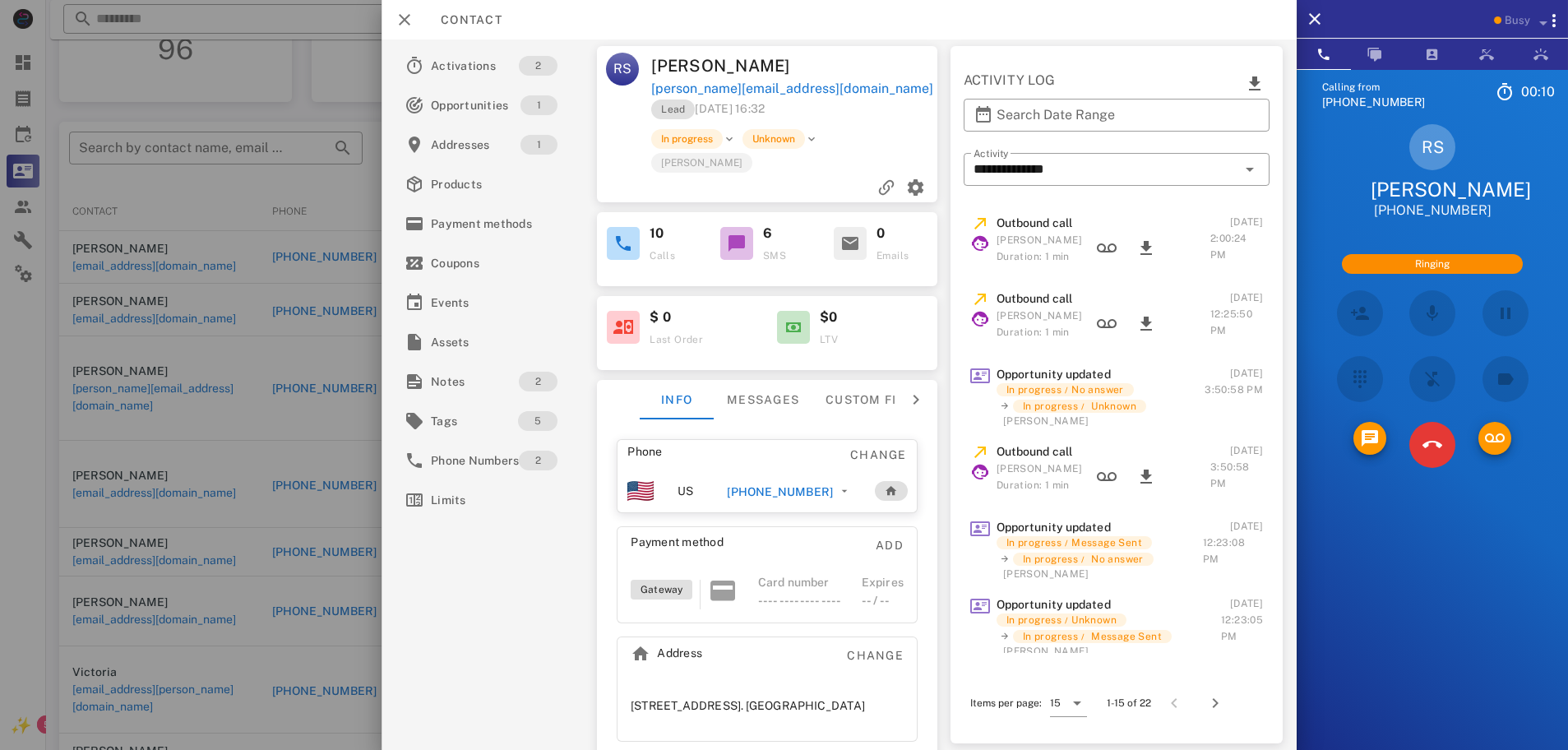 scroll, scrollTop: 0, scrollLeft: 0, axis: both 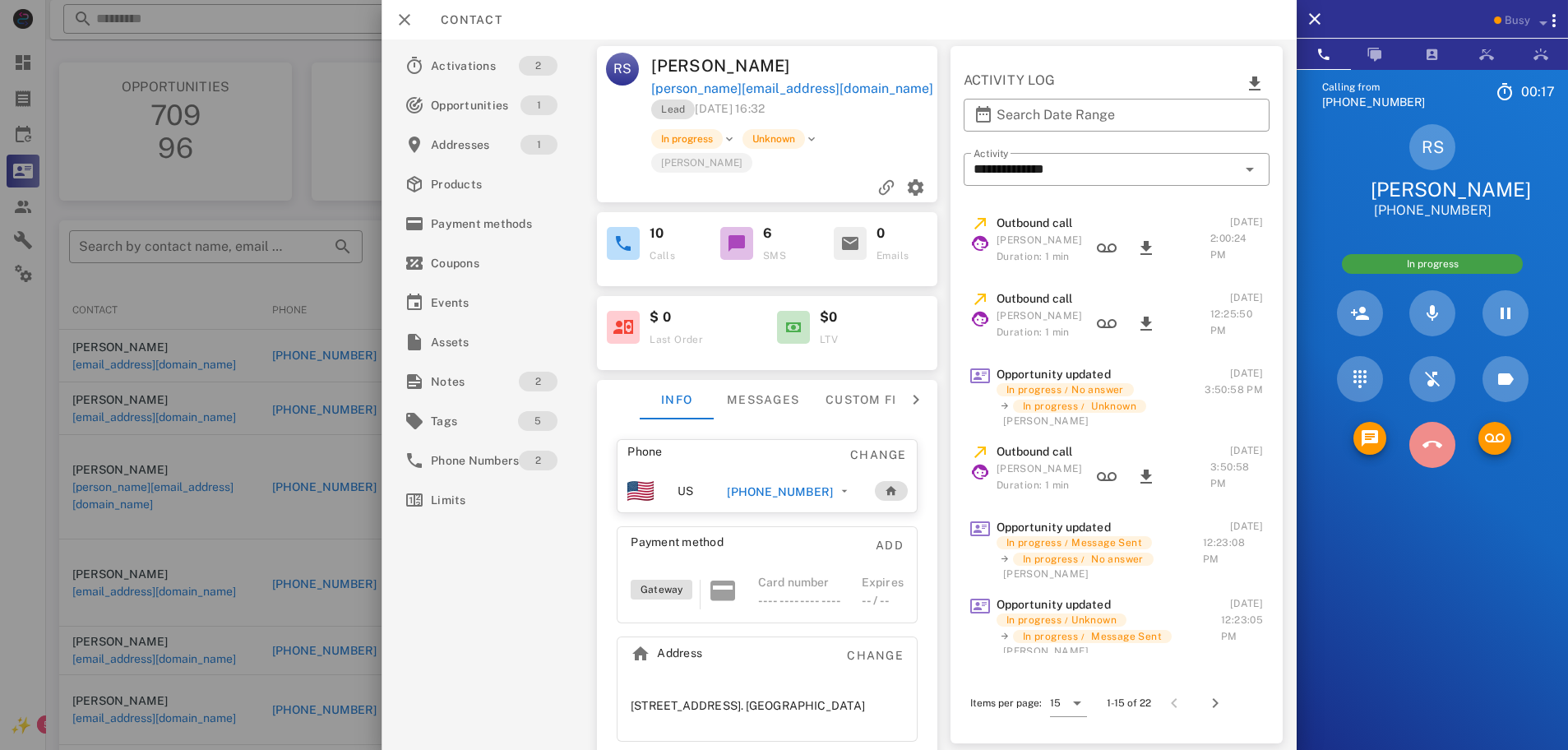 click at bounding box center (1432, 445) 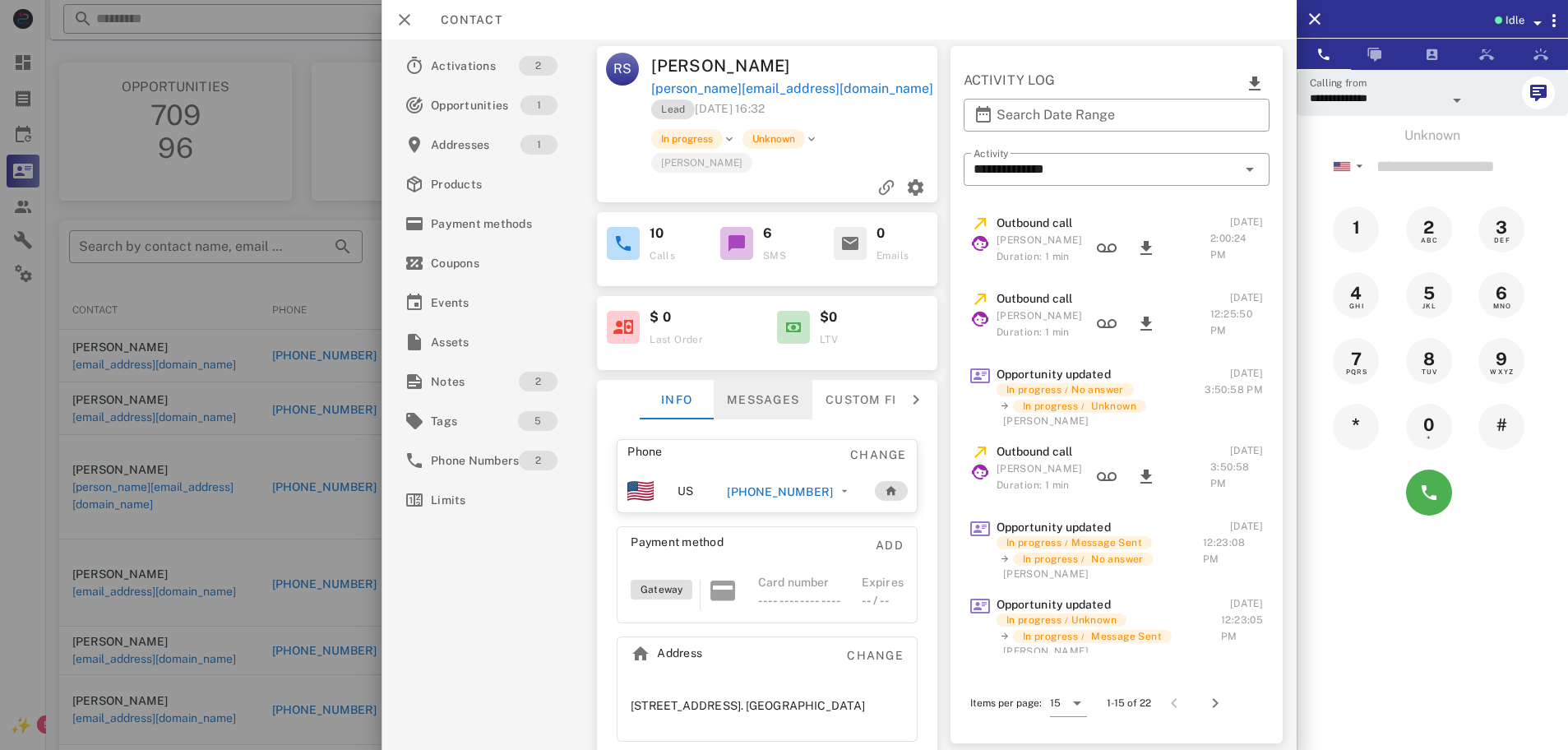 click on "Messages" at bounding box center (763, 400) 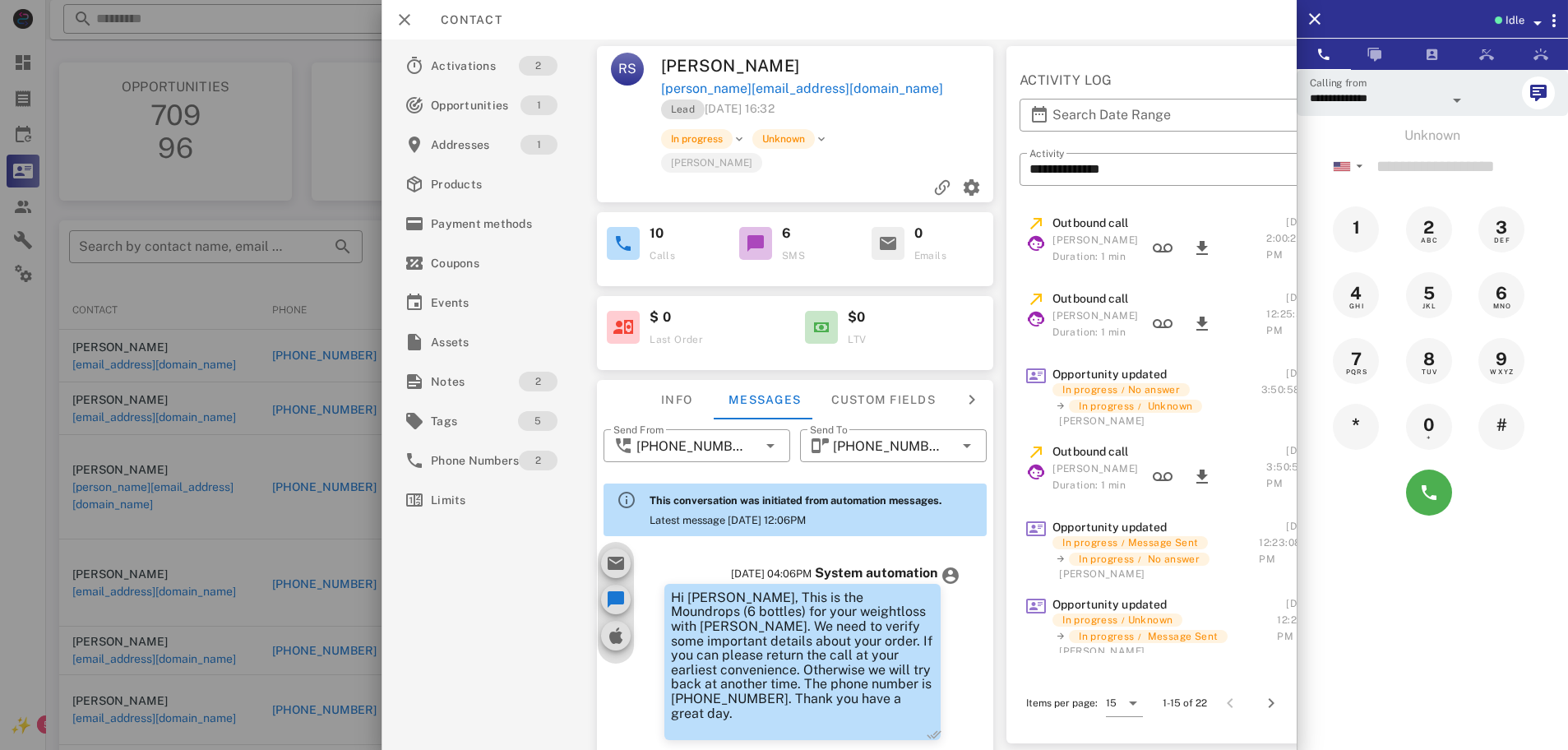 scroll, scrollTop: 659, scrollLeft: 0, axis: vertical 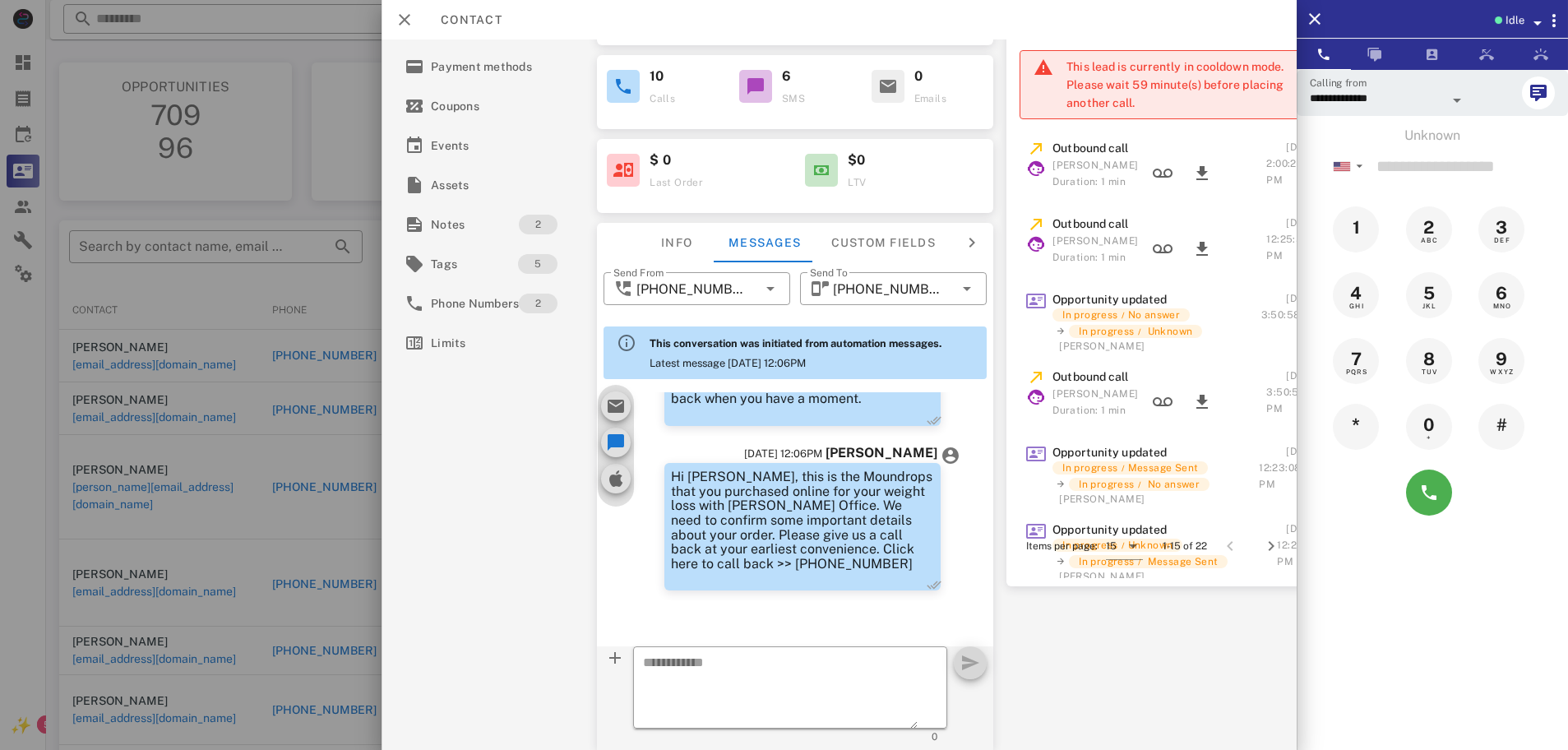 drag, startPoint x: 807, startPoint y: 572, endPoint x: 717, endPoint y: 484, distance: 125.87295 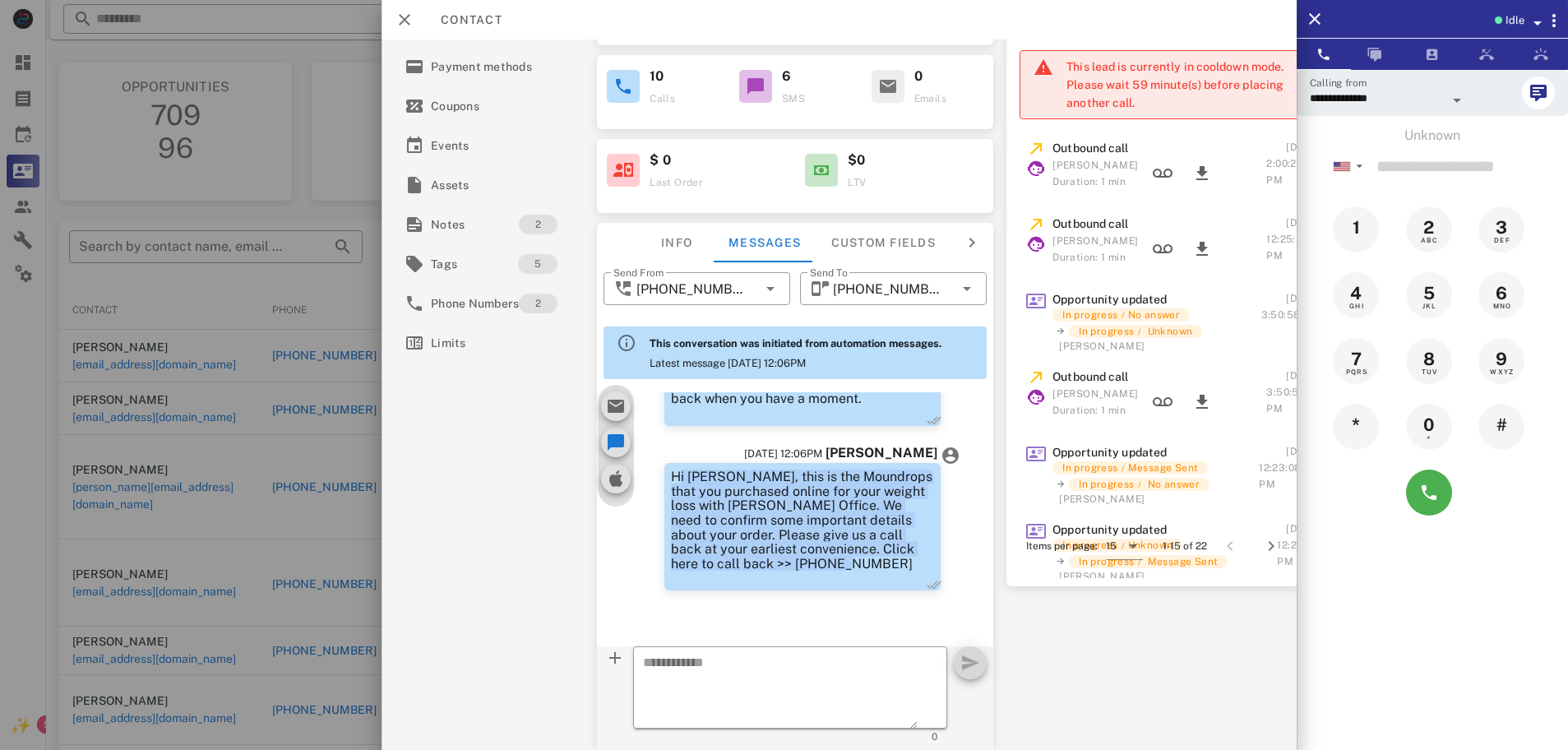 drag, startPoint x: 669, startPoint y: 458, endPoint x: 808, endPoint y: 579, distance: 184.2878 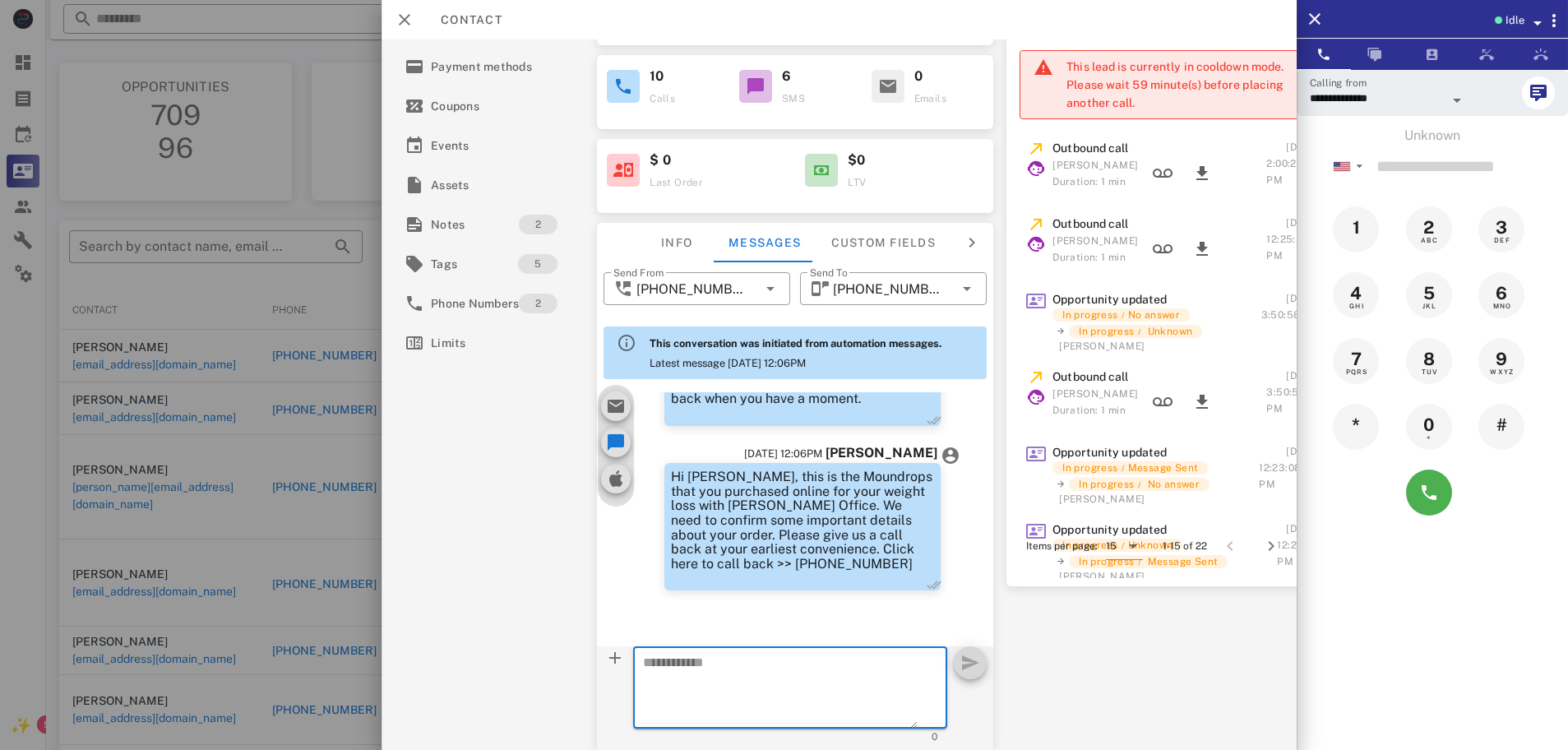 click at bounding box center [780, 690] 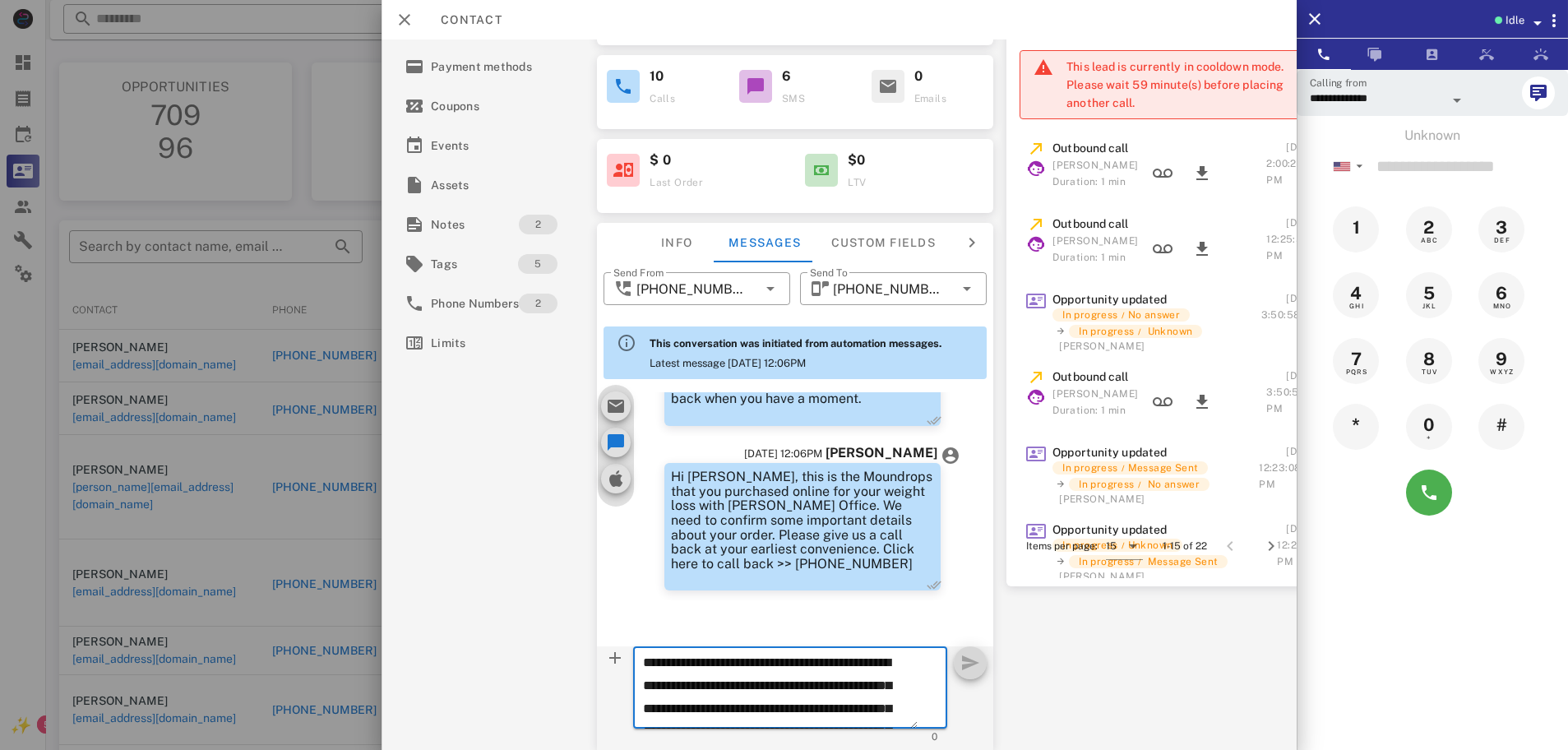 scroll, scrollTop: 127, scrollLeft: 0, axis: vertical 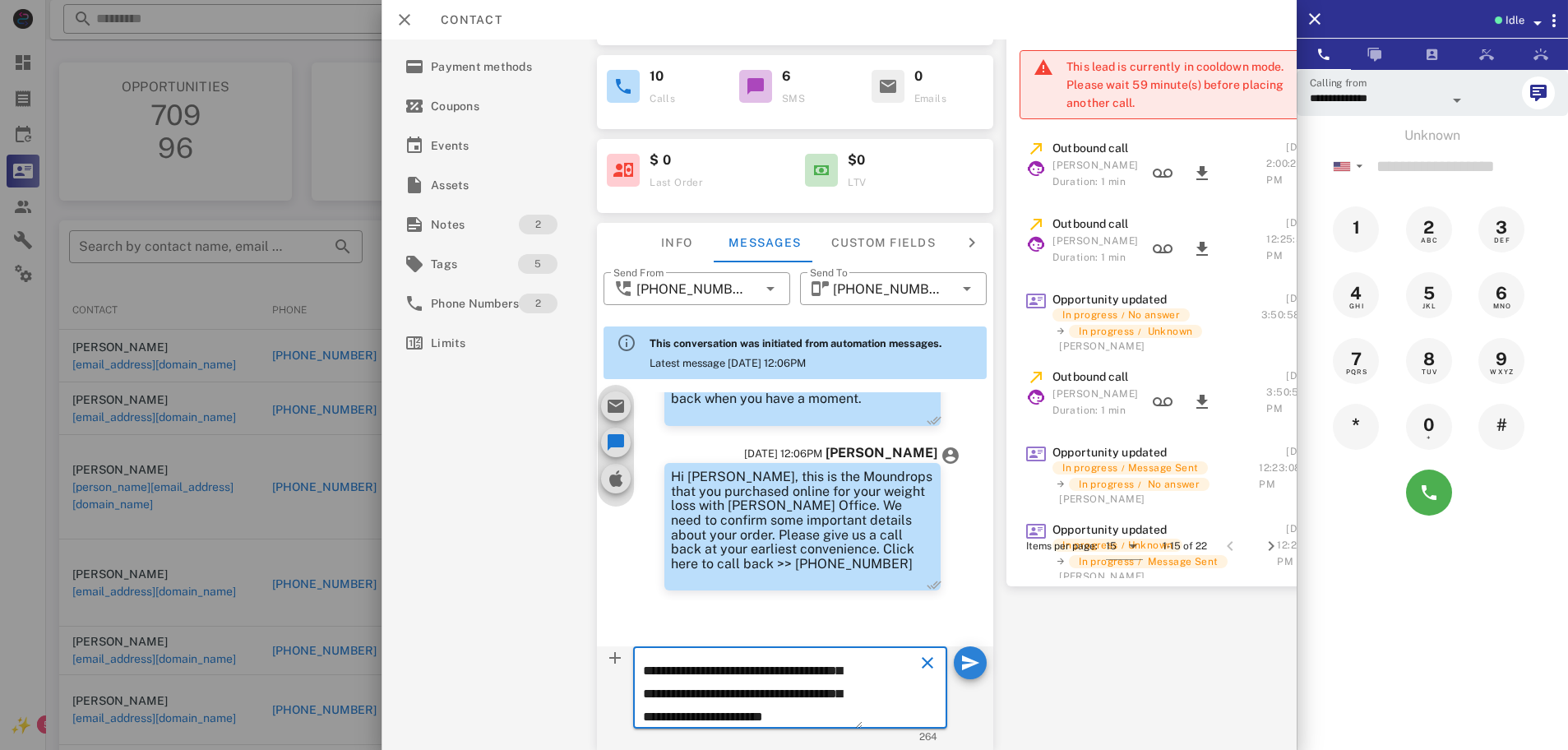 type on "**********" 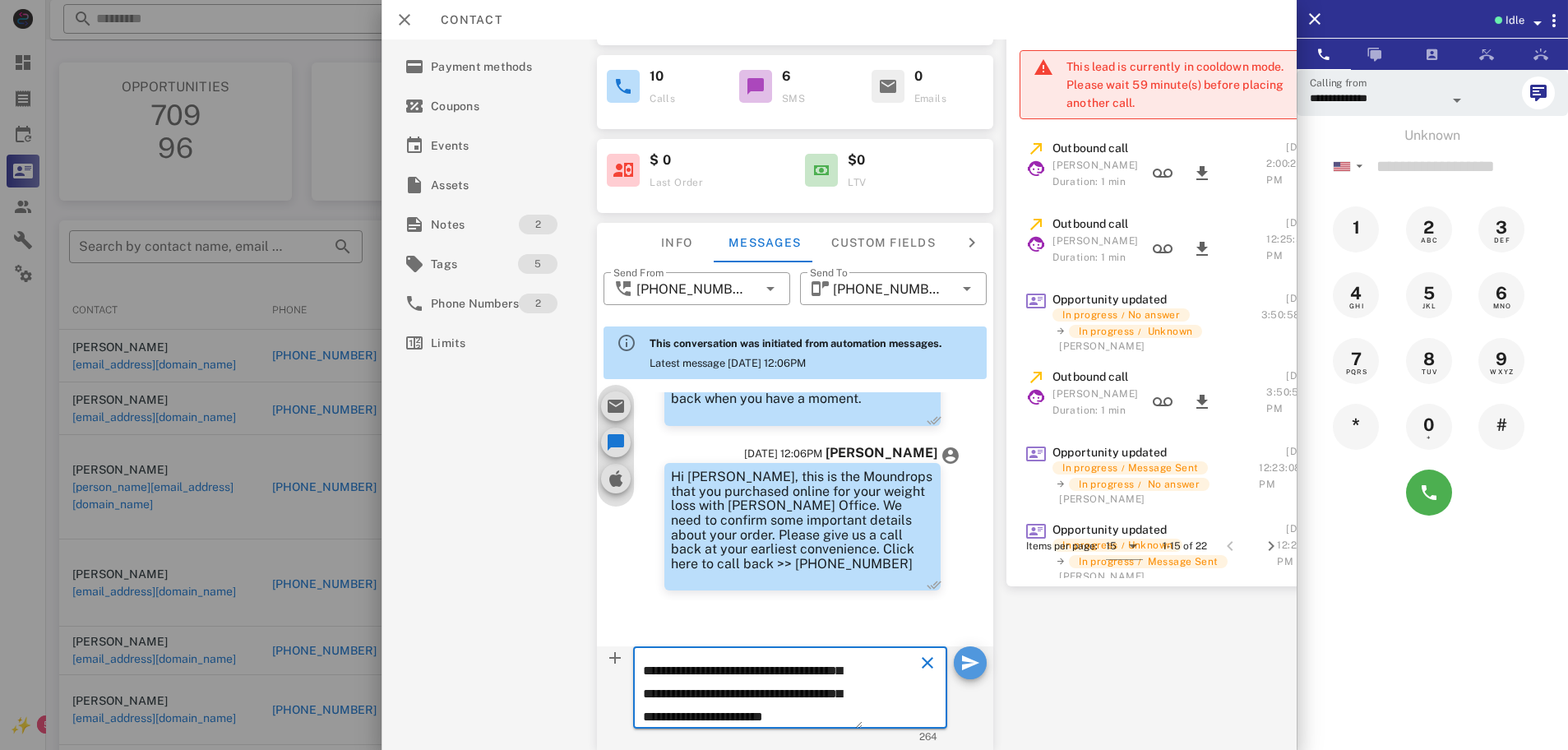 click at bounding box center [970, 663] 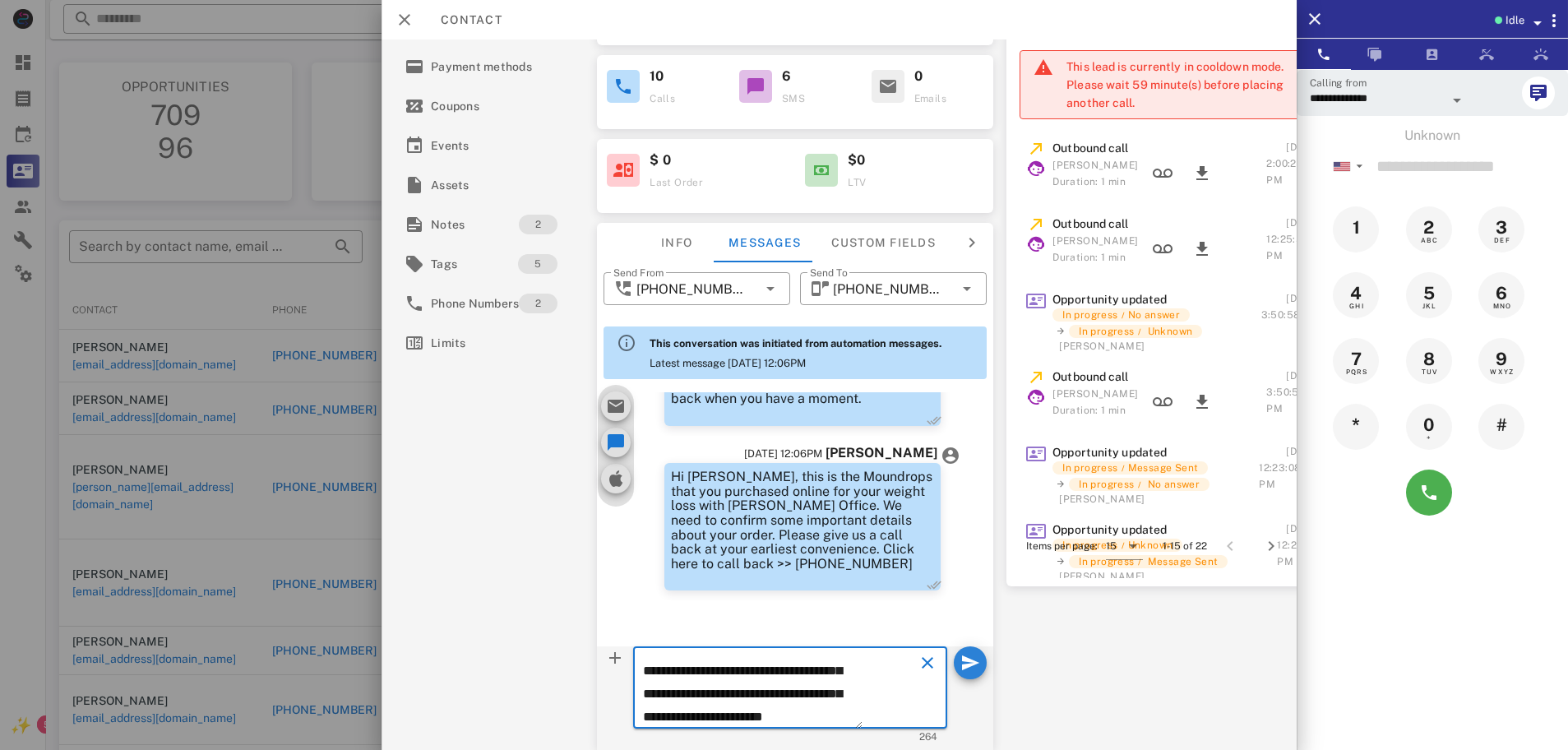 type 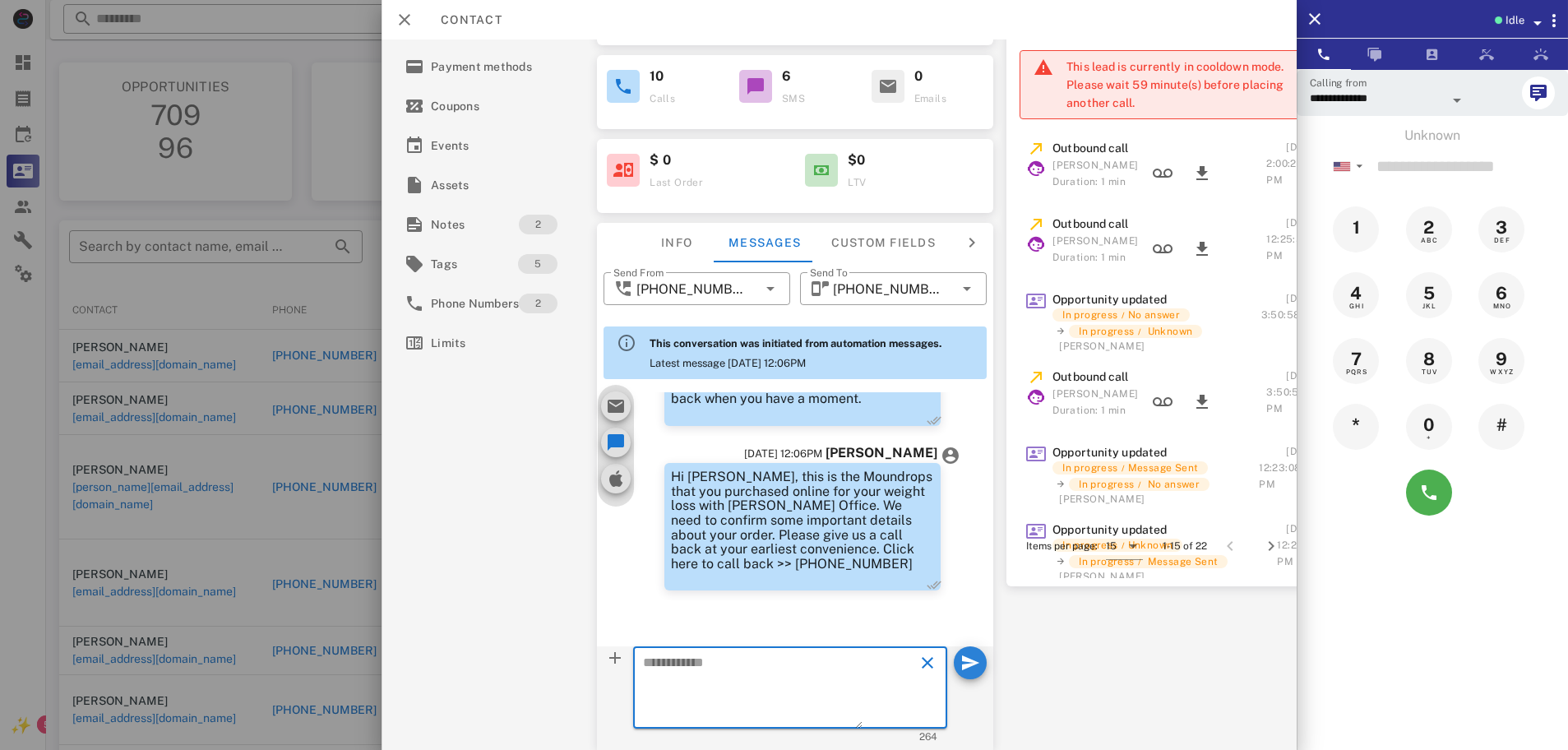 scroll, scrollTop: 0, scrollLeft: 0, axis: both 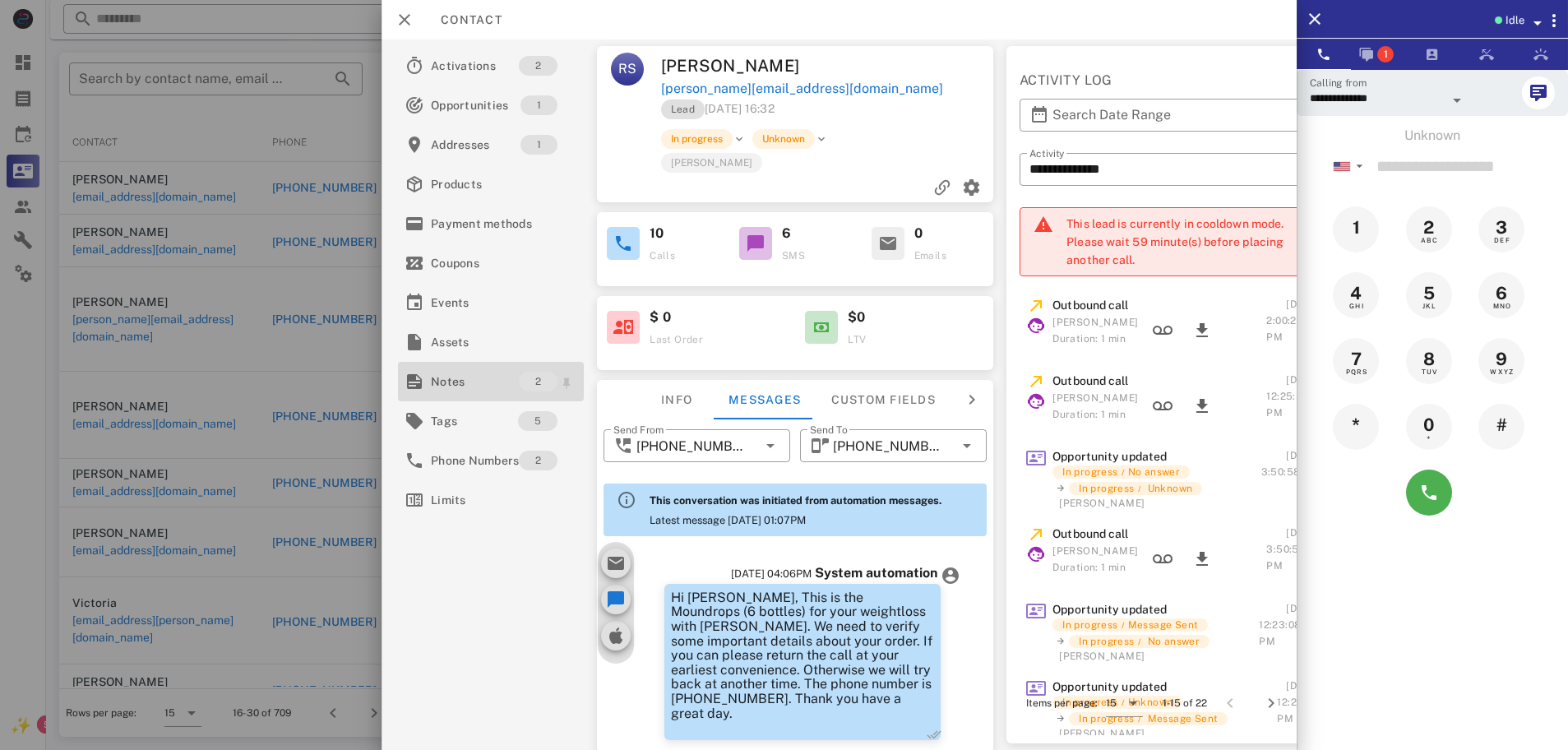 click on "Notes" at bounding box center (474, 382) 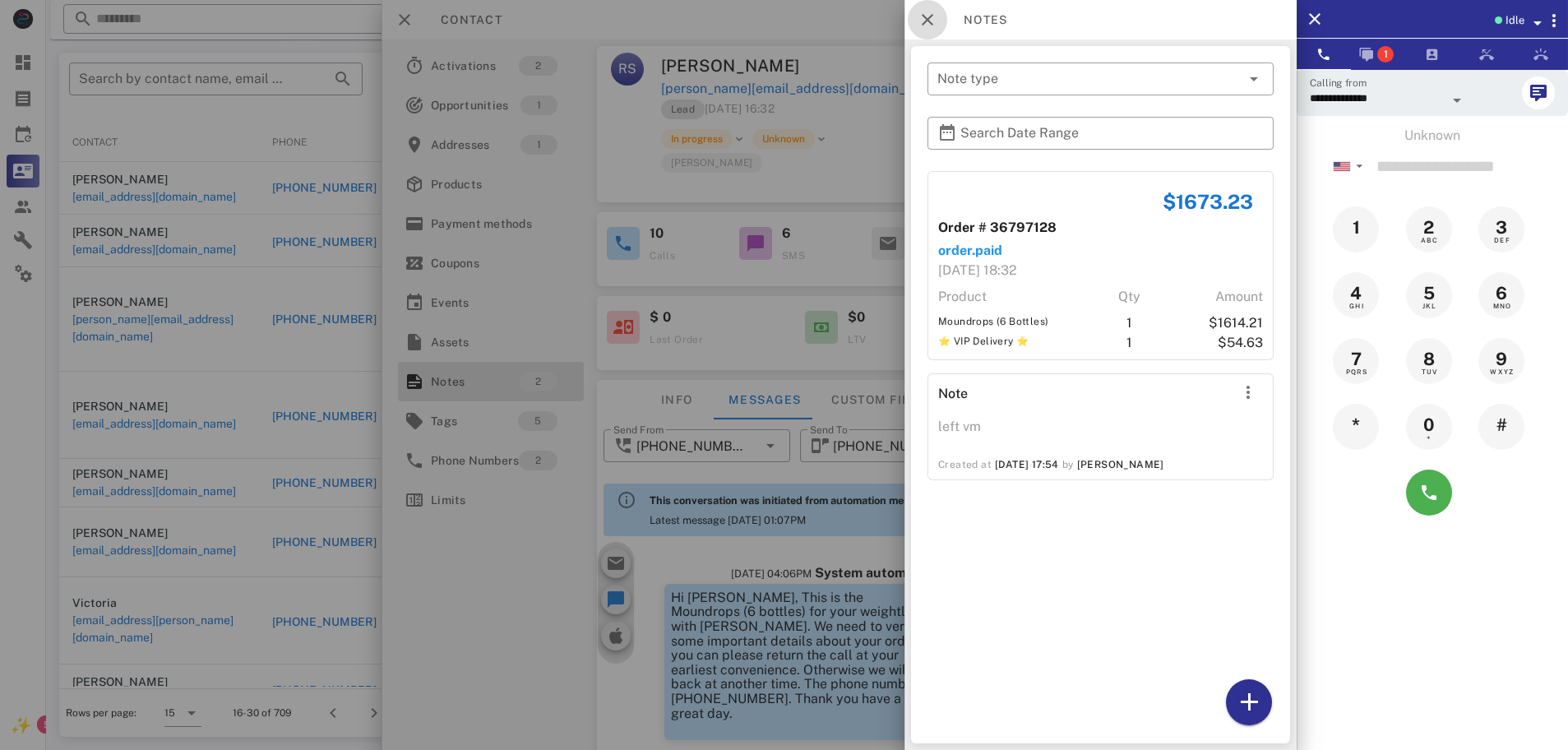 click at bounding box center (927, 20) 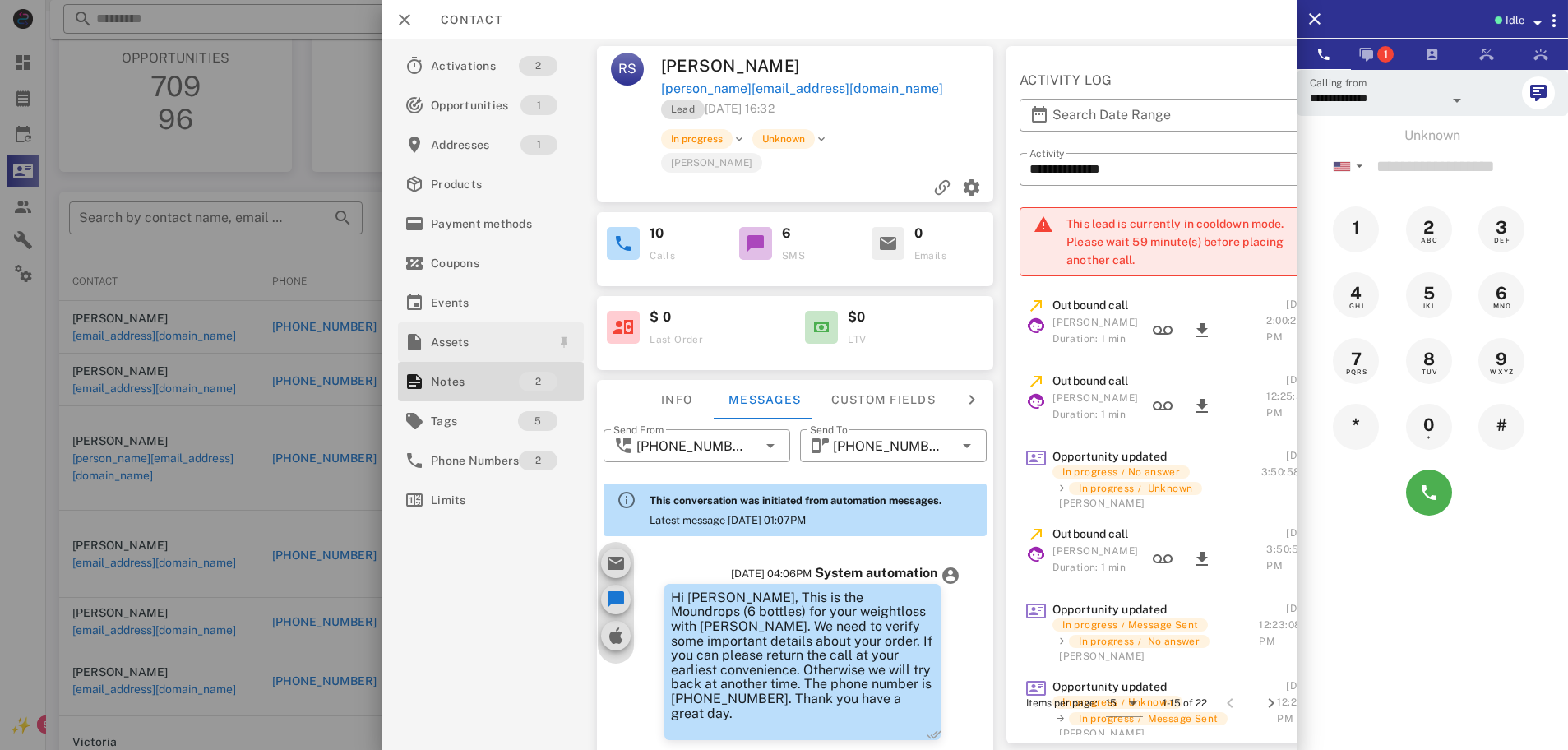 scroll, scrollTop: 0, scrollLeft: 0, axis: both 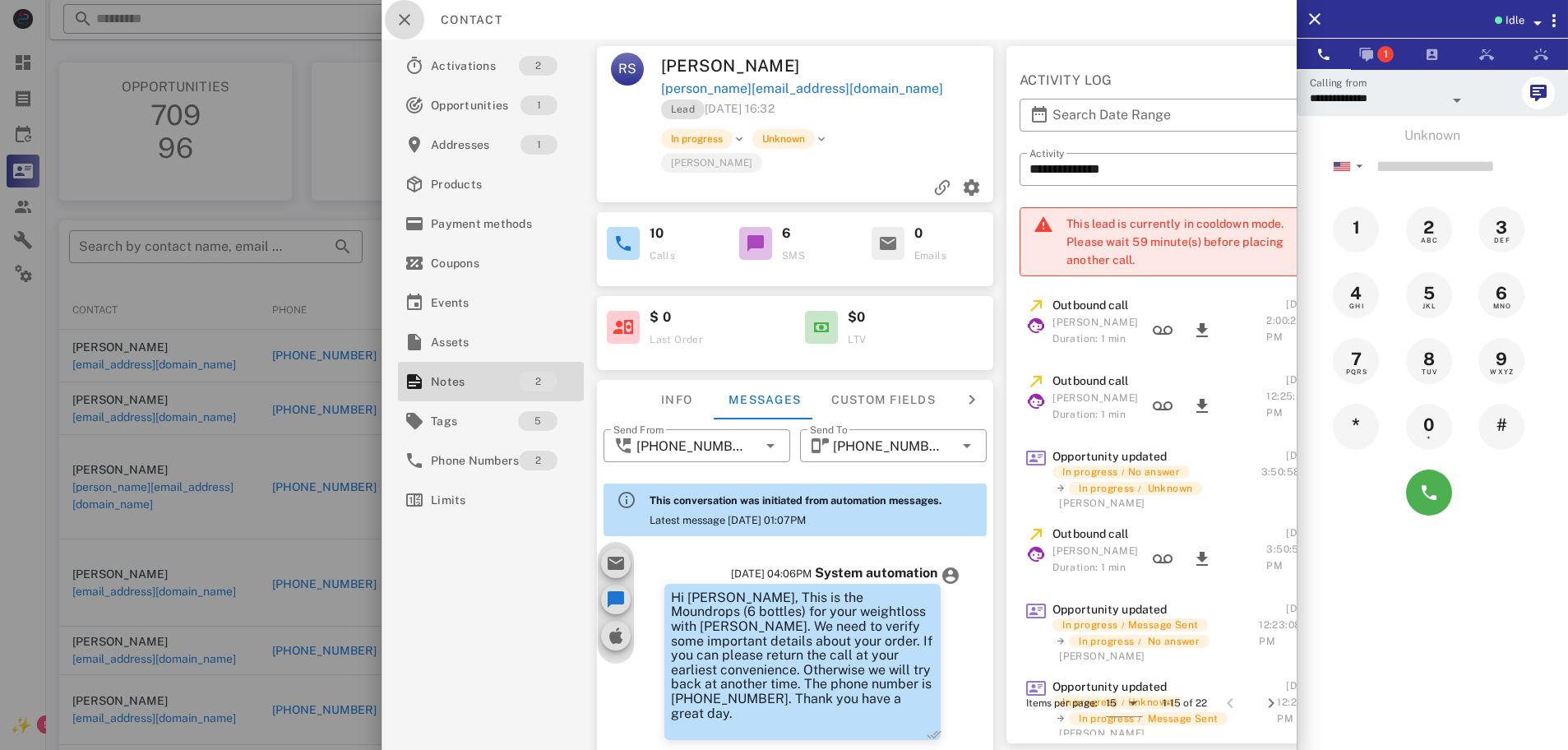 click at bounding box center (405, 20) 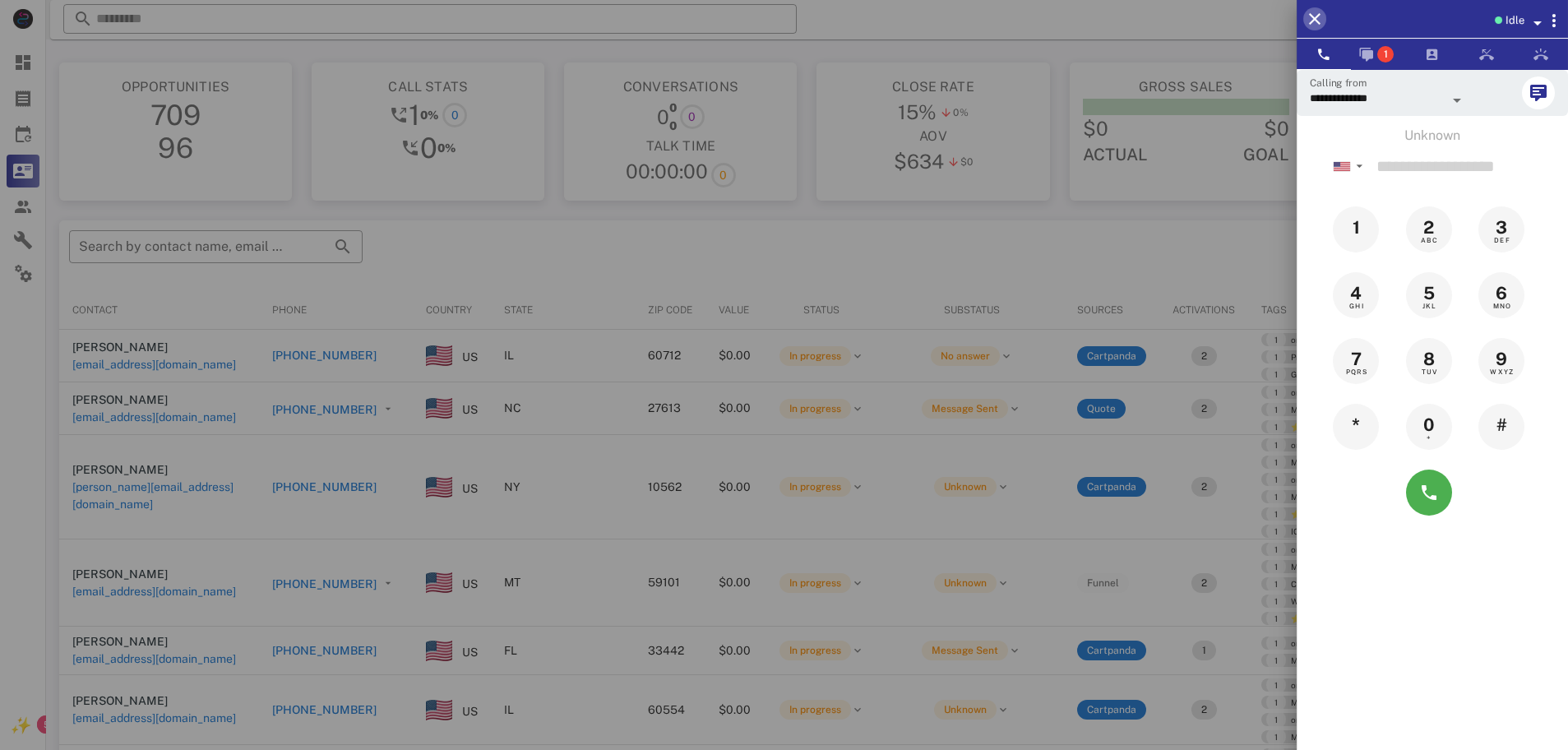 click at bounding box center [1315, 19] 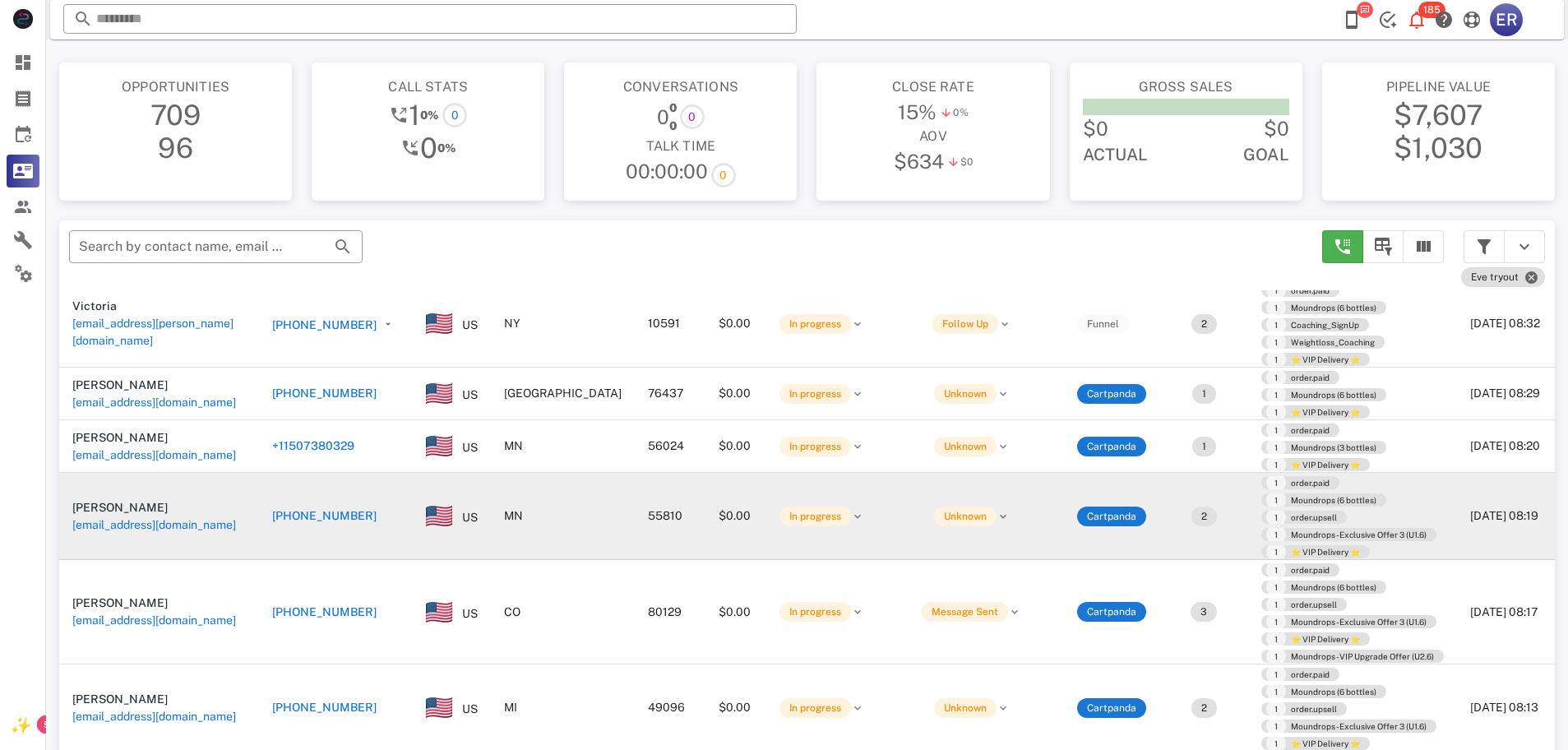 scroll, scrollTop: 466, scrollLeft: 0, axis: vertical 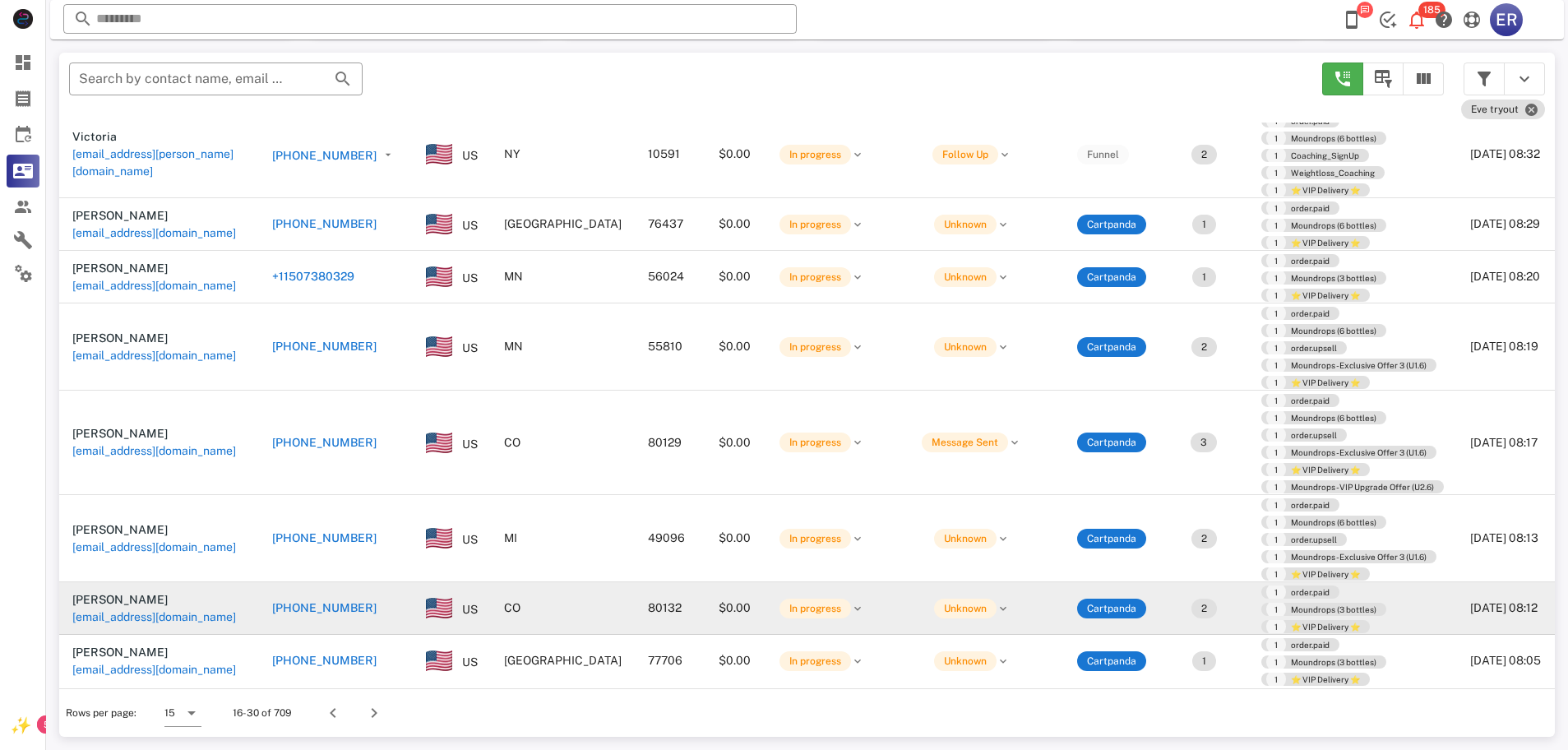 click on "[PHONE_NUMBER]" at bounding box center [324, 608] 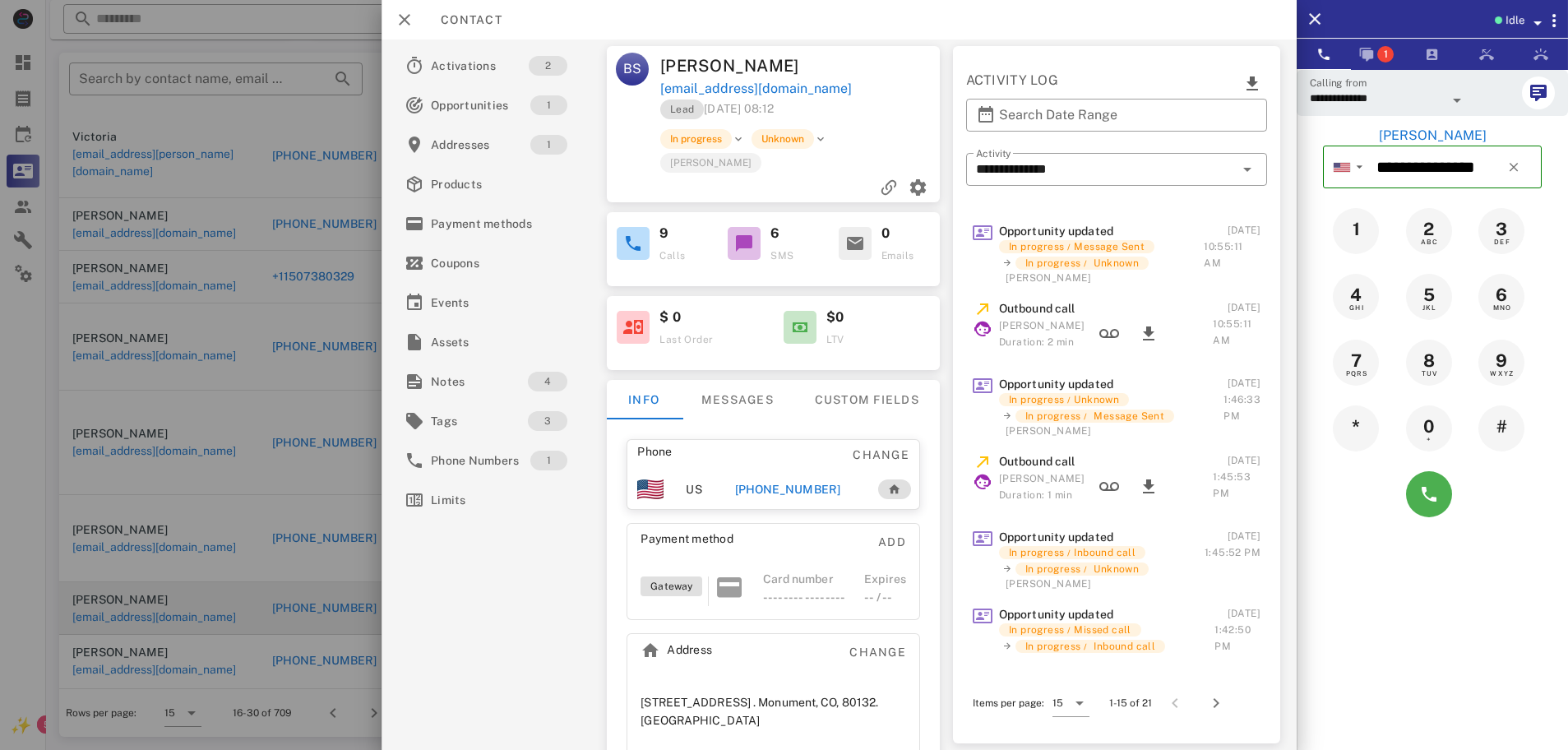 scroll, scrollTop: 0, scrollLeft: 0, axis: both 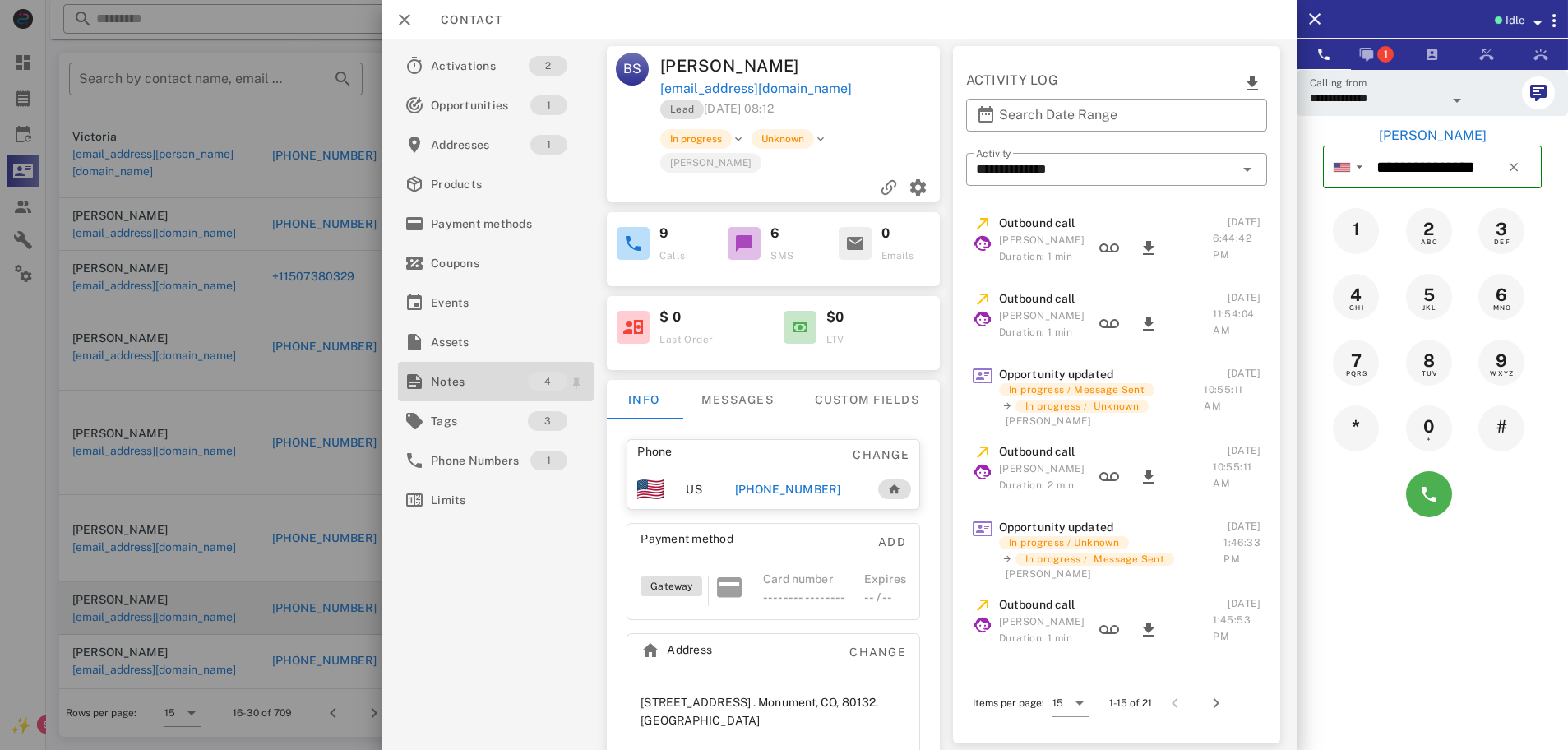 click on "Notes" at bounding box center (479, 382) 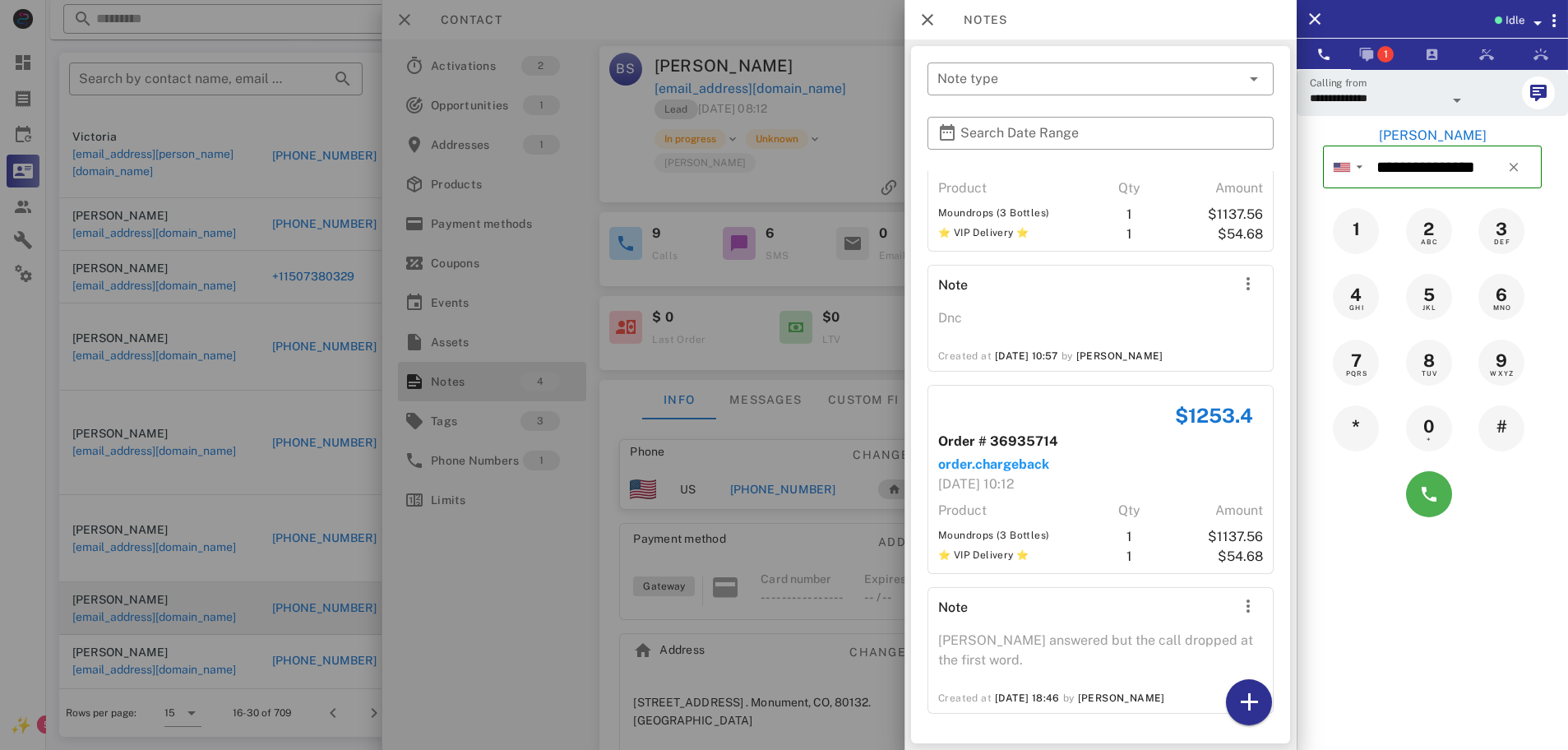 scroll, scrollTop: 109, scrollLeft: 0, axis: vertical 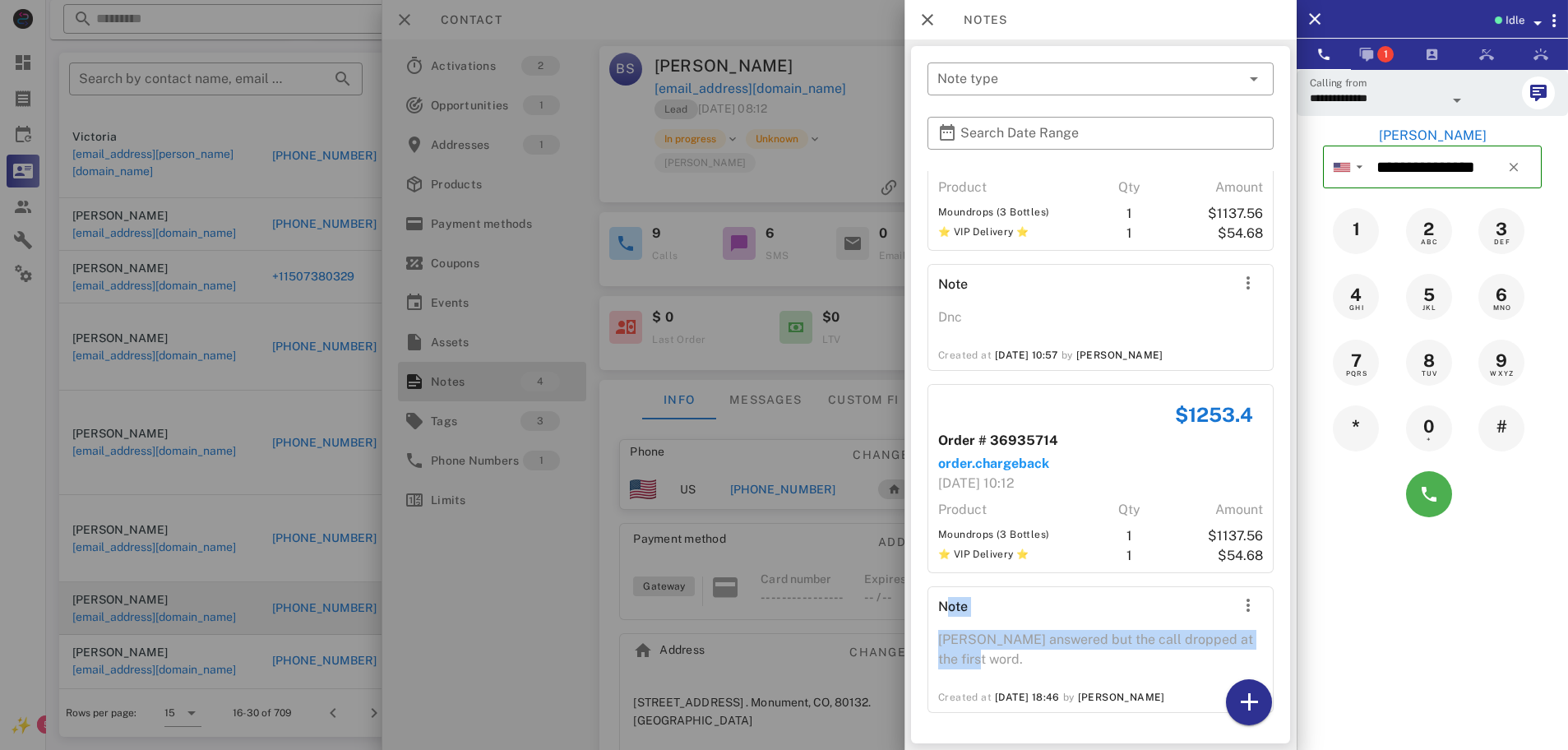 drag, startPoint x: 986, startPoint y: 657, endPoint x: 928, endPoint y: 627, distance: 65.299311 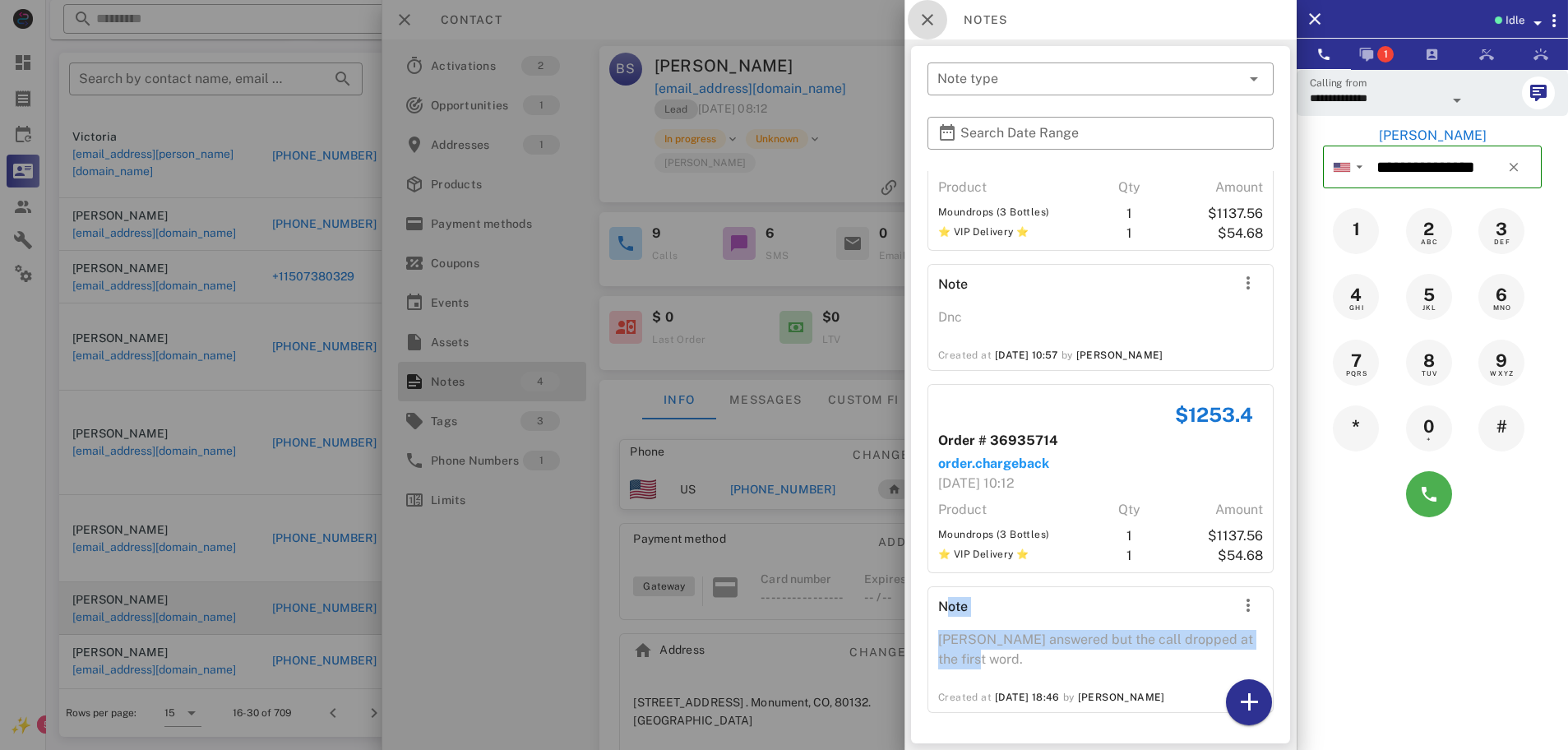 click at bounding box center [927, 20] 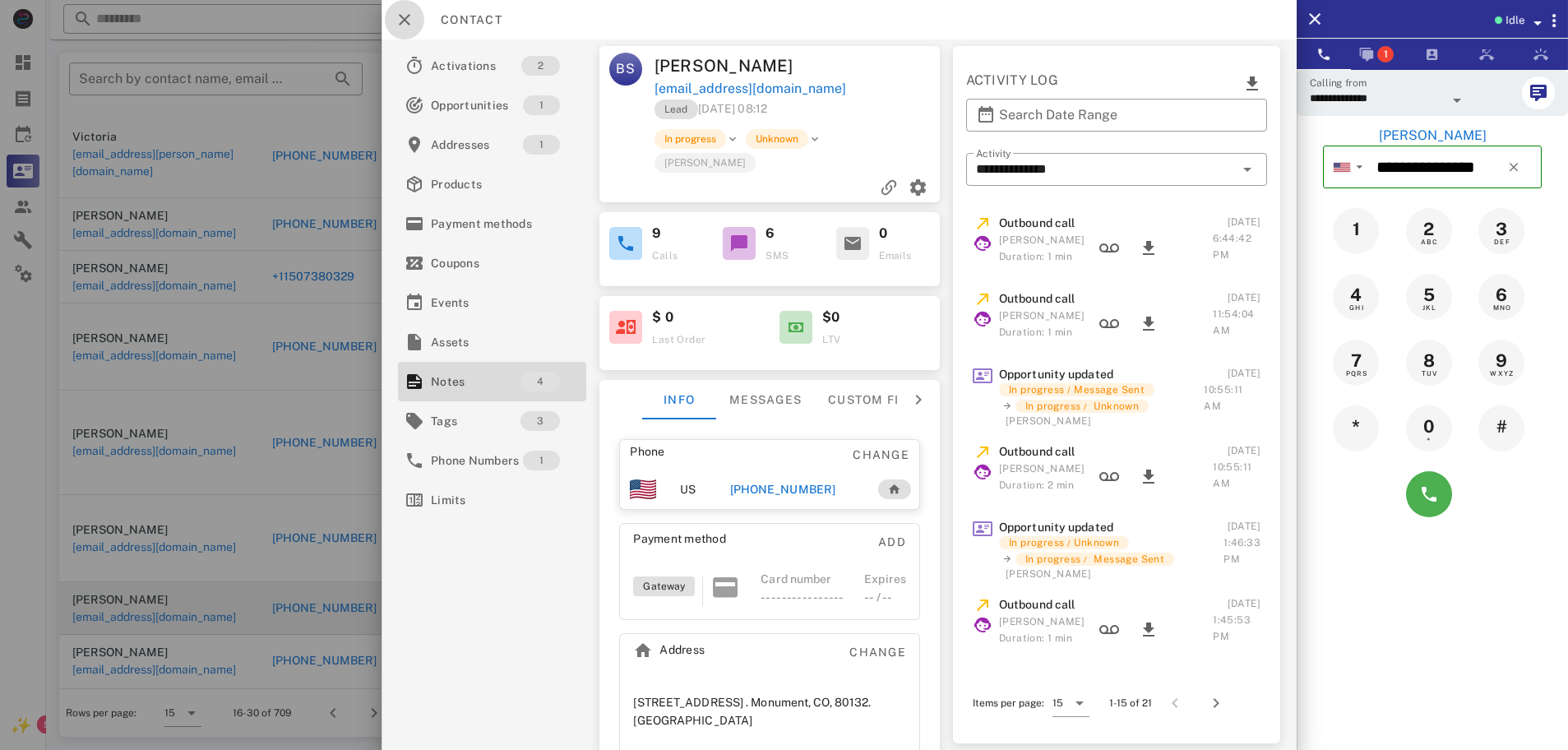 click at bounding box center (405, 20) 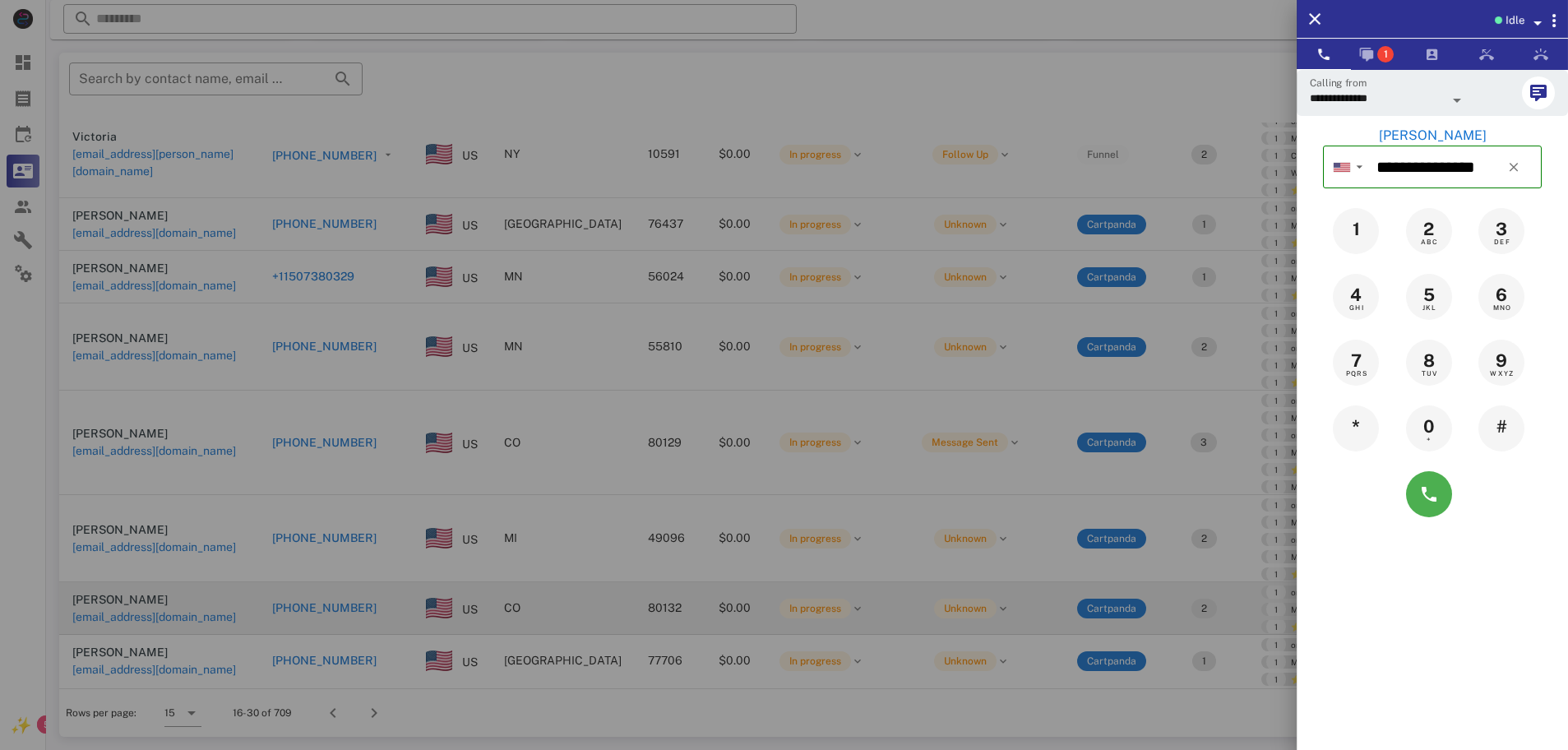 click at bounding box center (784, 375) 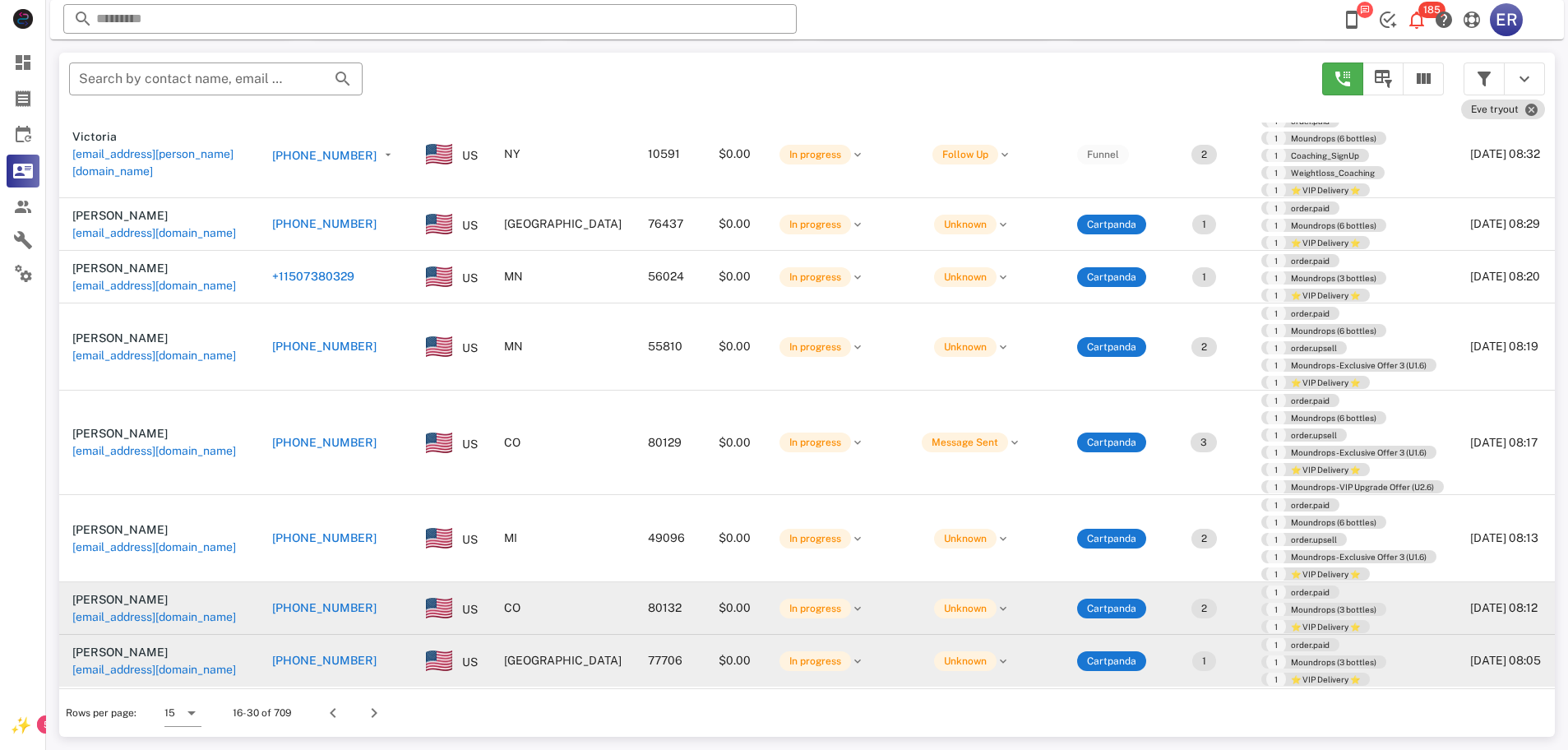 click on "[PHONE_NUMBER]" at bounding box center [324, 660] 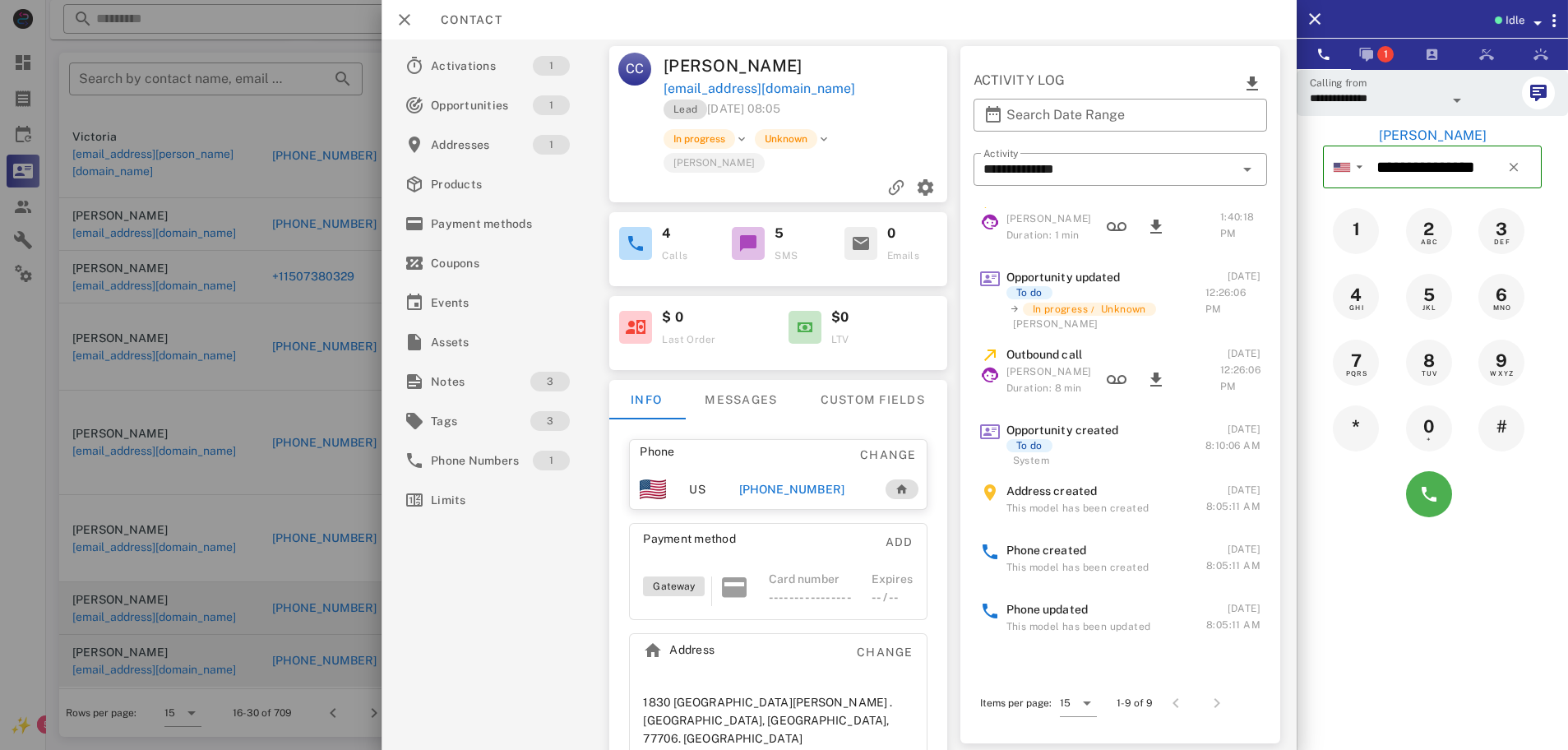 scroll, scrollTop: 0, scrollLeft: 0, axis: both 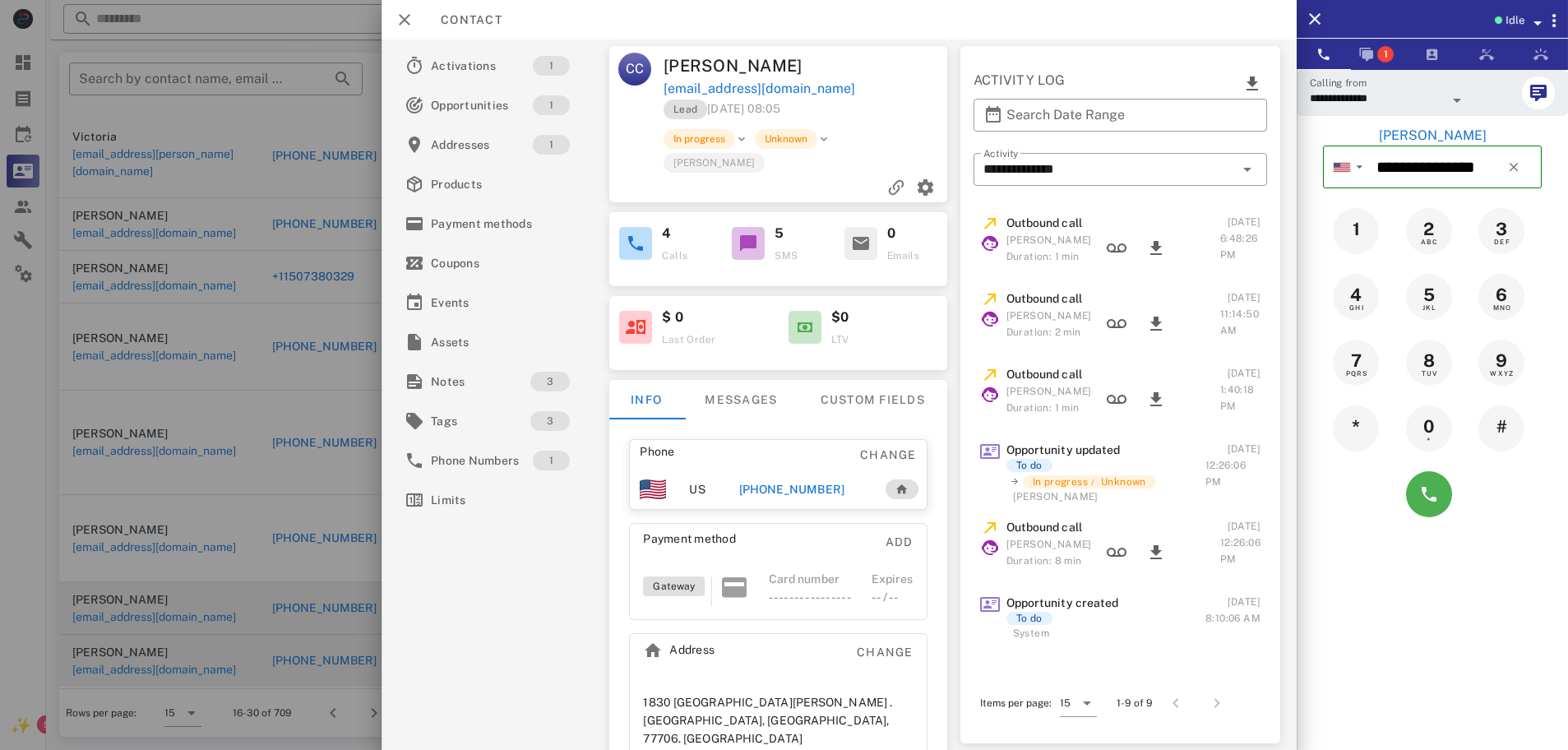 drag, startPoint x: 1236, startPoint y: 220, endPoint x: 956, endPoint y: 229, distance: 280.14461 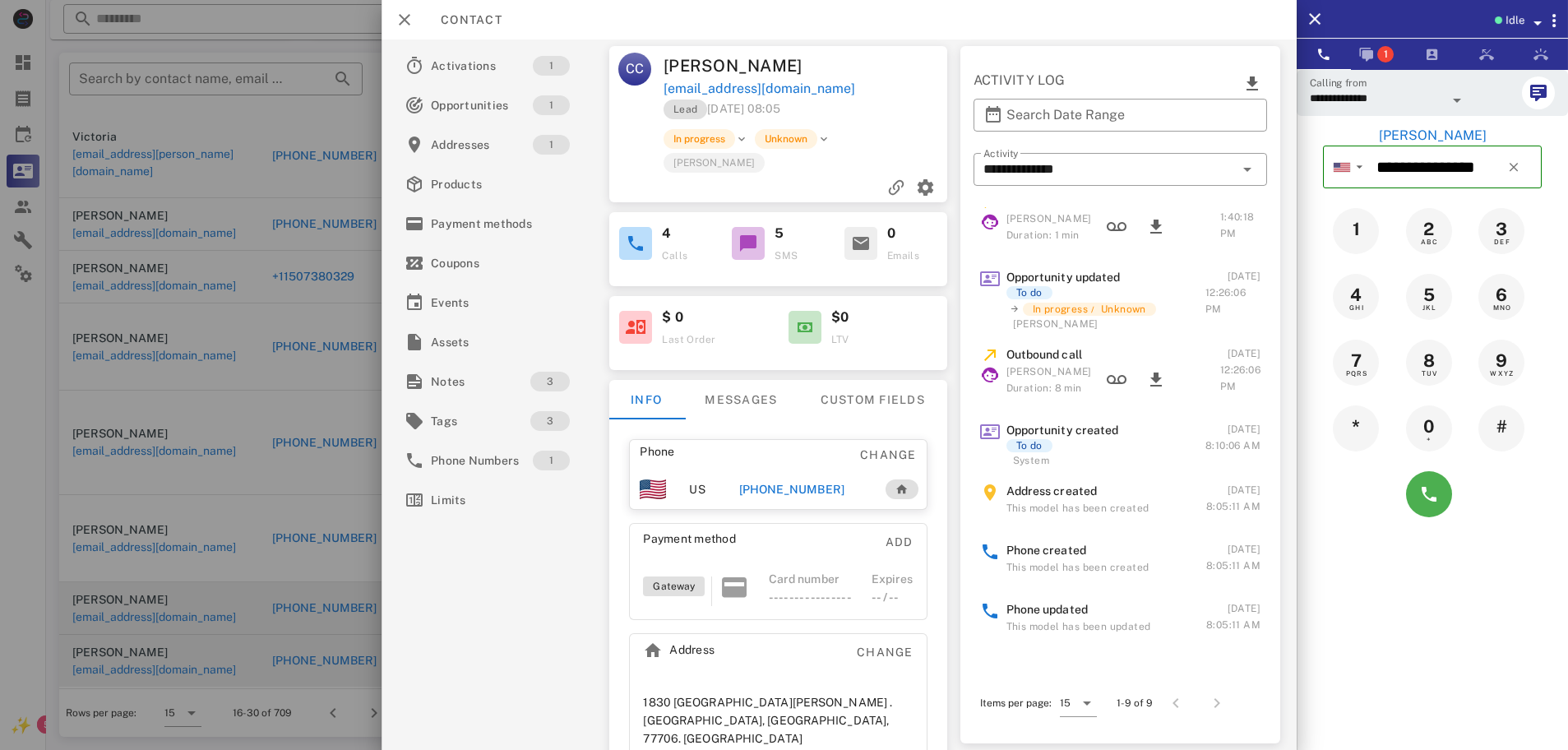 scroll, scrollTop: 269, scrollLeft: 0, axis: vertical 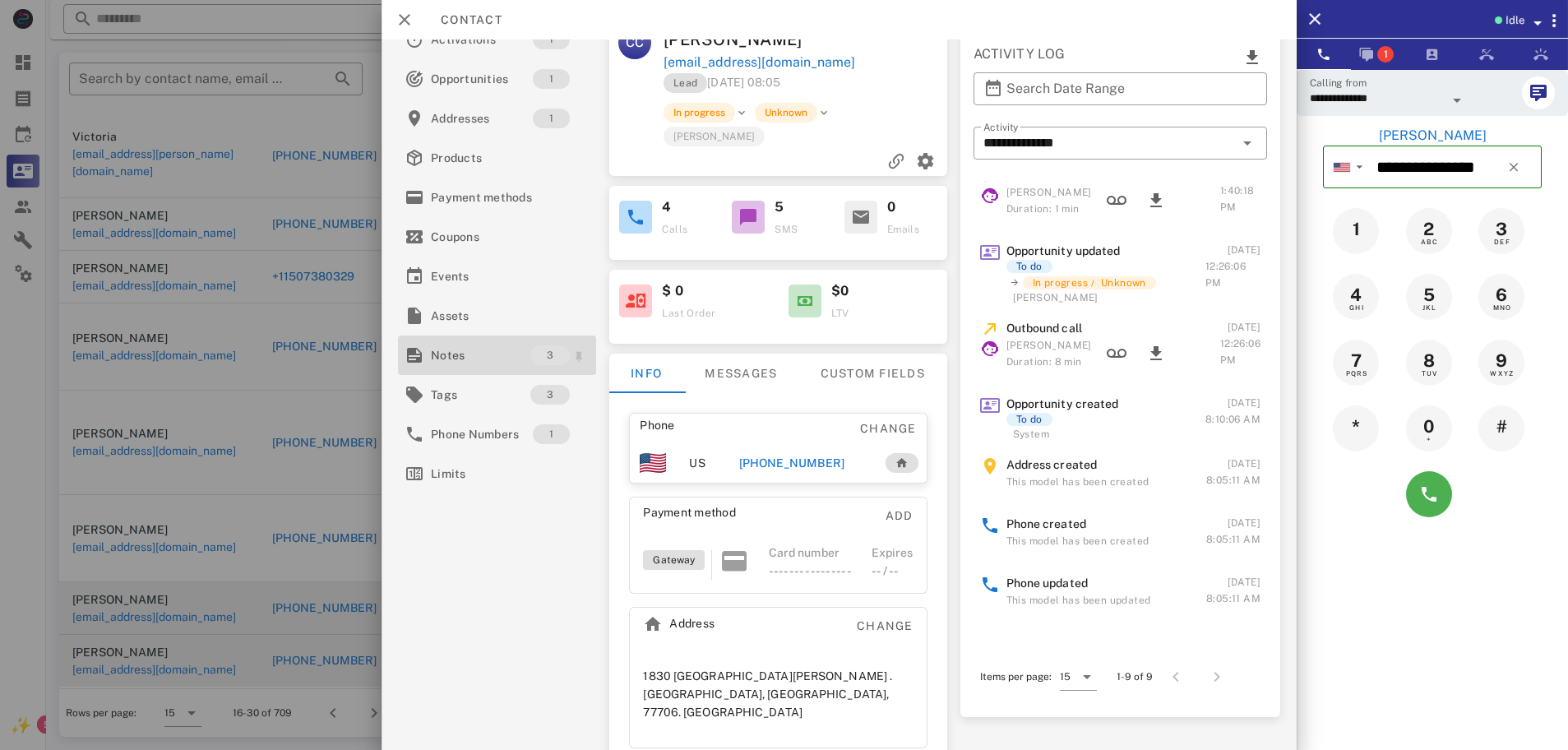click on "Notes" at bounding box center (480, 355) 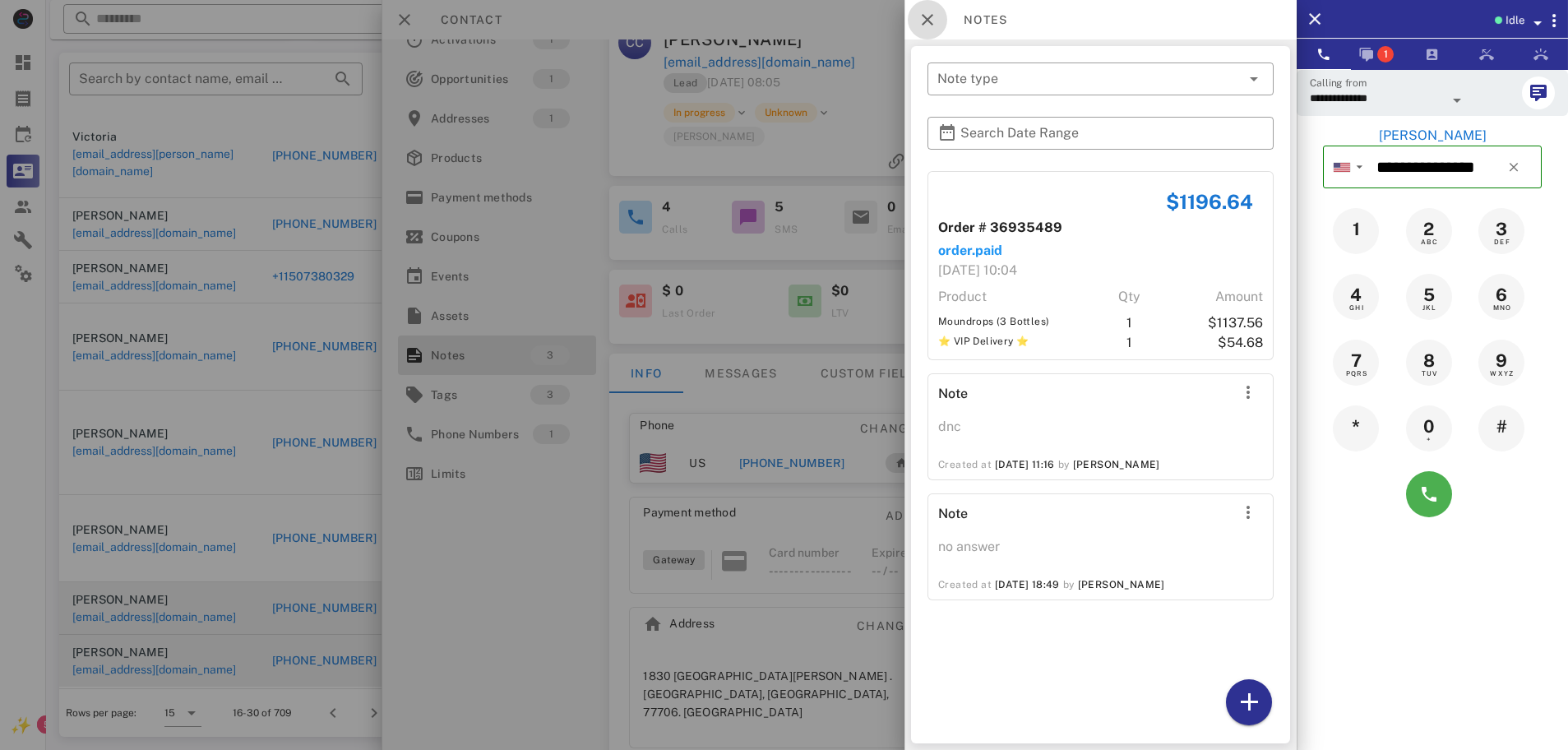 click at bounding box center [927, 20] 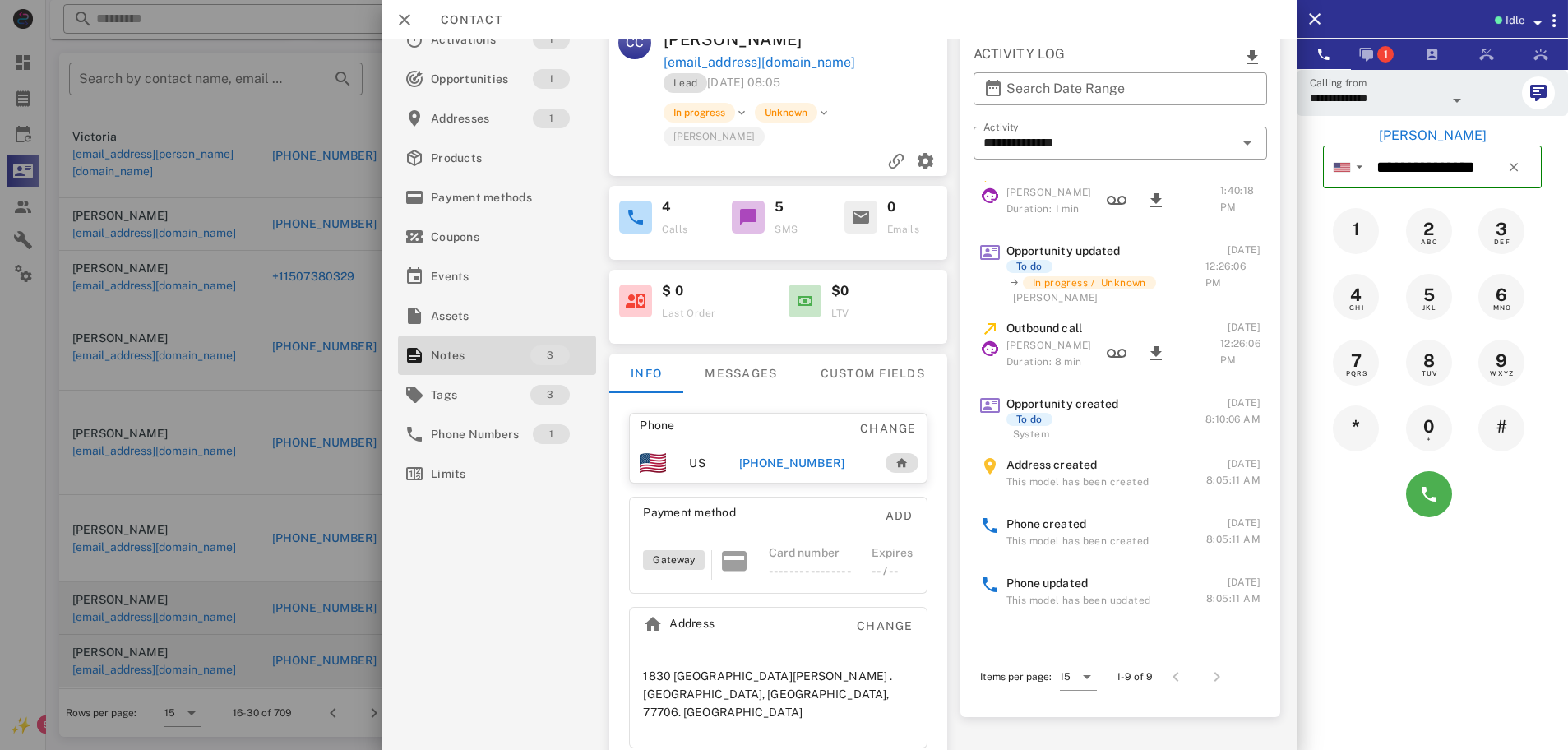 click on "[PHONE_NUMBER]" at bounding box center [792, 463] 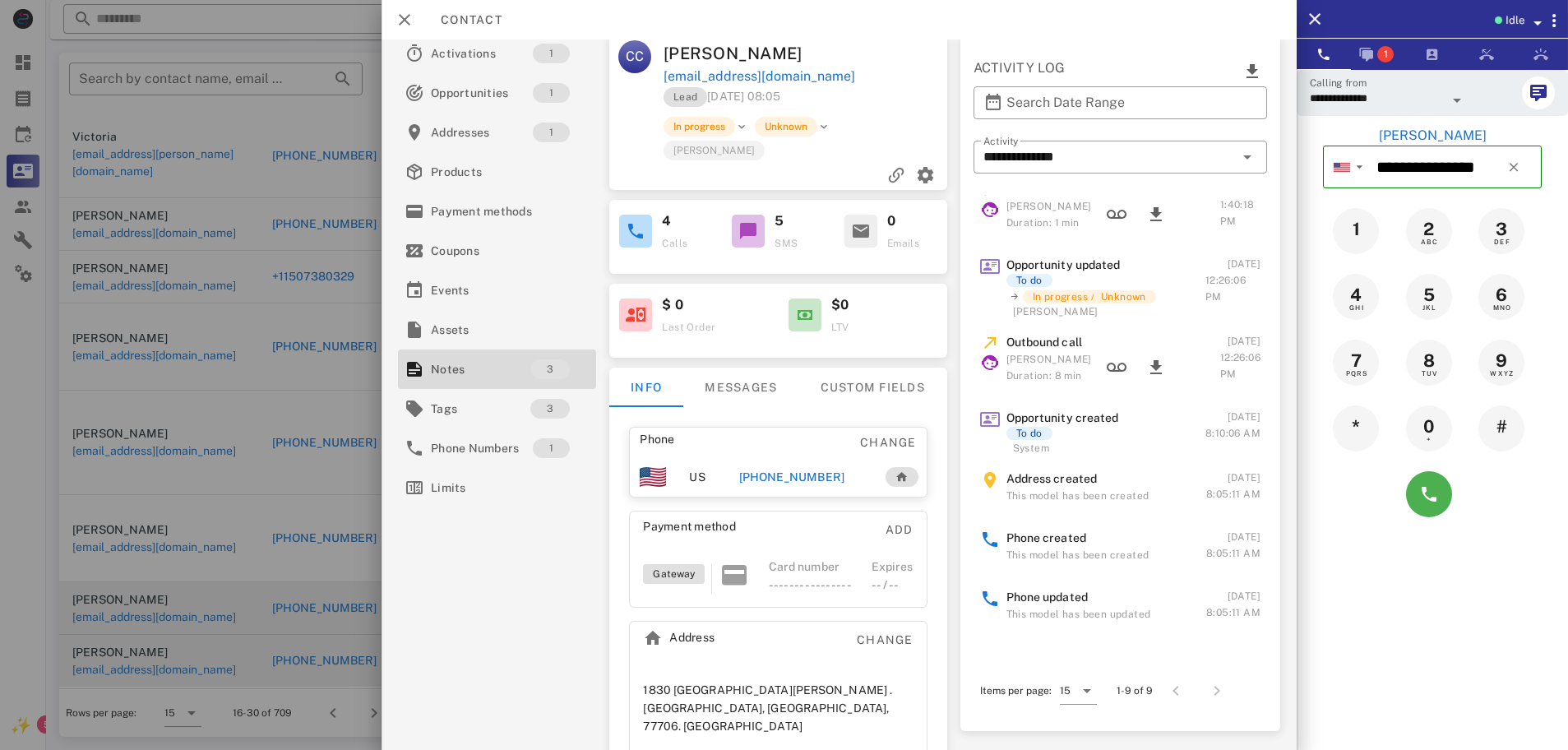 scroll, scrollTop: 0, scrollLeft: 0, axis: both 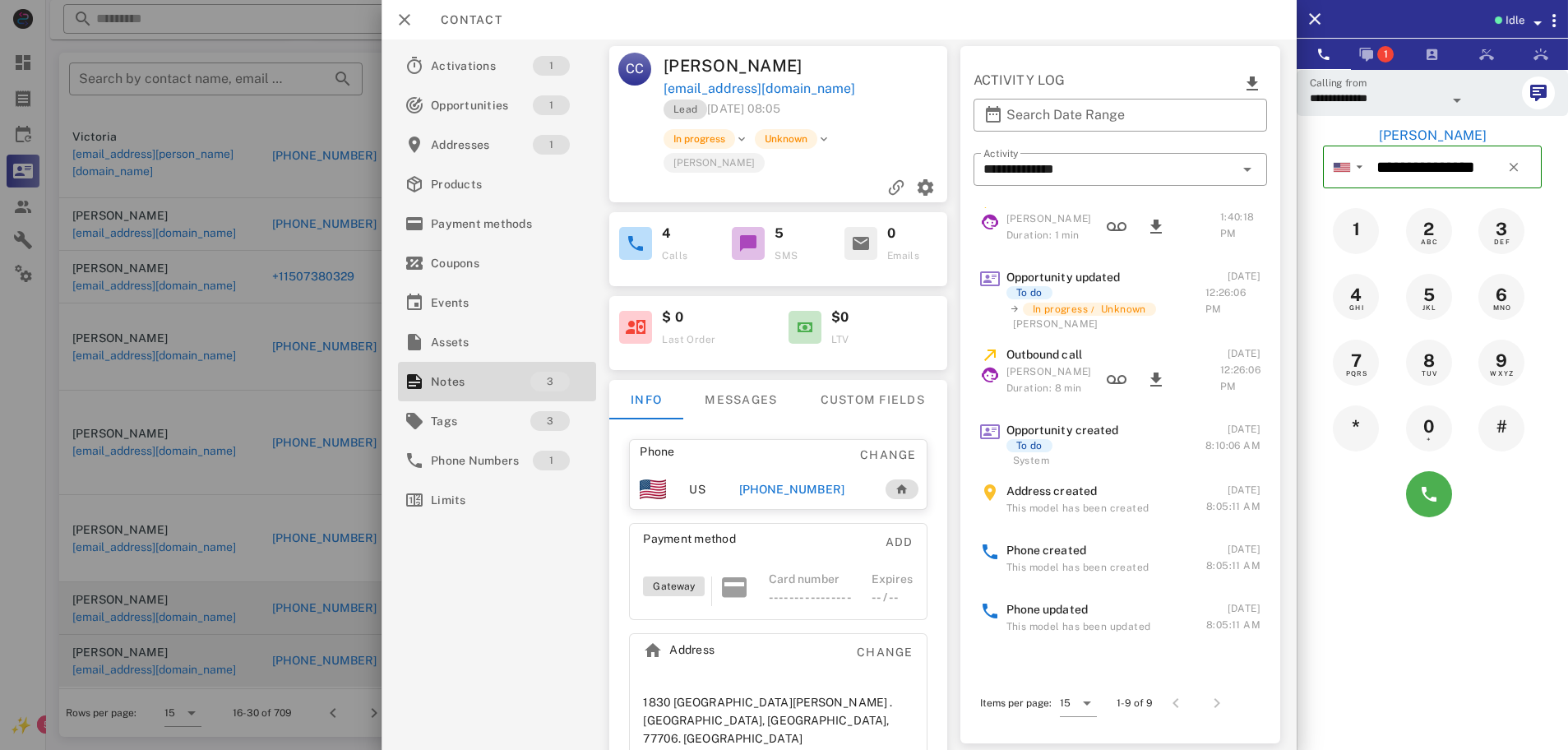 click on "[PHONE_NUMBER]" at bounding box center [792, 489] 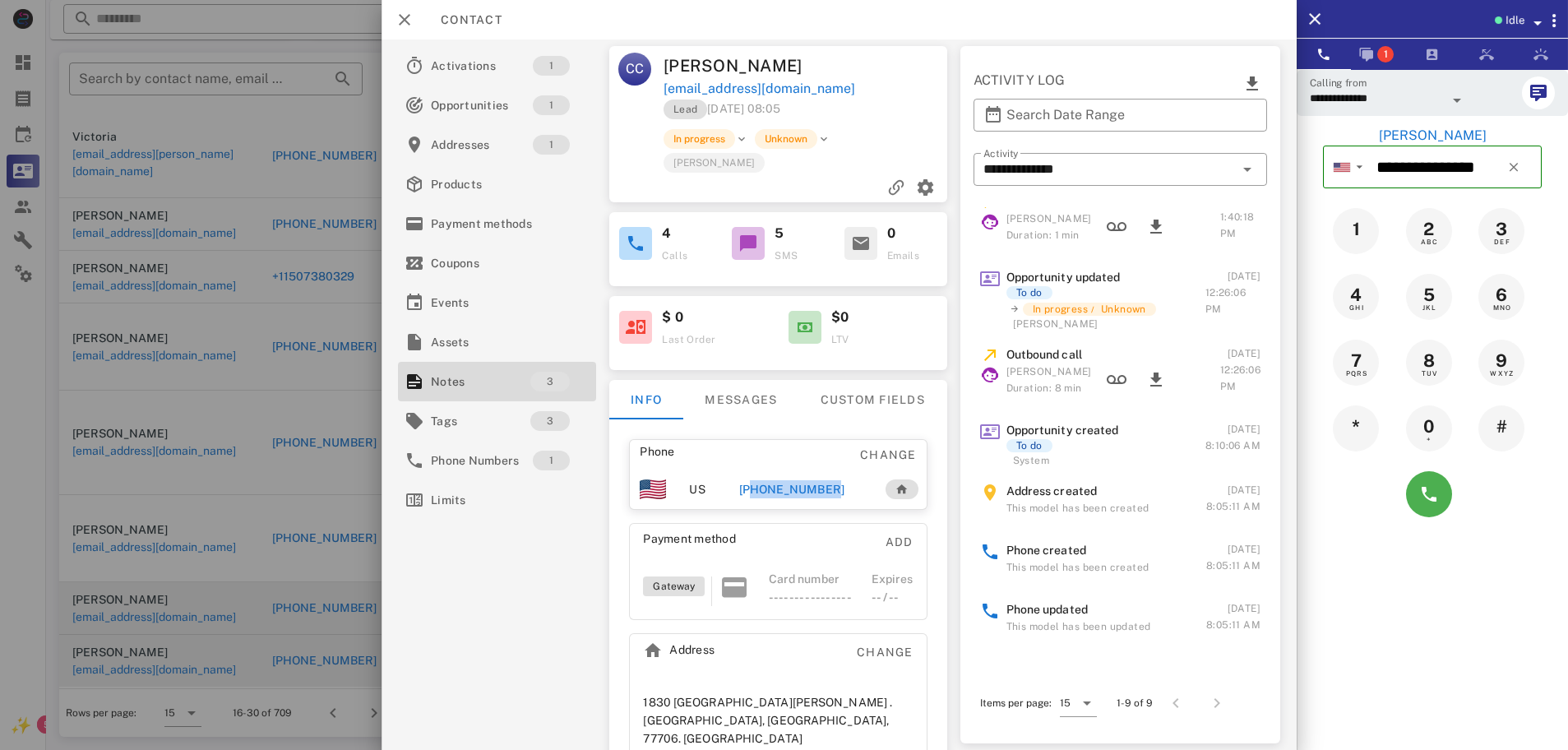 click on "[PHONE_NUMBER]" at bounding box center [792, 489] 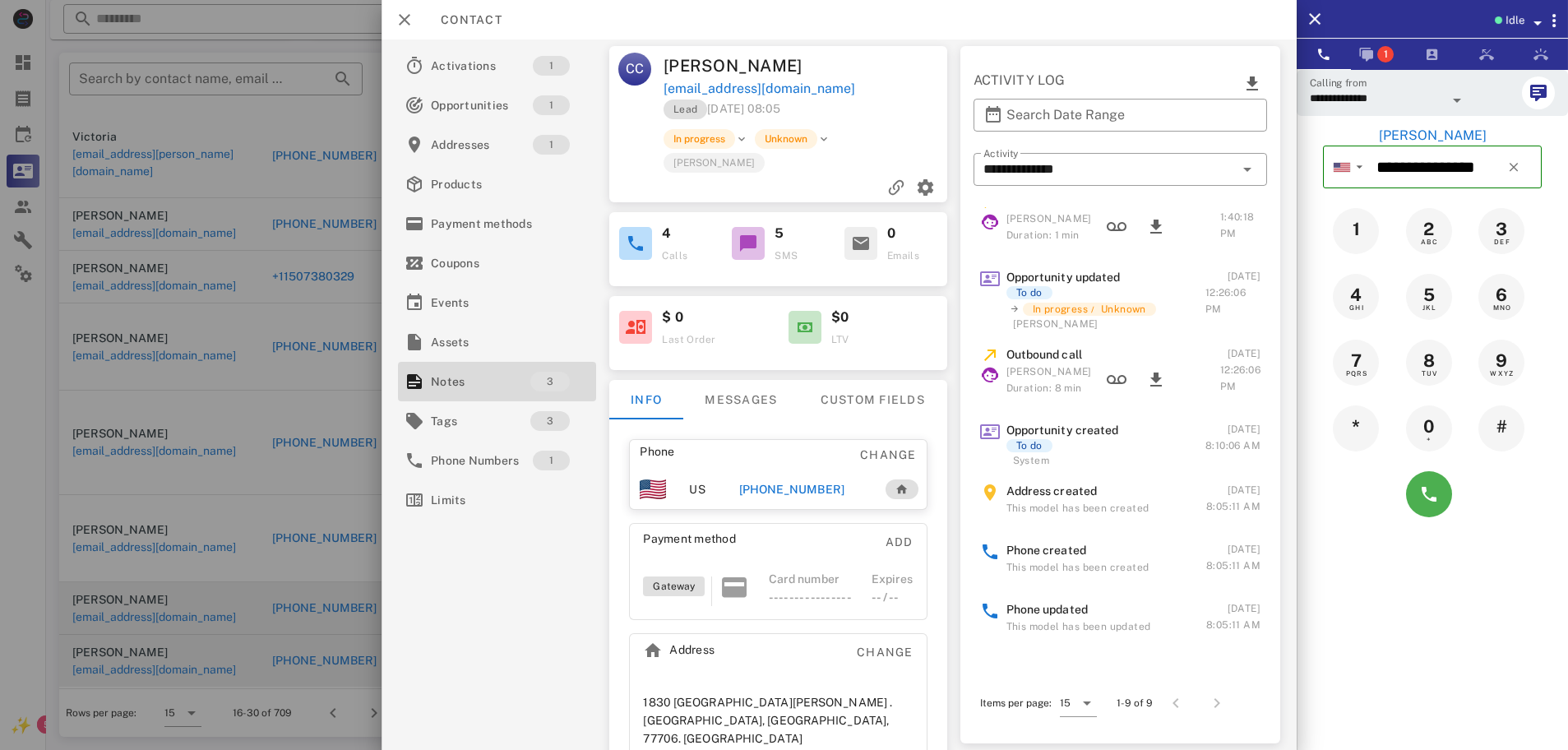 click on "Phone   Change   US   [PHONE_NUMBER]   Payment method   Add  Gateway  Card number  ---- ---- ---- ----  Expires  -- / --  Address   Change   [STREET_ADDRESS][PERSON_NAME] .
[GEOGRAPHIC_DATA], [GEOGRAPHIC_DATA], 77706.
[GEOGRAPHIC_DATA]" at bounding box center (778, 607) 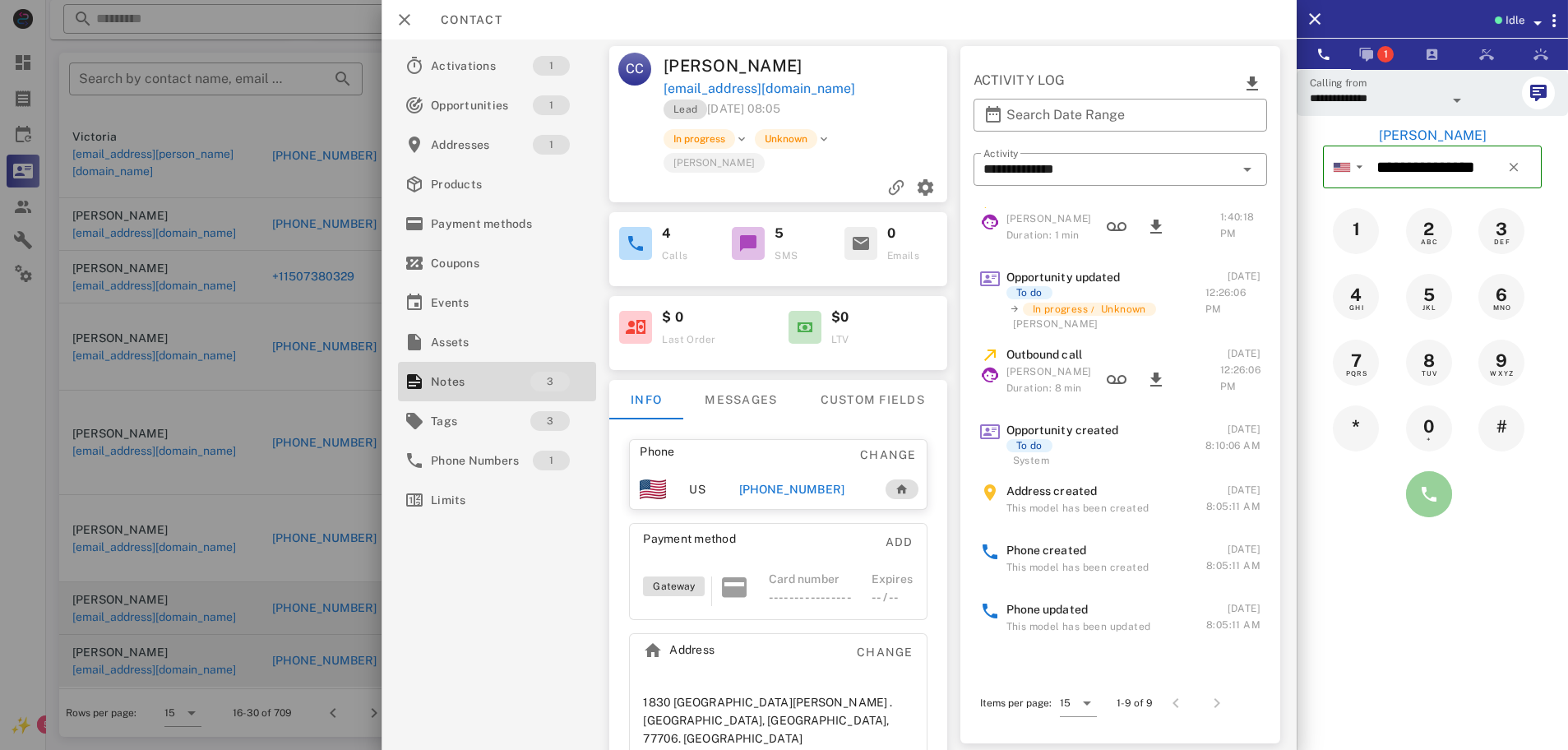 click at bounding box center [1429, 494] 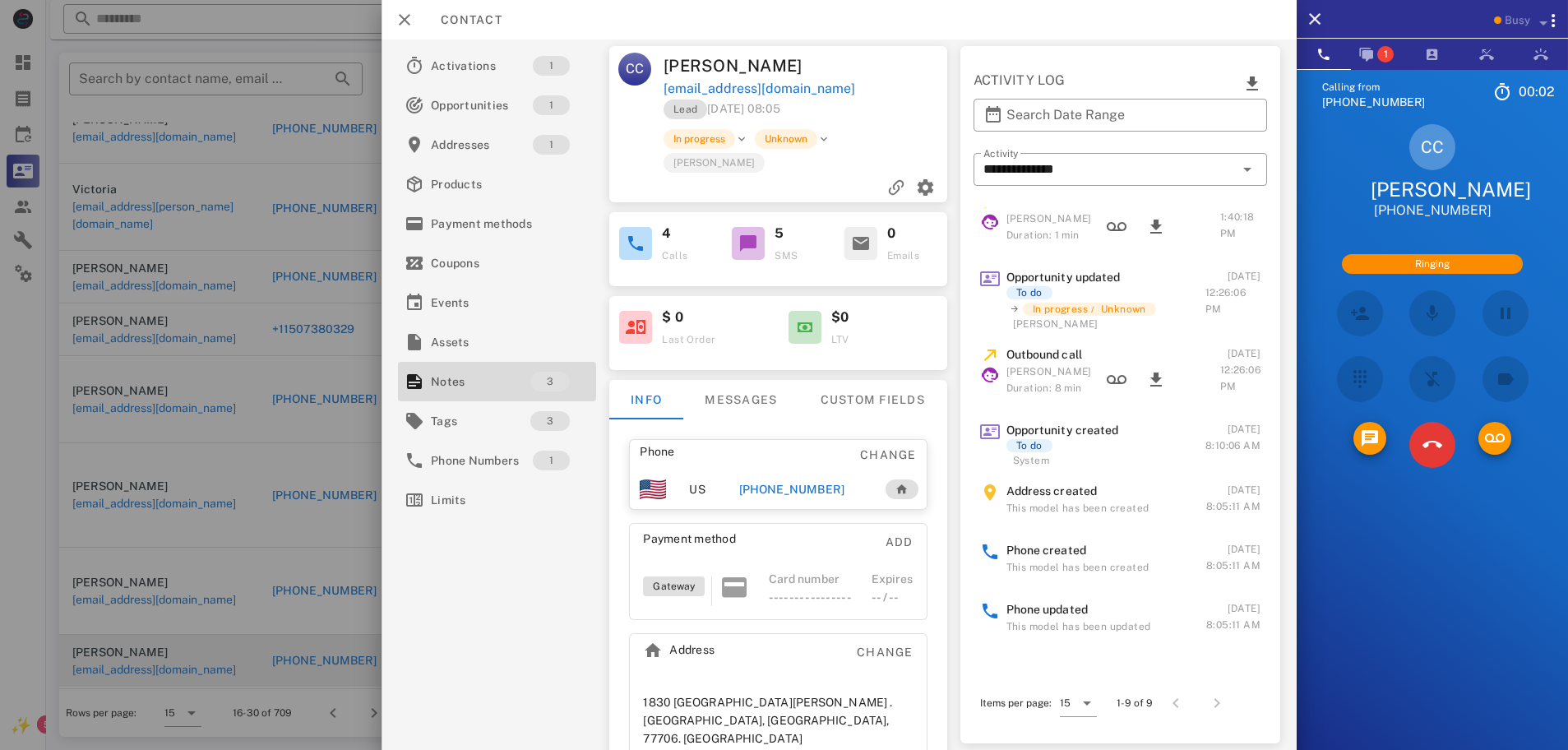 scroll, scrollTop: 414, scrollLeft: 0, axis: vertical 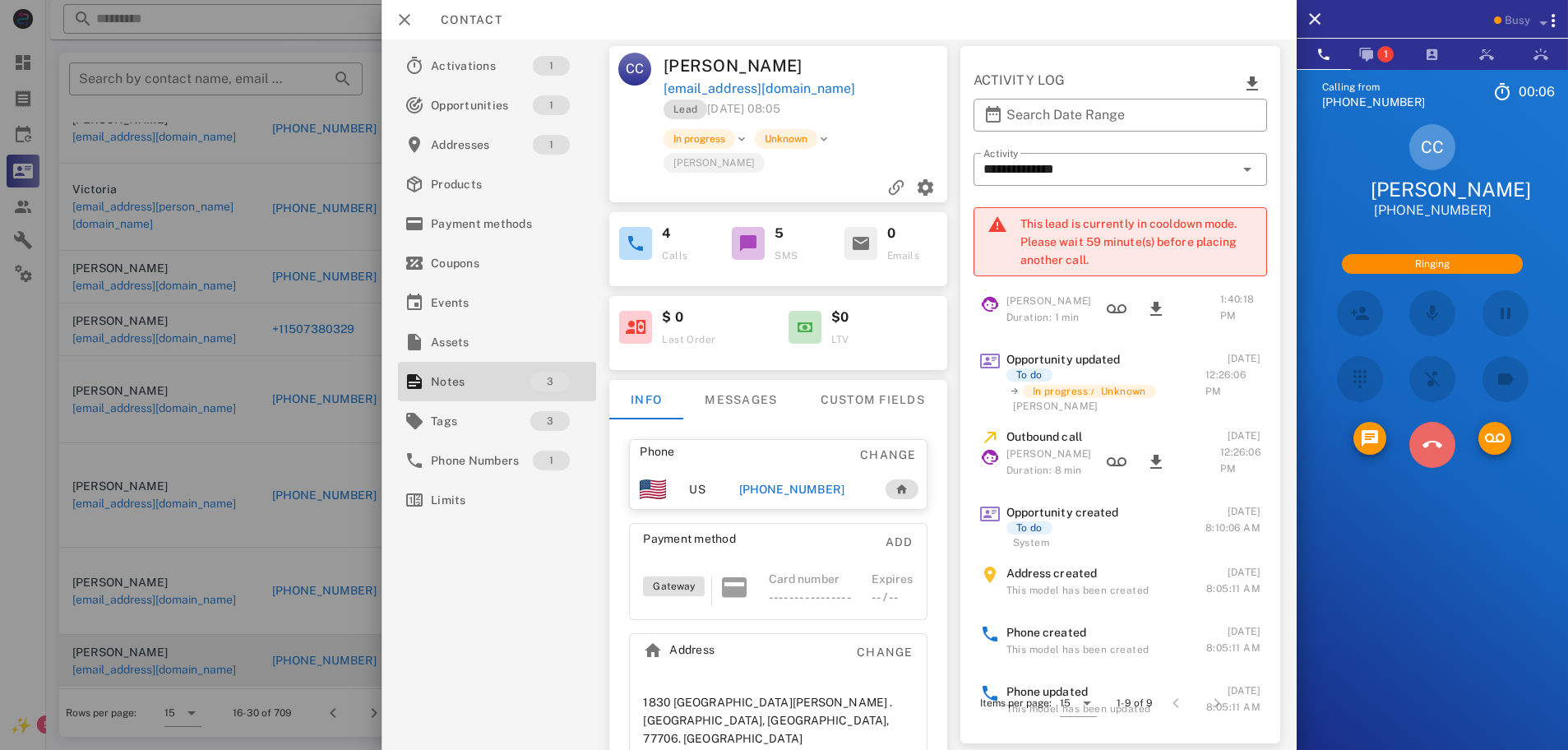 click at bounding box center [1432, 445] 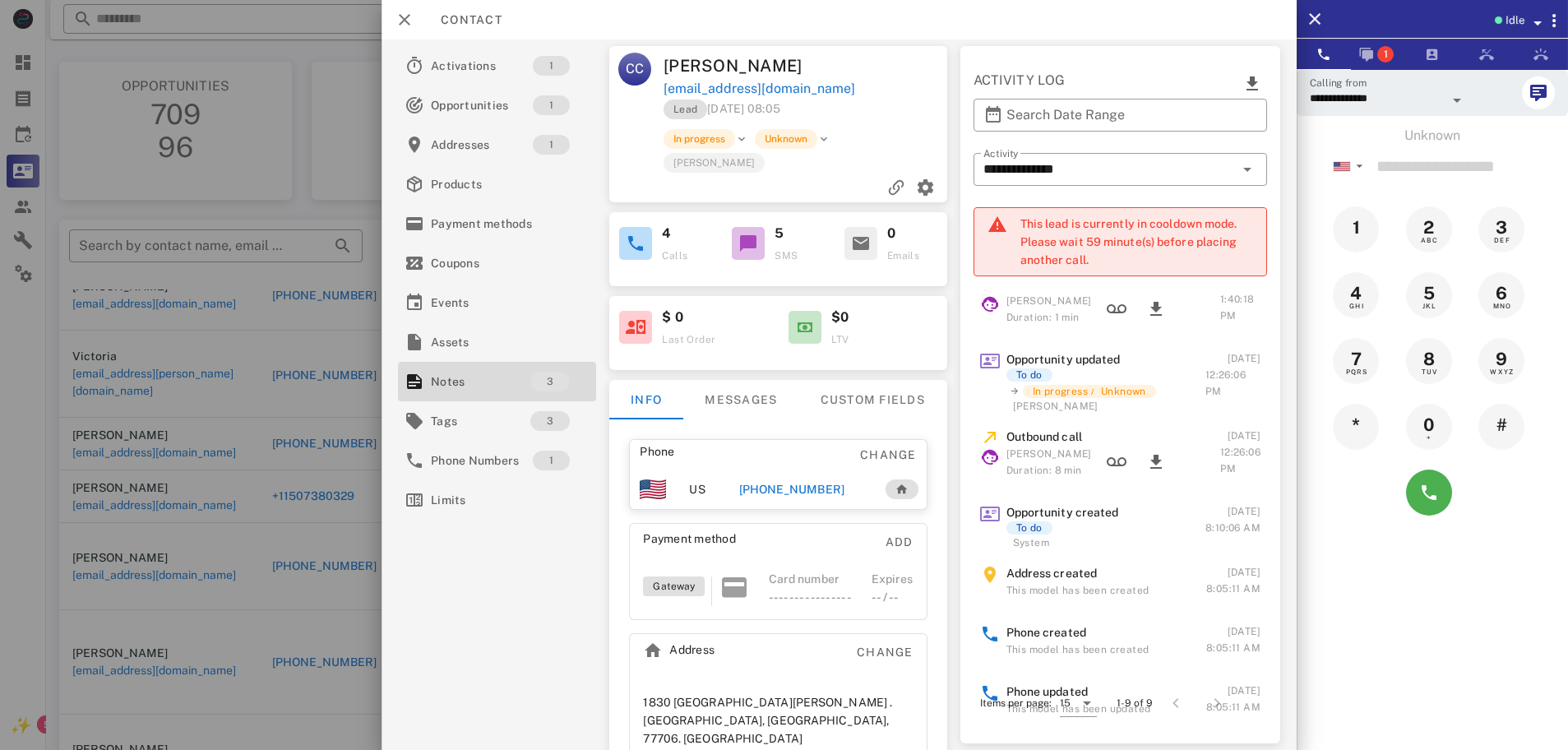 scroll, scrollTop: 0, scrollLeft: 0, axis: both 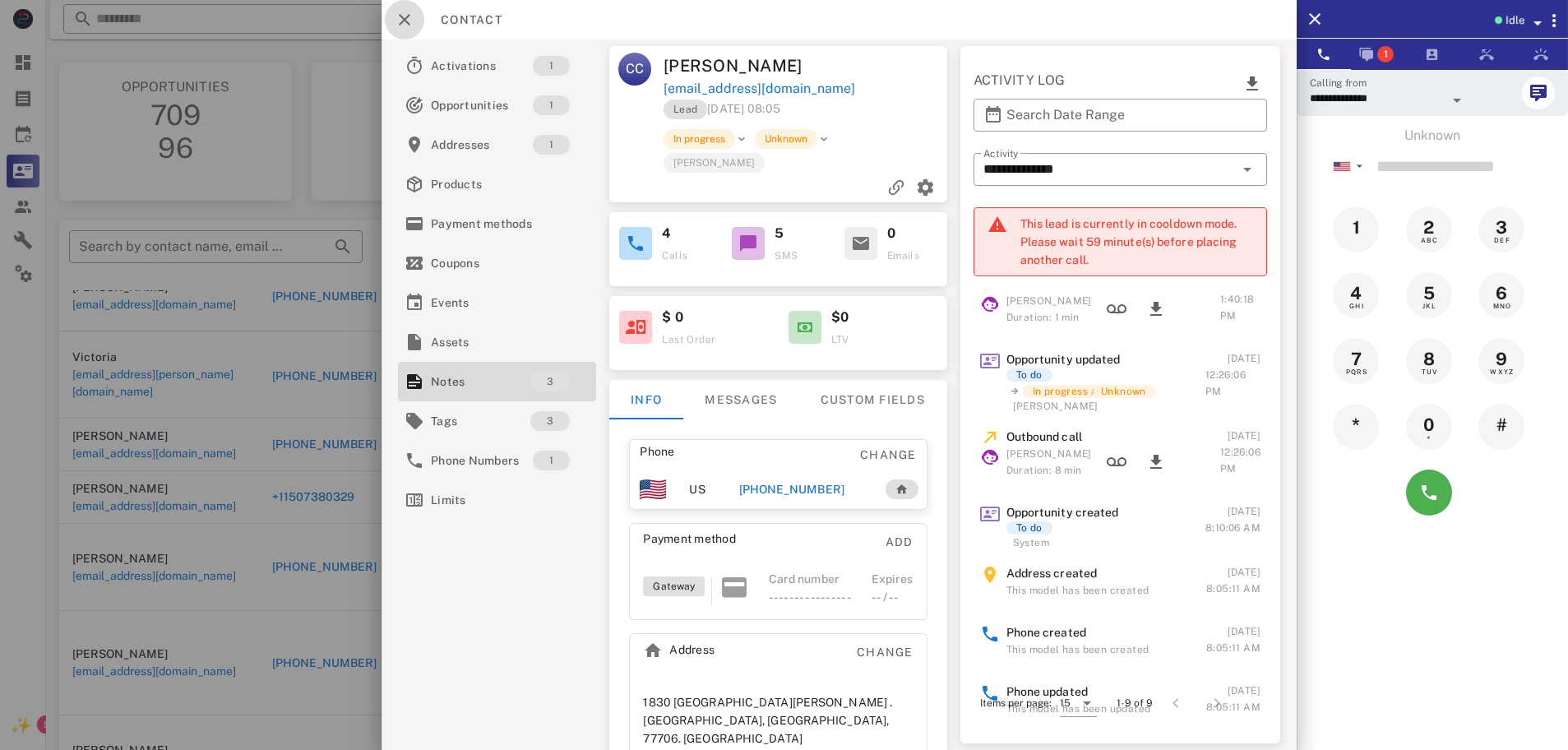 click at bounding box center [405, 20] 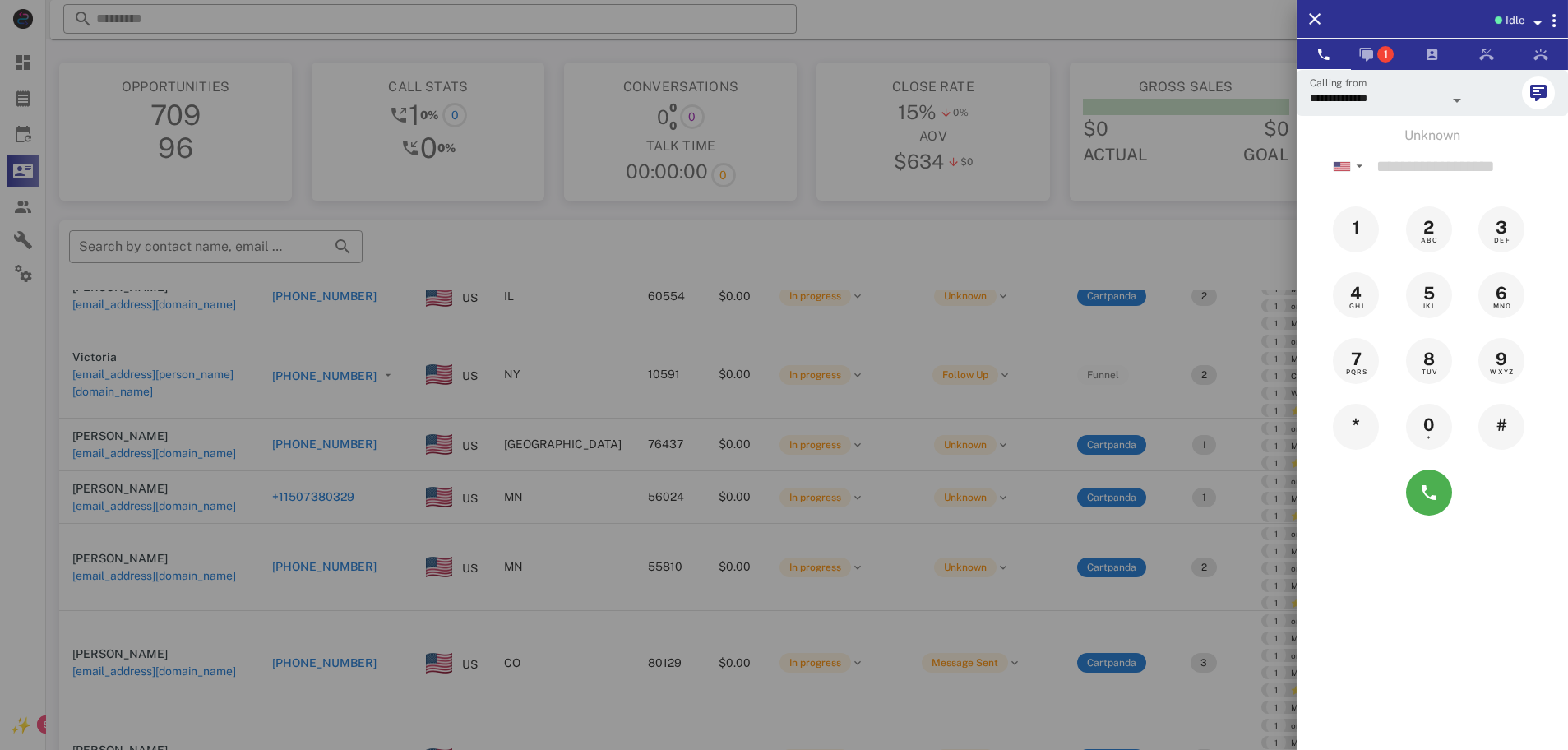 click at bounding box center (784, 375) 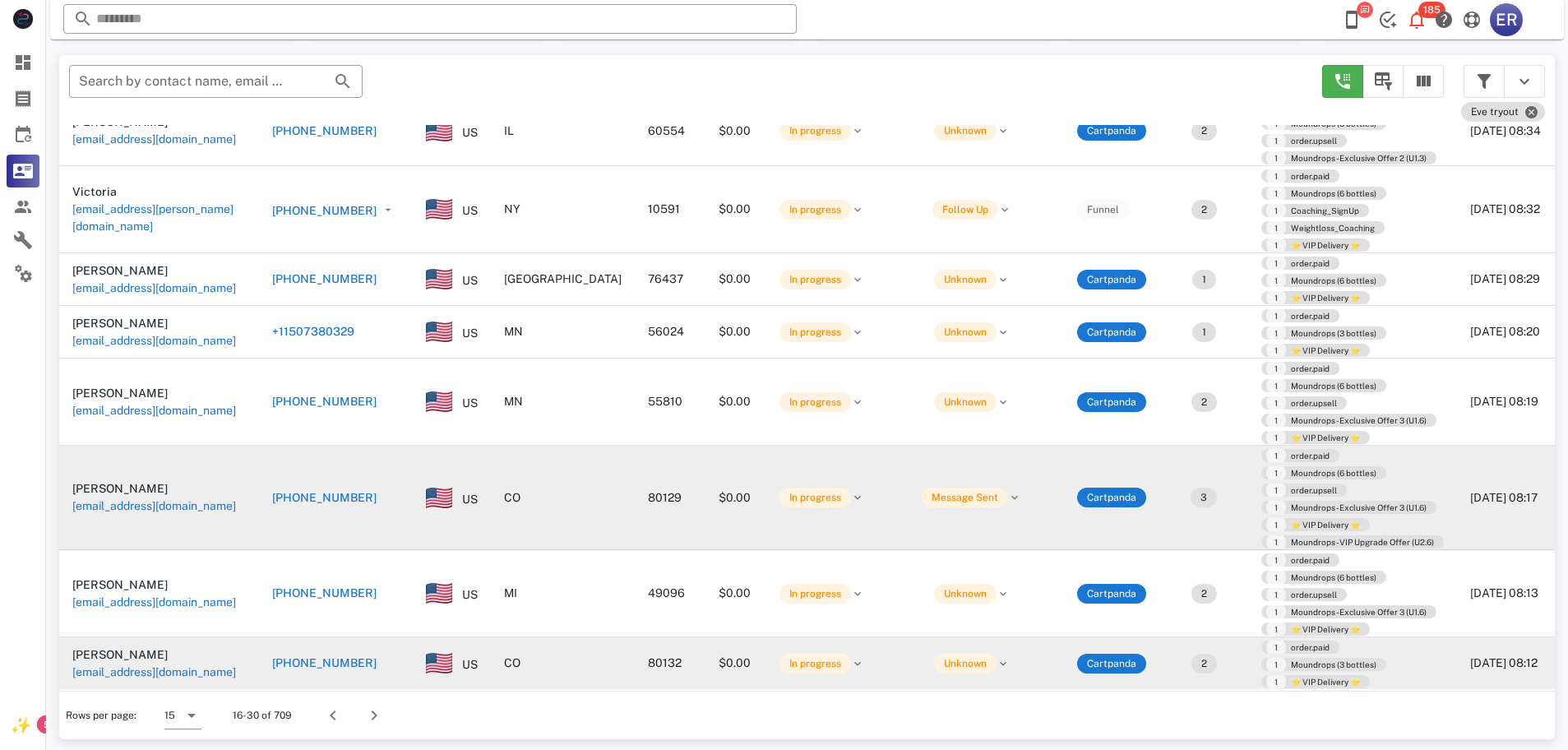 scroll, scrollTop: 168, scrollLeft: 0, axis: vertical 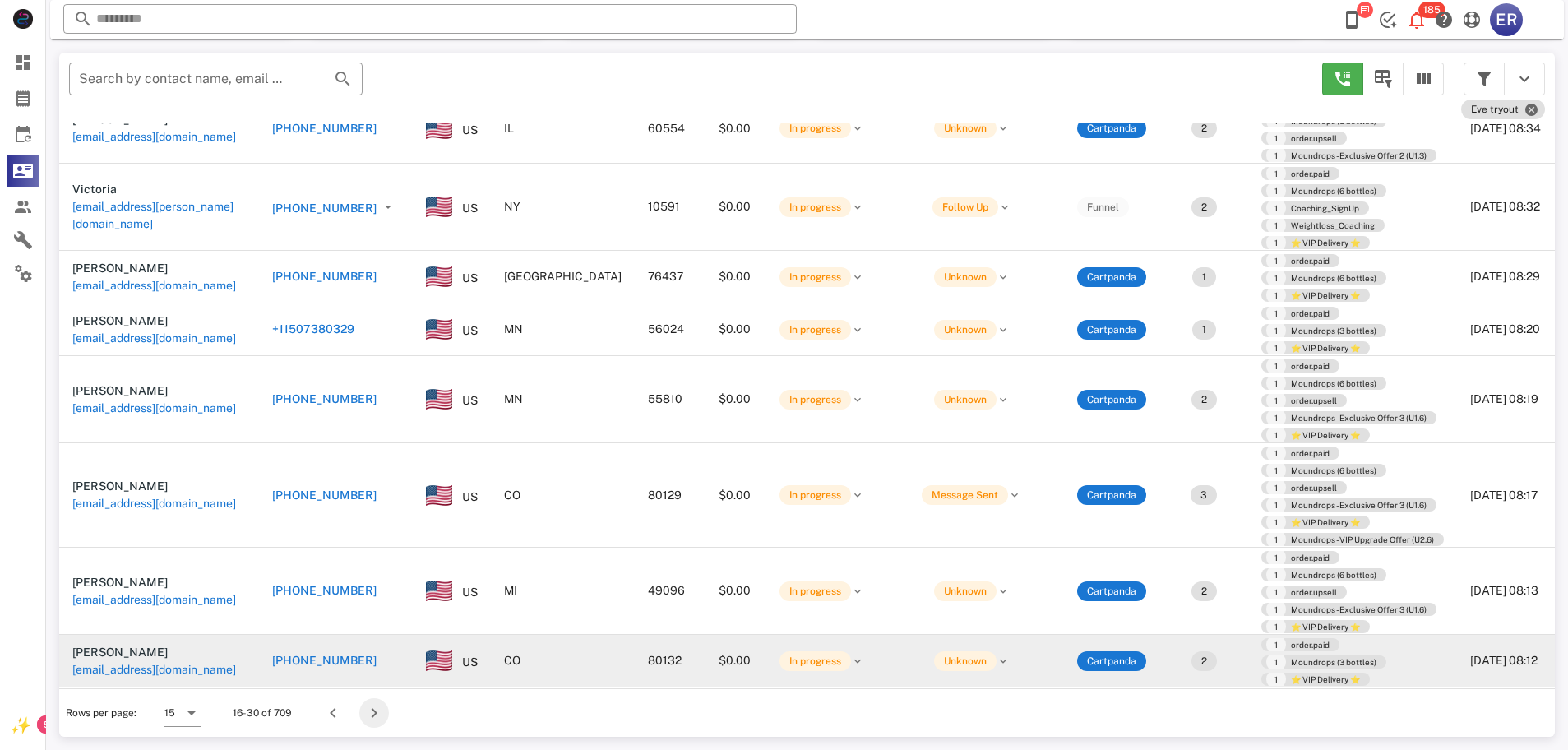 click at bounding box center (374, 713) 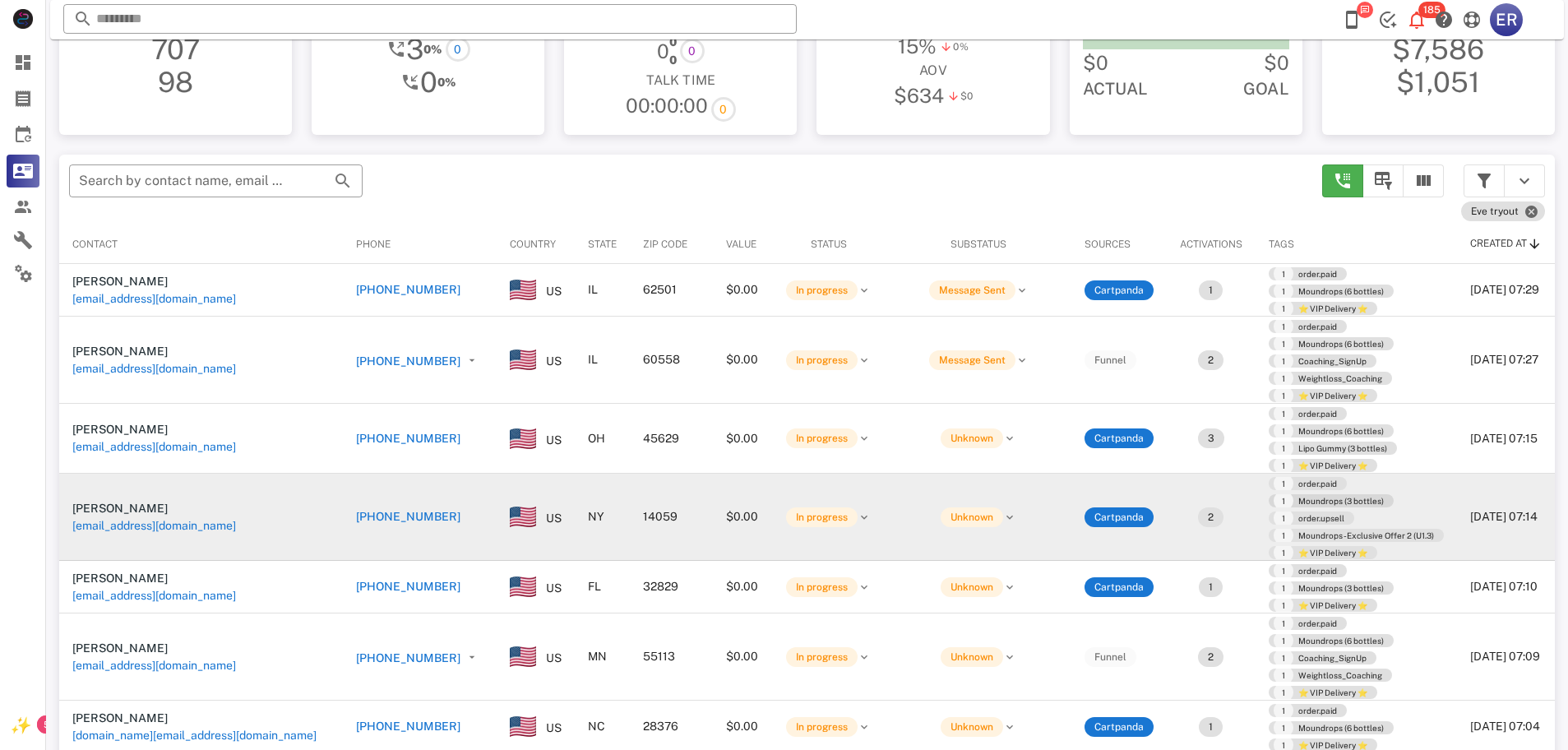 scroll, scrollTop: 65, scrollLeft: 0, axis: vertical 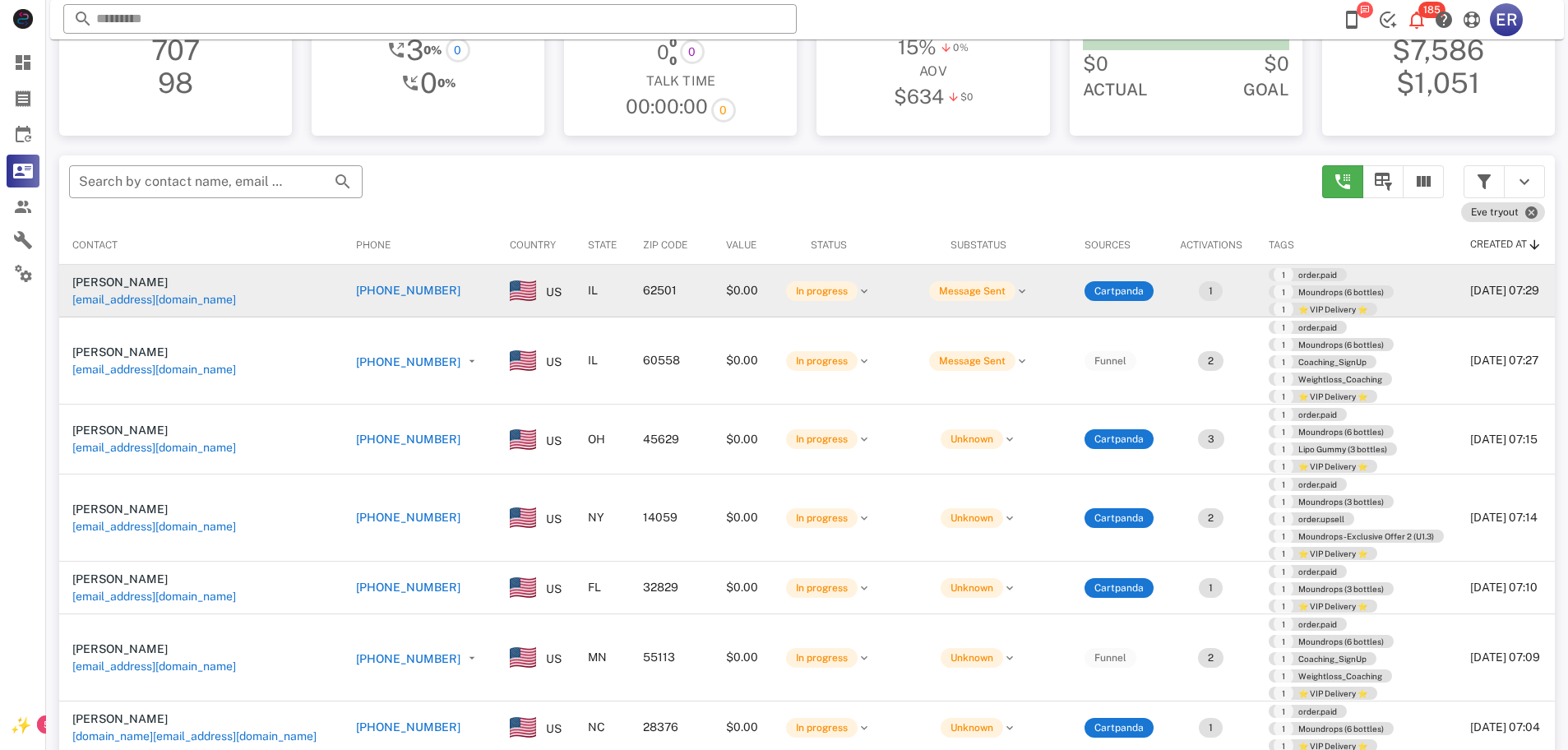 click on "[PHONE_NUMBER]" at bounding box center (408, 290) 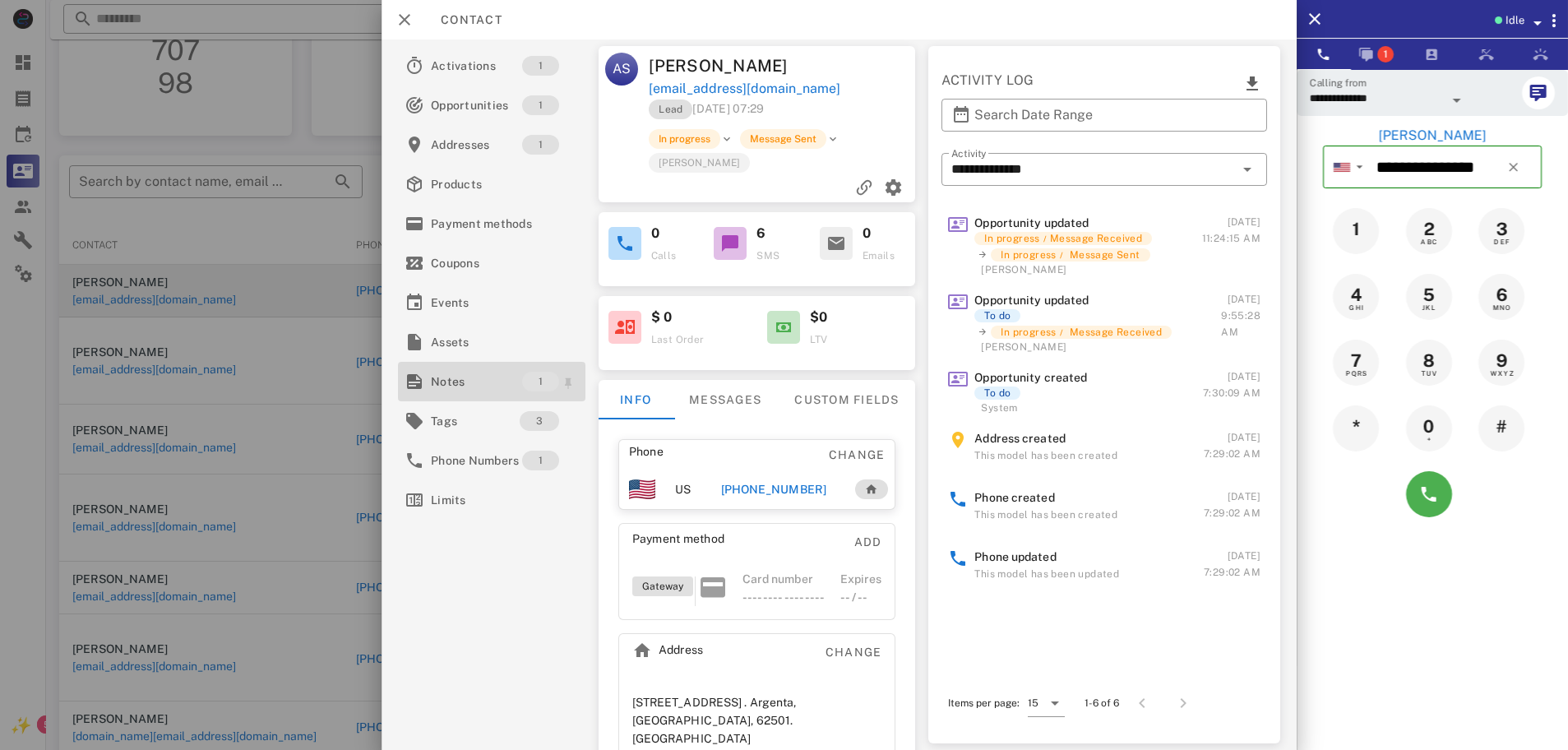 click on "Notes" at bounding box center [476, 382] 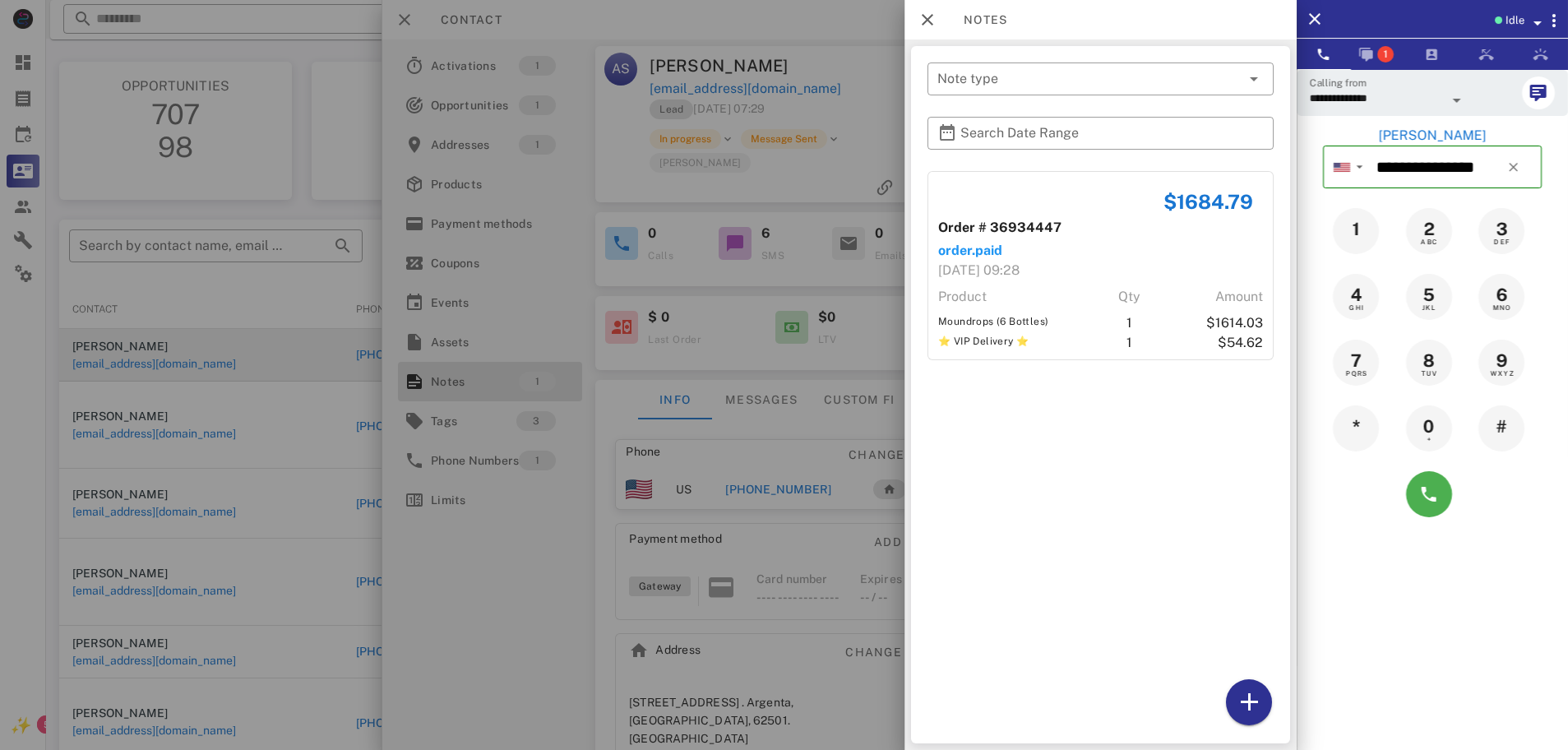 scroll, scrollTop: 0, scrollLeft: 0, axis: both 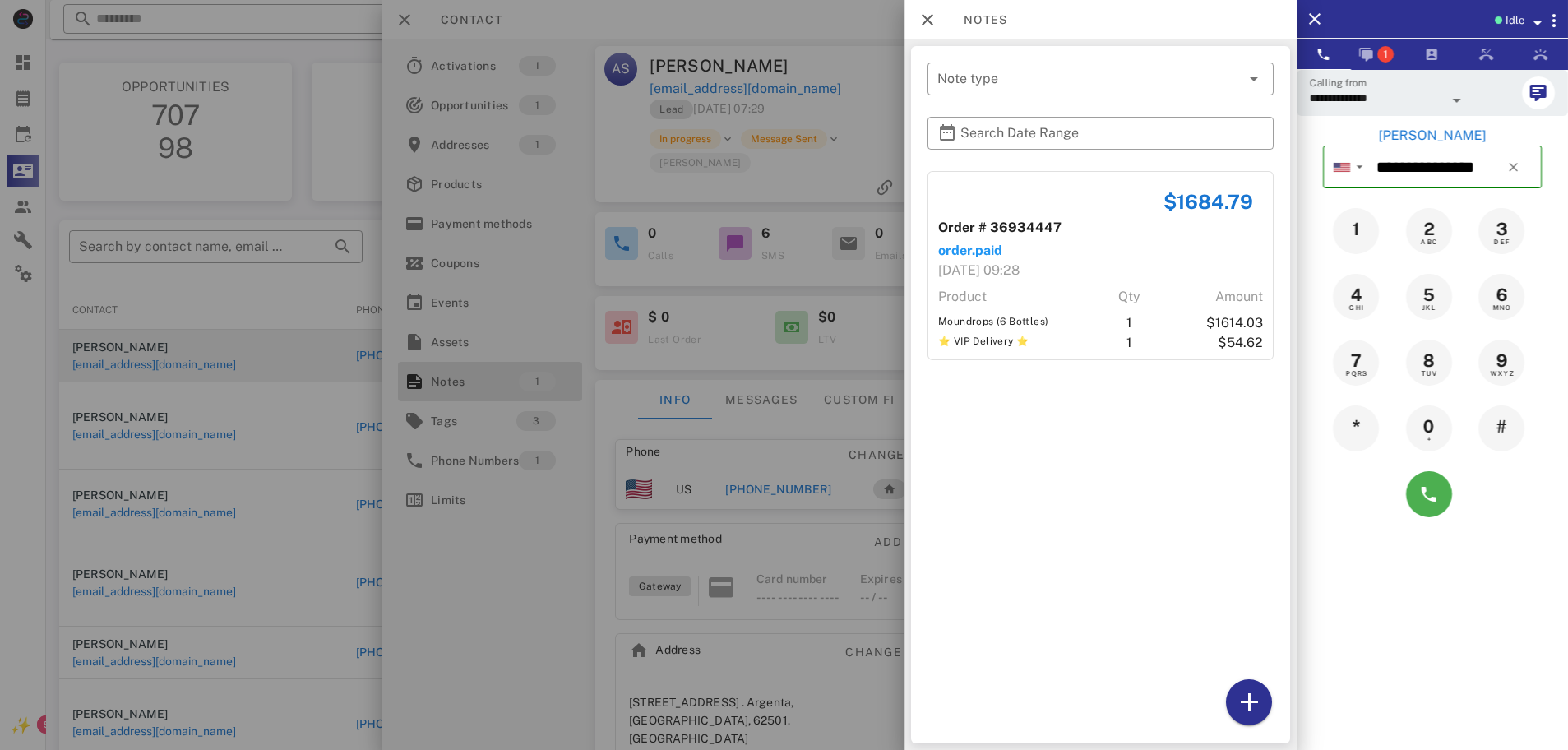 click at bounding box center (784, 375) 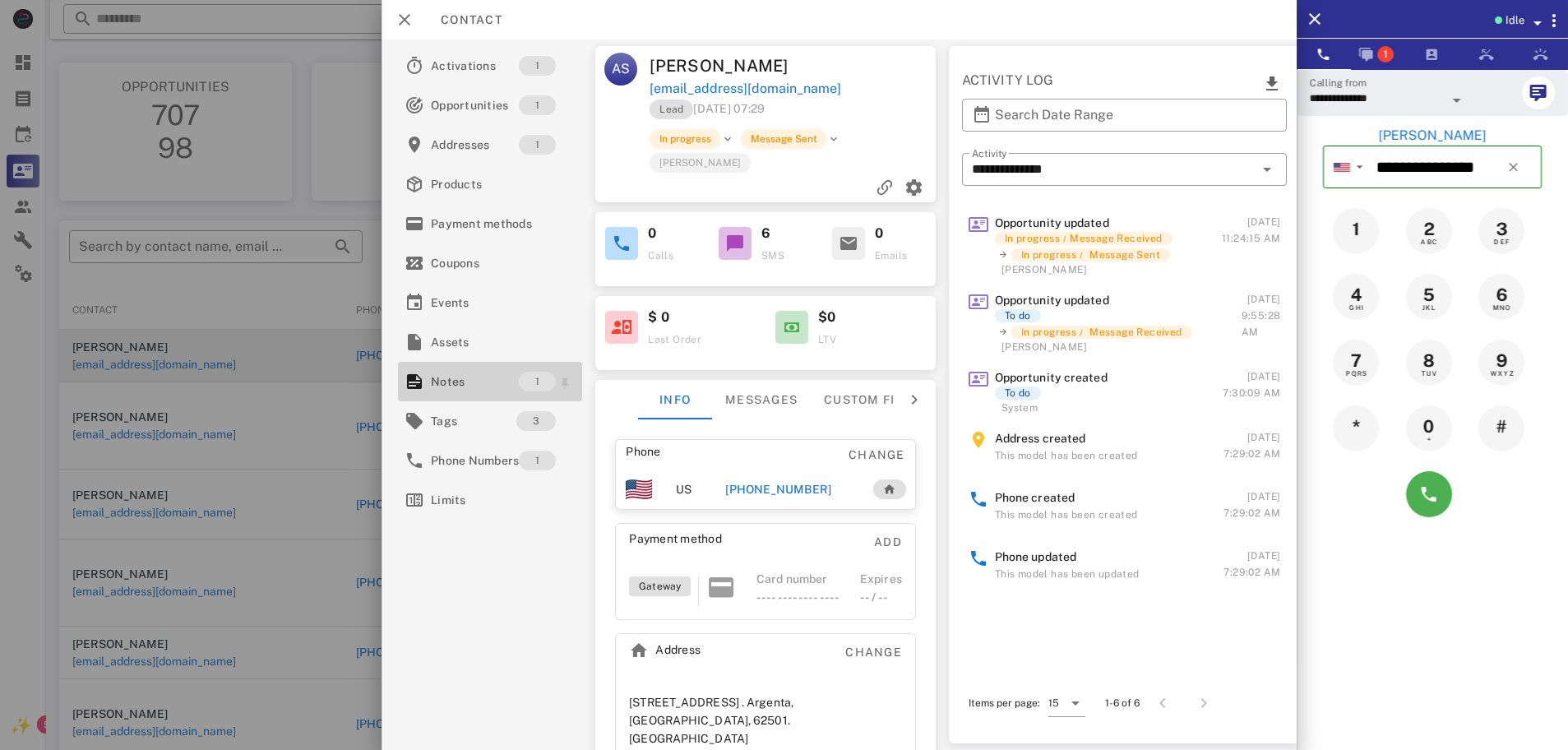 click on "Notes" at bounding box center [474, 382] 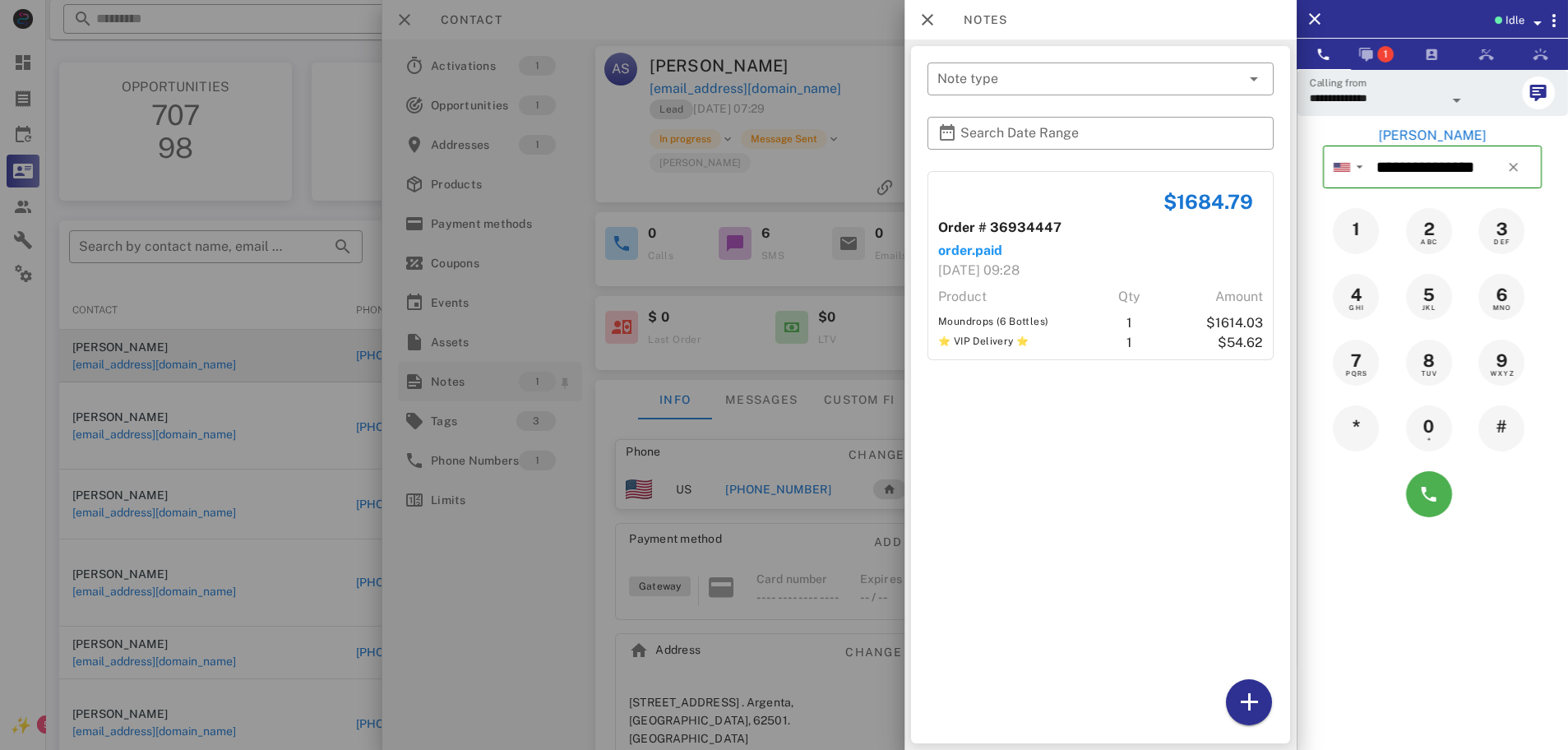 click at bounding box center [784, 375] 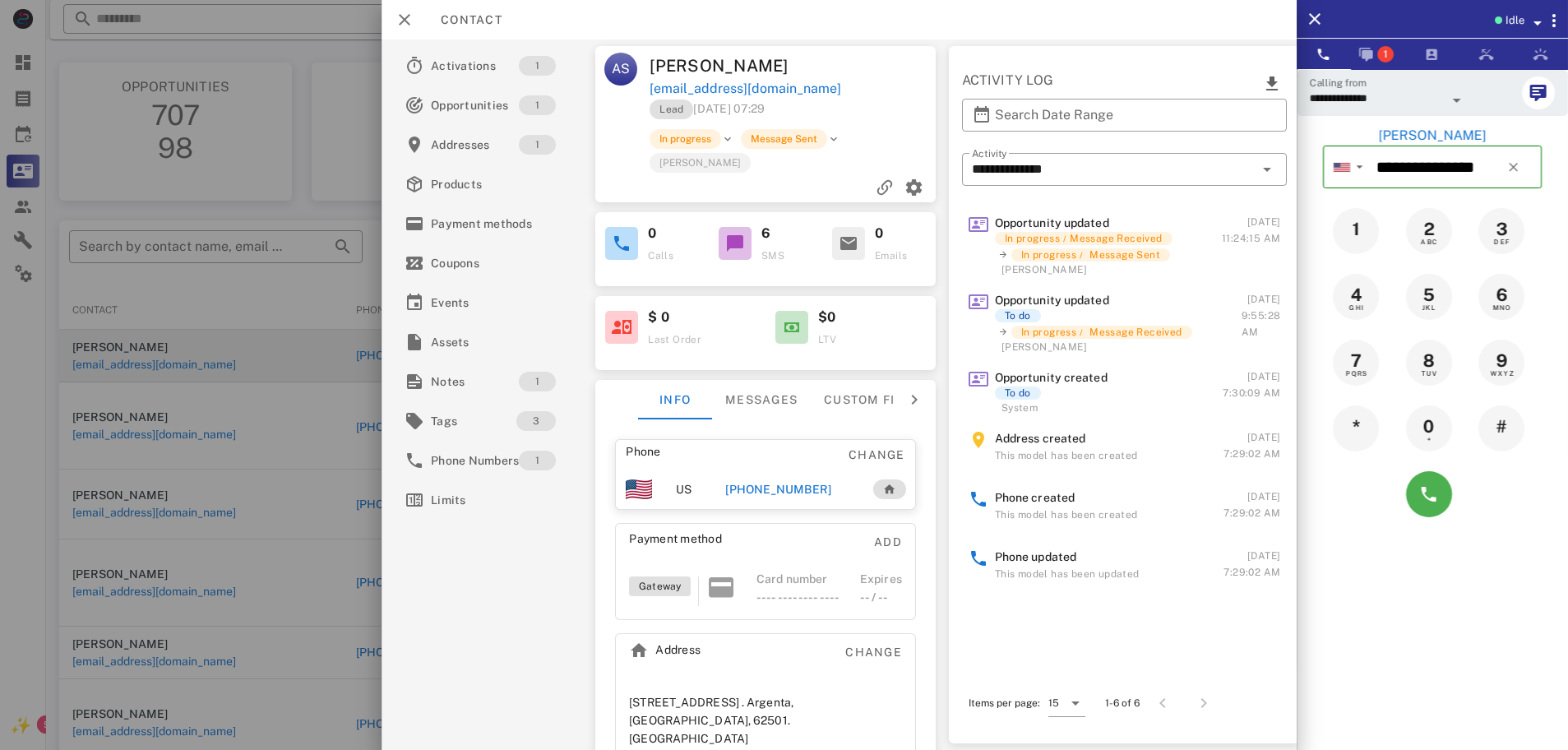 scroll, scrollTop: 0, scrollLeft: 32, axis: horizontal 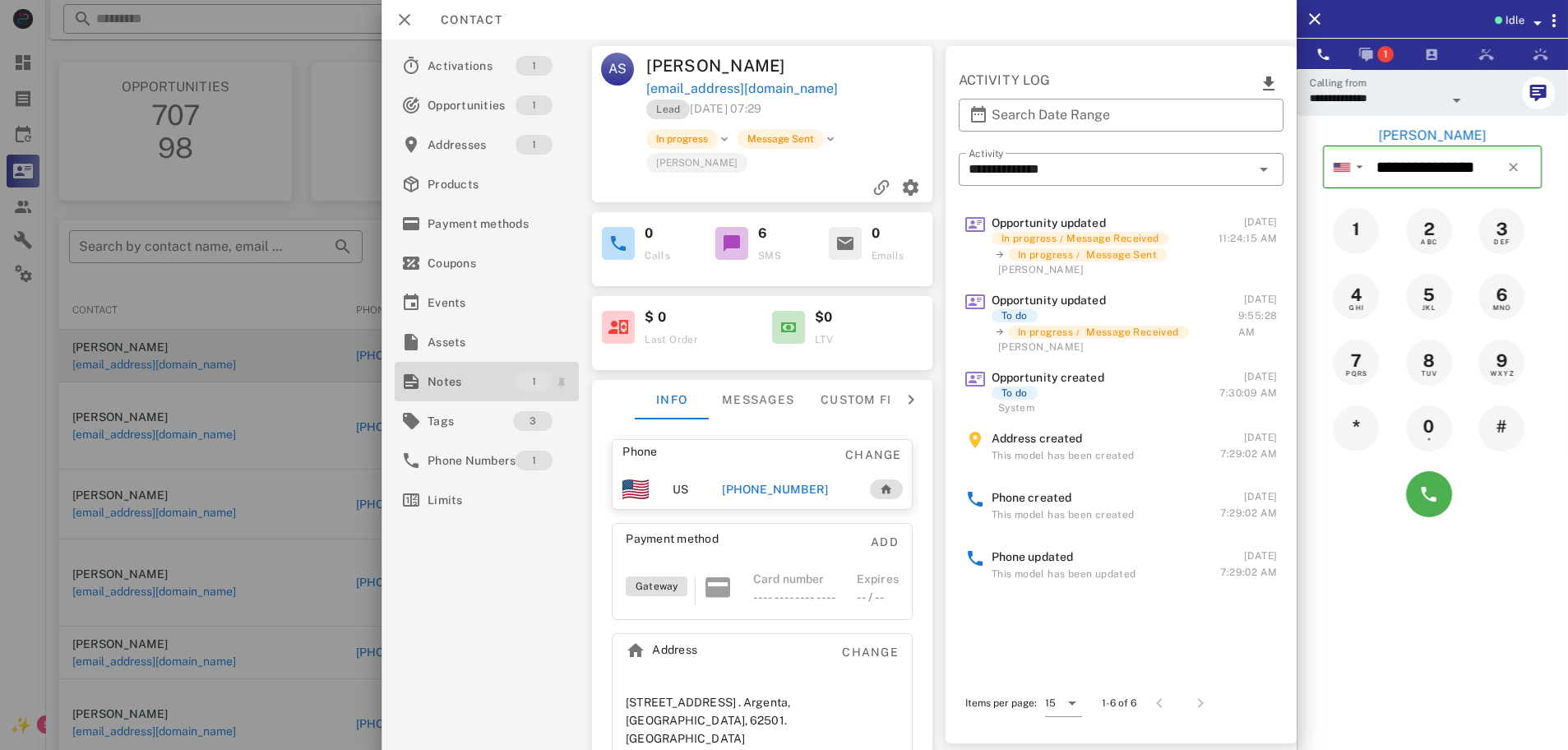click on "Notes" at bounding box center (471, 382) 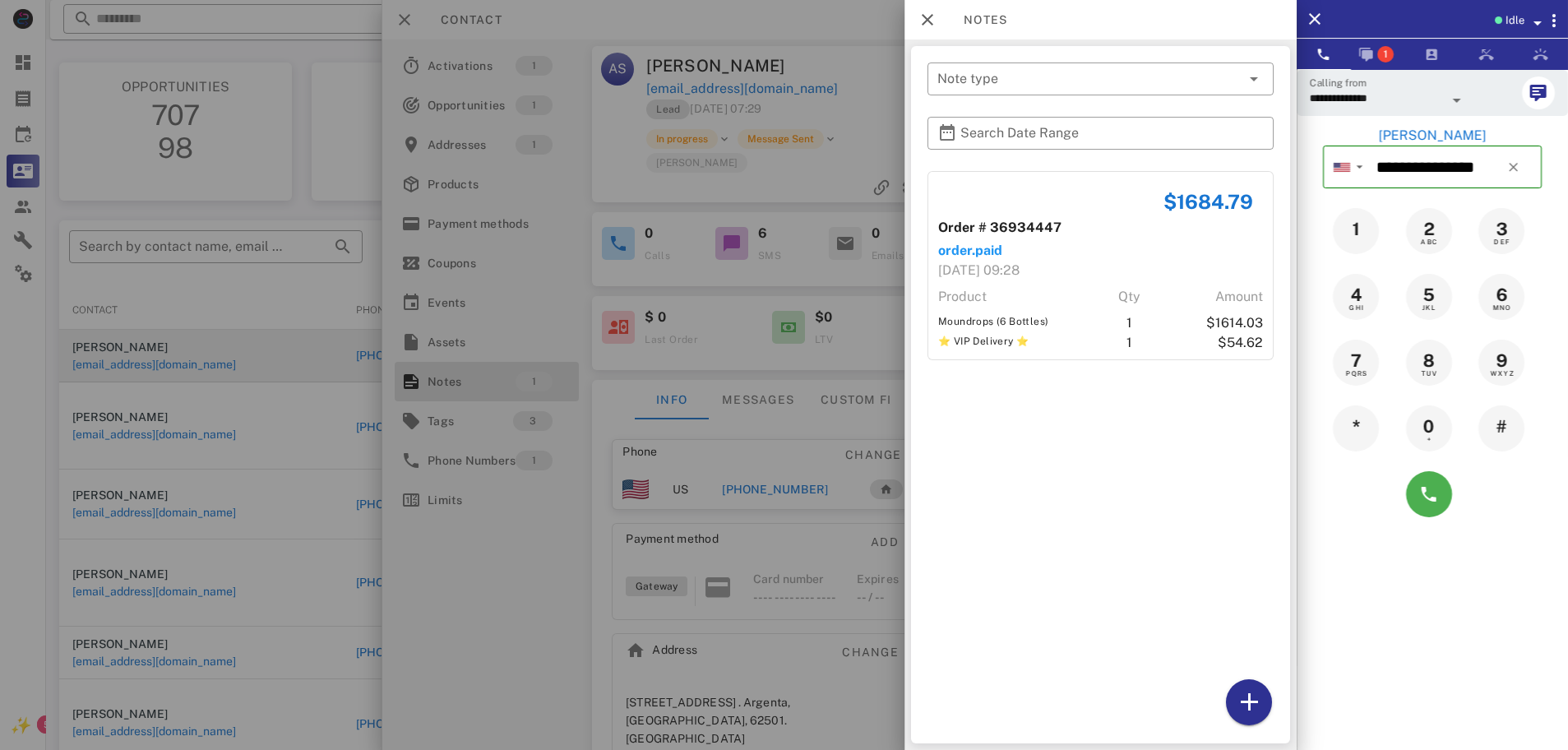 click at bounding box center [784, 375] 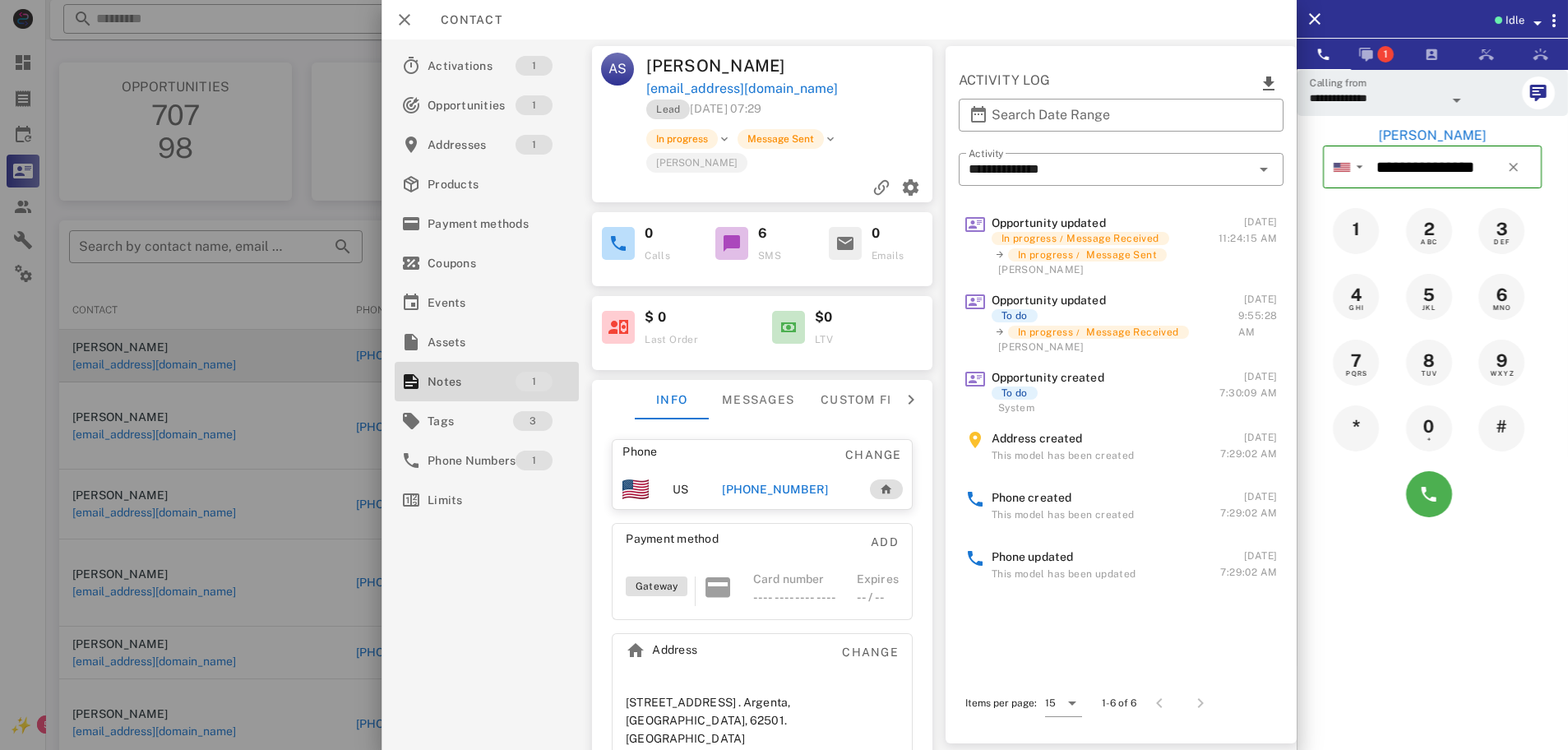click on "[PHONE_NUMBER]" at bounding box center (775, 489) 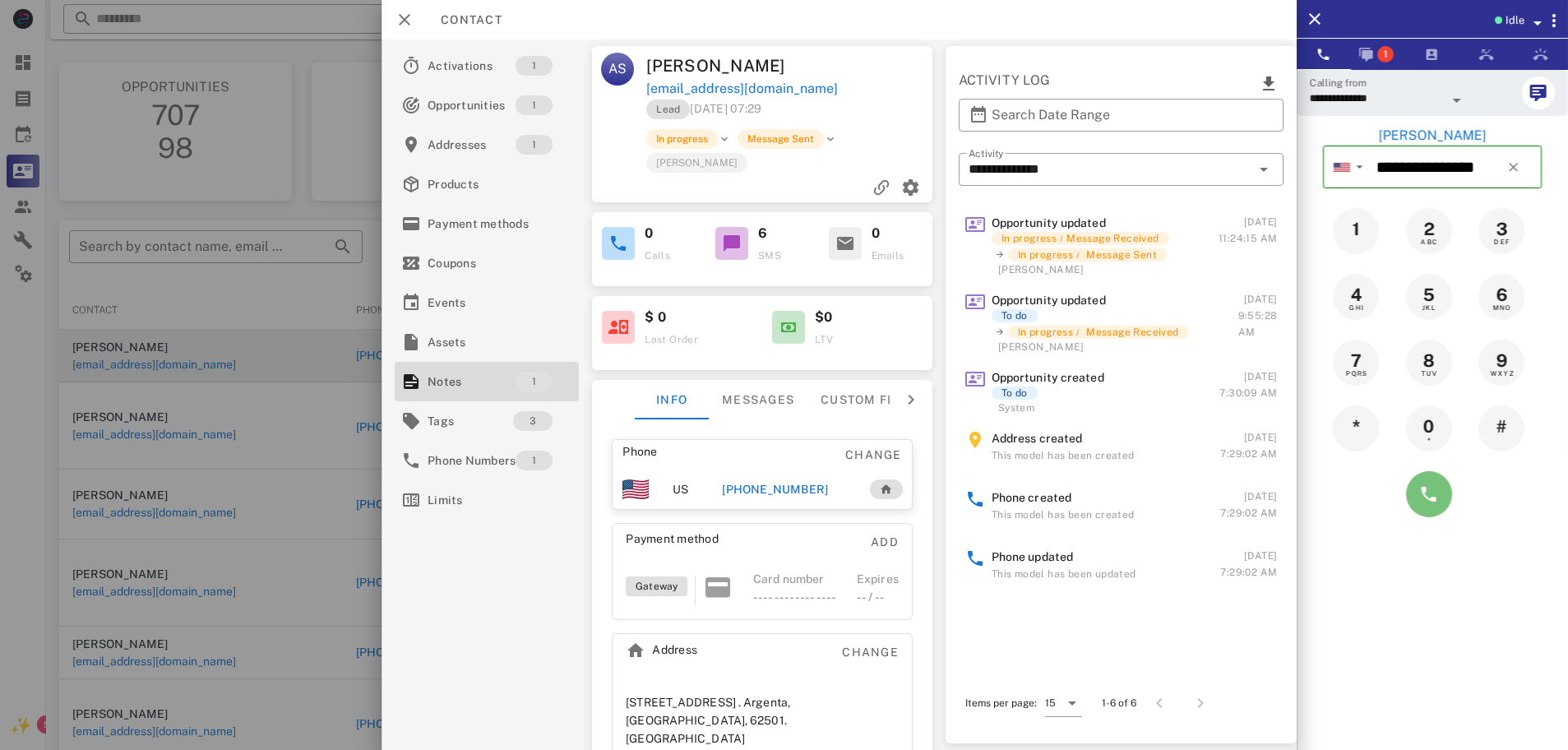 click at bounding box center [1429, 494] 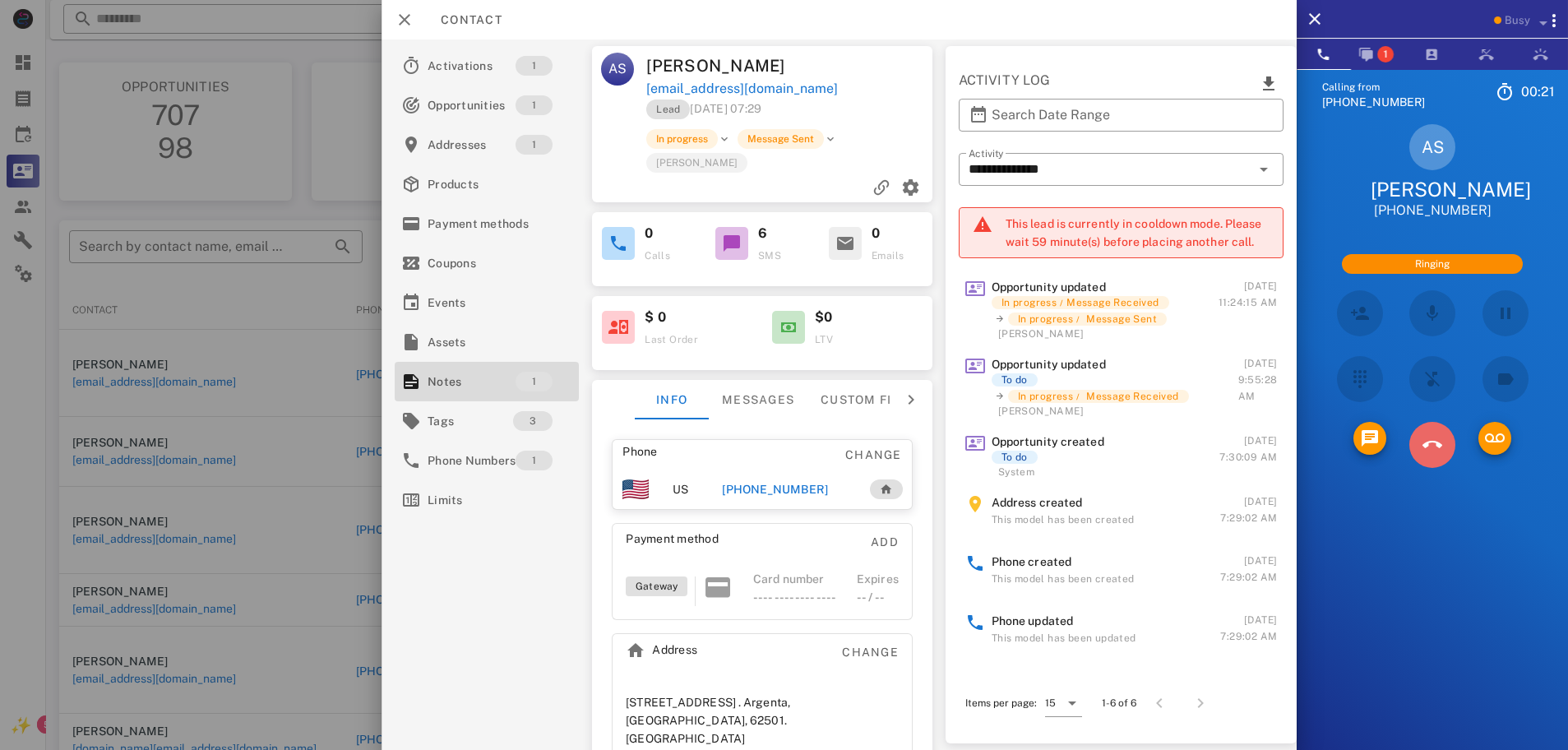 click at bounding box center [1432, 445] 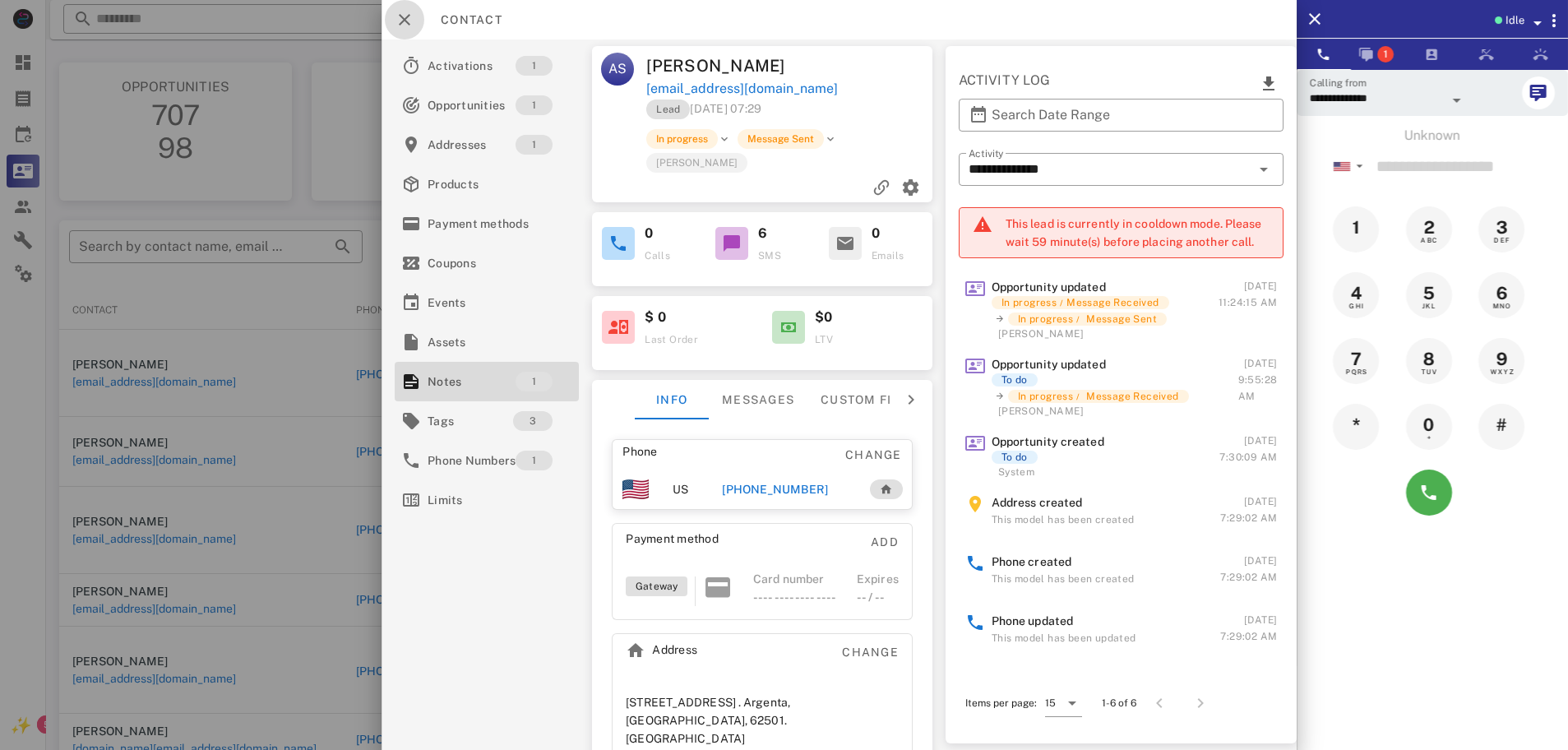 click at bounding box center [405, 20] 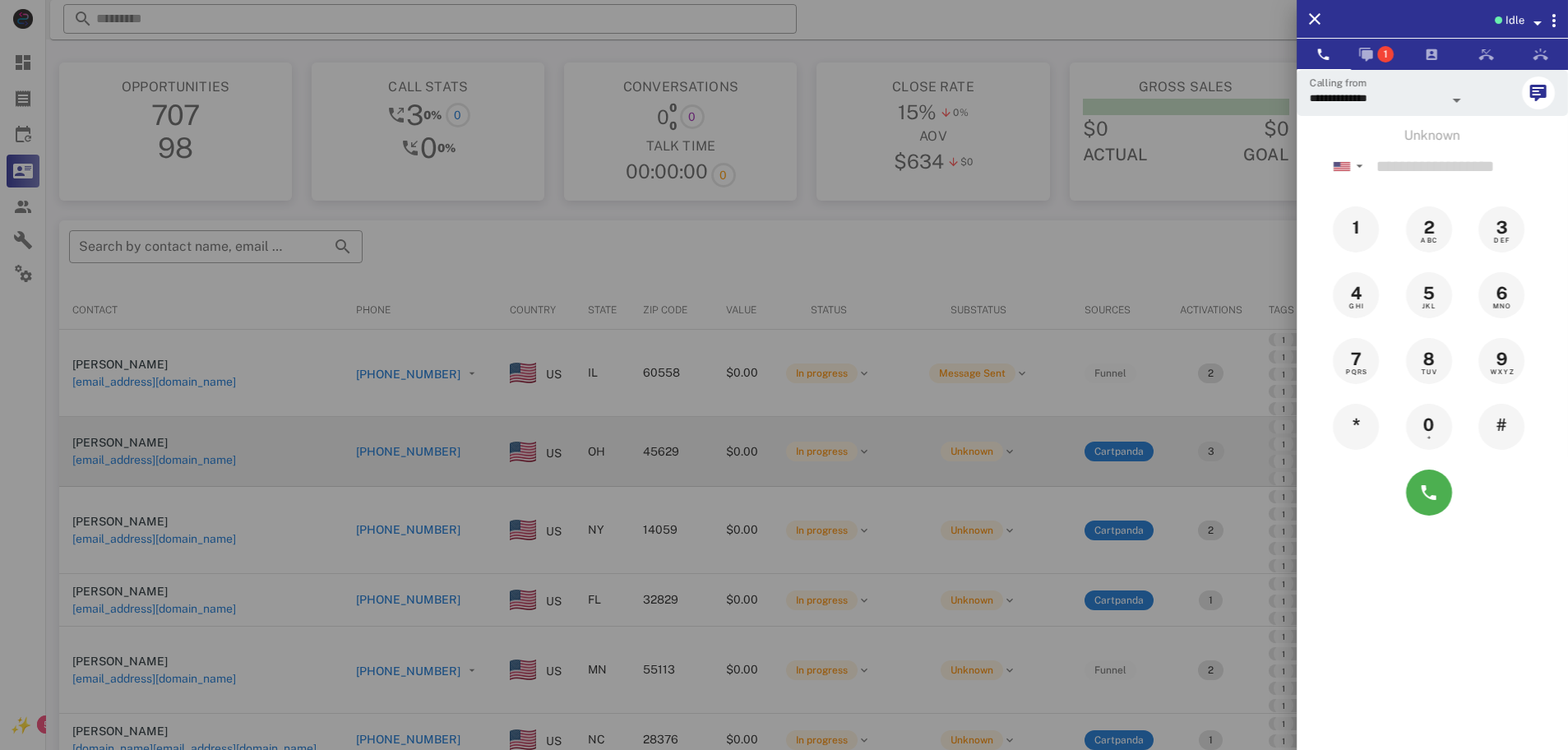 click at bounding box center [784, 375] 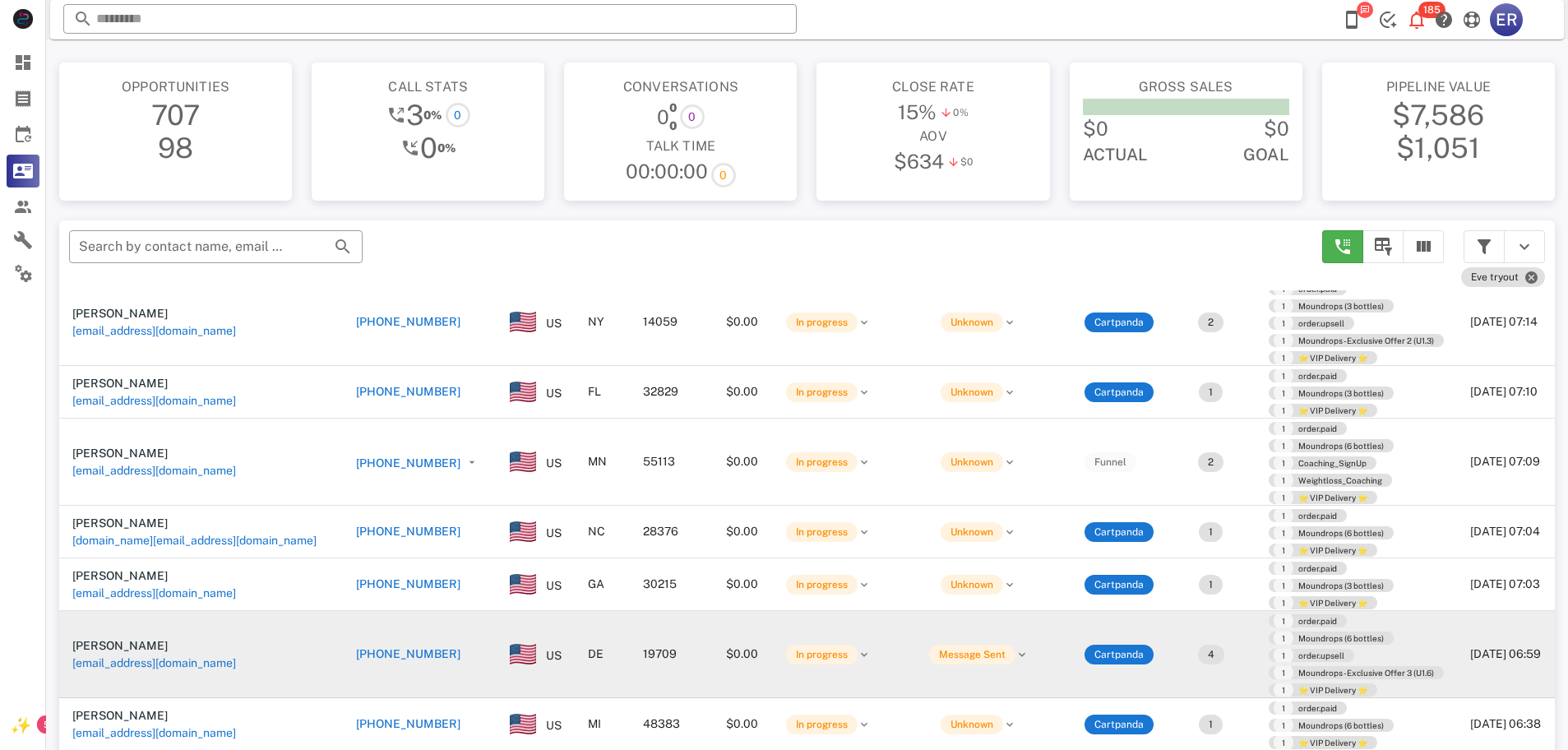 scroll, scrollTop: 206, scrollLeft: 0, axis: vertical 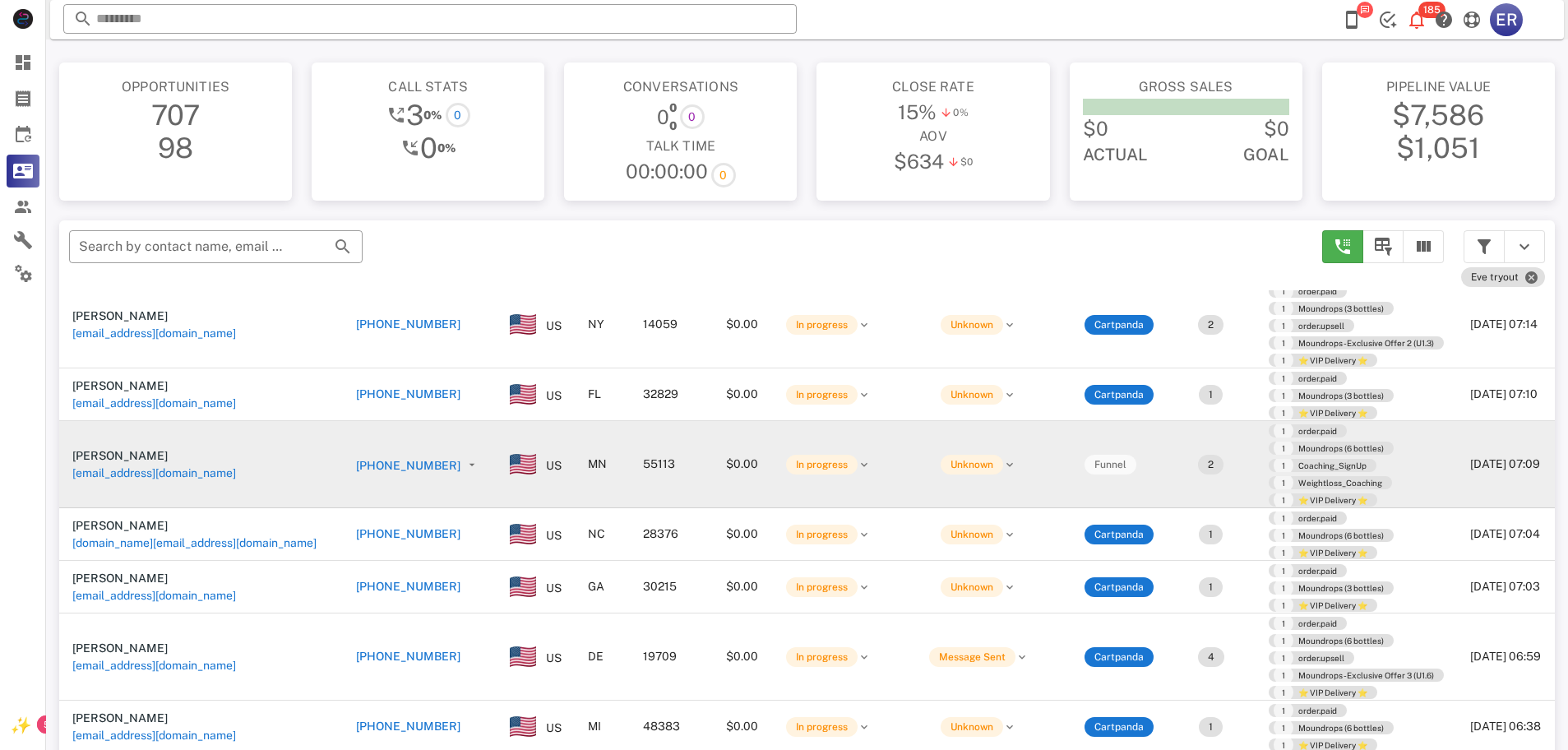 click on "[PHONE_NUMBER]" at bounding box center [408, 465] 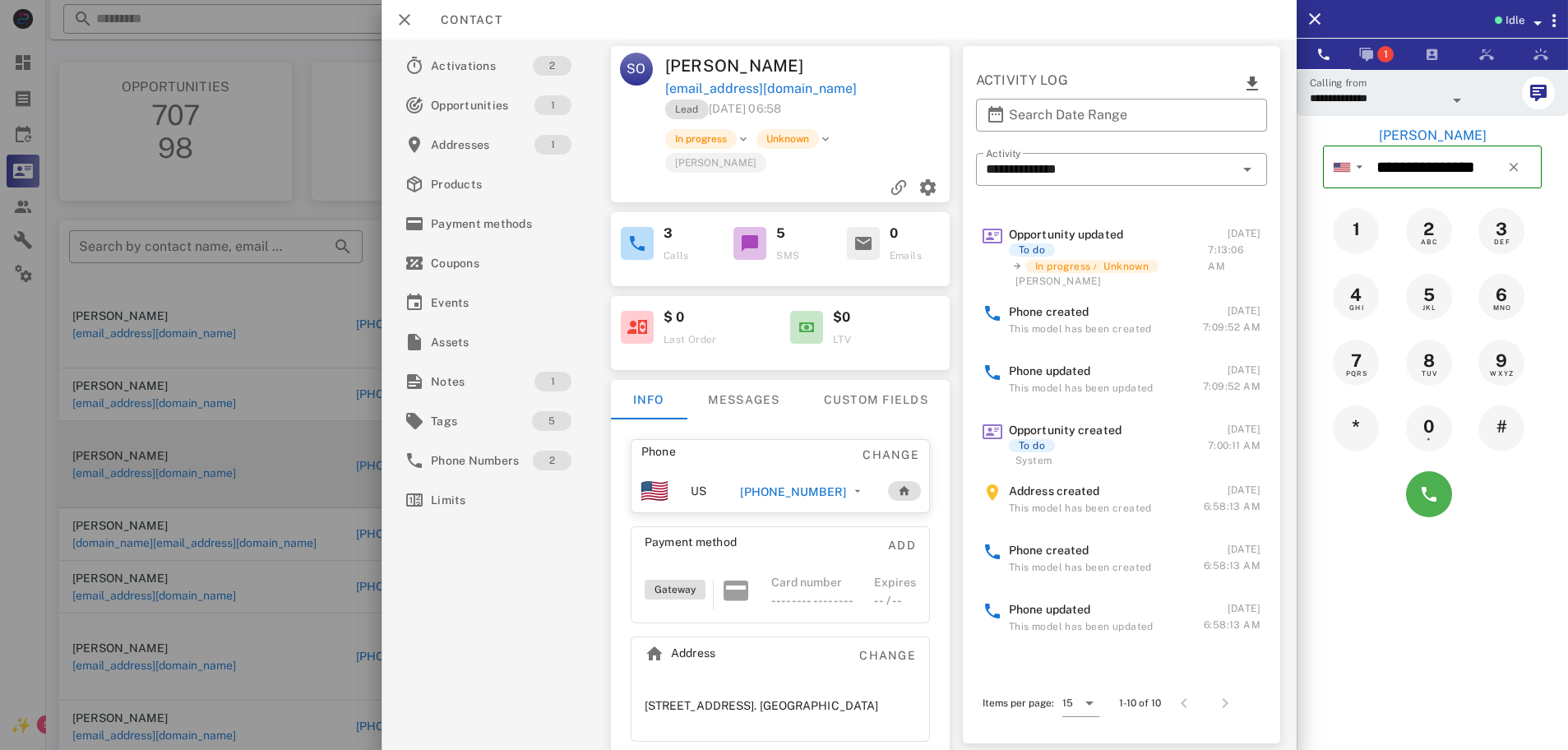 scroll, scrollTop: 0, scrollLeft: 0, axis: both 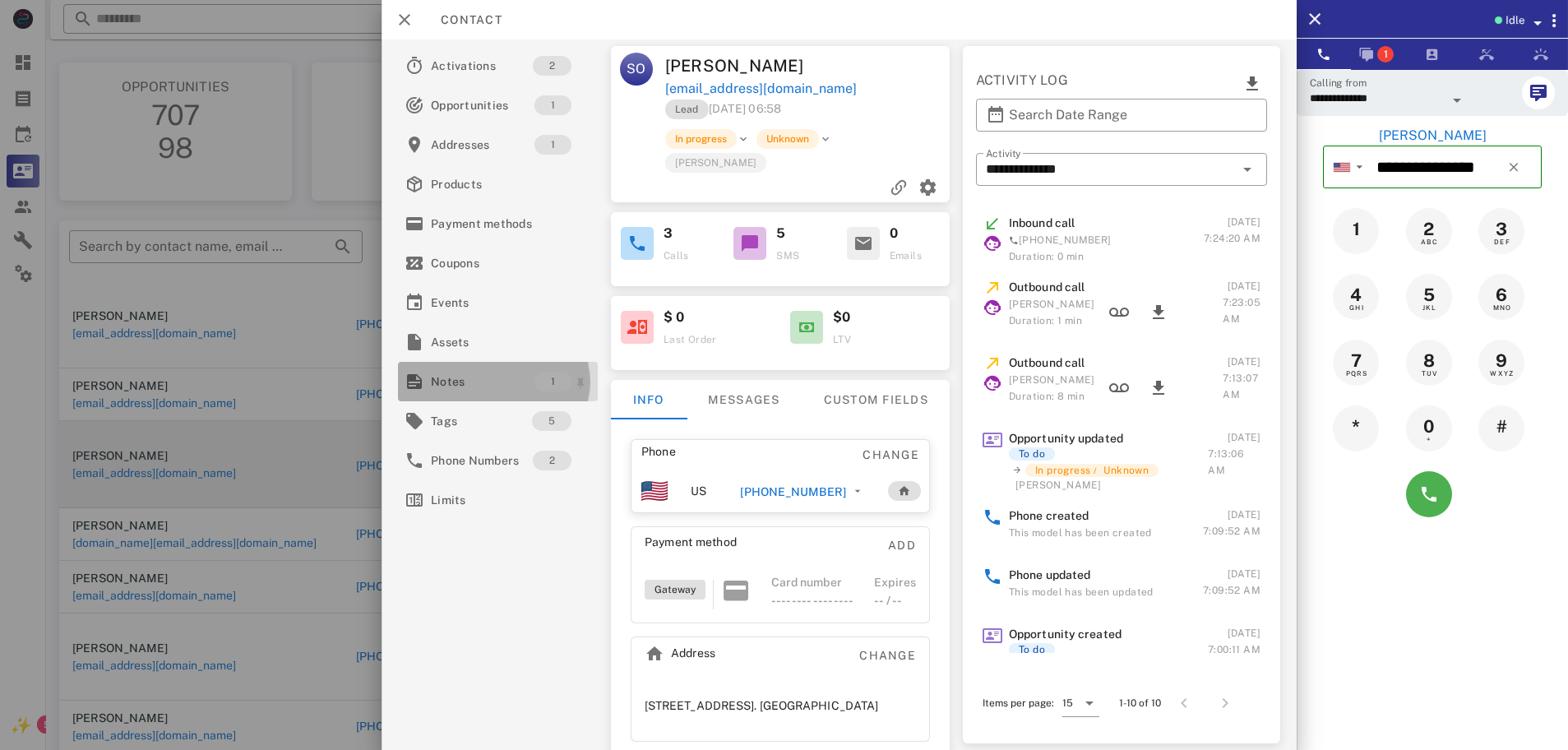 click on "Notes" at bounding box center (483, 382) 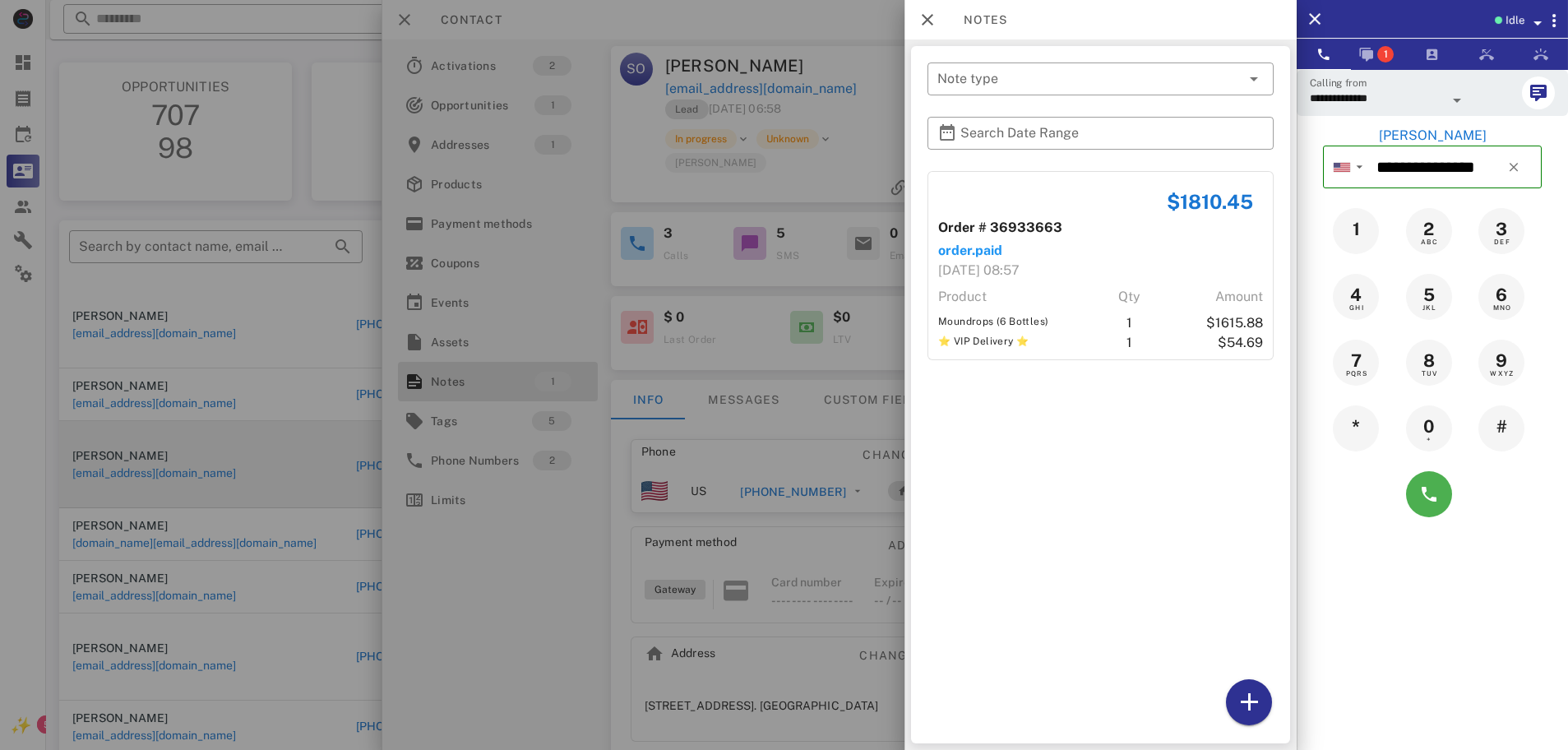 click at bounding box center (784, 375) 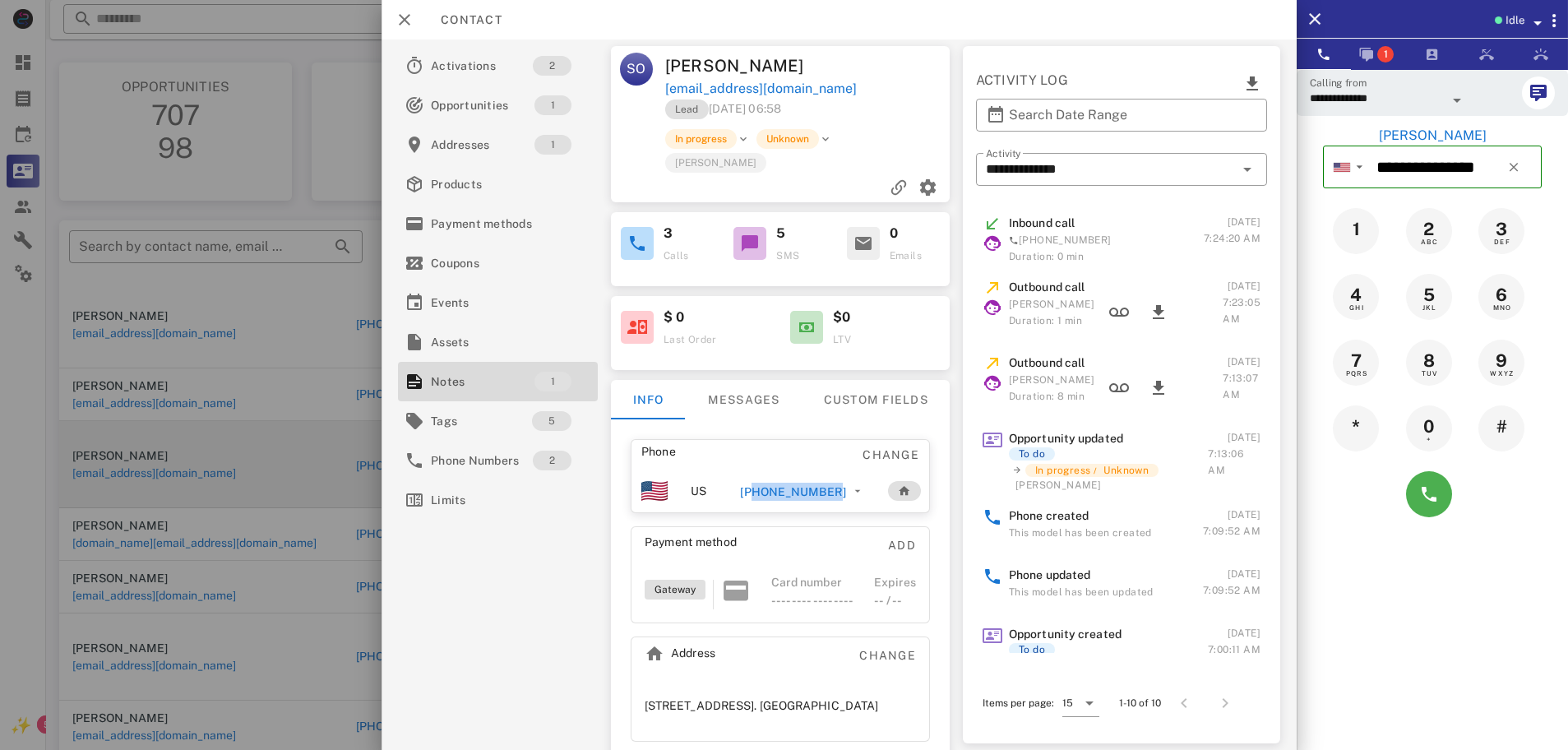 click on "[PHONE_NUMBER]" at bounding box center (793, 492) 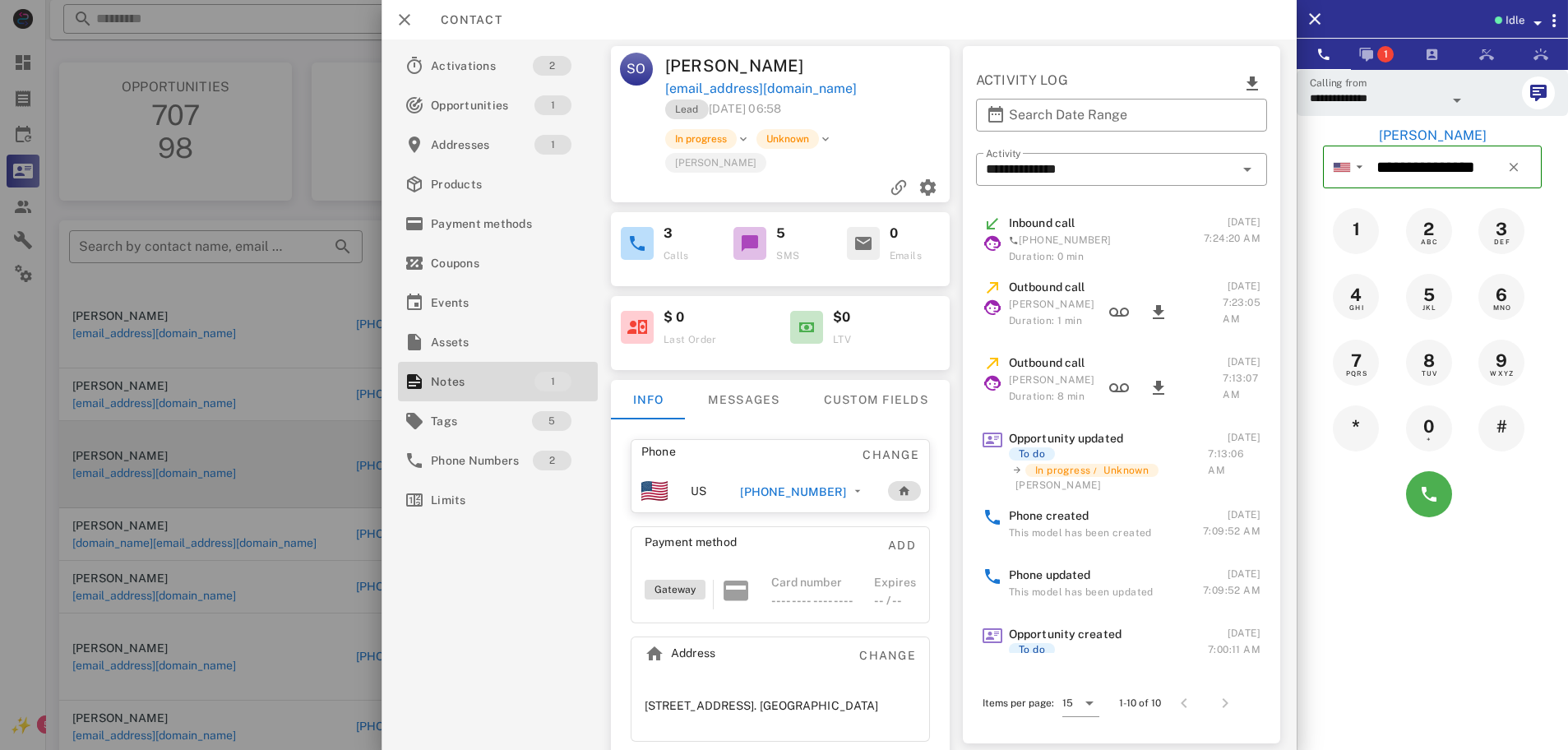 click on "[PHONE_NUMBER]" at bounding box center (793, 492) 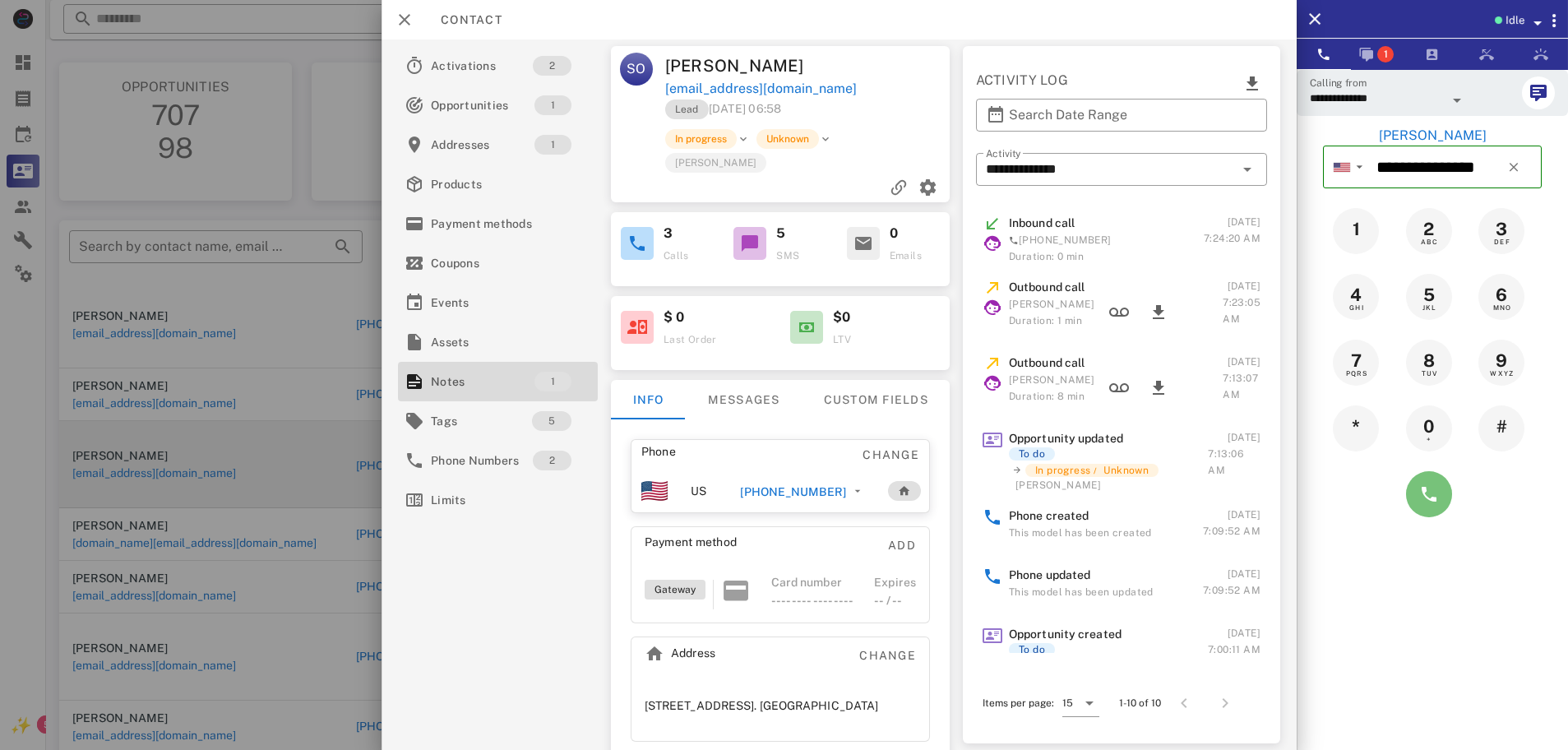 click at bounding box center [1429, 494] 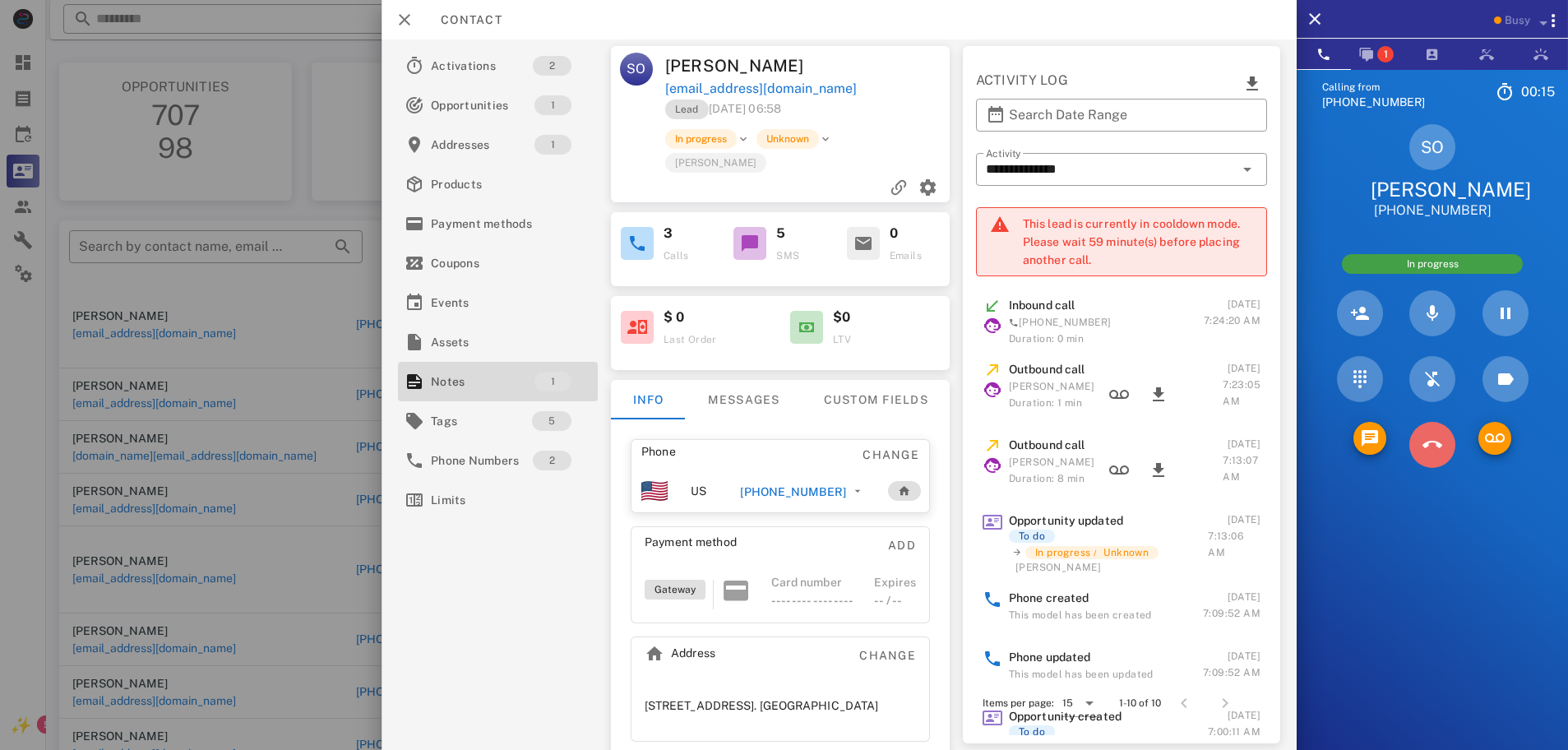 click at bounding box center [1432, 445] 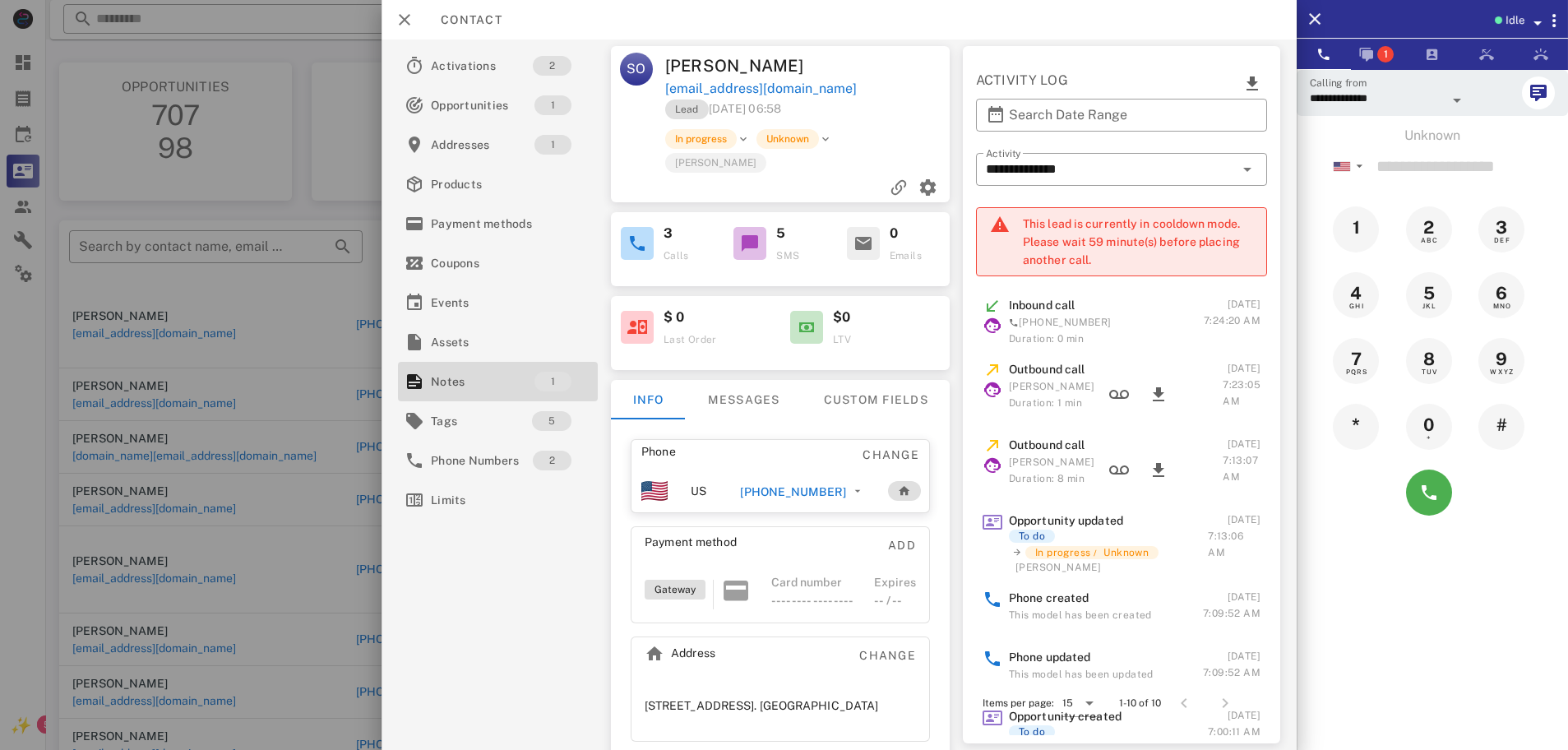 click at bounding box center [784, 375] 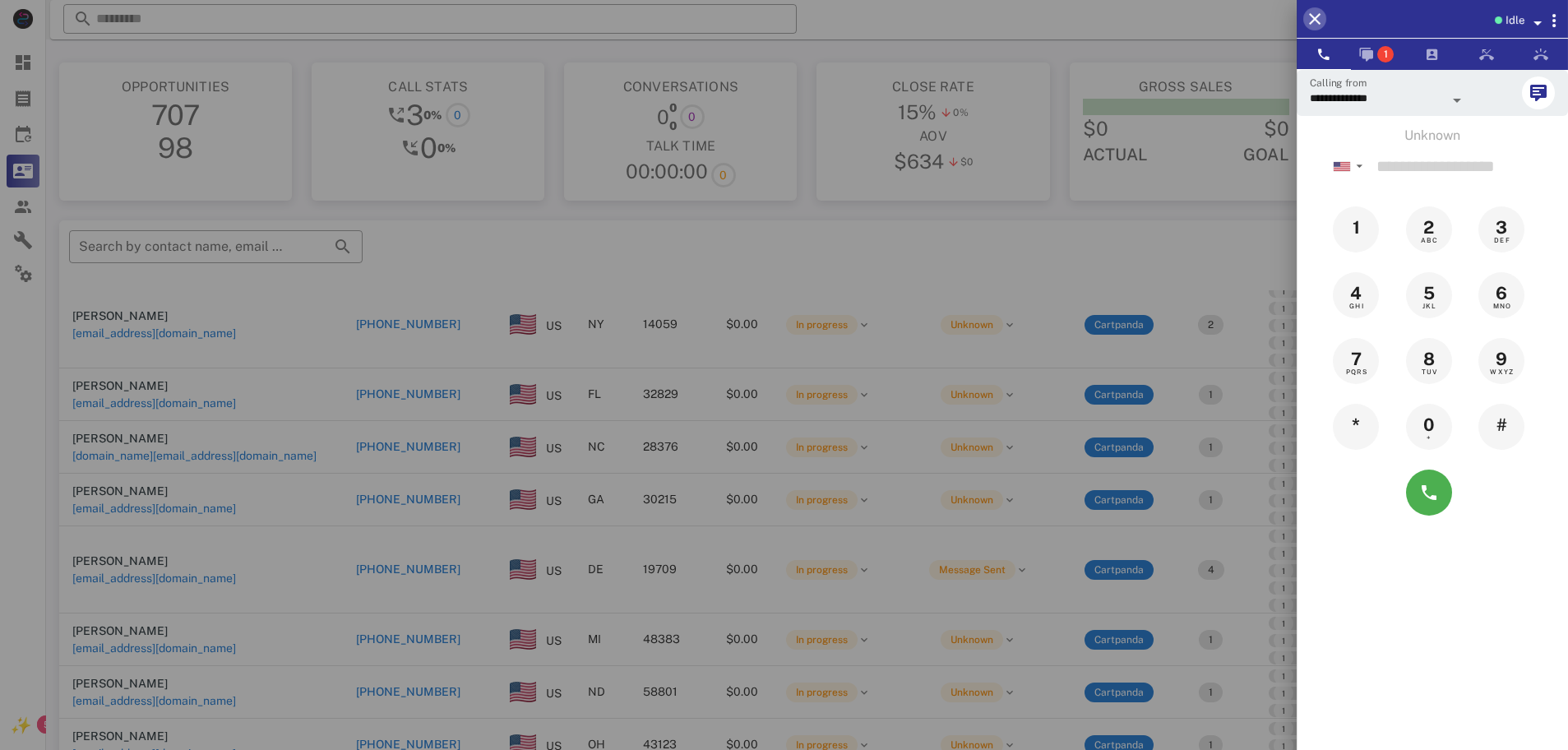 click at bounding box center (1315, 19) 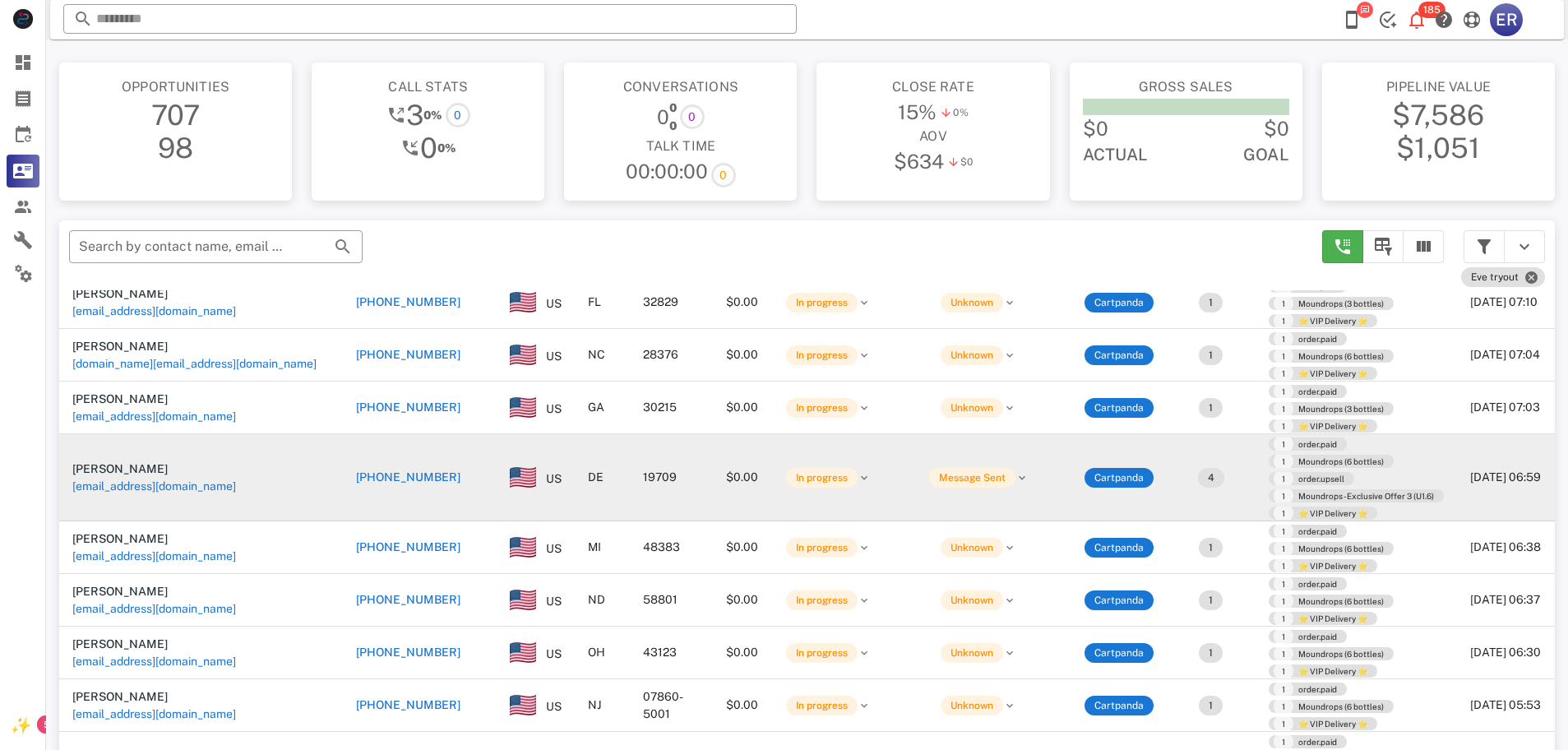 scroll, scrollTop: 310, scrollLeft: 0, axis: vertical 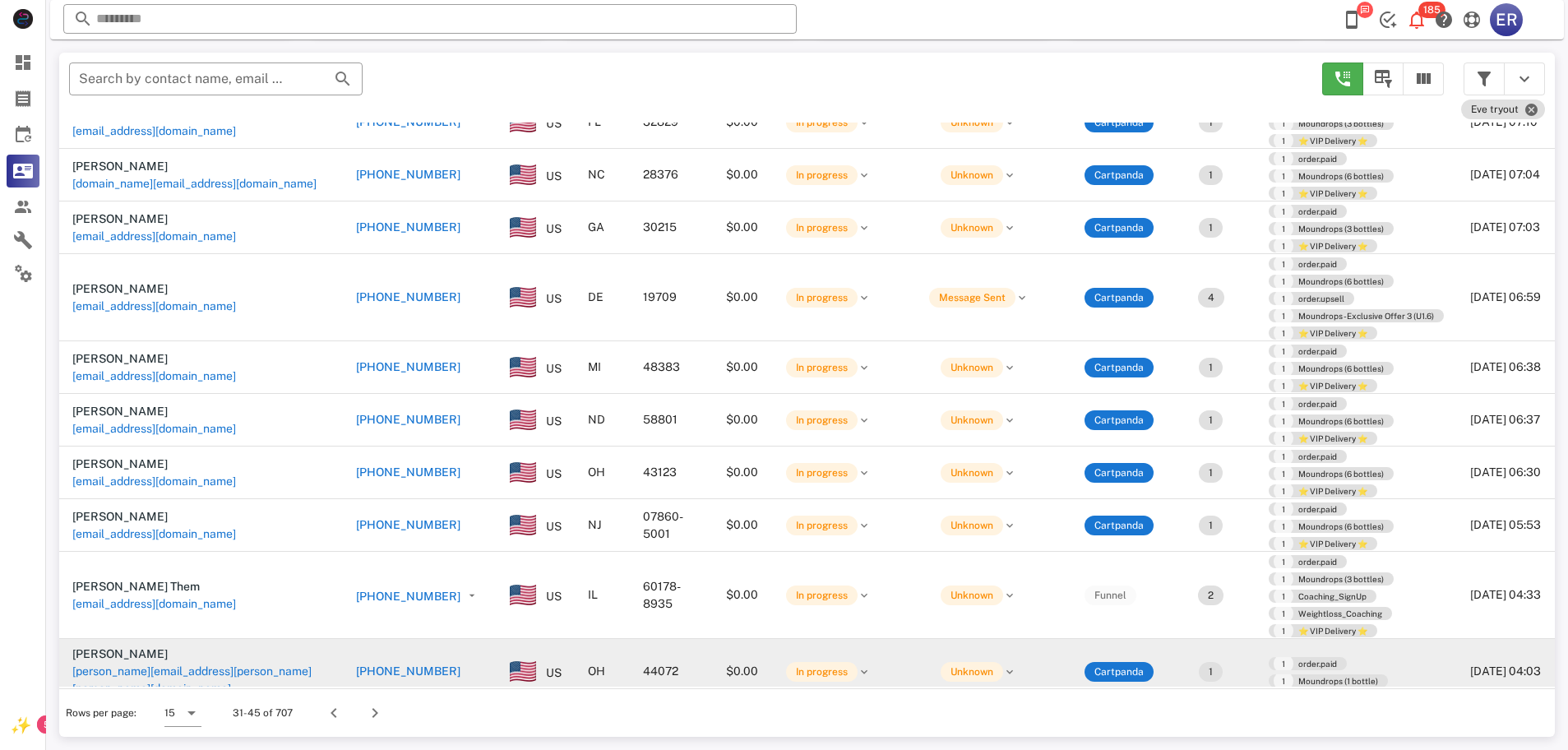 click on "[PHONE_NUMBER]" at bounding box center (408, 671) 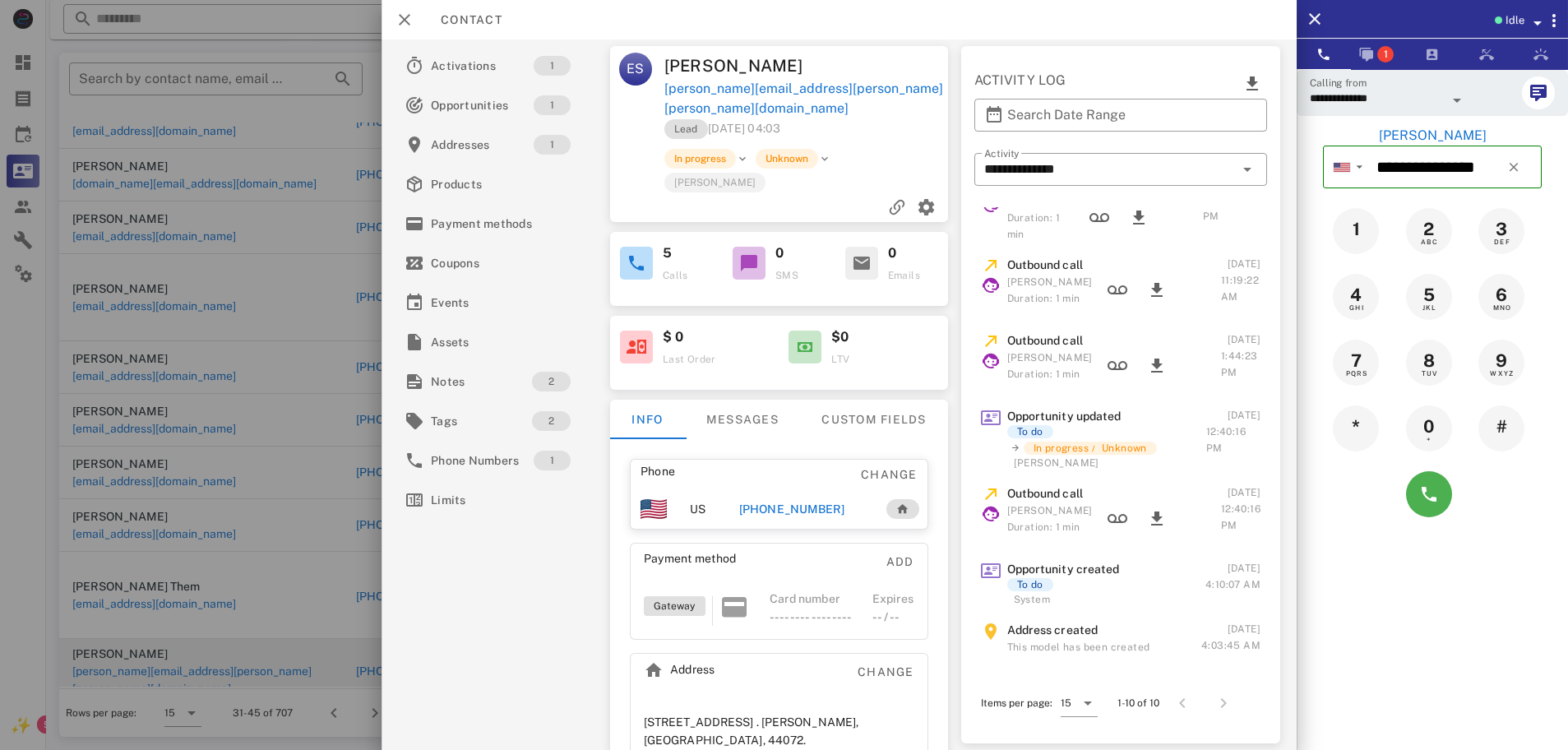 scroll, scrollTop: 0, scrollLeft: 0, axis: both 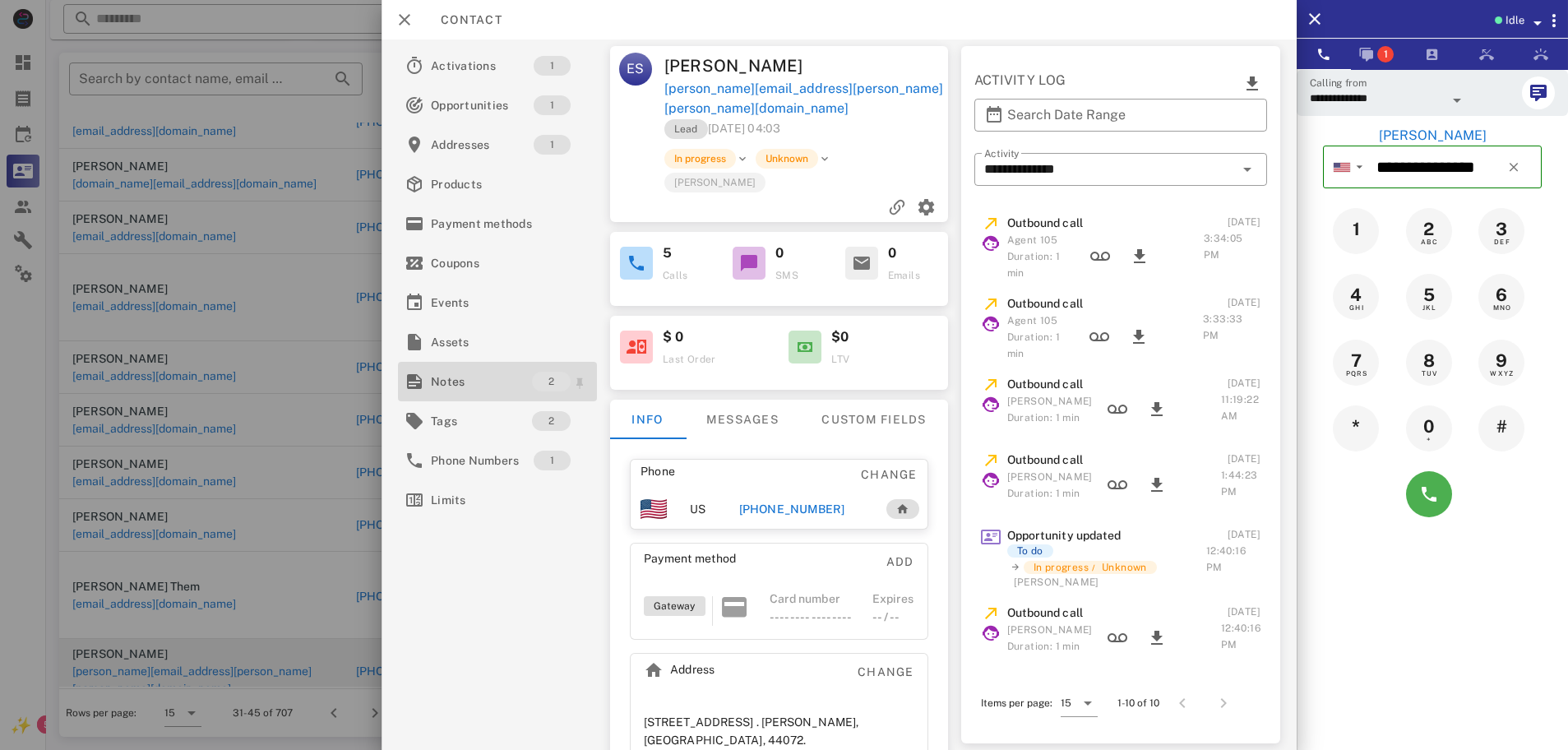 click on "Notes" at bounding box center (481, 382) 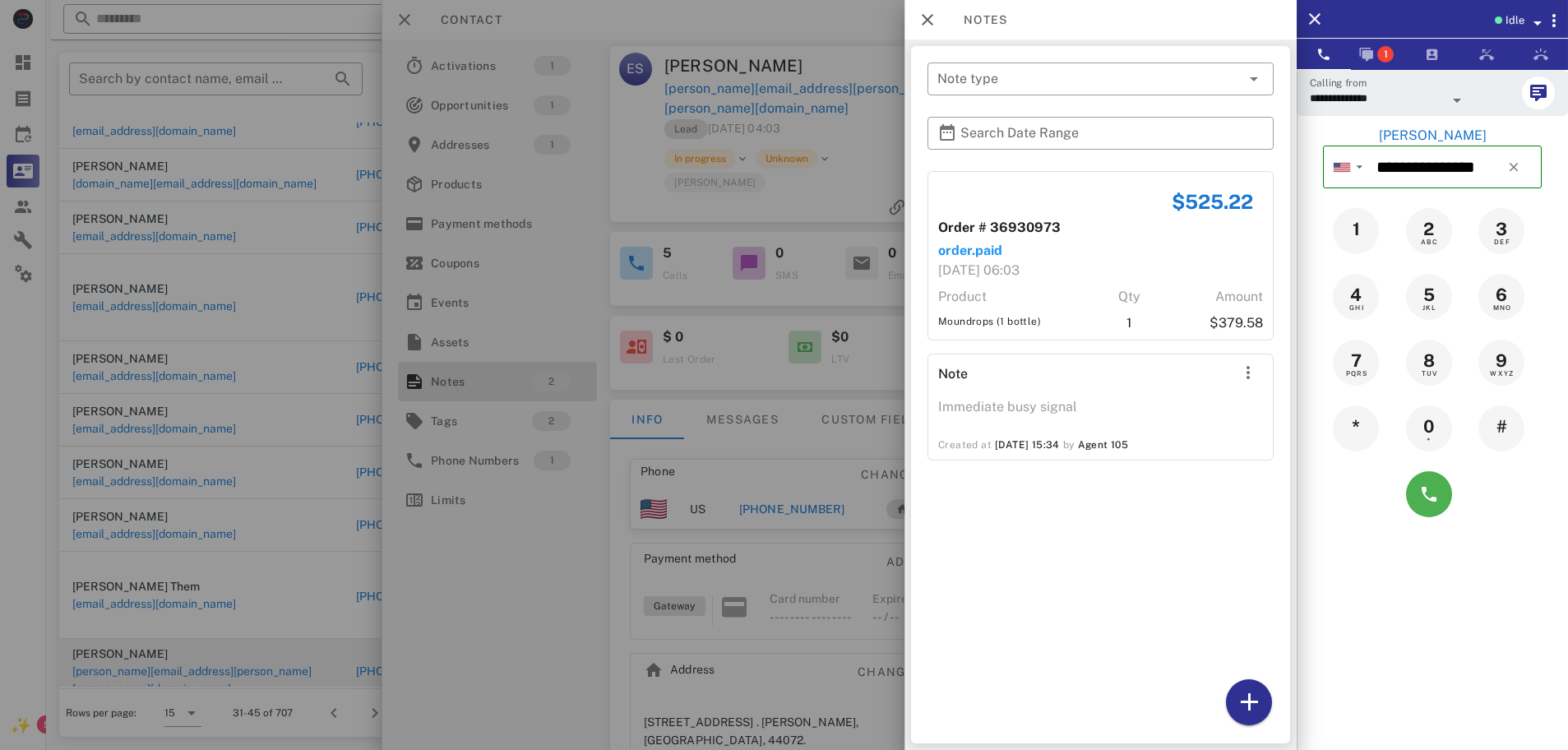 click at bounding box center (784, 375) 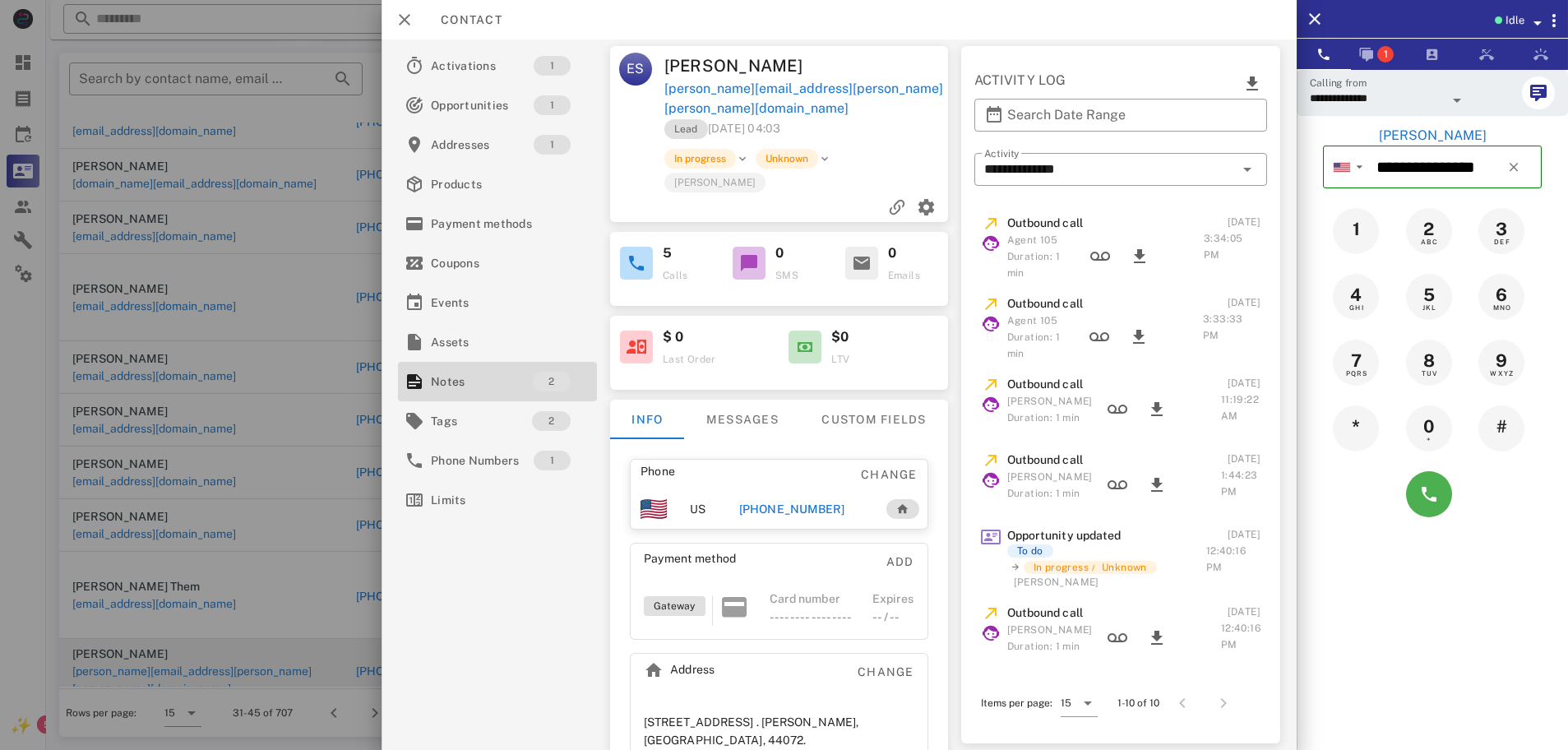 click on "[PHONE_NUMBER]" at bounding box center [792, 509] 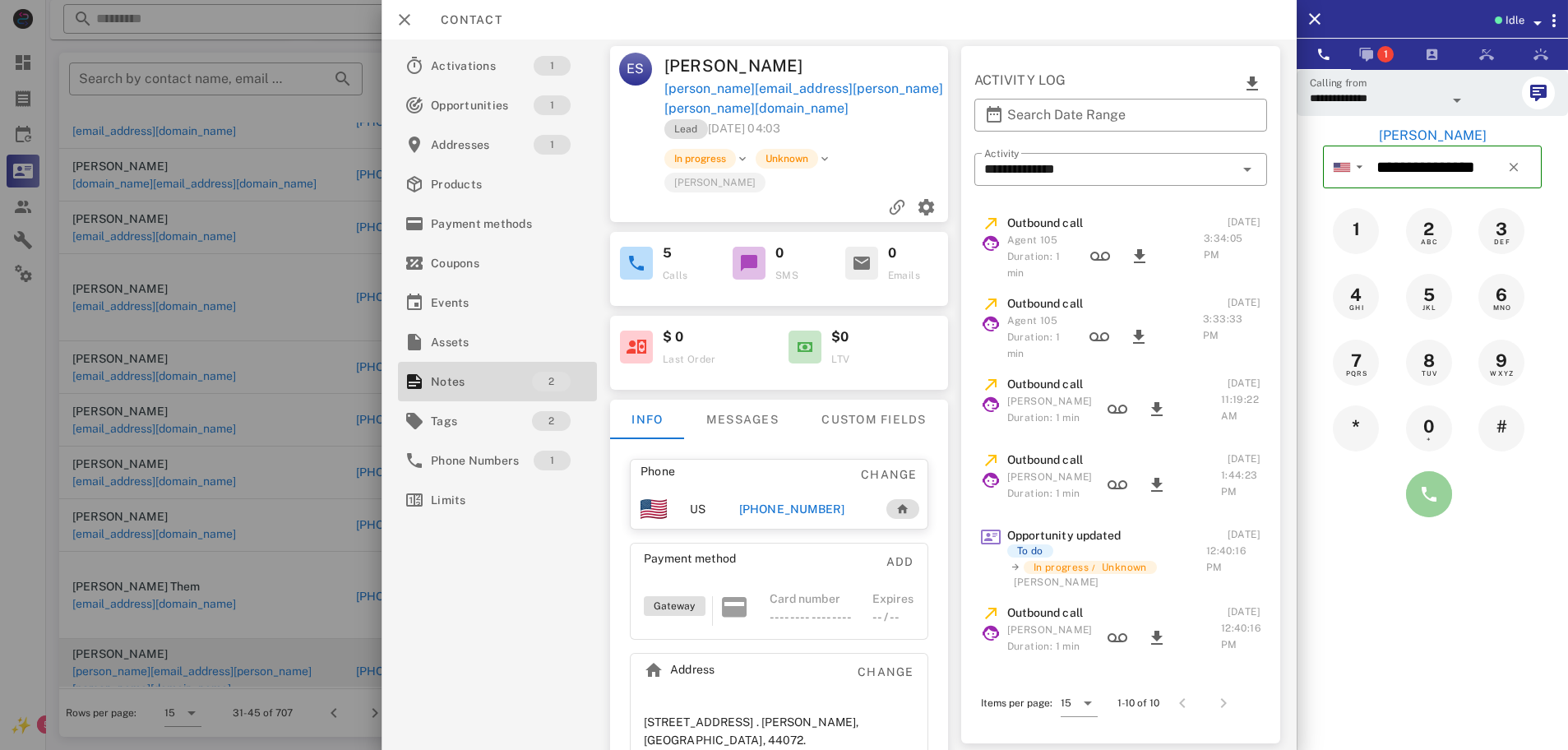 click at bounding box center (1429, 494) 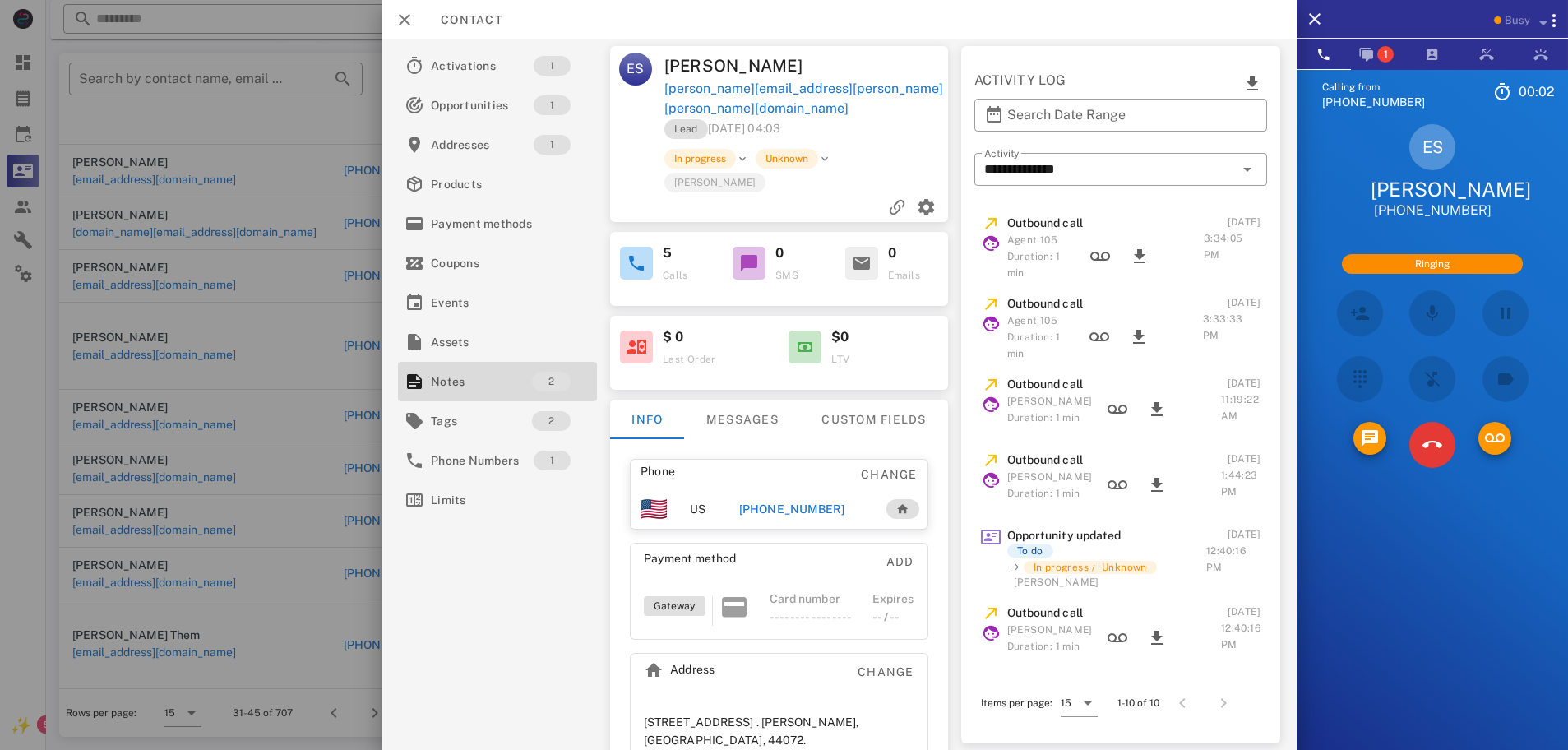 scroll, scrollTop: 262, scrollLeft: 0, axis: vertical 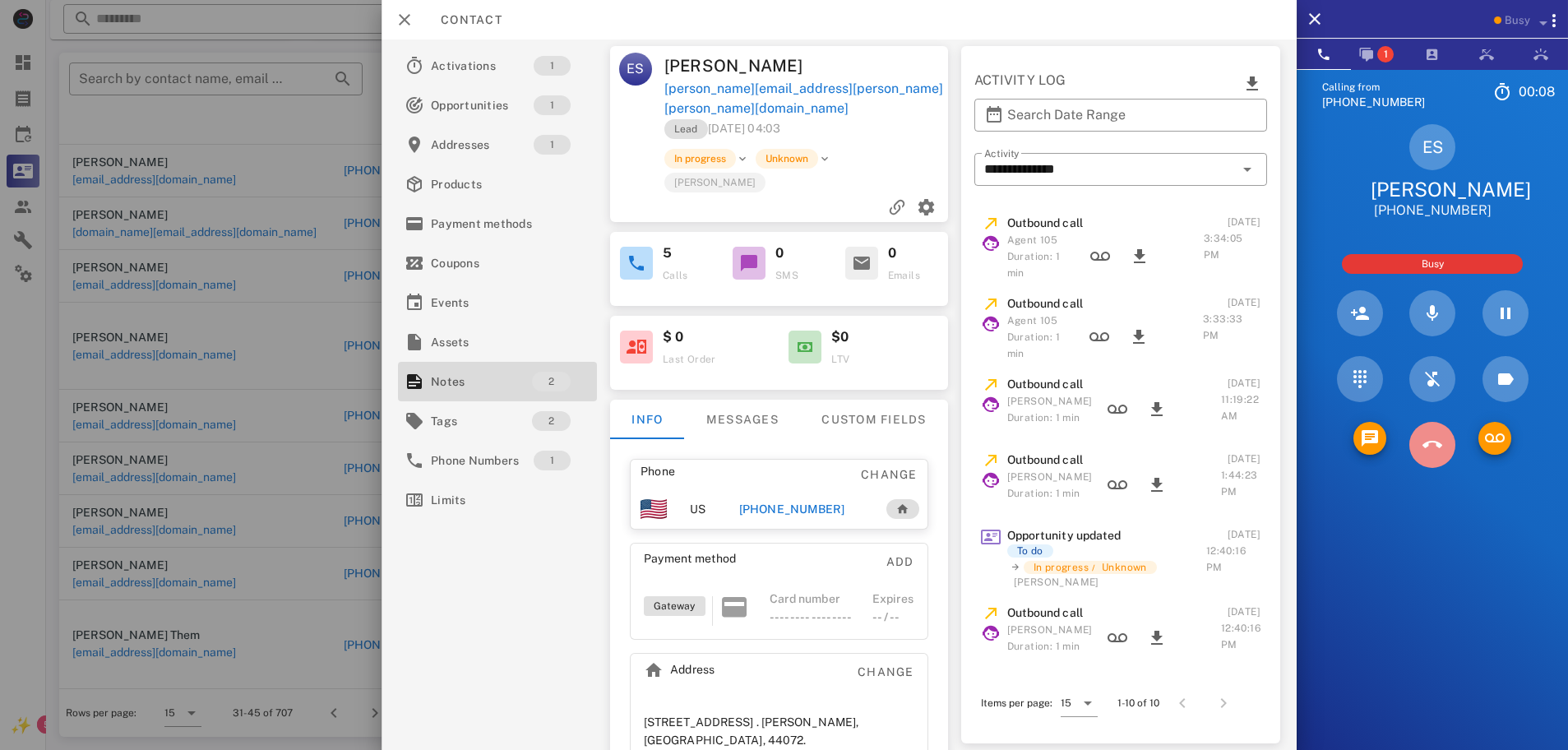 click at bounding box center [1432, 445] 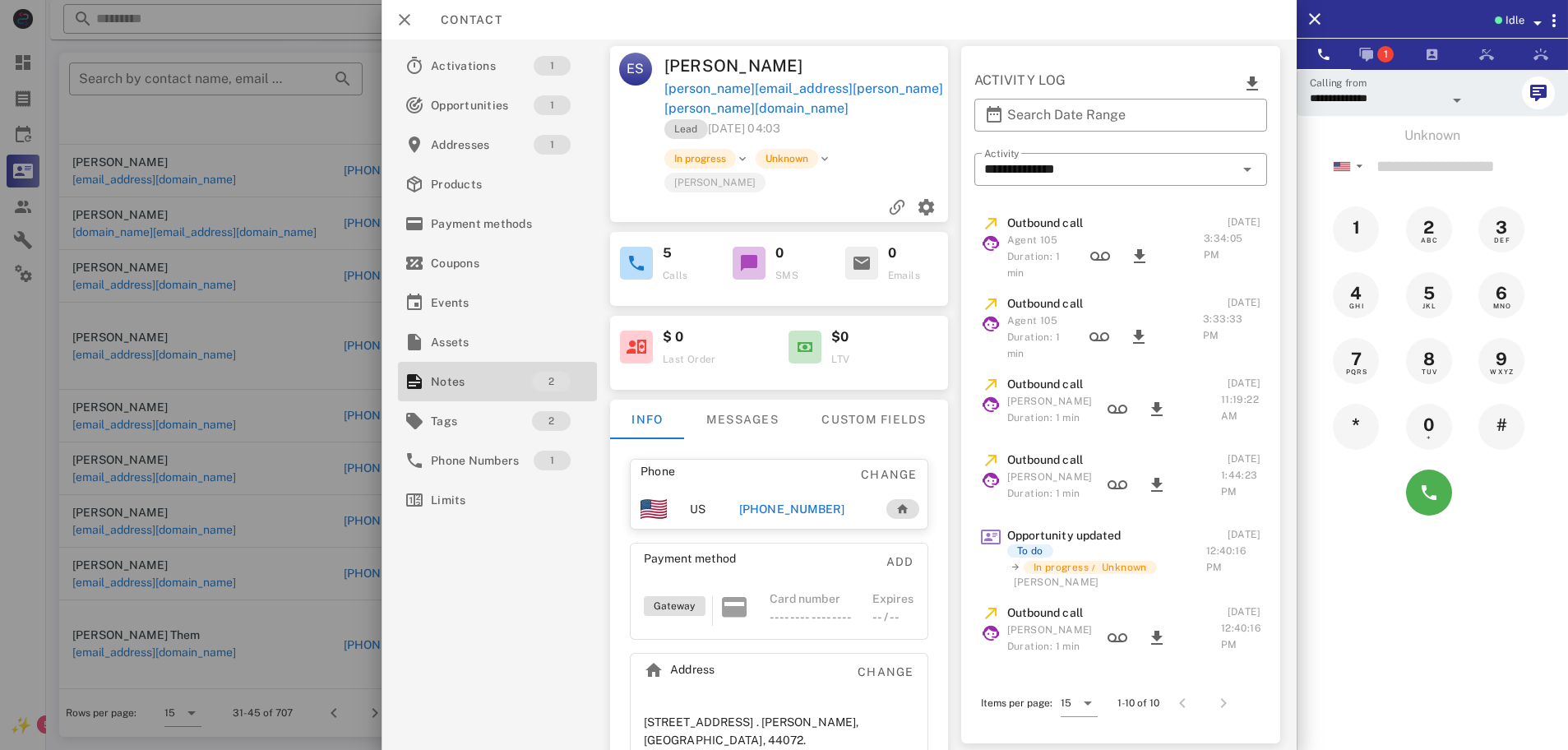 click on "[PHONE_NUMBER]" at bounding box center [792, 509] 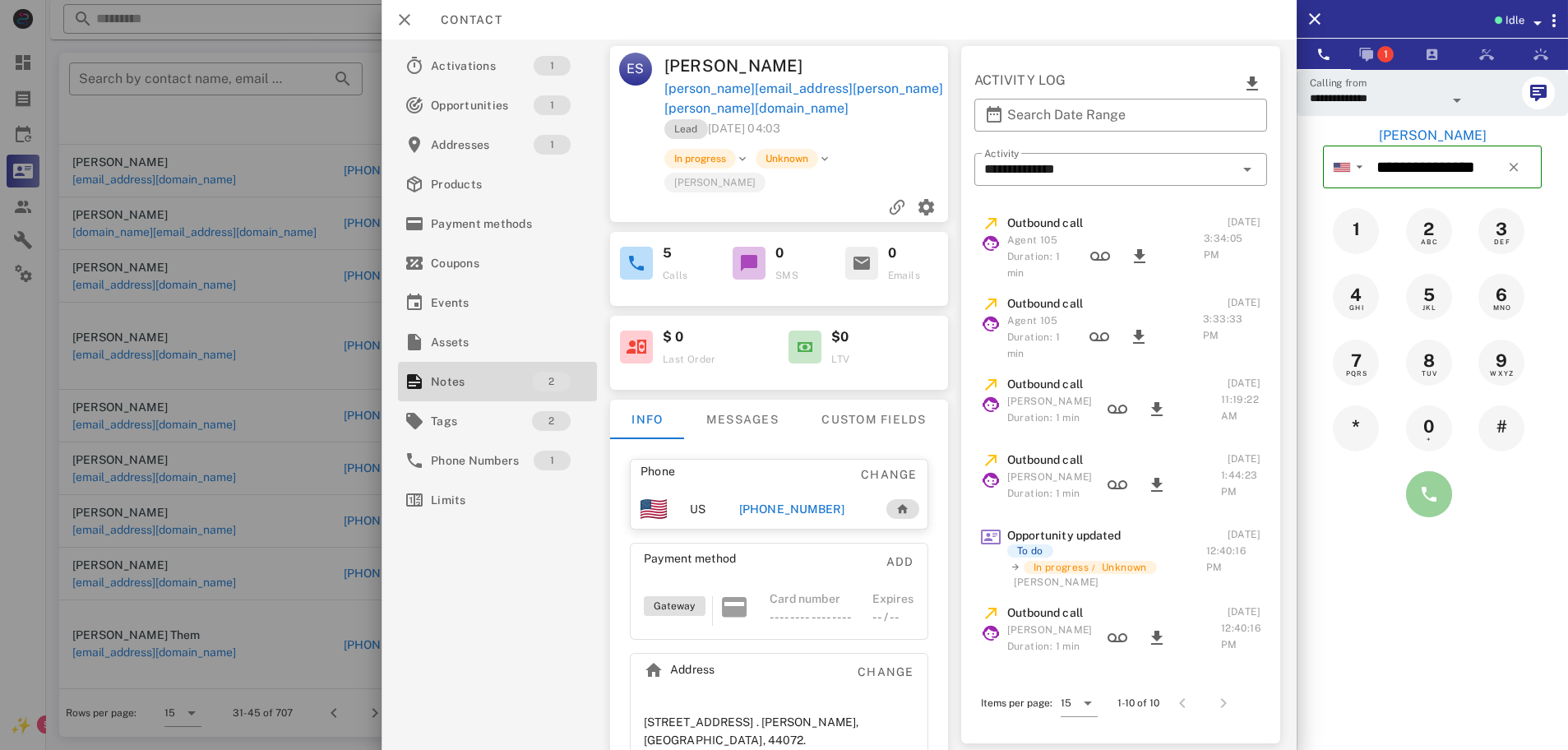 click at bounding box center (1429, 494) 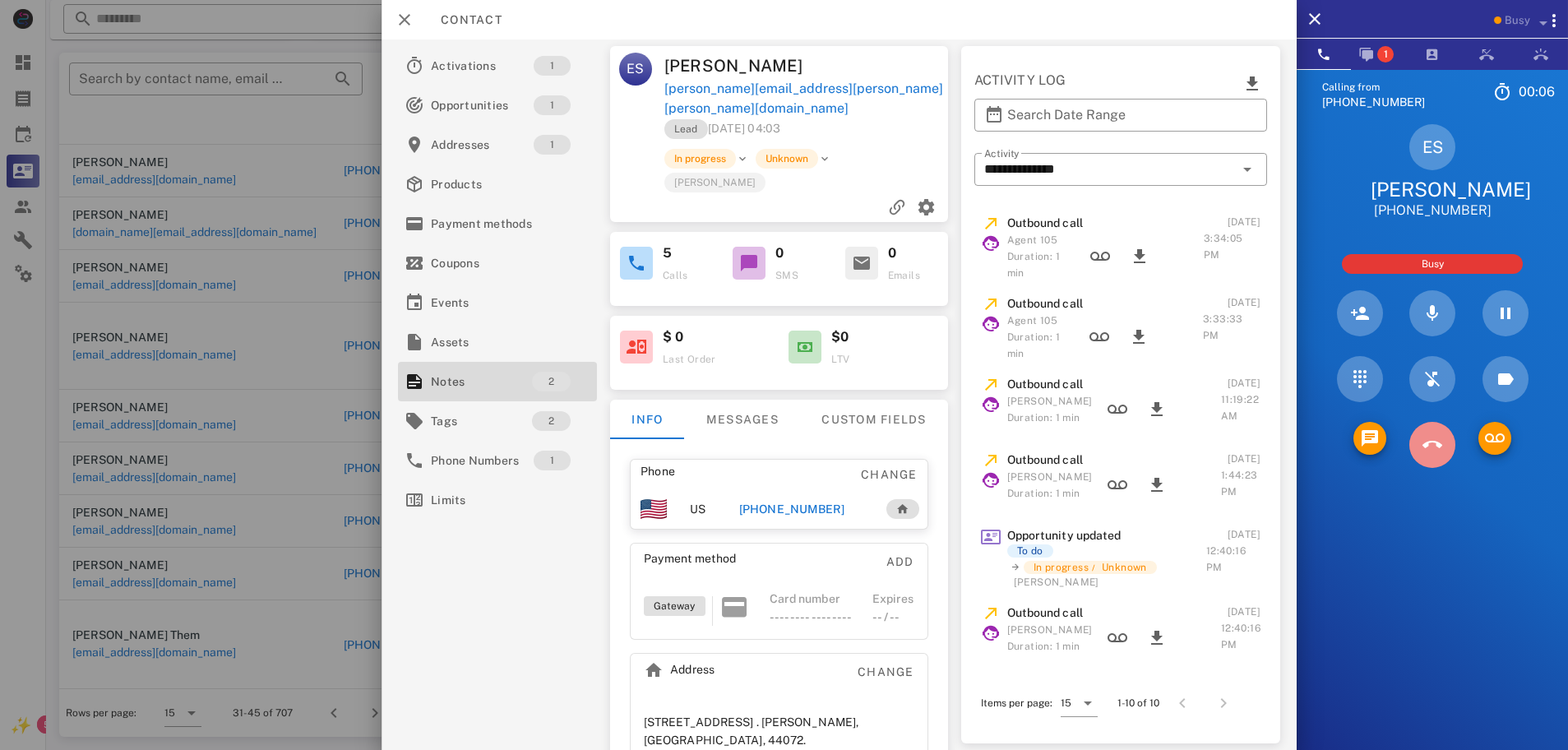 click at bounding box center [1432, 445] 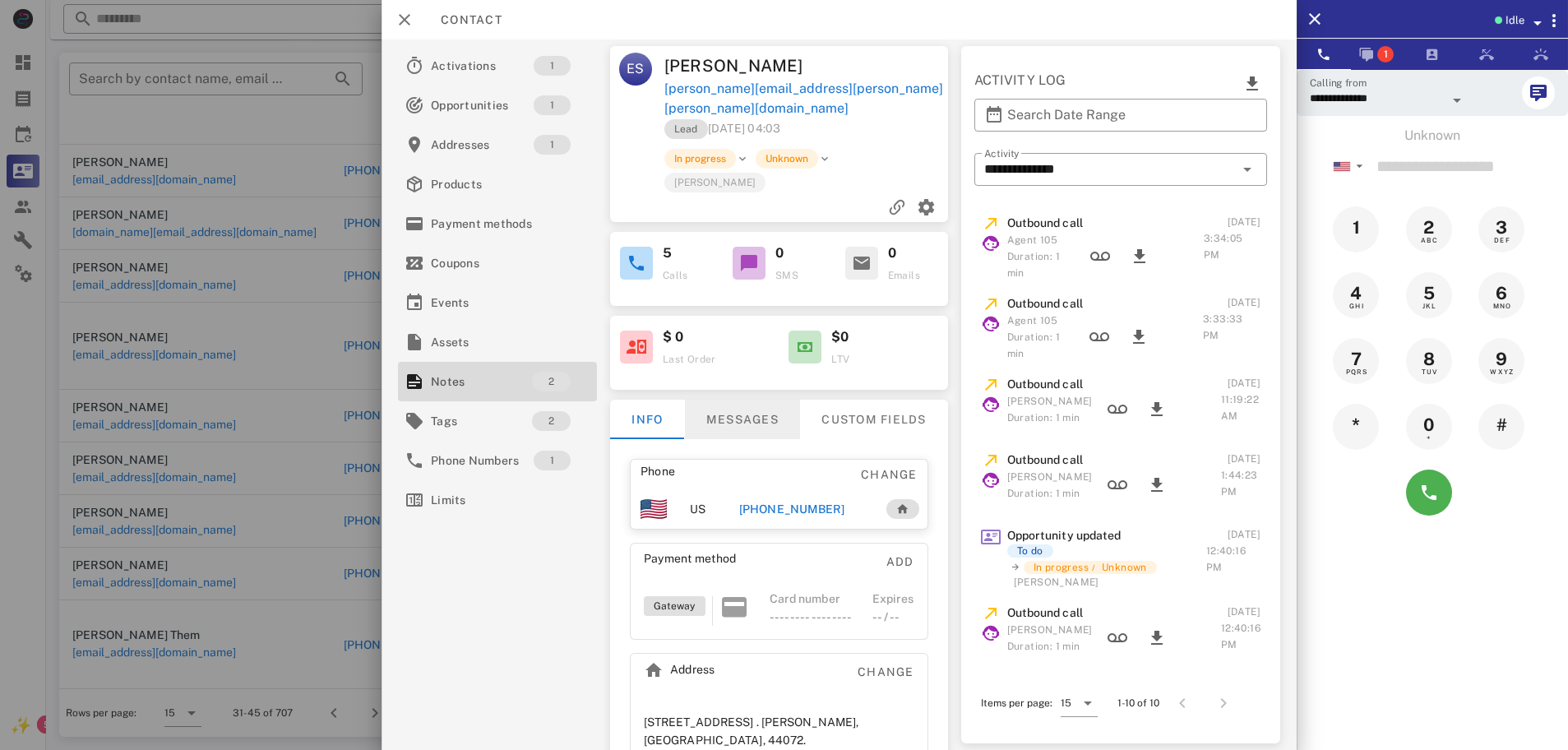 click on "Messages" at bounding box center (742, 419) 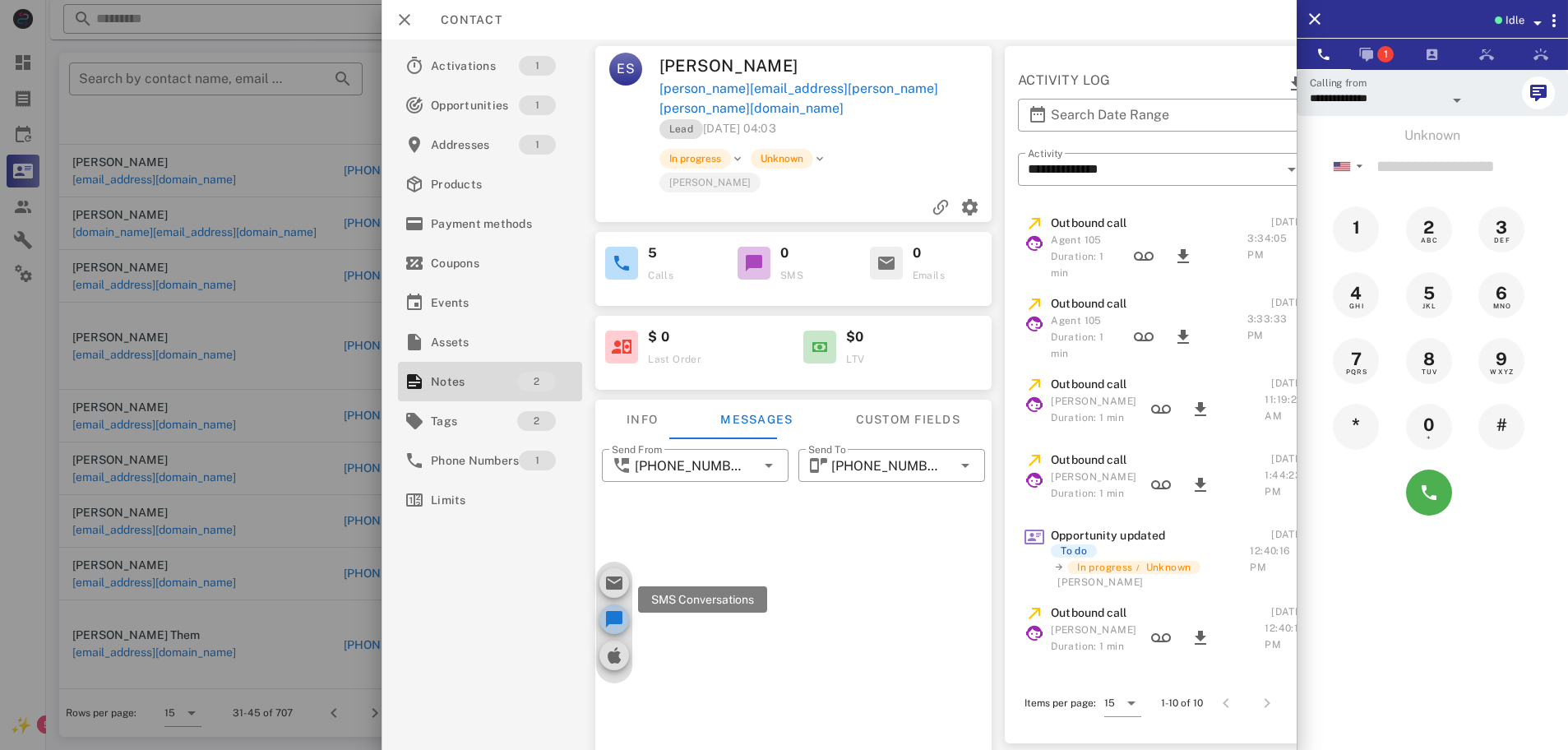 click at bounding box center (614, 619) 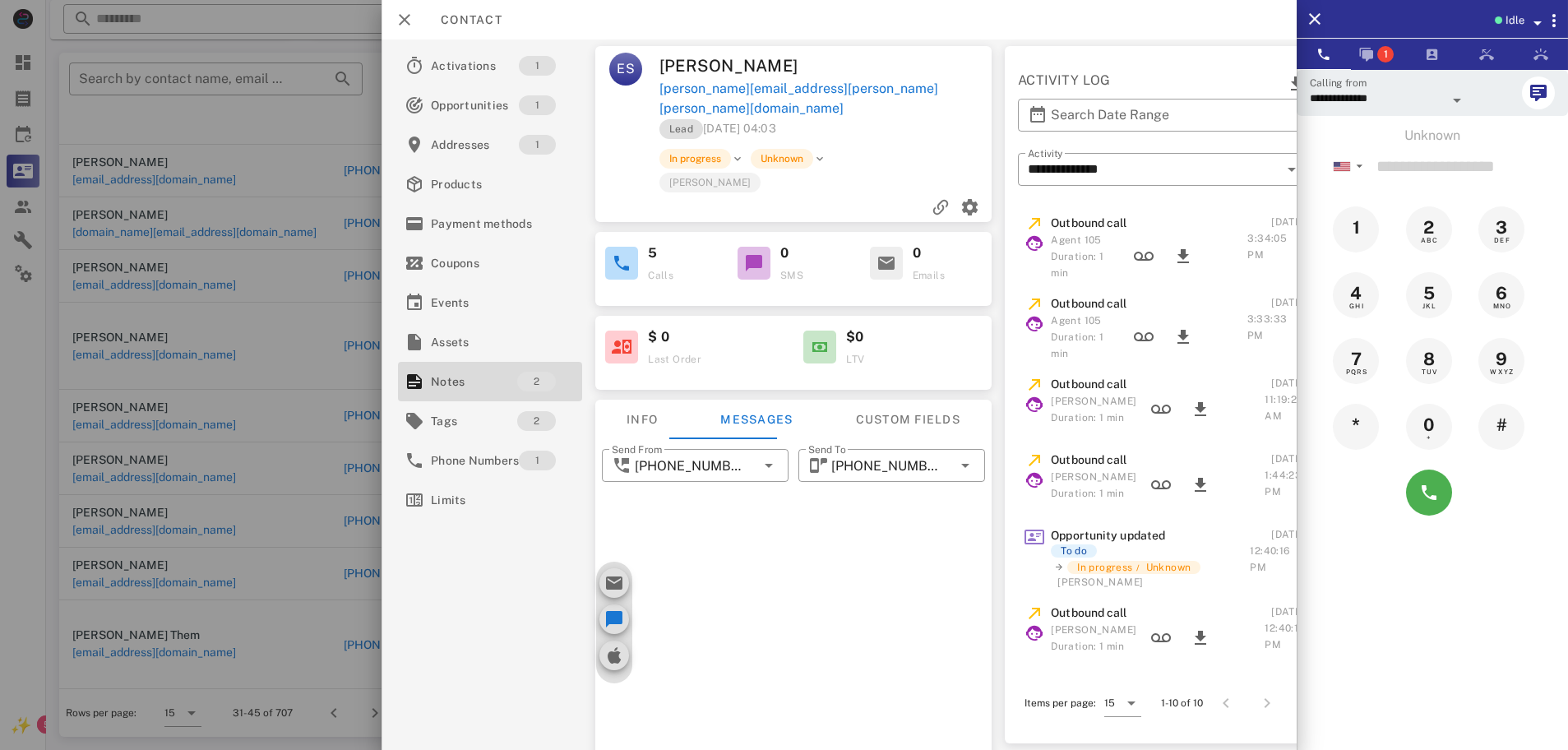 scroll, scrollTop: 157, scrollLeft: 0, axis: vertical 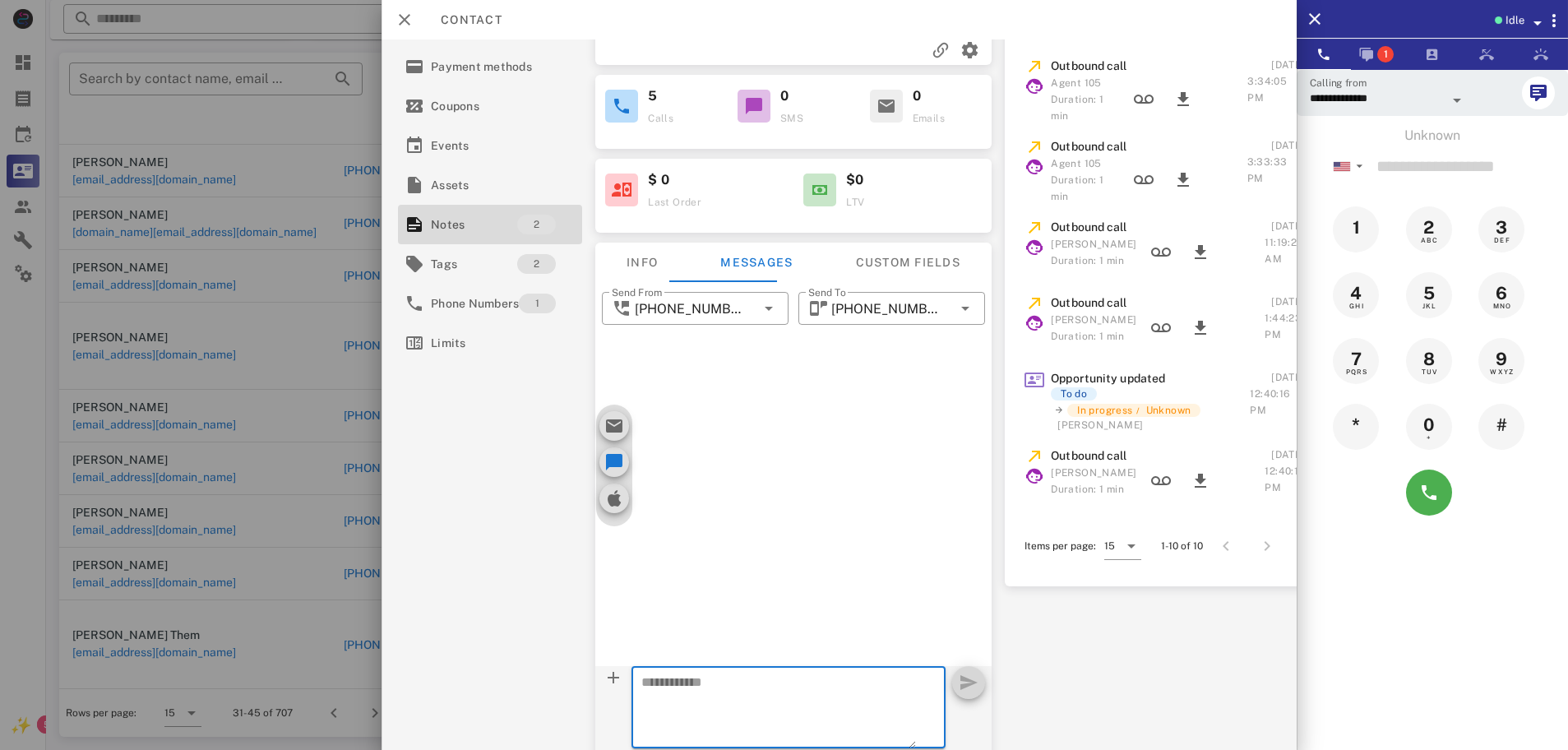 click at bounding box center [779, 710] 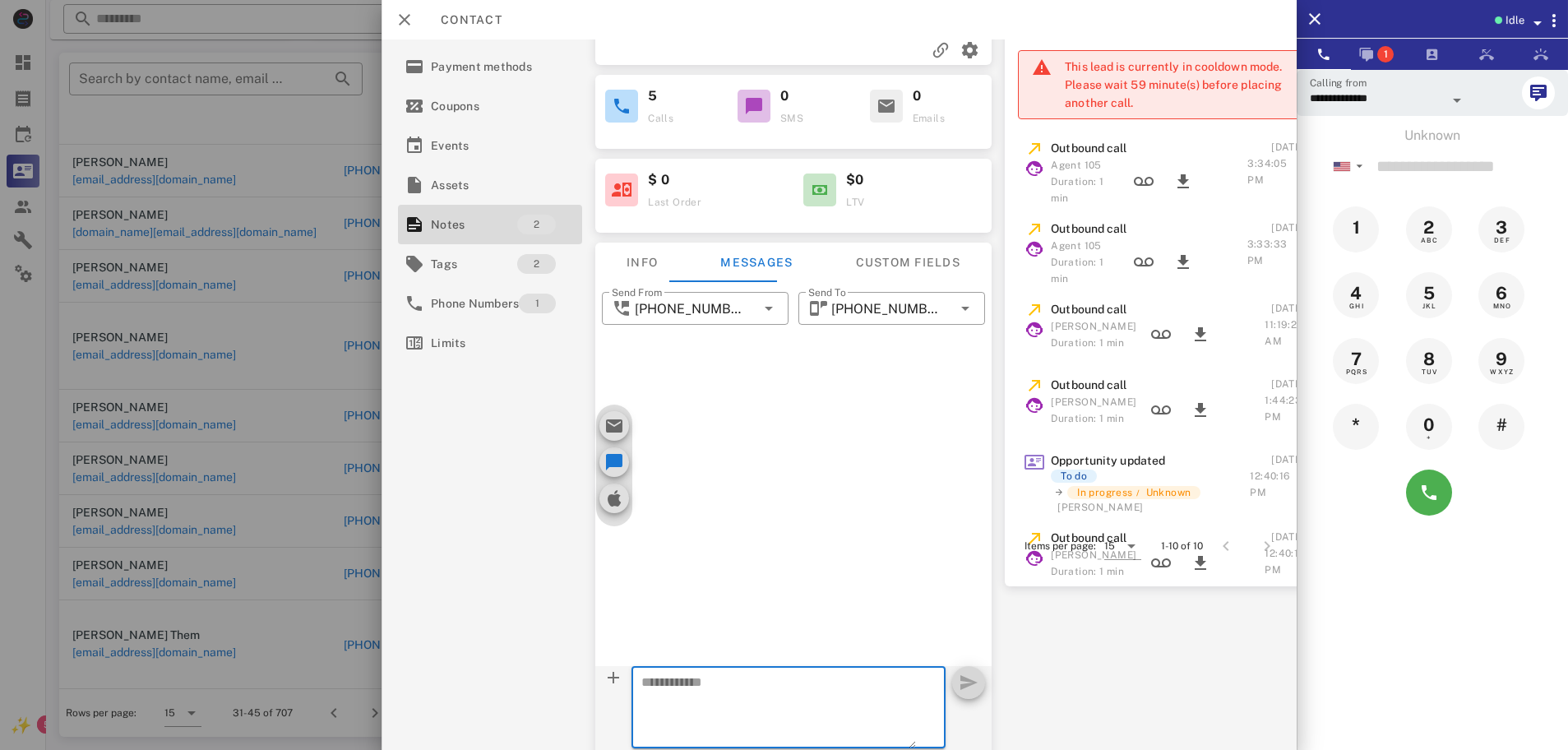 paste on "**********" 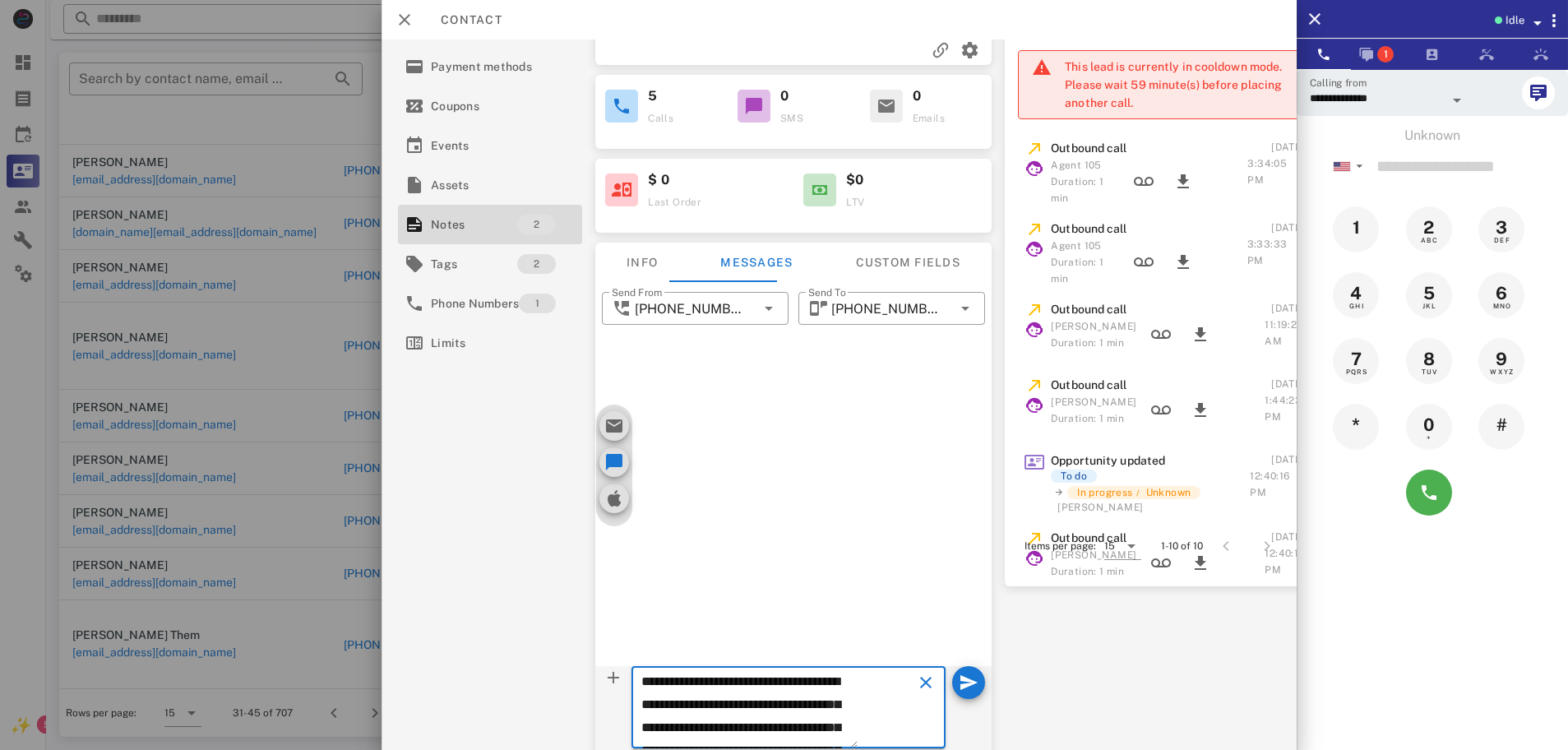 scroll, scrollTop: 0, scrollLeft: 0, axis: both 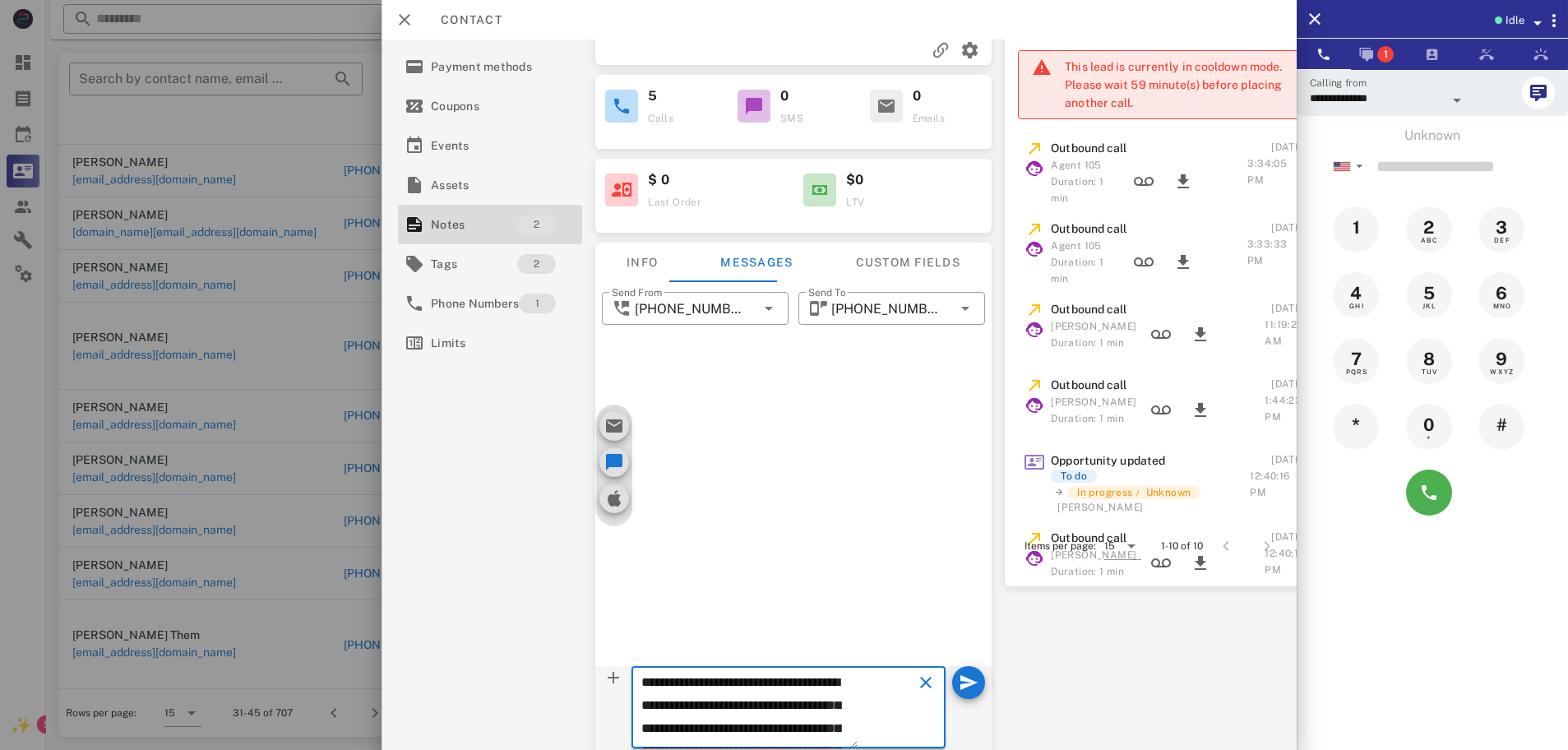 click on "**********" at bounding box center [749, 710] 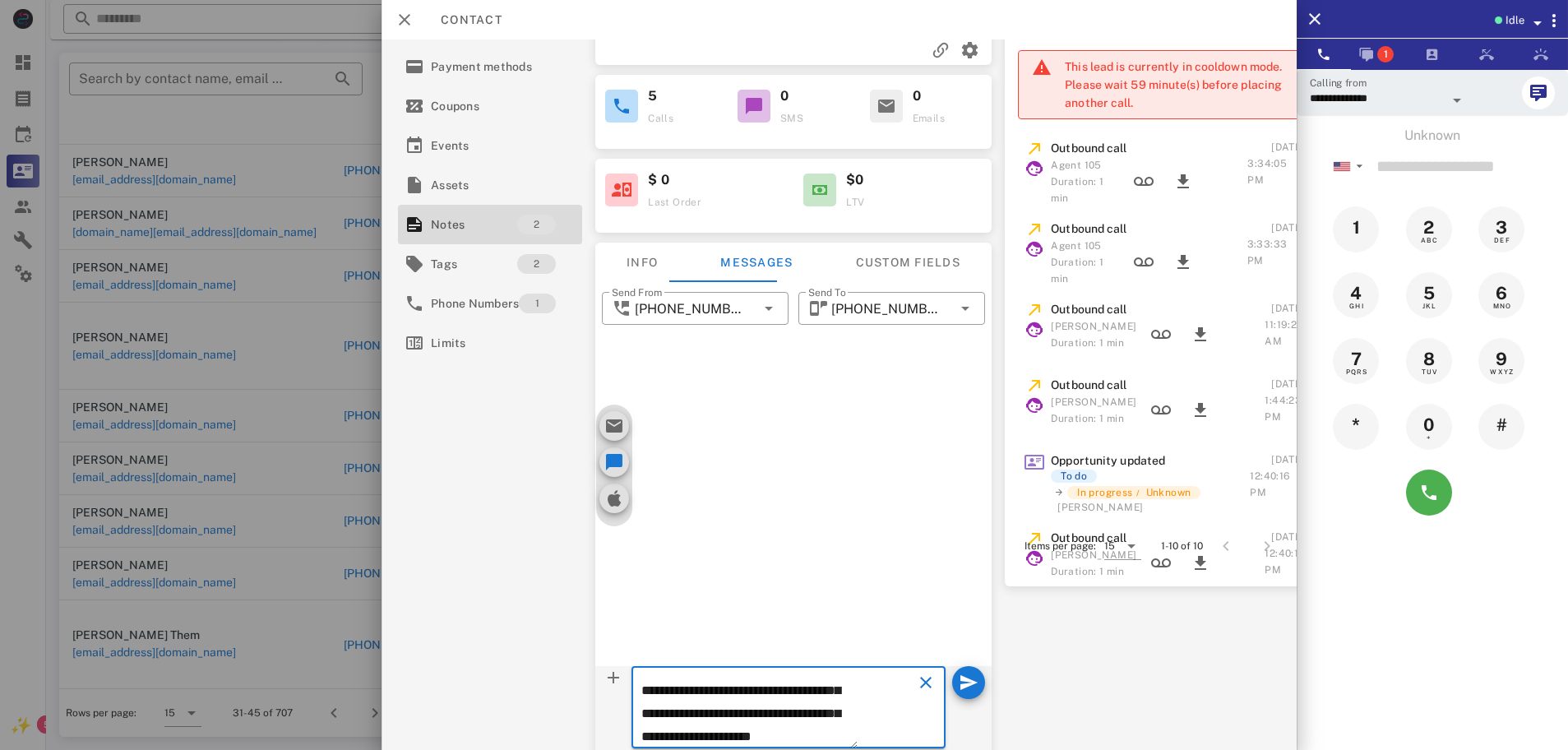 scroll, scrollTop: 130, scrollLeft: 0, axis: vertical 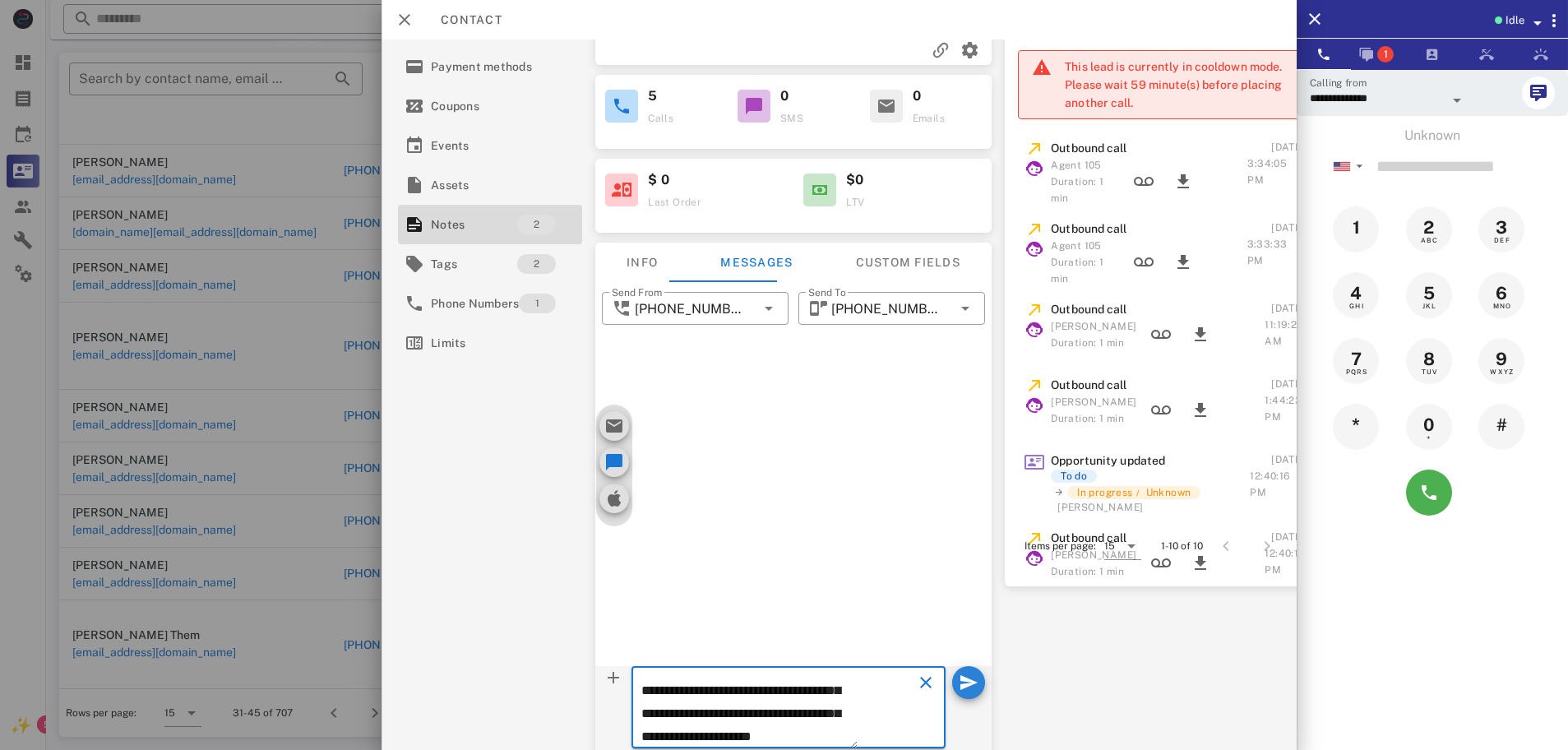 type on "**********" 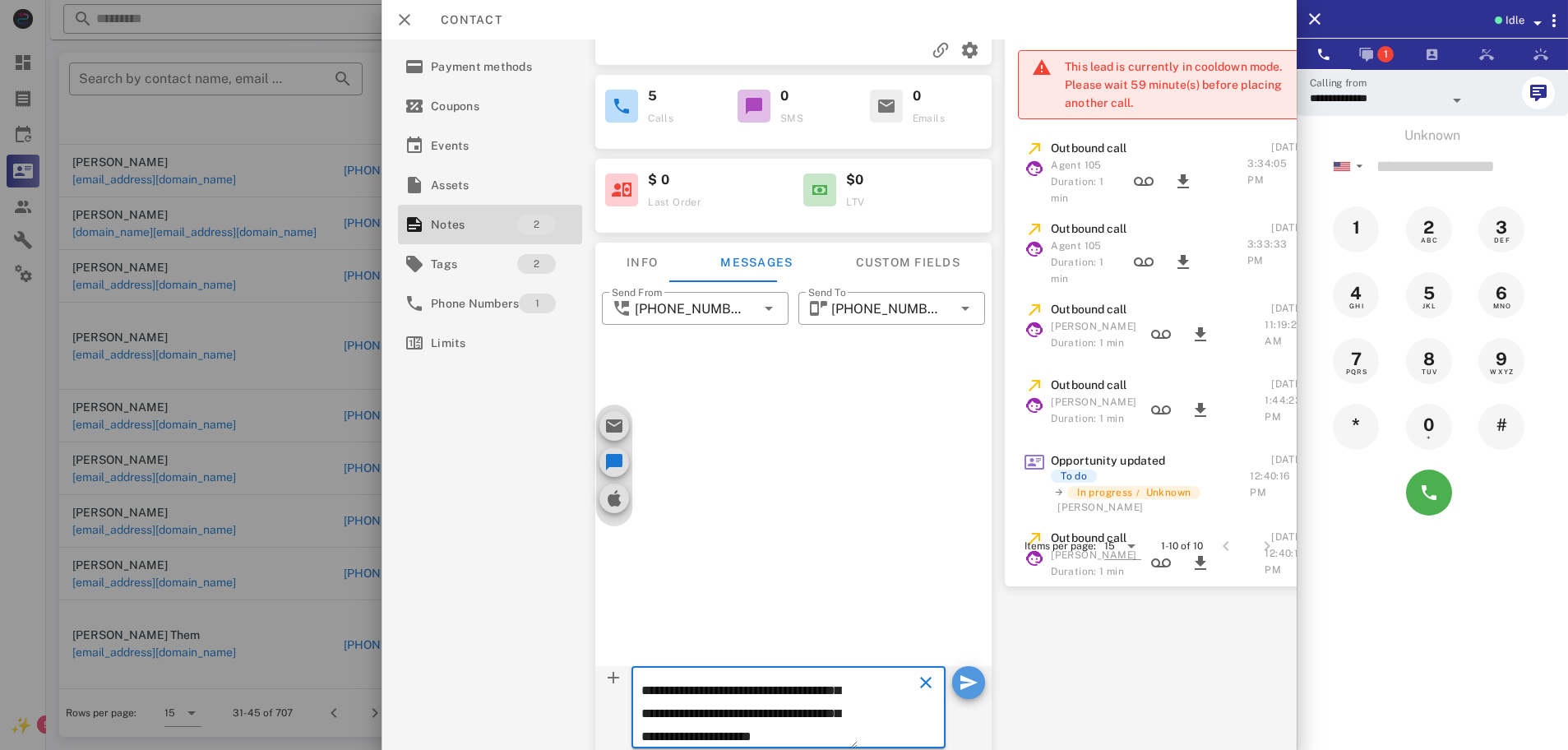 click at bounding box center [969, 683] 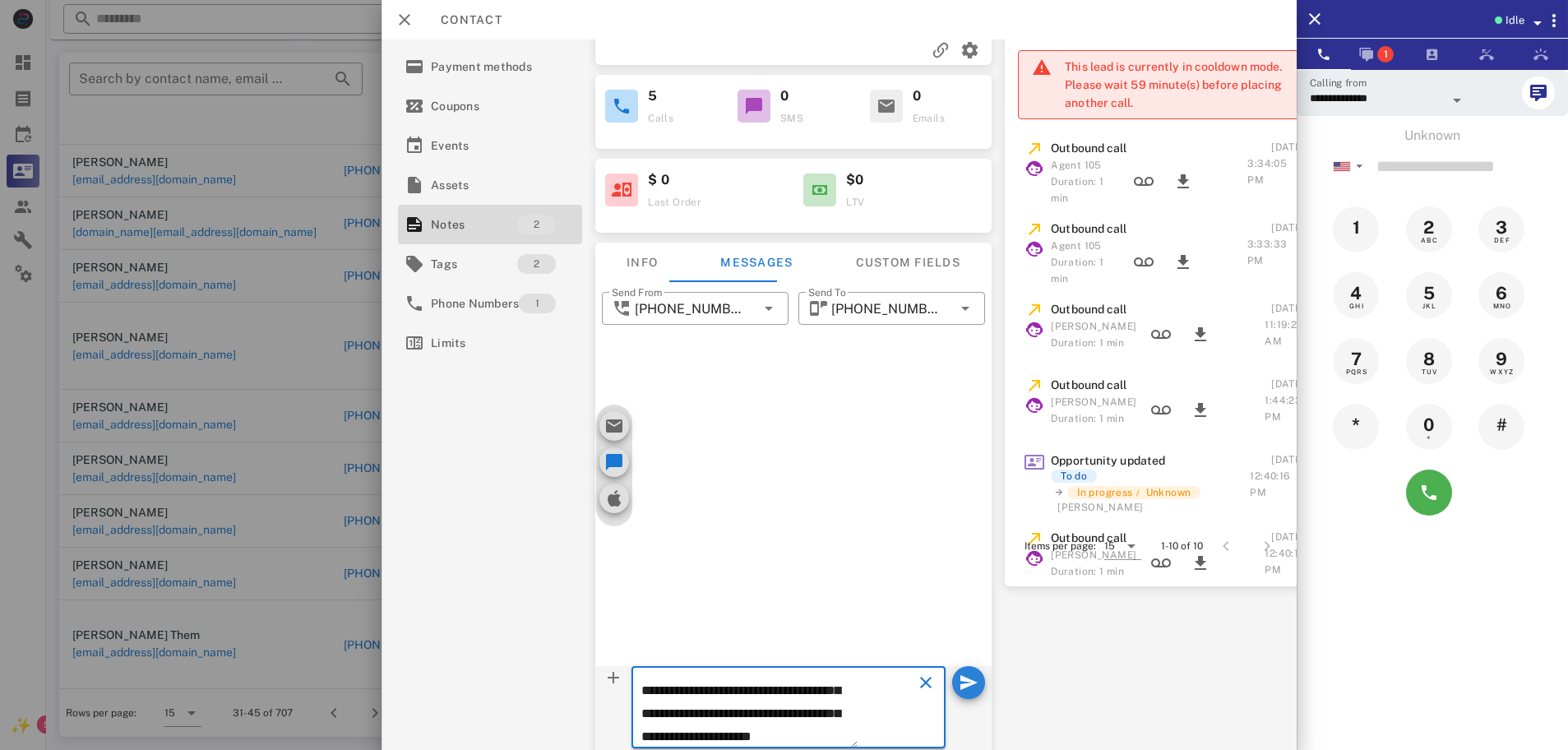 type 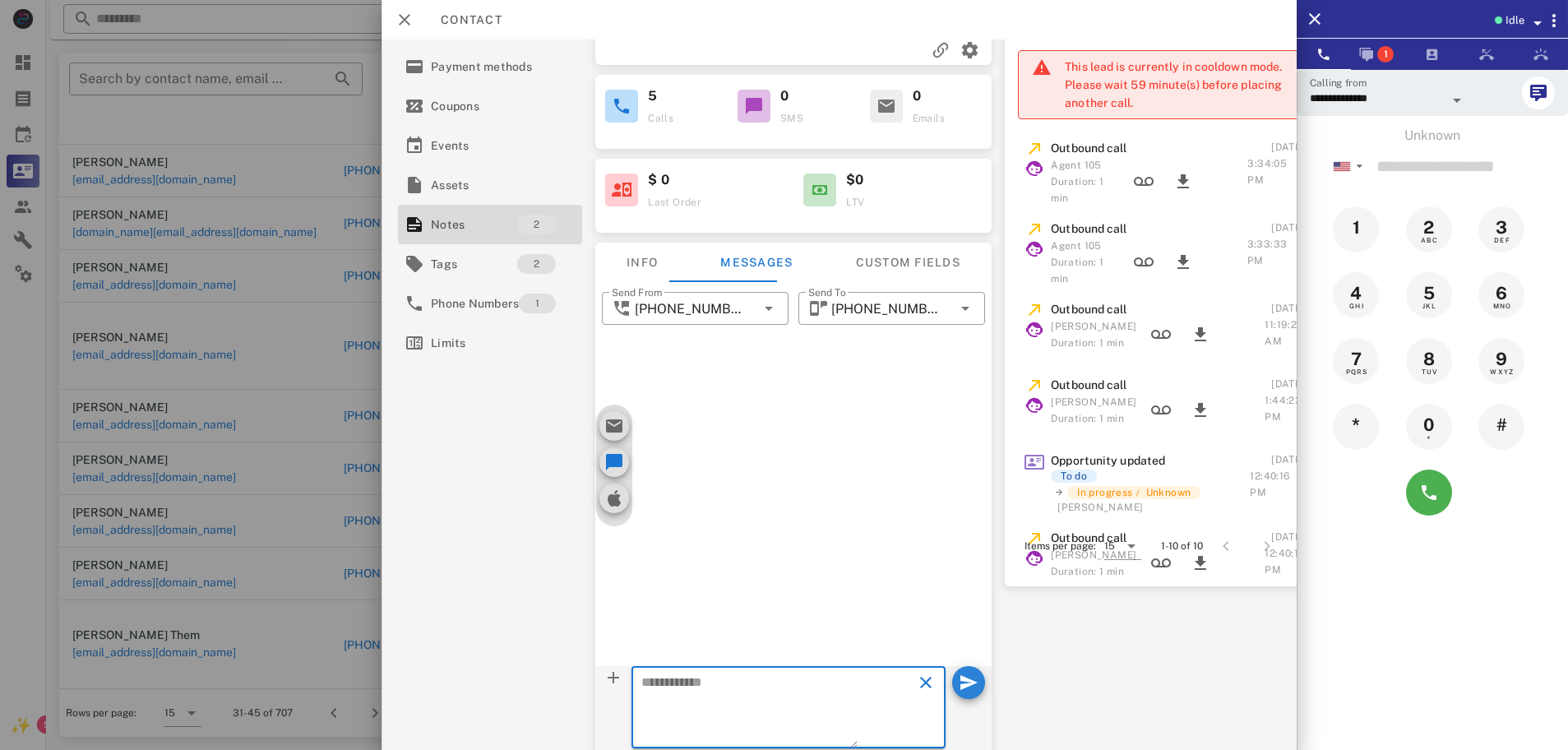 scroll, scrollTop: 0, scrollLeft: 0, axis: both 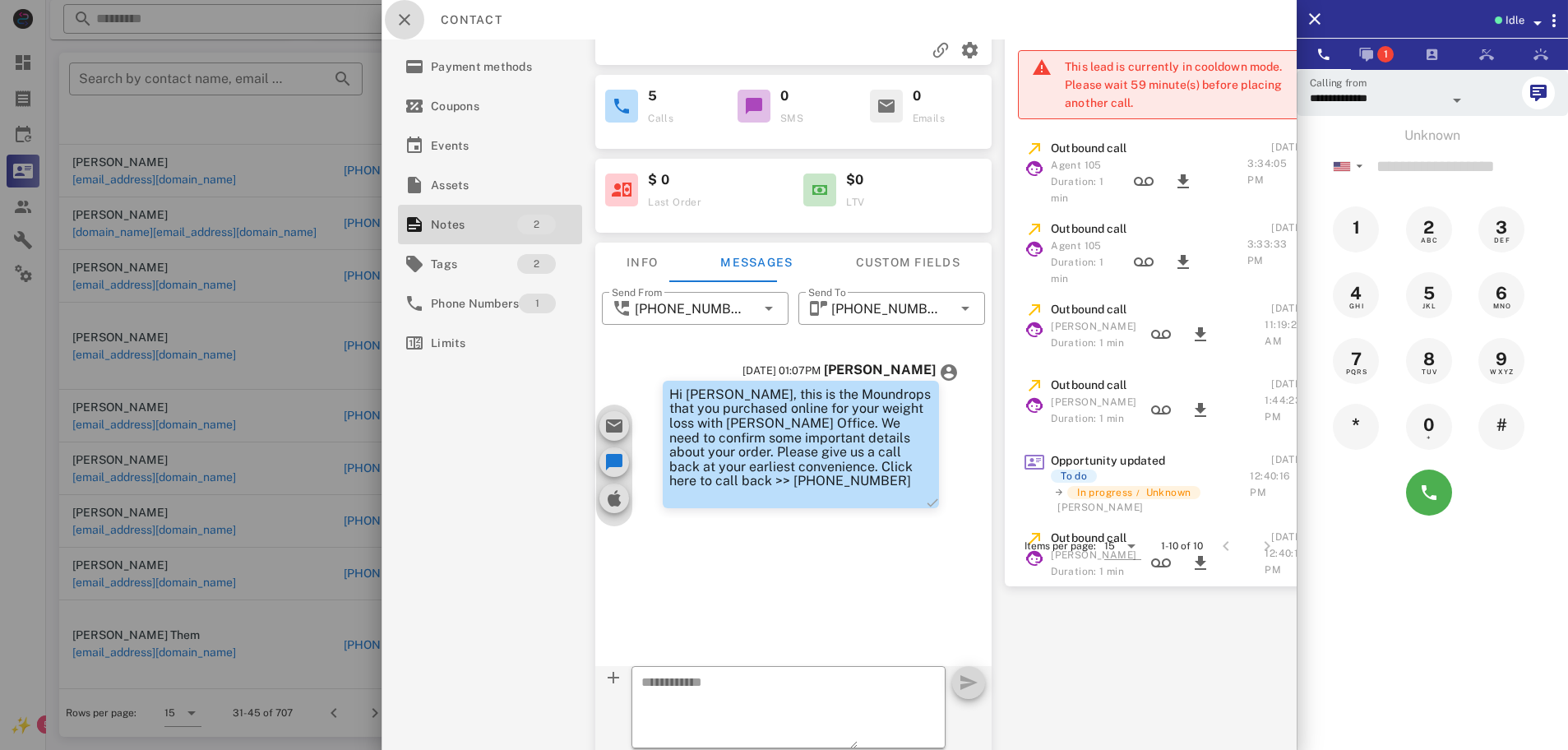 click at bounding box center (405, 20) 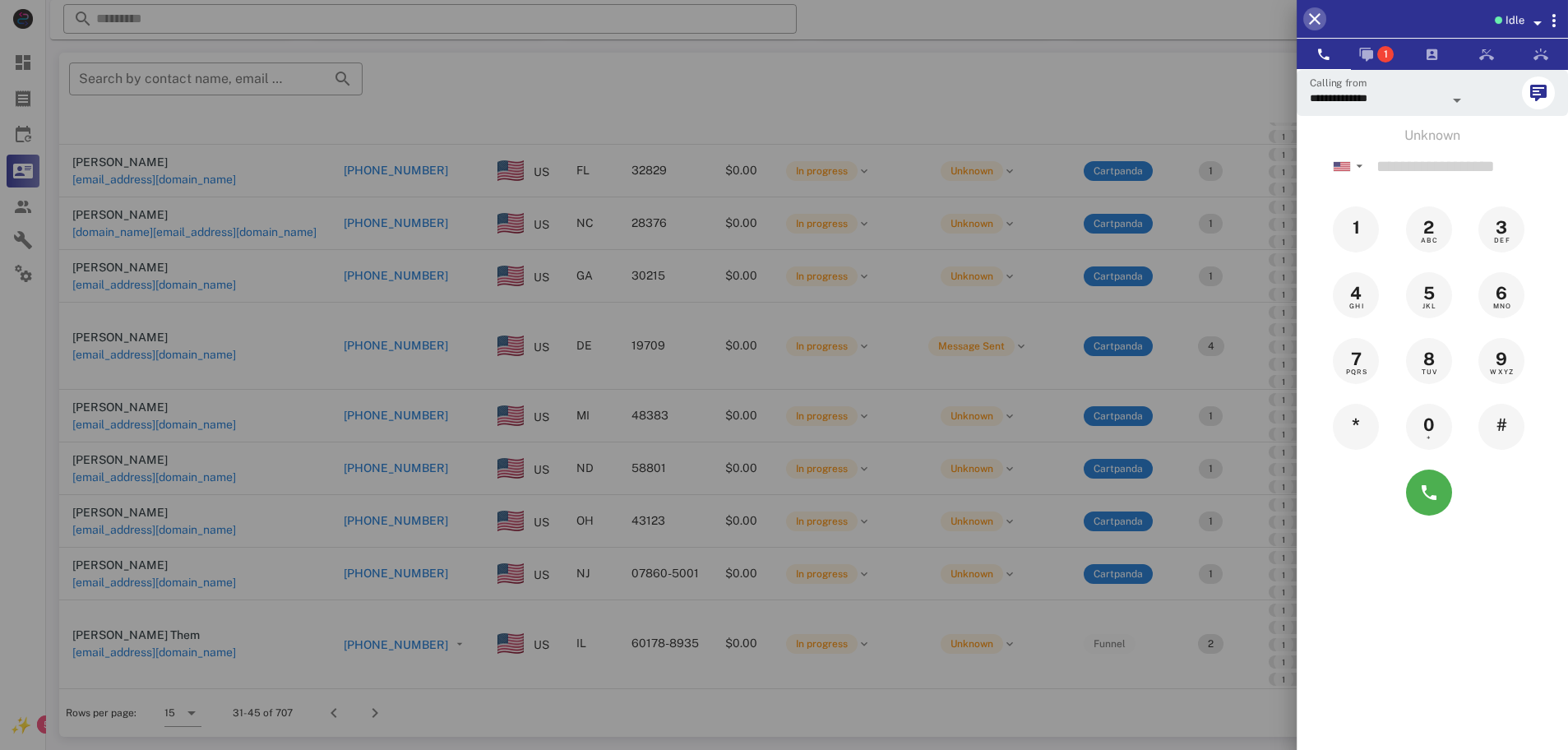 click at bounding box center (1315, 19) 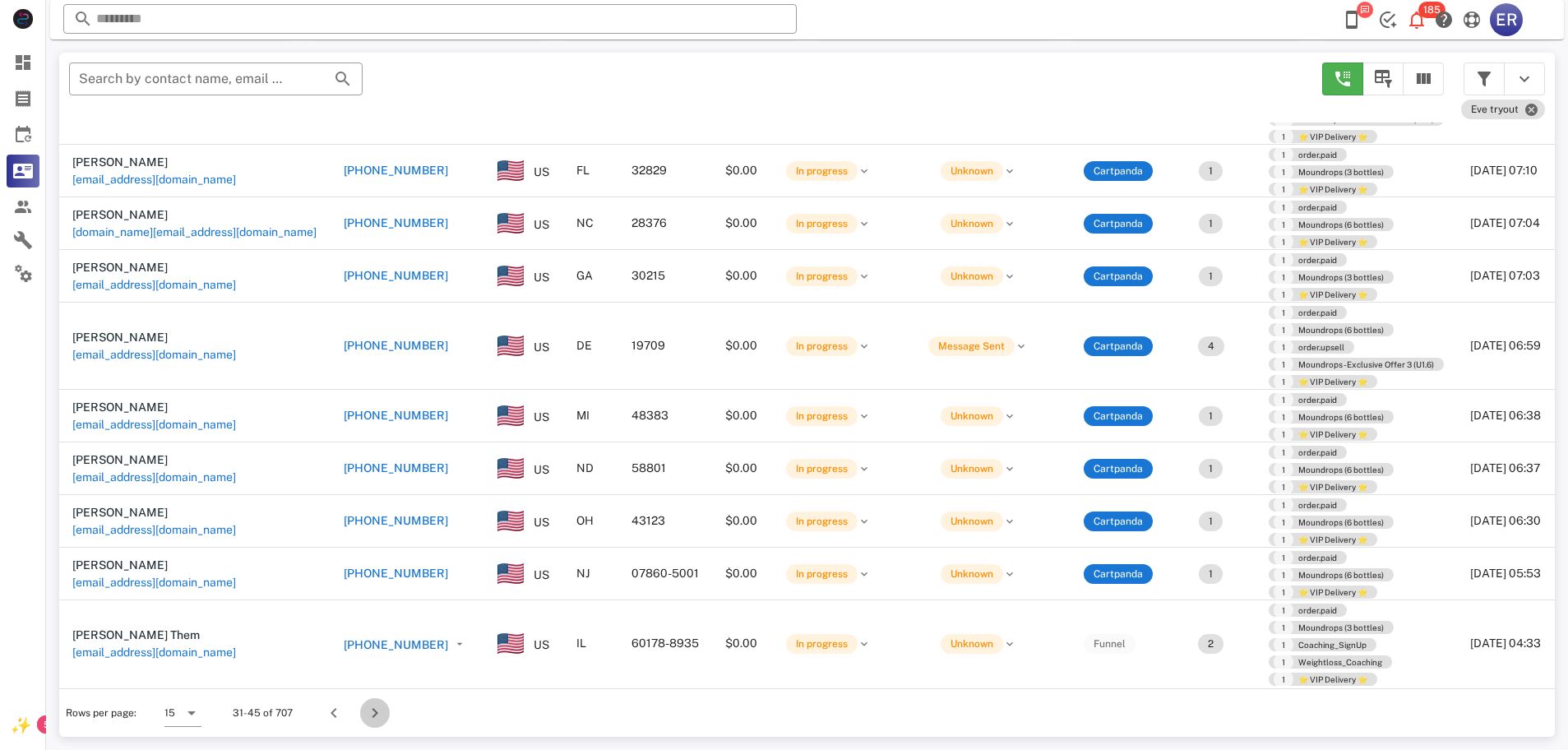 click at bounding box center (375, 713) 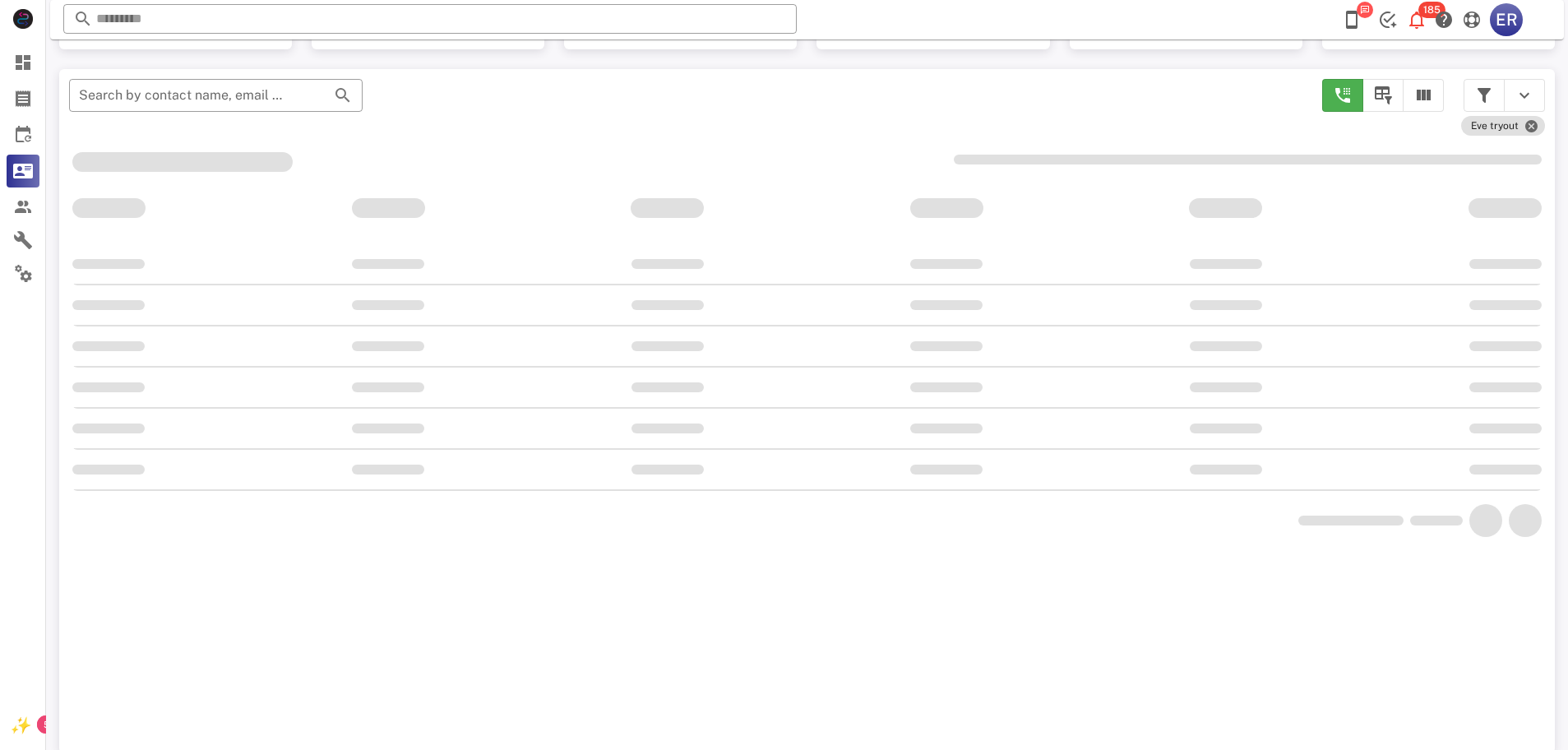 scroll, scrollTop: 168, scrollLeft: 0, axis: vertical 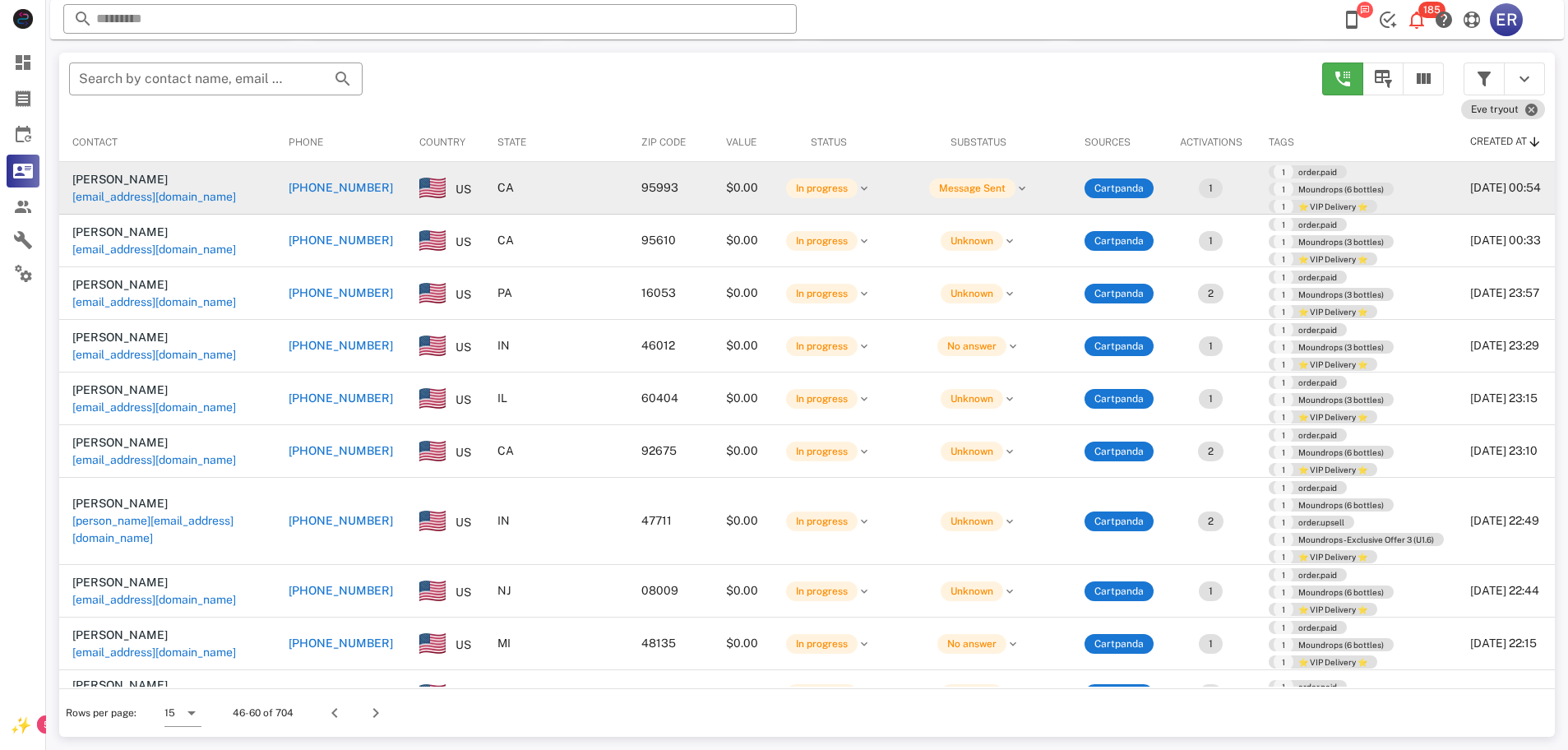 click on "[PHONE_NUMBER]" at bounding box center [340, 188] 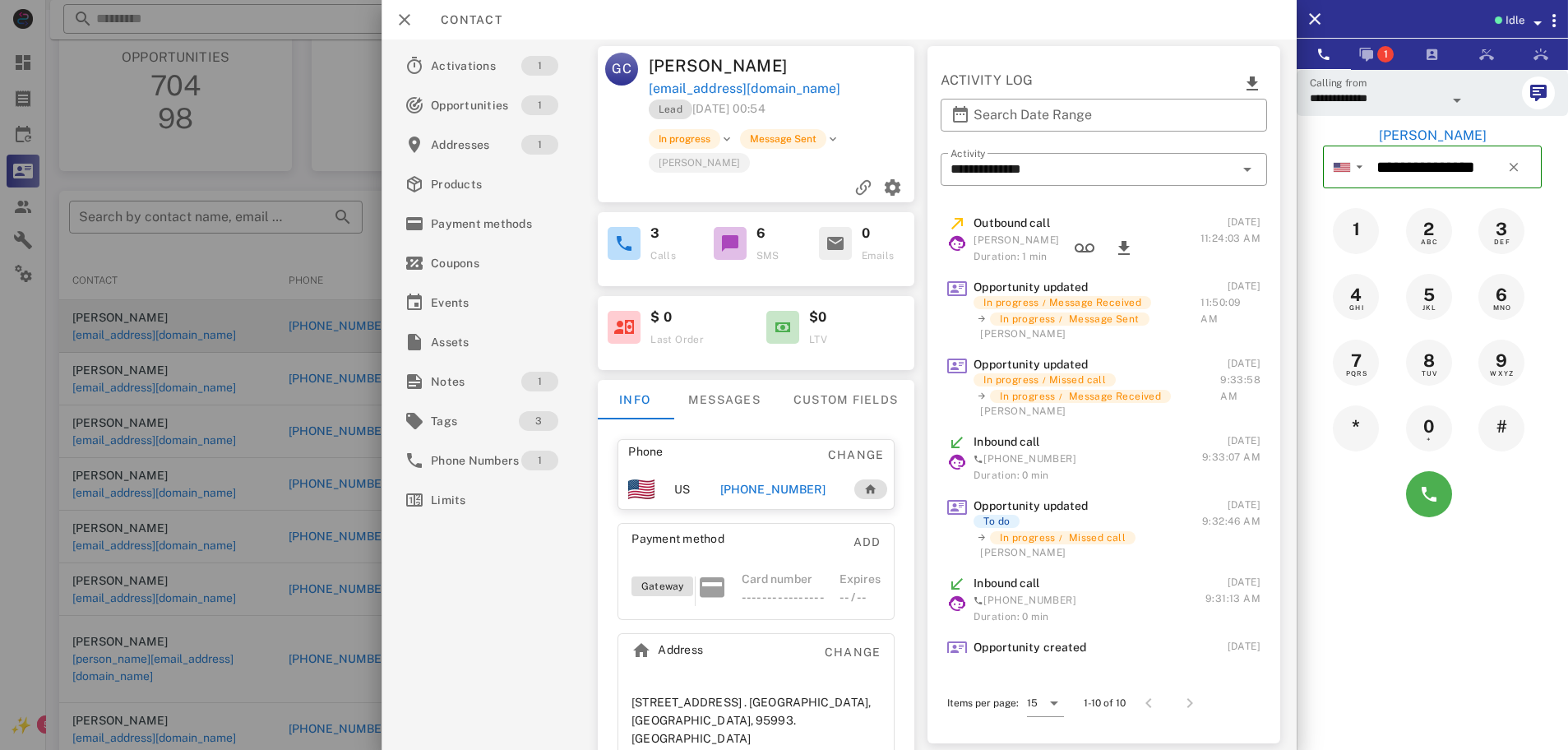 scroll, scrollTop: 0, scrollLeft: 0, axis: both 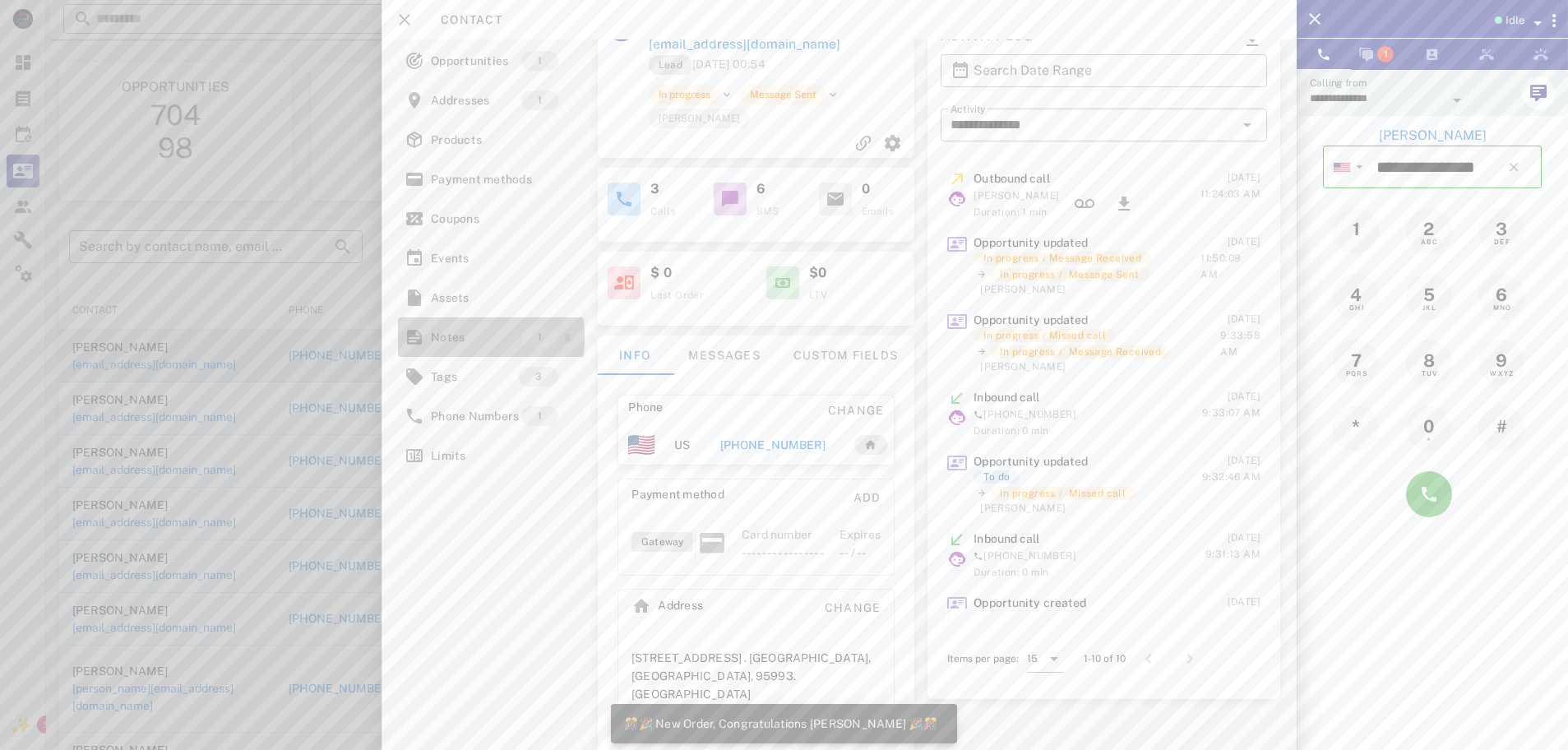 click on "Notes" at bounding box center (476, 337) 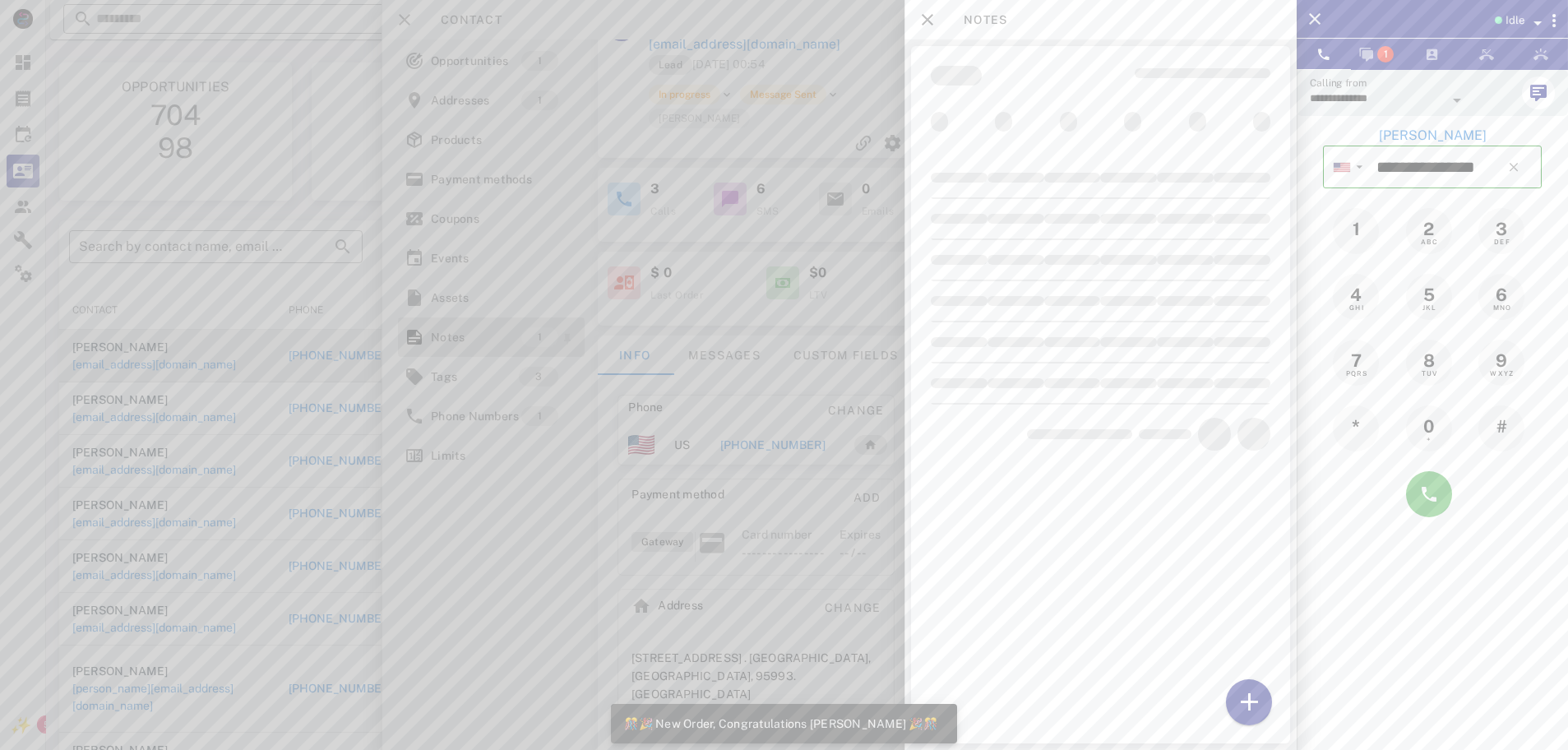 scroll, scrollTop: 19, scrollLeft: 0, axis: vertical 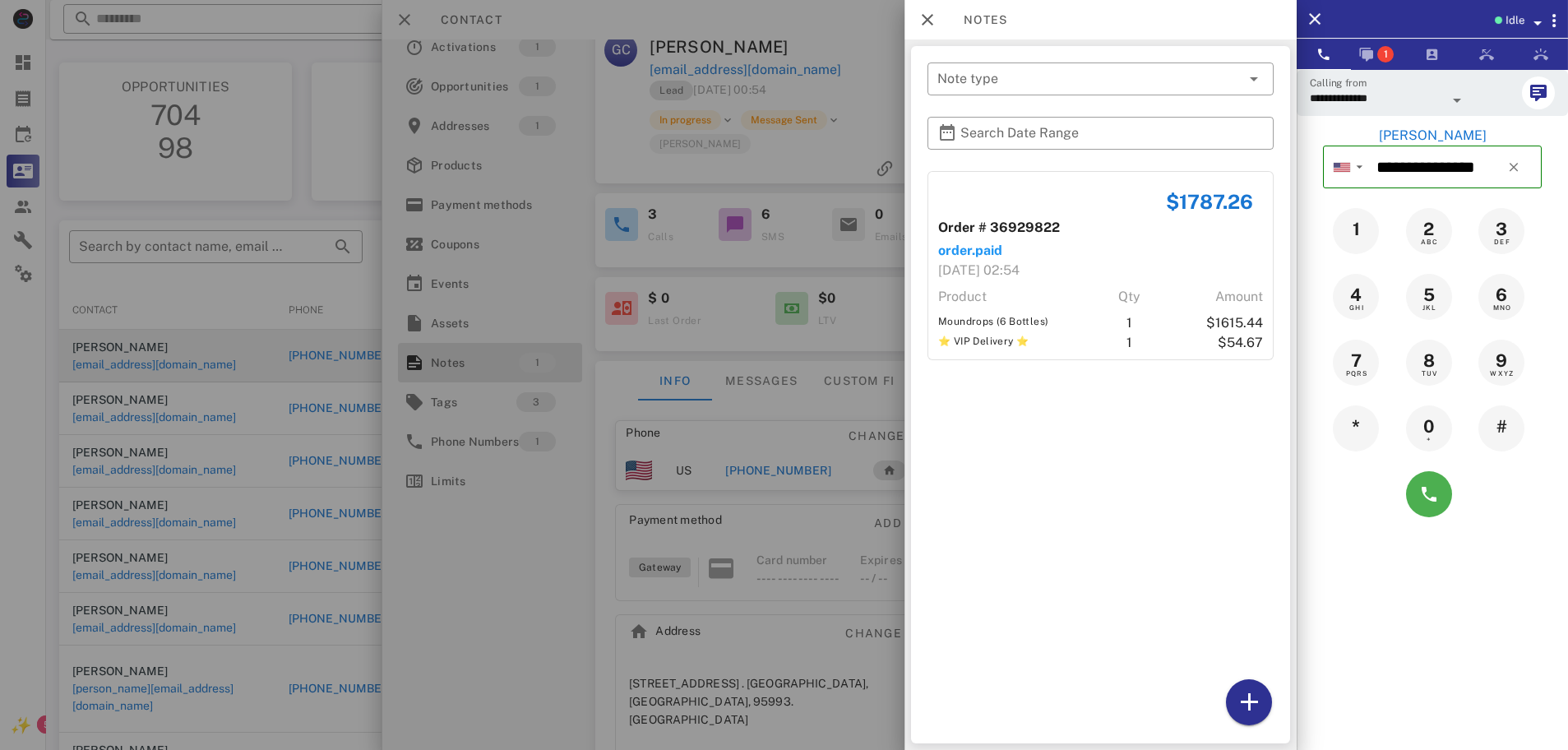 click at bounding box center (784, 375) 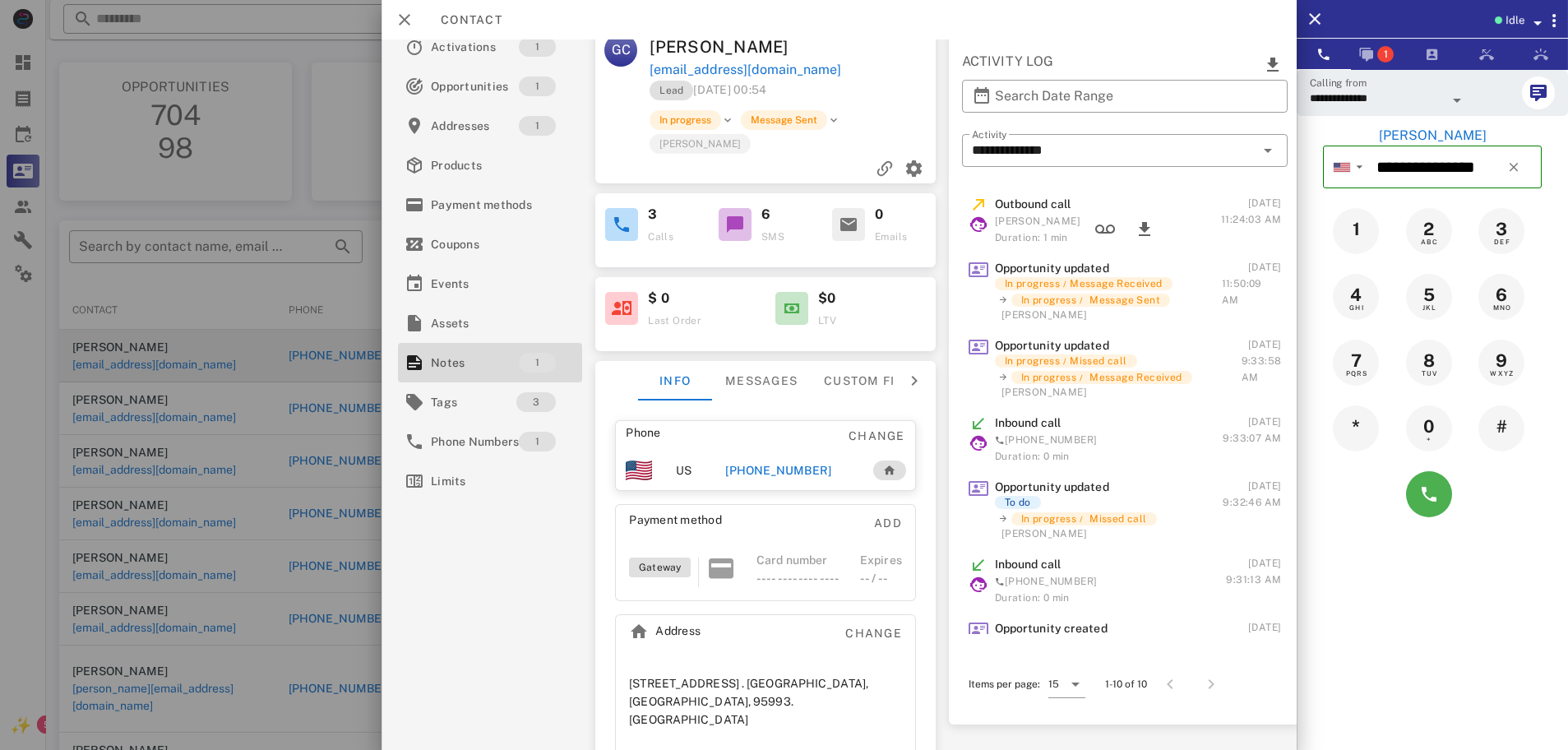 click on "[PHONE_NUMBER]" at bounding box center [778, 470] 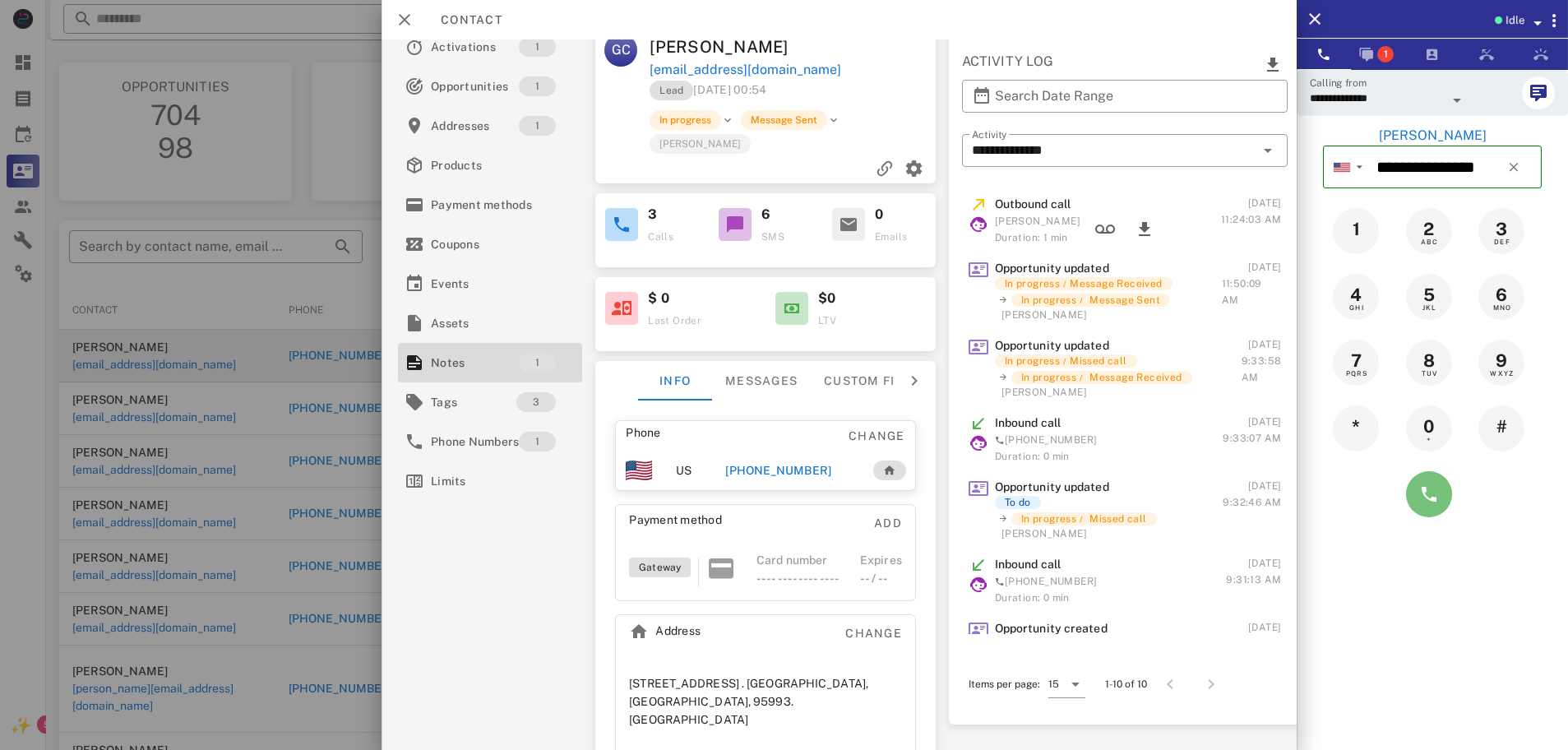 click at bounding box center [1429, 494] 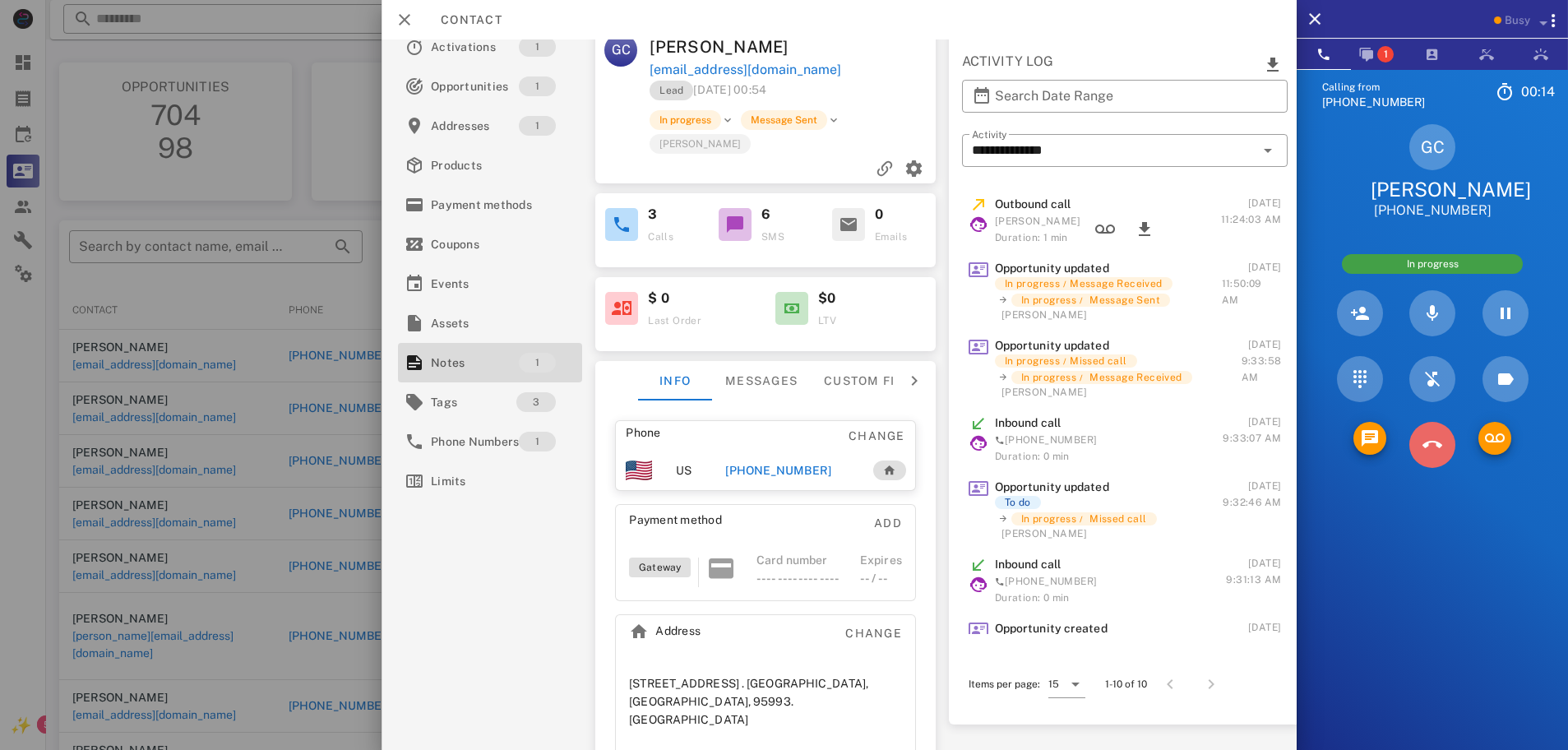 click at bounding box center [1432, 445] 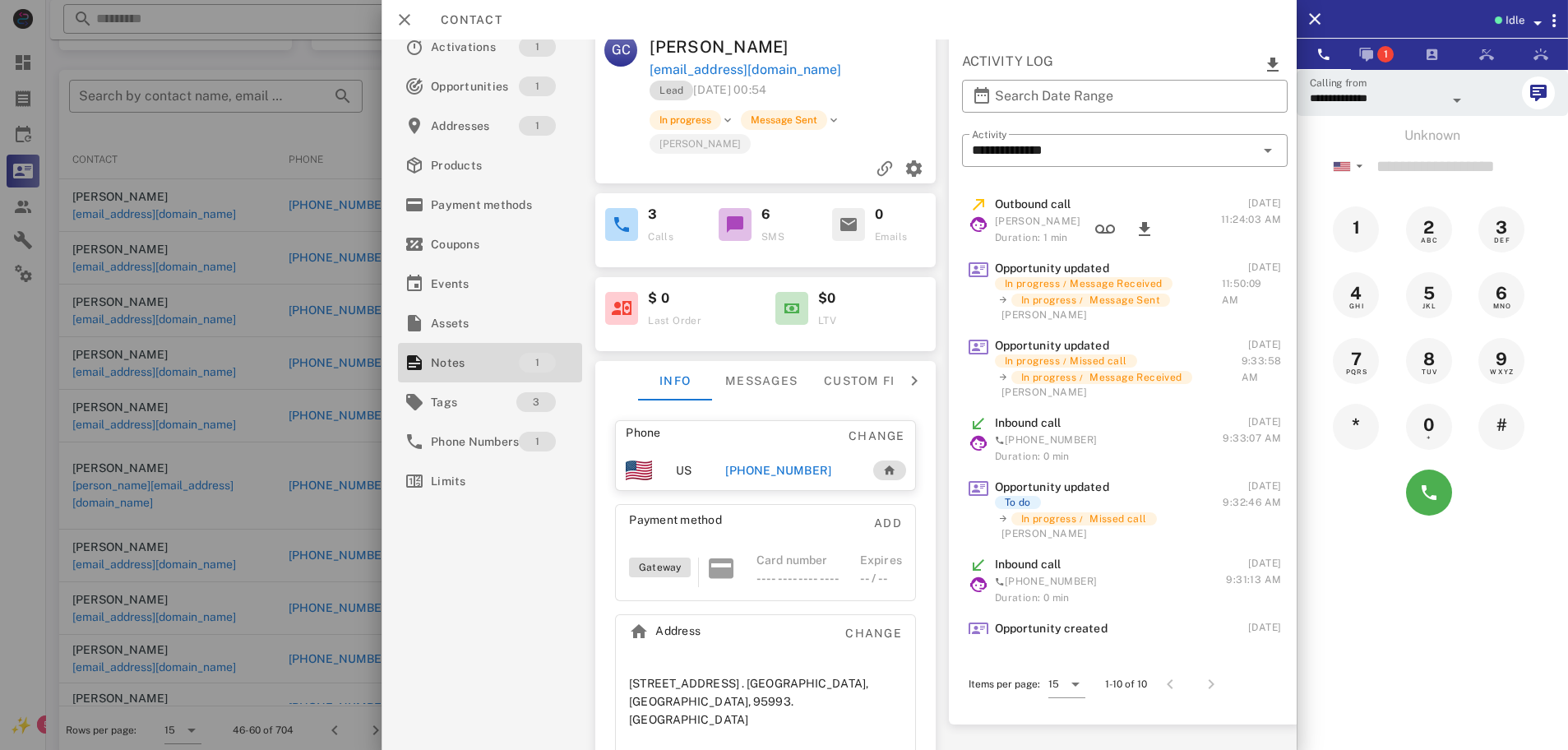 scroll, scrollTop: 168, scrollLeft: 0, axis: vertical 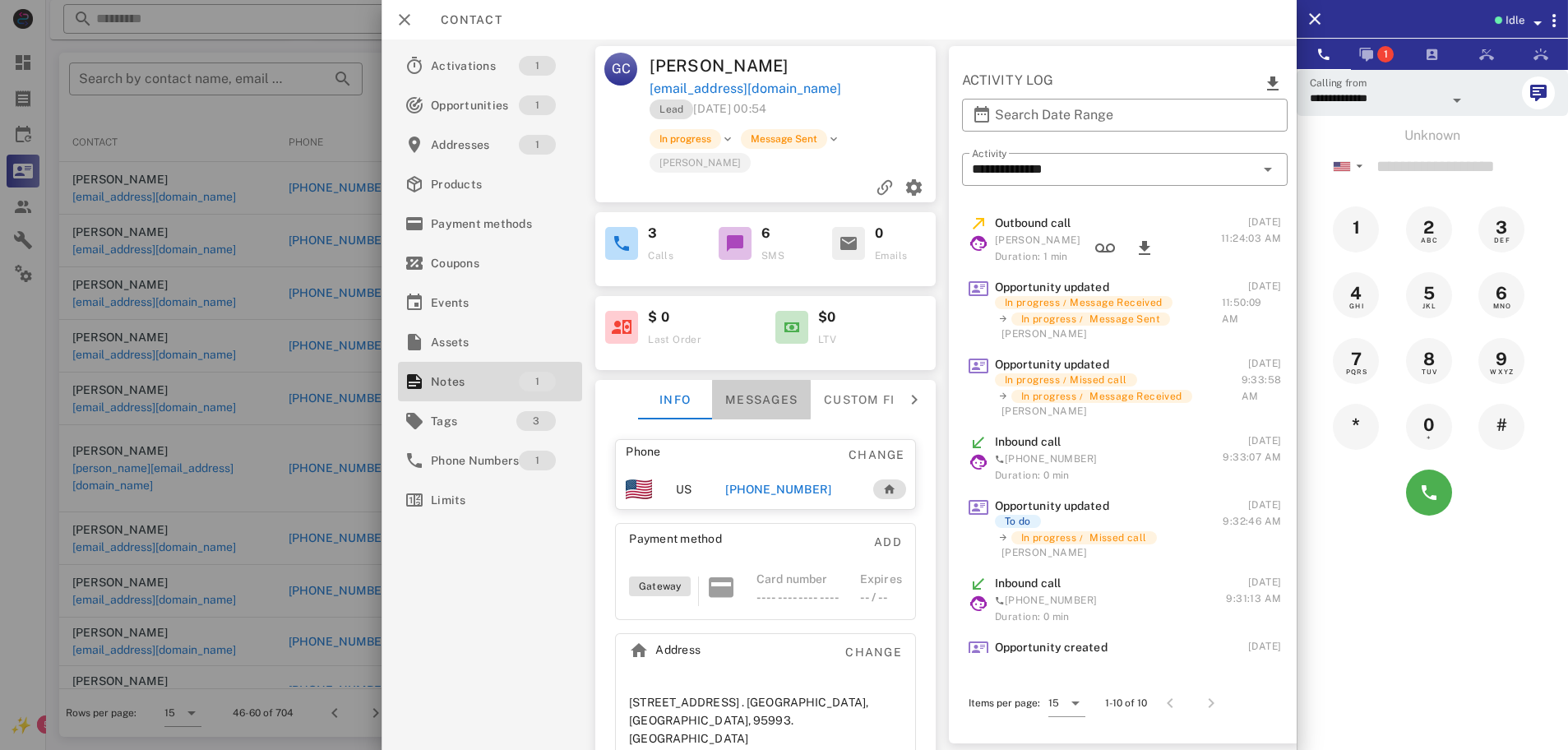 click on "Messages" at bounding box center (761, 400) 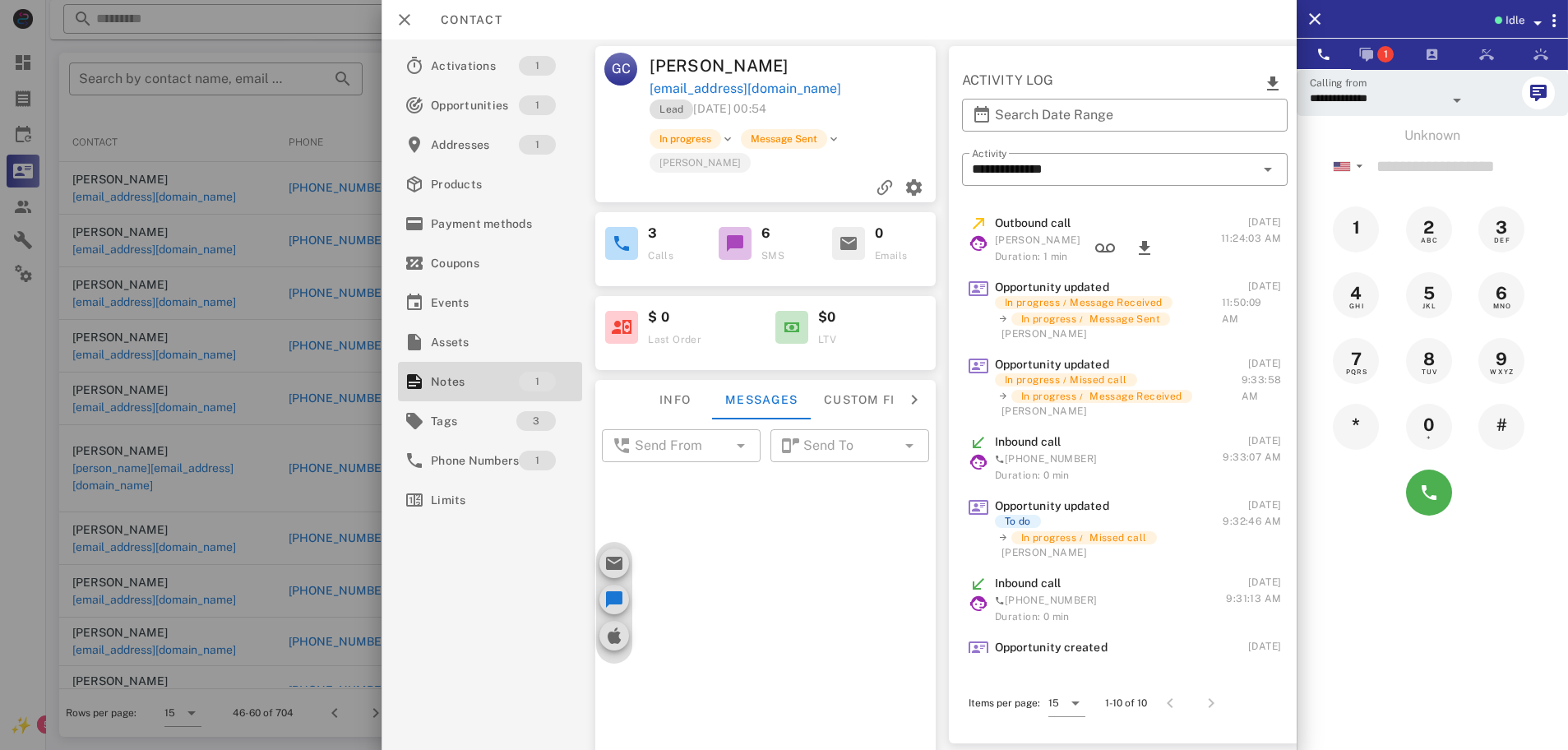 scroll, scrollTop: 666, scrollLeft: 0, axis: vertical 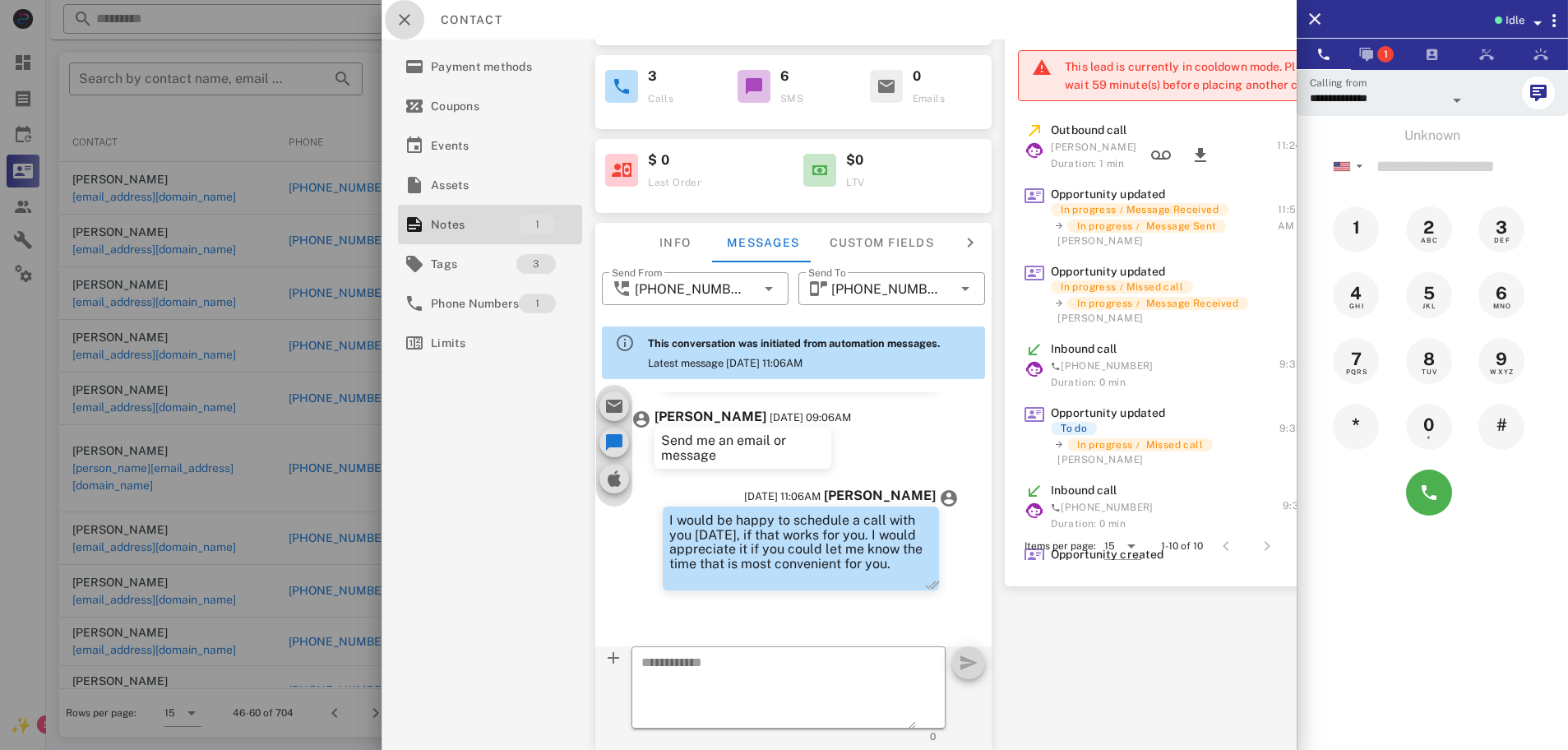 click at bounding box center [405, 20] 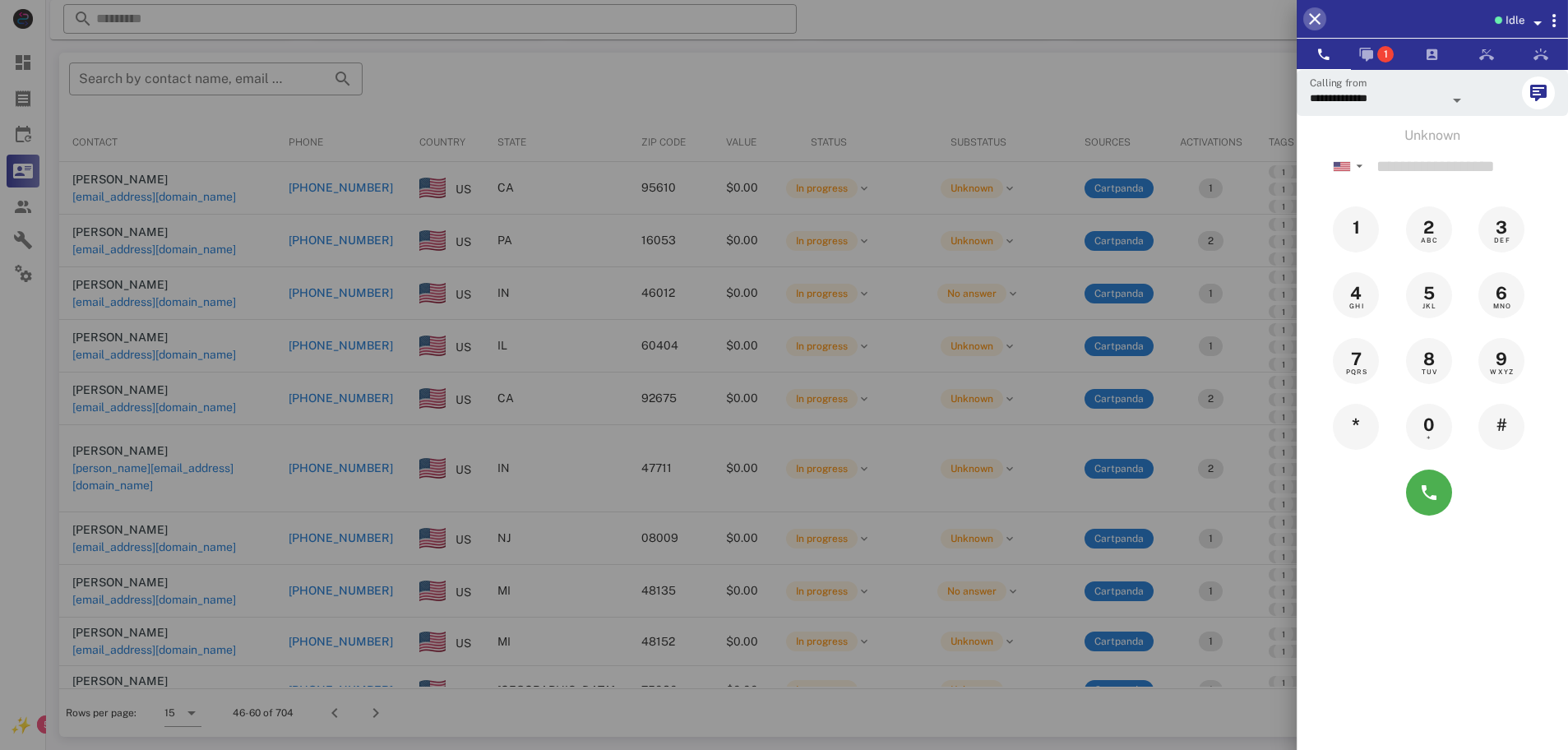 click at bounding box center [1315, 19] 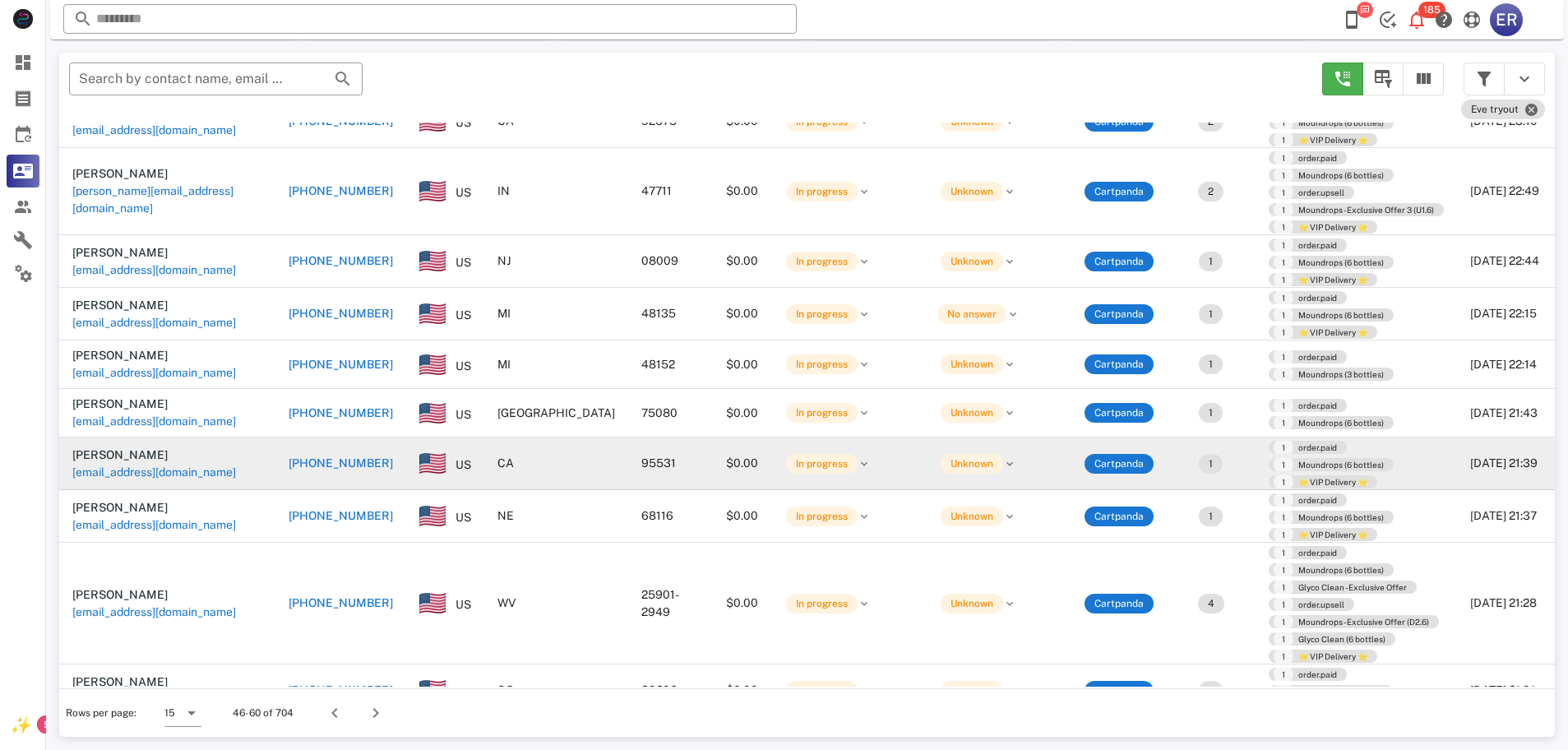 scroll, scrollTop: 307, scrollLeft: 0, axis: vertical 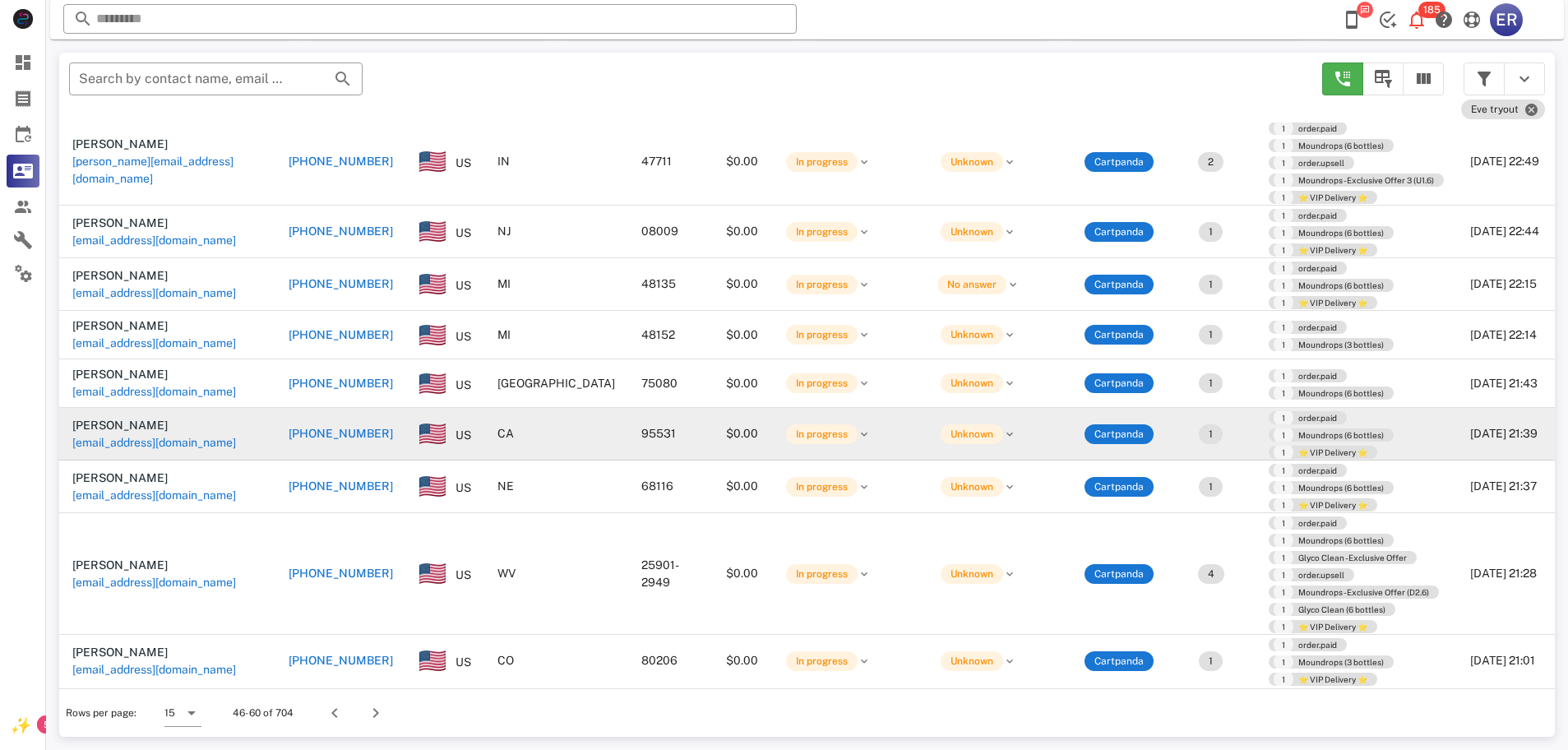 click on "[PHONE_NUMBER]" at bounding box center [340, 433] 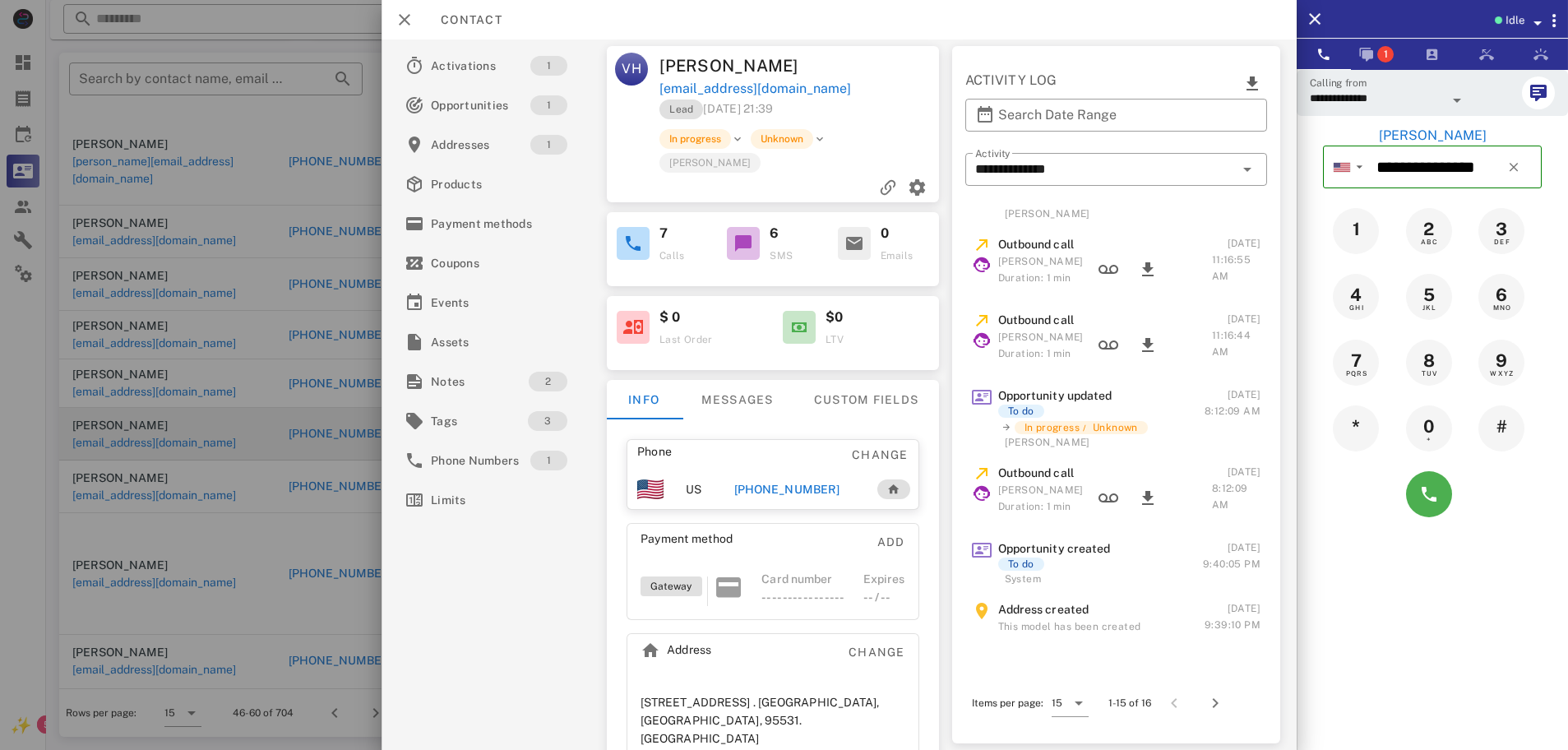 scroll, scrollTop: 580, scrollLeft: 0, axis: vertical 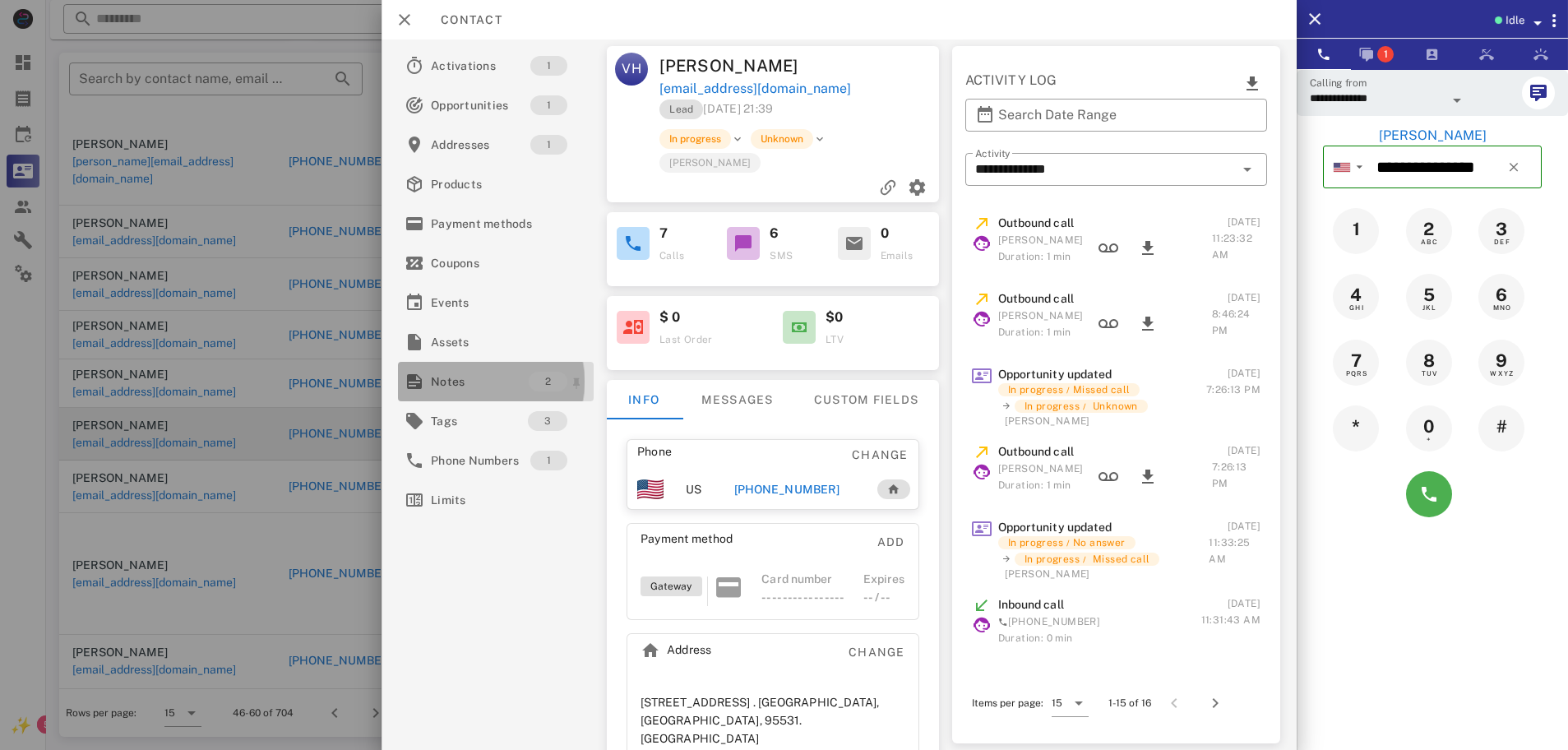 click on "Notes" at bounding box center (479, 382) 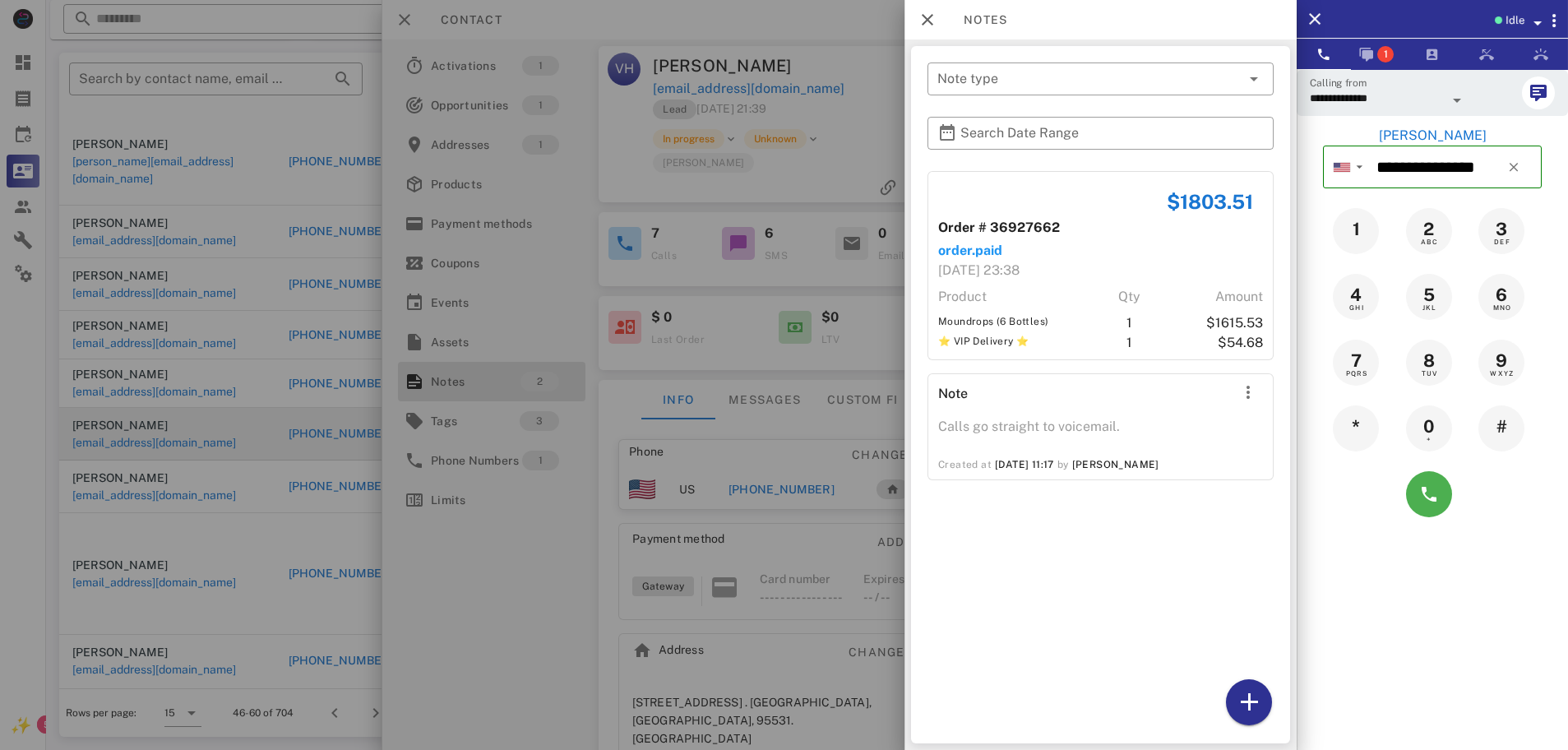 click at bounding box center (784, 375) 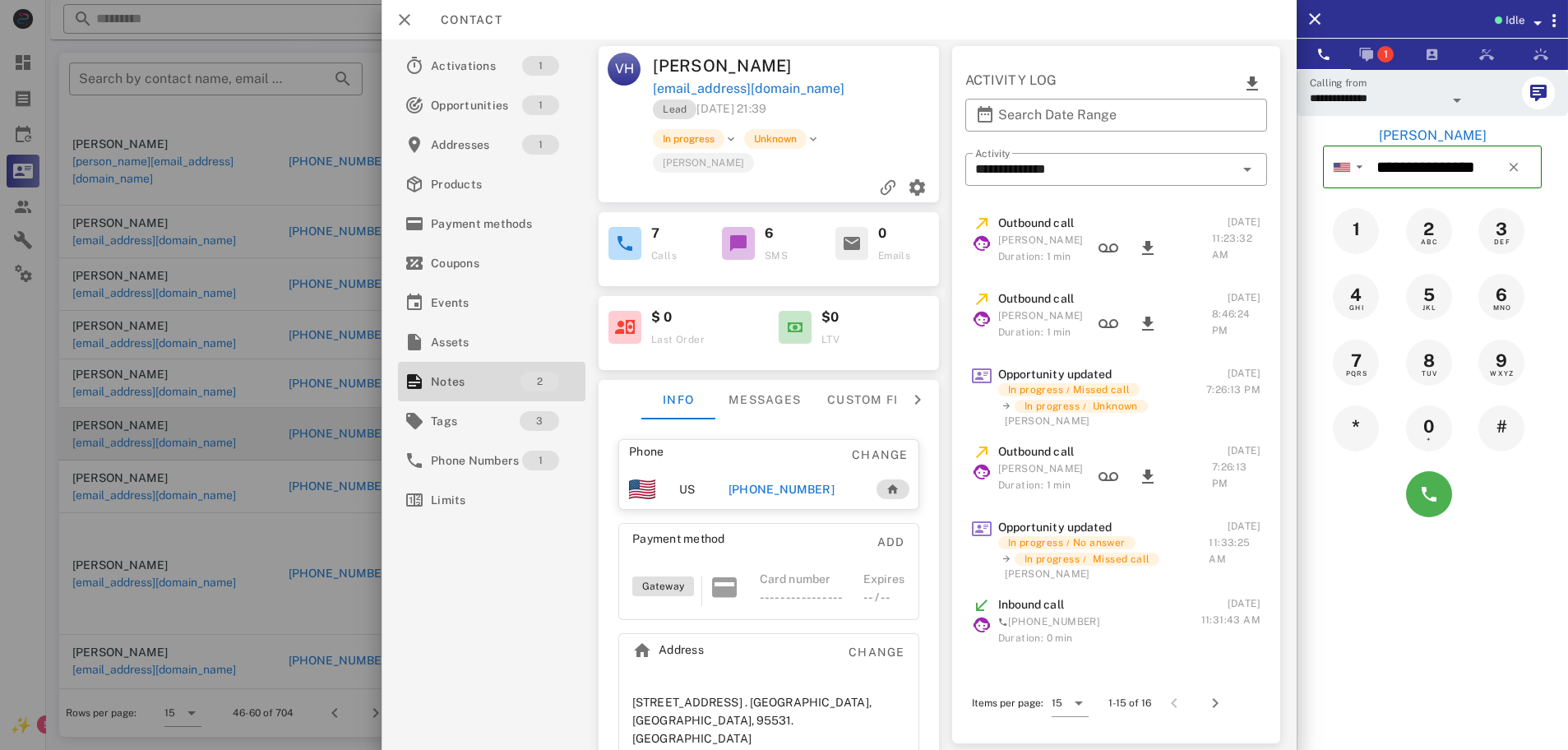 click on "[PHONE_NUMBER]" at bounding box center (781, 489) 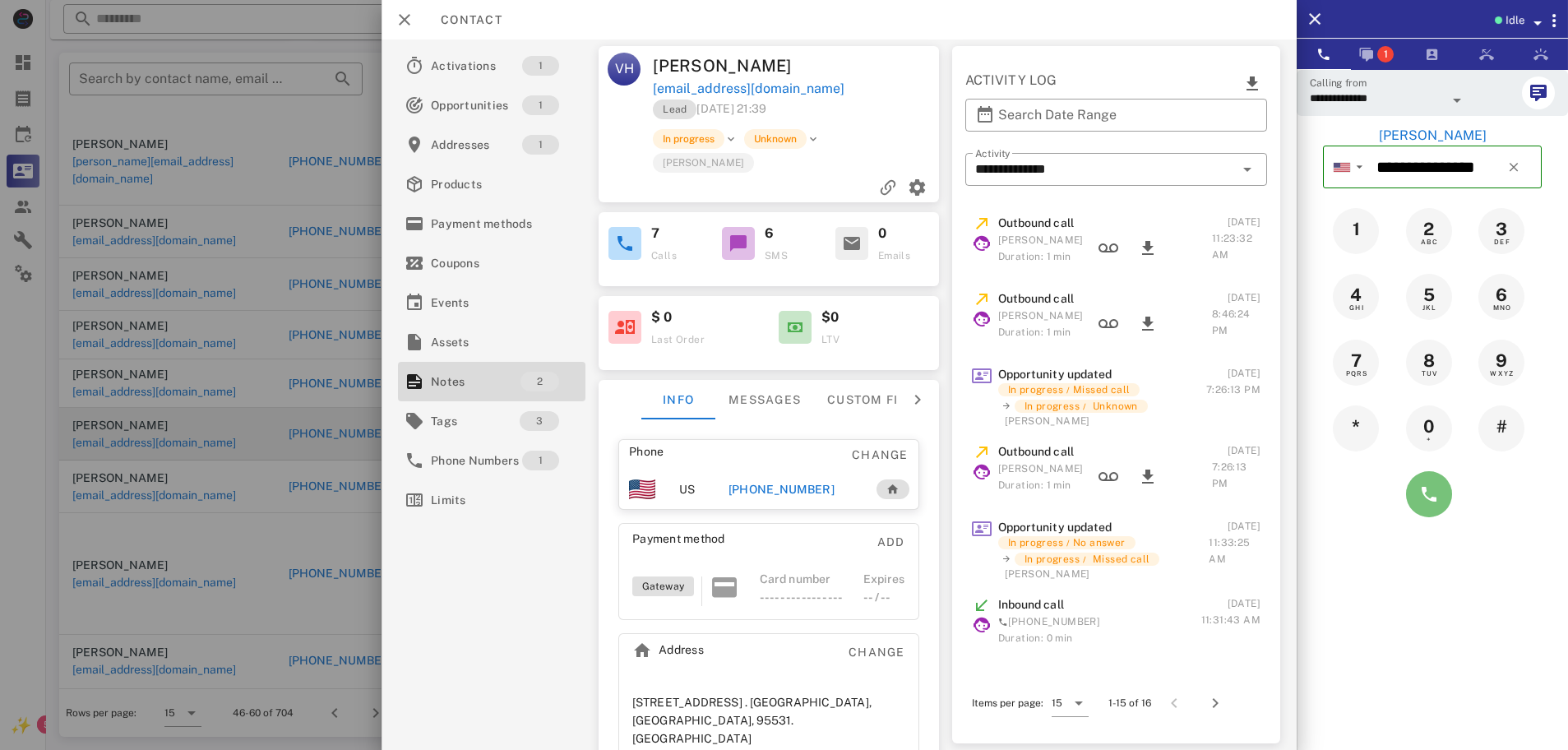 click at bounding box center (1429, 494) 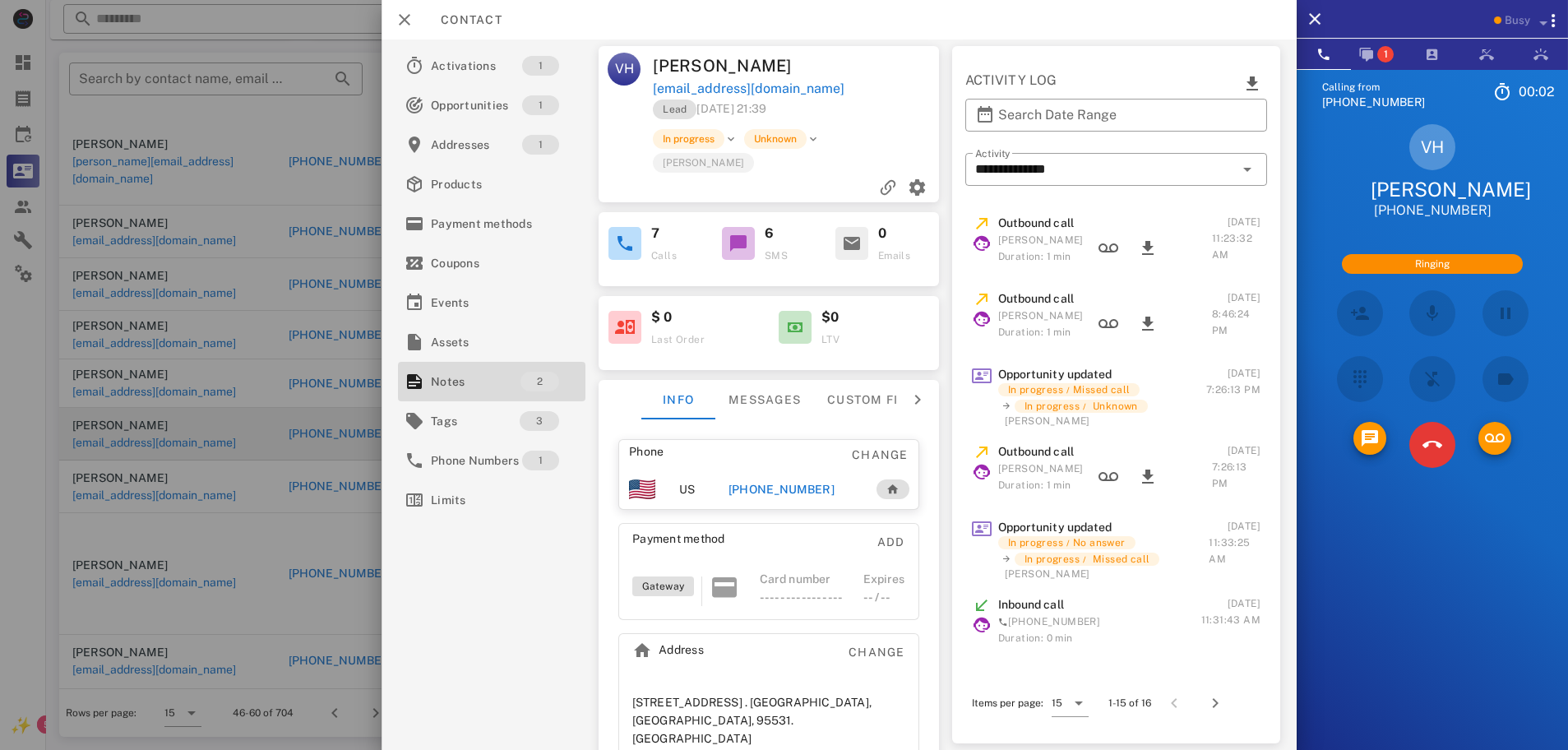 scroll, scrollTop: 254, scrollLeft: 0, axis: vertical 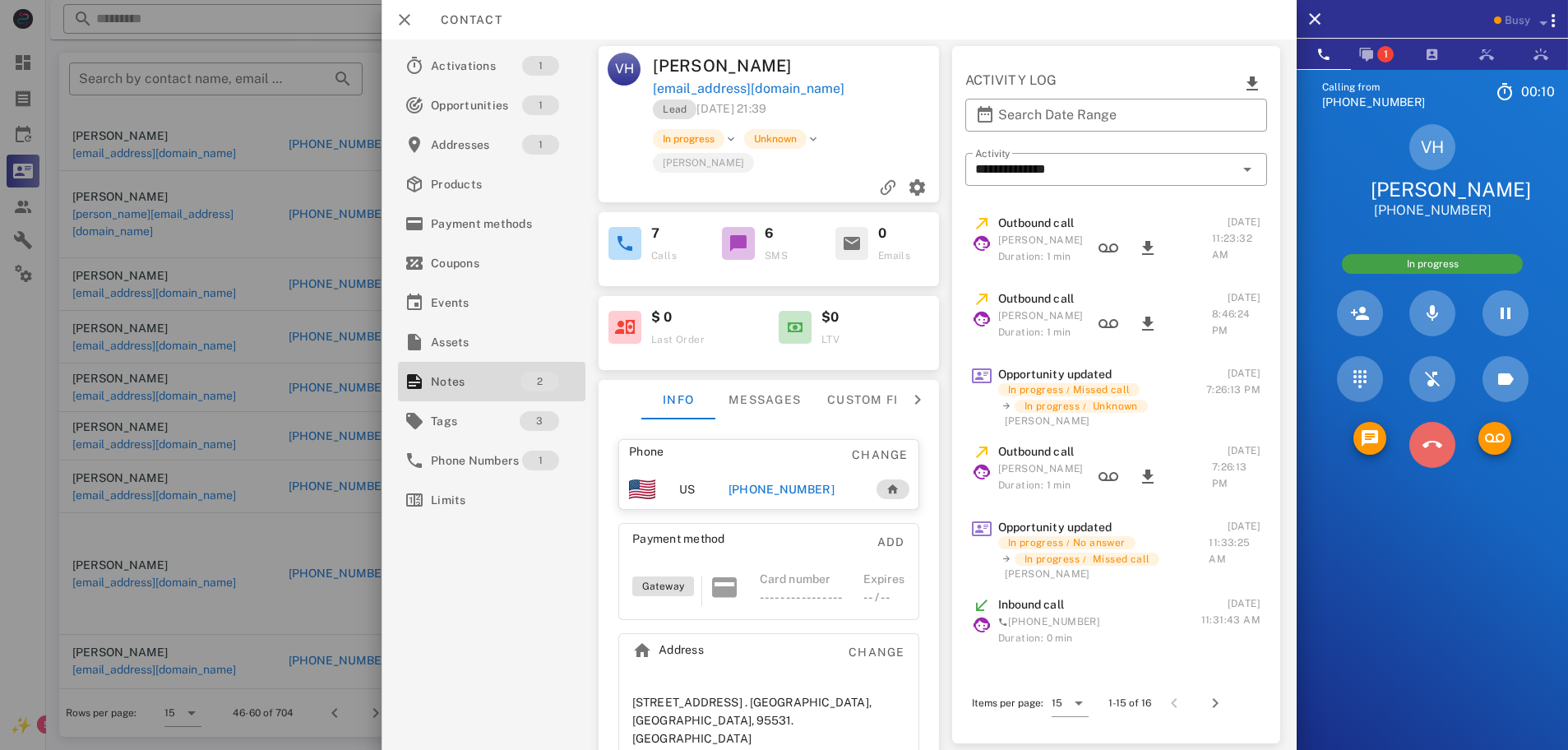 click at bounding box center (1432, 445) 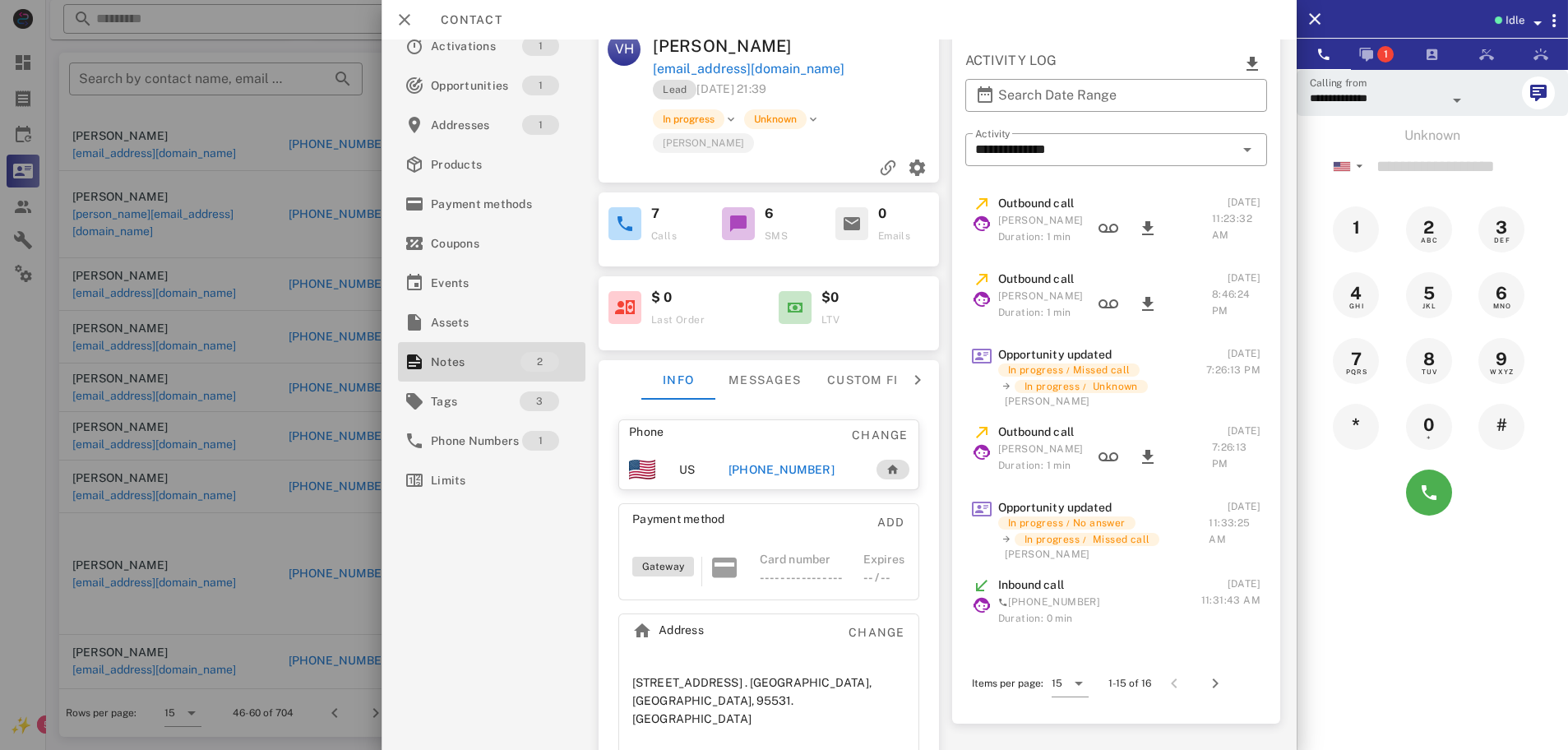 scroll, scrollTop: 37, scrollLeft: 0, axis: vertical 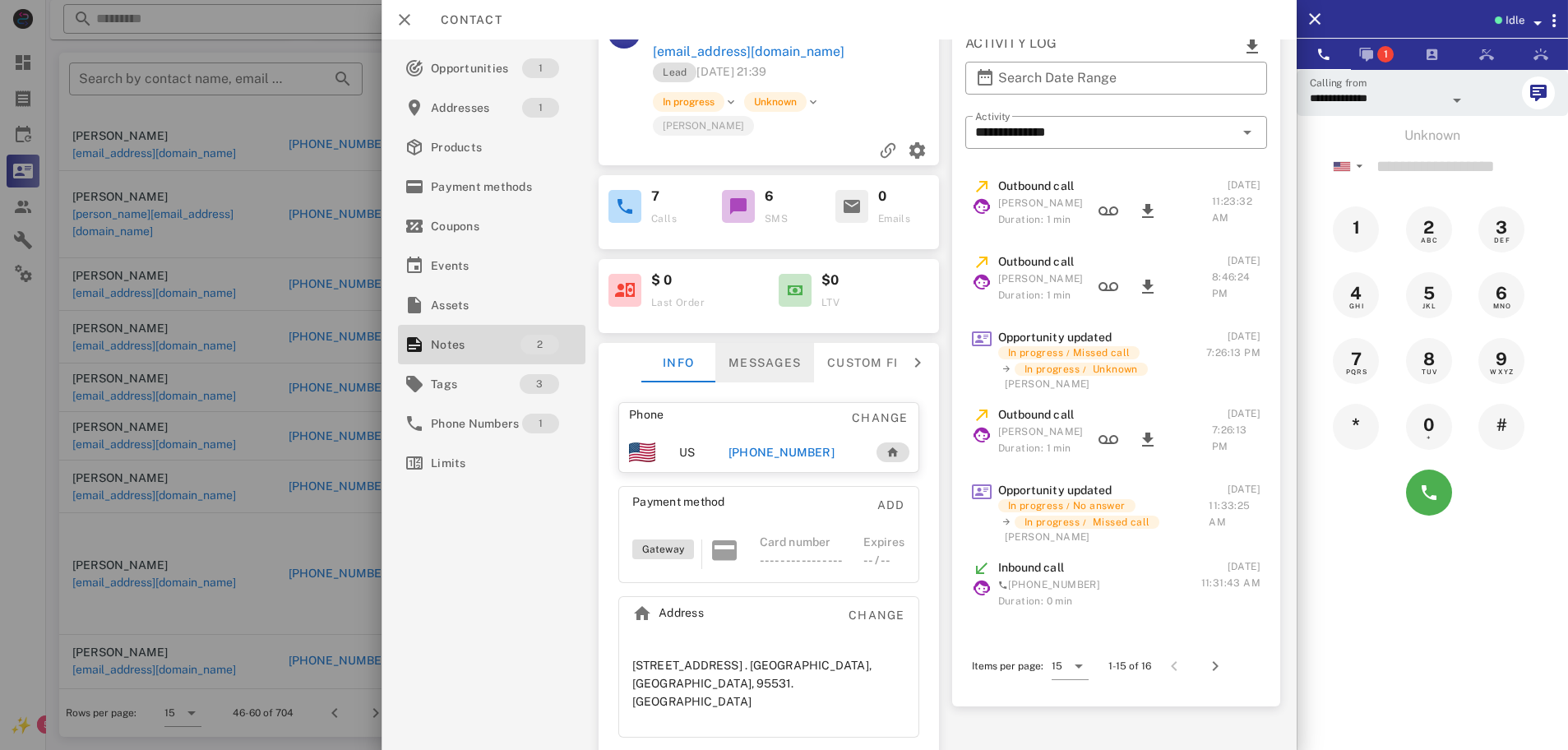 click on "Messages" at bounding box center (765, 363) 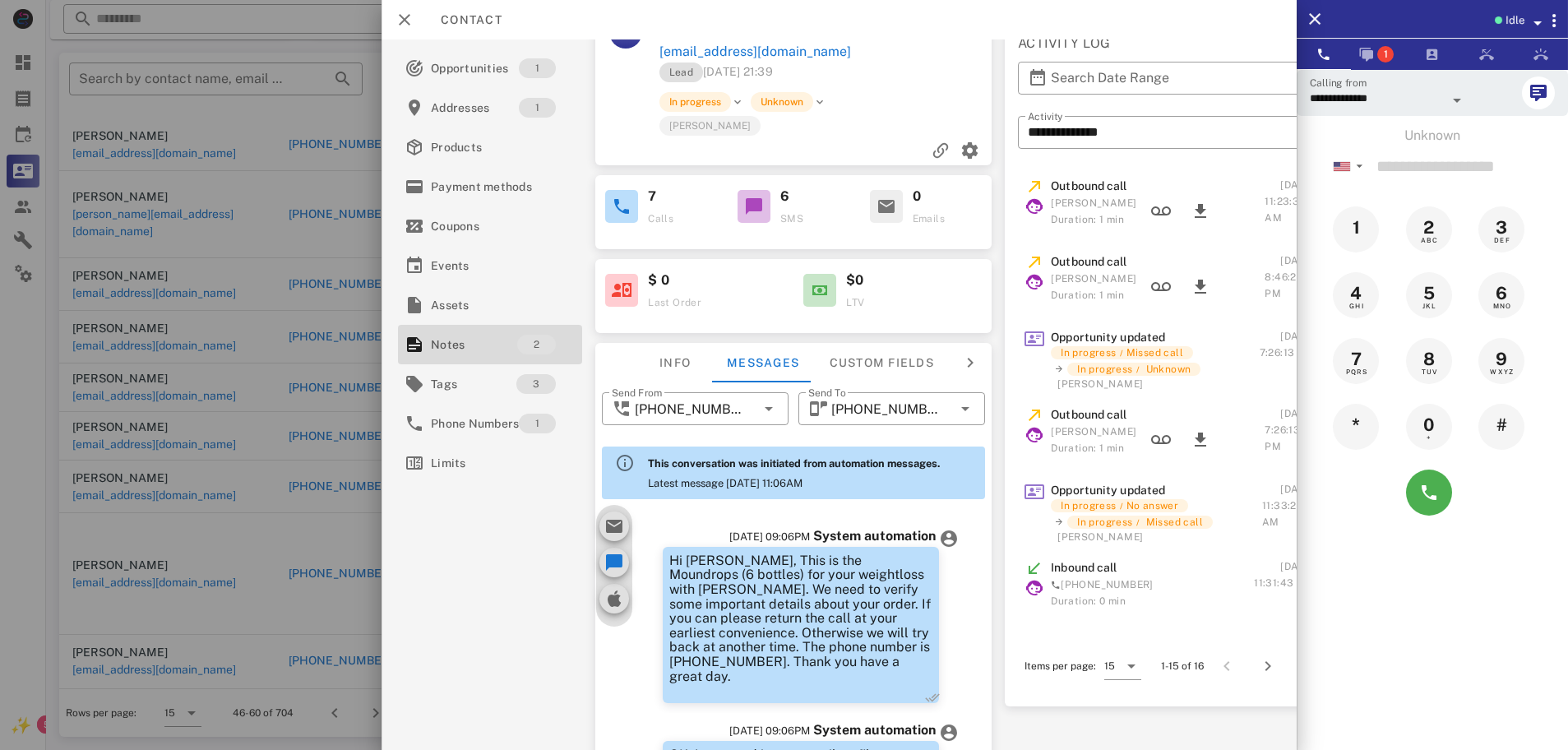 scroll, scrollTop: 674, scrollLeft: 0, axis: vertical 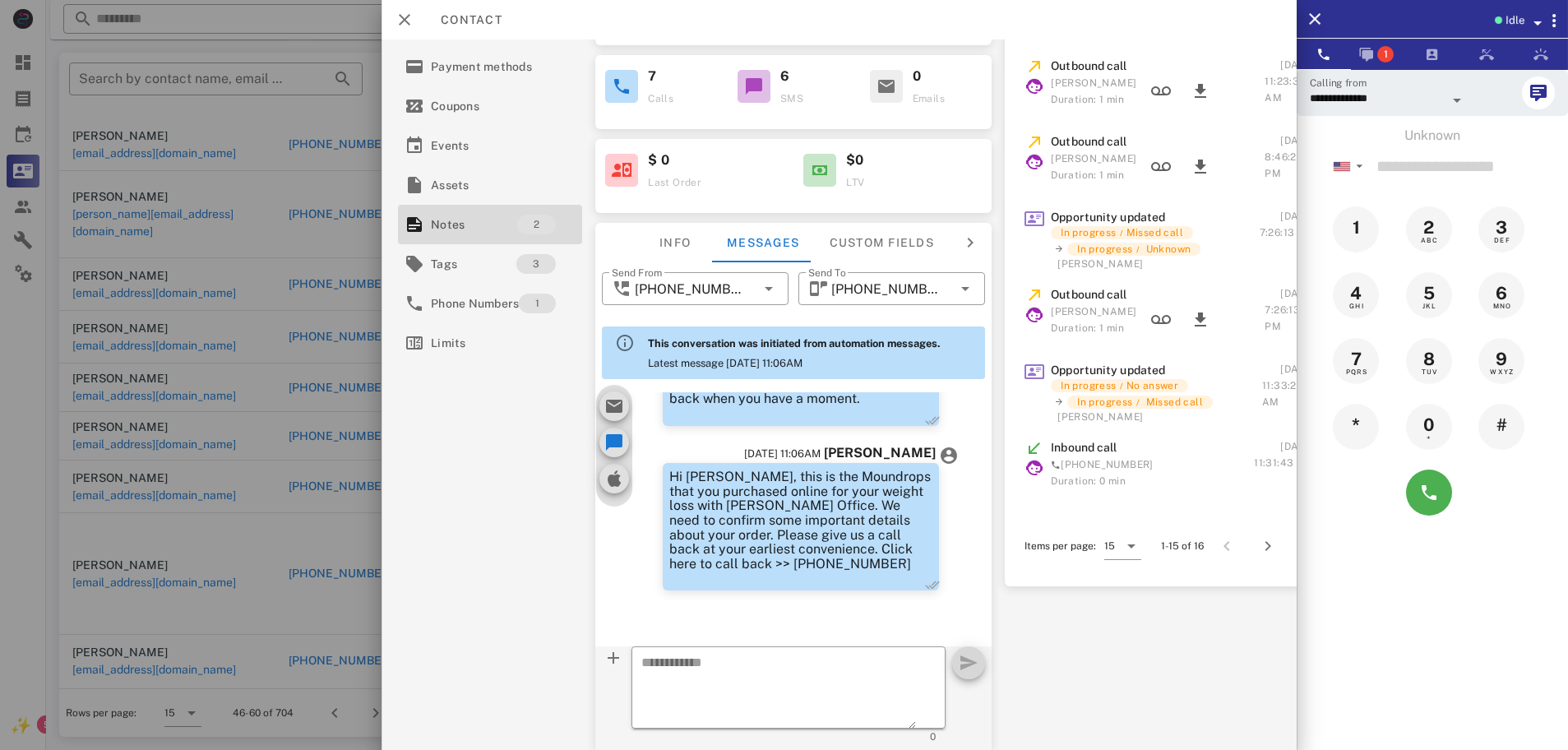 drag, startPoint x: 755, startPoint y: 528, endPoint x: 897, endPoint y: 582, distance: 151.921 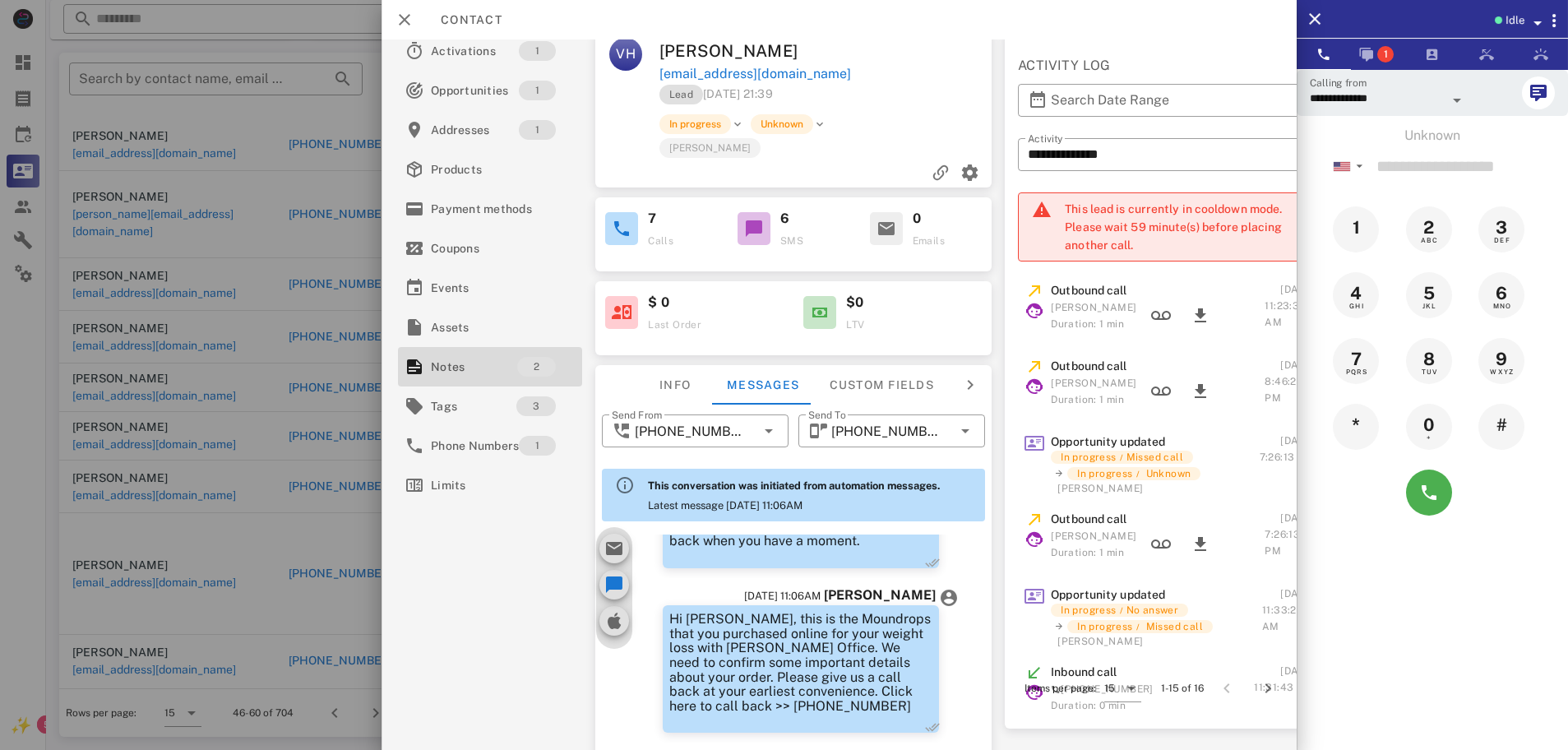 scroll, scrollTop: 0, scrollLeft: 0, axis: both 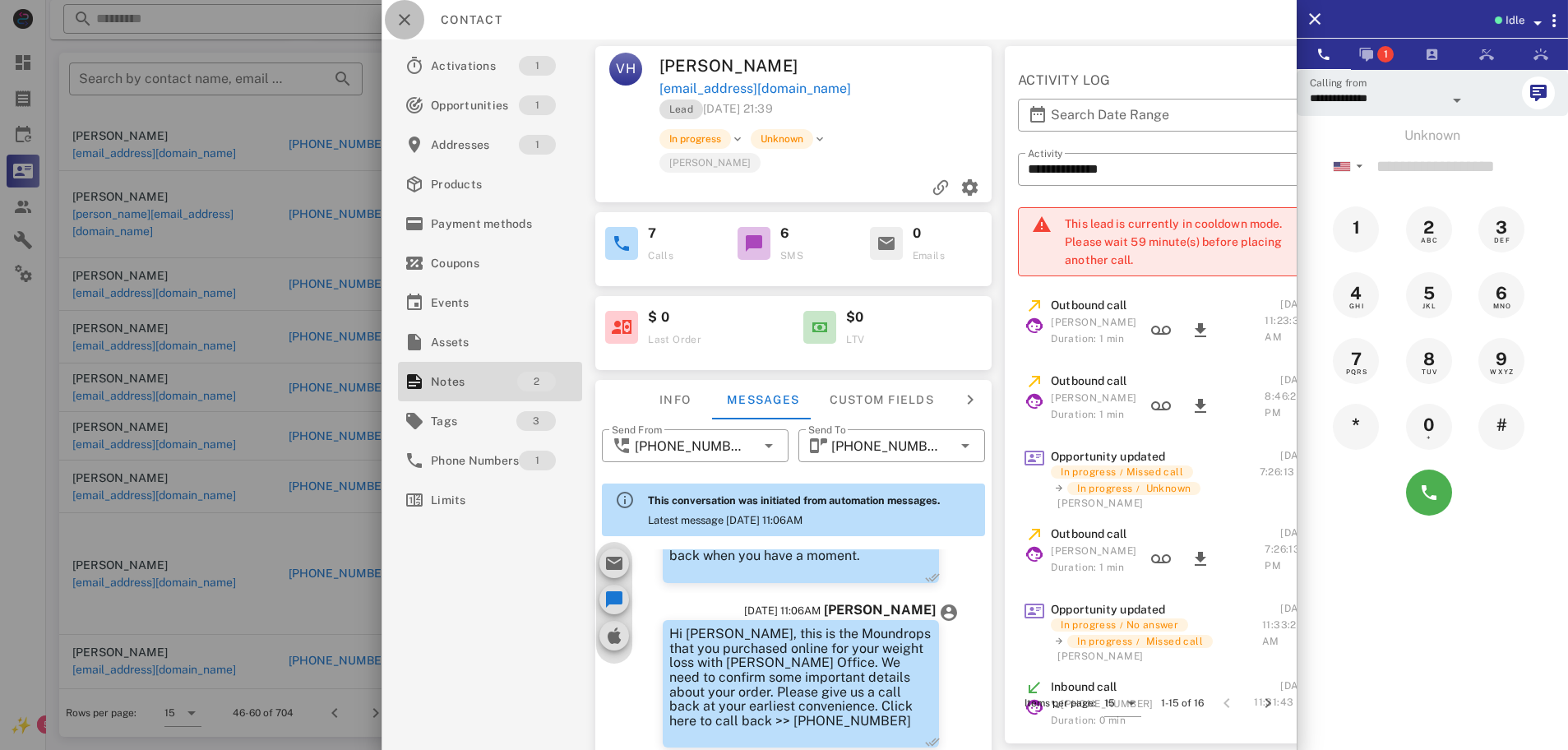 click at bounding box center [405, 20] 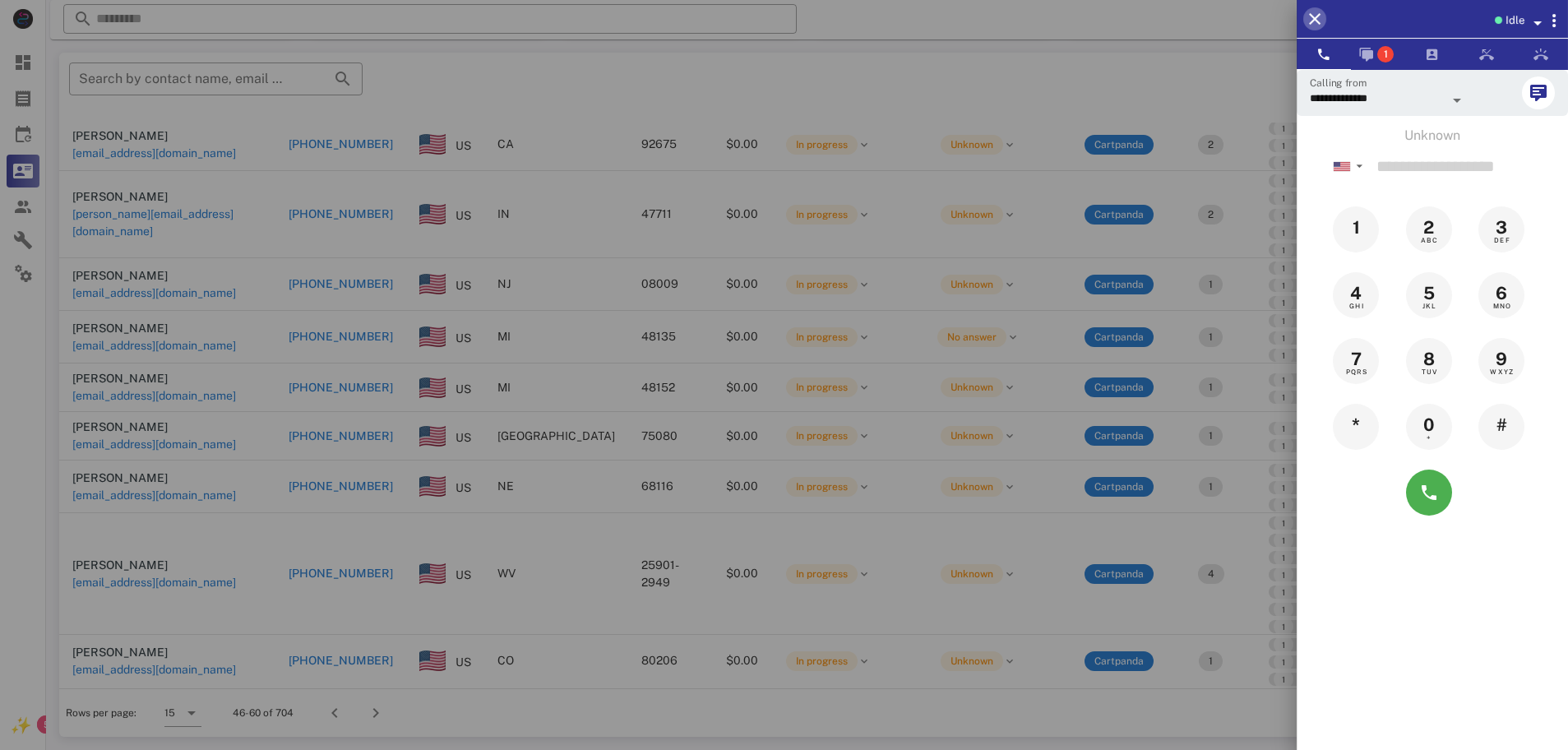 click at bounding box center [1315, 19] 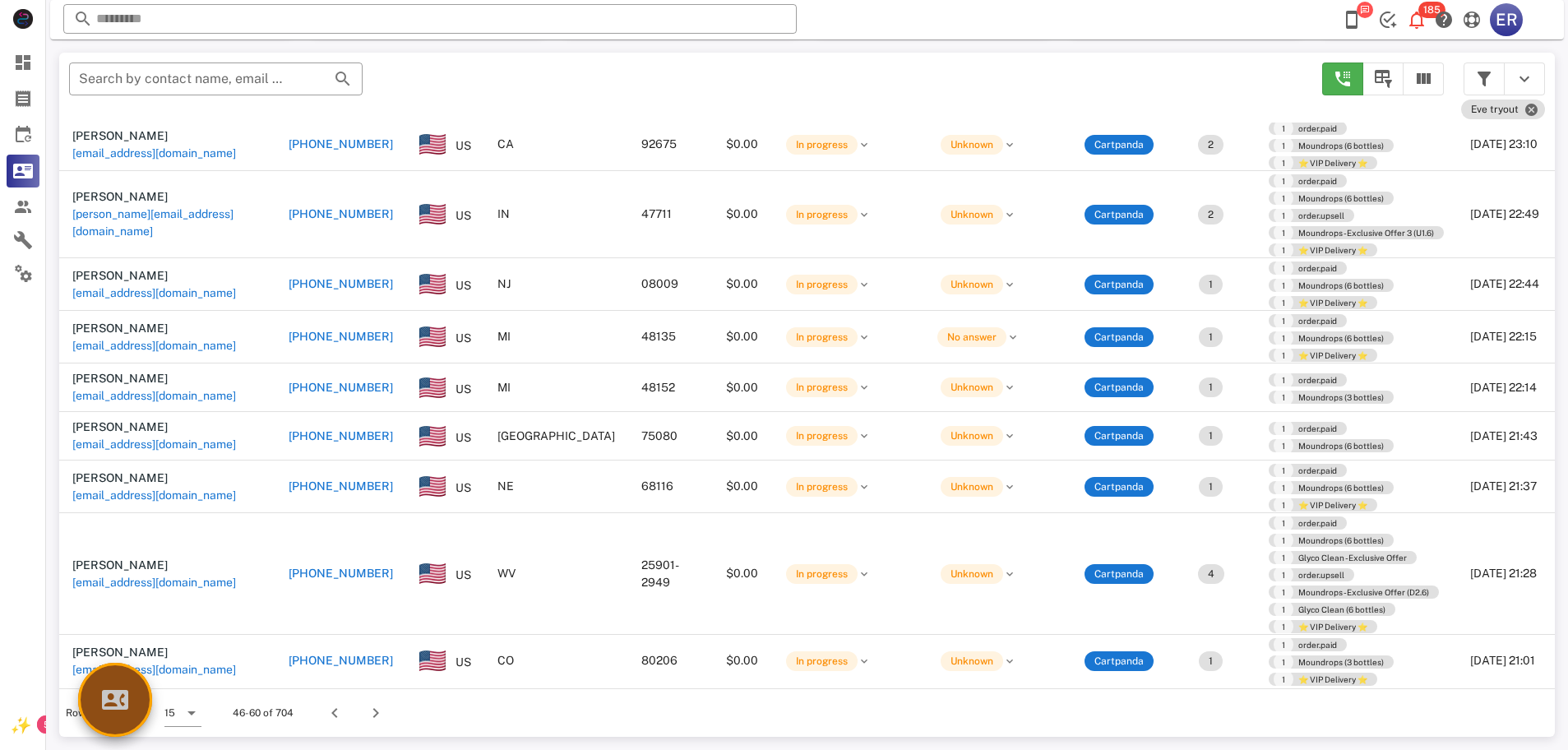 click at bounding box center (115, 700) 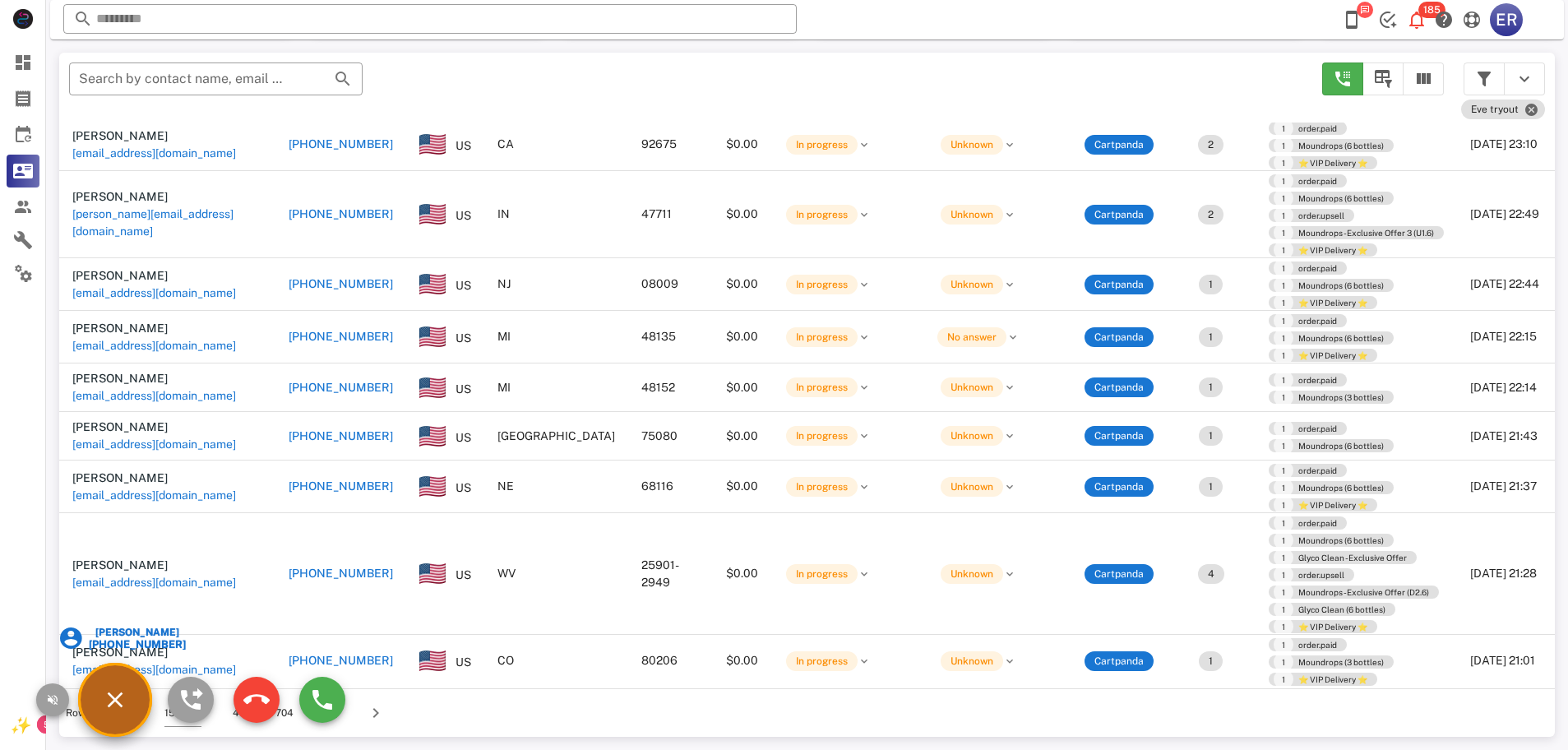 click on "[PERSON_NAME] [PHONE_NUMBER]" at bounding box center [115, 700] 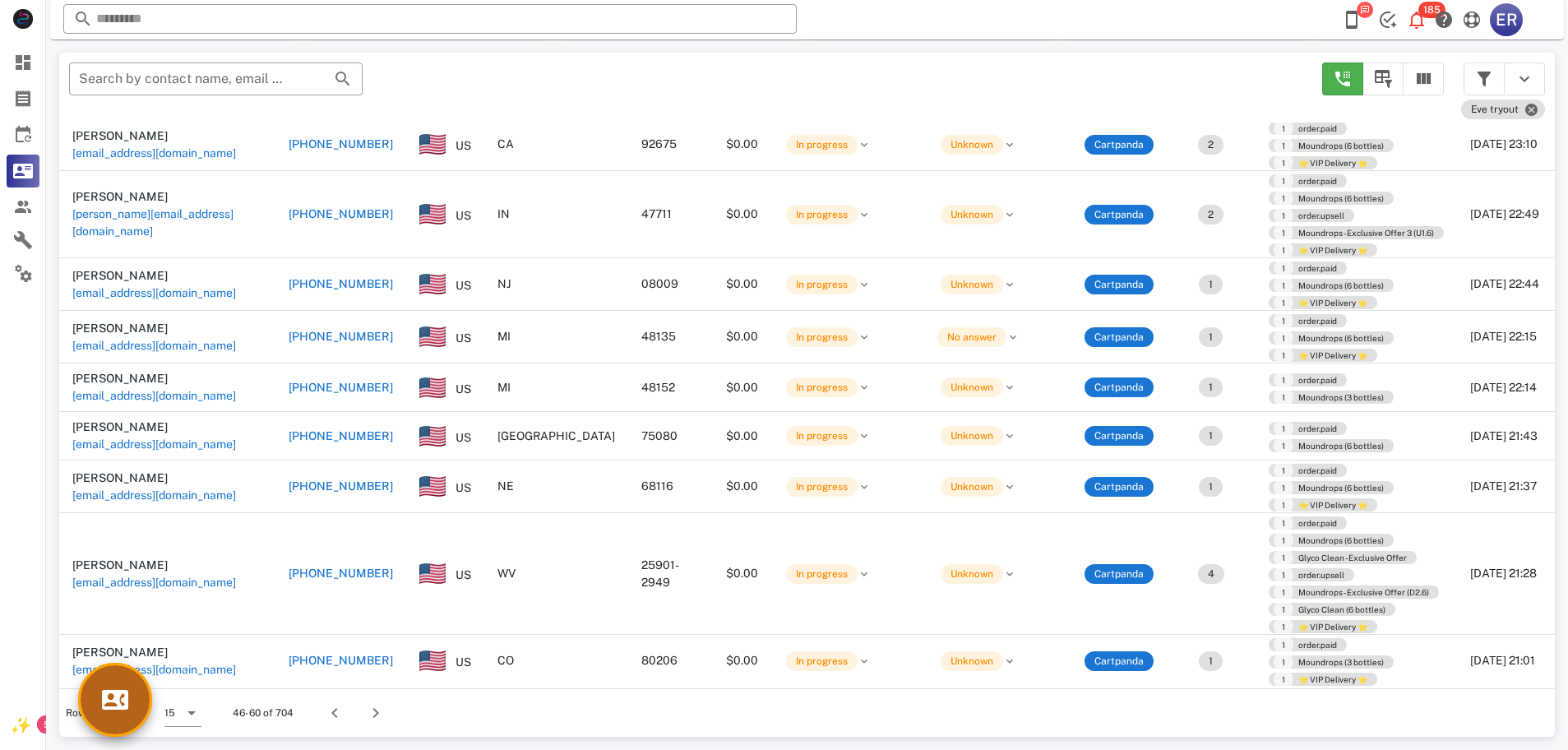 click at bounding box center (115, 700) 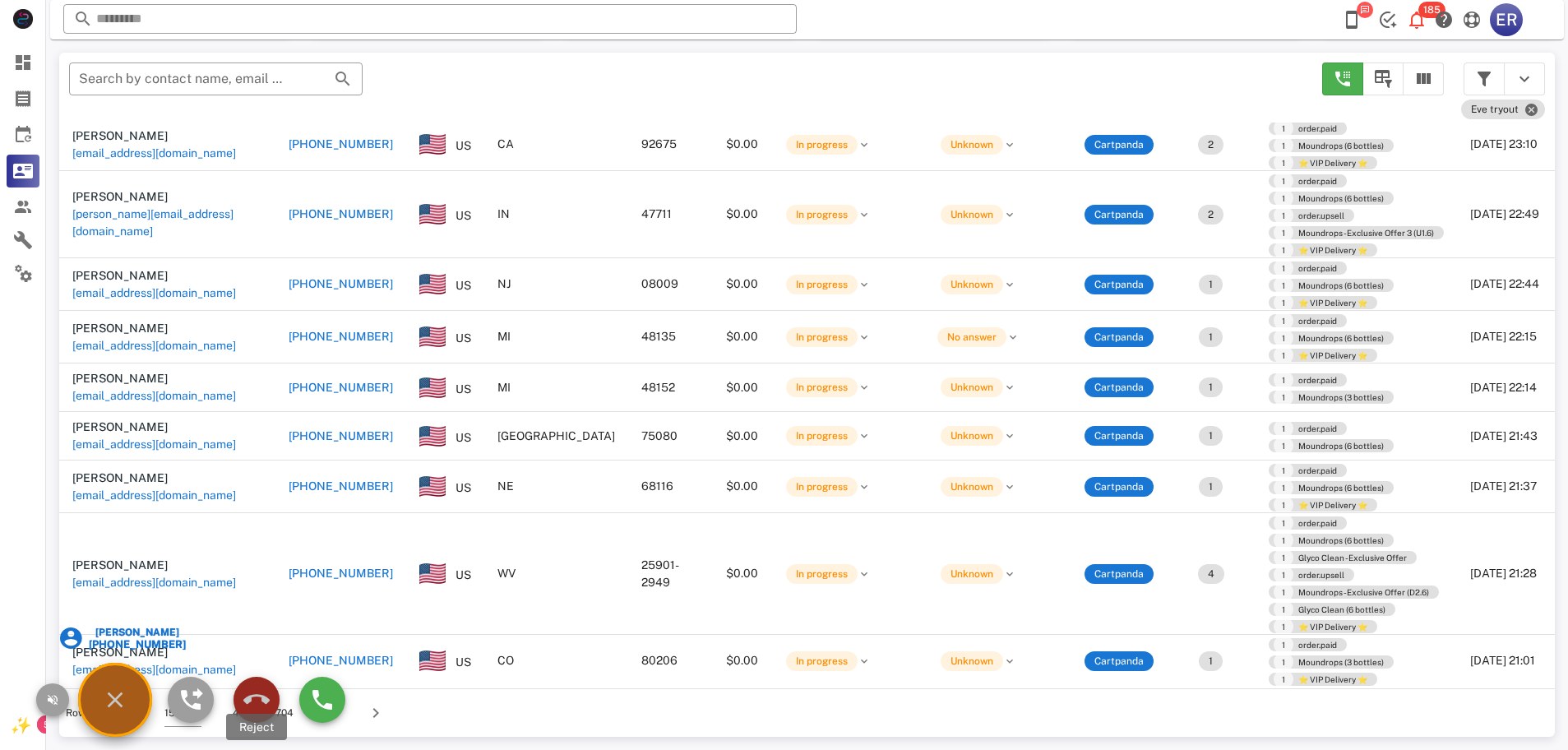 click at bounding box center (257, 700) 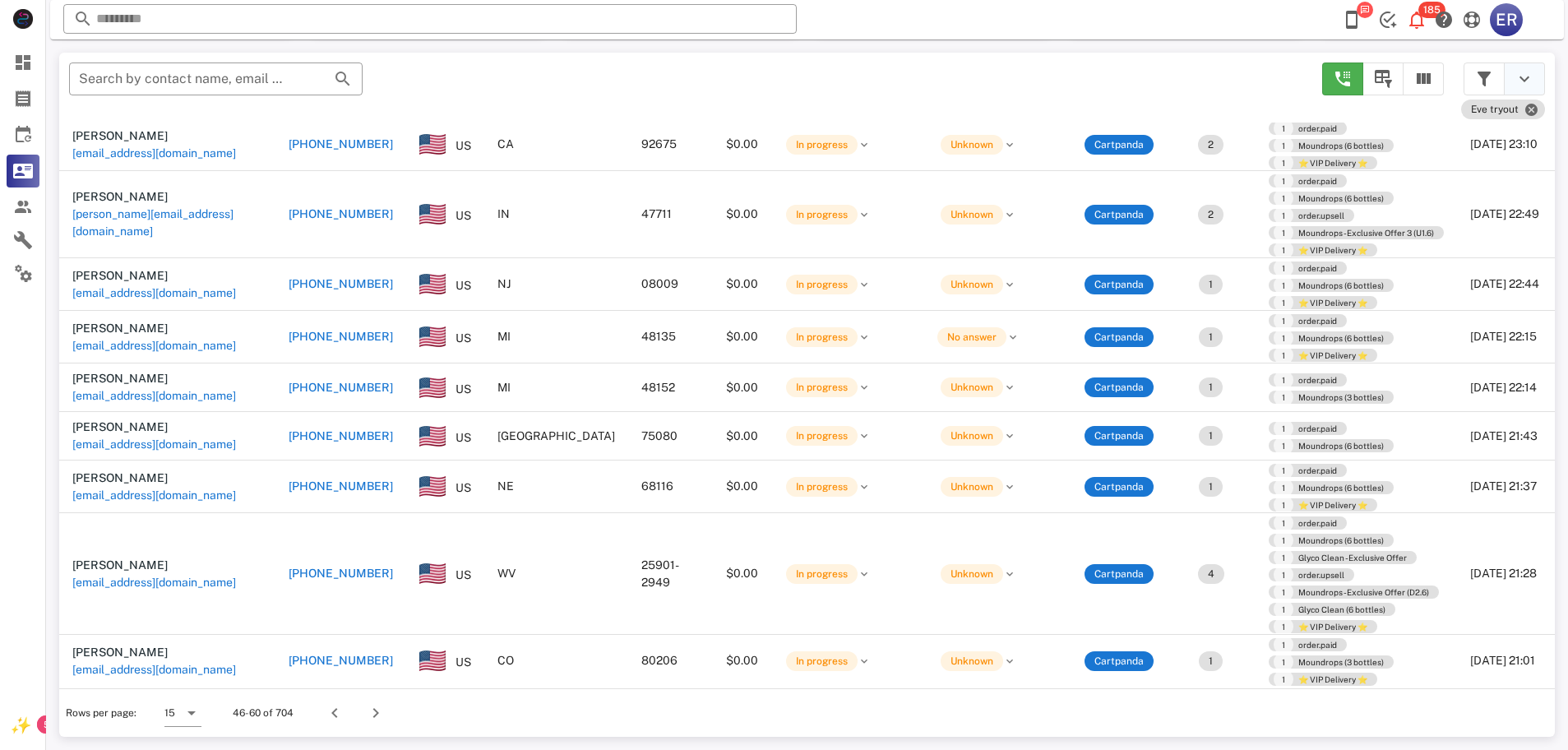 click at bounding box center [1524, 79] 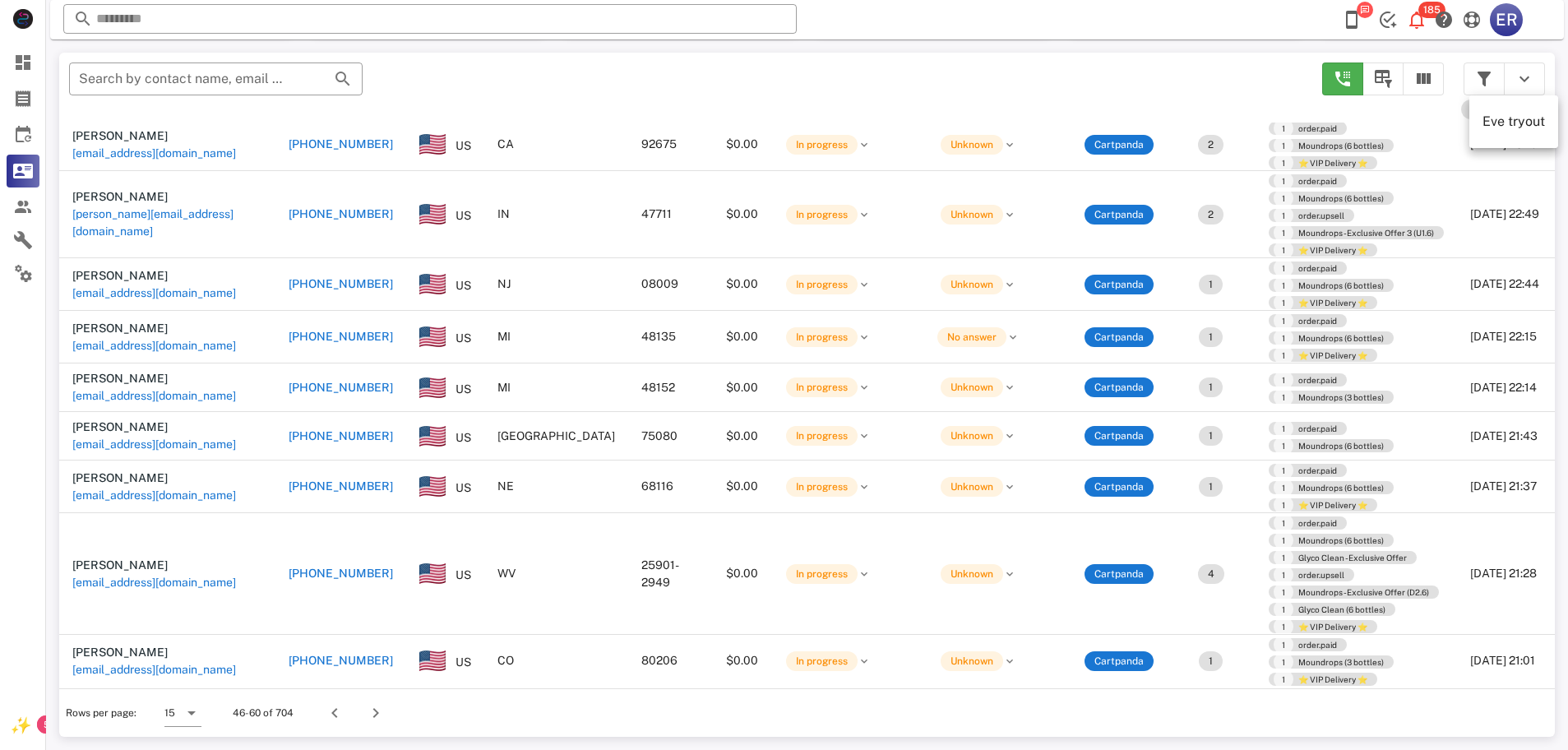 click on "​ Search by contact name, email or phone" at bounding box center [686, 87] 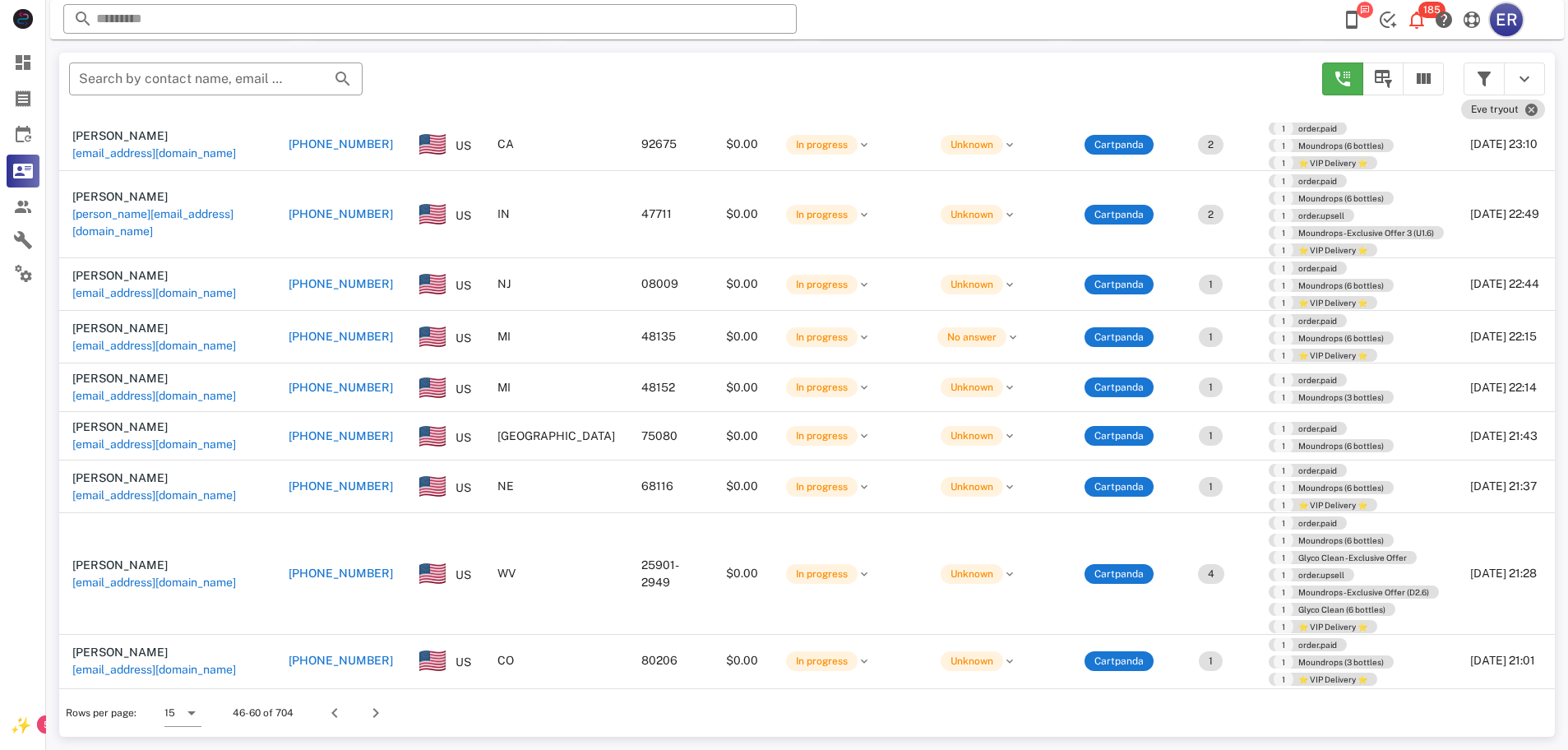 click on "ER" at bounding box center [1506, 20] 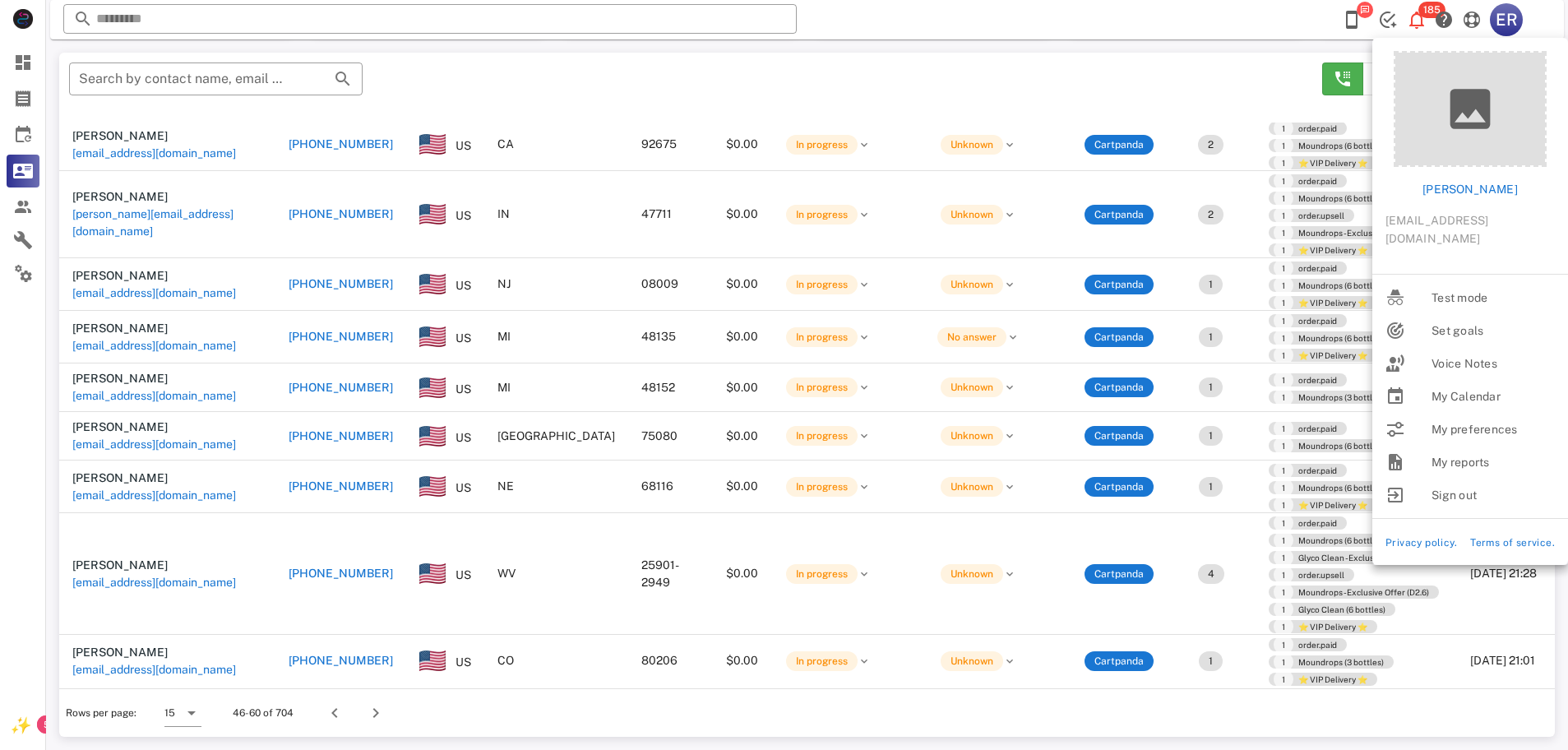 click on "​ Search by contact name, email or phone" at bounding box center (686, 87) 